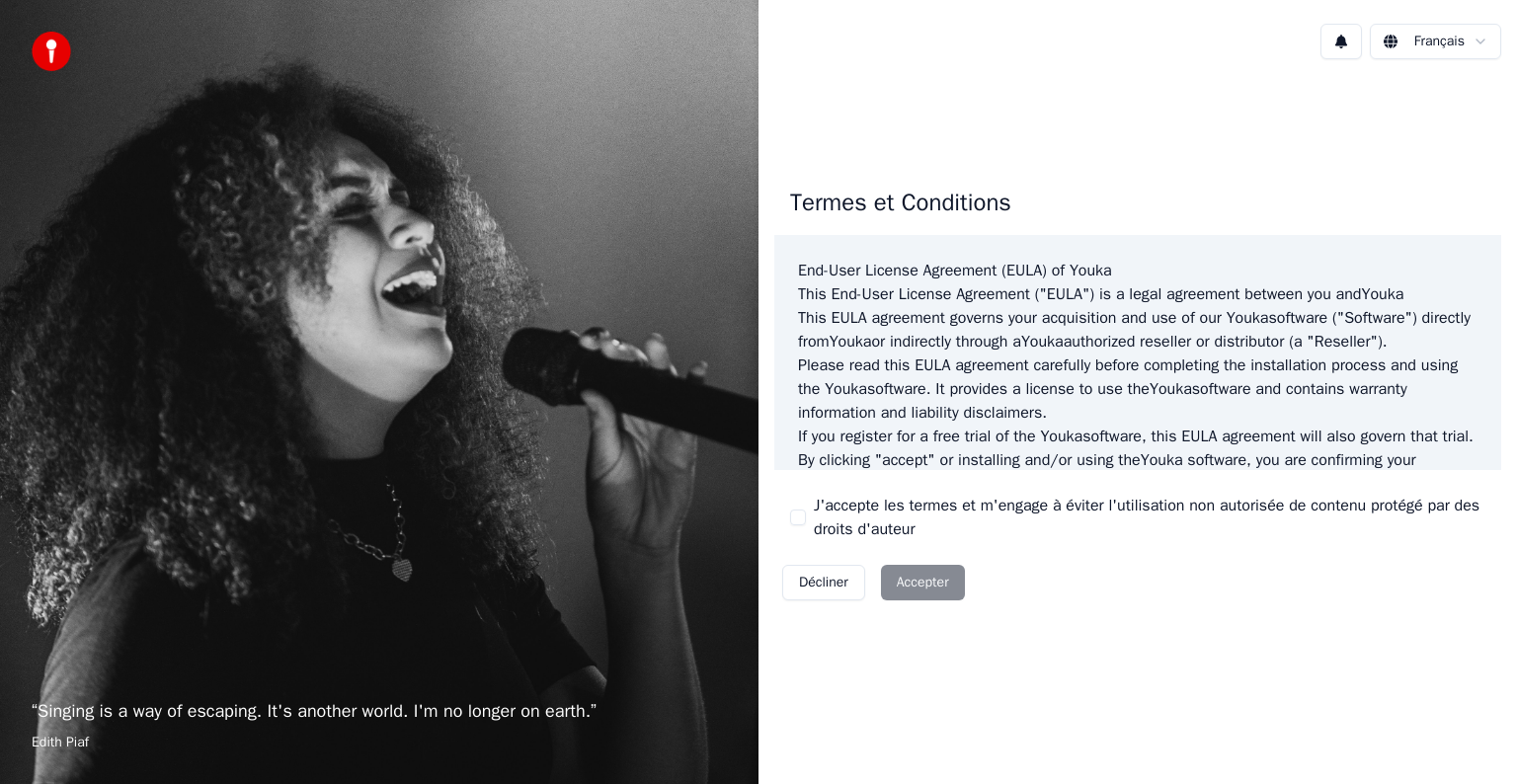 scroll, scrollTop: 0, scrollLeft: 0, axis: both 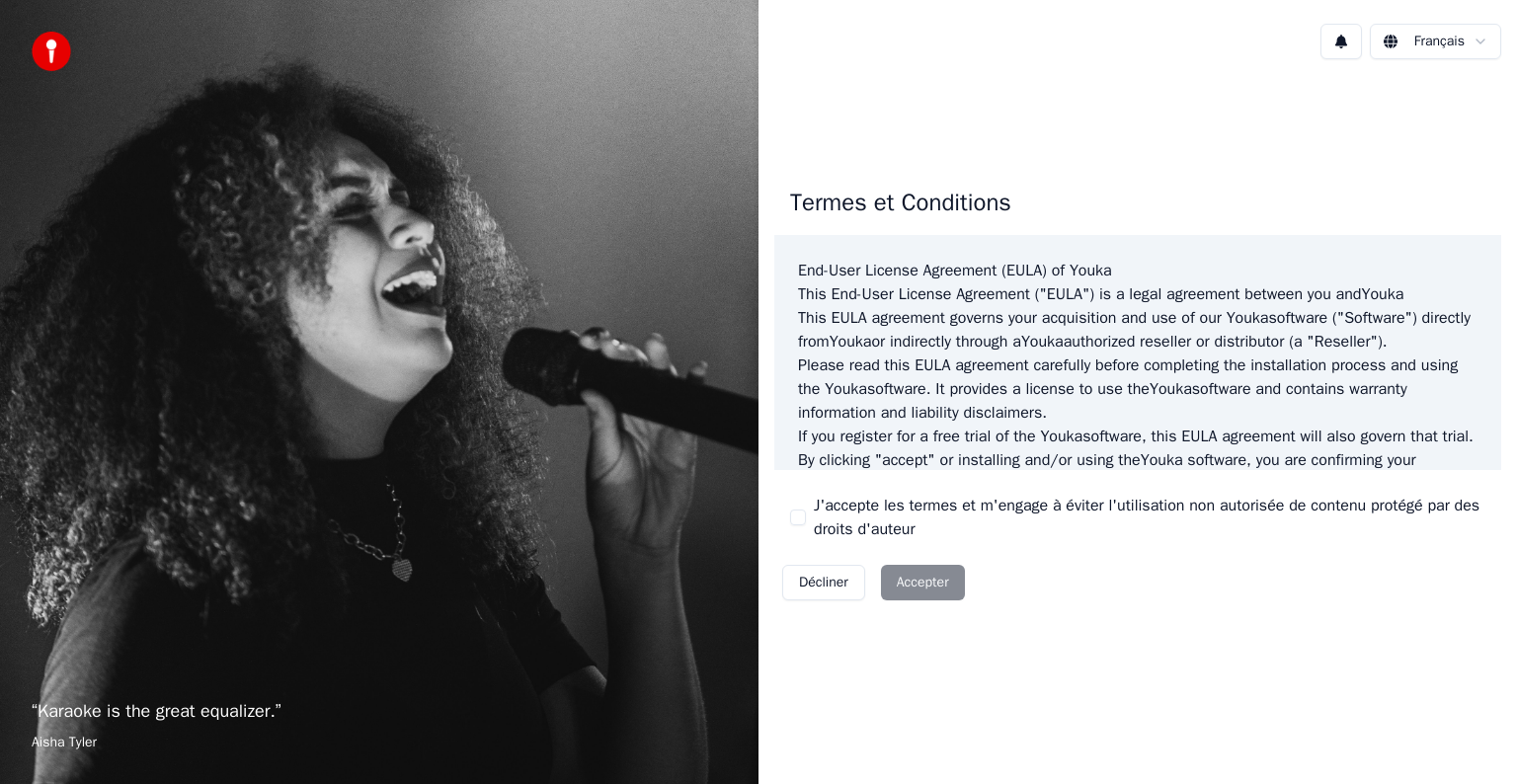 click on "Décliner Accepter" at bounding box center [873, 583] 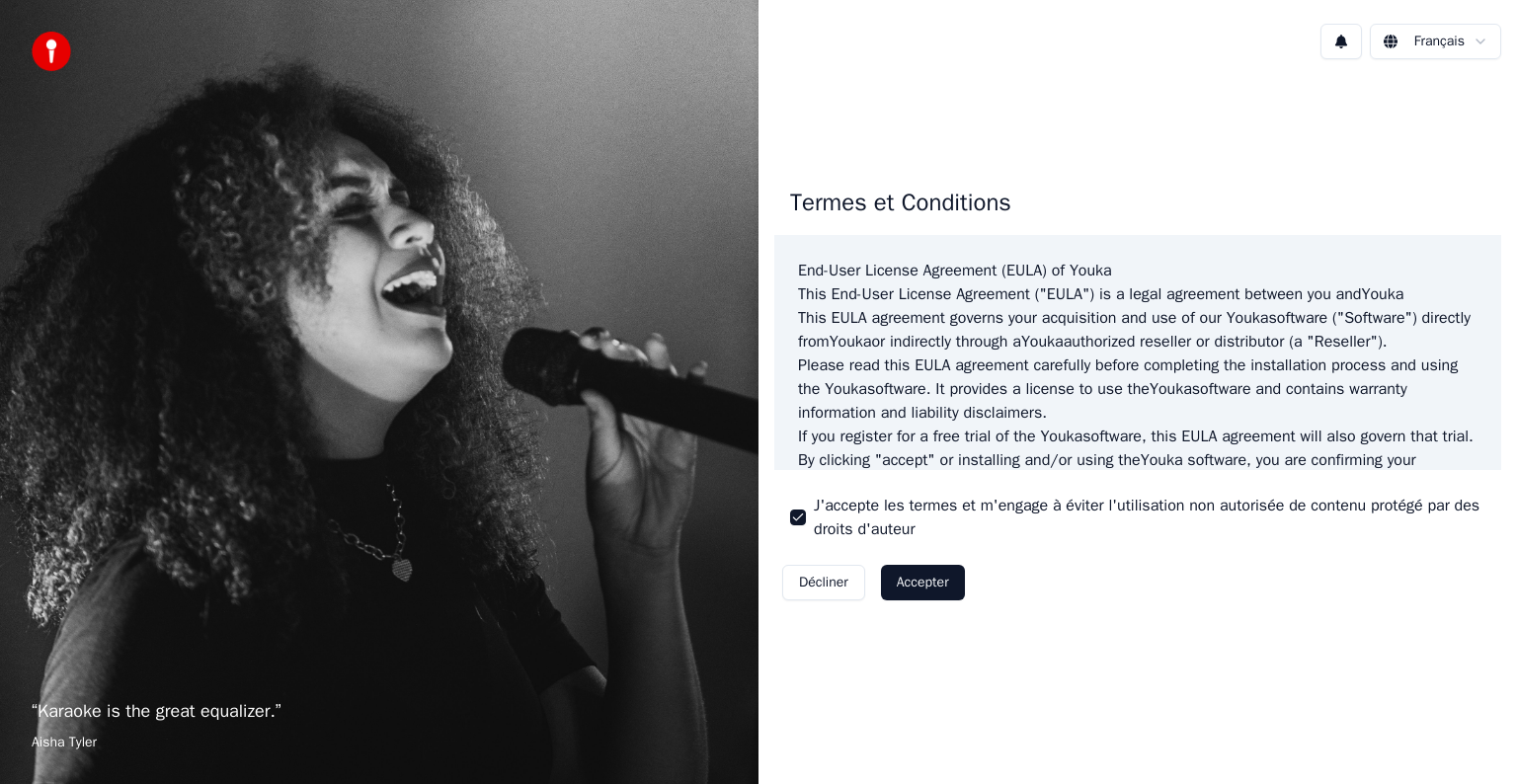 click on "Accepter" at bounding box center (922, 583) 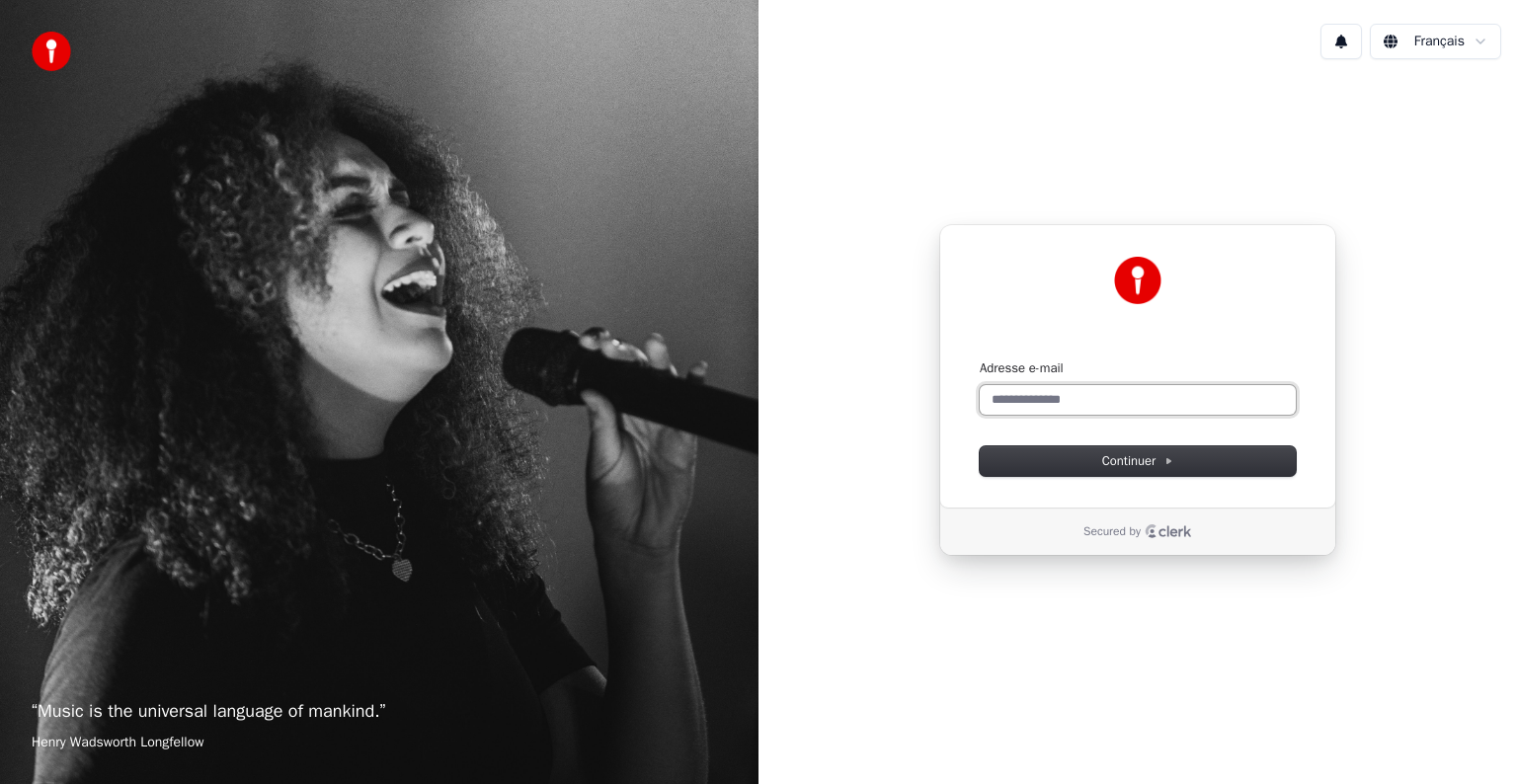 click on "Adresse e-mail" at bounding box center [1138, 400] 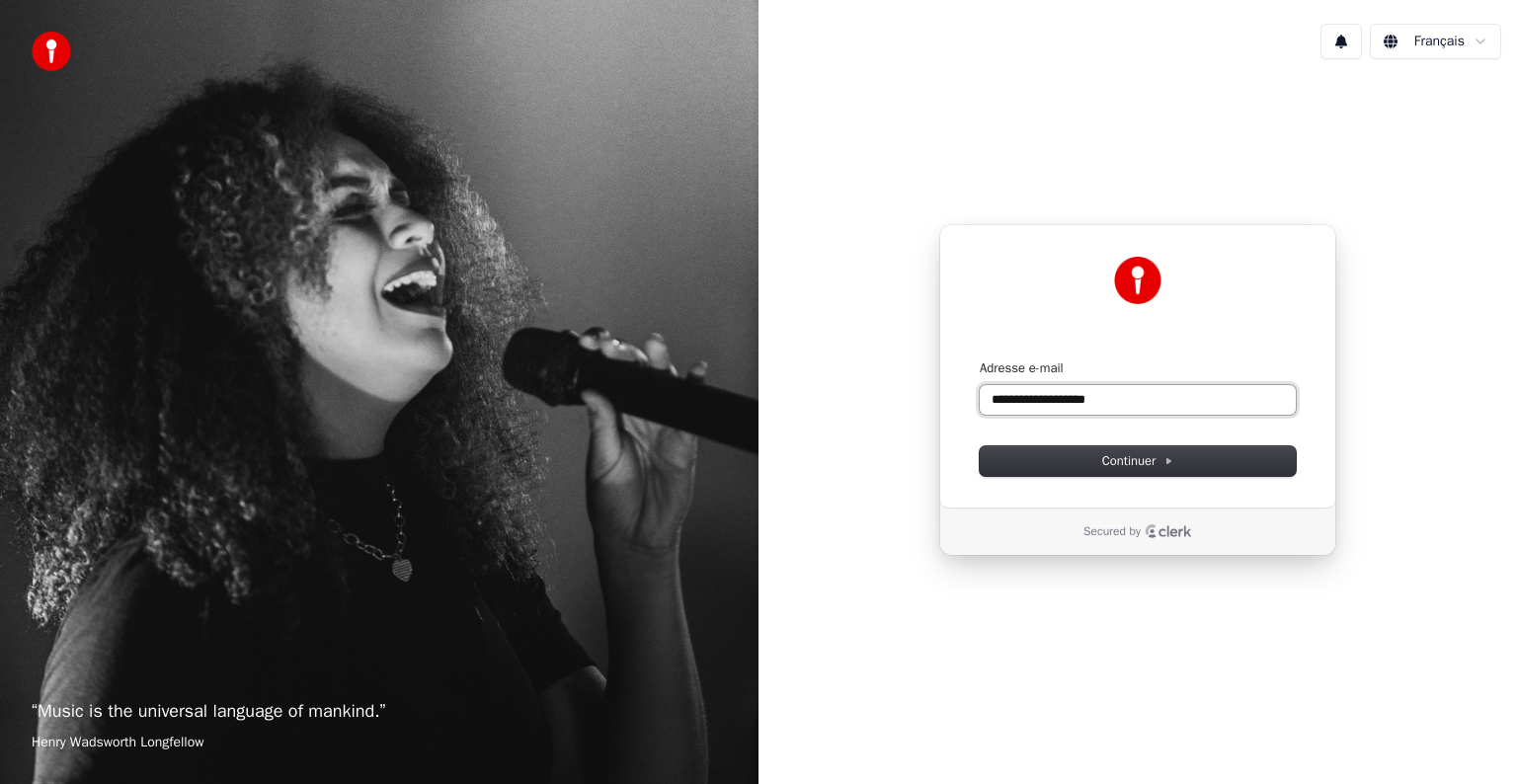 click at bounding box center (980, 359) 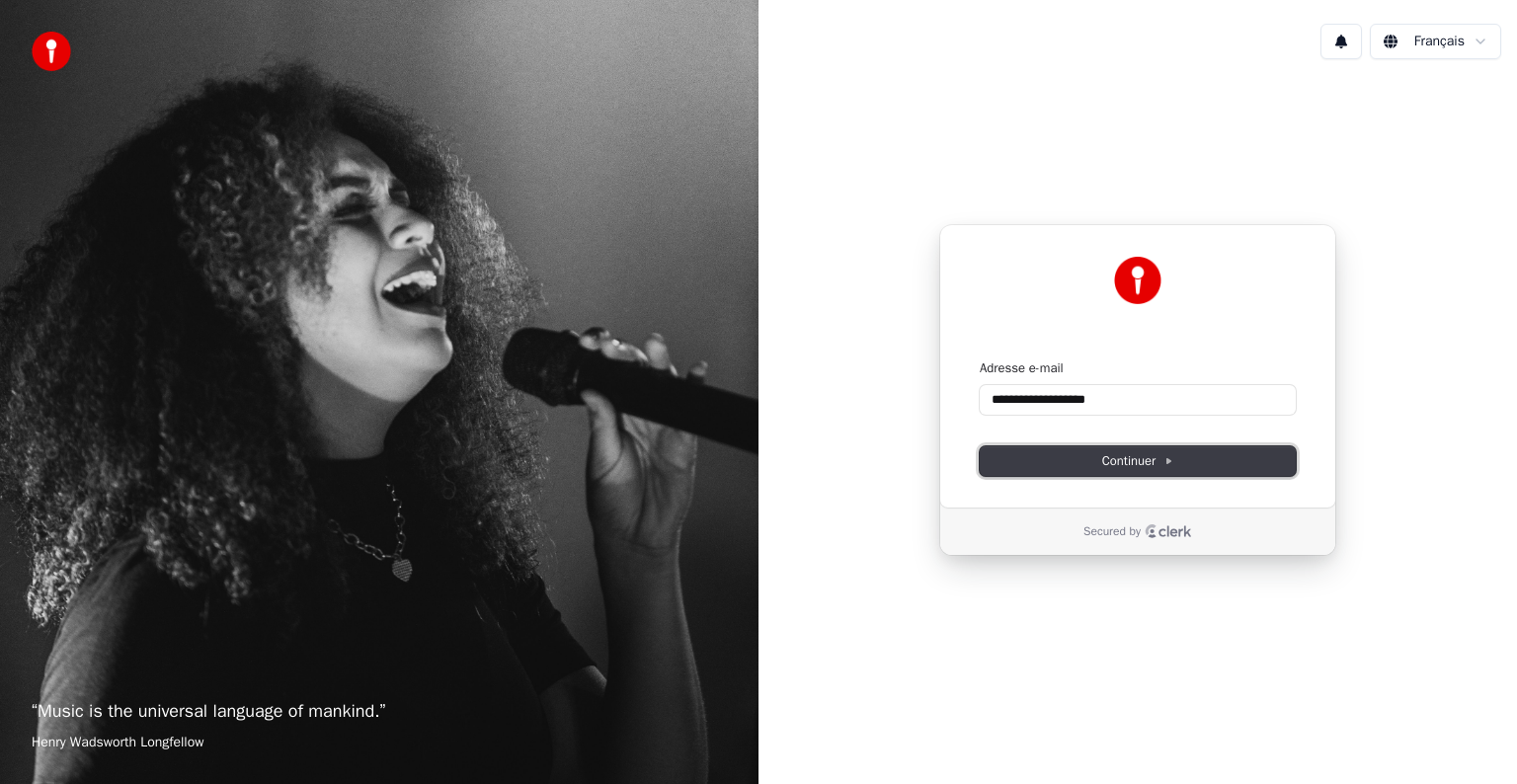 click on "Continuer" at bounding box center [1138, 461] 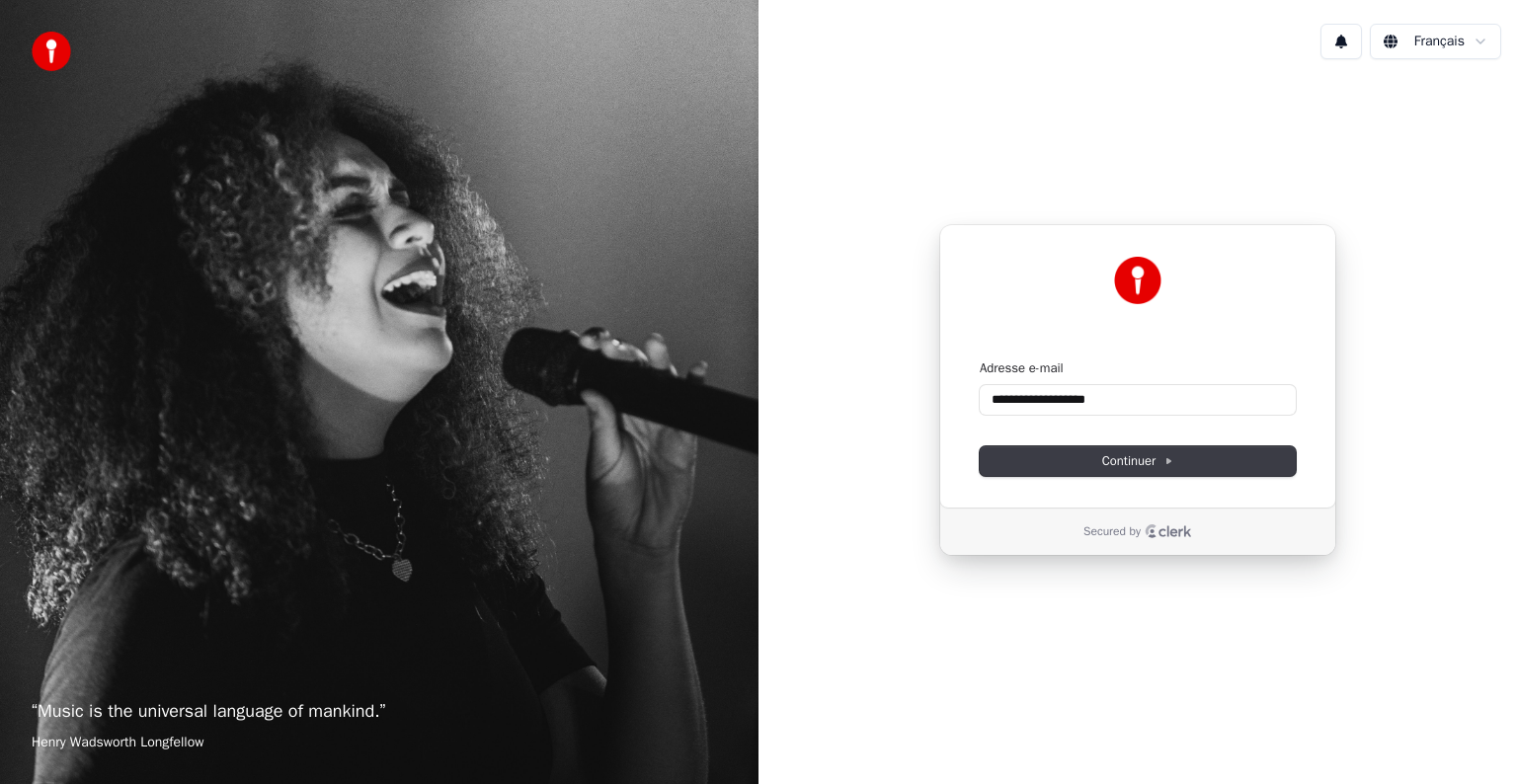type on "**********" 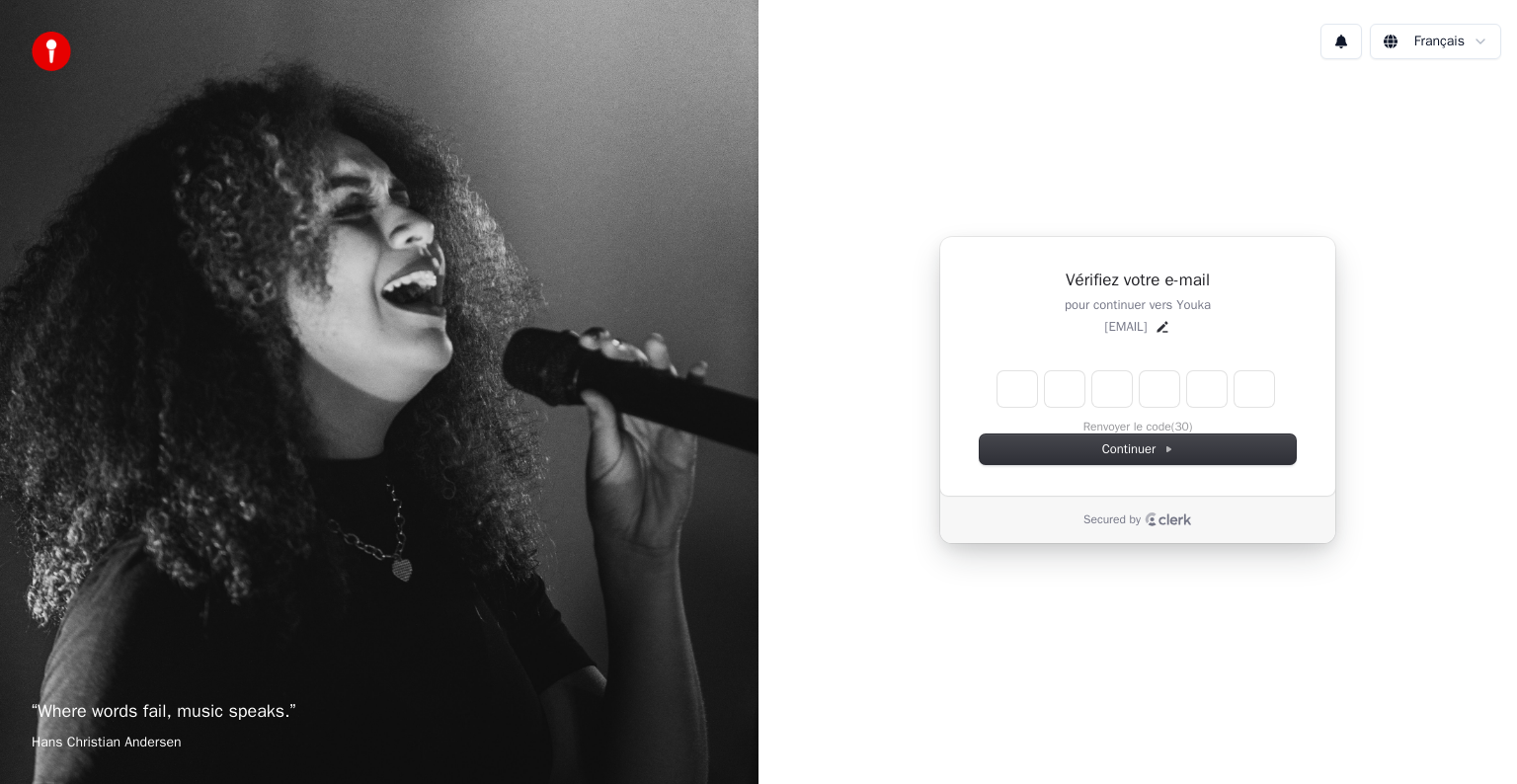 click on "Vérifiez votre e-mail pour continuer vers Youka [EMAIL] Renvoyer le code  (30) Continuer Secured by" at bounding box center (1138, 390) 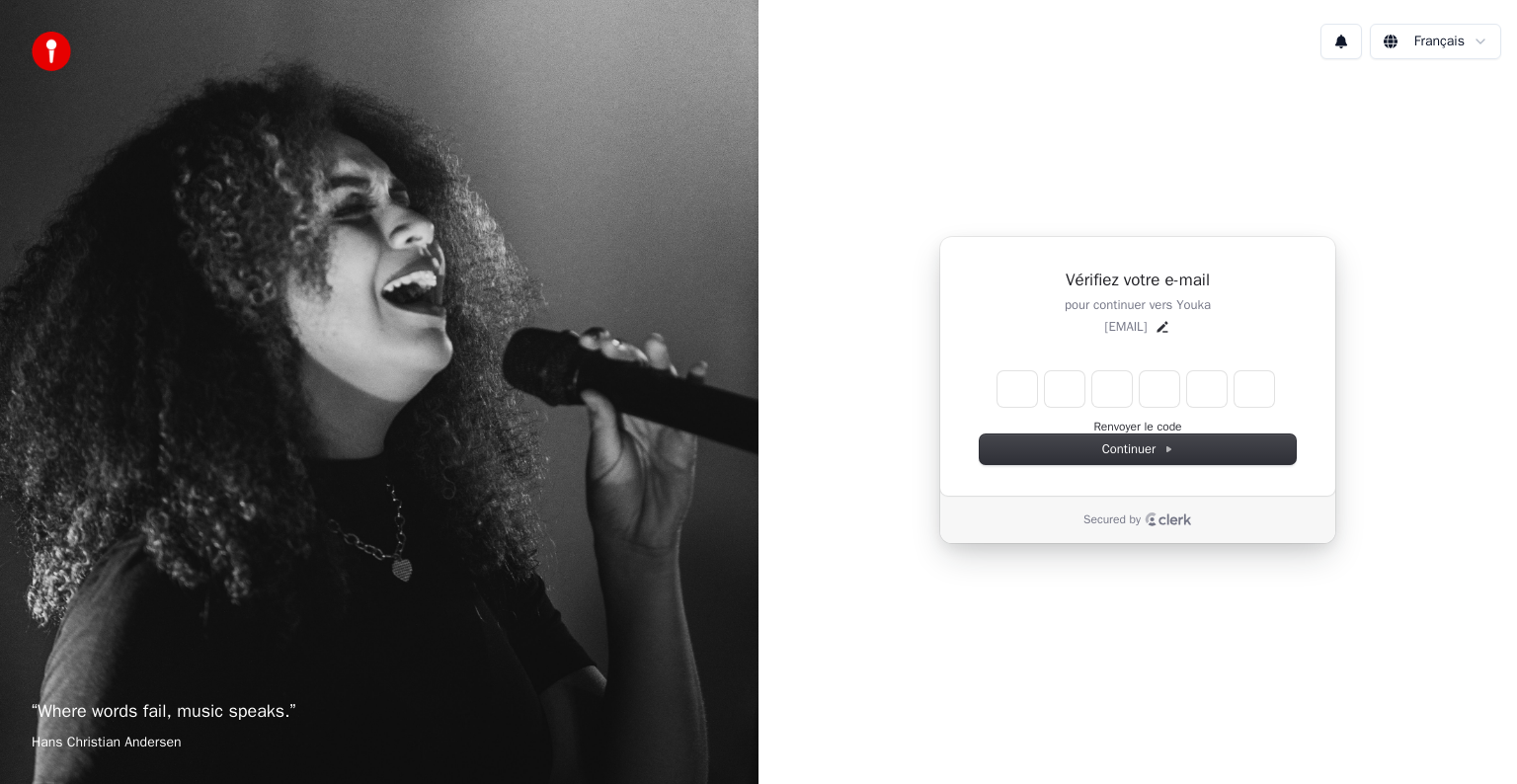 type on "*" 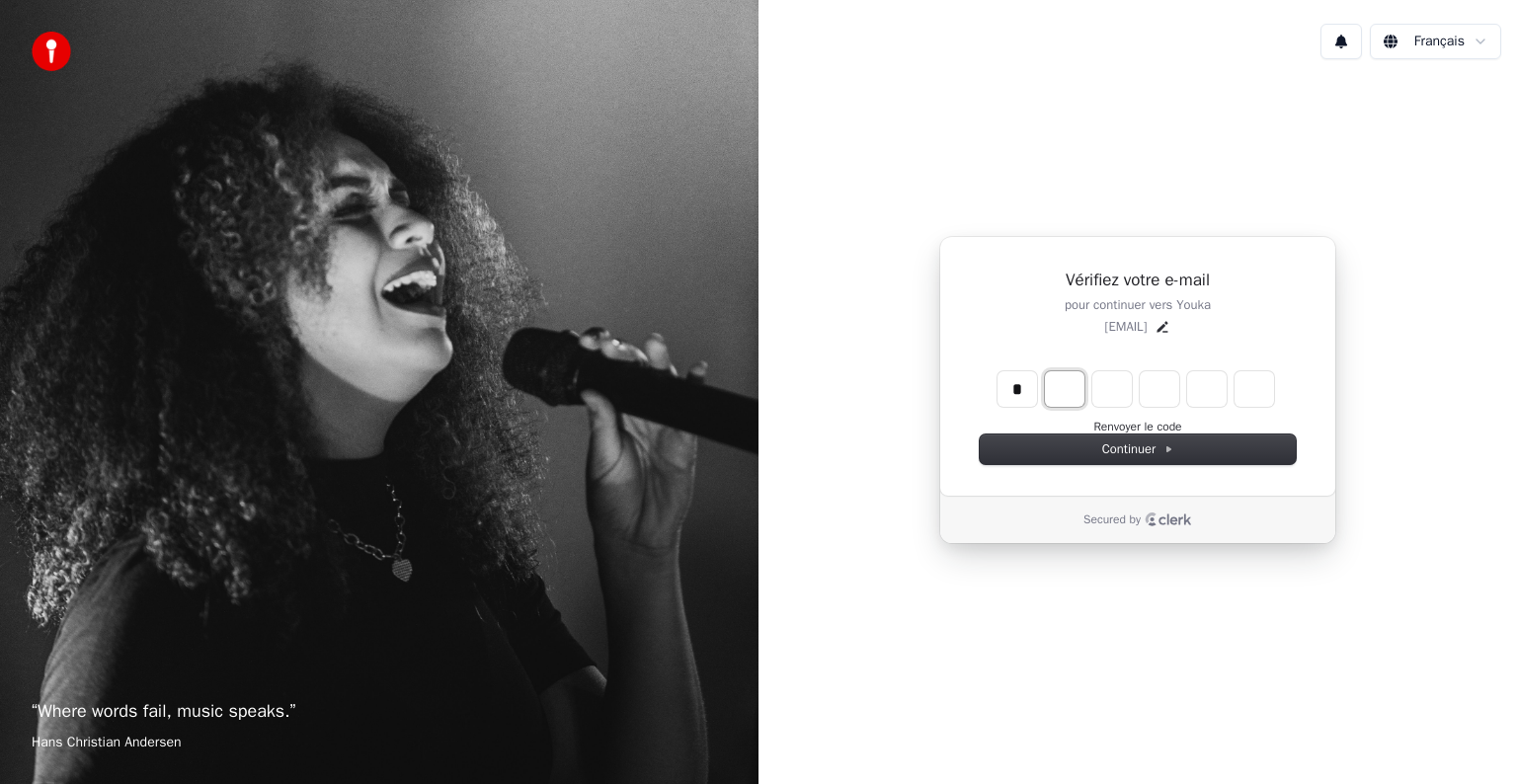 type on "*" 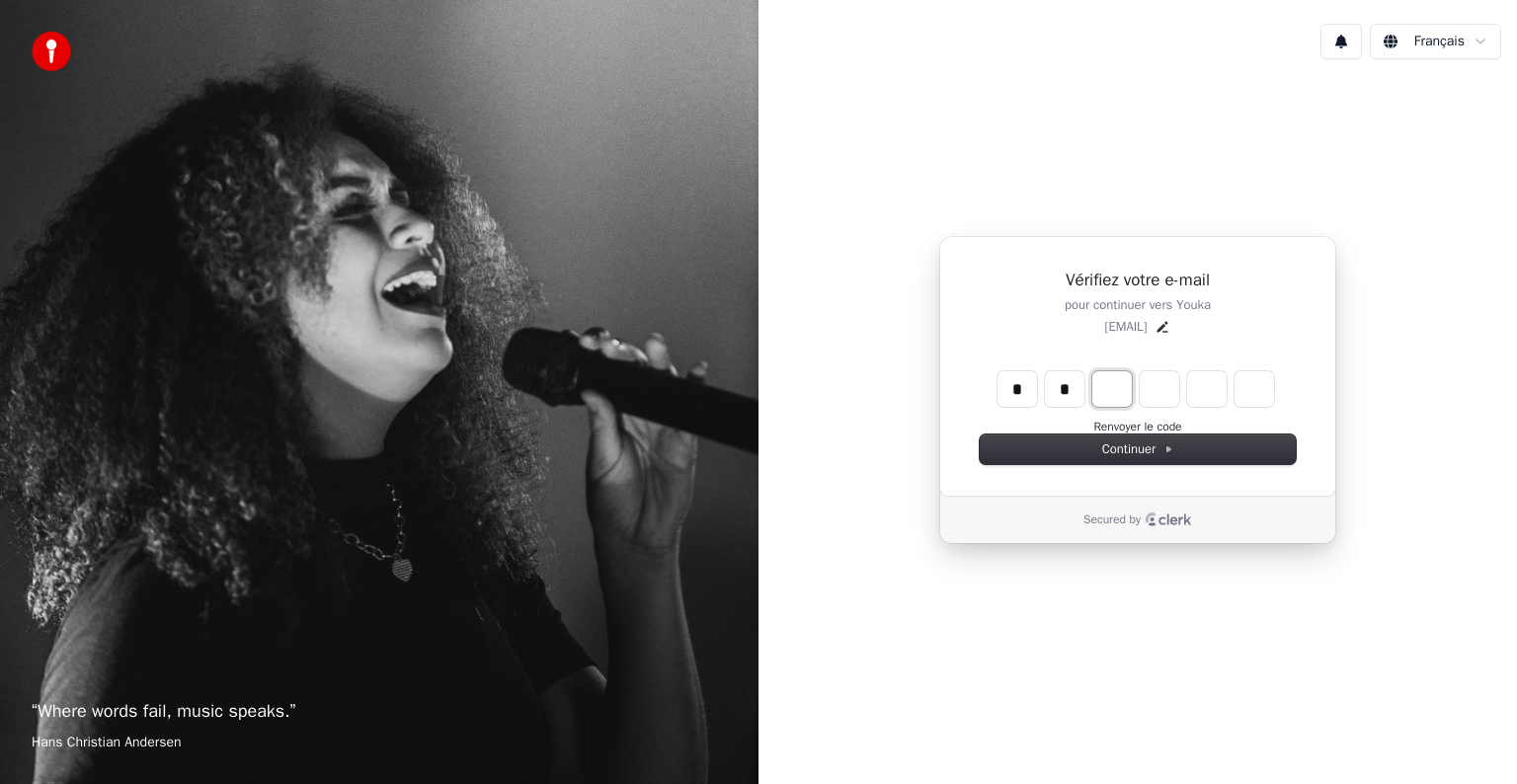 type on "**" 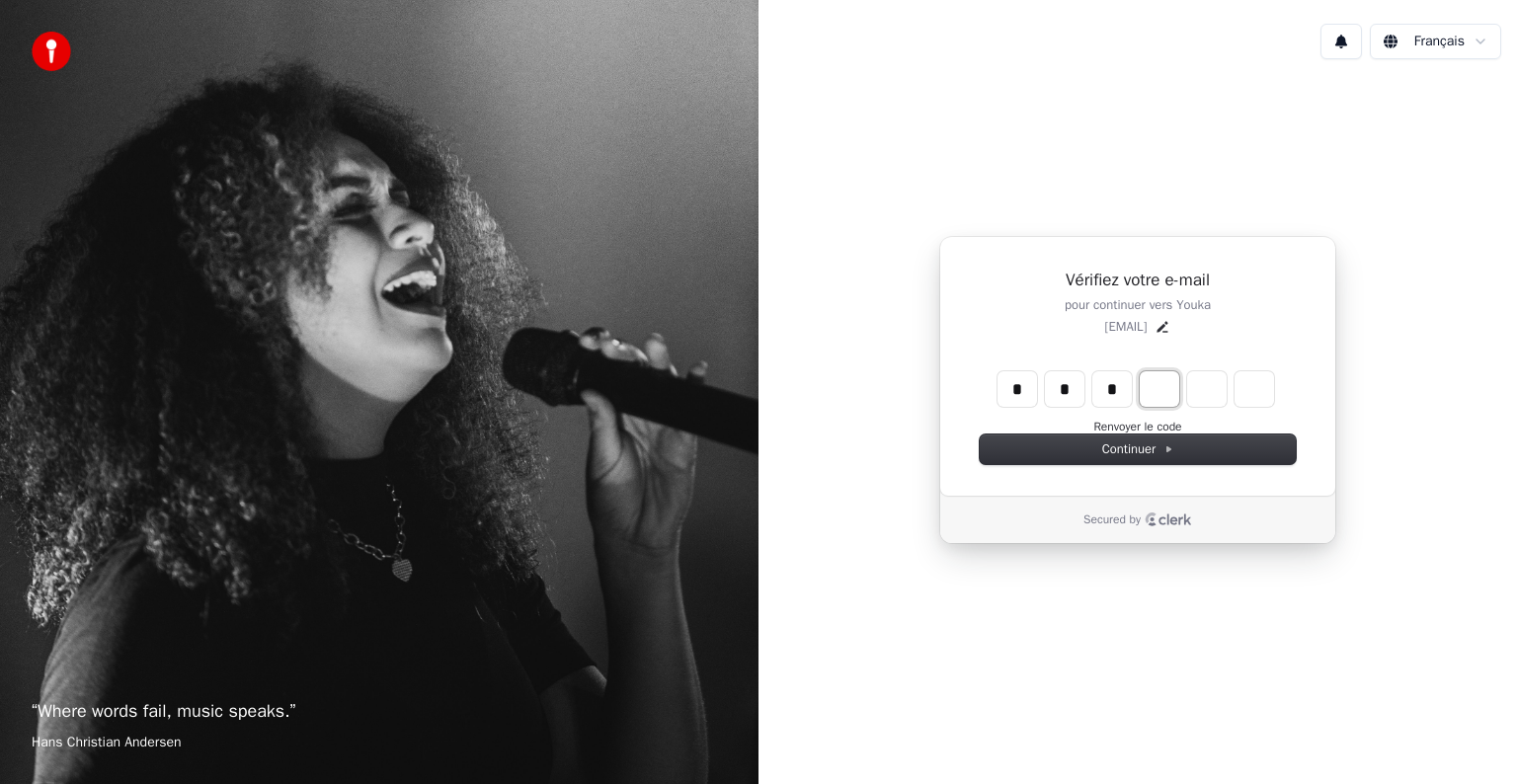 type on "***" 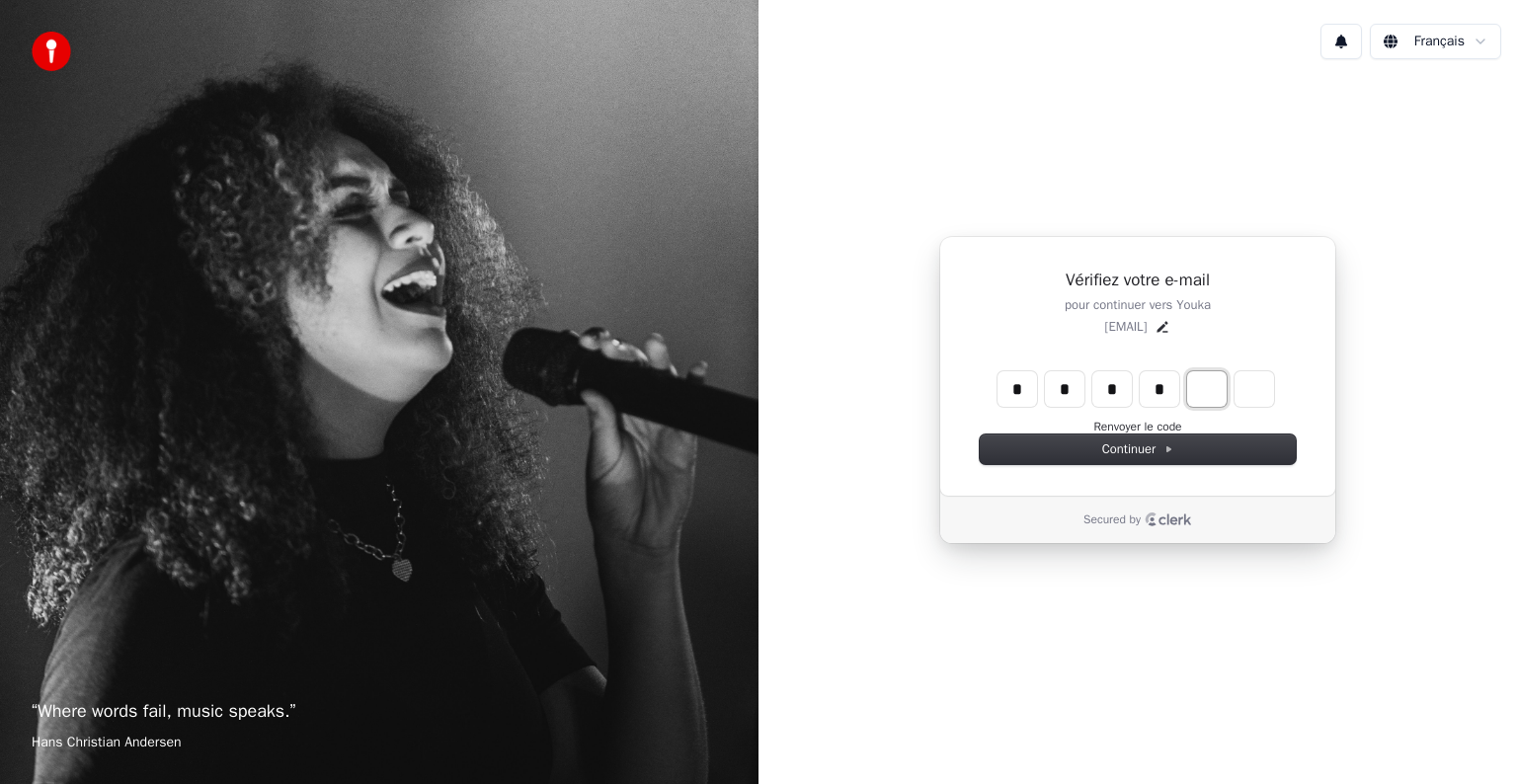type on "****" 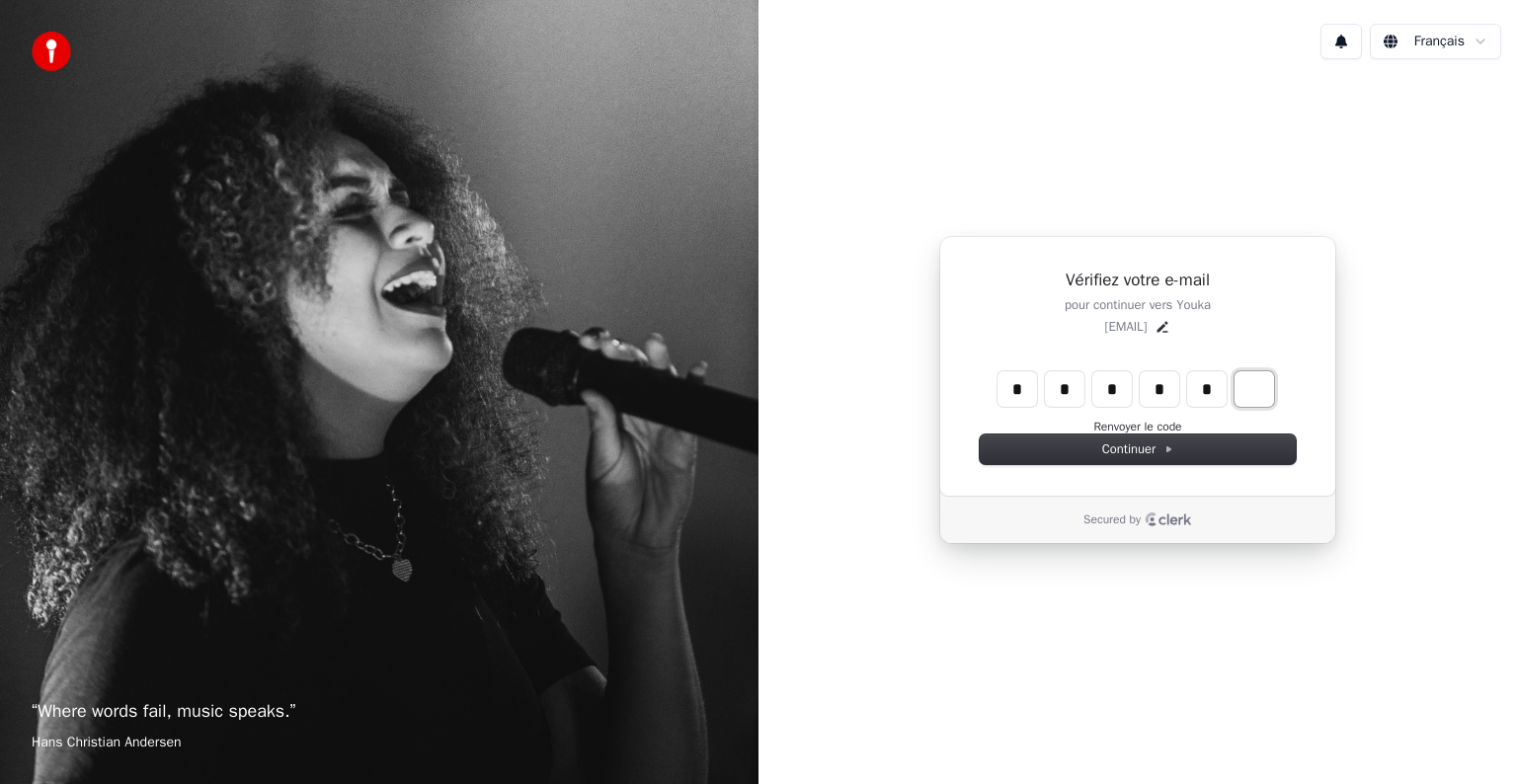 type on "******" 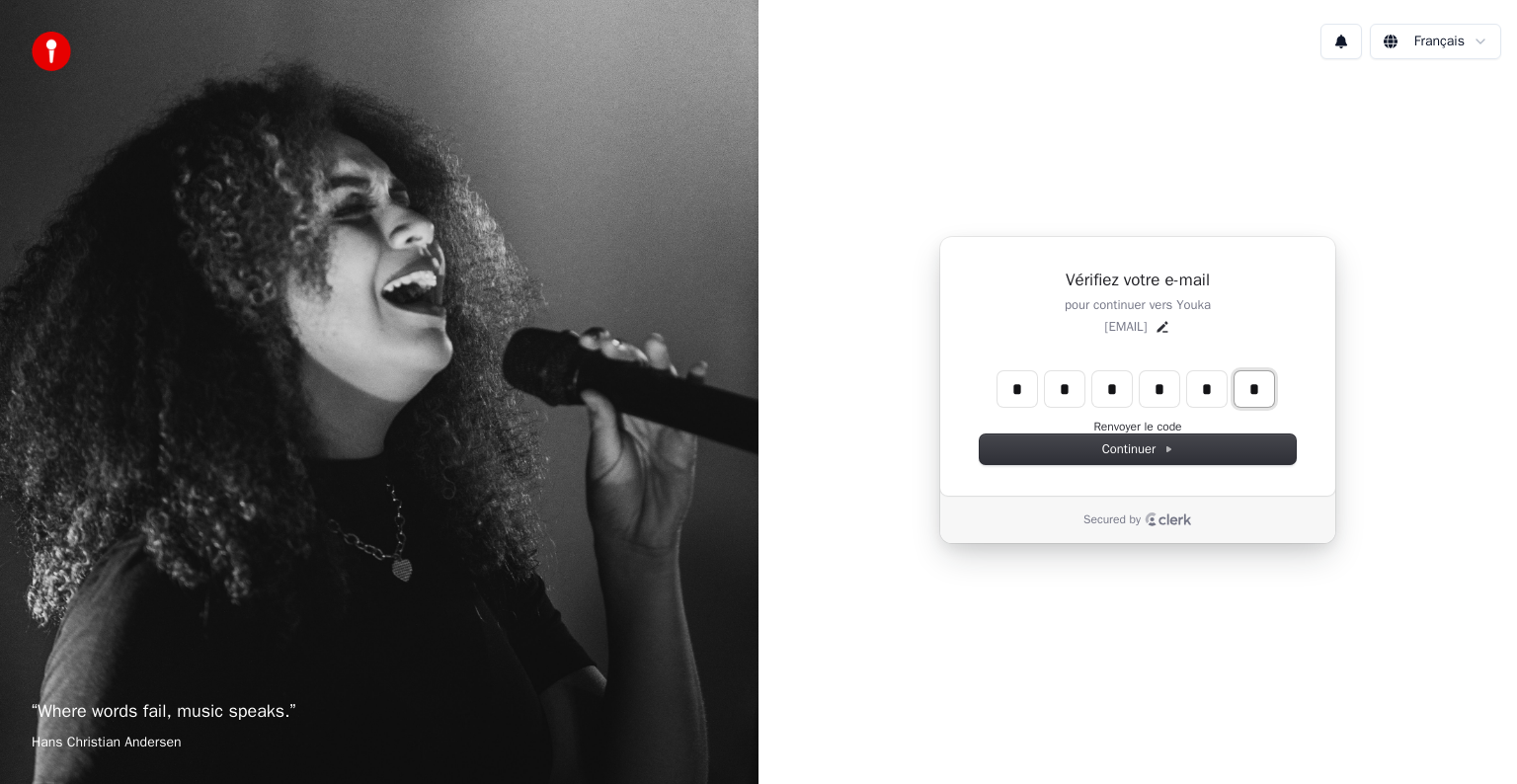 type on "*" 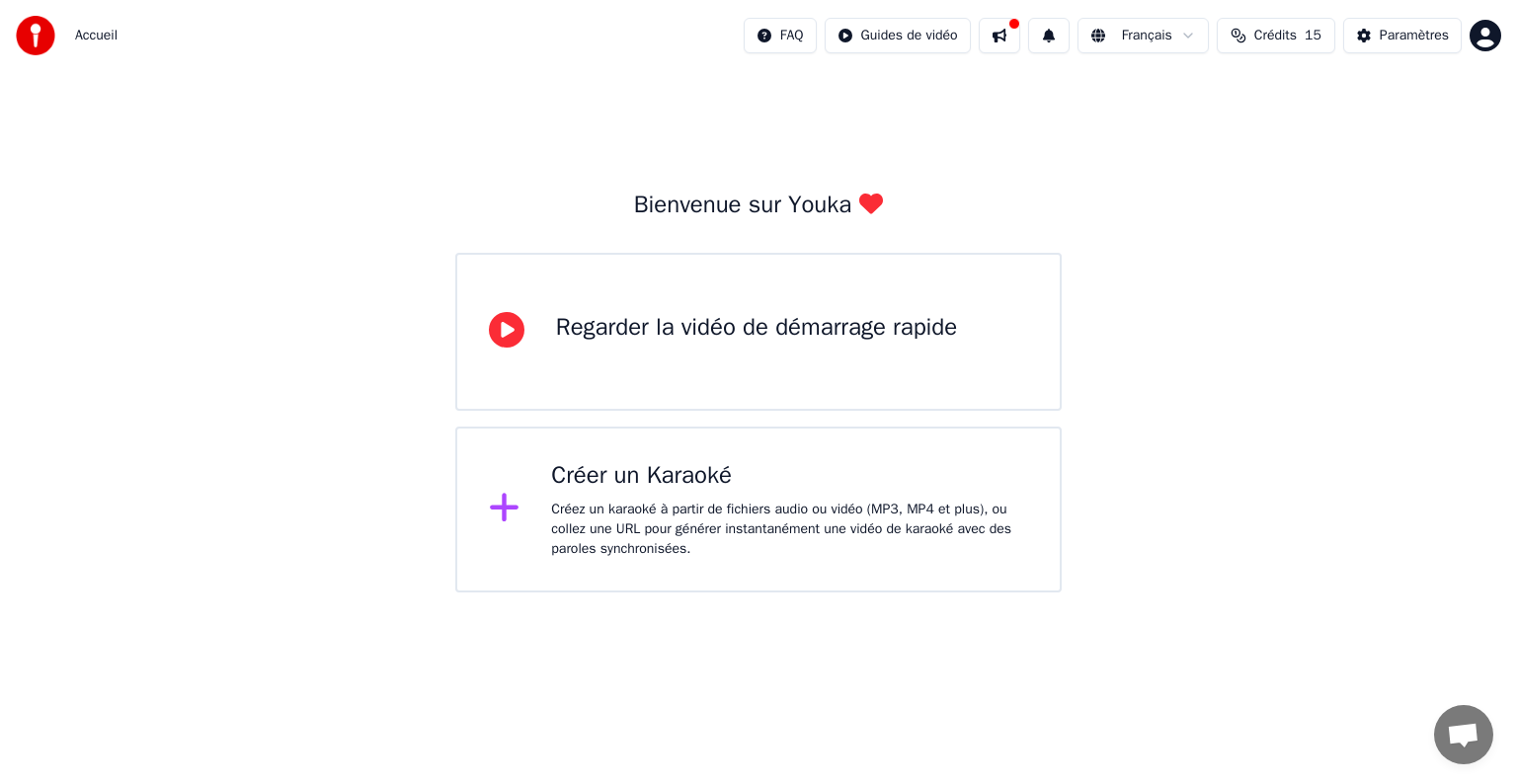 click on "Regarder la vidéo de démarrage rapide" at bounding box center [757, 328] 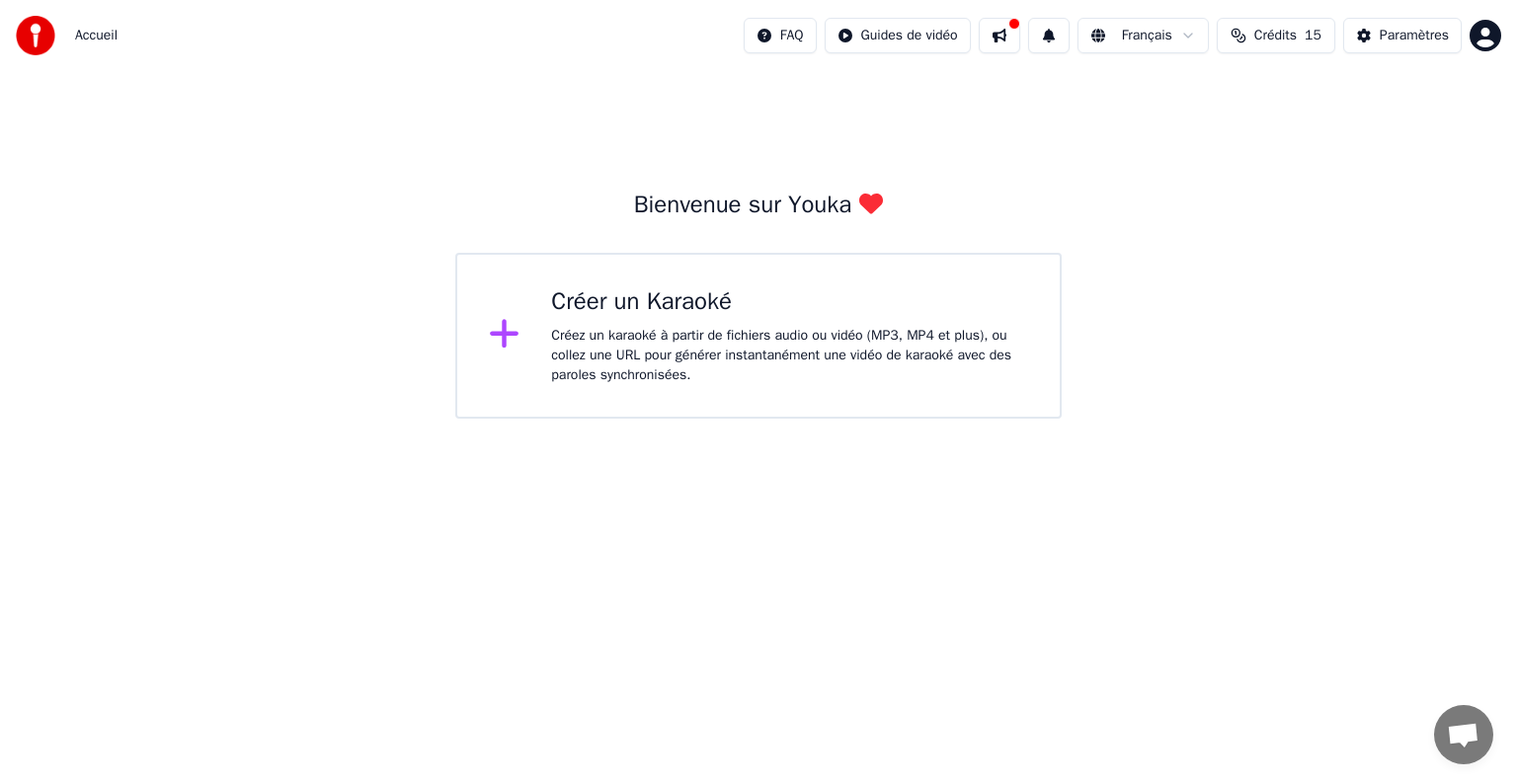 click on "Créez un karaoké à partir de fichiers audio ou vidéo (MP3, MP4 et plus), ou collez une URL pour générer instantanément une vidéo de karaoké avec des paroles synchronisées." at bounding box center (789, 355) 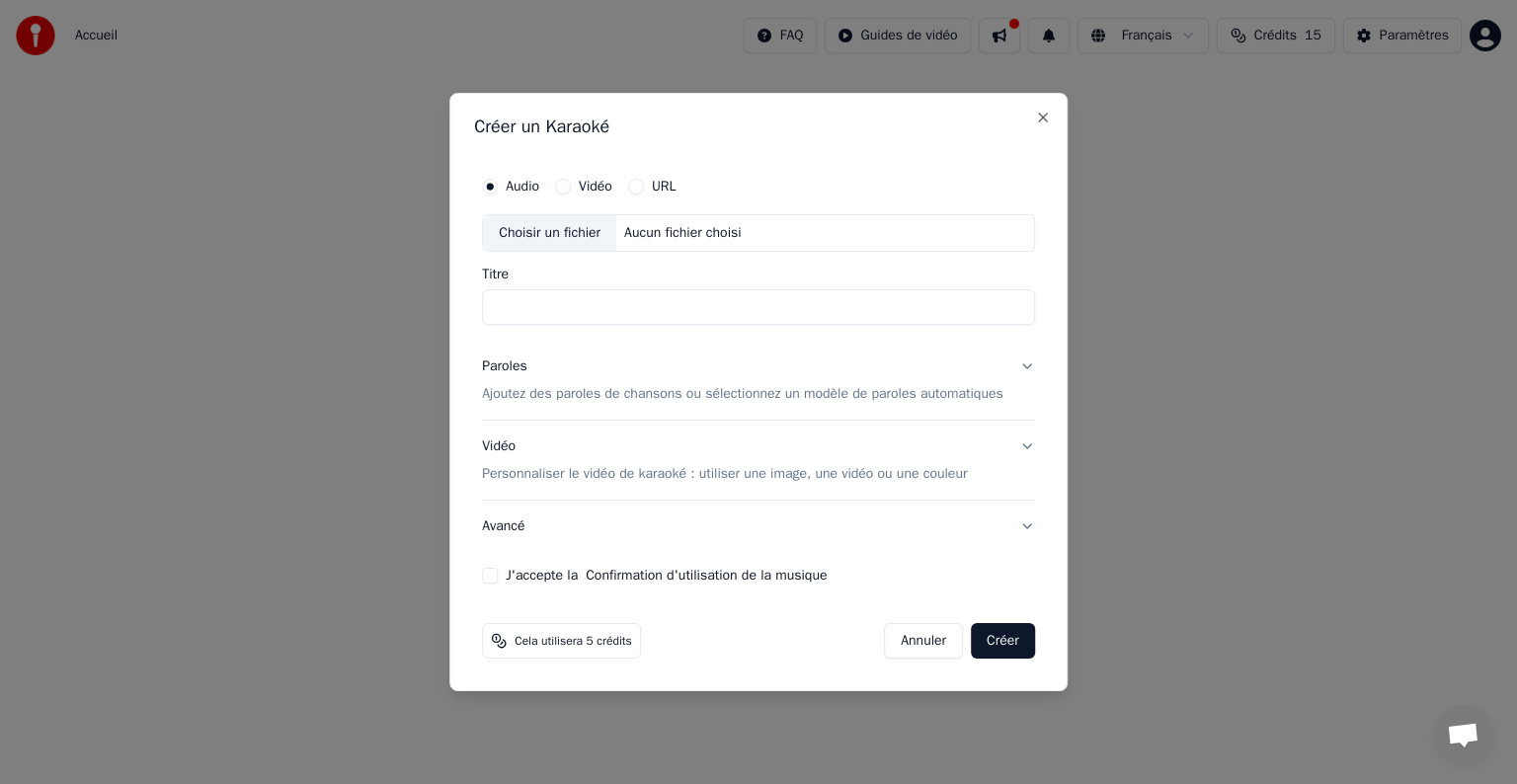 click on "Paroles Ajoutez des paroles de chansons ou sélectionnez un modèle de paroles automatiques" at bounding box center [758, 380] 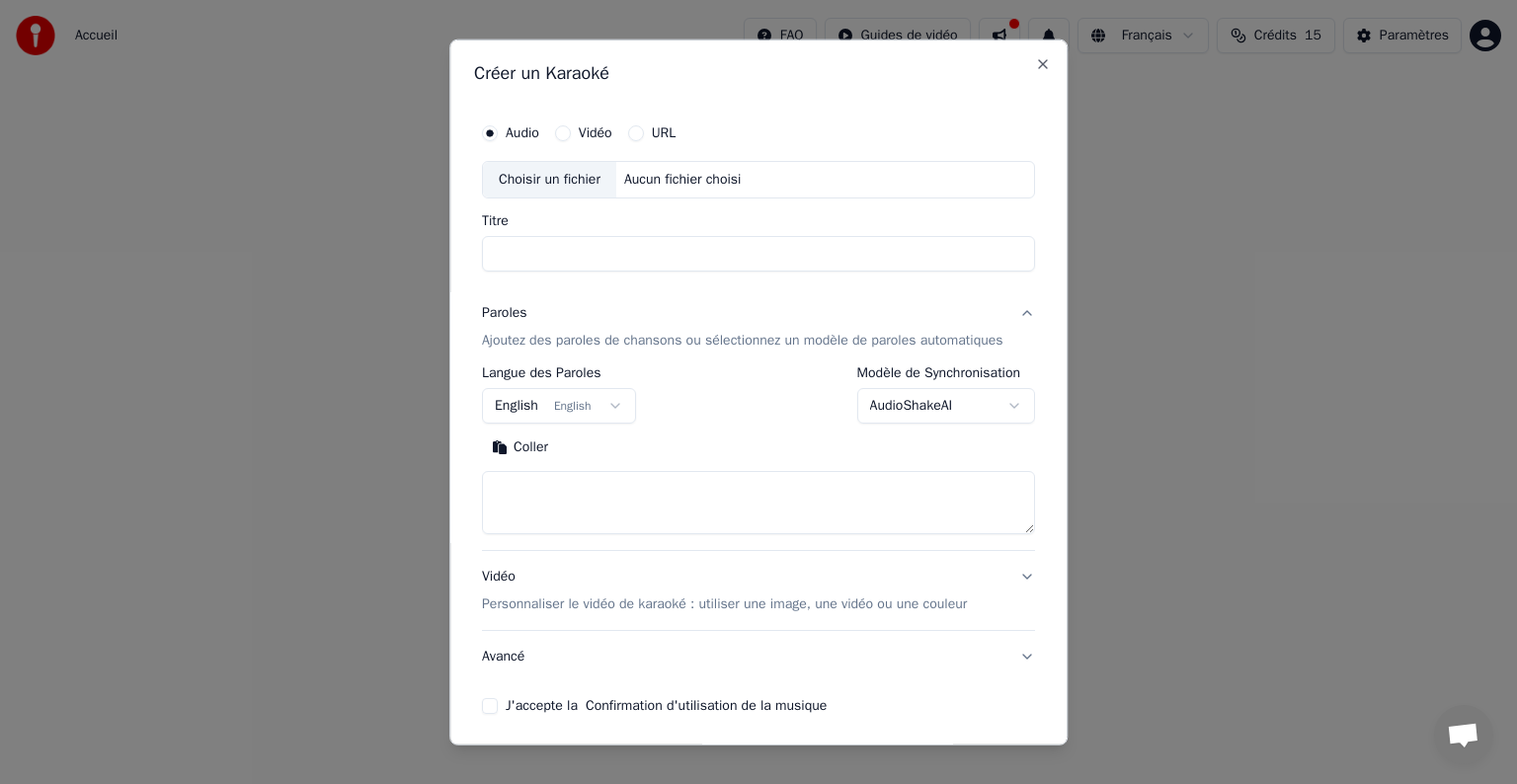 click on "English English" at bounding box center [559, 406] 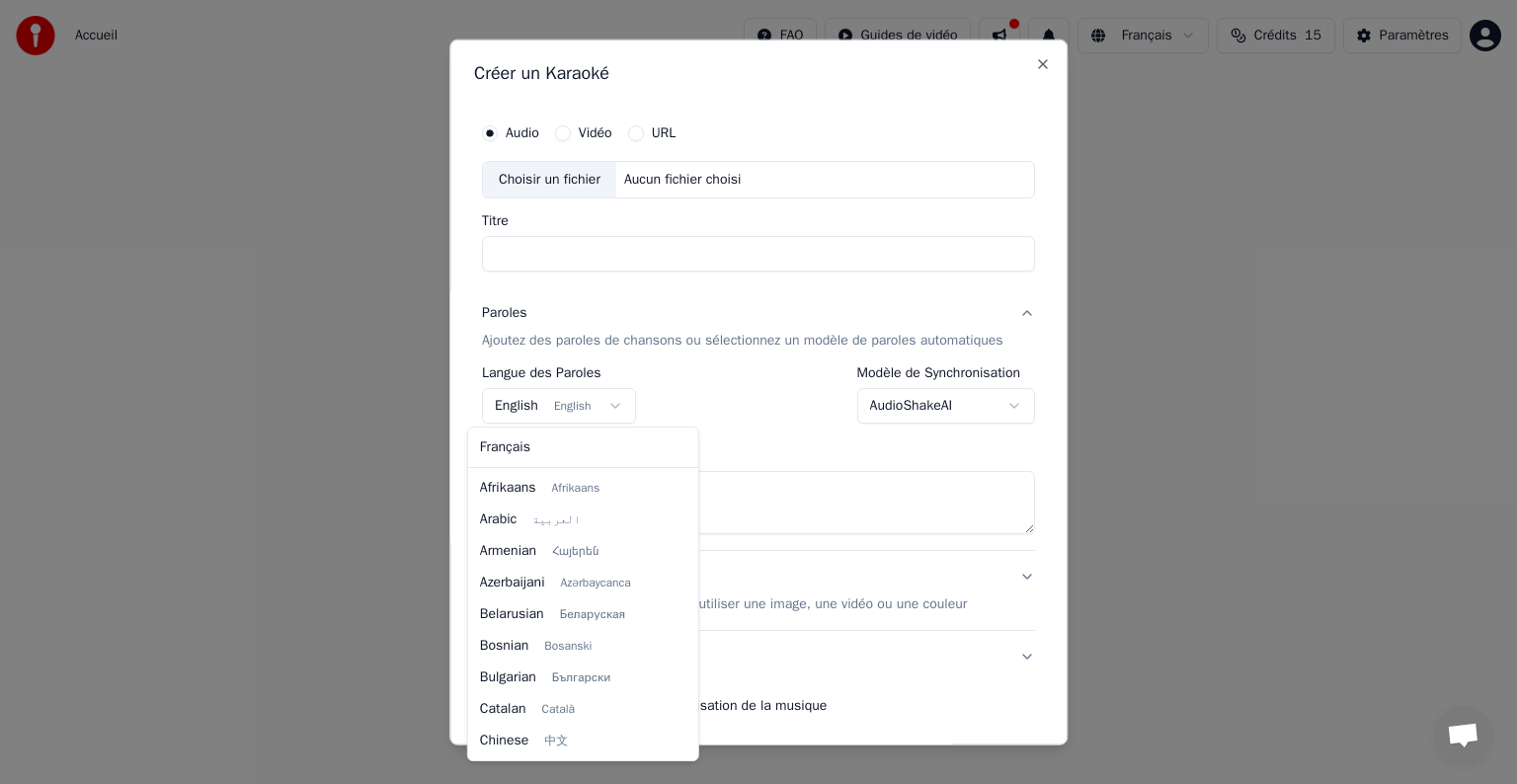 scroll, scrollTop: 158, scrollLeft: 0, axis: vertical 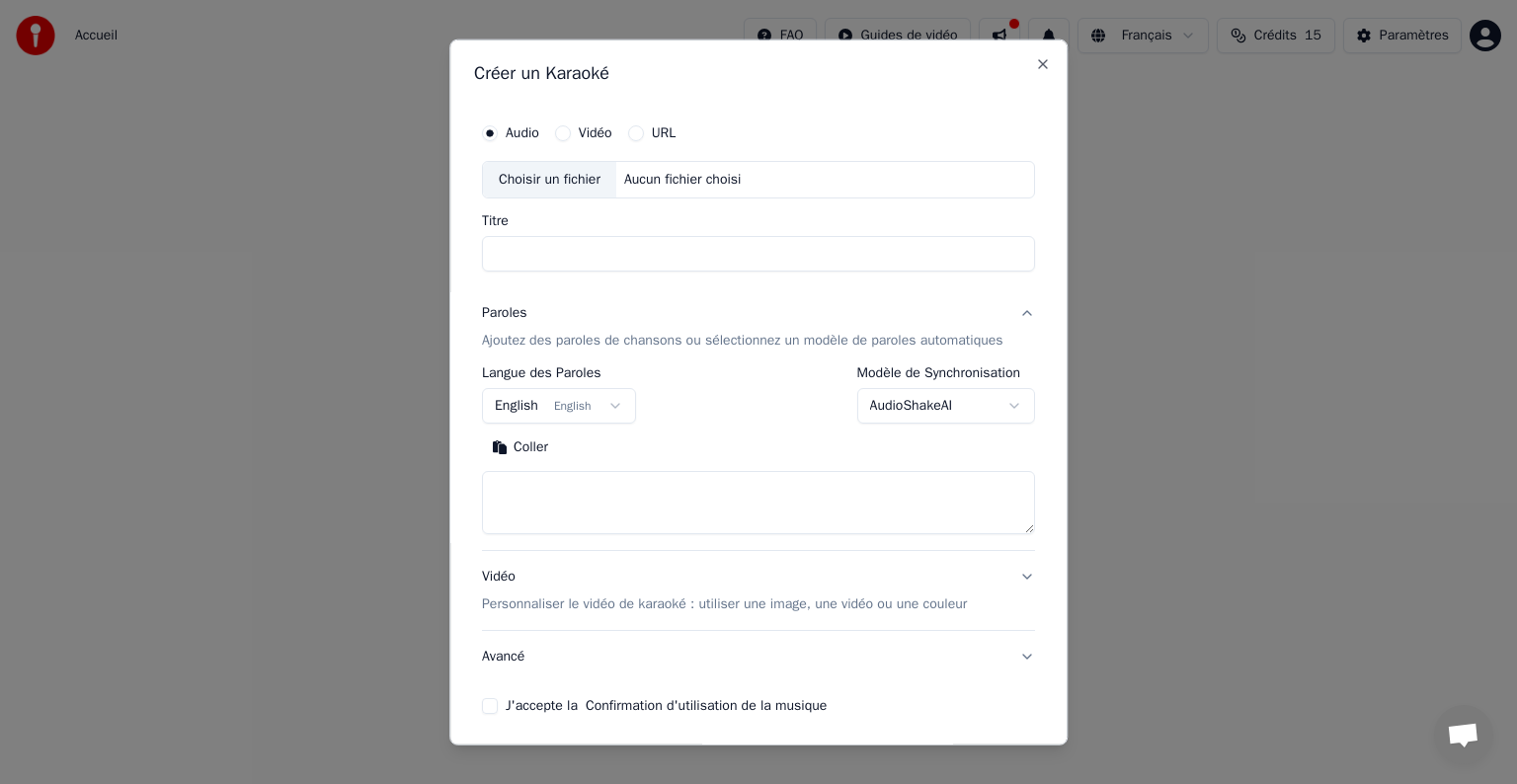 click on "**********" at bounding box center [758, 209] 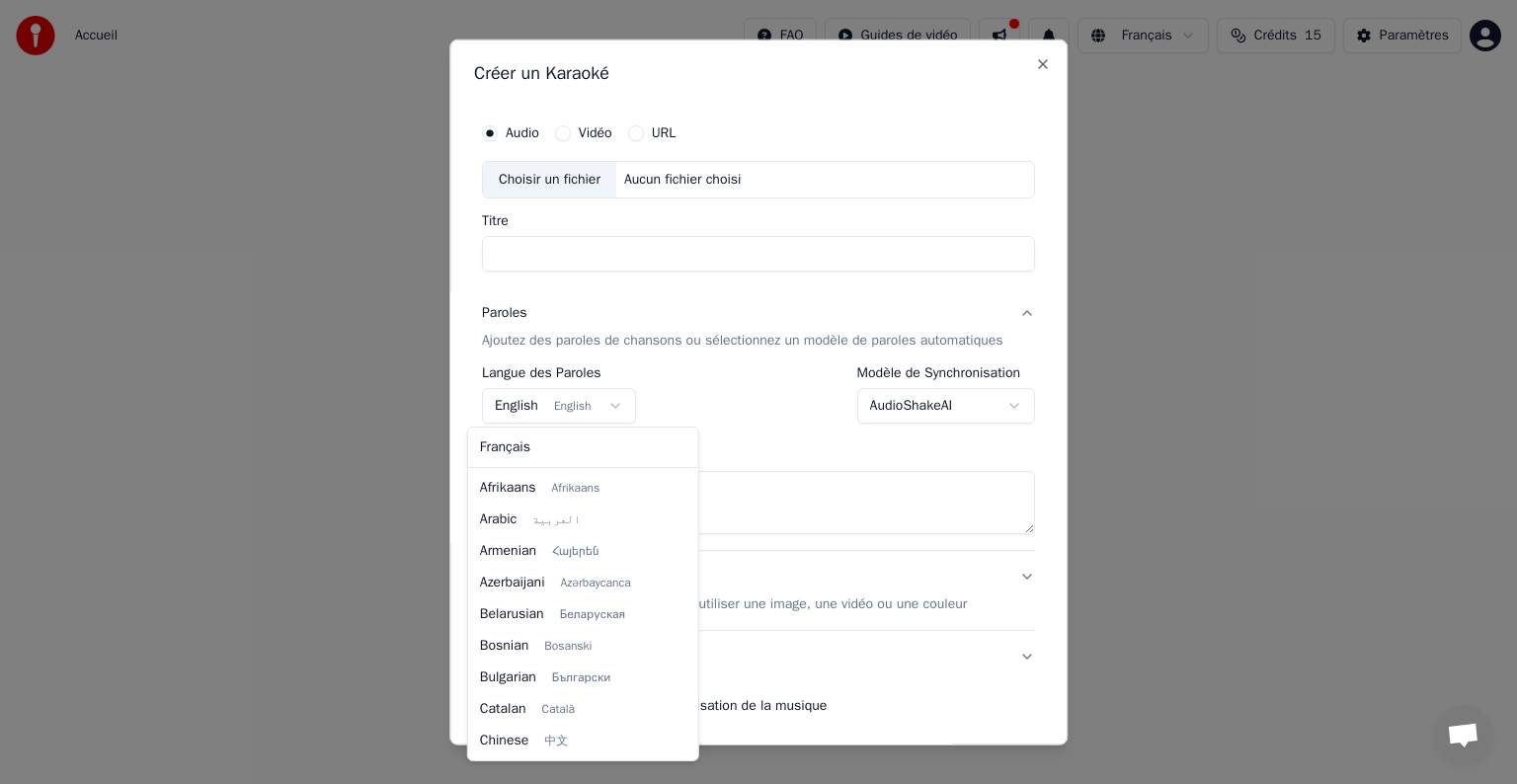 click on "**********" at bounding box center (758, 209) 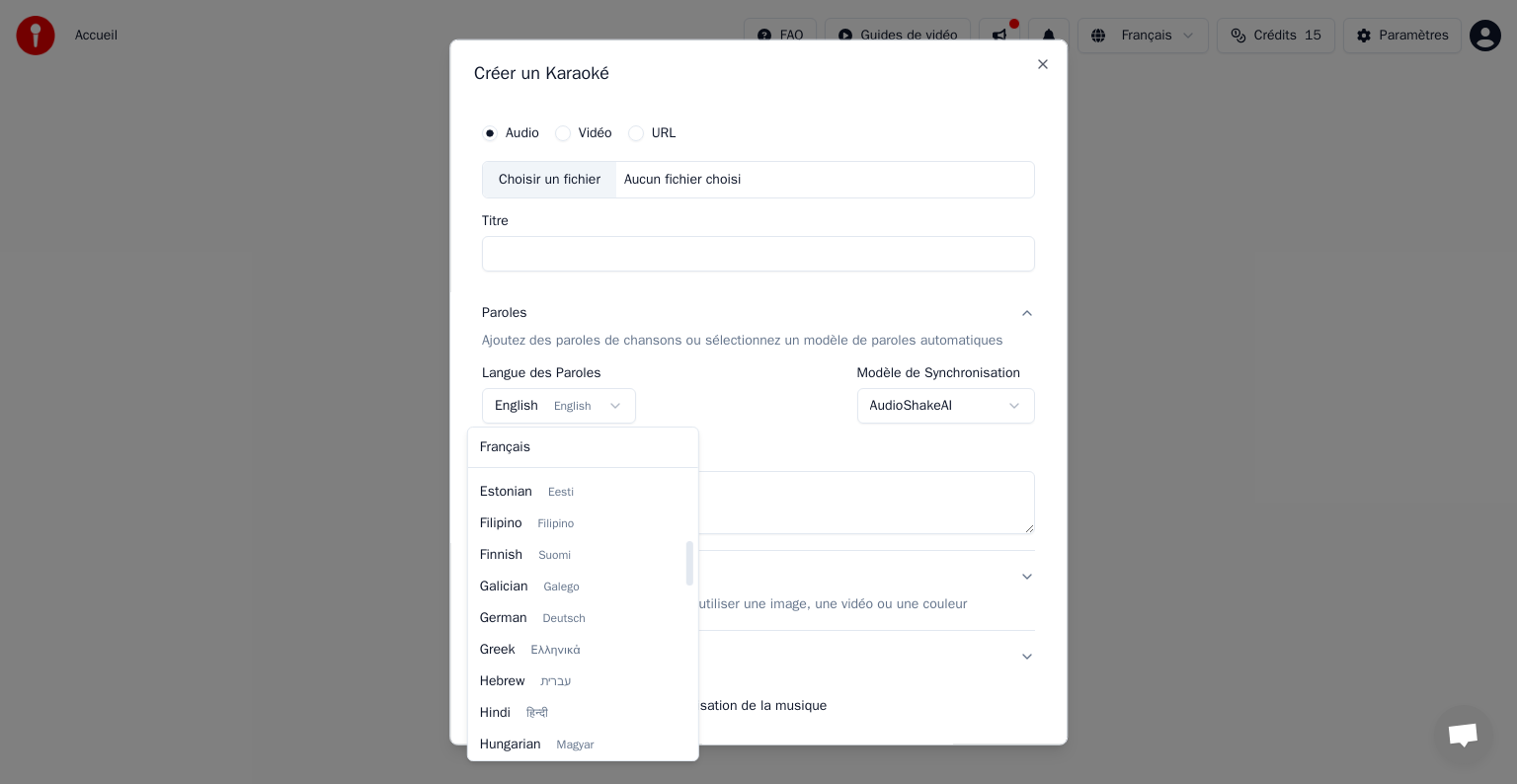 scroll, scrollTop: 434, scrollLeft: 0, axis: vertical 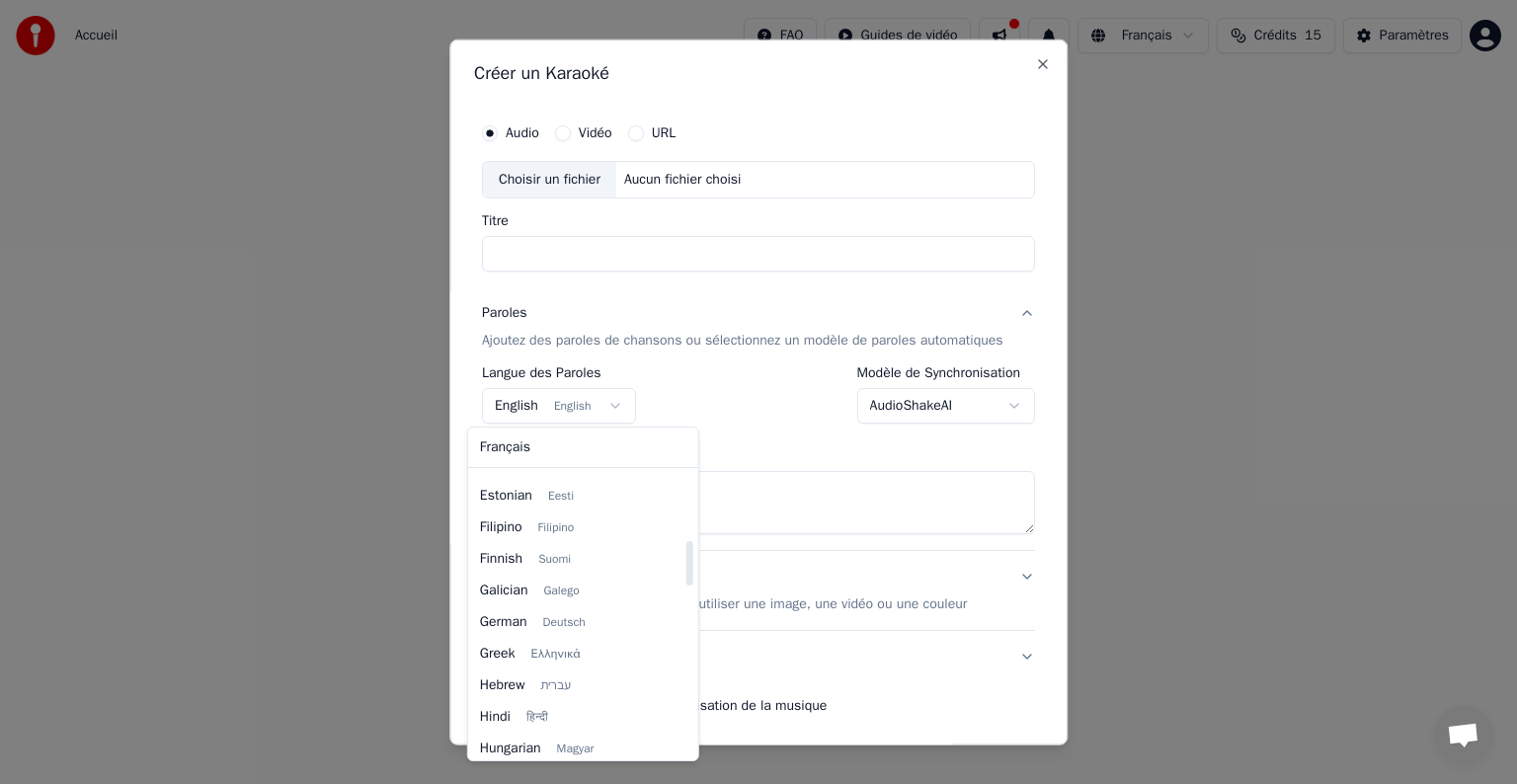 drag, startPoint x: 690, startPoint y: 520, endPoint x: 701, endPoint y: 564, distance: 45.35416 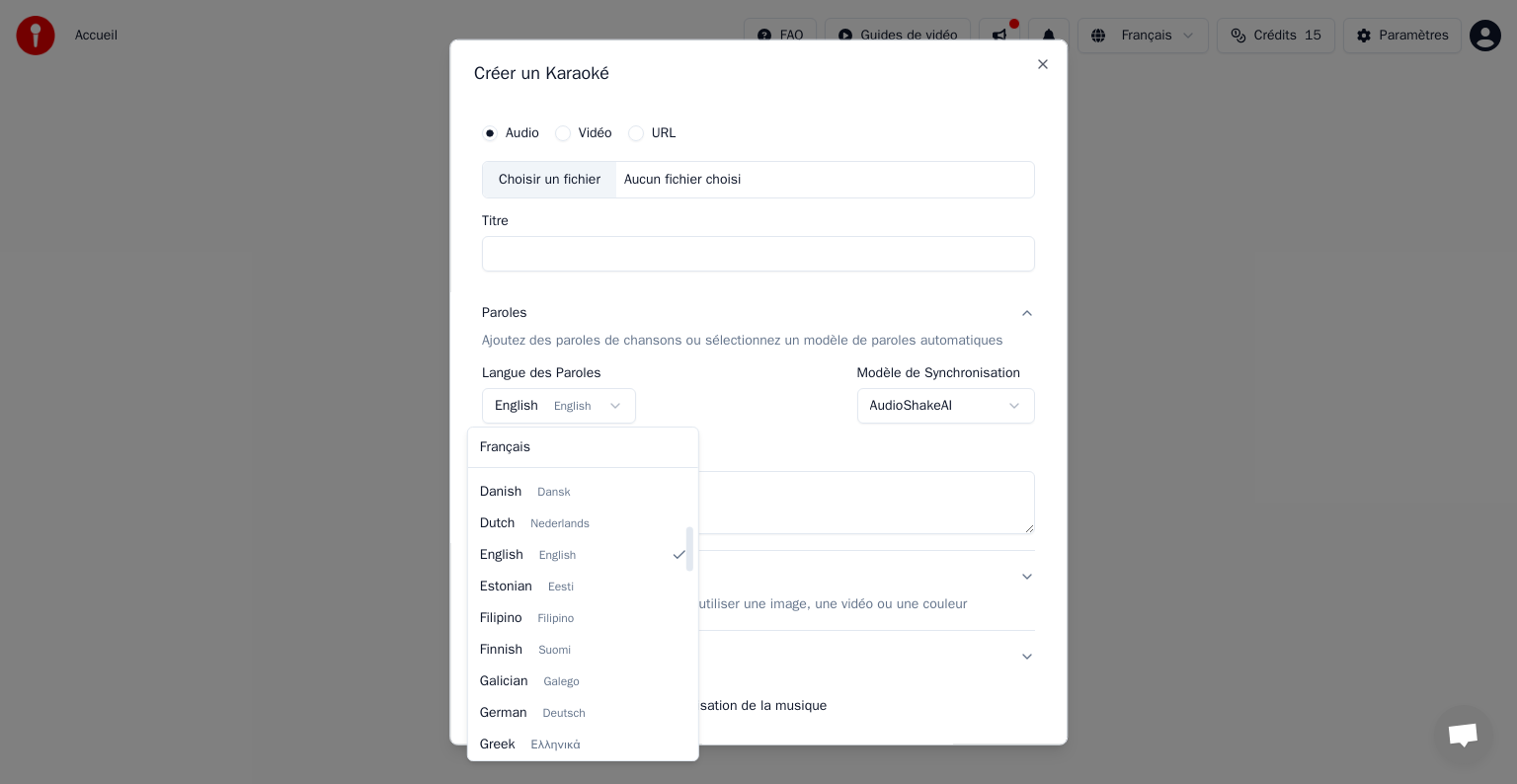 scroll, scrollTop: 353, scrollLeft: 0, axis: vertical 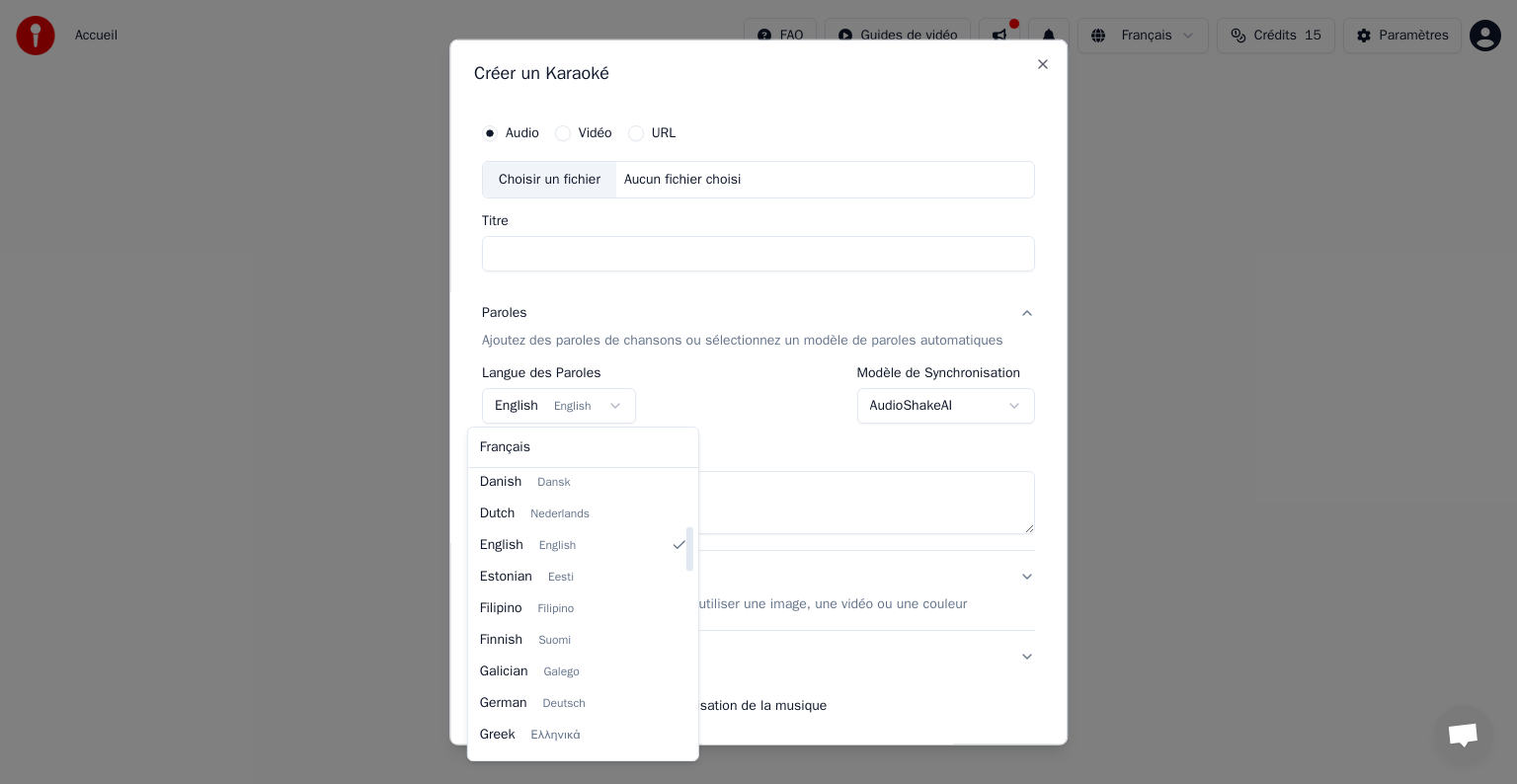 drag, startPoint x: 690, startPoint y: 556, endPoint x: 694, endPoint y: 543, distance: 13.601471 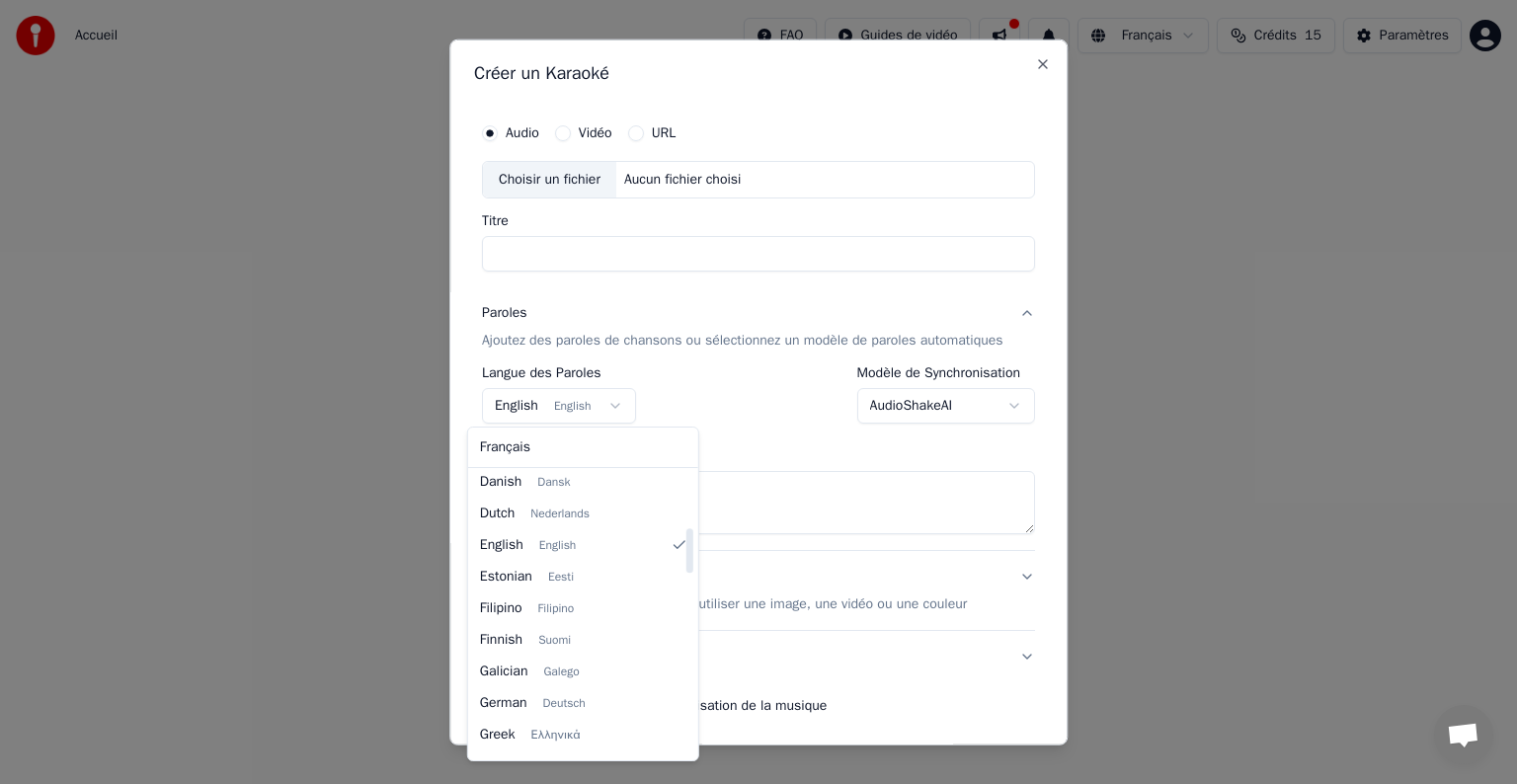 select on "**" 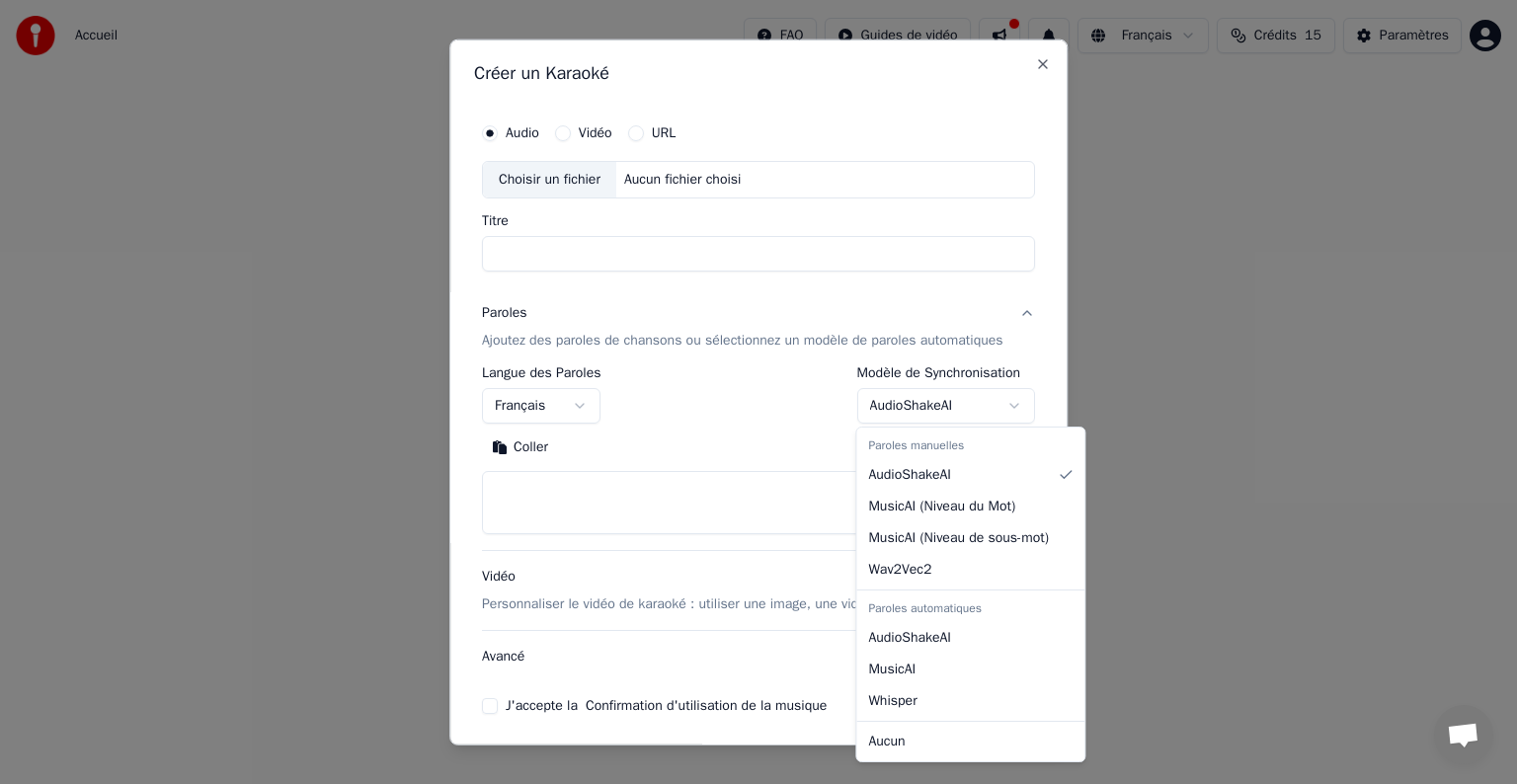 click on "**********" at bounding box center [758, 209] 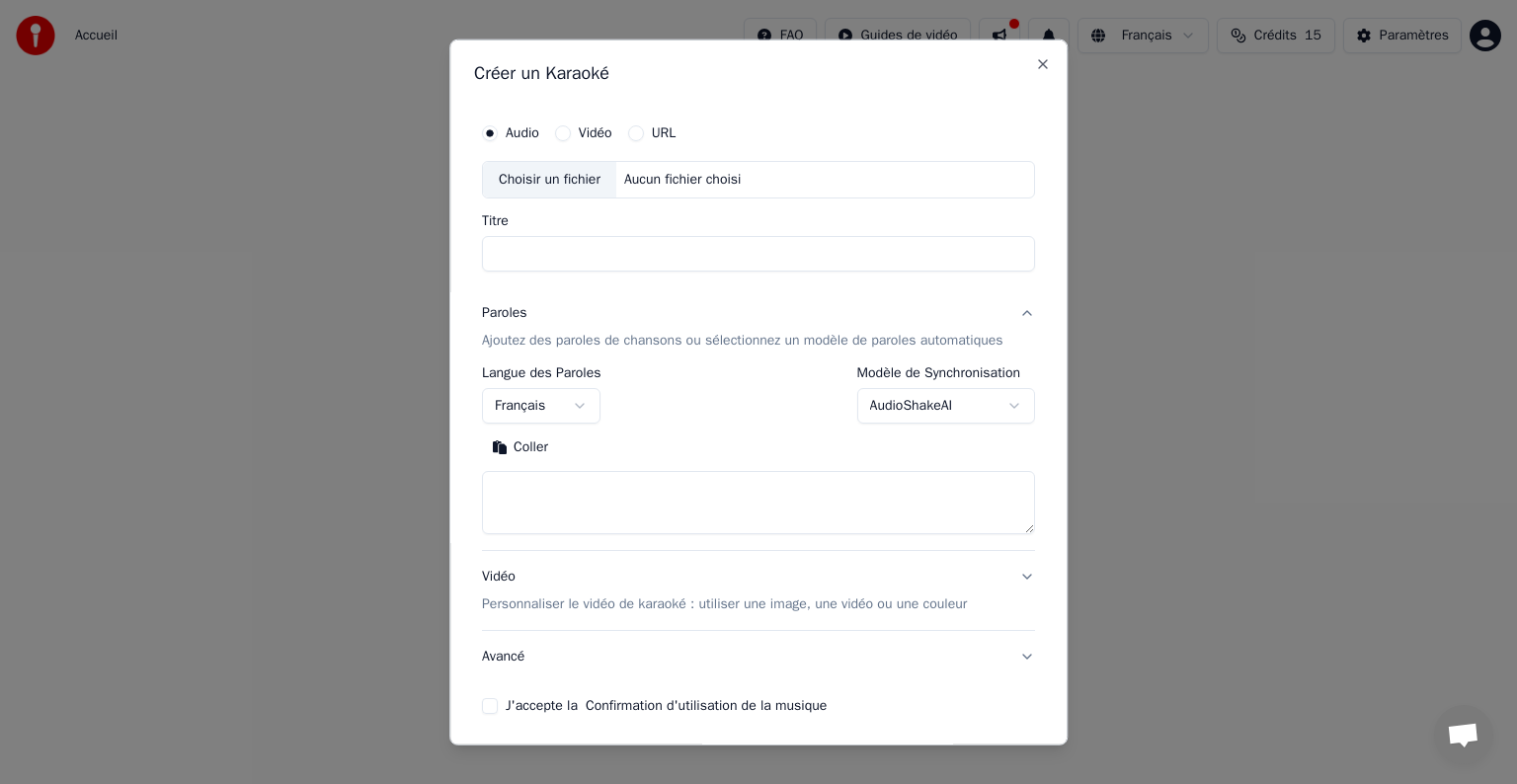 click on "**********" at bounding box center (758, 209) 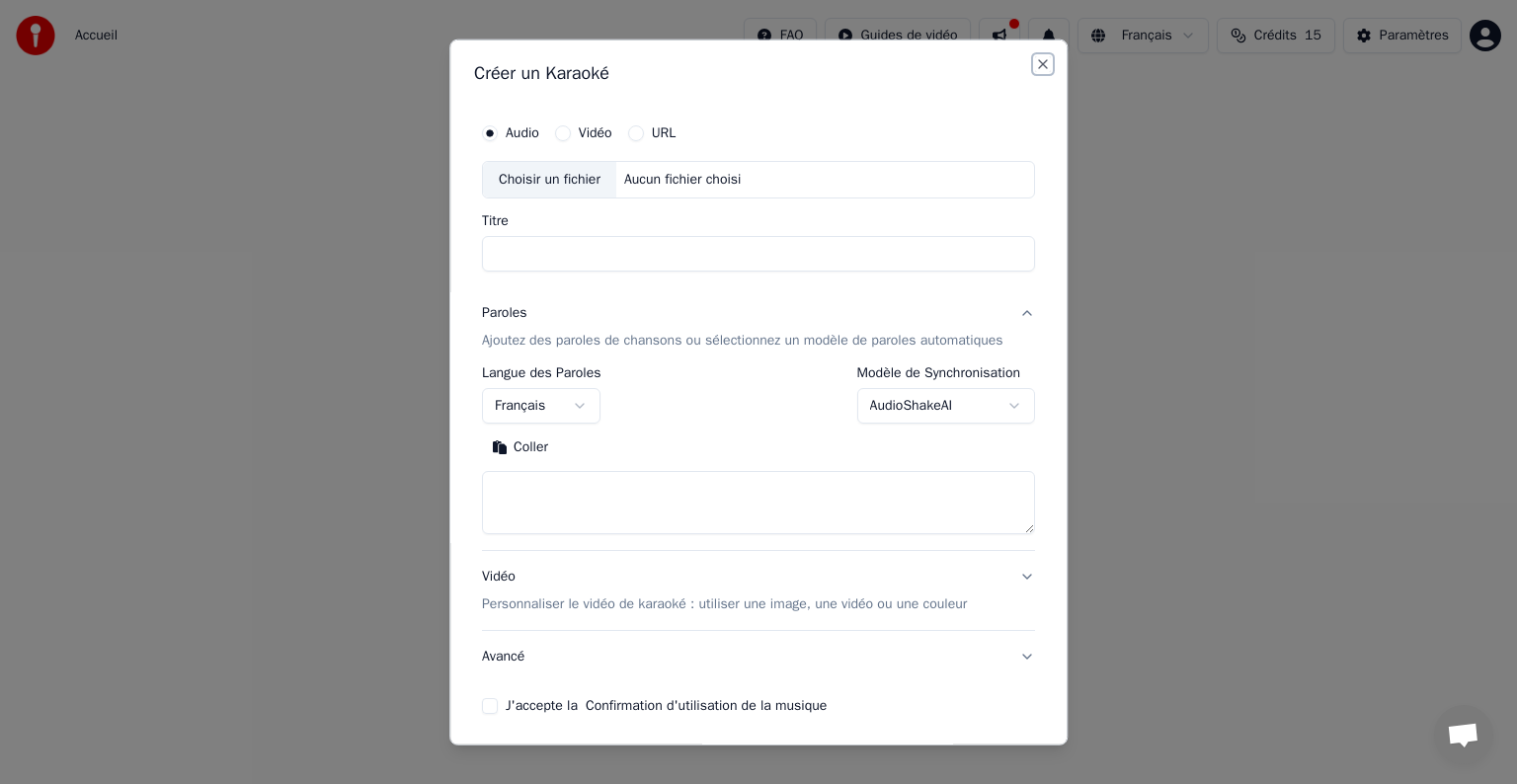 click on "Close" at bounding box center (1043, 64) 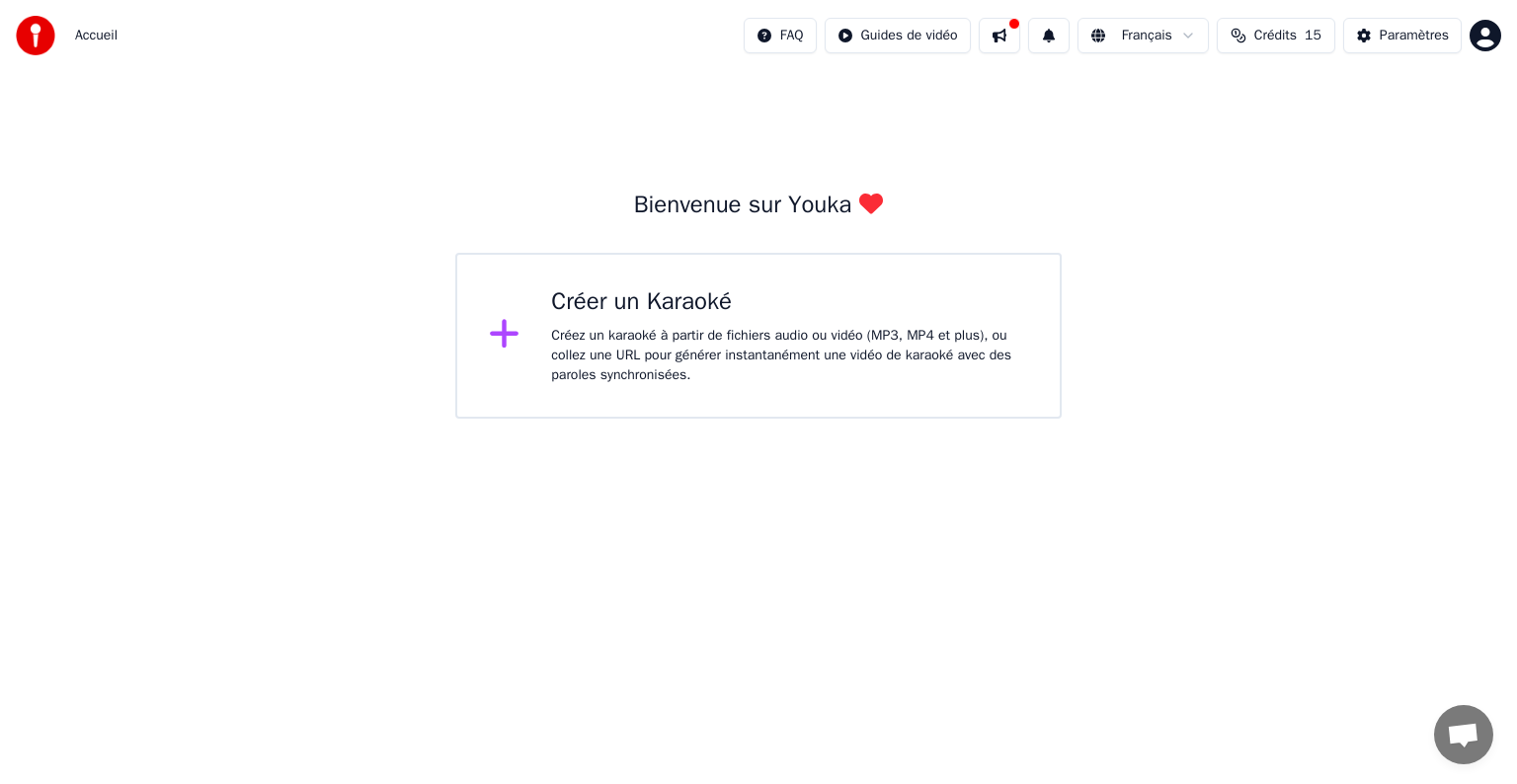 click on "Créer un Karaoké" at bounding box center [789, 302] 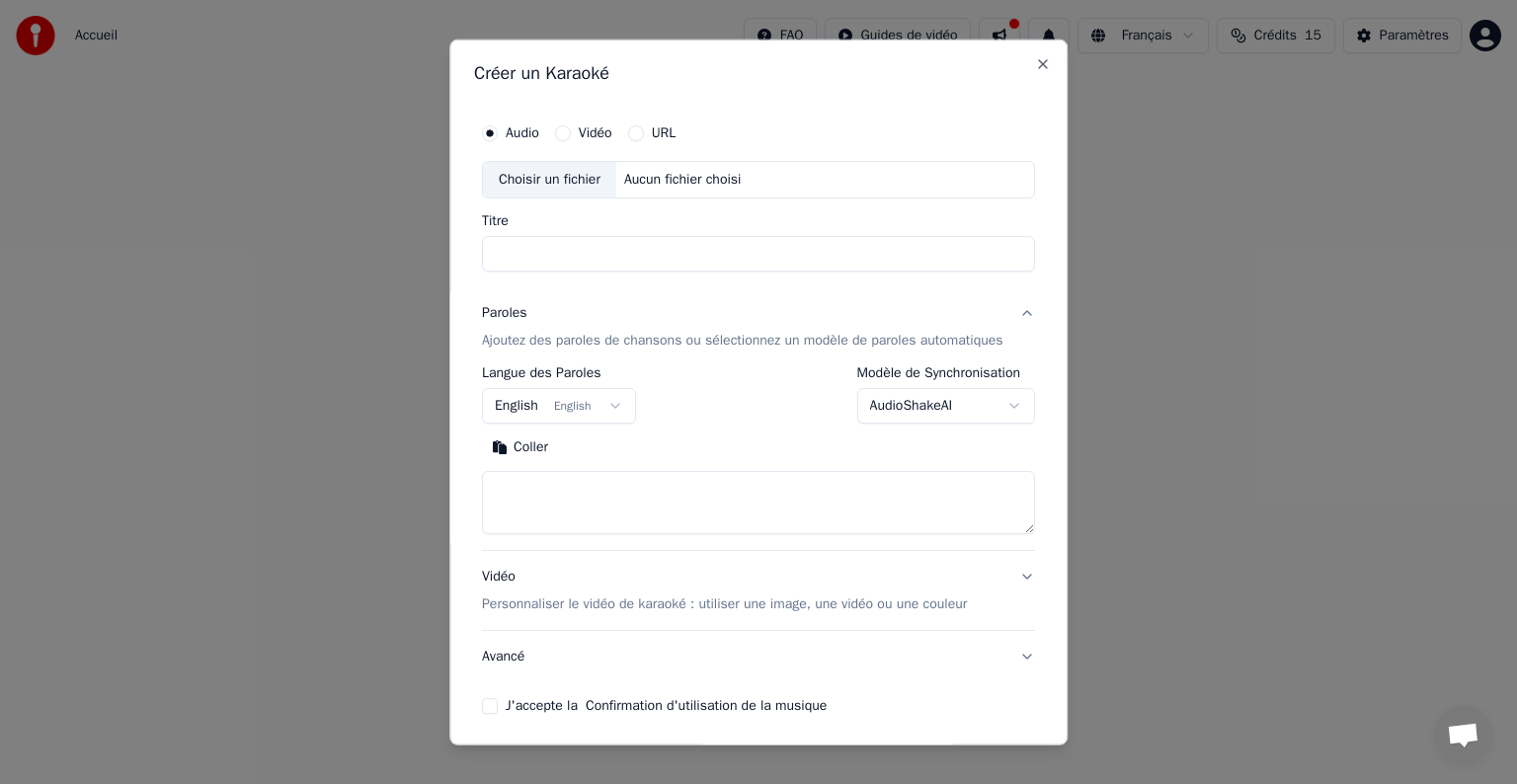 click at bounding box center [758, 503] 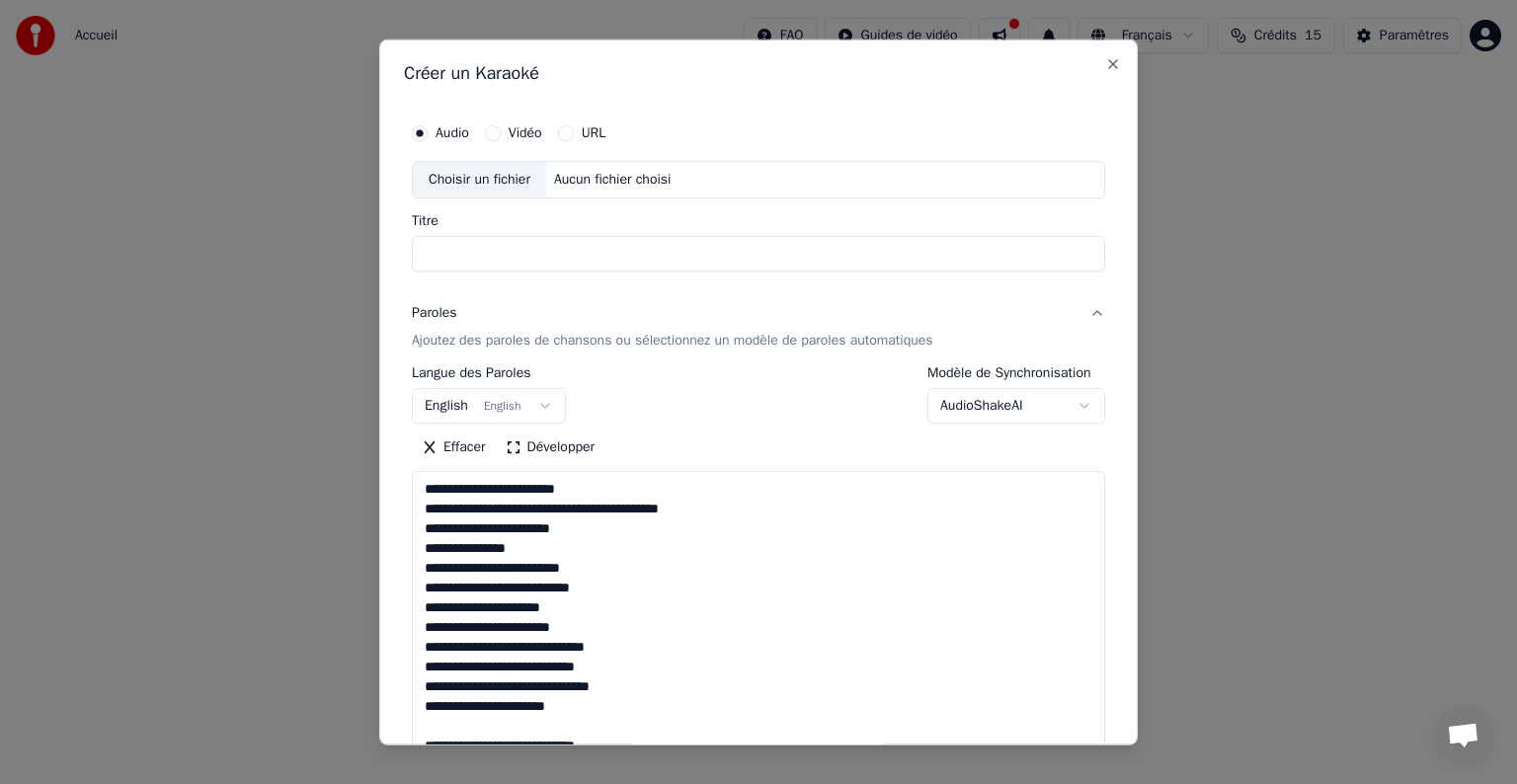 scroll, scrollTop: 695, scrollLeft: 0, axis: vertical 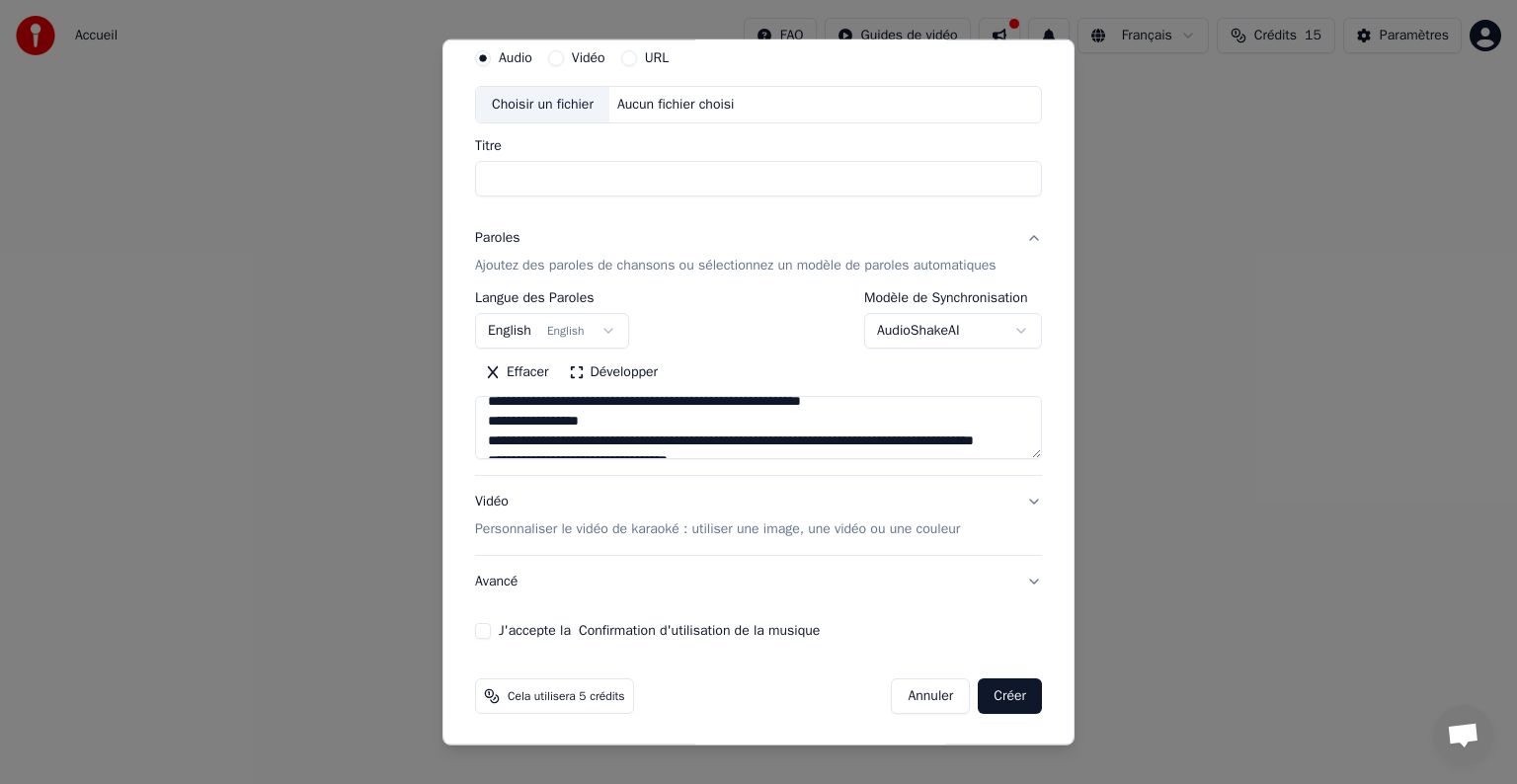 click on "Développer" at bounding box center (613, 372) 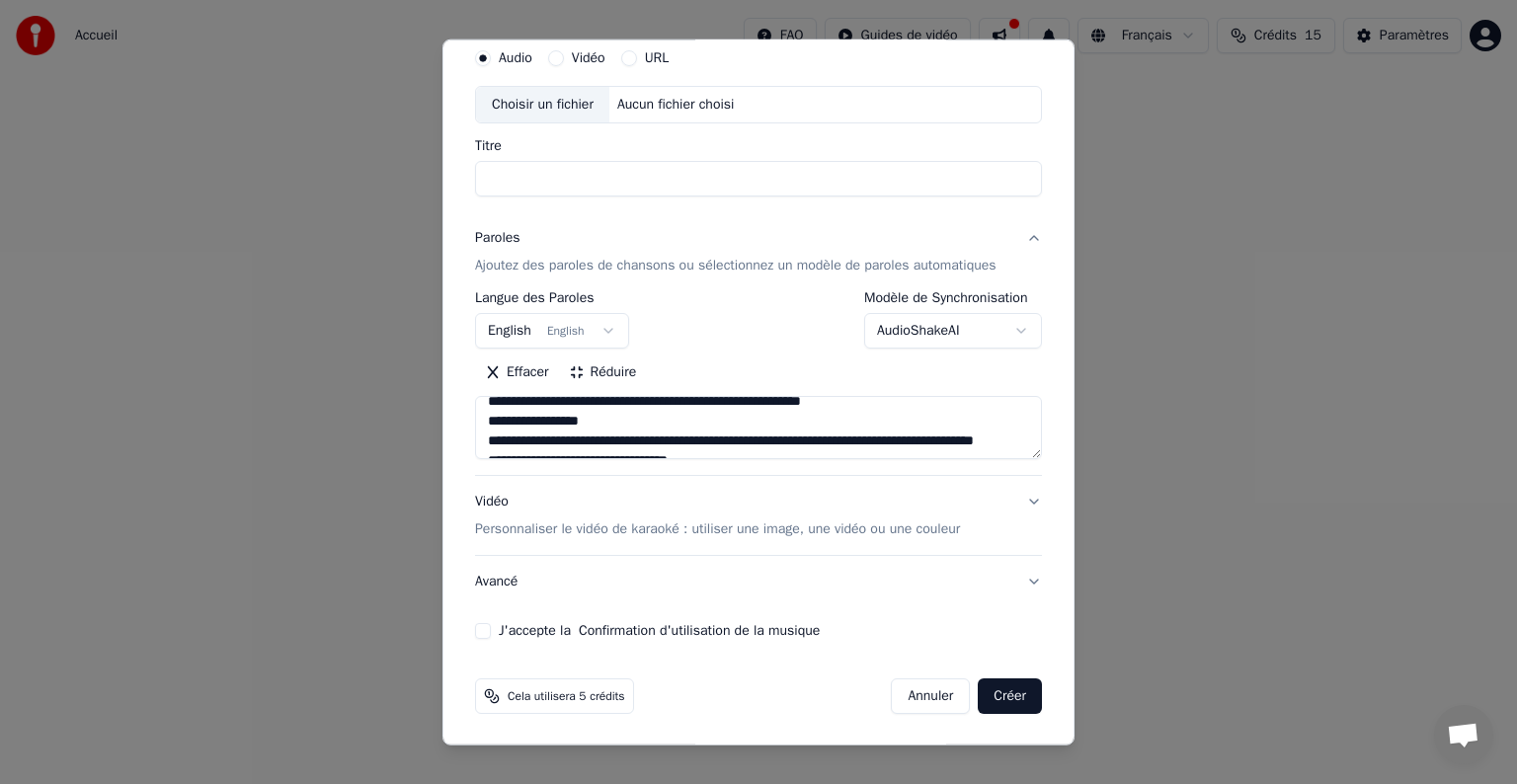scroll, scrollTop: 0, scrollLeft: 0, axis: both 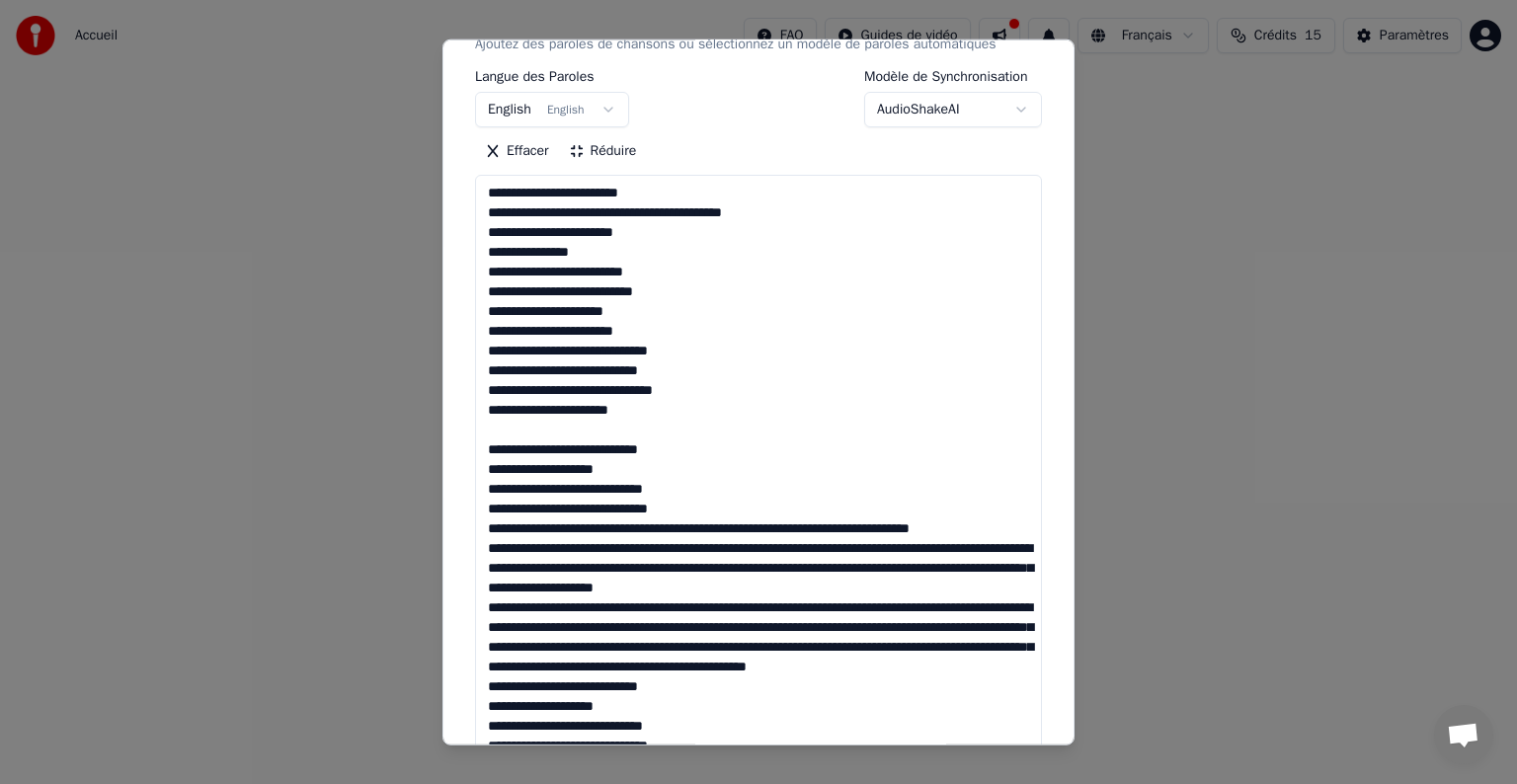 click at bounding box center (758, 558) 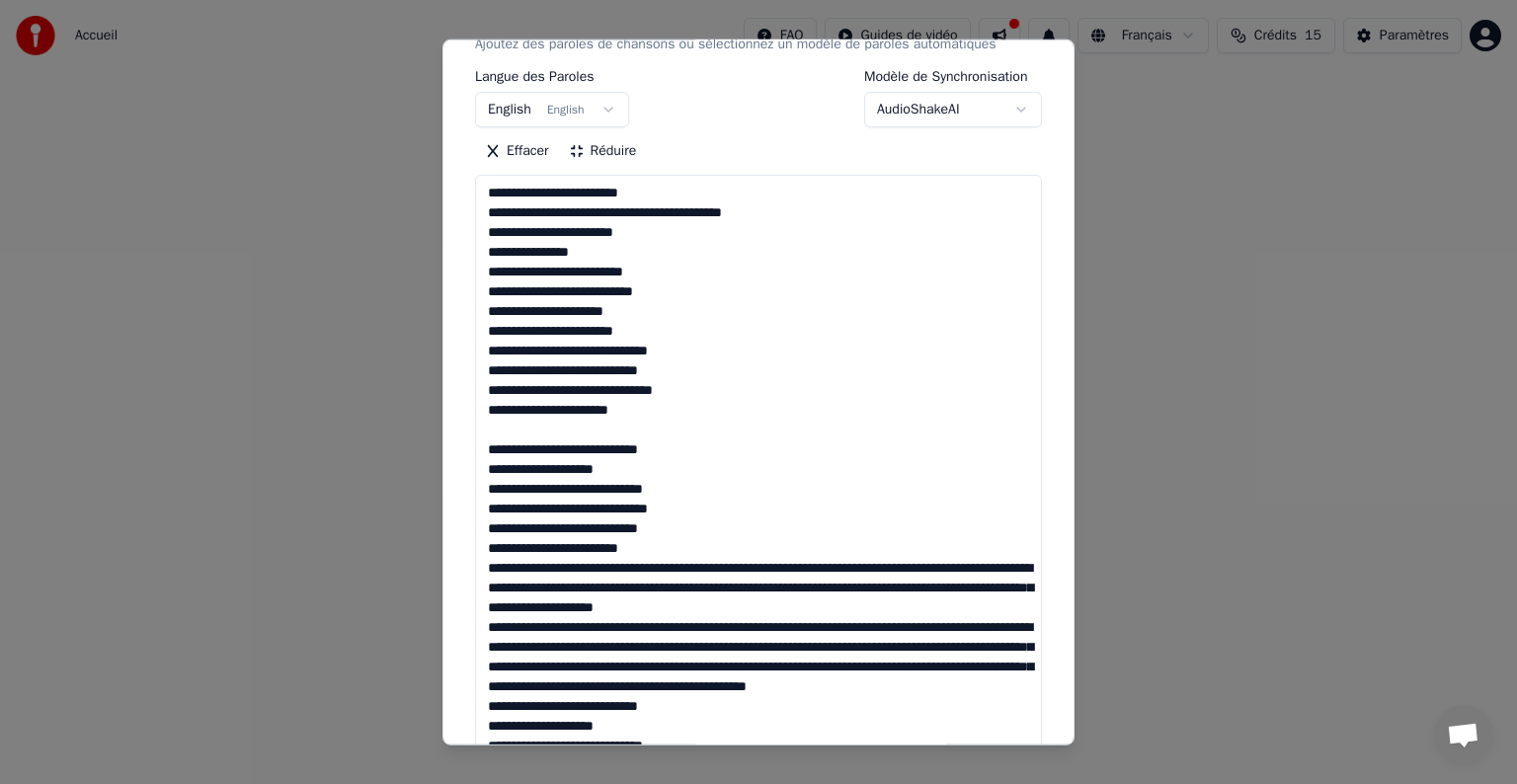 drag, startPoint x: 794, startPoint y: 572, endPoint x: 687, endPoint y: 581, distance: 107.37784 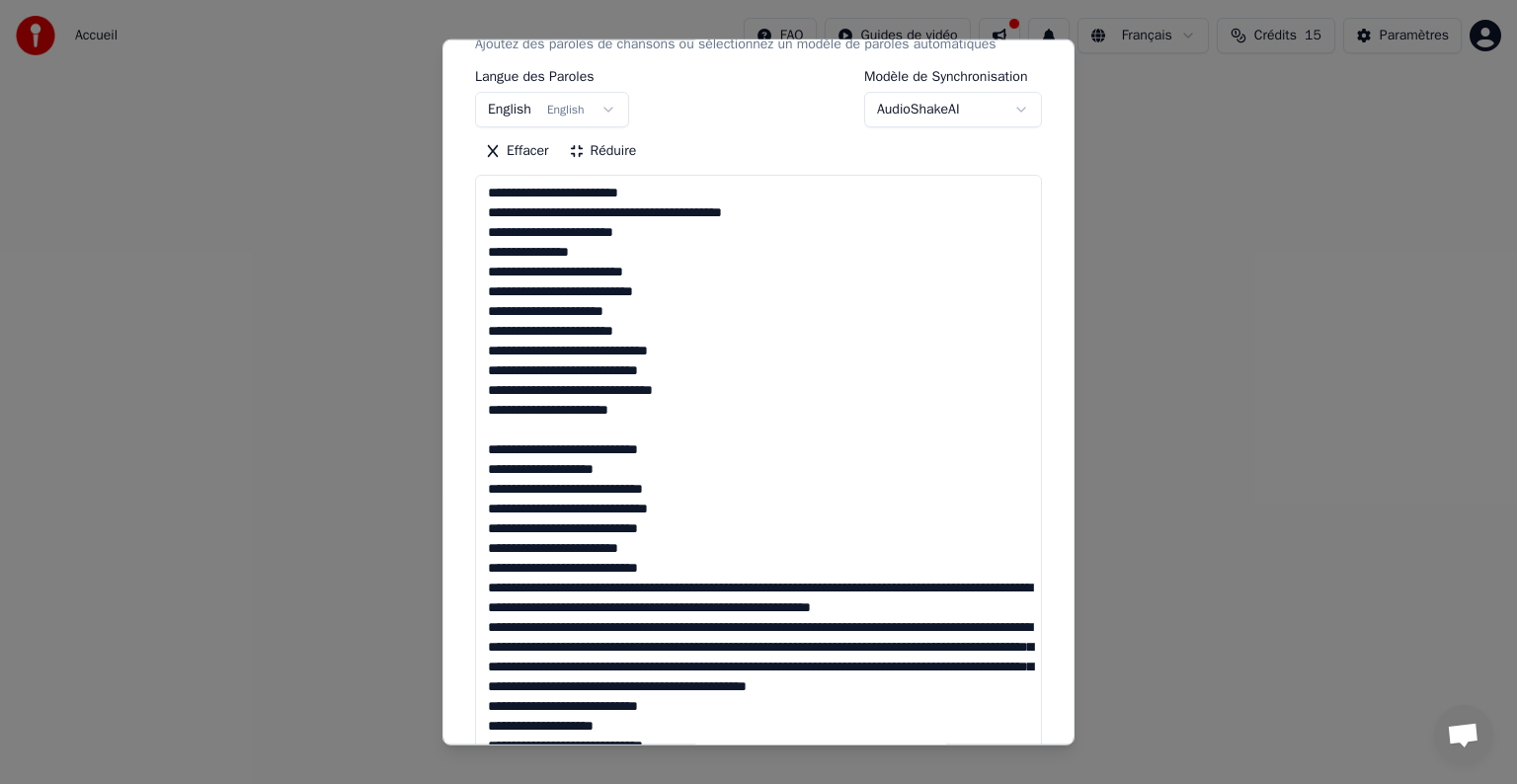 click at bounding box center [758, 558] 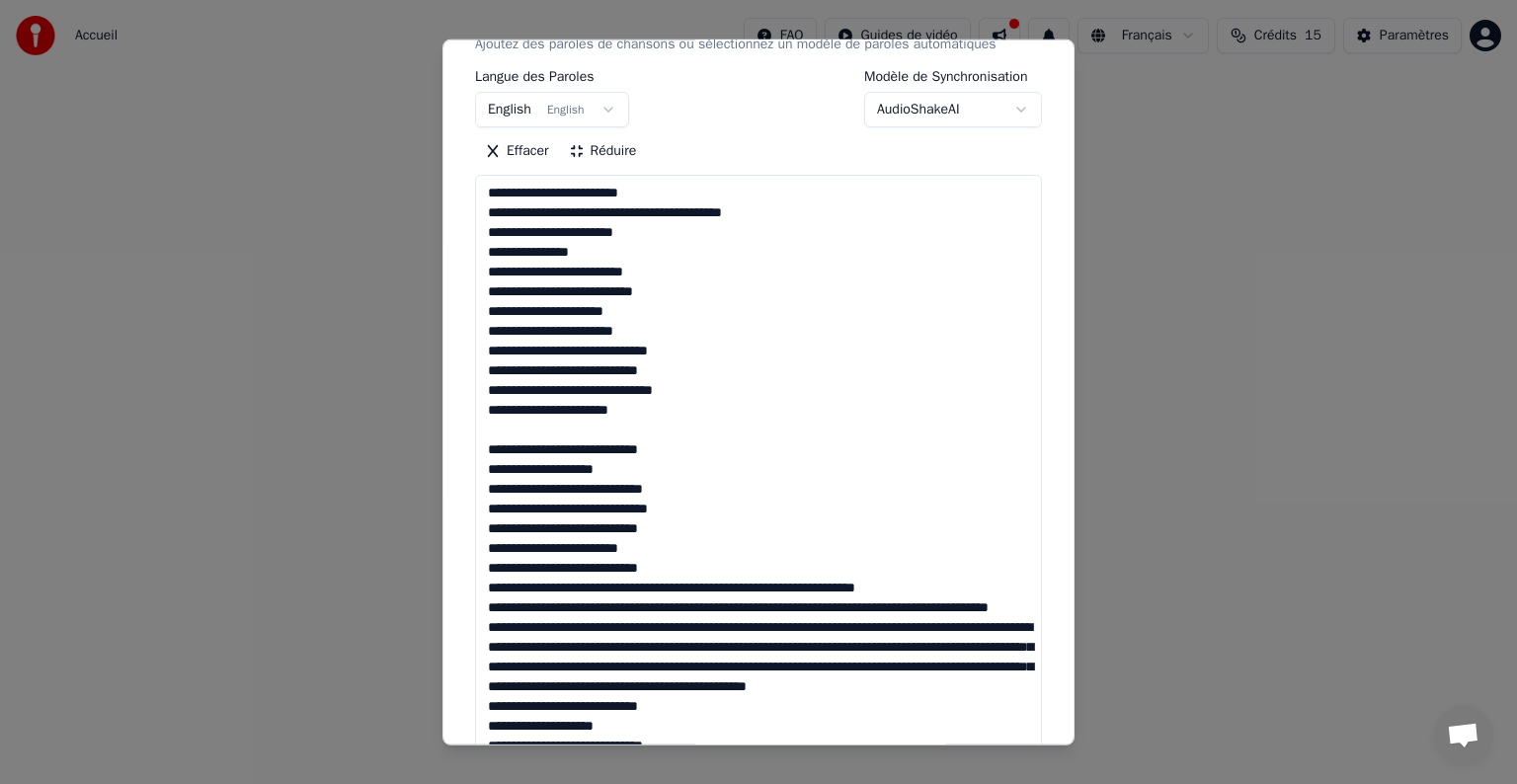 click at bounding box center [758, 558] 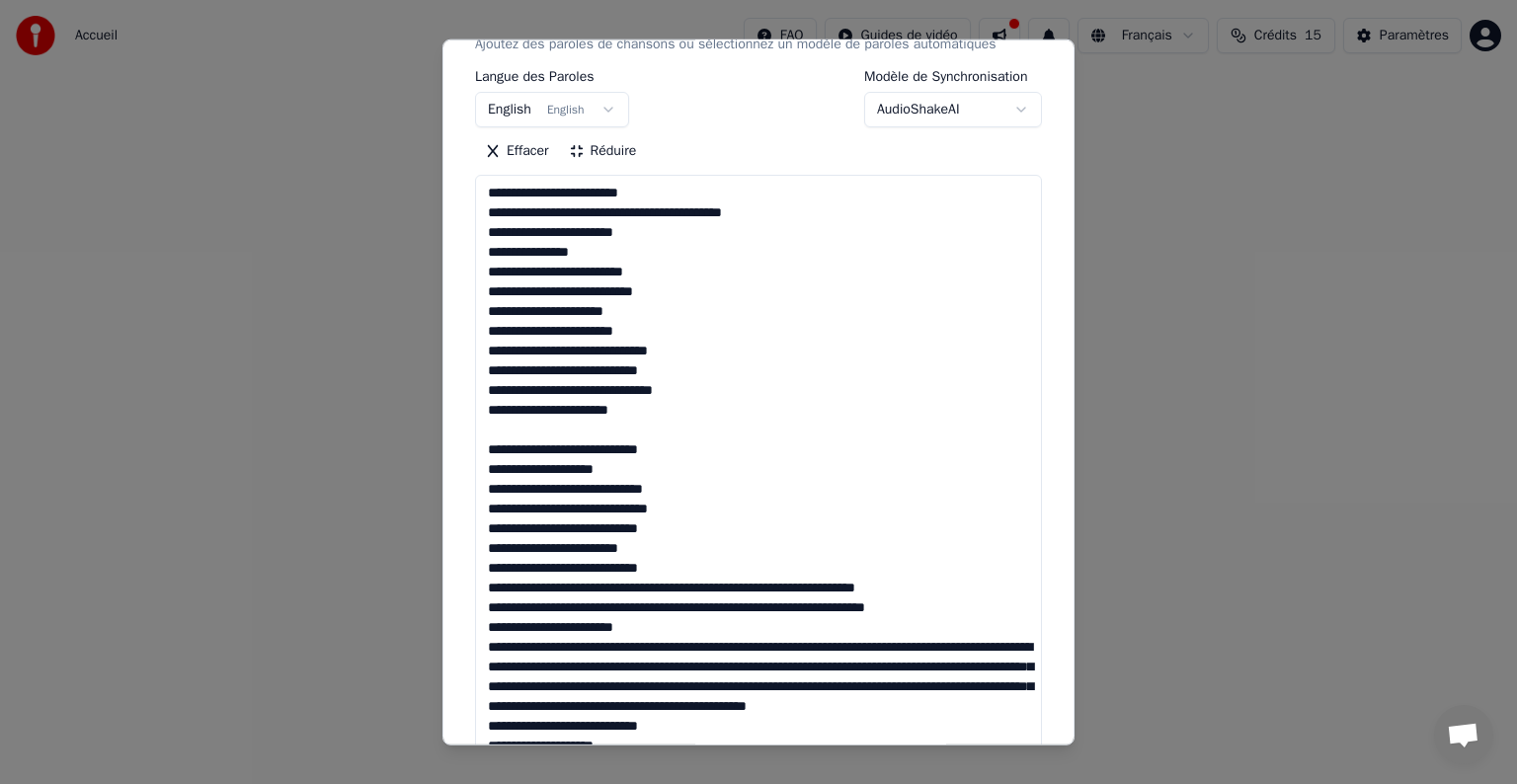 click at bounding box center [758, 558] 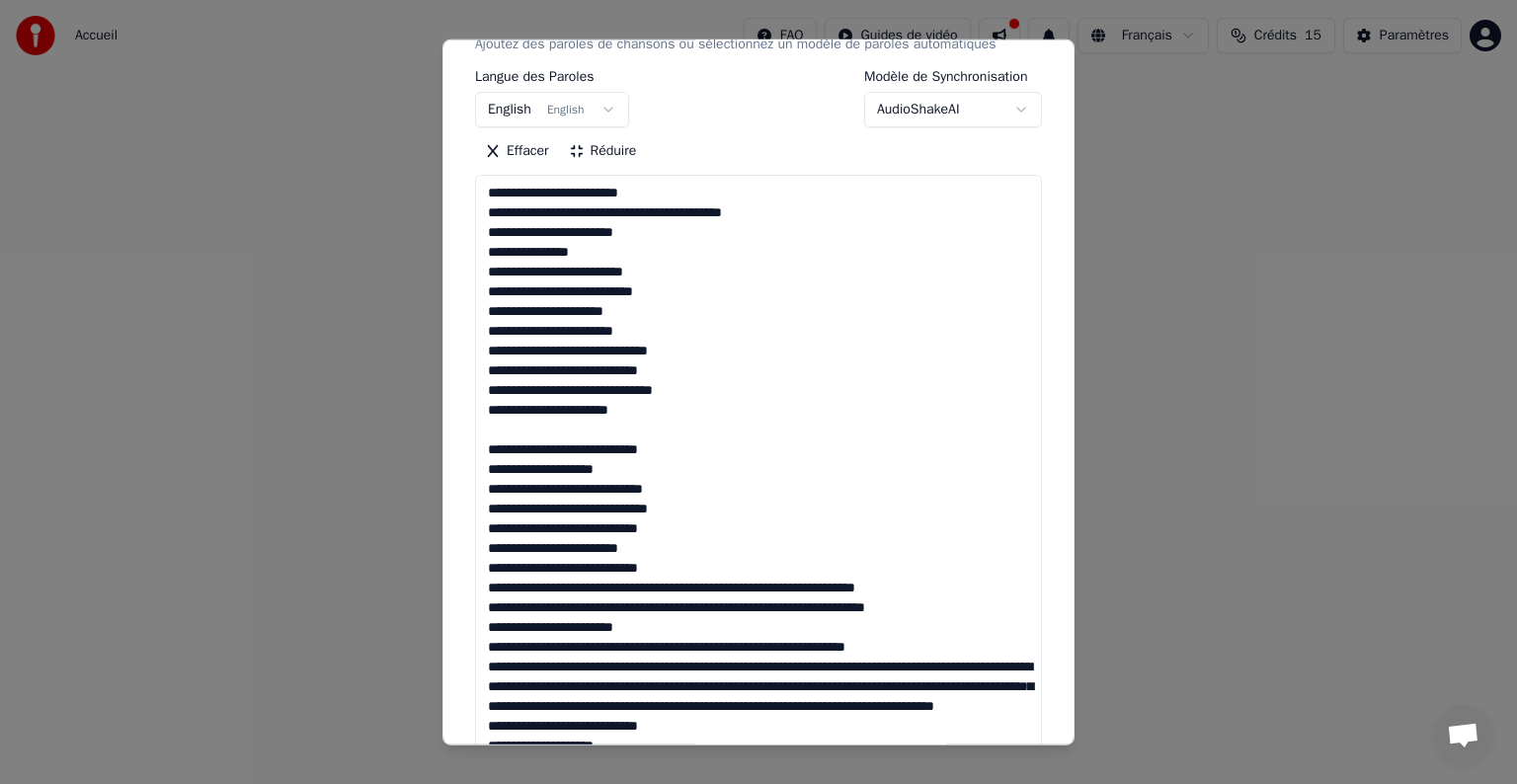click at bounding box center [758, 558] 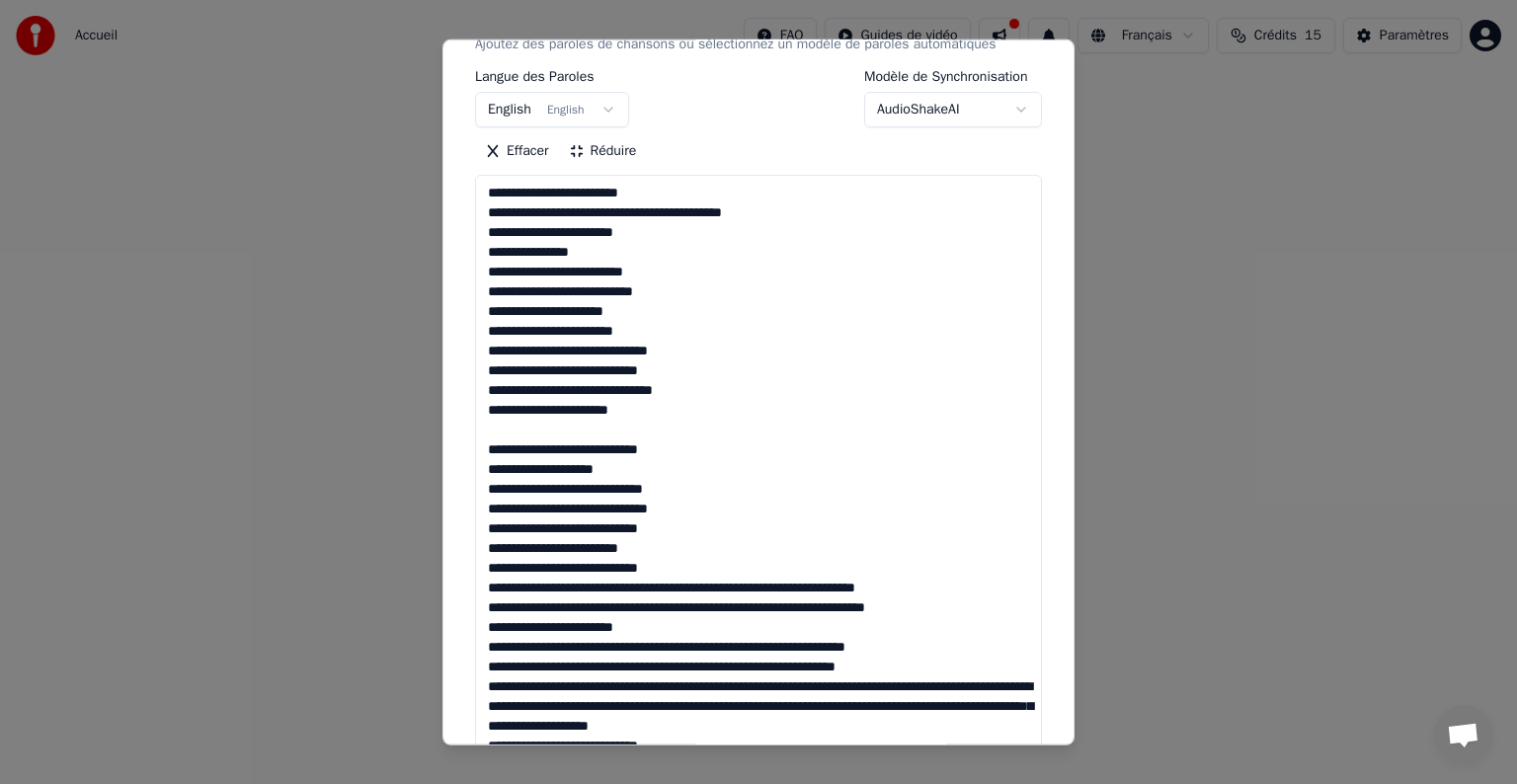 click at bounding box center (758, 558) 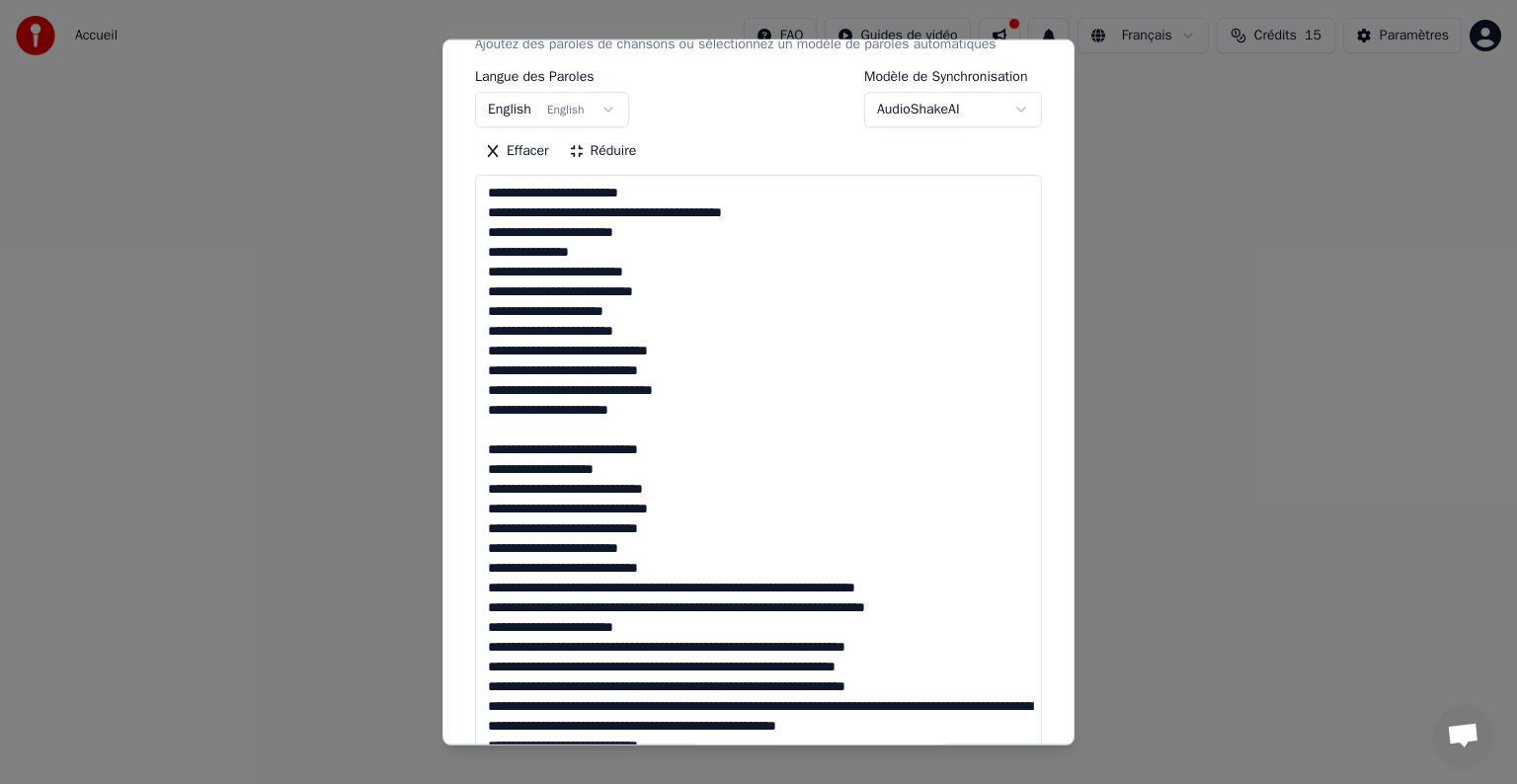 scroll, scrollTop: 79, scrollLeft: 0, axis: vertical 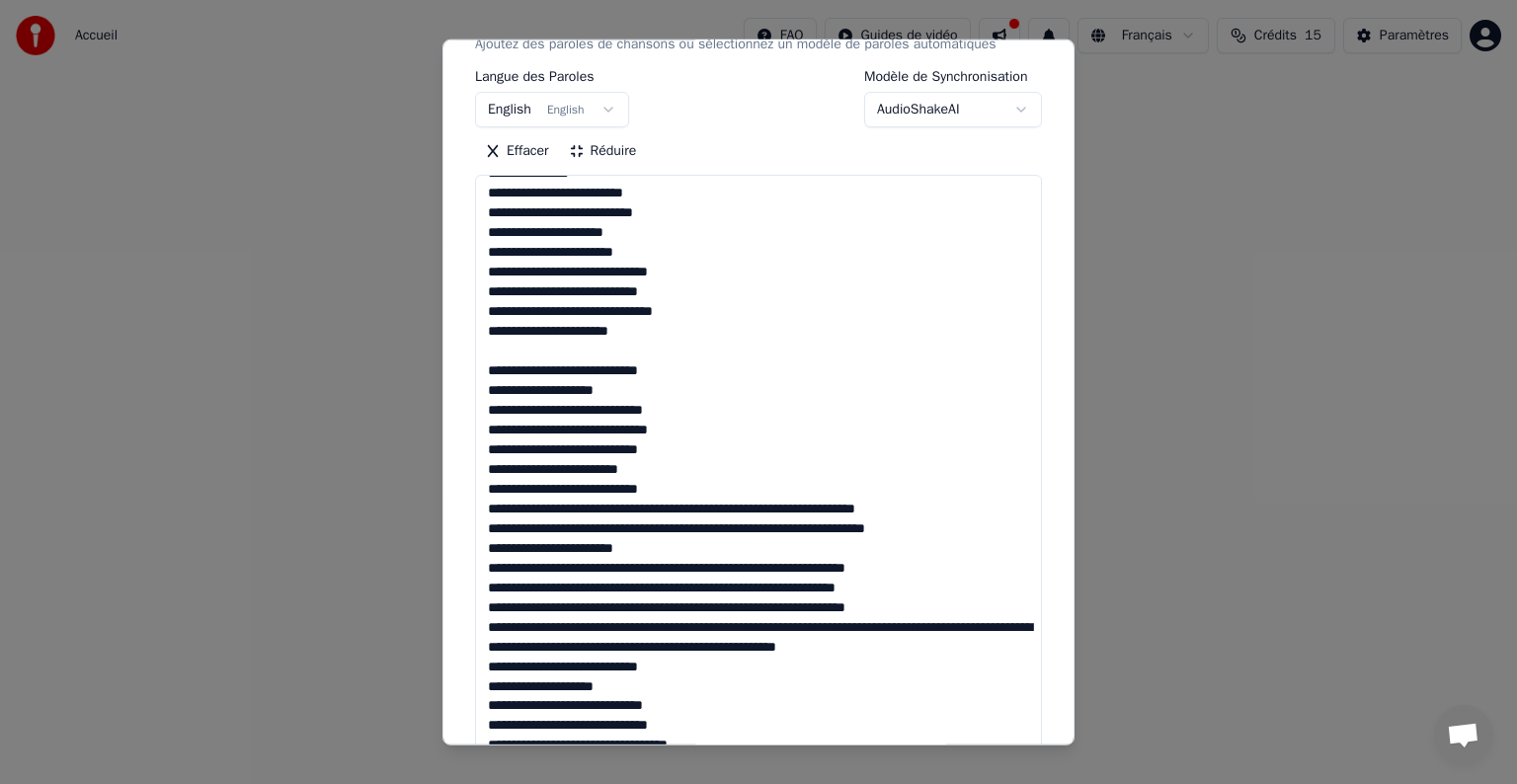 click at bounding box center (758, 558) 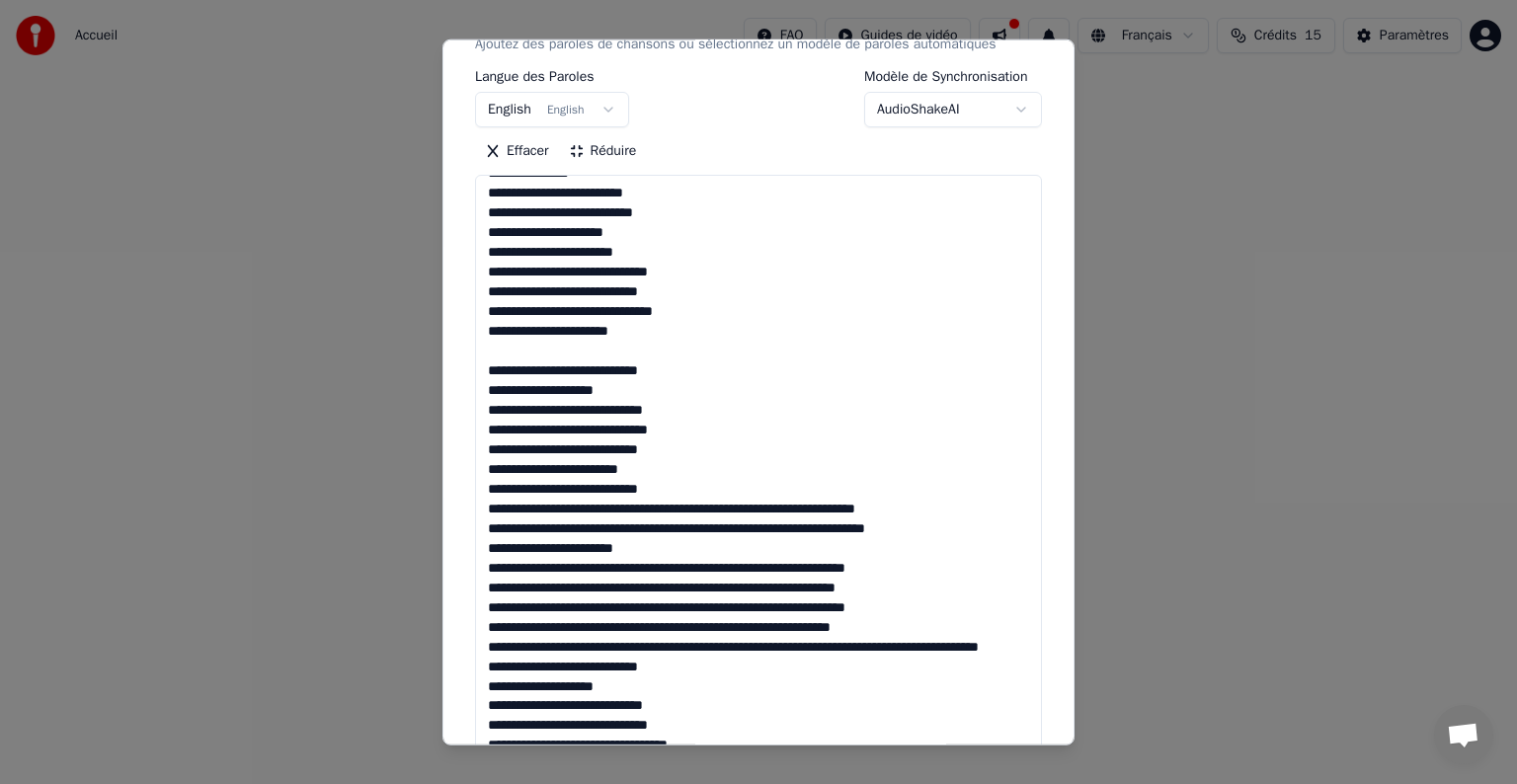 click at bounding box center (758, 558) 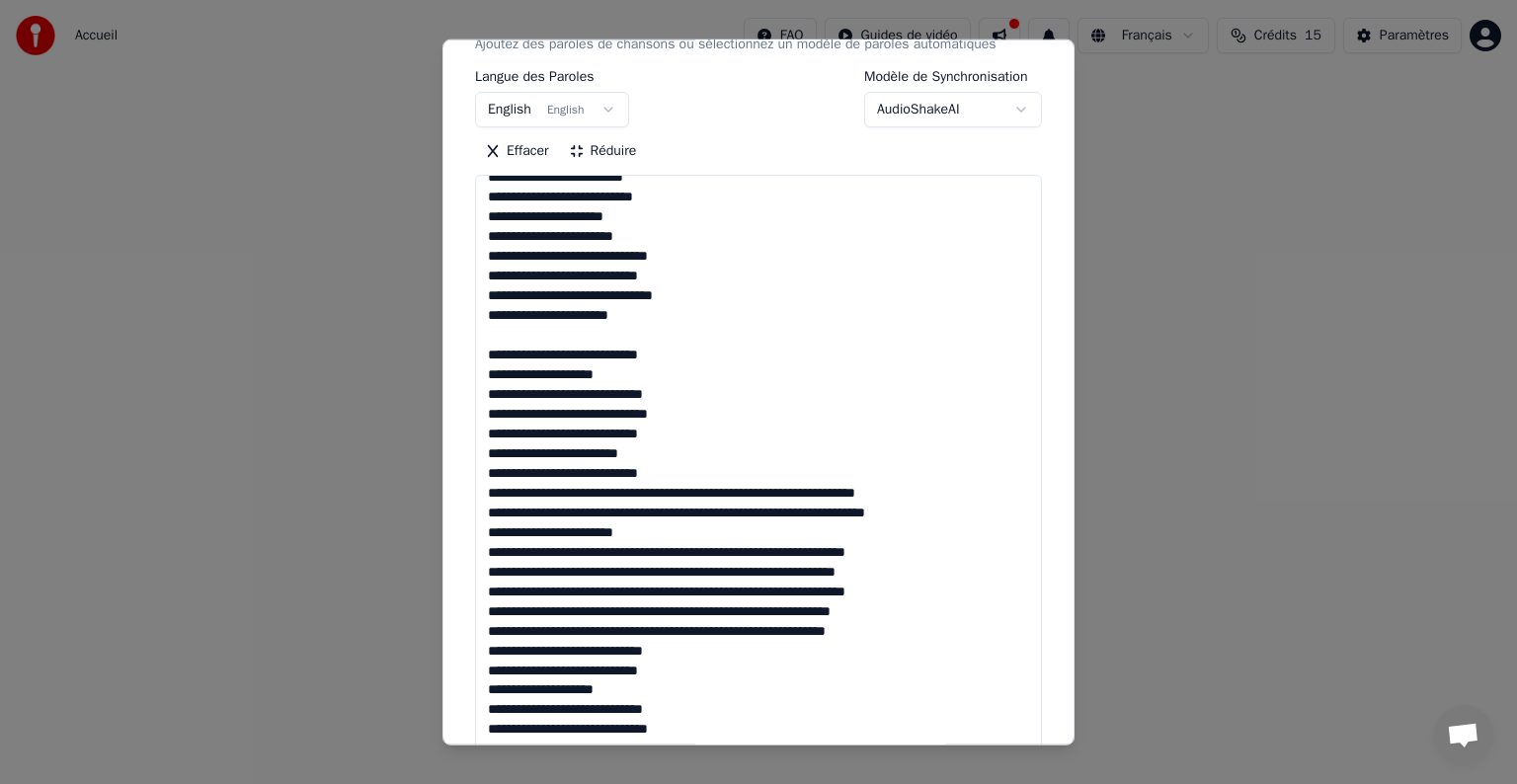 scroll, scrollTop: 99, scrollLeft: 0, axis: vertical 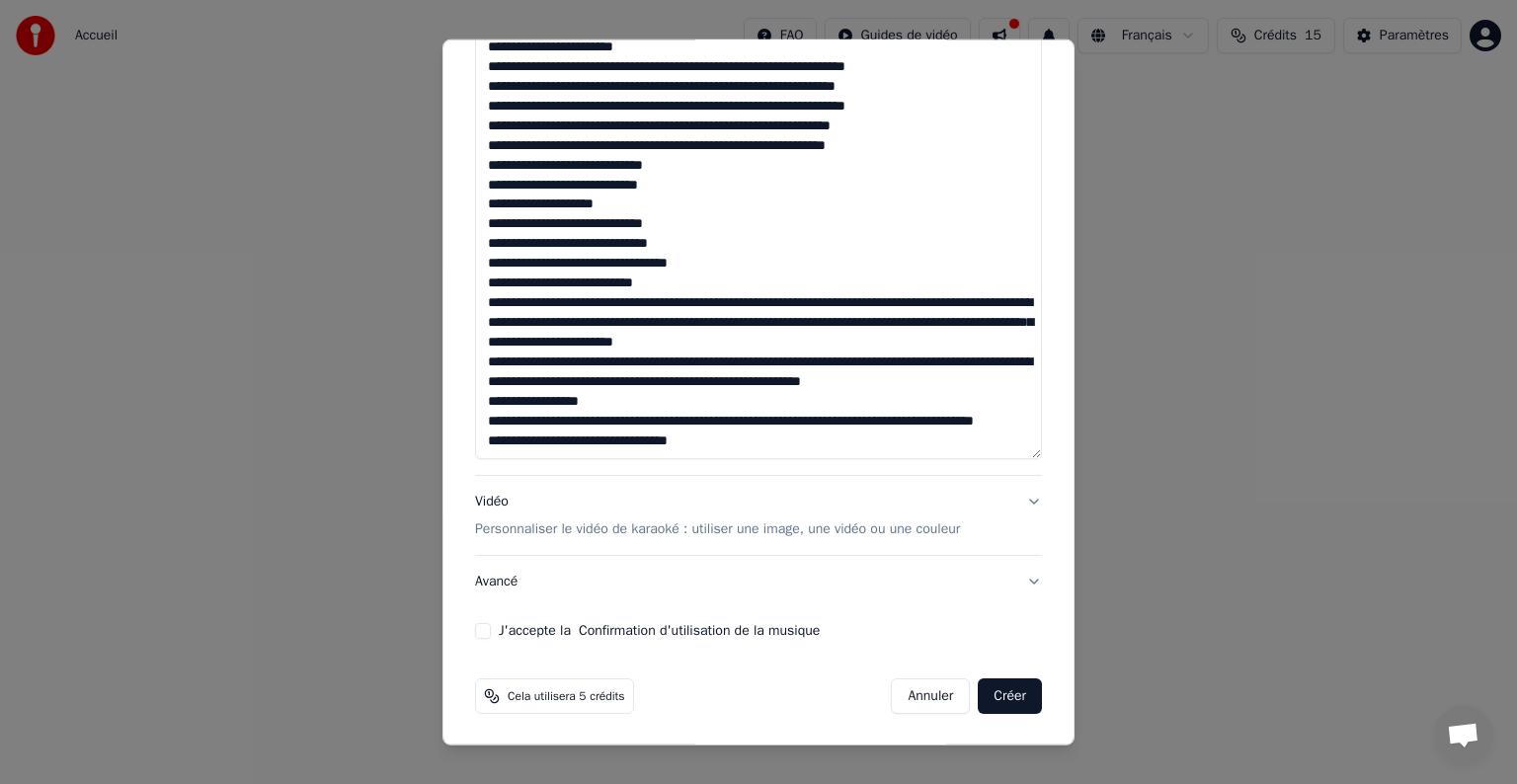 click at bounding box center [758, 76] 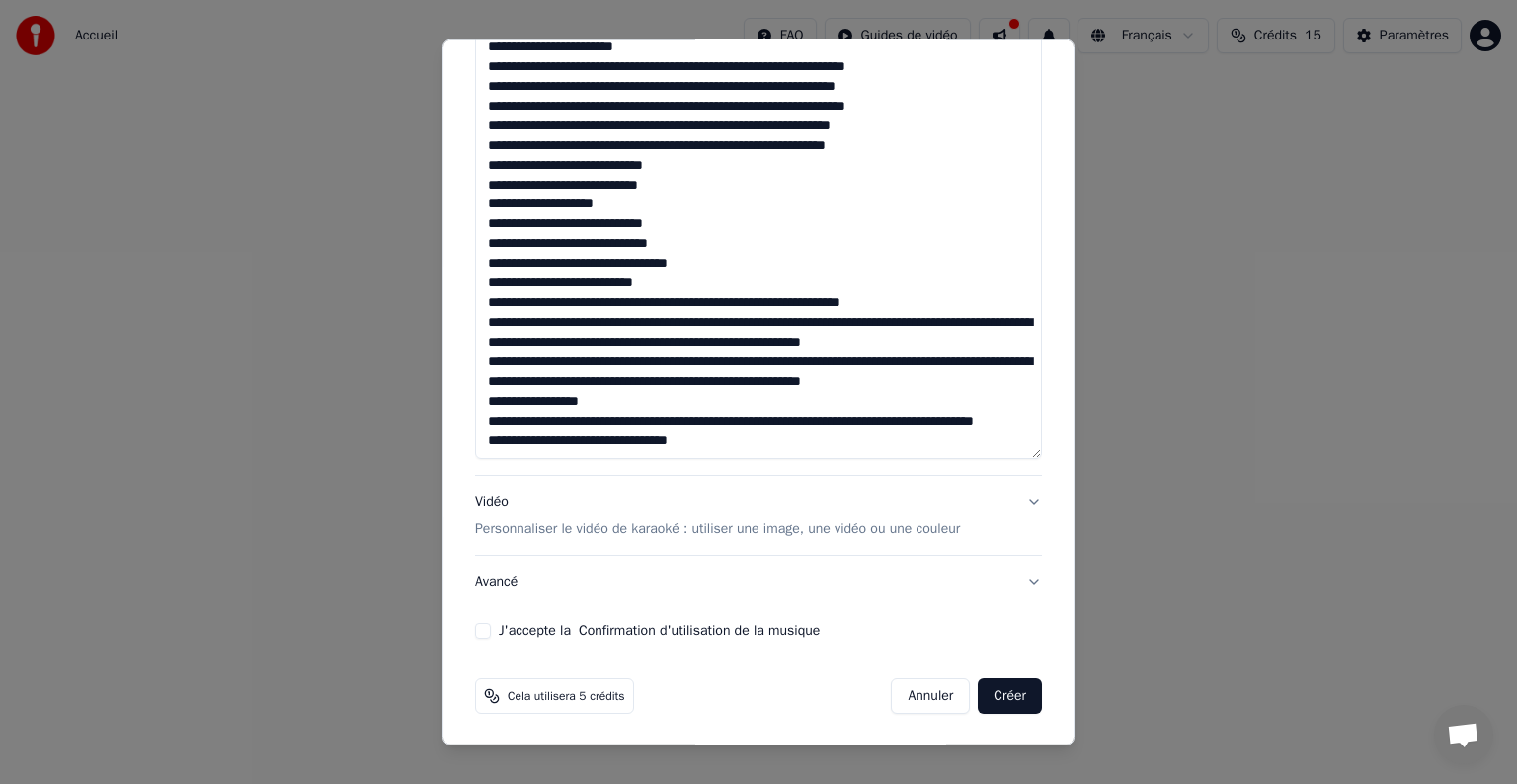 click at bounding box center (758, 76) 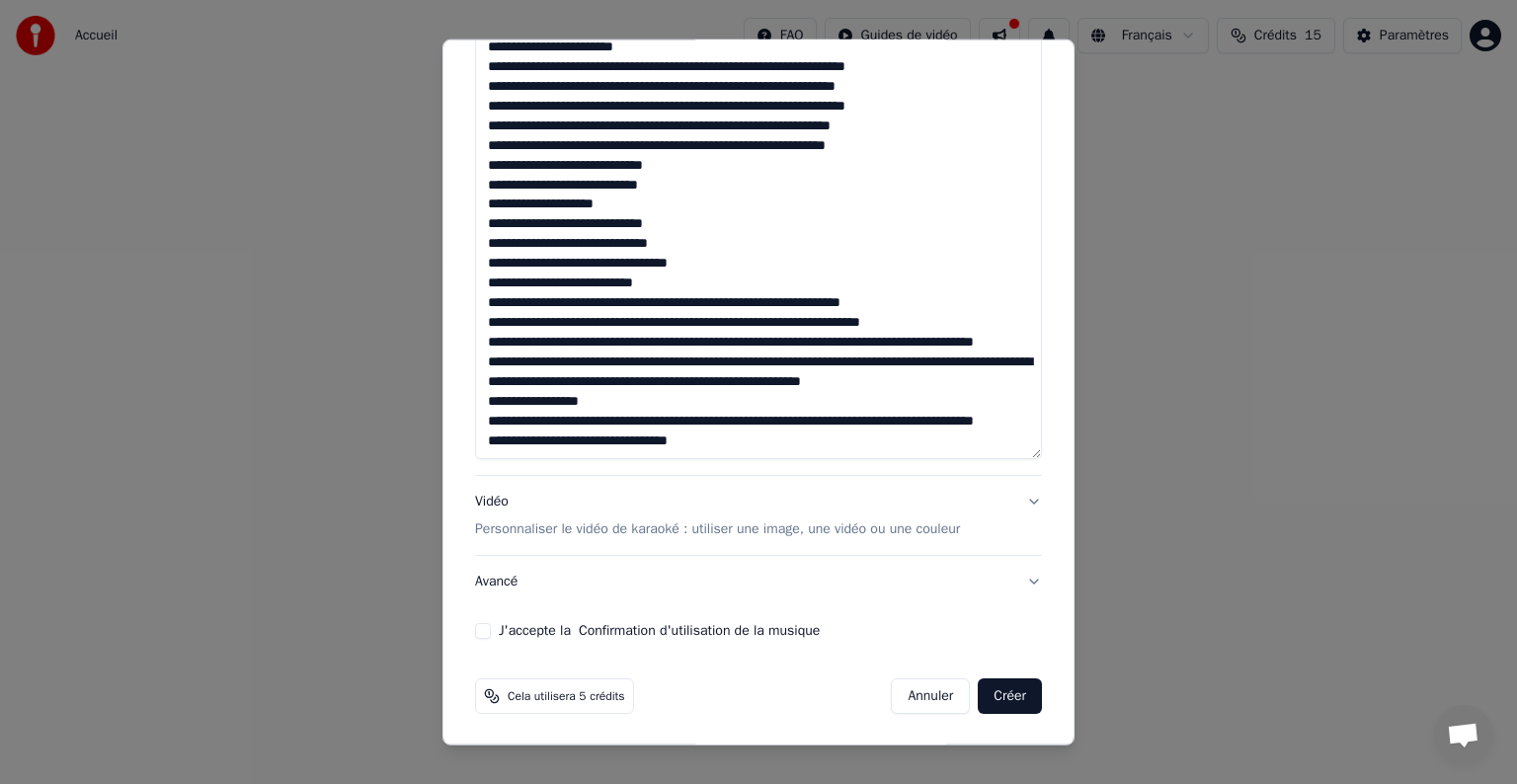 click at bounding box center (758, 76) 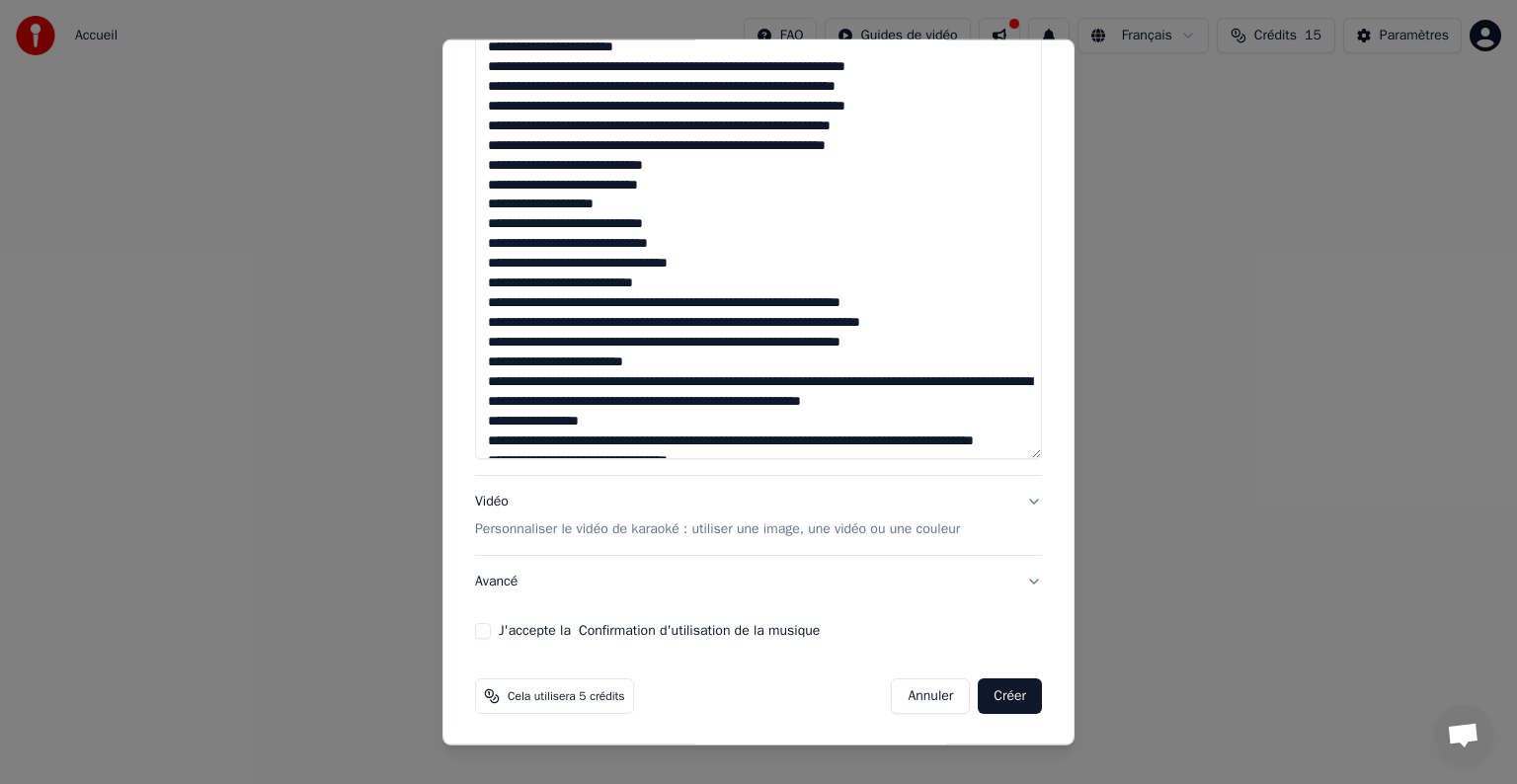 click at bounding box center (758, 76) 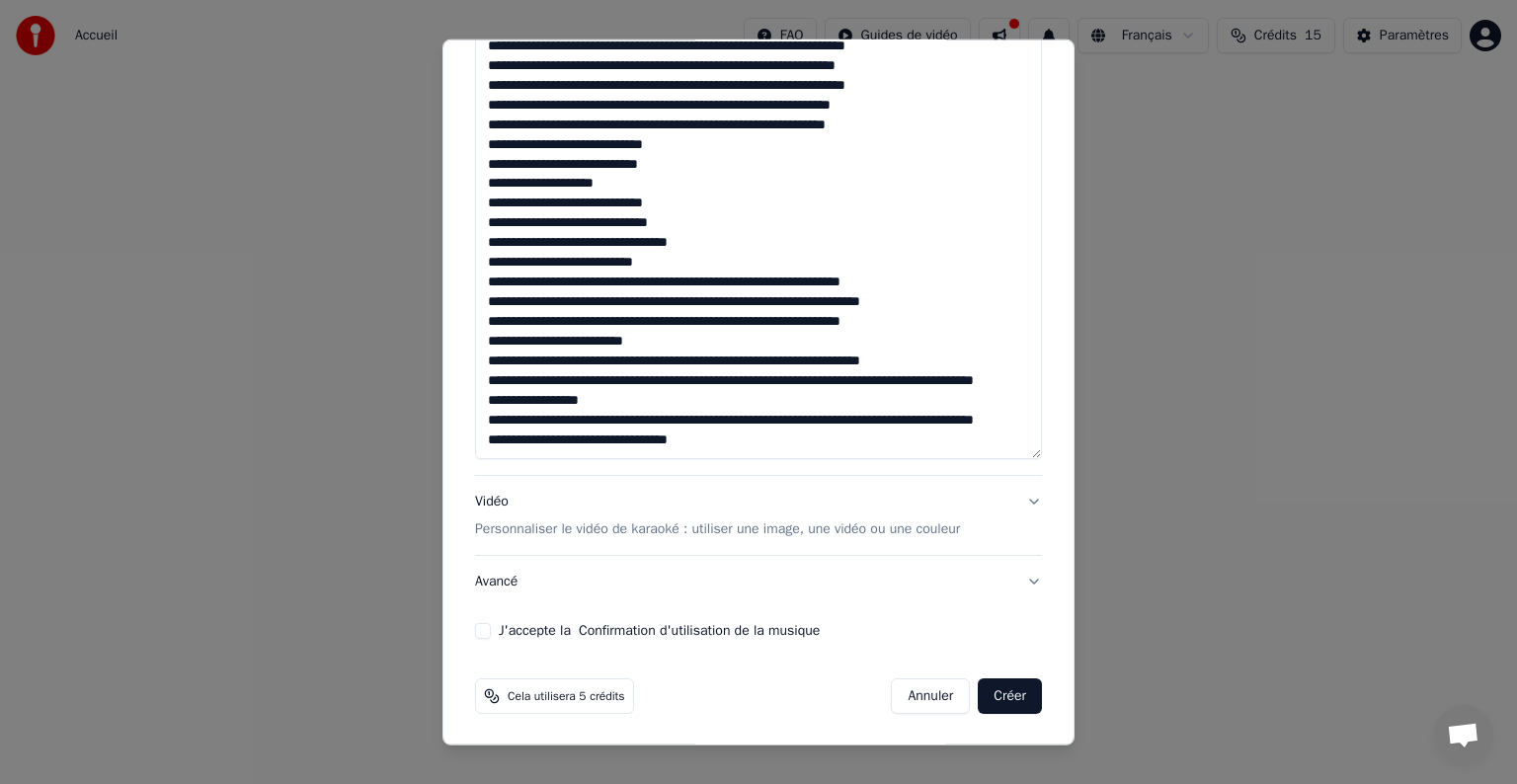 scroll, scrollTop: 138, scrollLeft: 0, axis: vertical 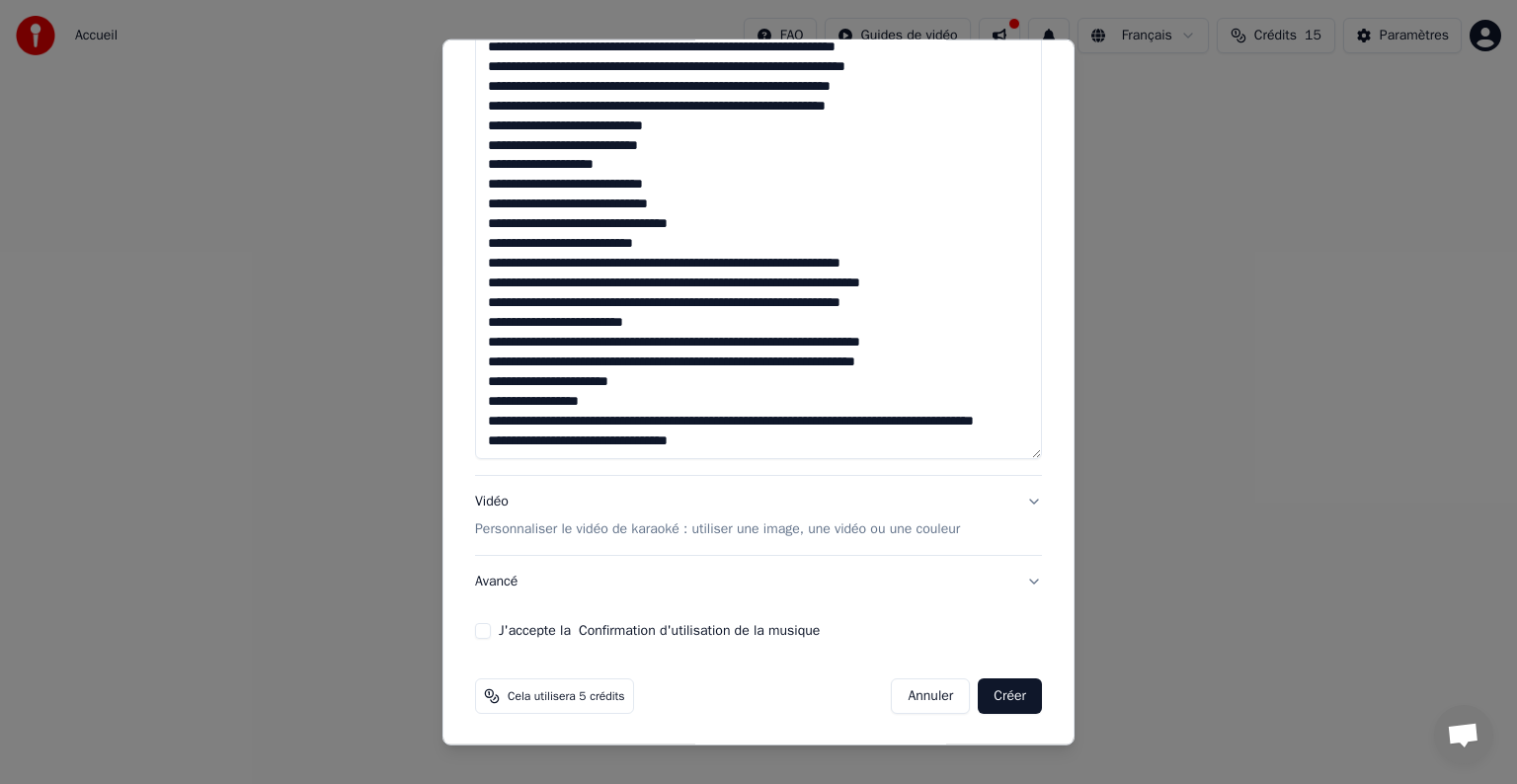 click at bounding box center (758, 76) 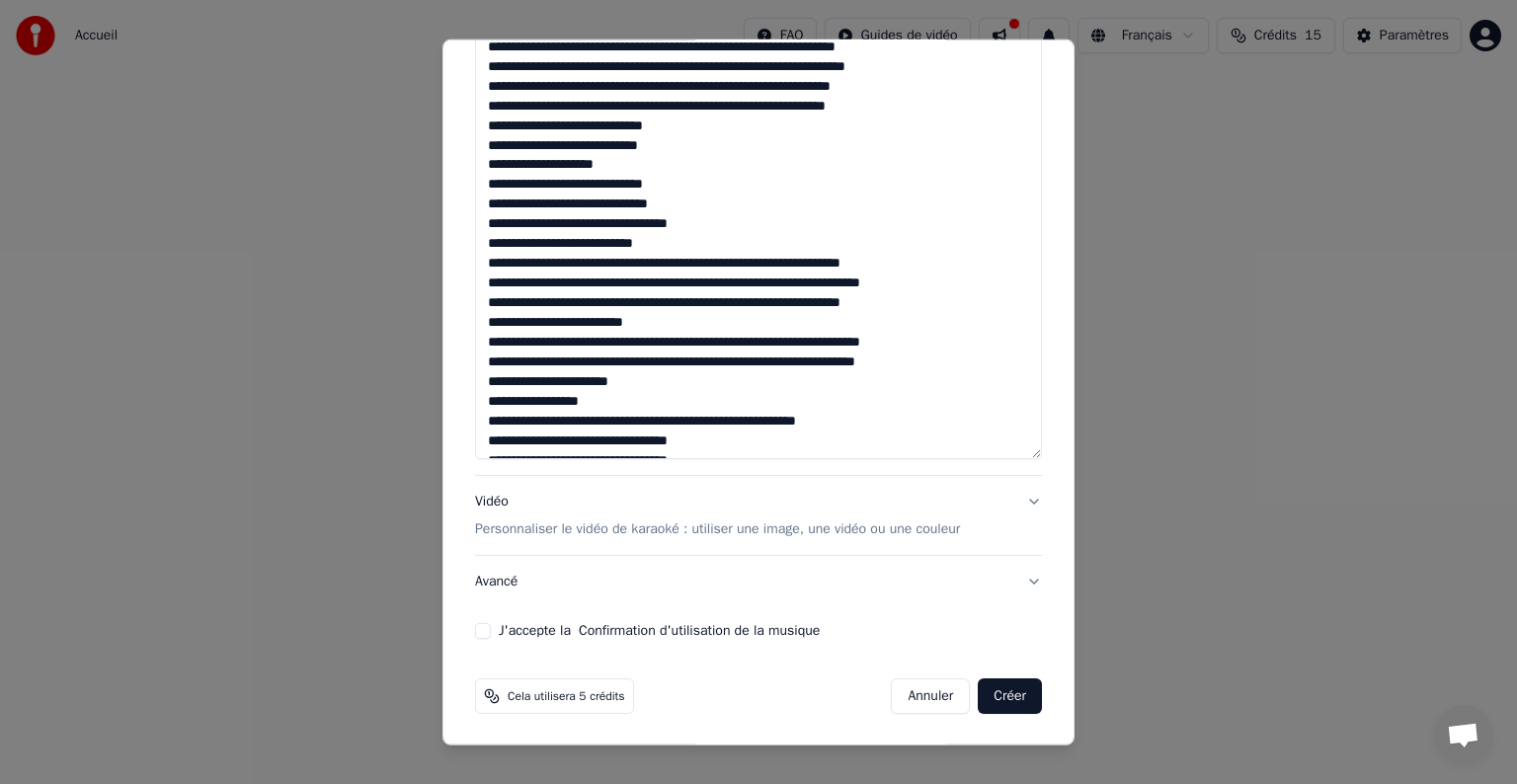 scroll, scrollTop: 178, scrollLeft: 0, axis: vertical 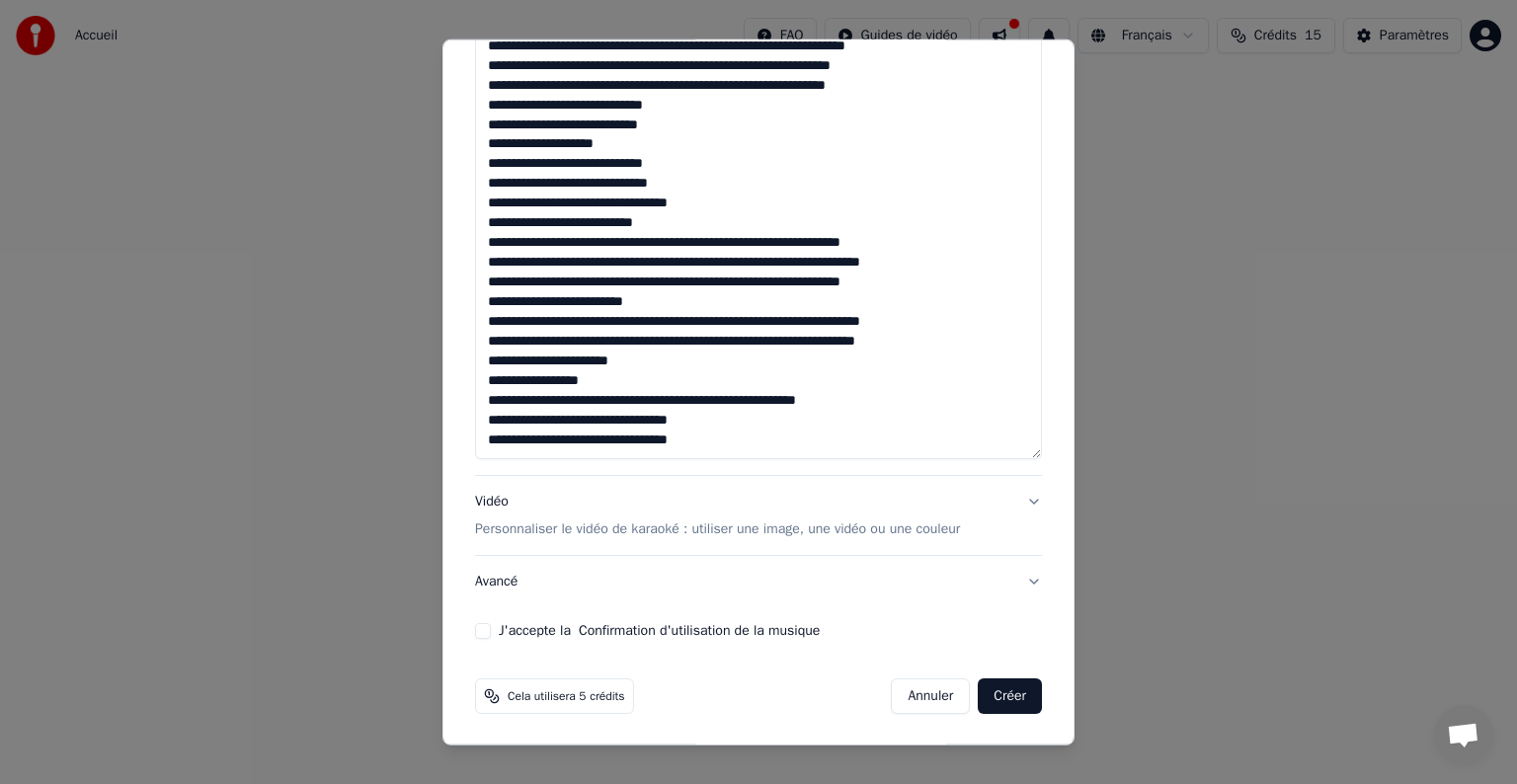 click at bounding box center [758, 76] 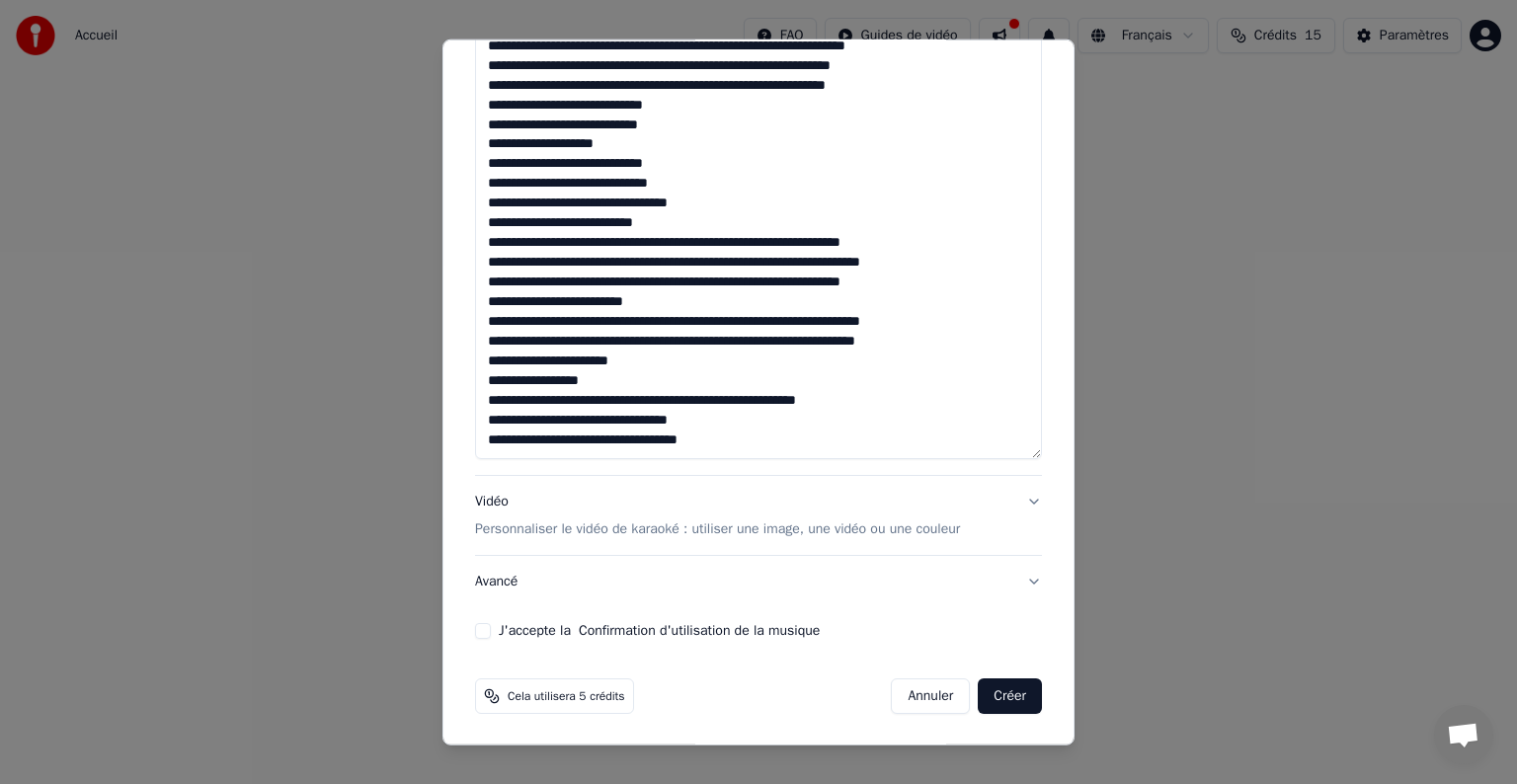scroll, scrollTop: 190, scrollLeft: 0, axis: vertical 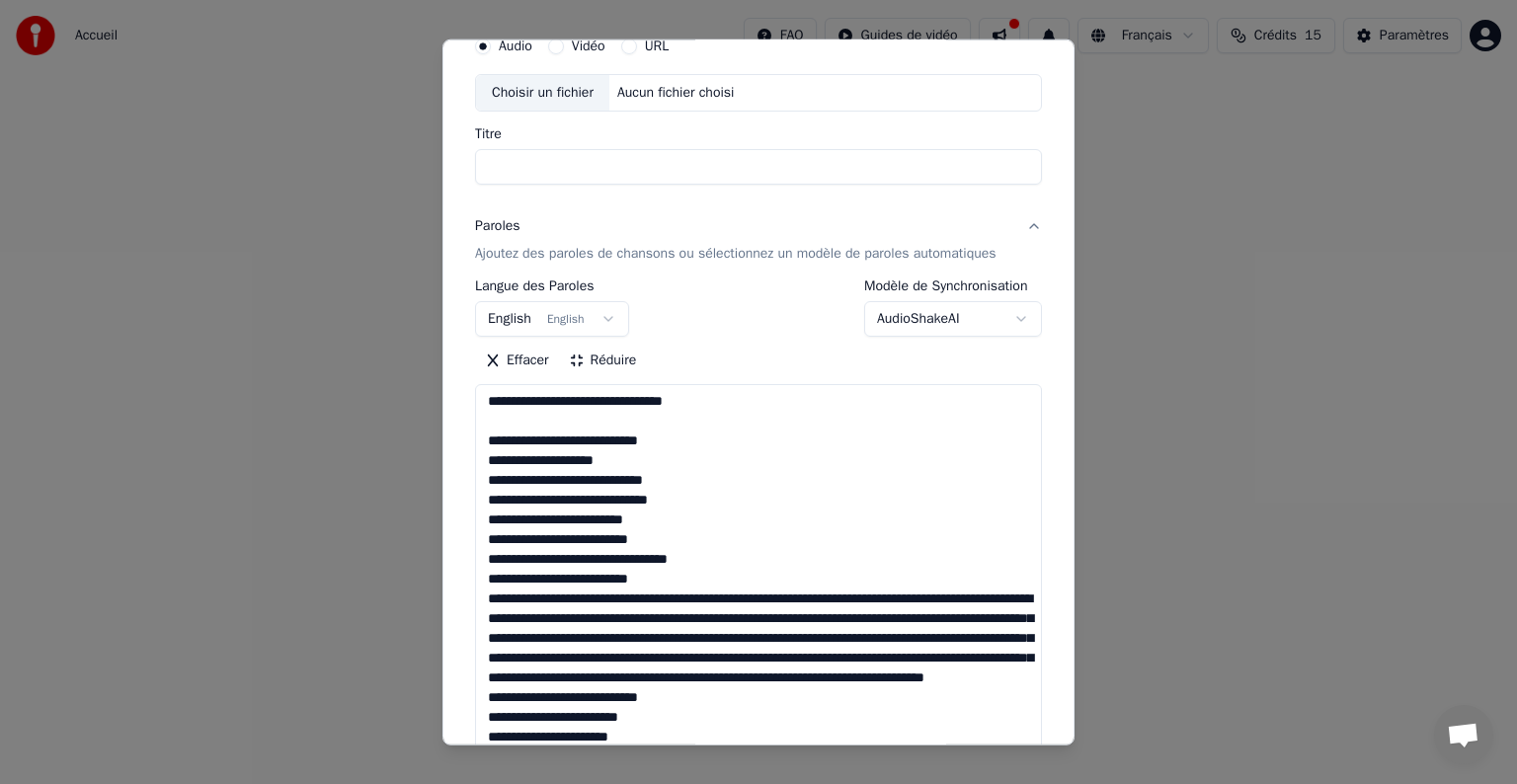 click at bounding box center (758, 767) 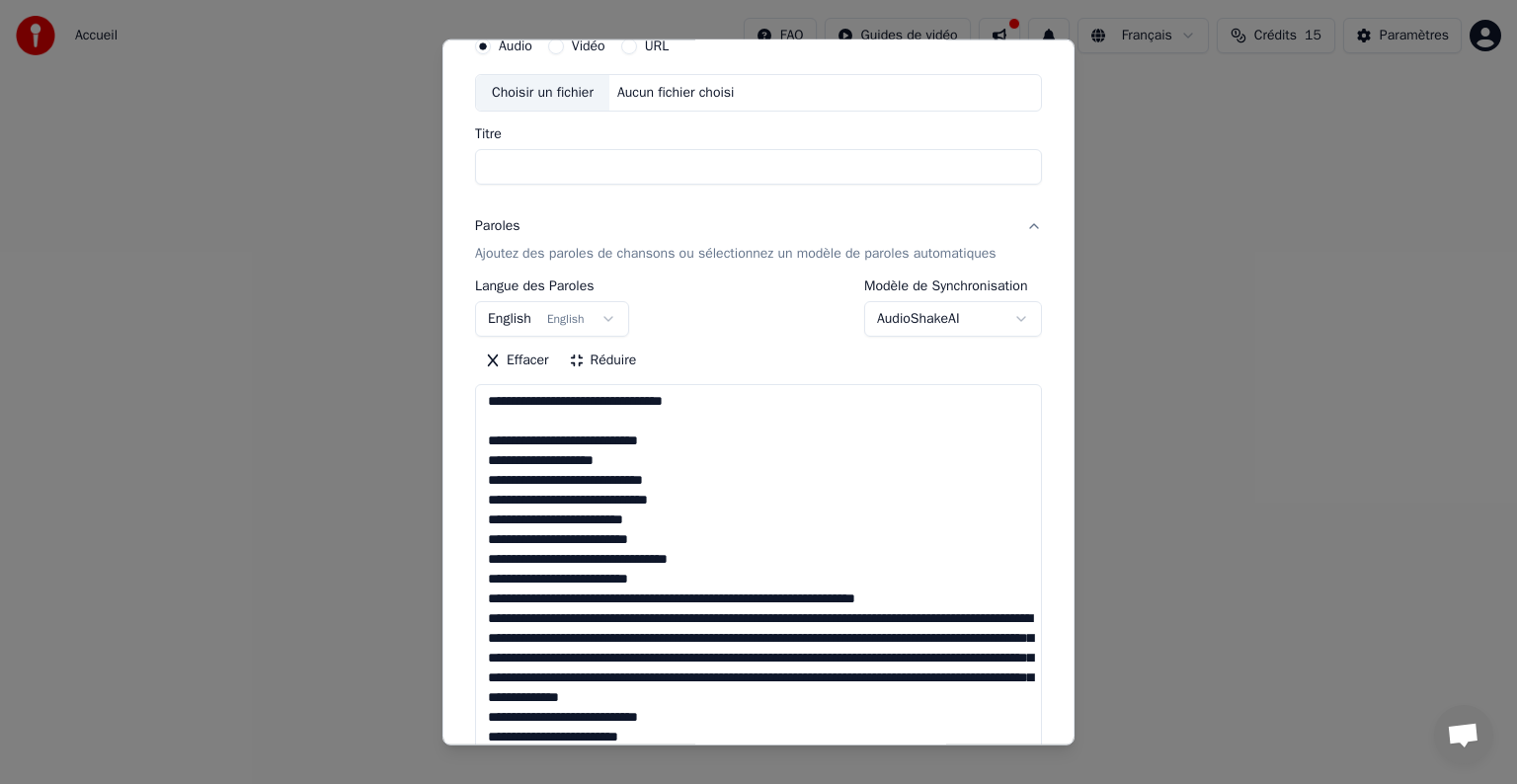 click at bounding box center (758, 767) 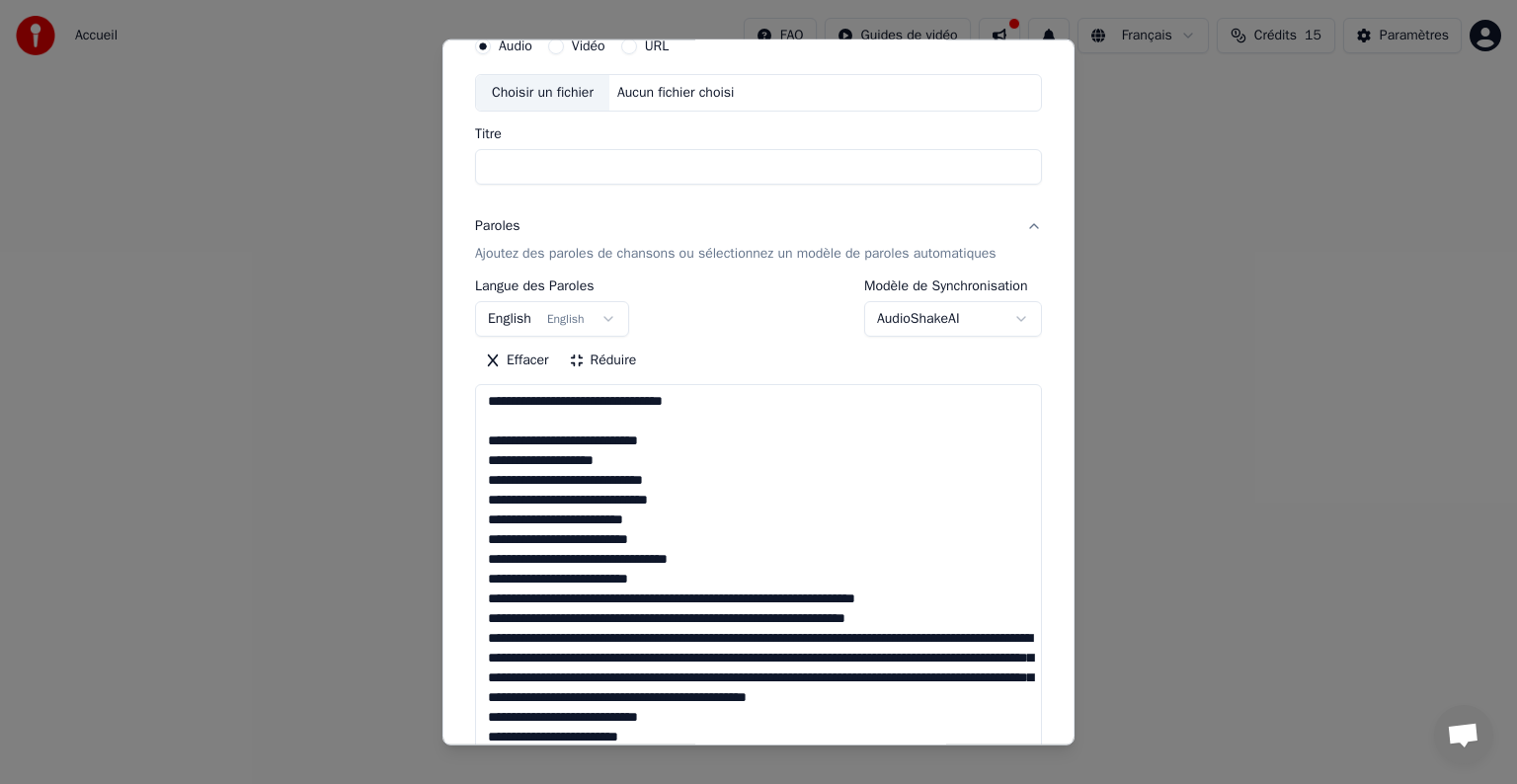 click at bounding box center (758, 767) 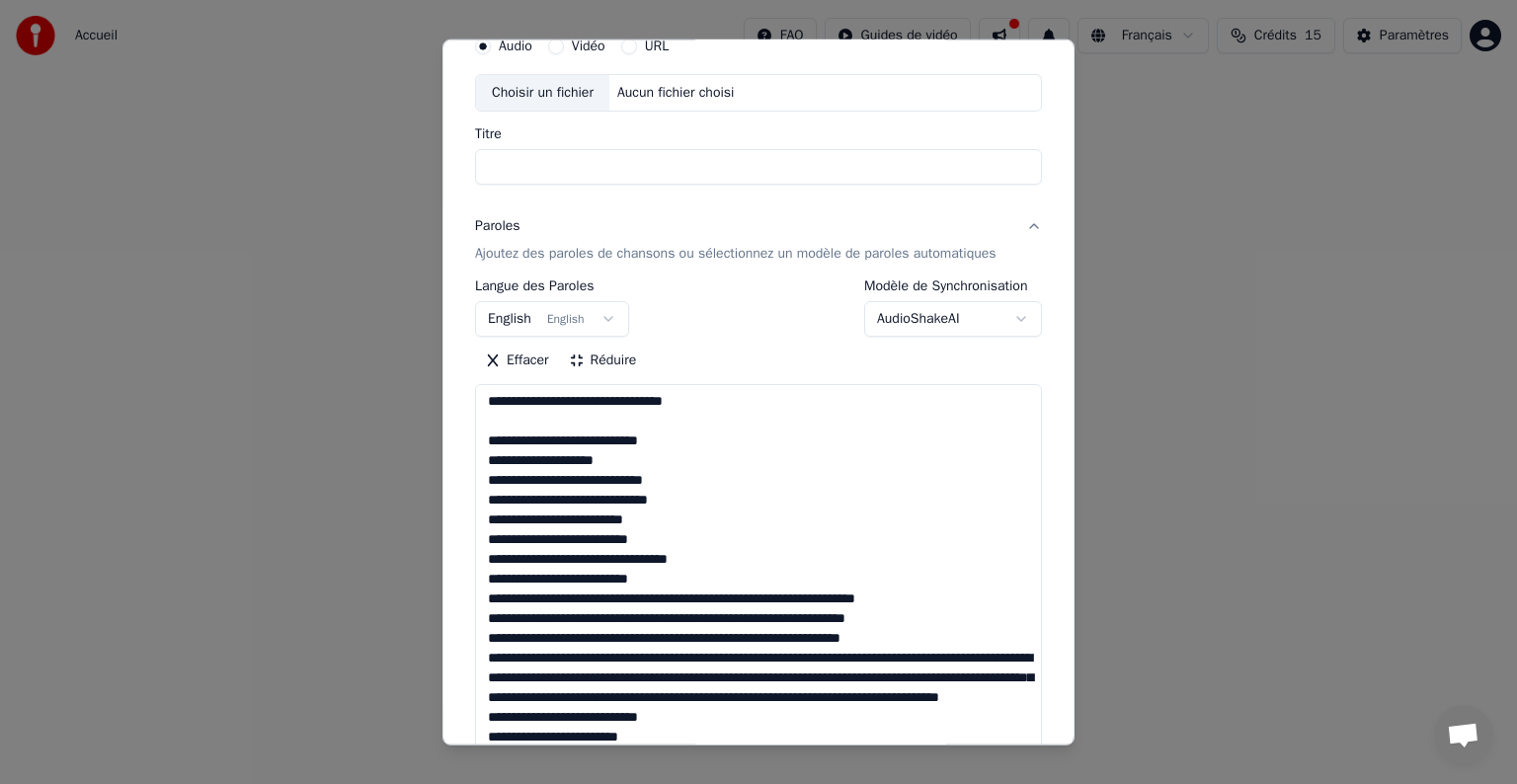 click at bounding box center (758, 767) 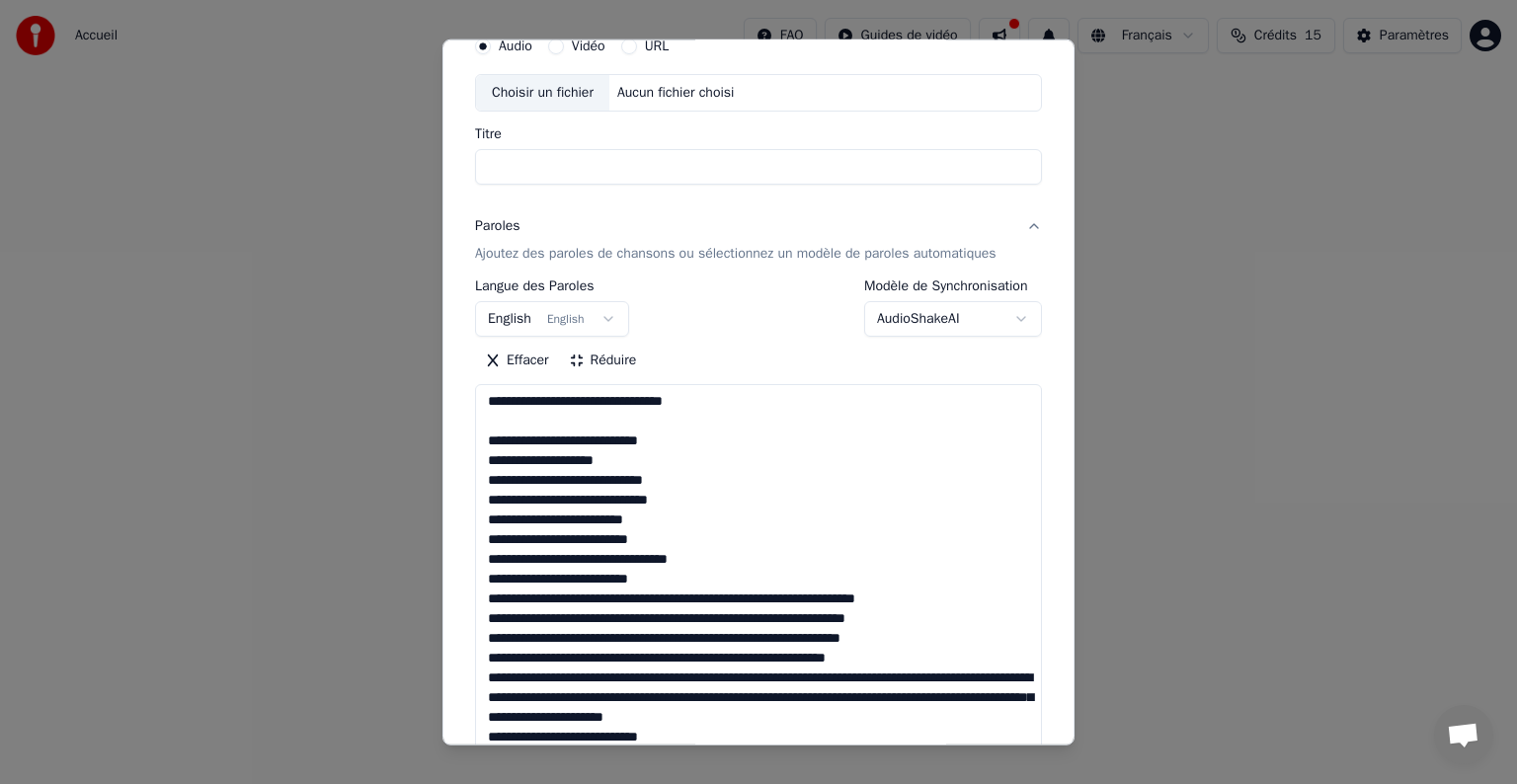 click at bounding box center (758, 767) 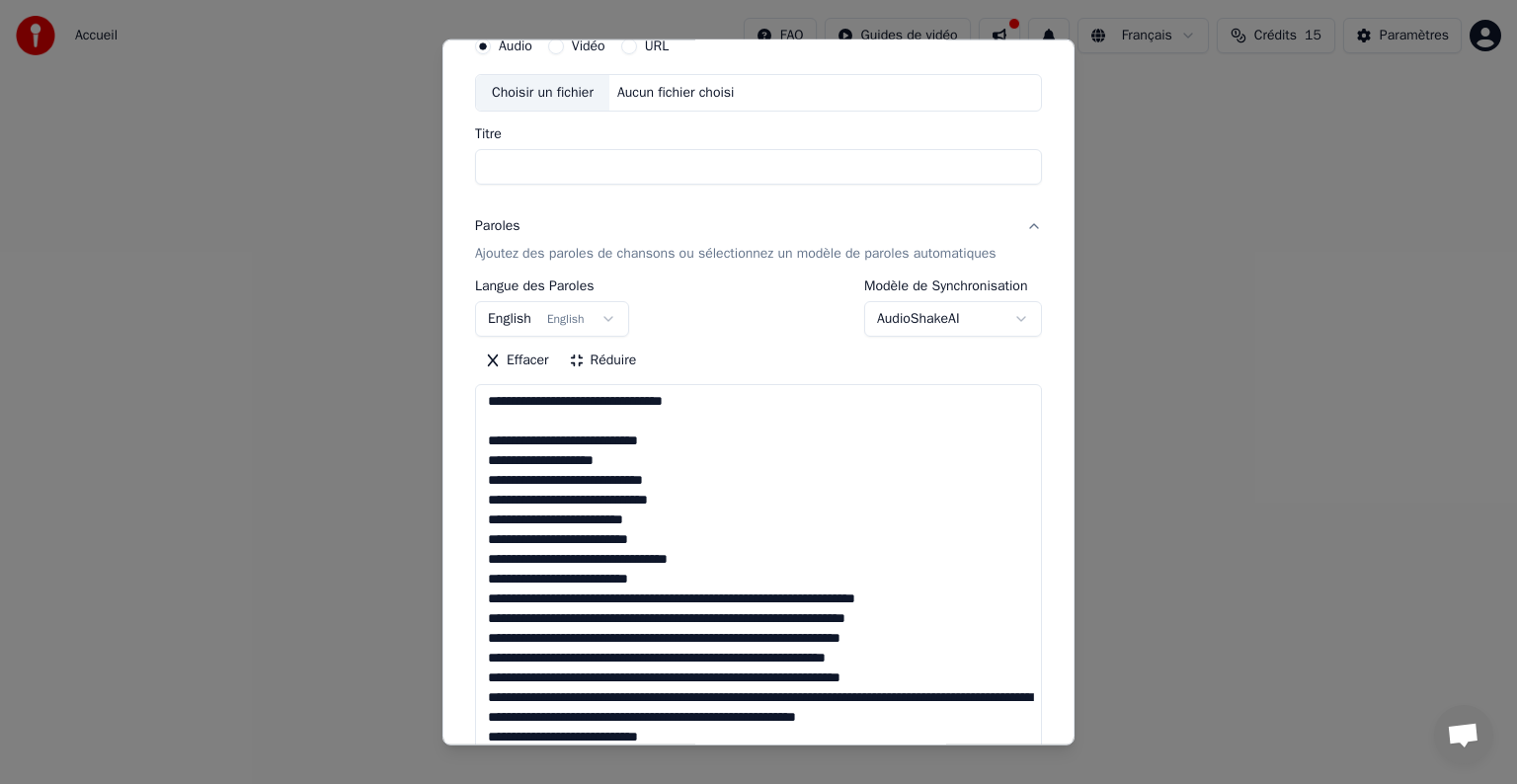 click at bounding box center [758, 767] 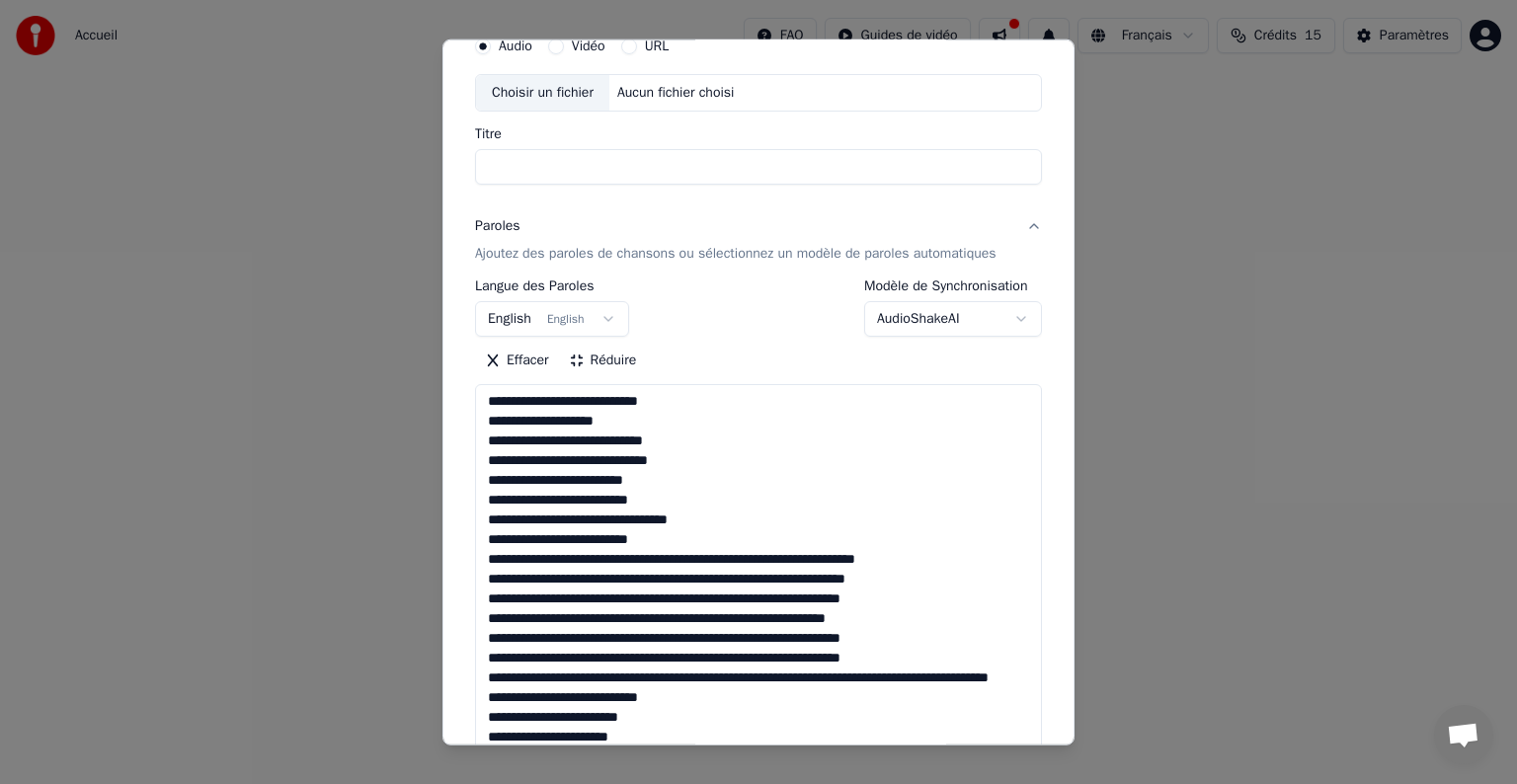 scroll, scrollTop: 948, scrollLeft: 0, axis: vertical 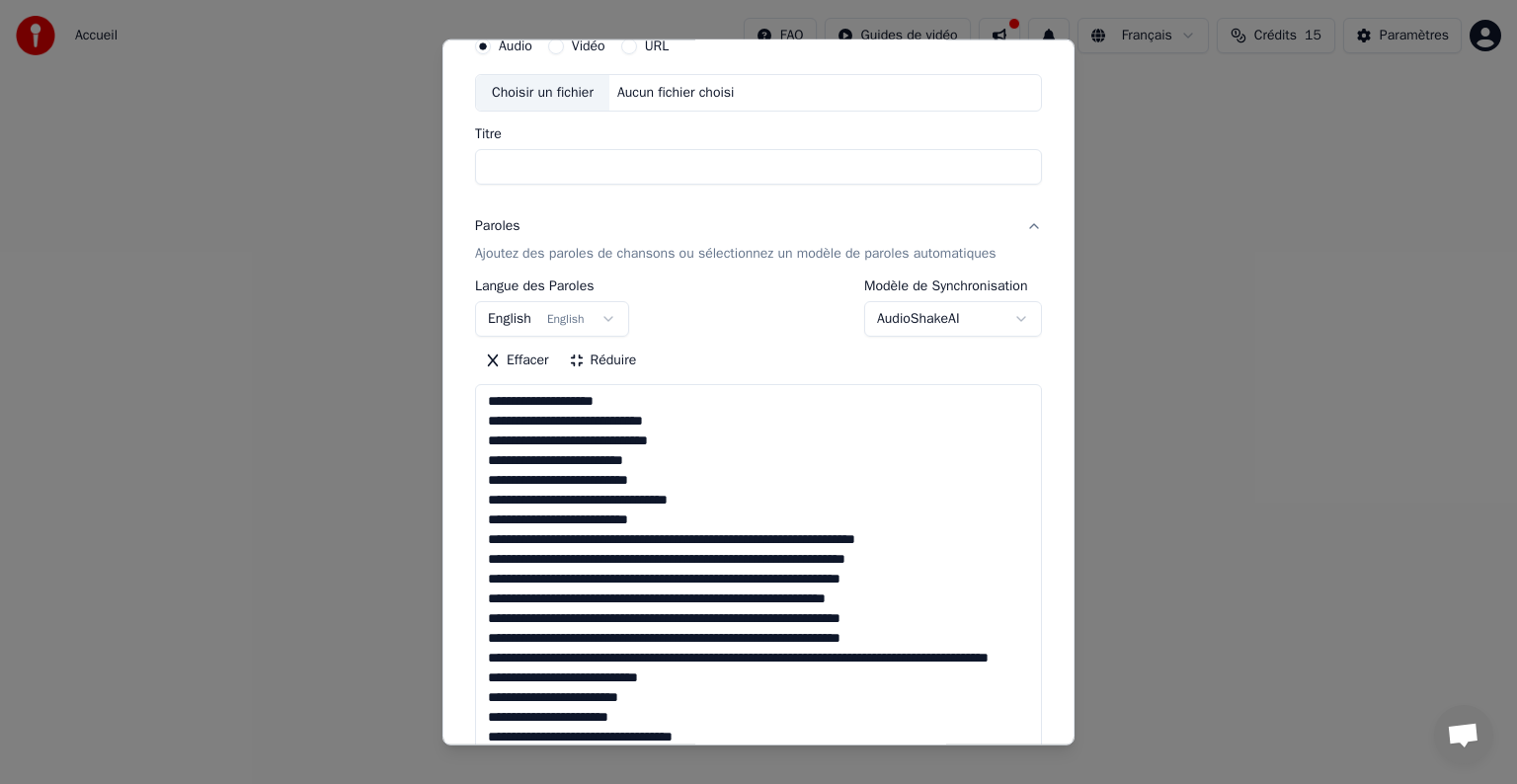 click at bounding box center [758, 767] 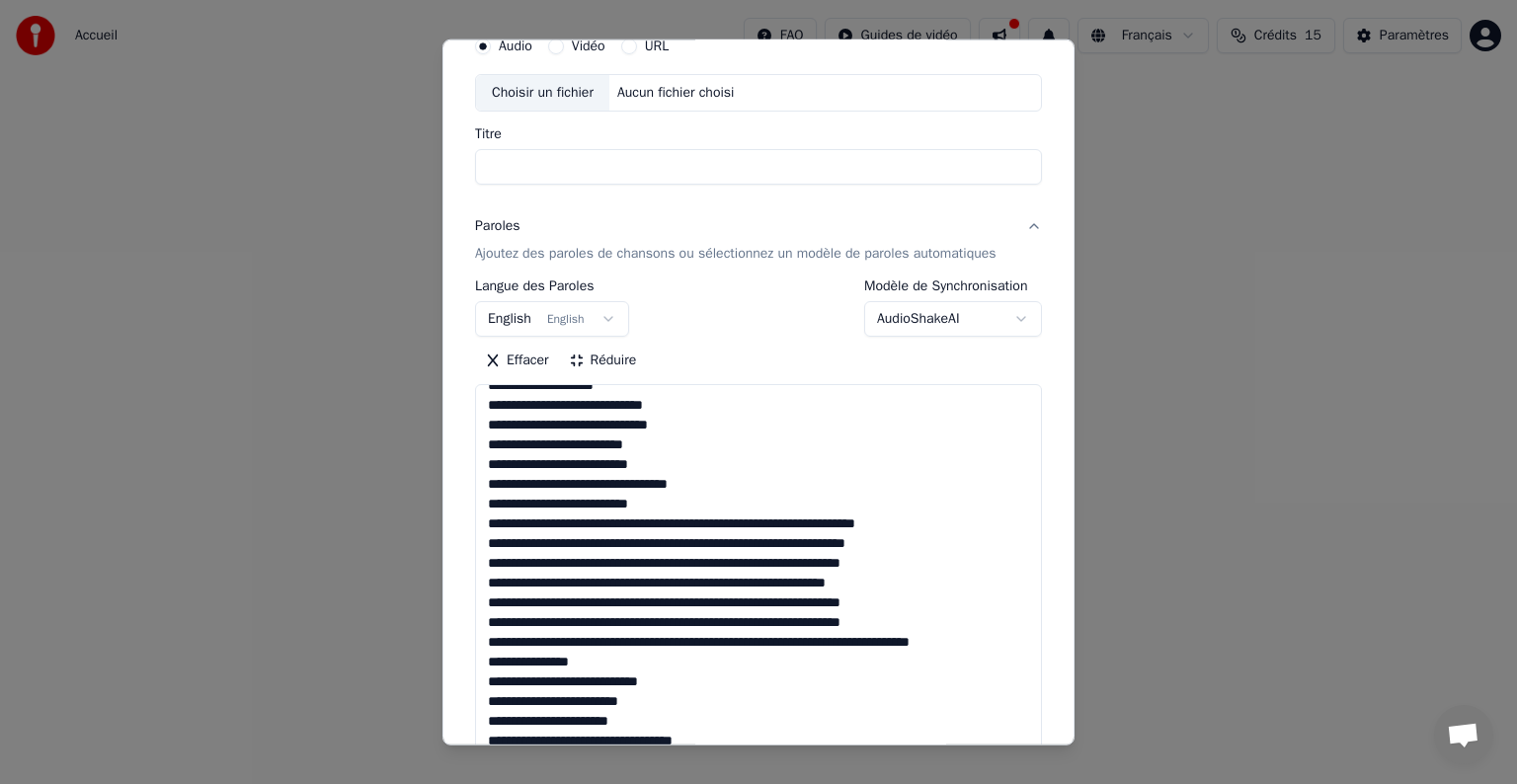 scroll, scrollTop: 968, scrollLeft: 0, axis: vertical 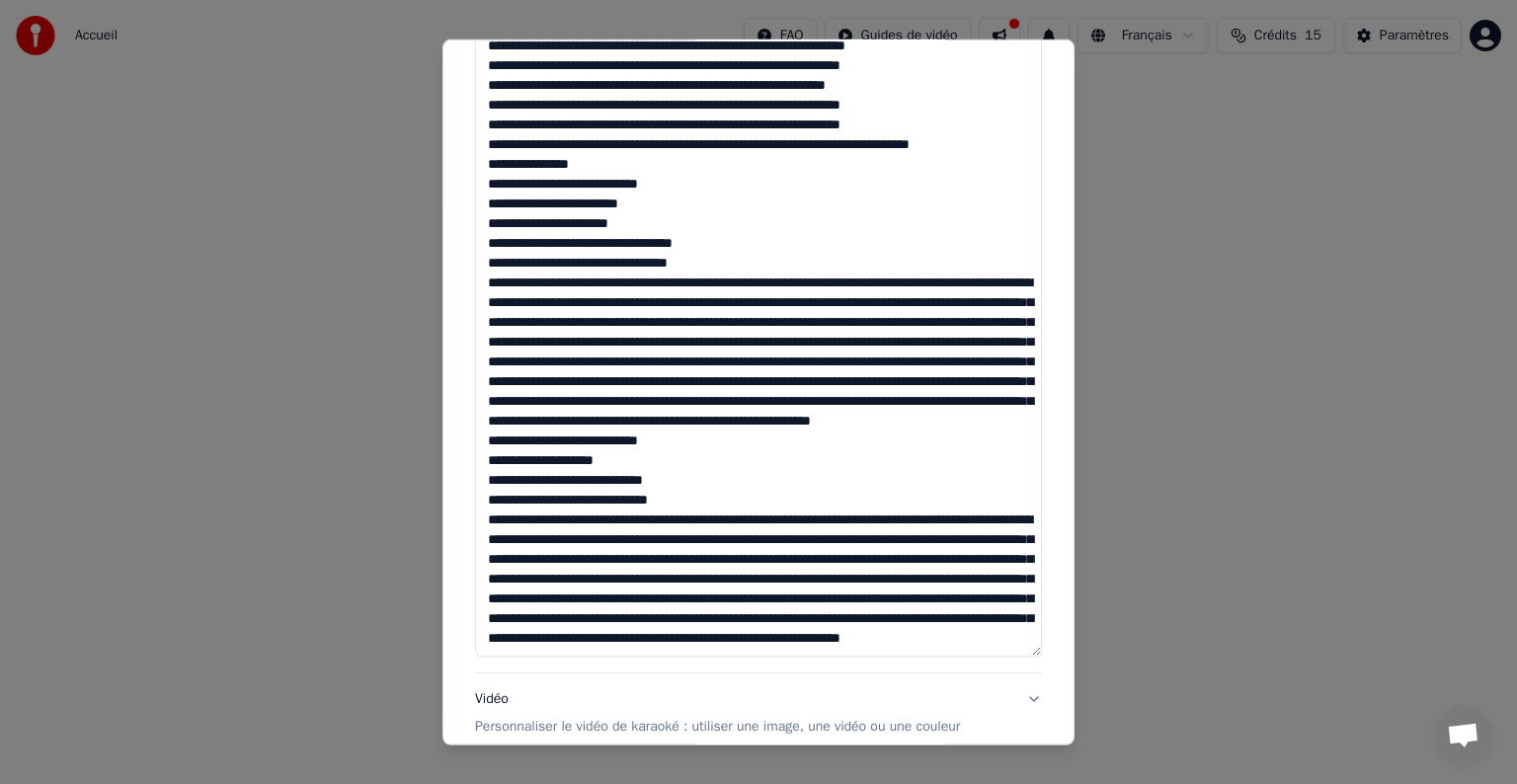 click at bounding box center (758, 274) 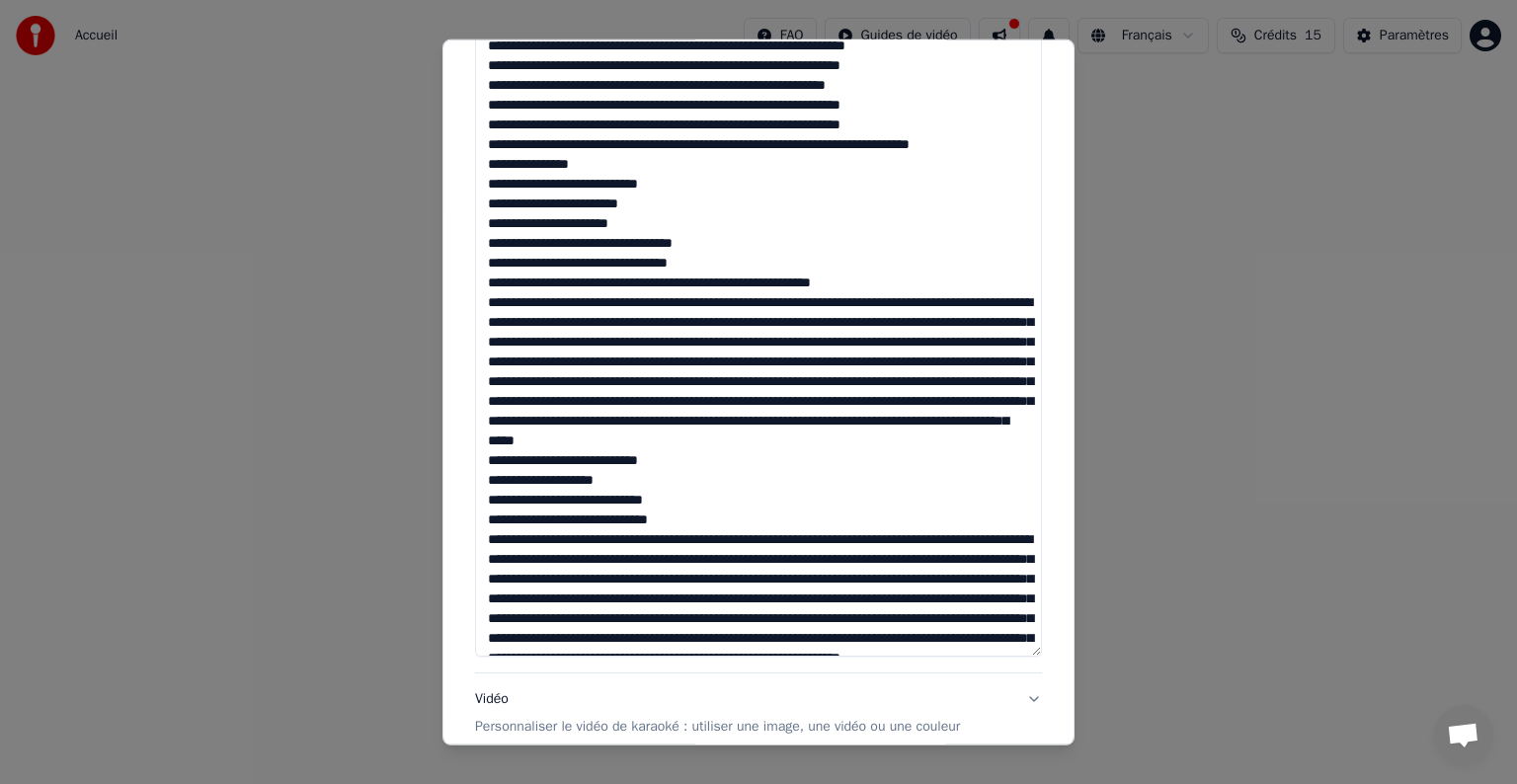 click at bounding box center [758, 274] 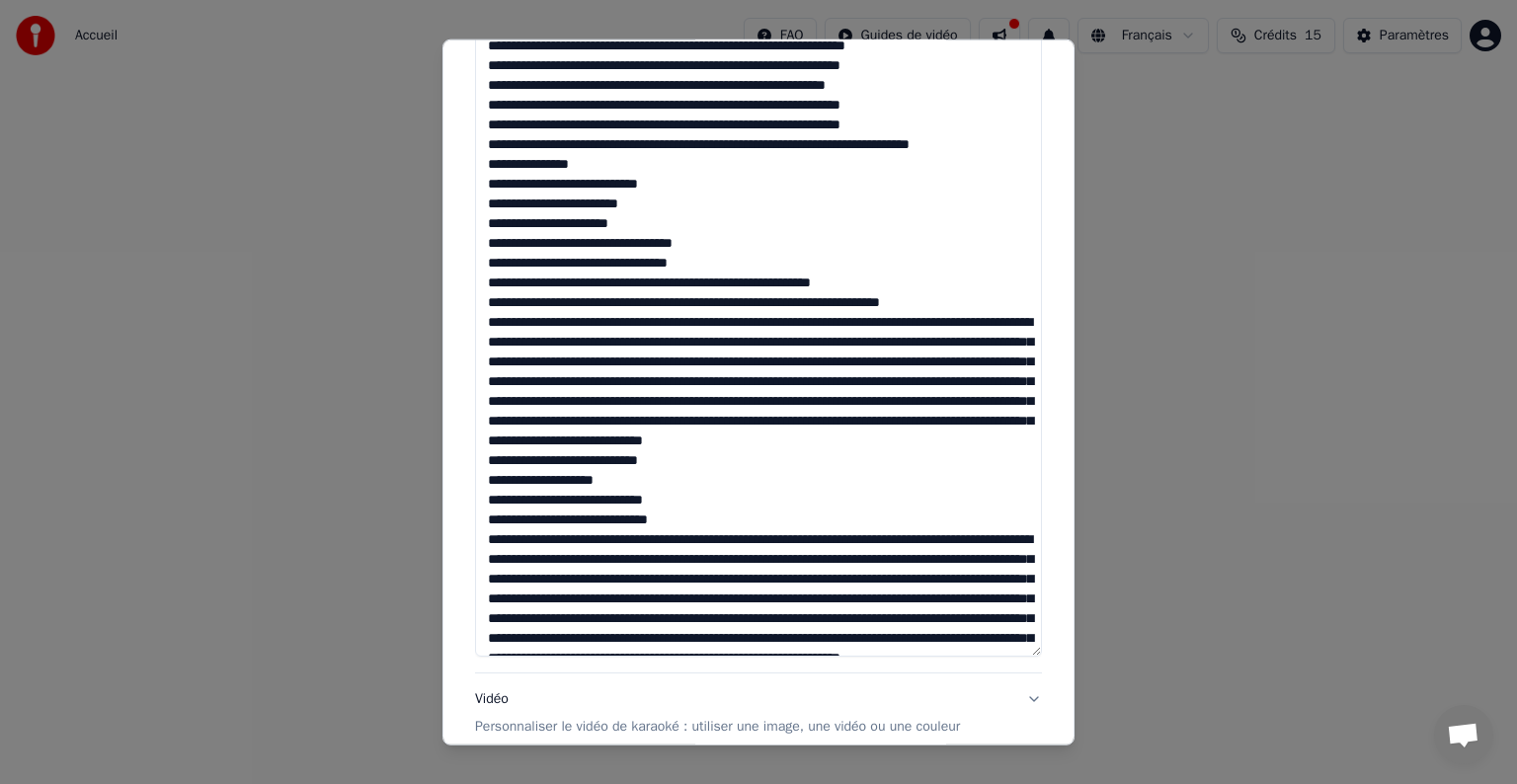 click at bounding box center [758, 274] 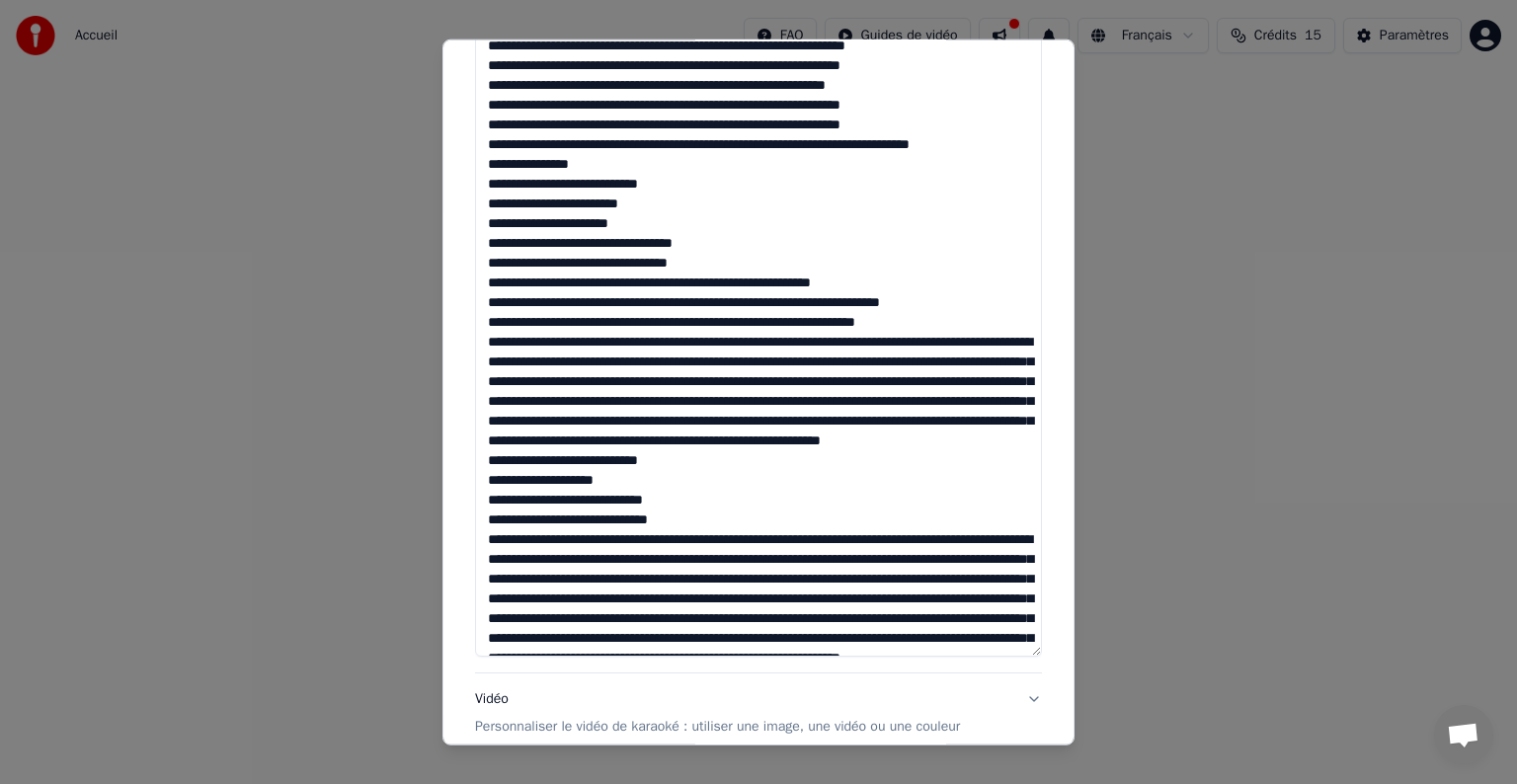 click at bounding box center (758, 274) 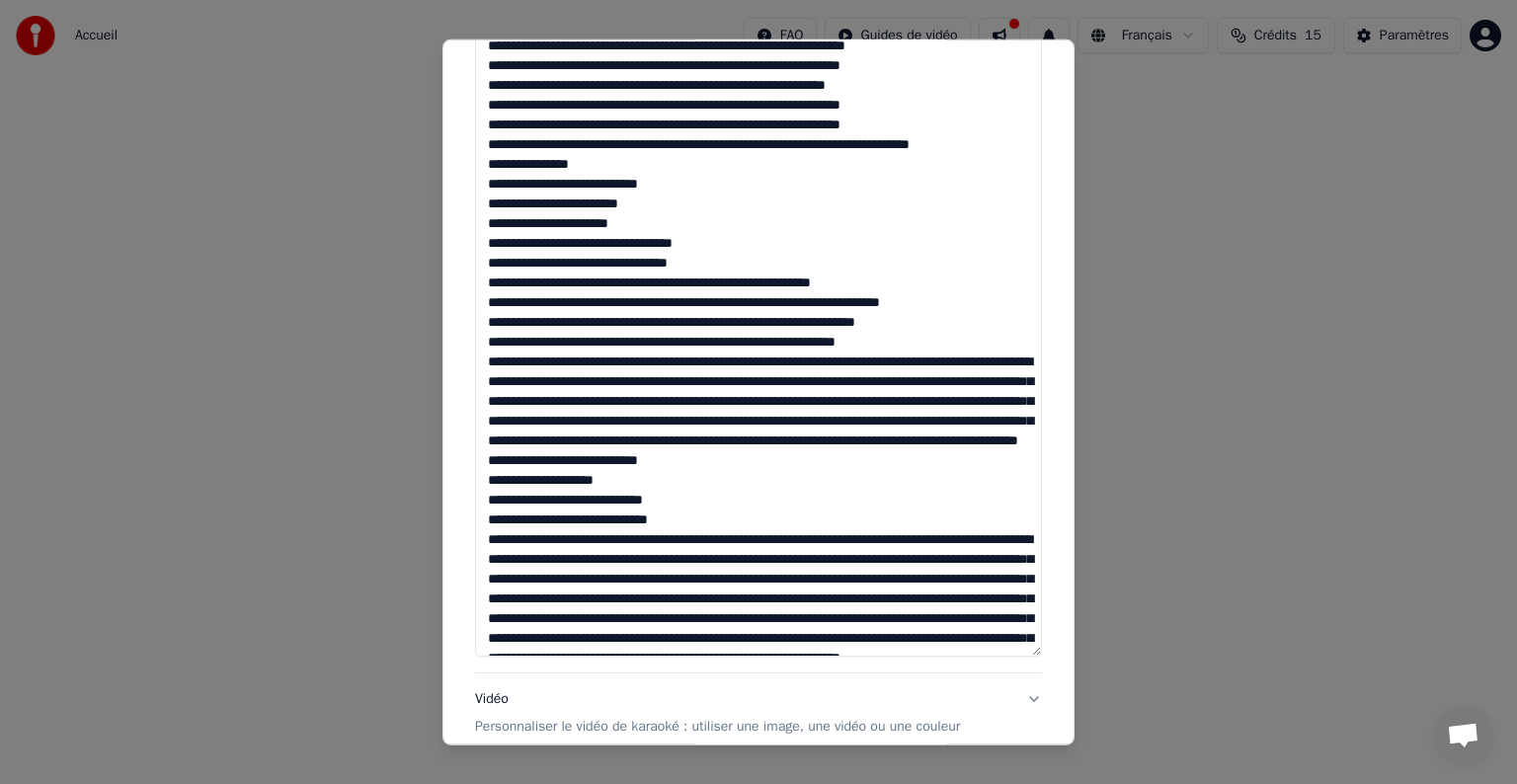 click at bounding box center (758, 274) 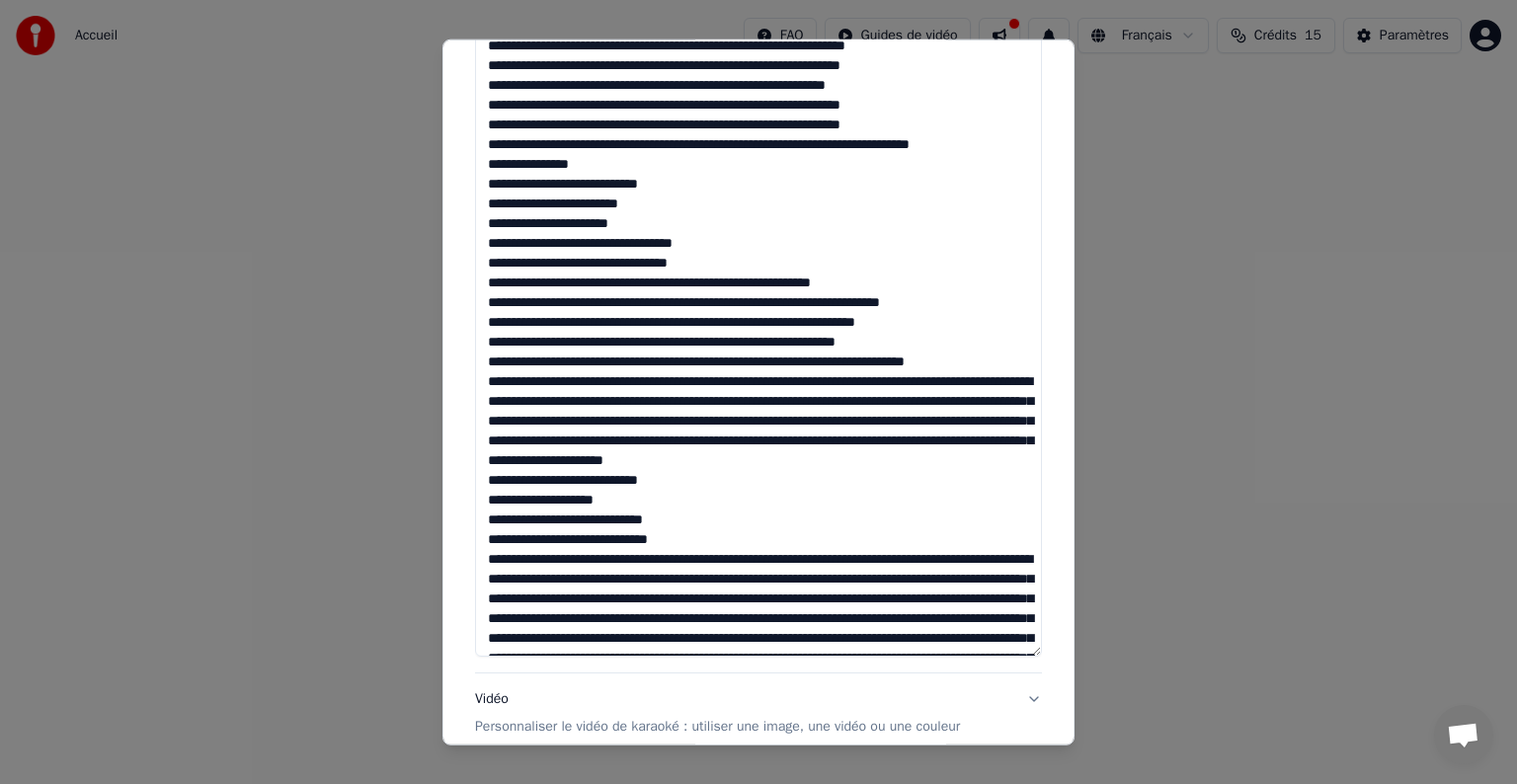 click at bounding box center (758, 274) 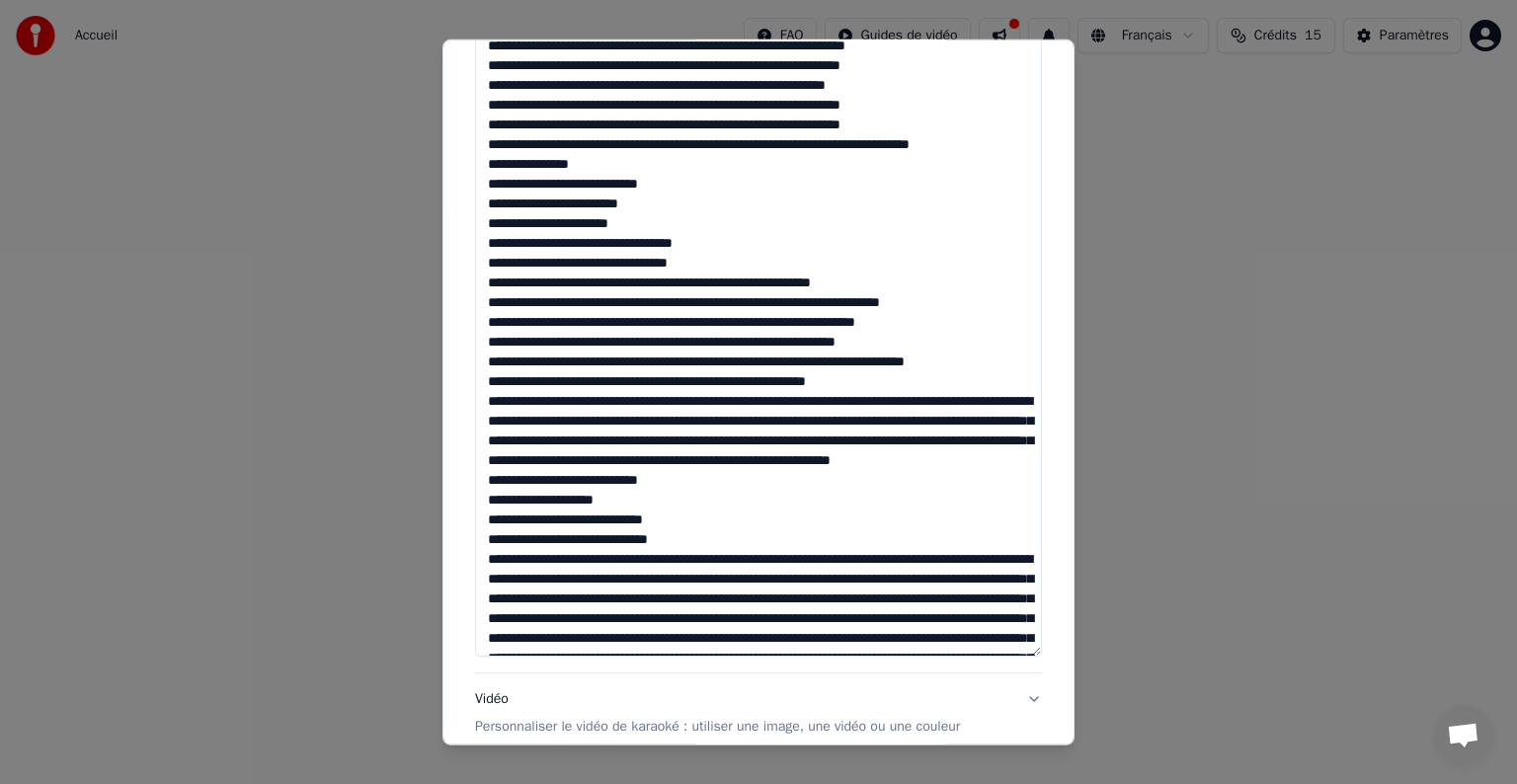 click at bounding box center [758, 274] 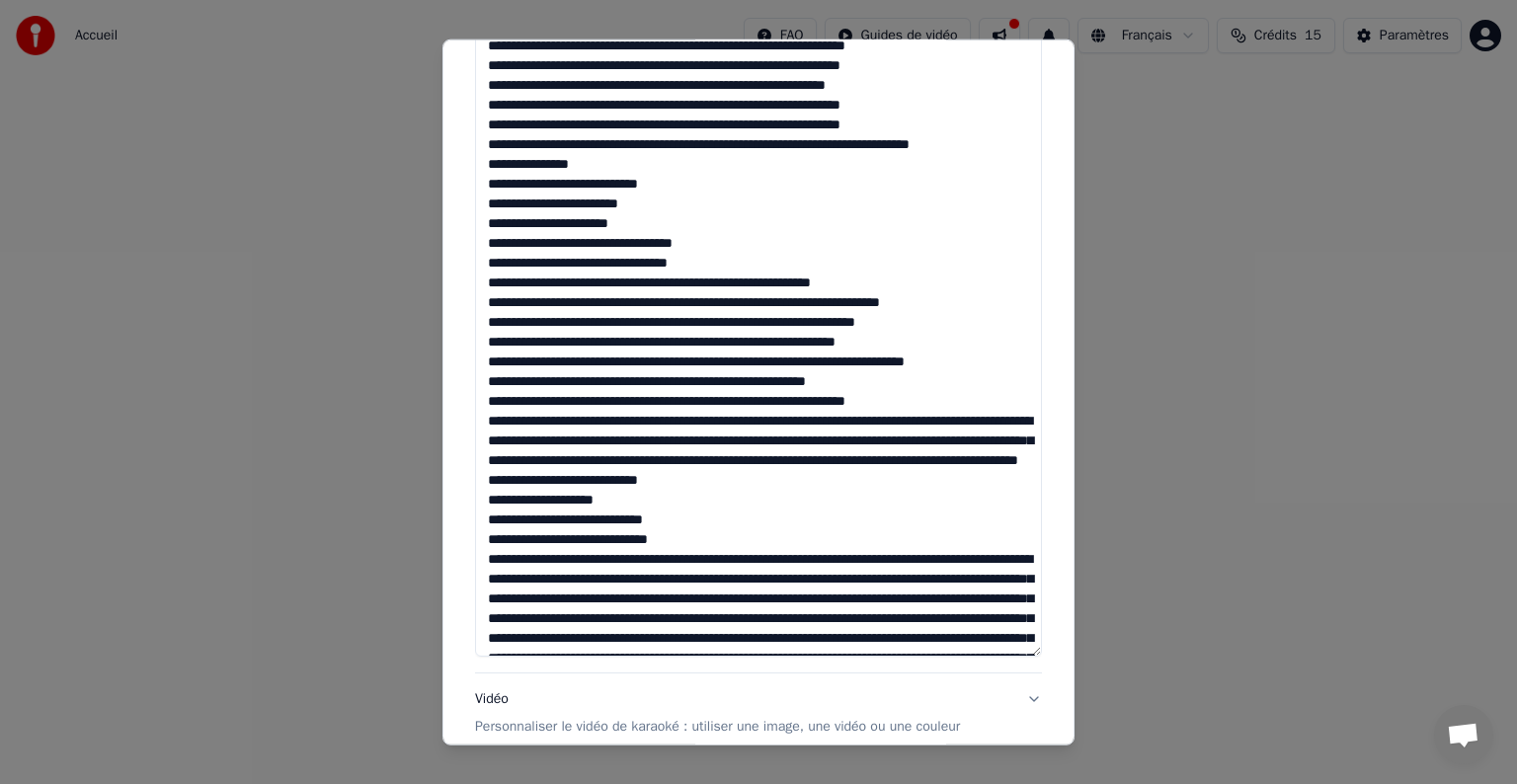 click at bounding box center (758, 274) 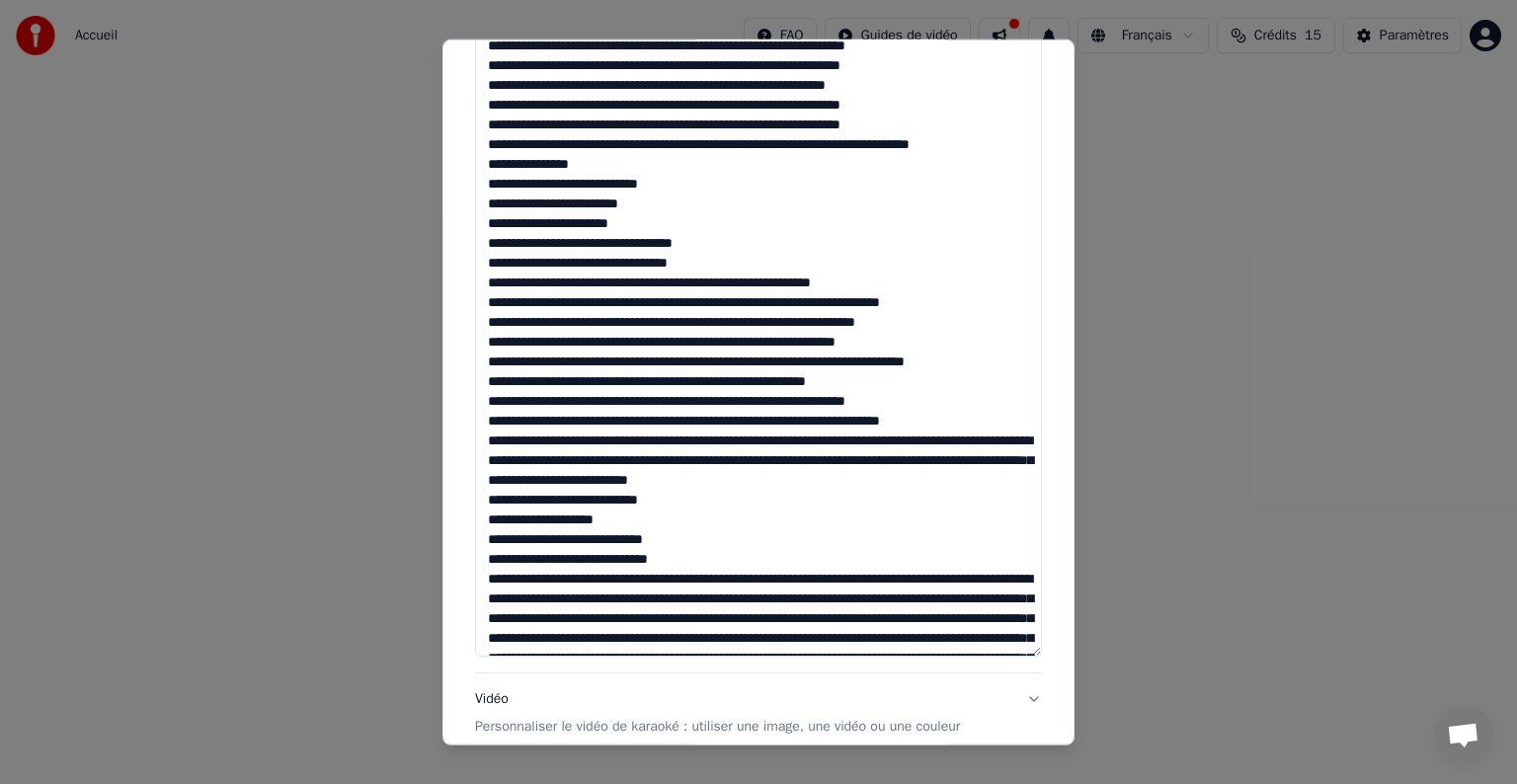 click at bounding box center [758, 274] 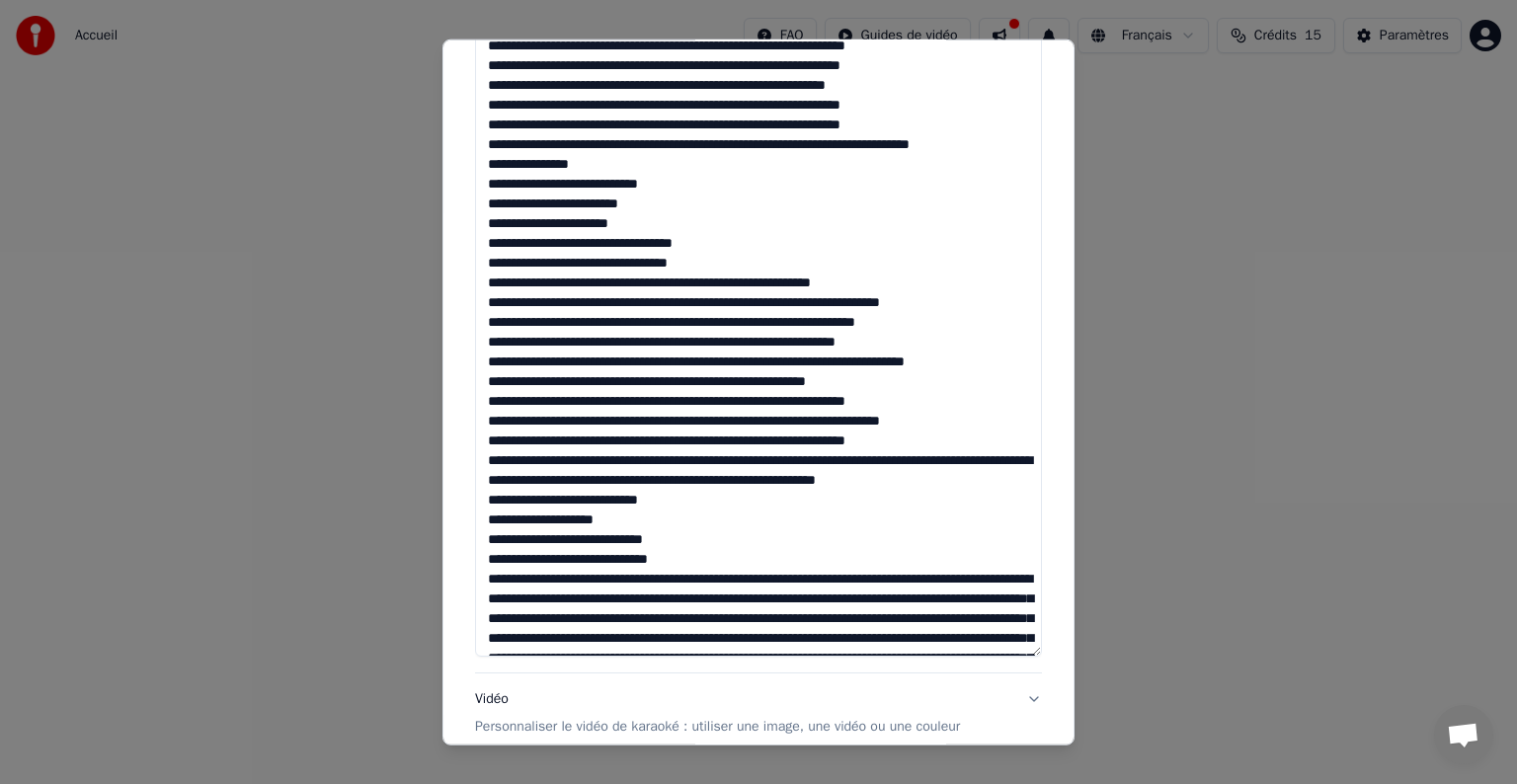 click at bounding box center (758, 274) 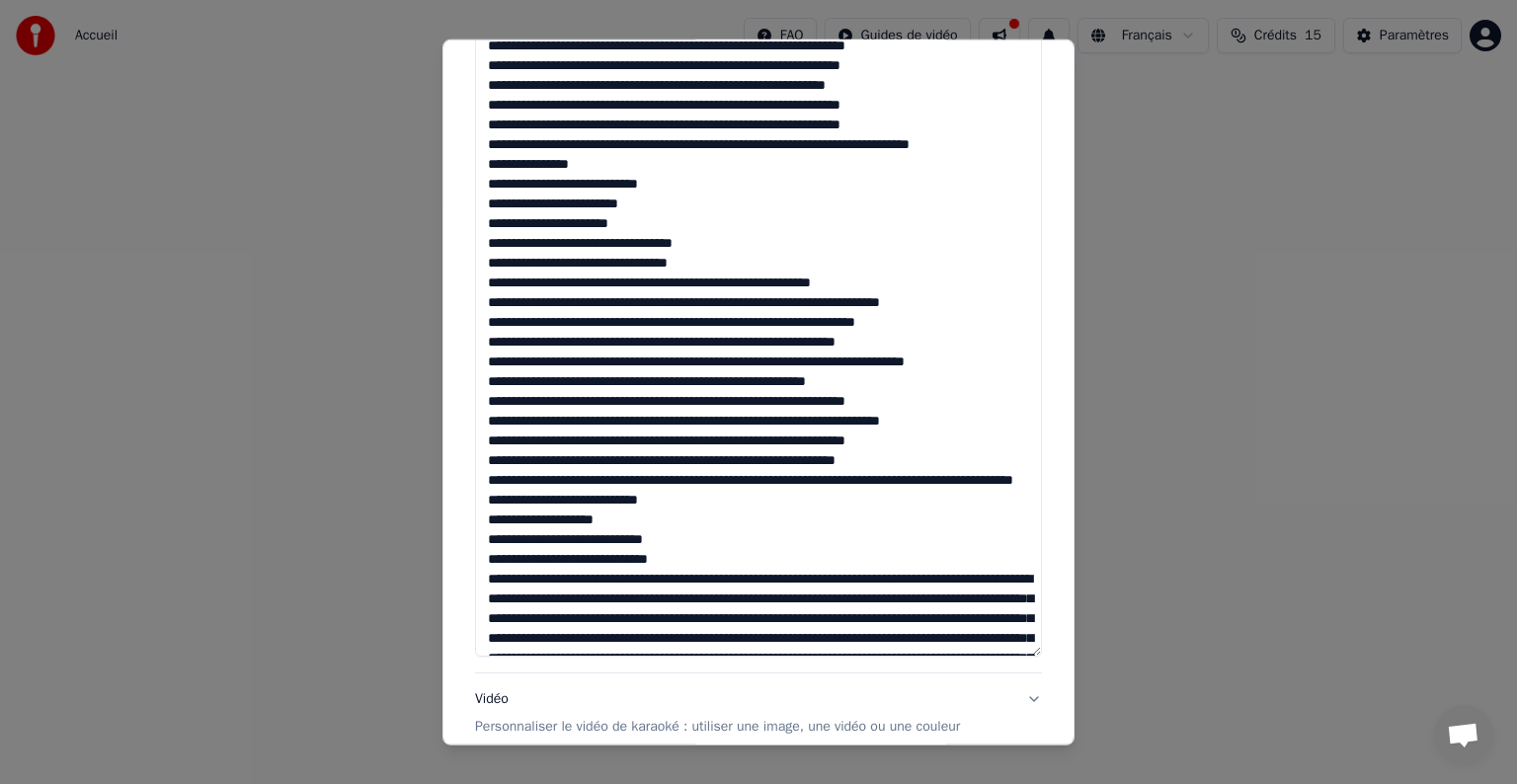 click at bounding box center [758, 274] 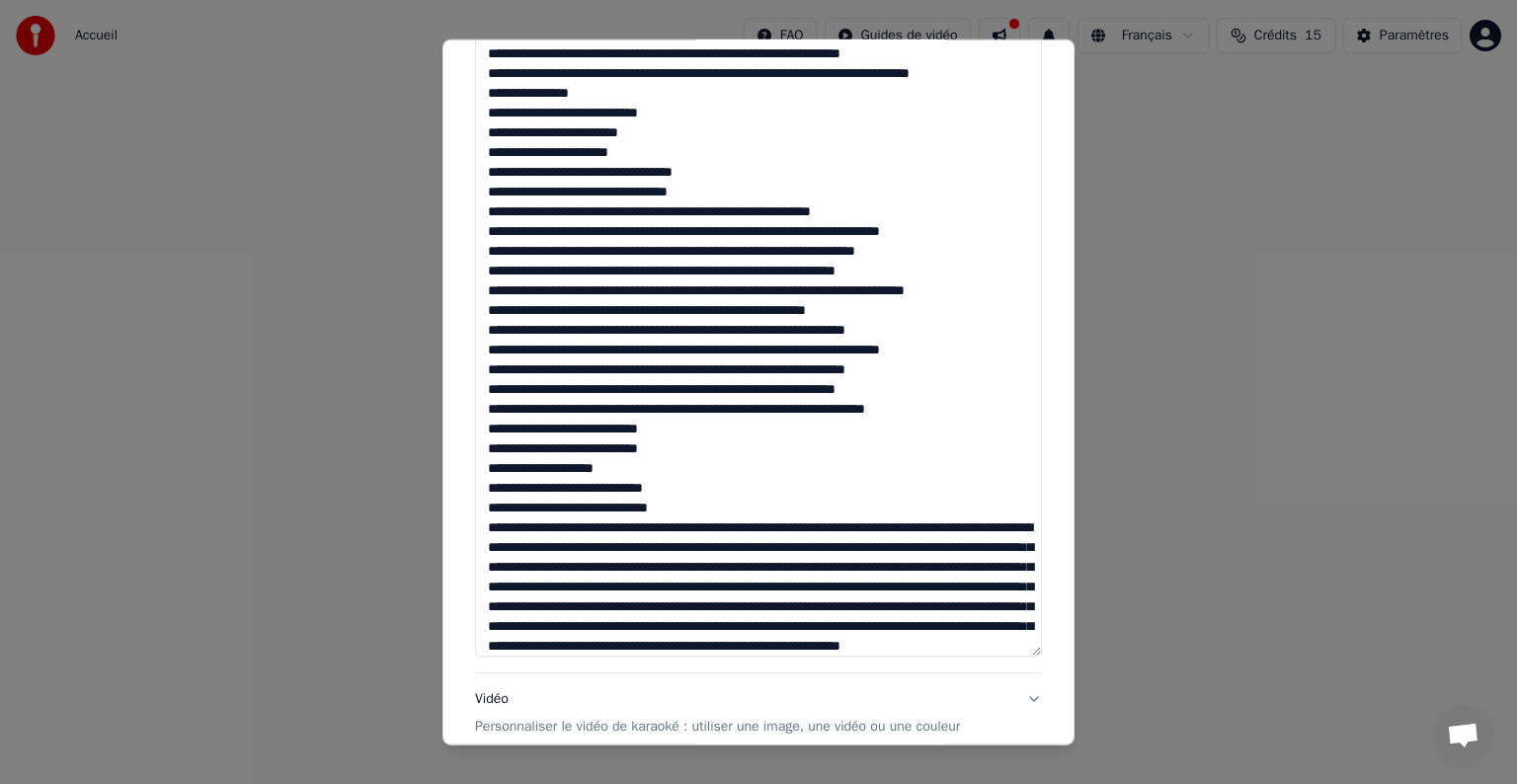 scroll, scrollTop: 1066, scrollLeft: 0, axis: vertical 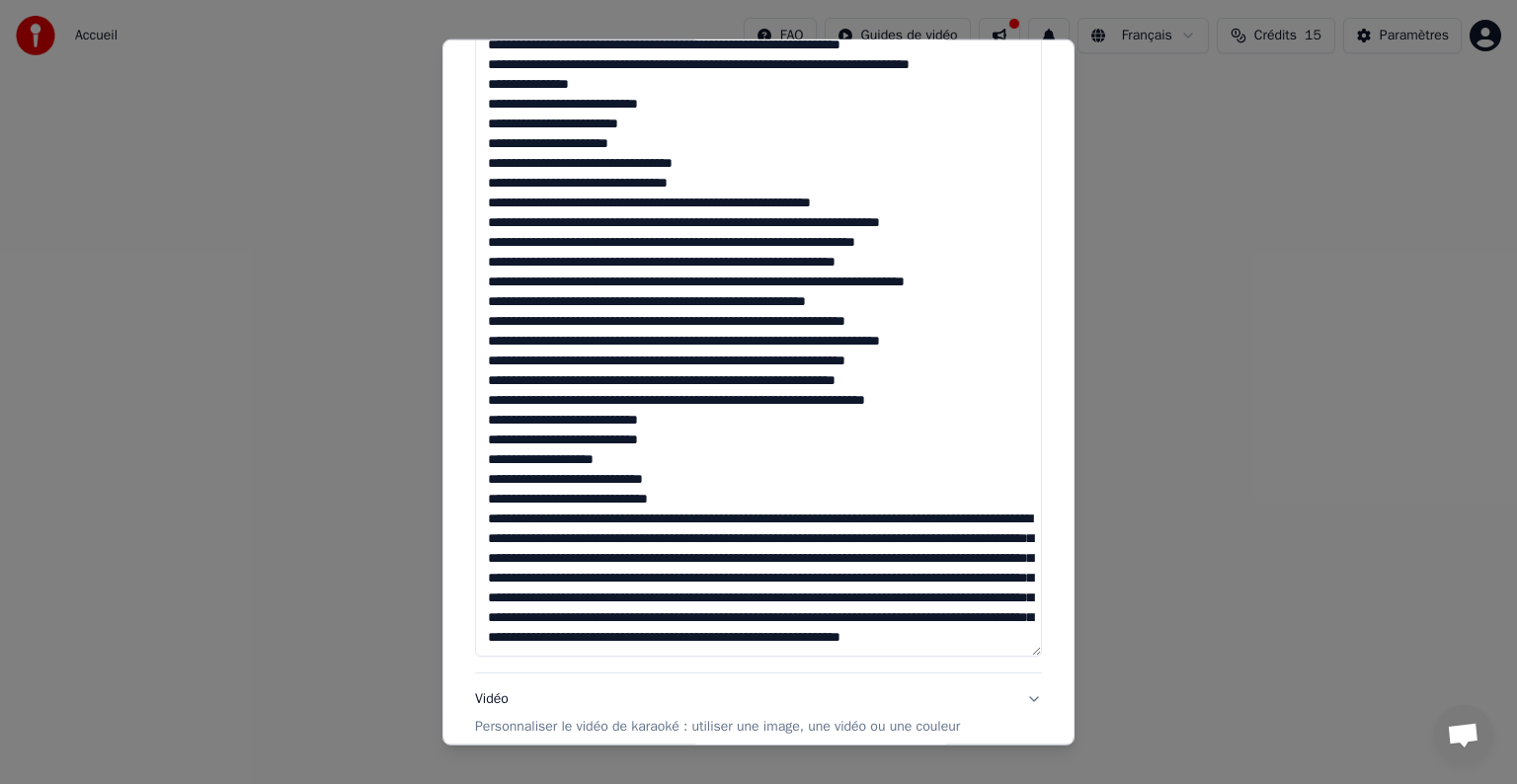 click at bounding box center (758, 274) 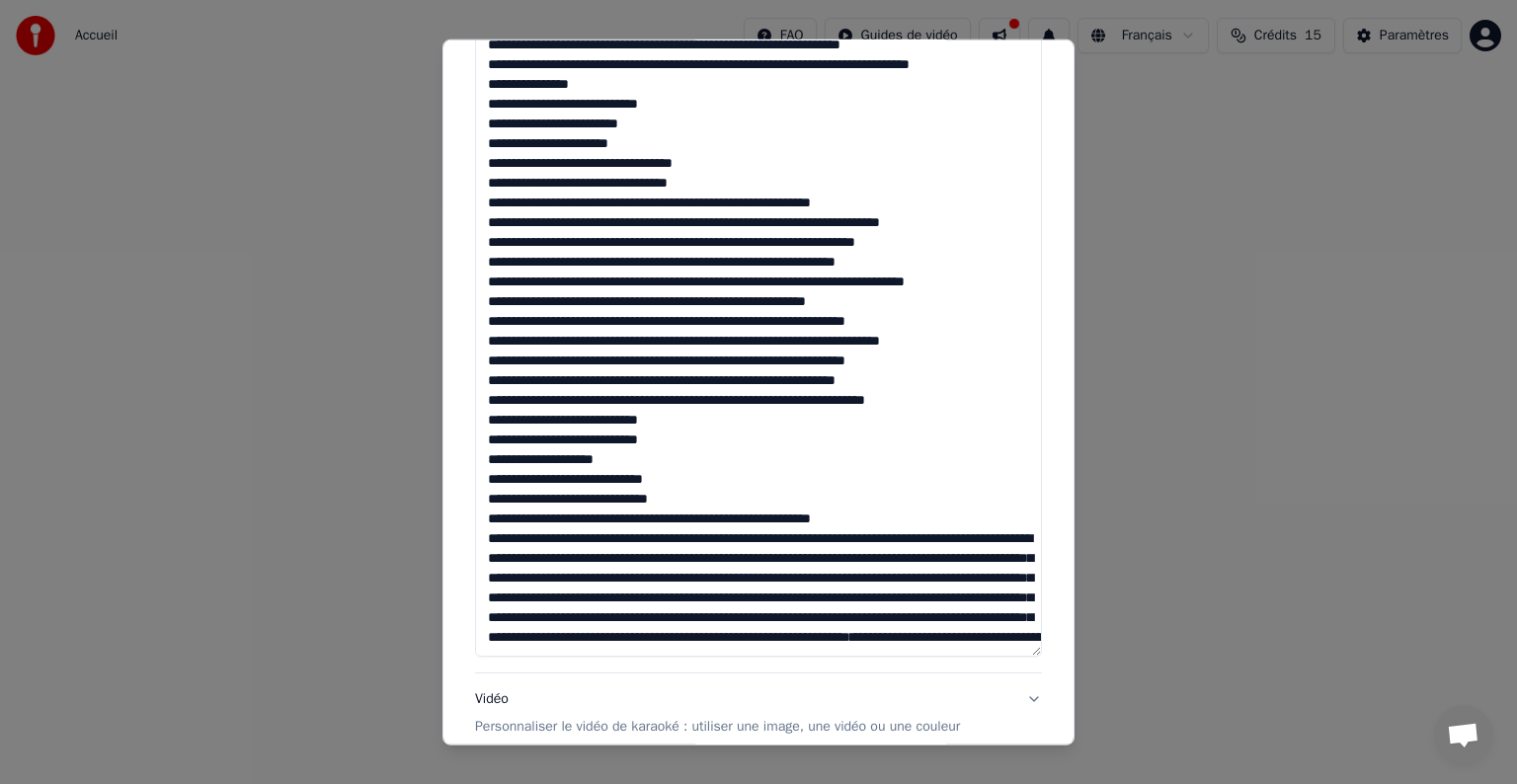 click at bounding box center [758, 274] 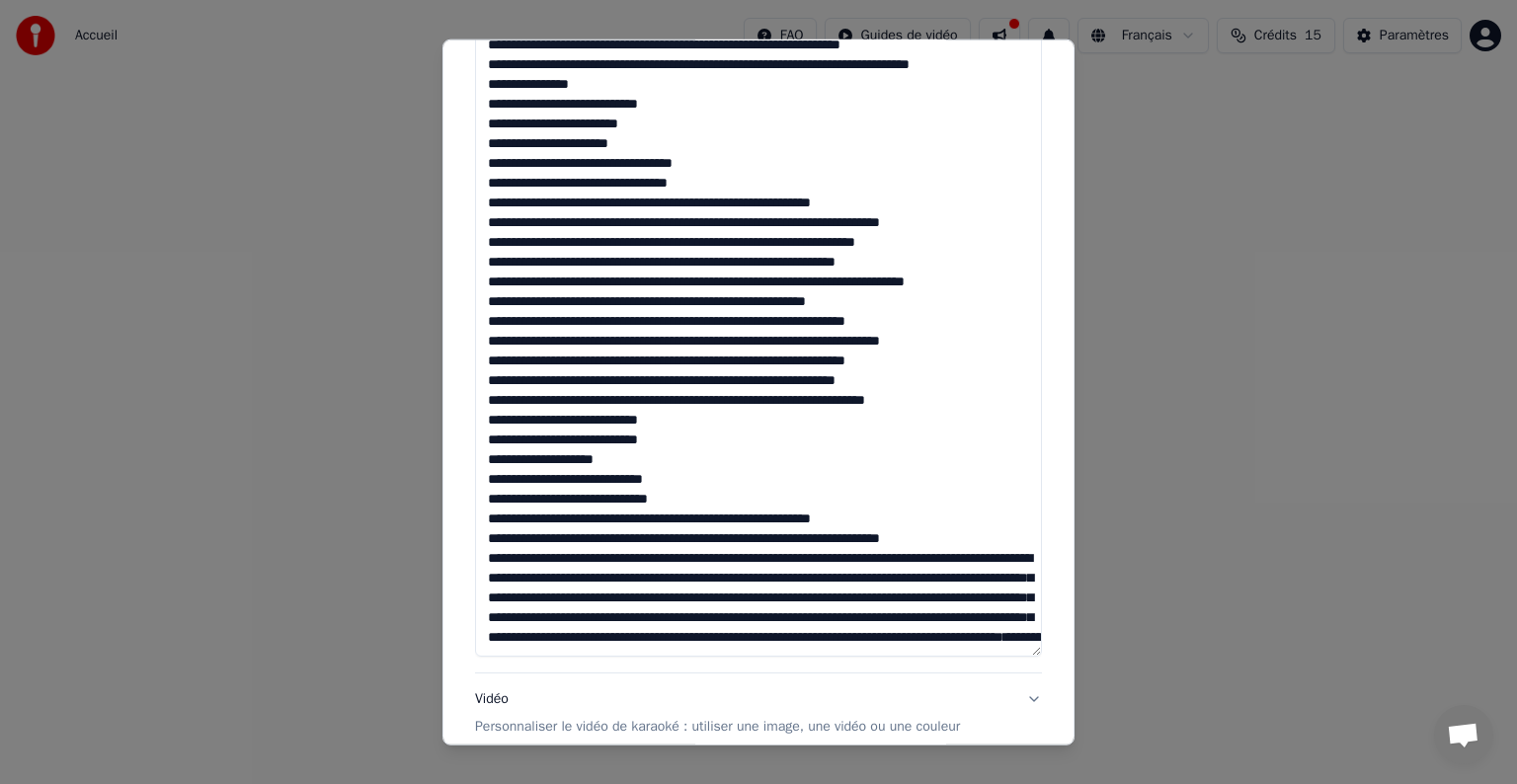 click at bounding box center (758, 274) 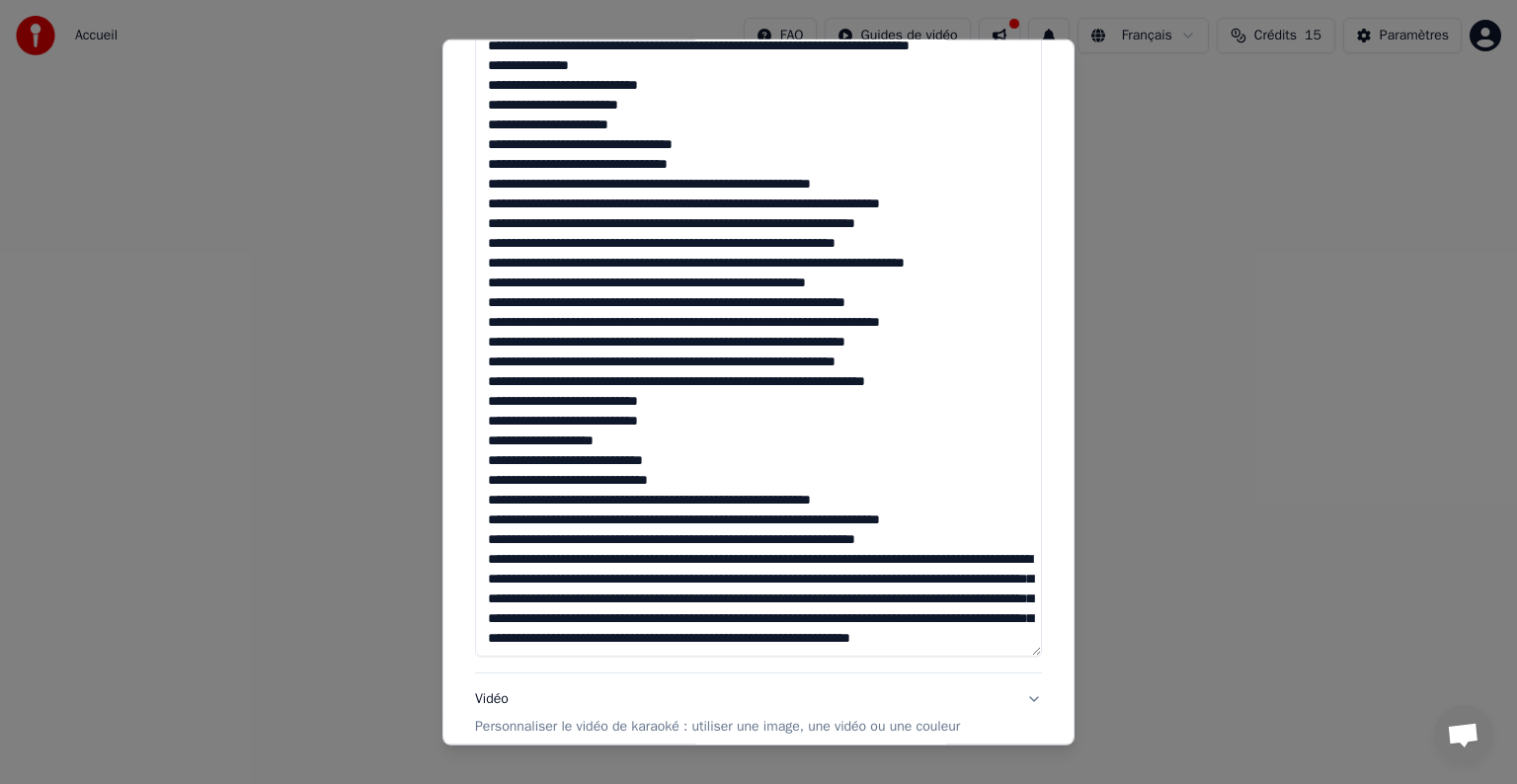 click at bounding box center [758, 274] 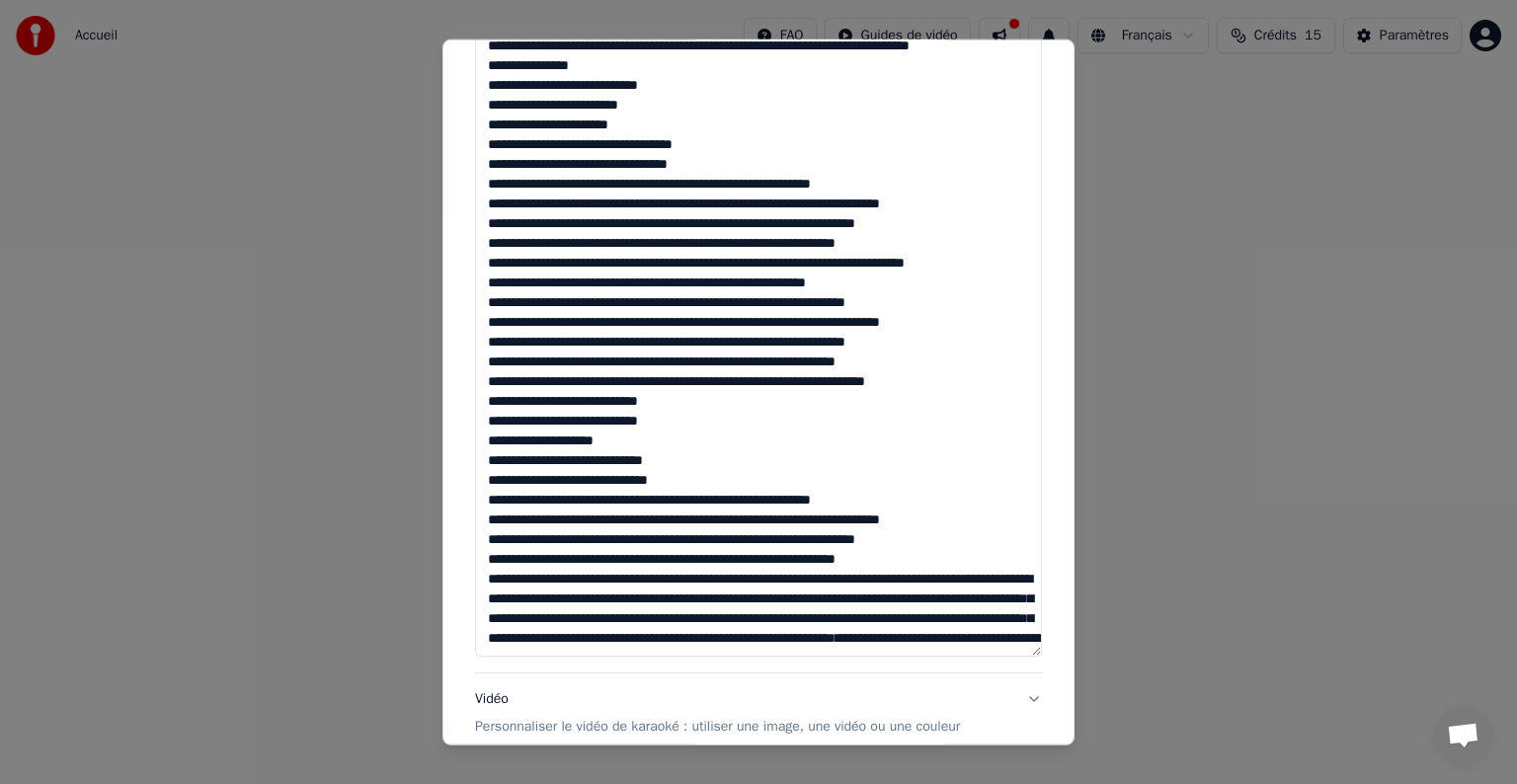 click at bounding box center [758, 274] 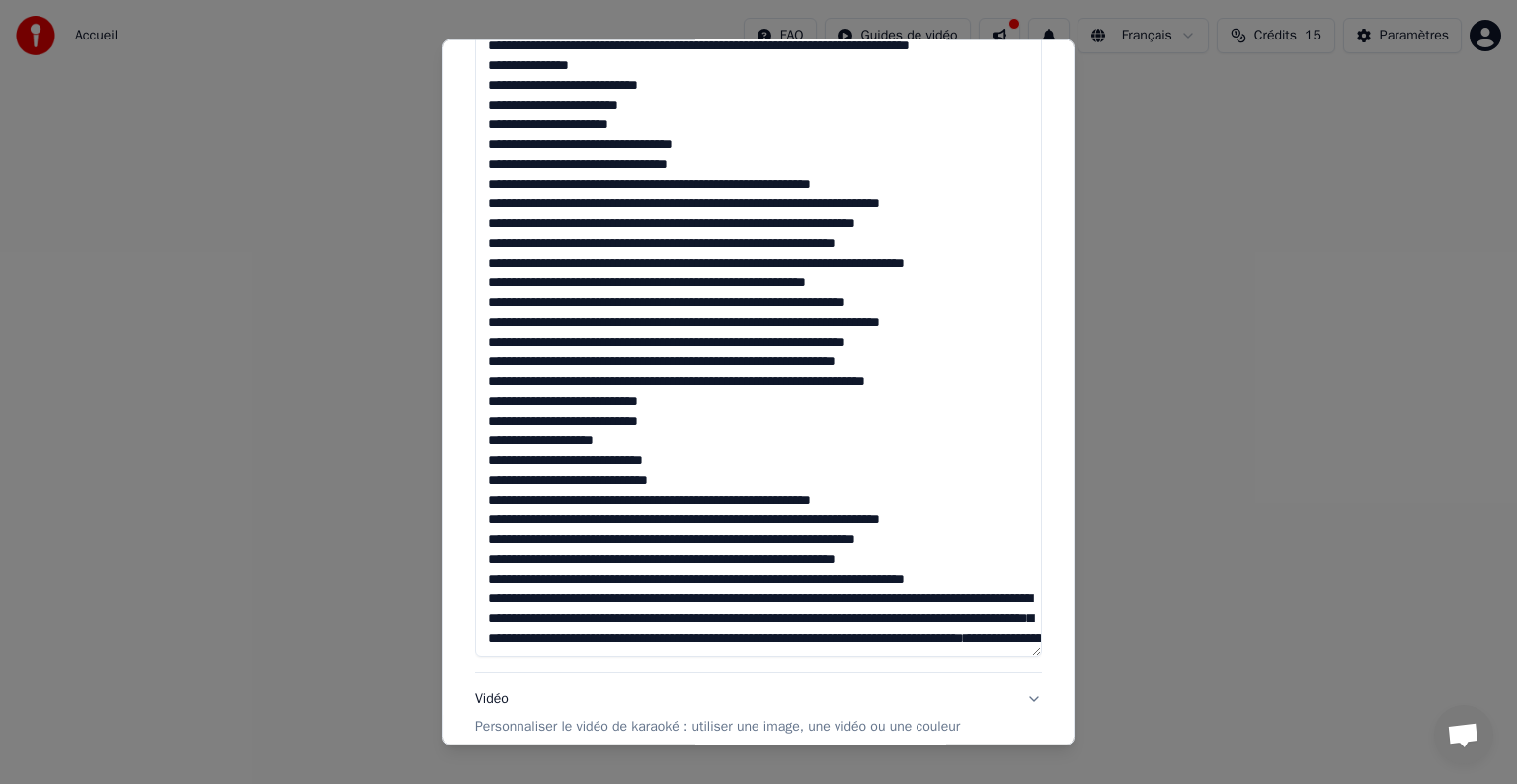 click at bounding box center [758, 274] 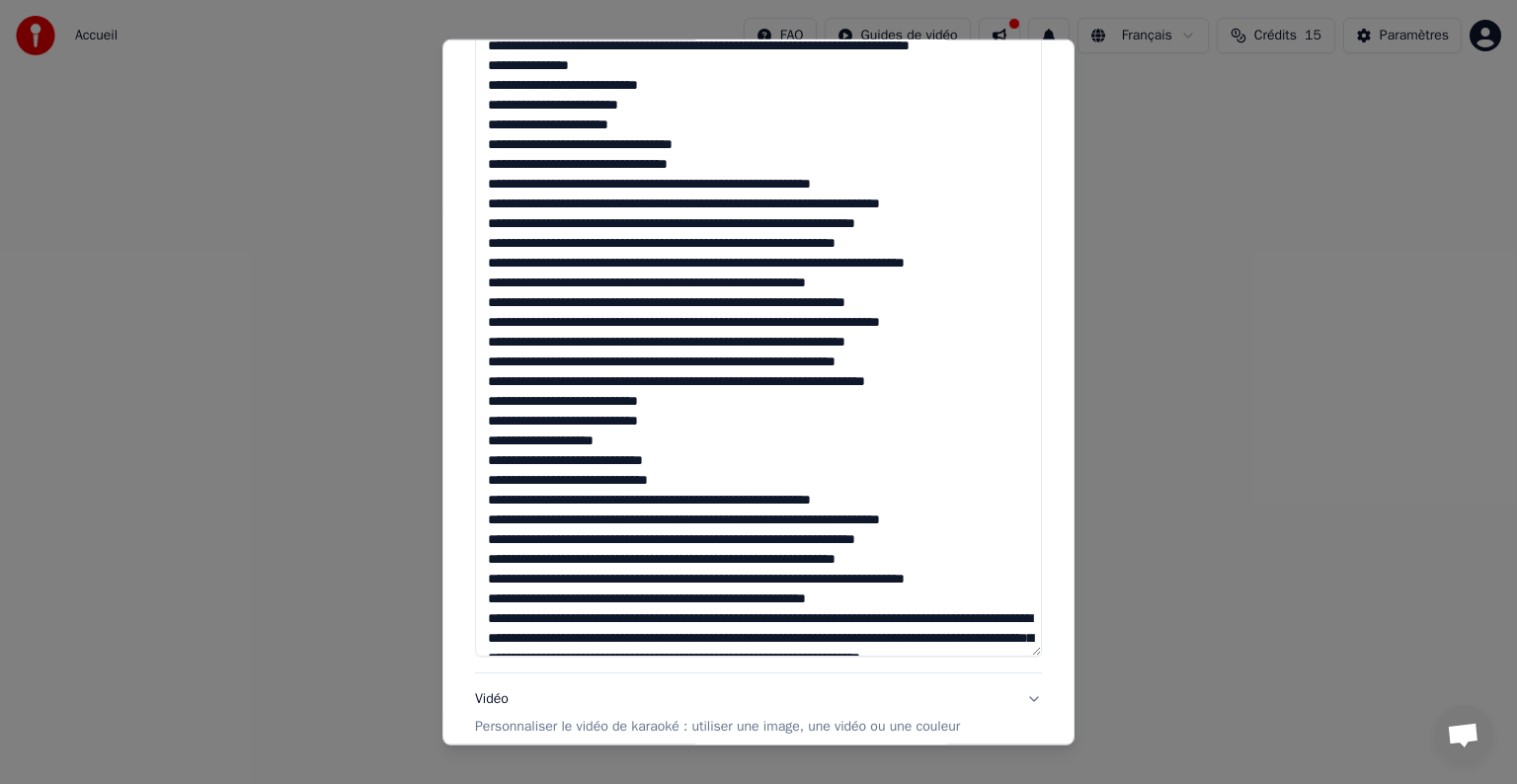 click at bounding box center [758, 274] 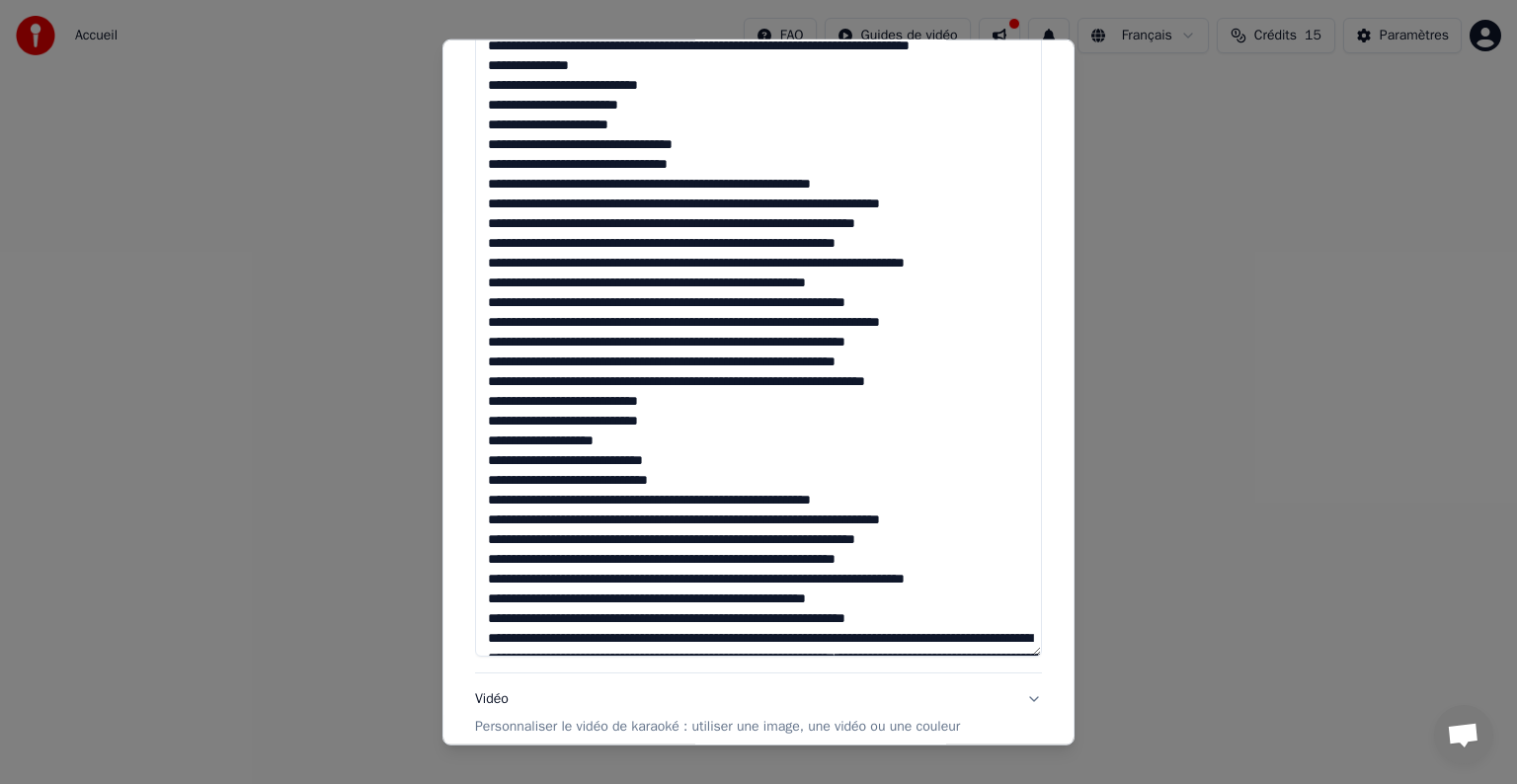 scroll, scrollTop: 1126, scrollLeft: 0, axis: vertical 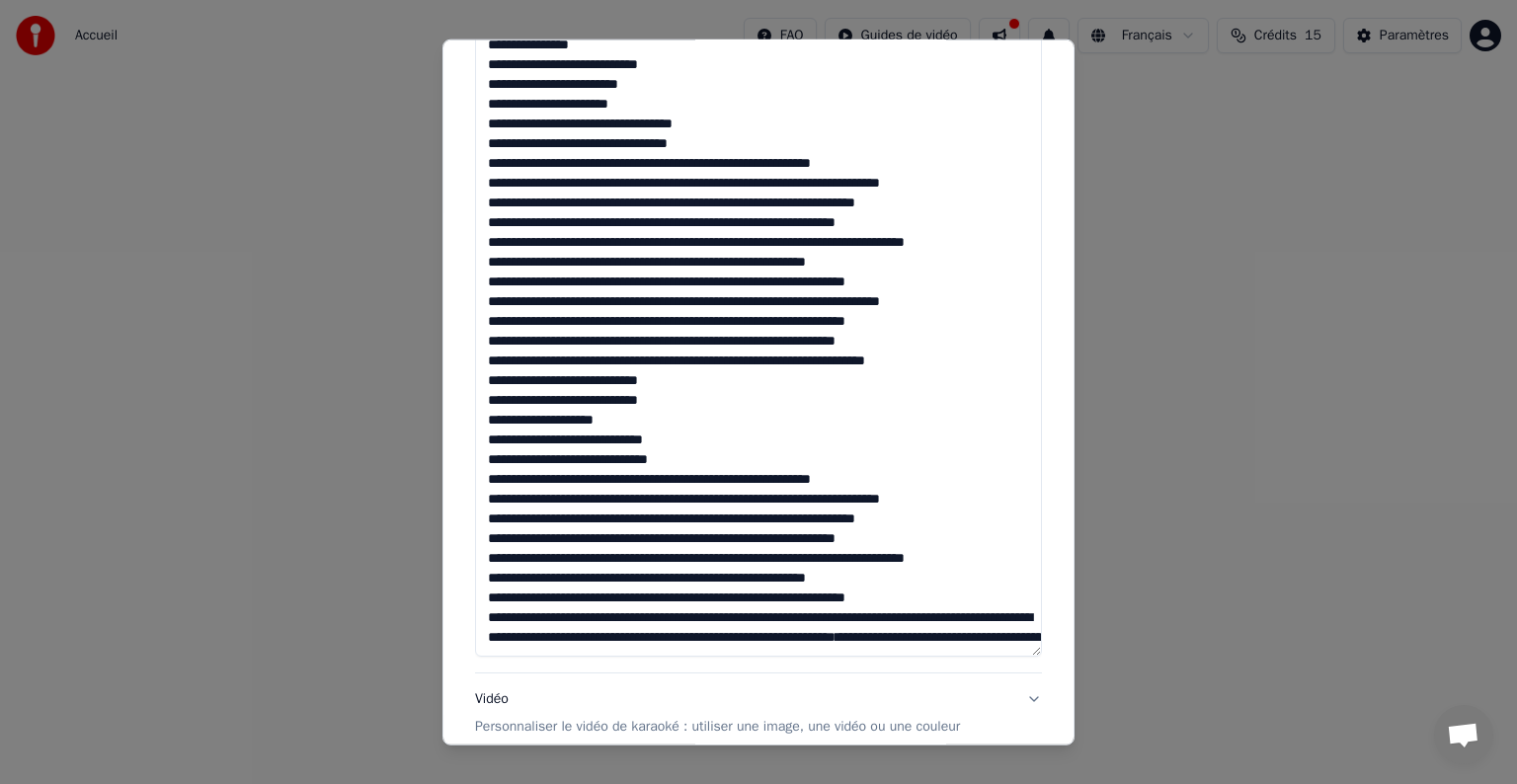 click at bounding box center (758, 274) 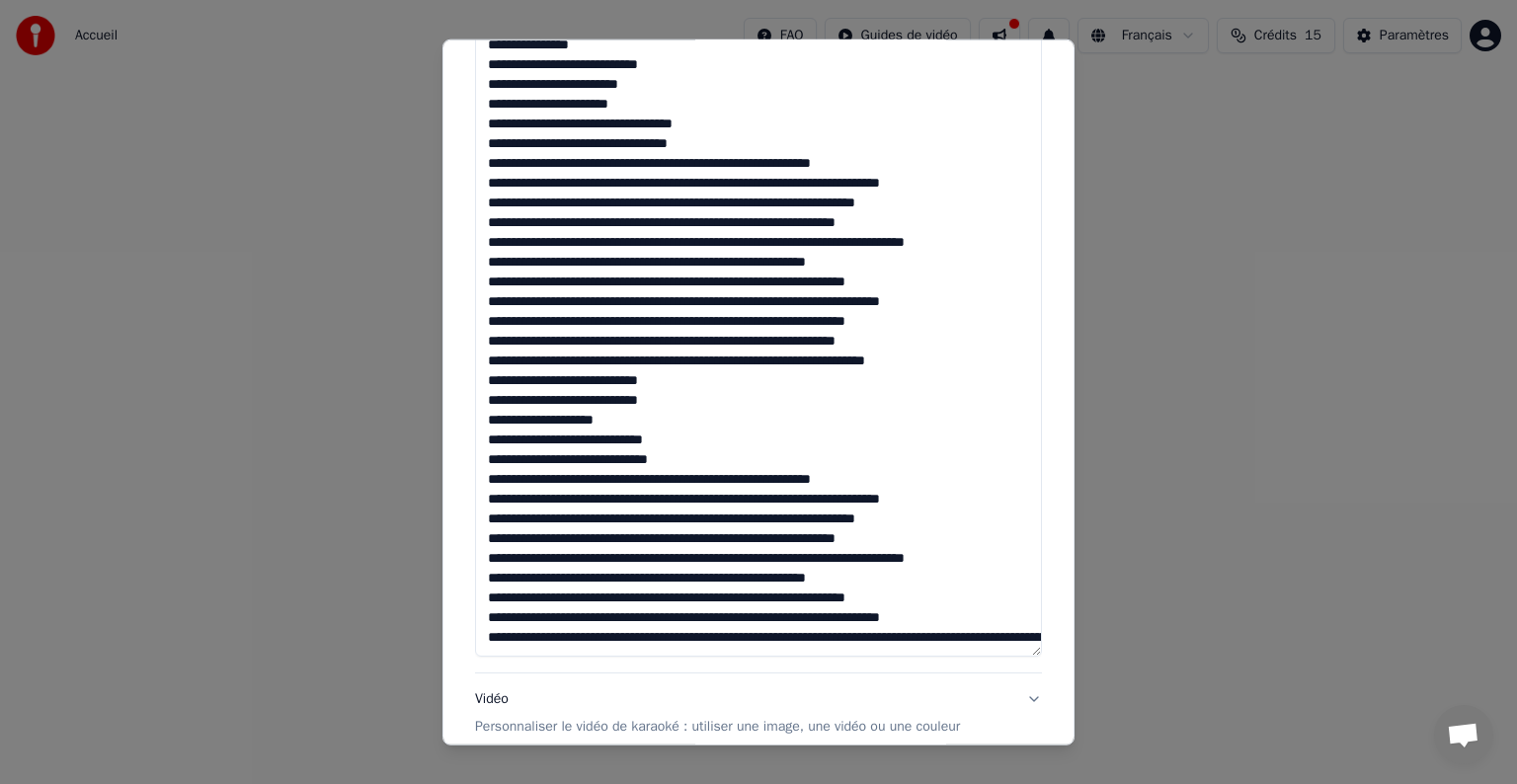 click at bounding box center (758, 274) 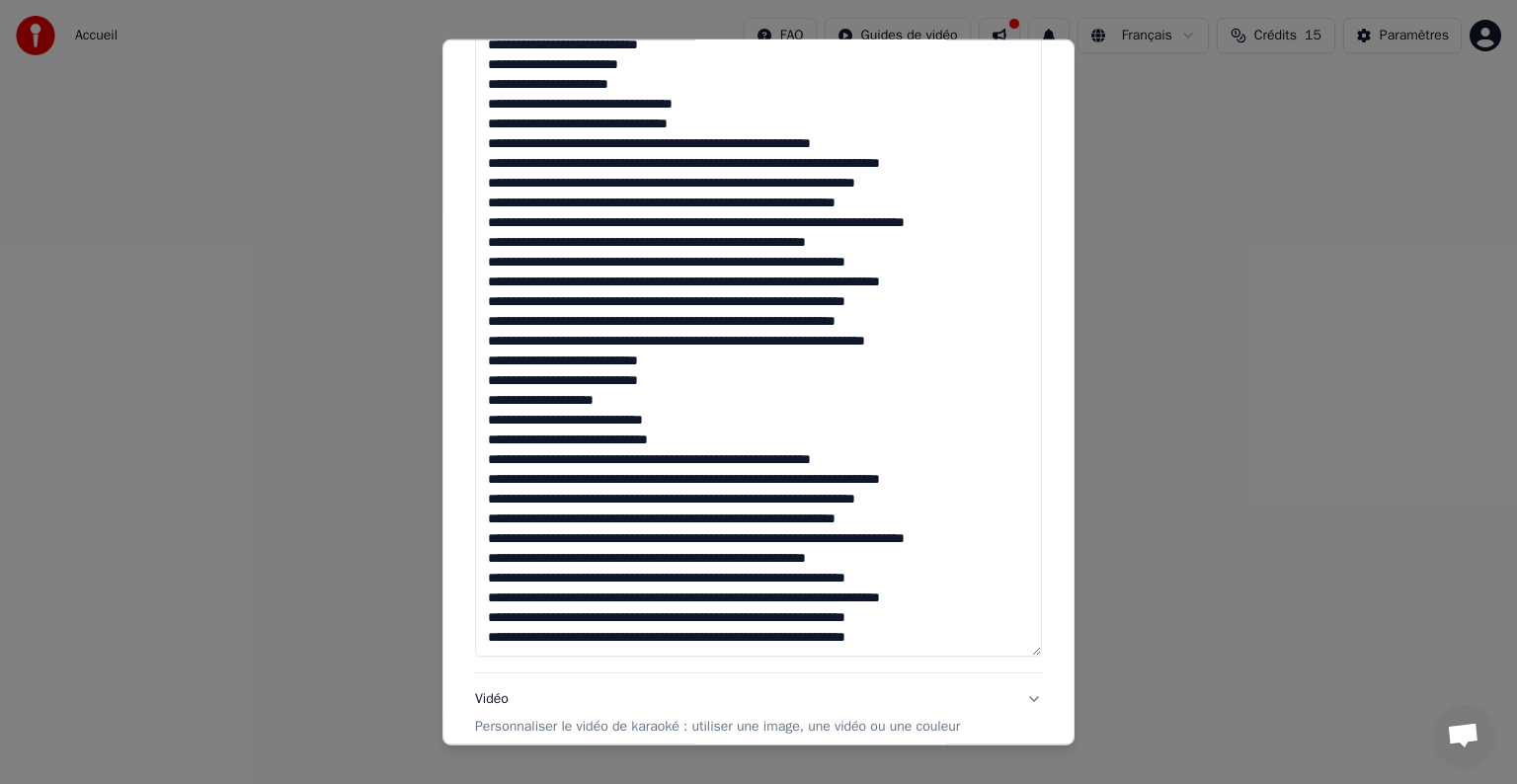scroll, scrollTop: 1145, scrollLeft: 0, axis: vertical 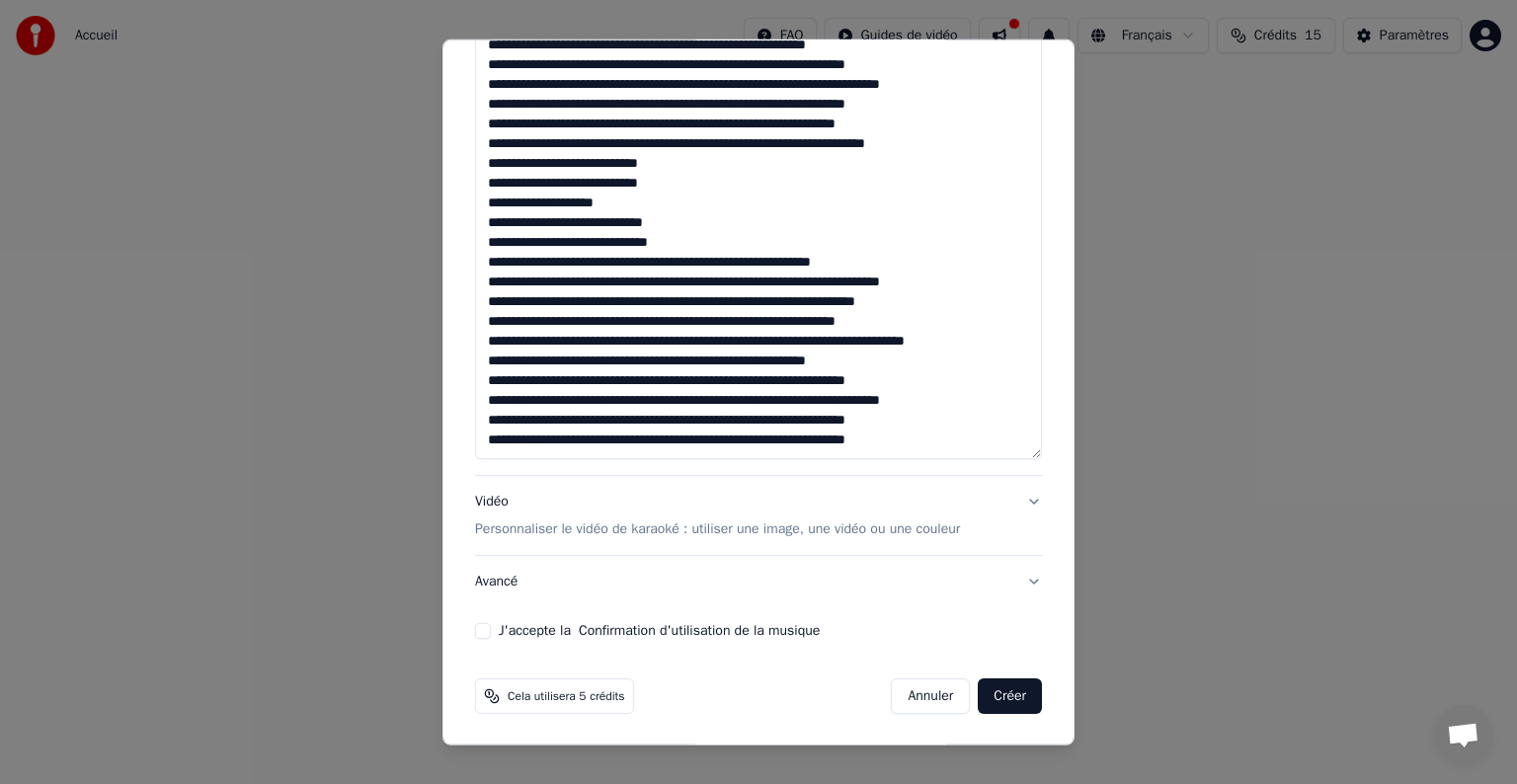 click at bounding box center [758, 76] 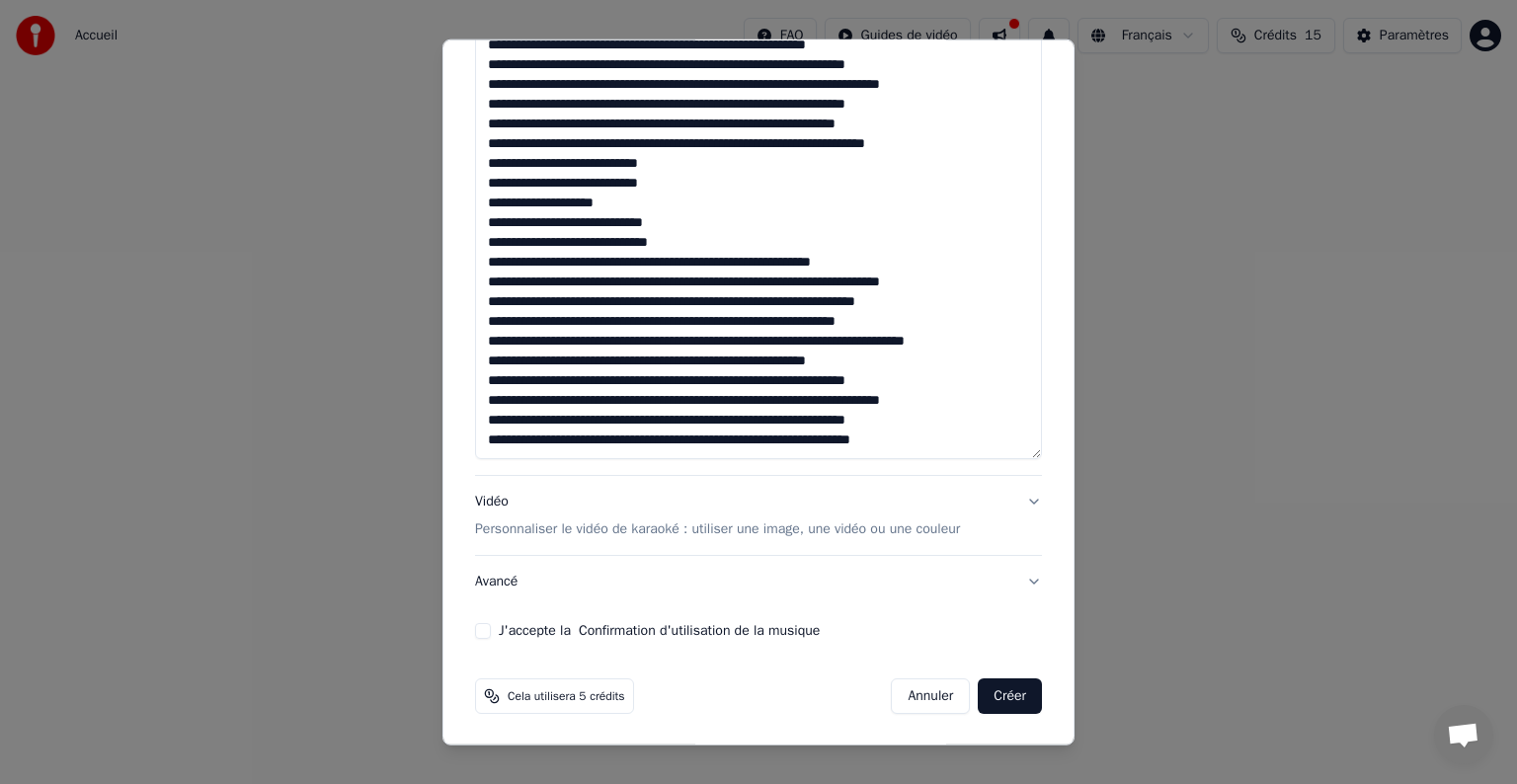 paste on "**********" 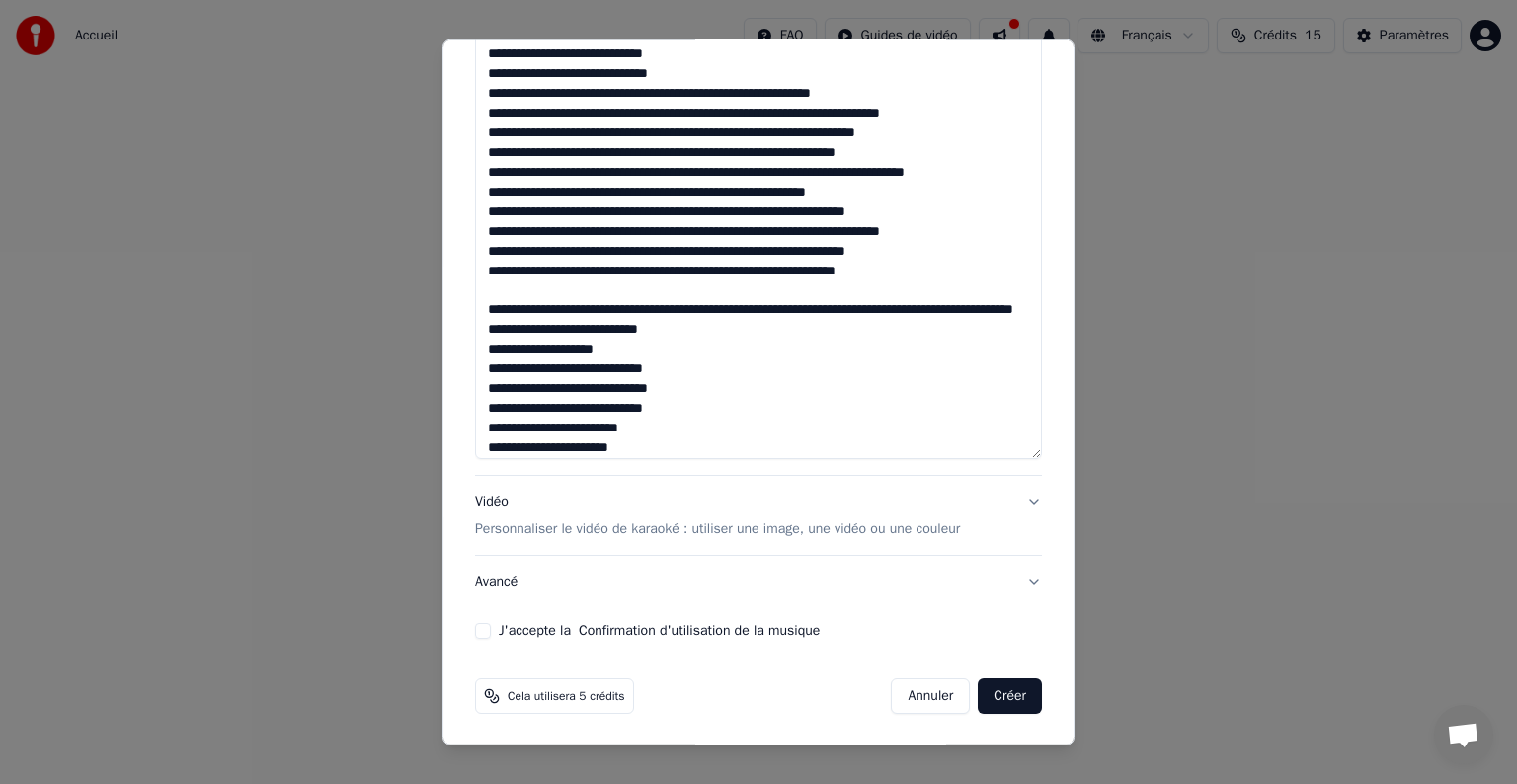 scroll, scrollTop: 1275, scrollLeft: 0, axis: vertical 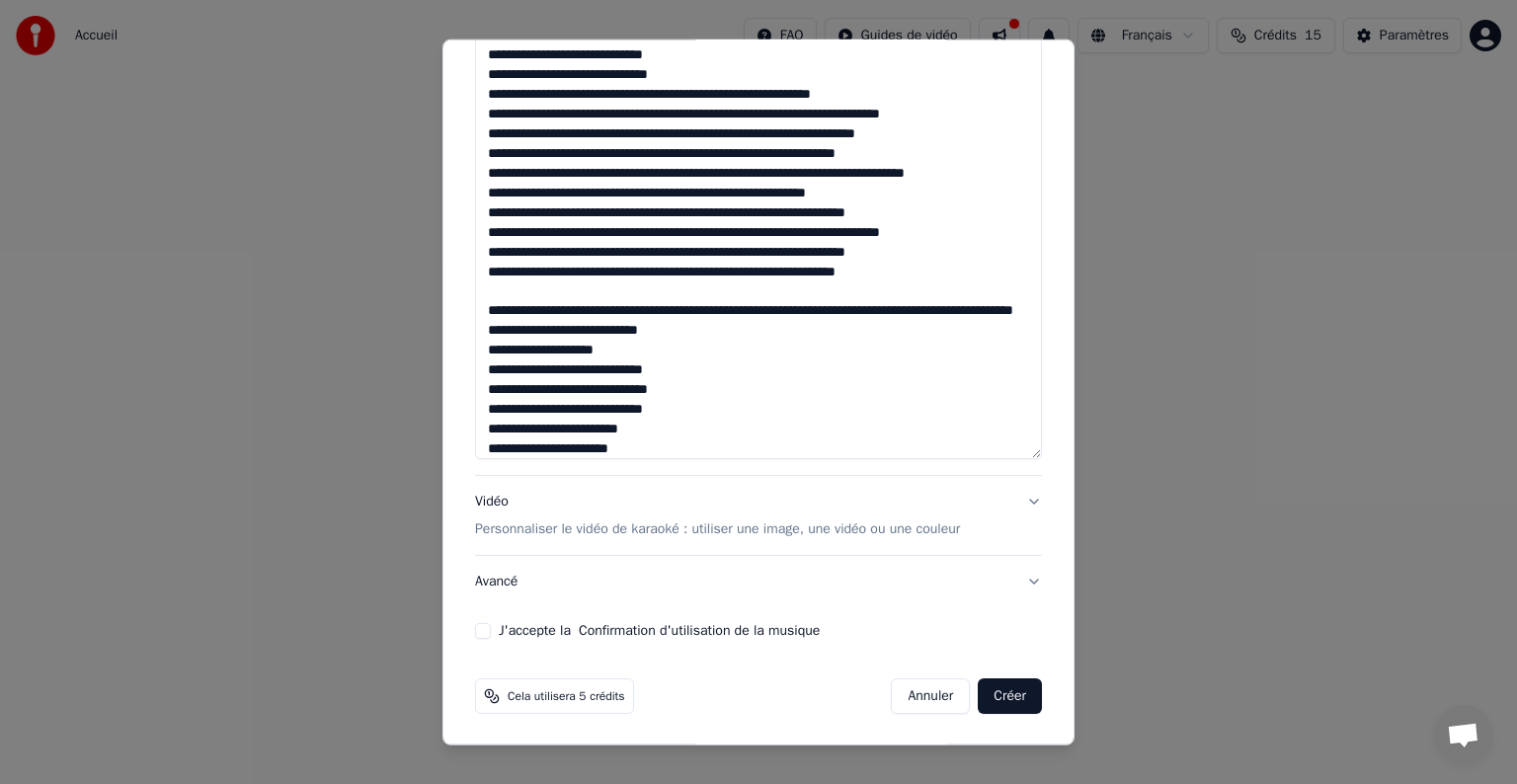 click at bounding box center (758, 76) 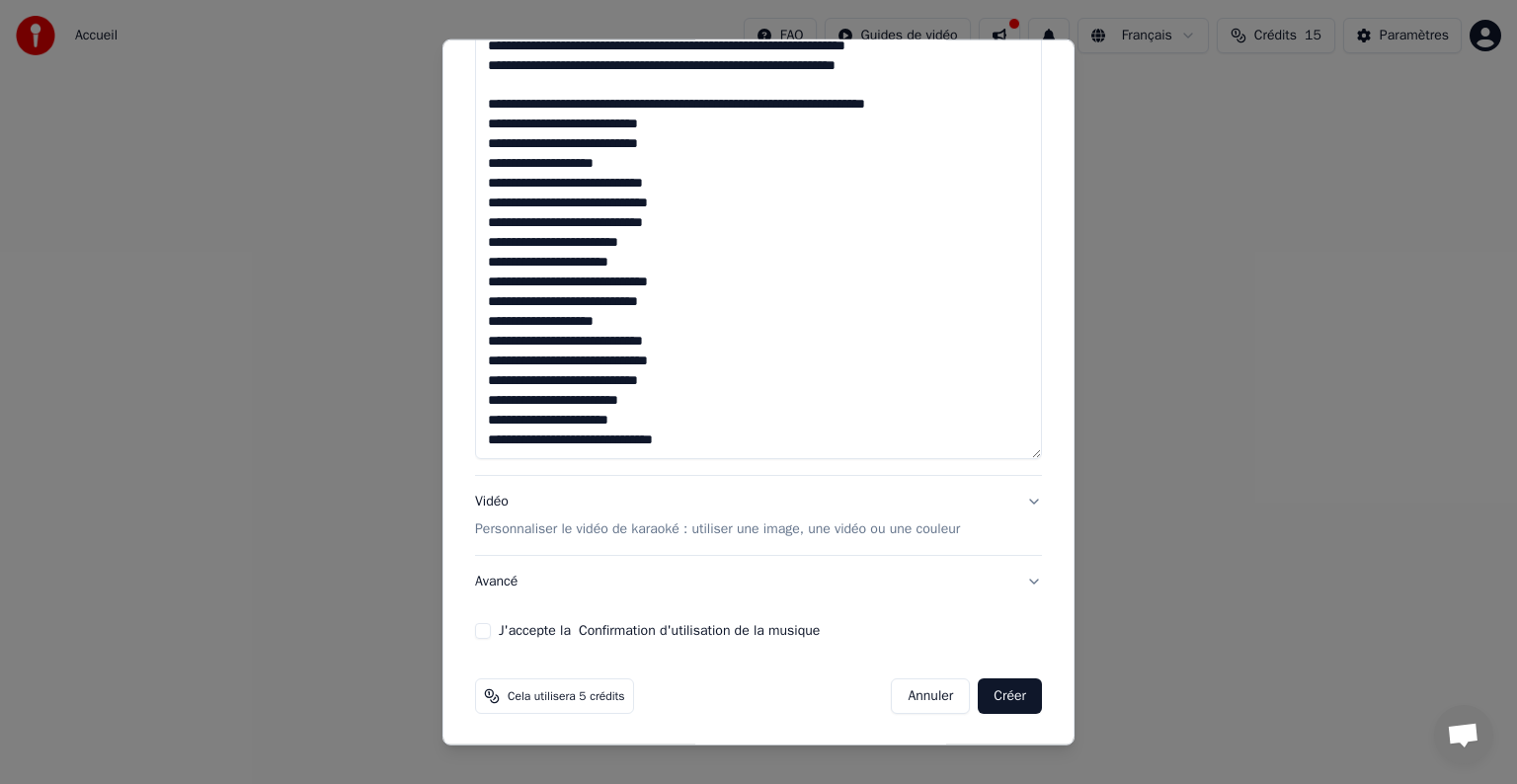 scroll, scrollTop: 1501, scrollLeft: 0, axis: vertical 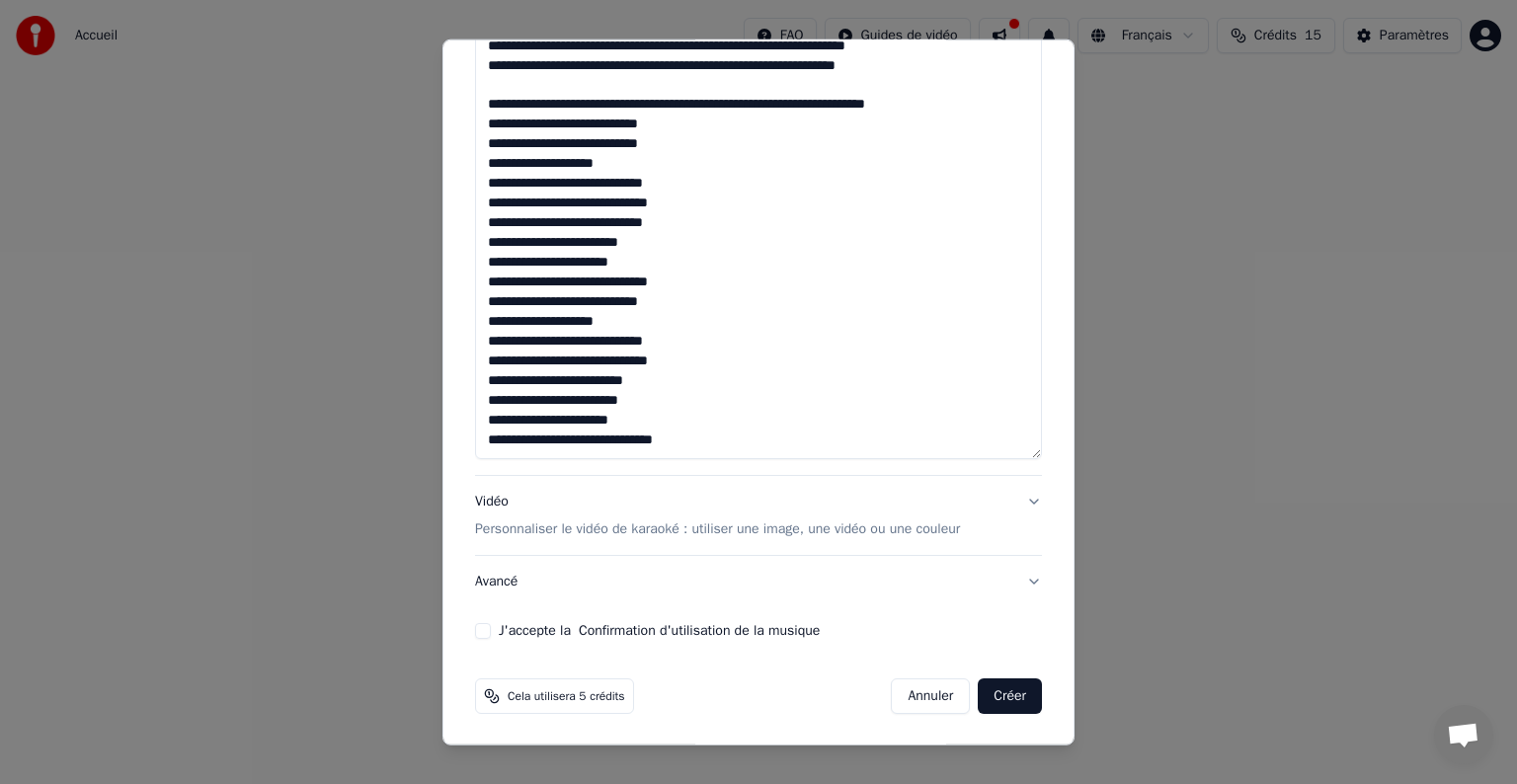 drag, startPoint x: 500, startPoint y: 286, endPoint x: 480, endPoint y: 285, distance: 20.024984 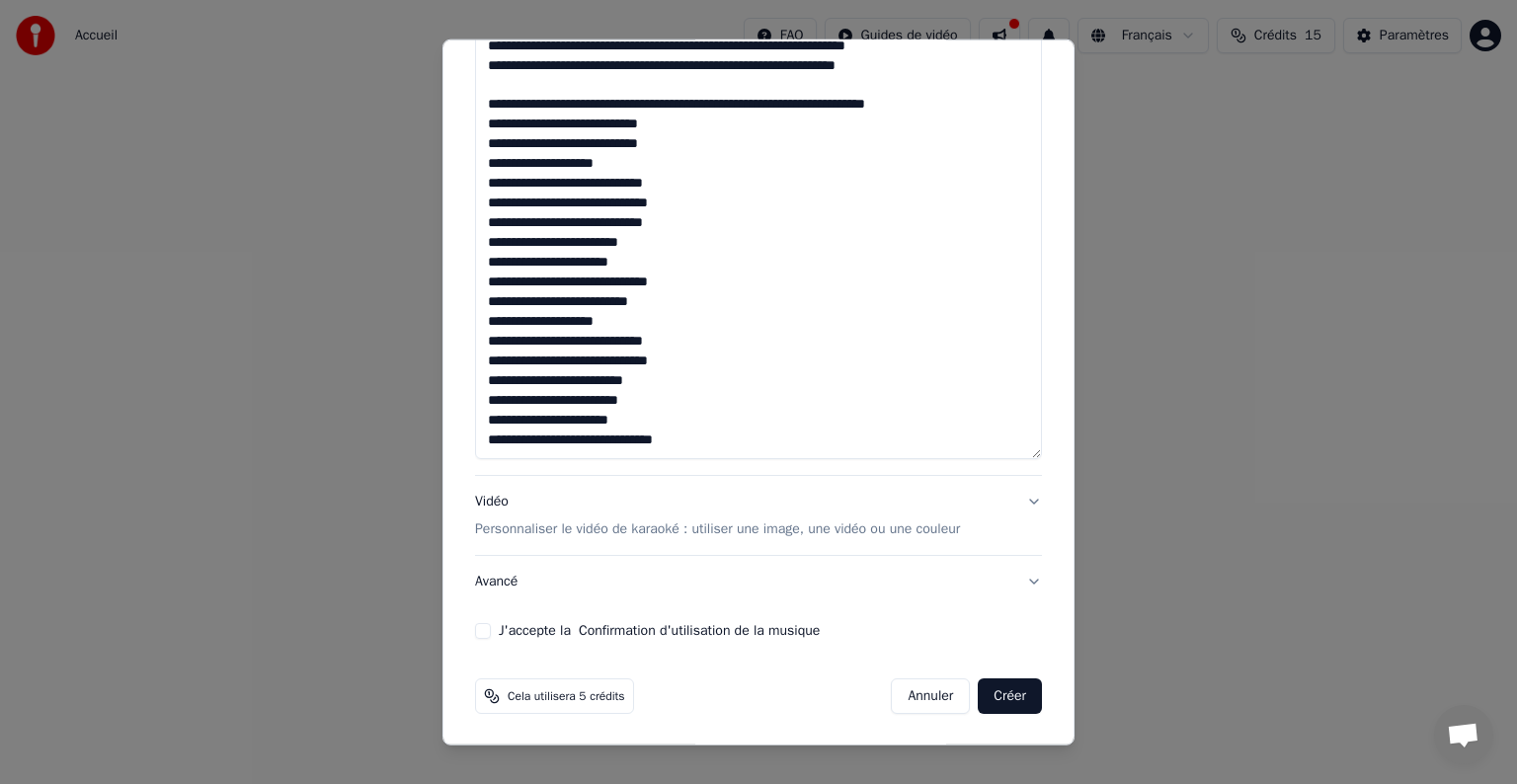 drag, startPoint x: 506, startPoint y: 201, endPoint x: 475, endPoint y: 197, distance: 31.257 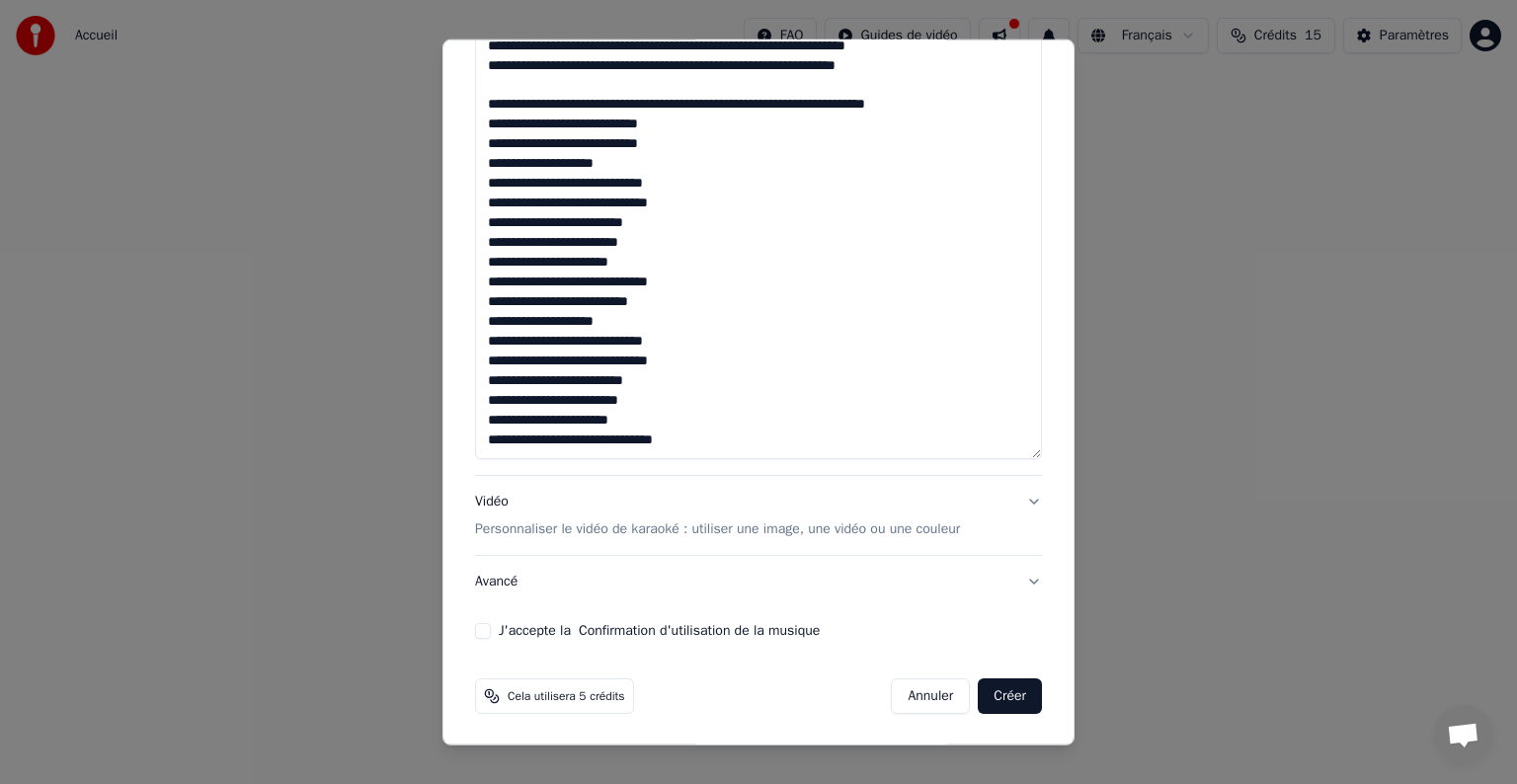 drag, startPoint x: 500, startPoint y: 122, endPoint x: 476, endPoint y: 123, distance: 24.020824 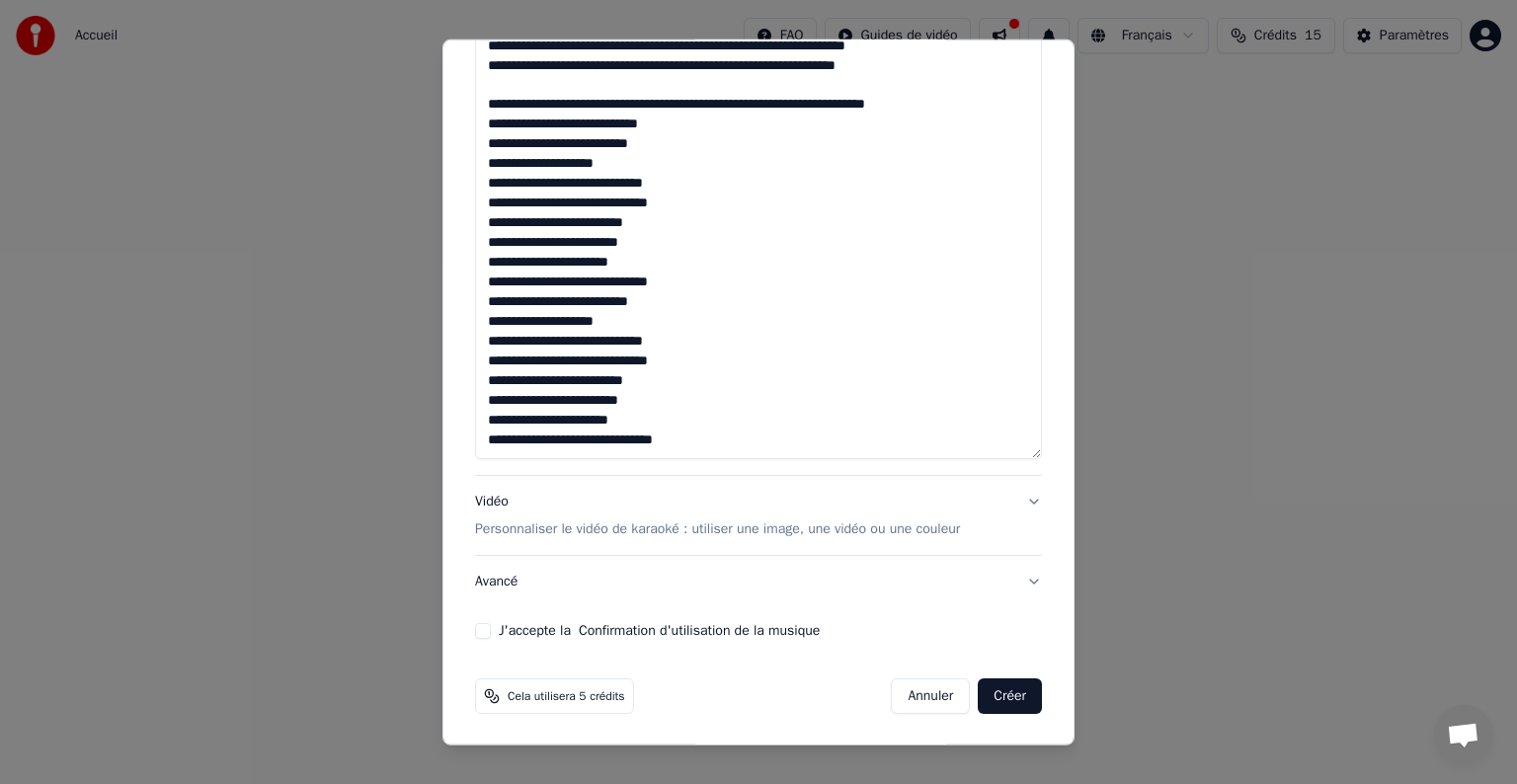 scroll, scrollTop: 1402, scrollLeft: 0, axis: vertical 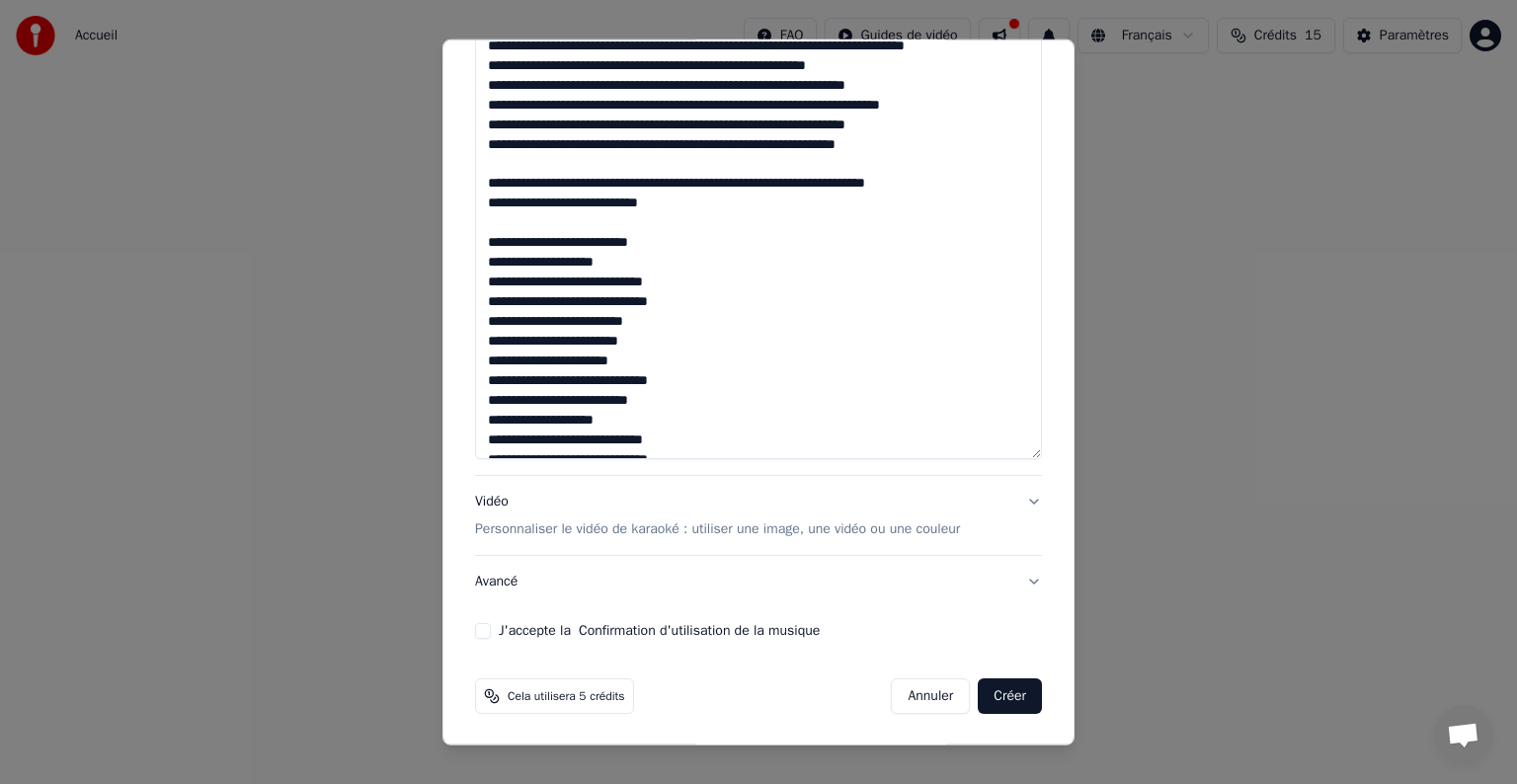 click at bounding box center (758, 76) 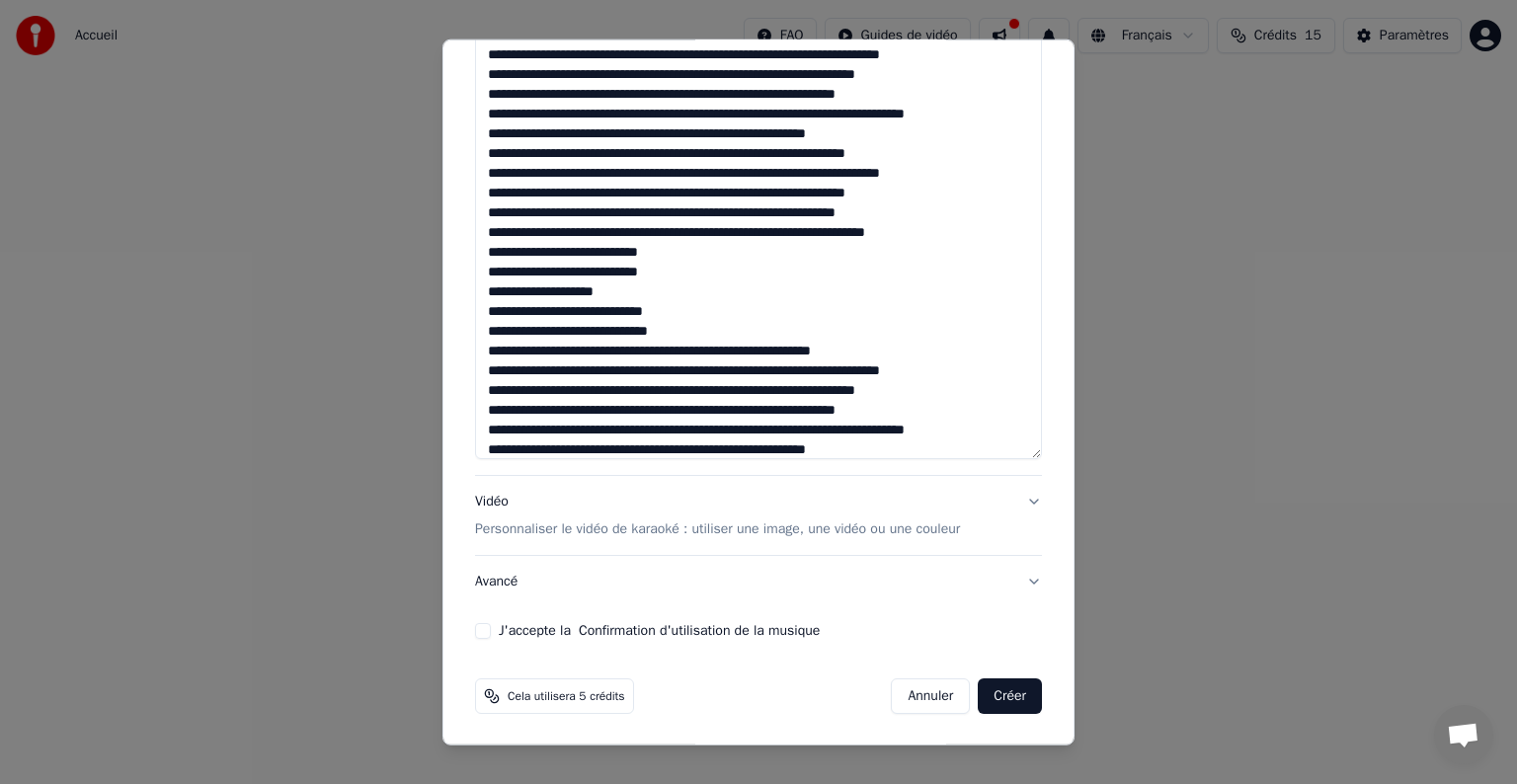 scroll, scrollTop: 1007, scrollLeft: 0, axis: vertical 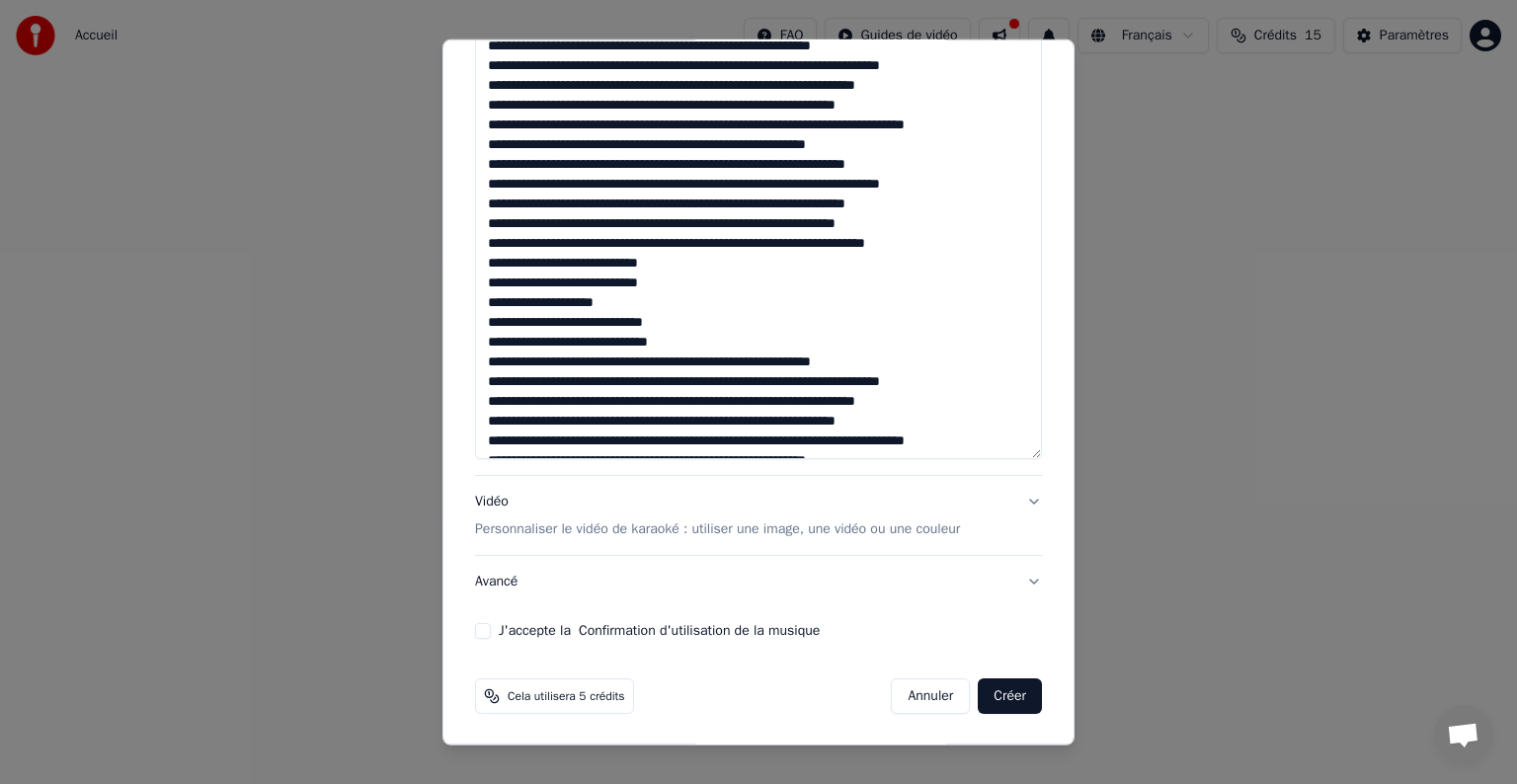 drag, startPoint x: 502, startPoint y: 276, endPoint x: 463, endPoint y: 276, distance: 39 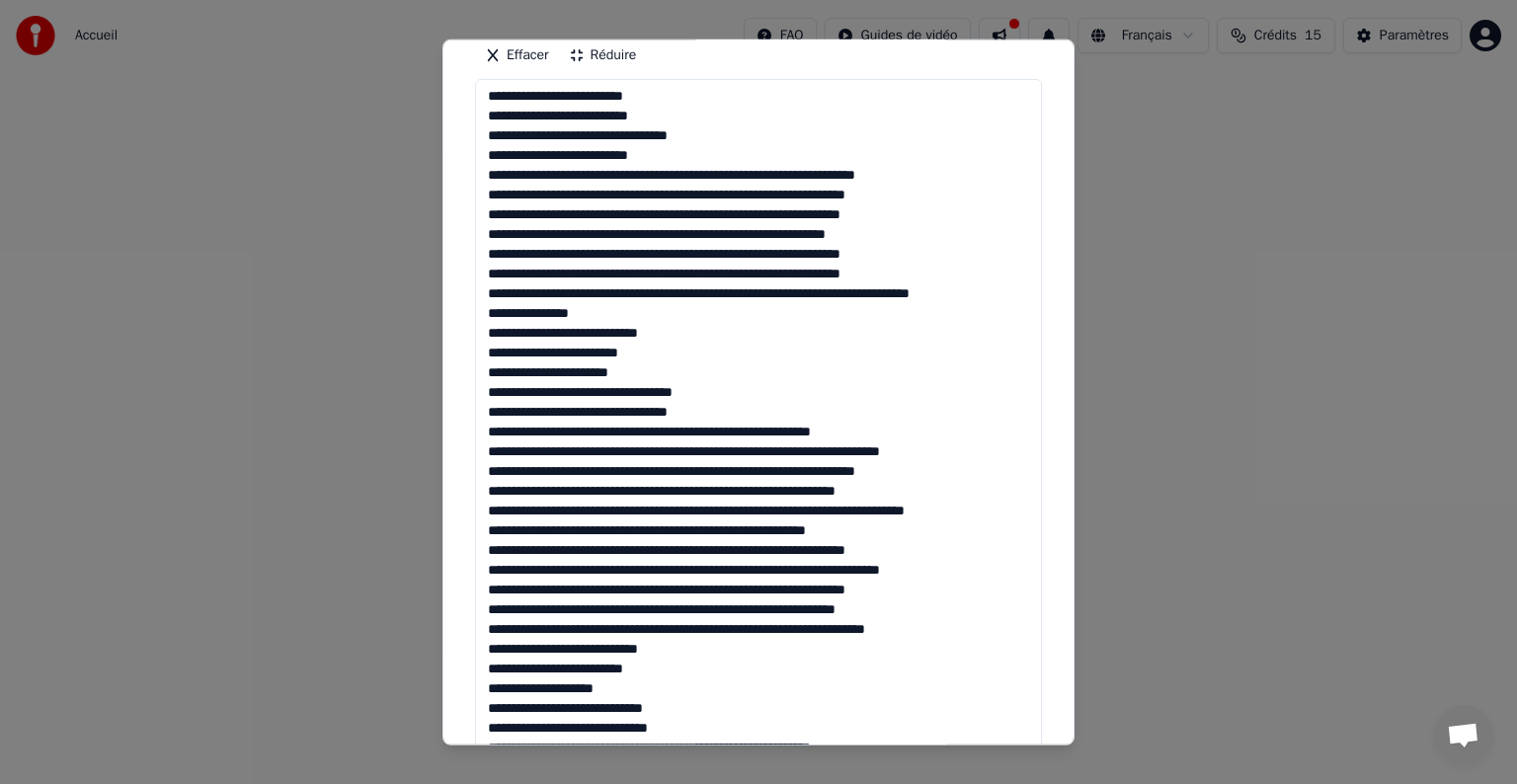 scroll, scrollTop: 383, scrollLeft: 0, axis: vertical 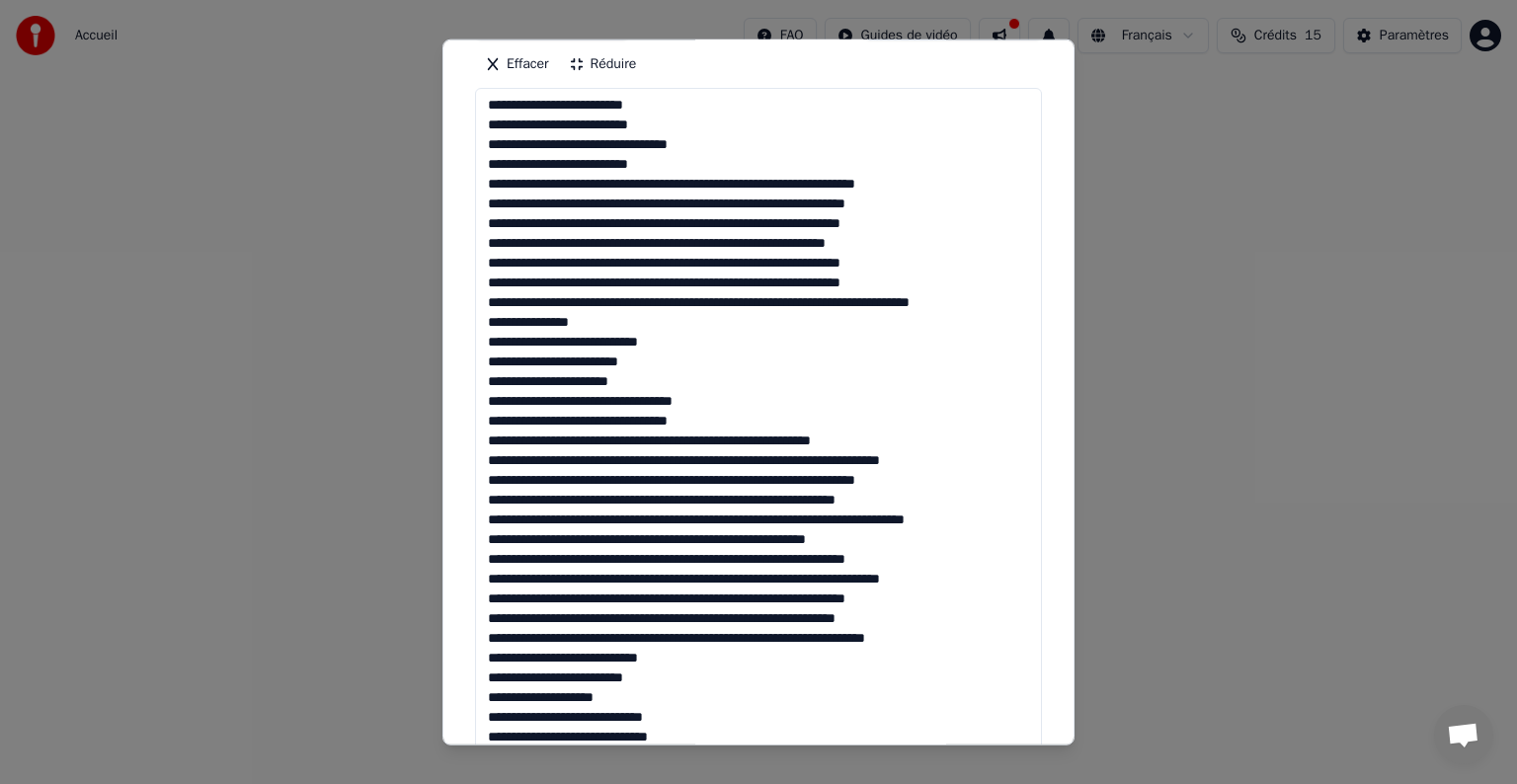 drag, startPoint x: 500, startPoint y: 337, endPoint x: 469, endPoint y: 336, distance: 31.016125 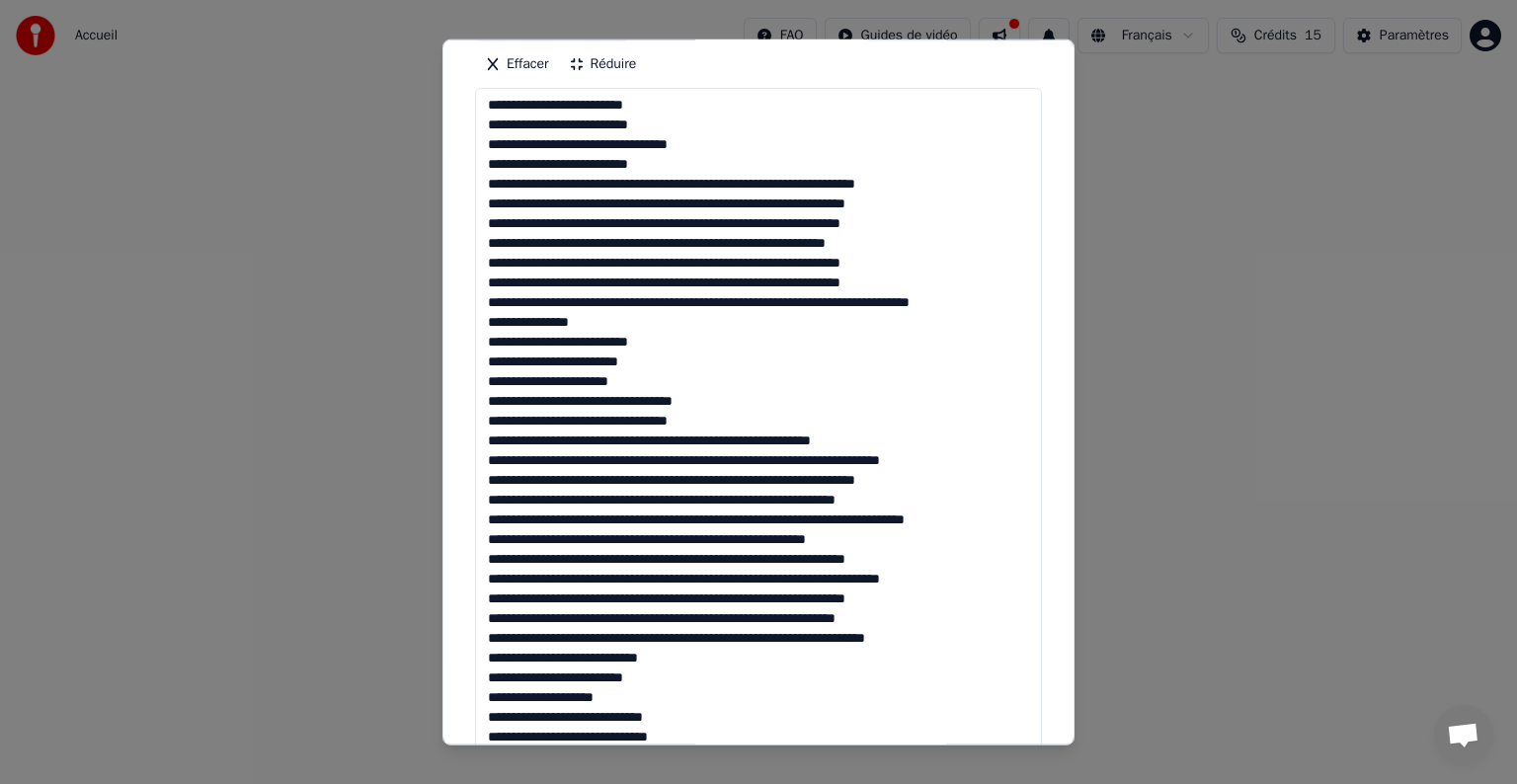 click at bounding box center (758, 471) 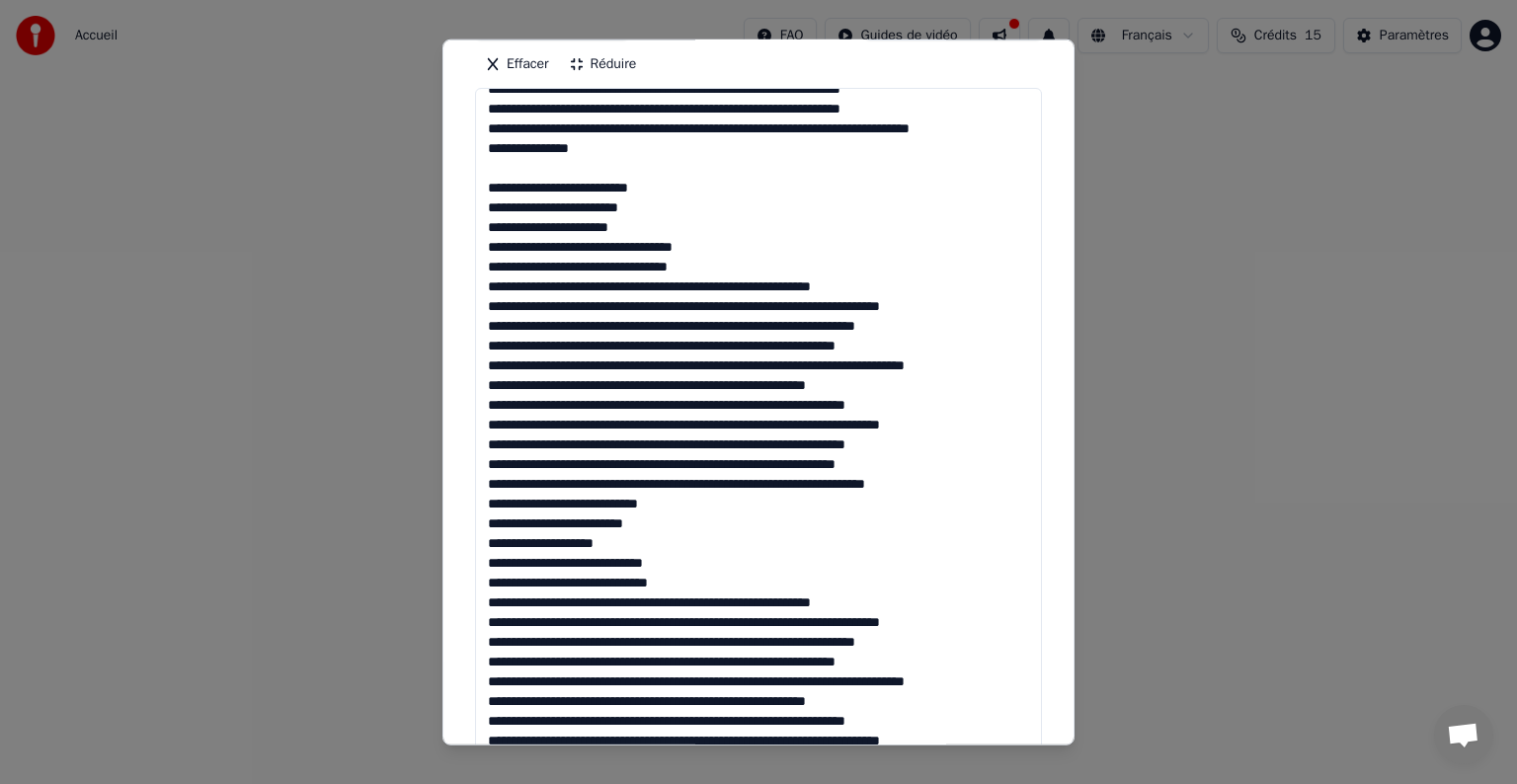 scroll, scrollTop: 1303, scrollLeft: 0, axis: vertical 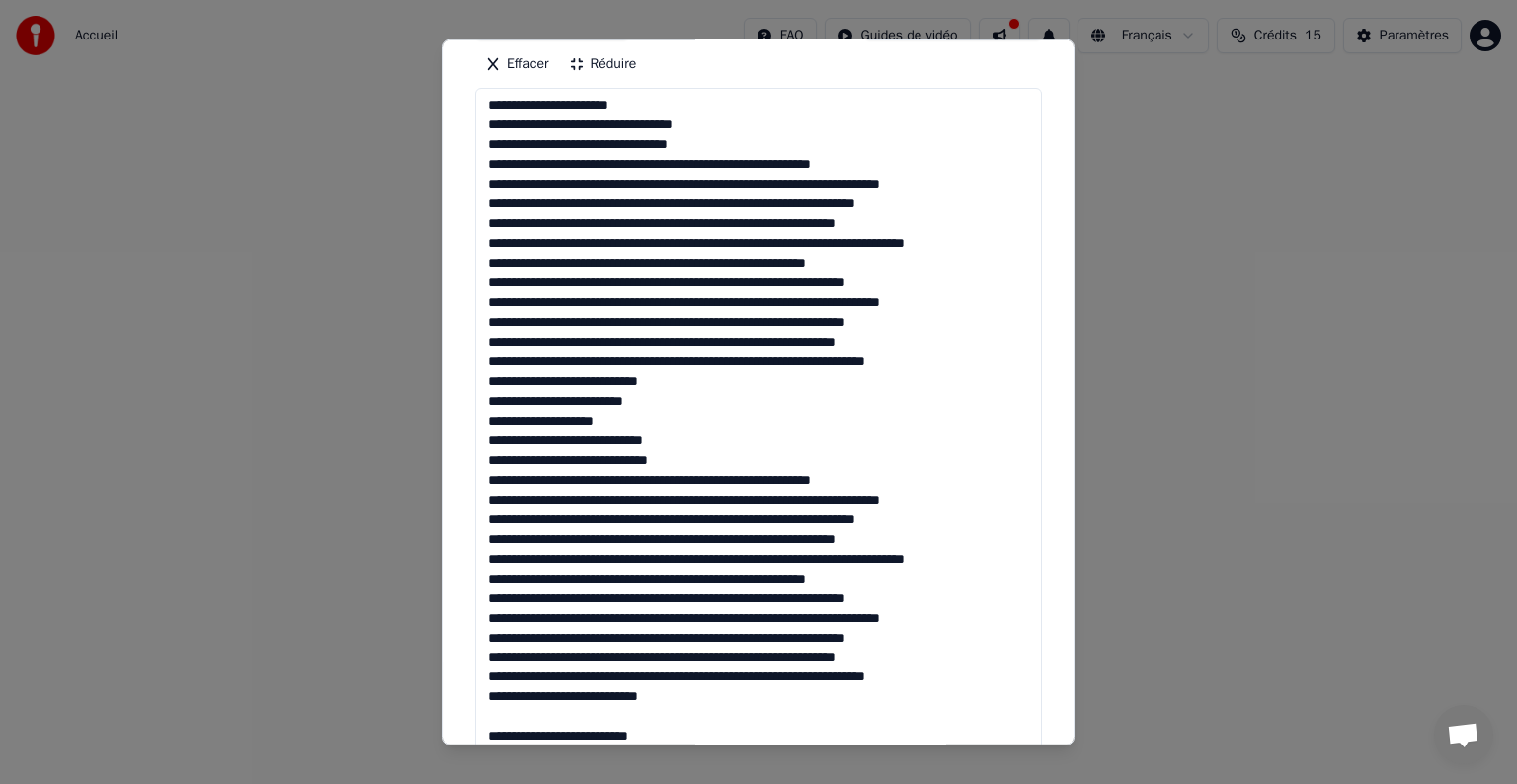 click at bounding box center [758, 471] 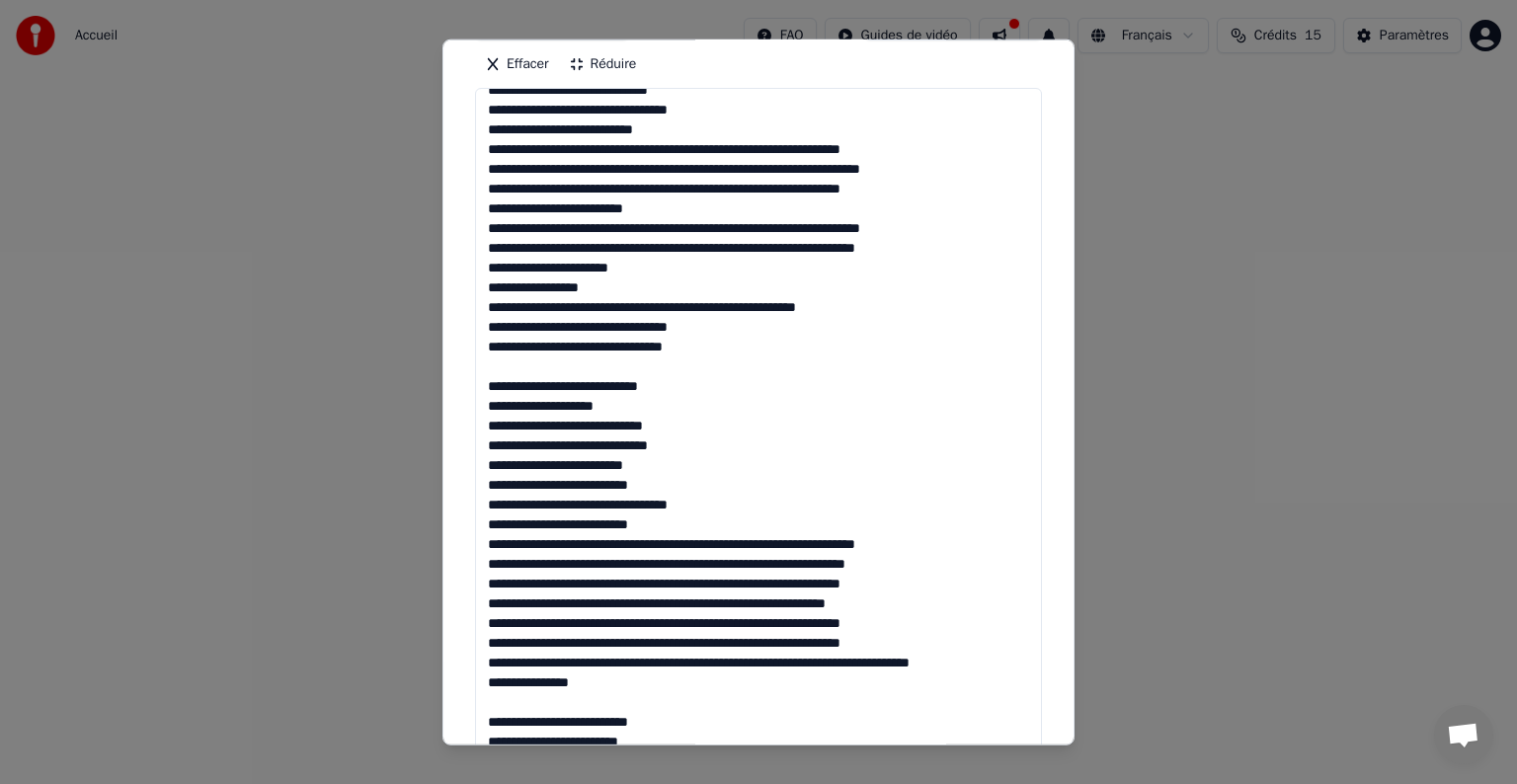 scroll, scrollTop: 612, scrollLeft: 0, axis: vertical 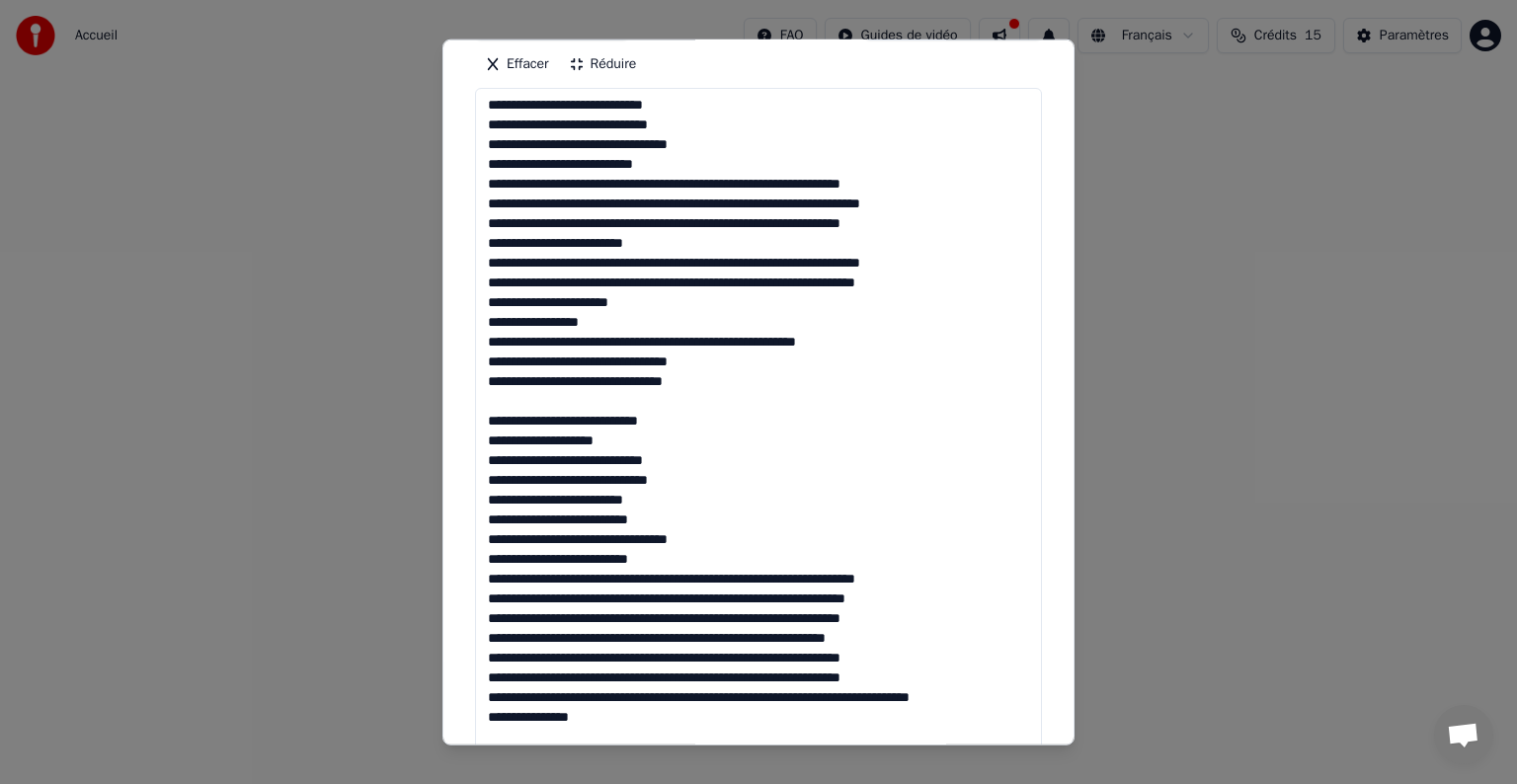 drag, startPoint x: 502, startPoint y: 419, endPoint x: 440, endPoint y: 423, distance: 62.1289 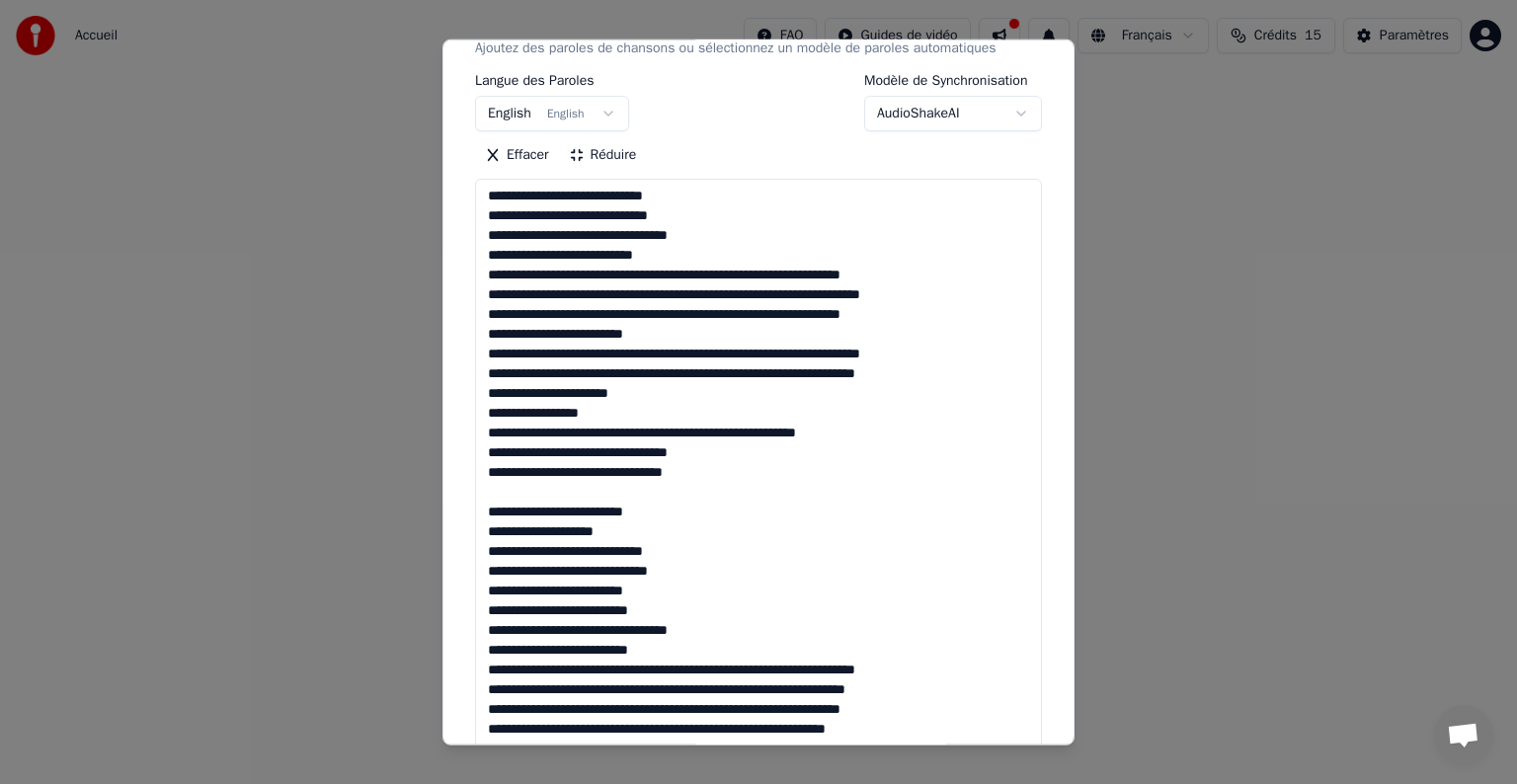 scroll, scrollTop: 87, scrollLeft: 0, axis: vertical 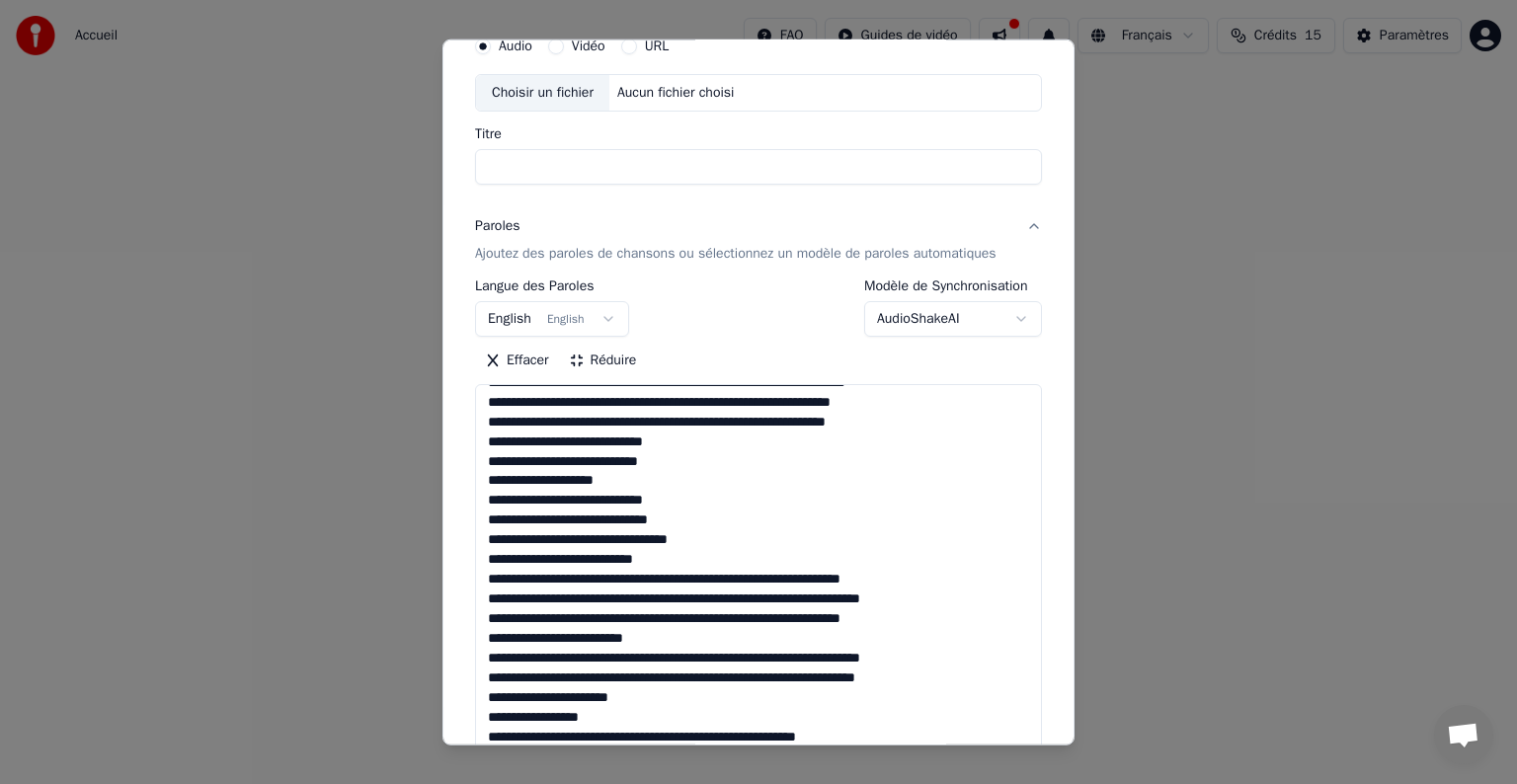 drag, startPoint x: 503, startPoint y: 466, endPoint x: 467, endPoint y: 466, distance: 36 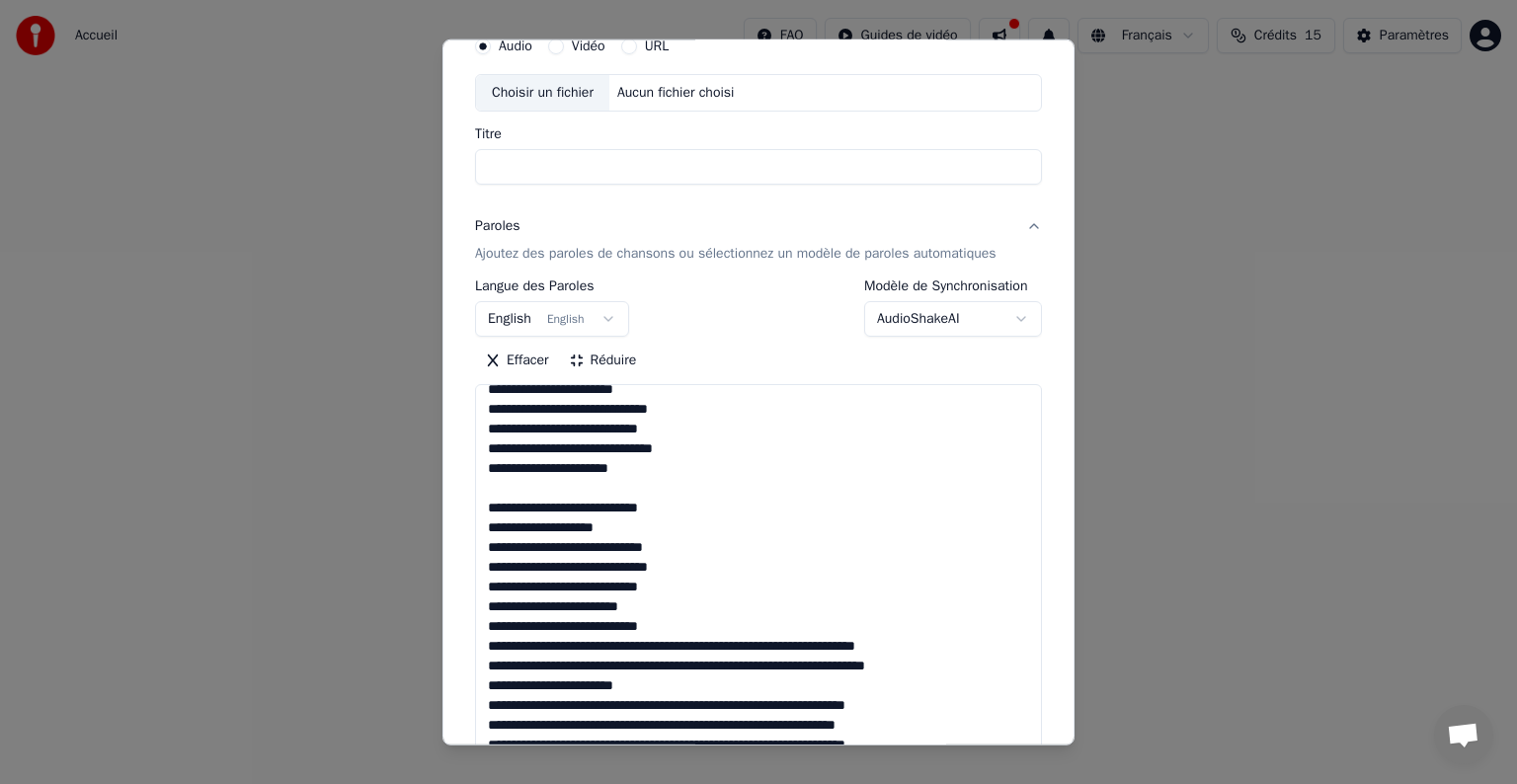 scroll, scrollTop: 118, scrollLeft: 0, axis: vertical 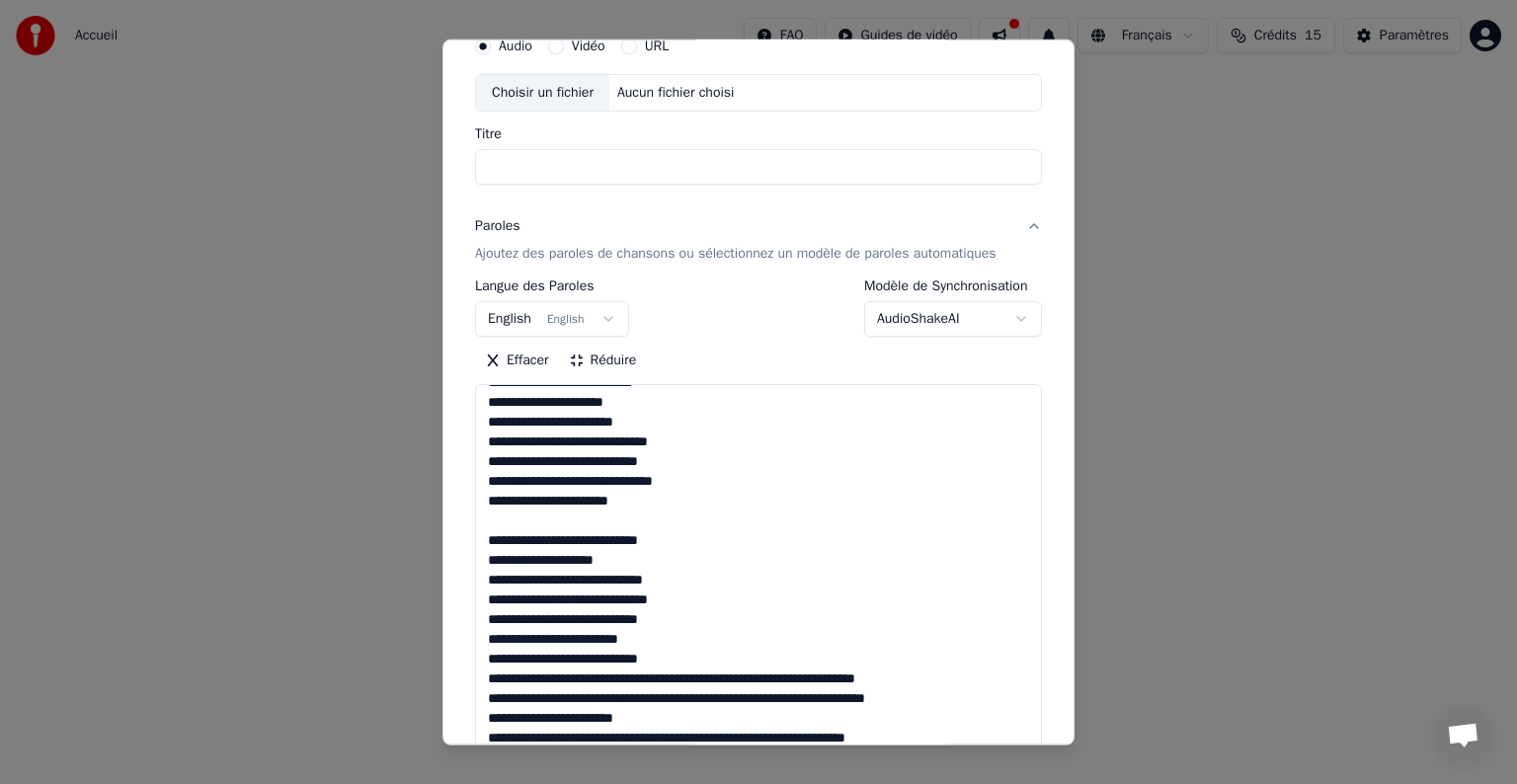drag, startPoint x: 501, startPoint y: 539, endPoint x: 478, endPoint y: 539, distance: 23 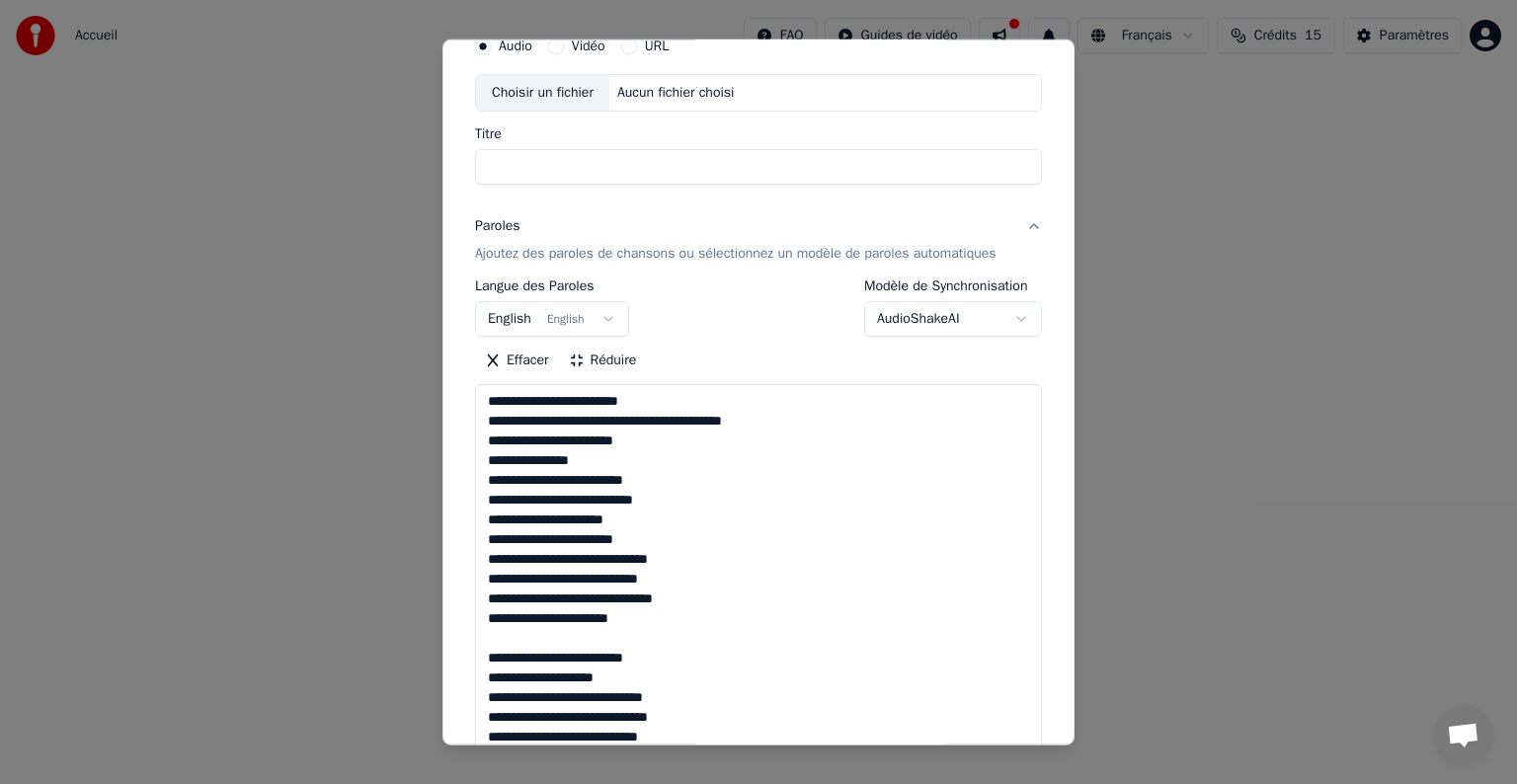 scroll, scrollTop: 0, scrollLeft: 0, axis: both 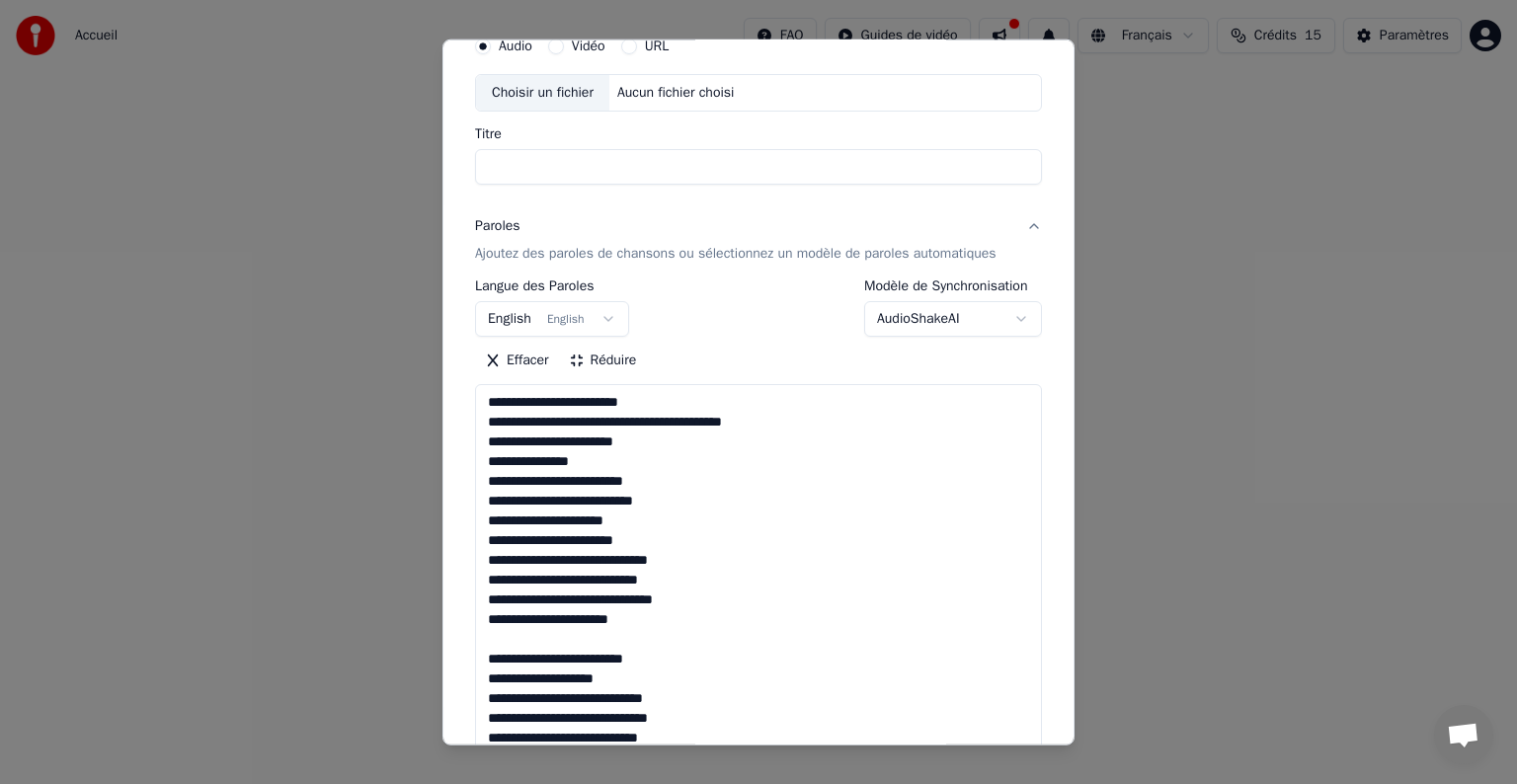 type on "**********" 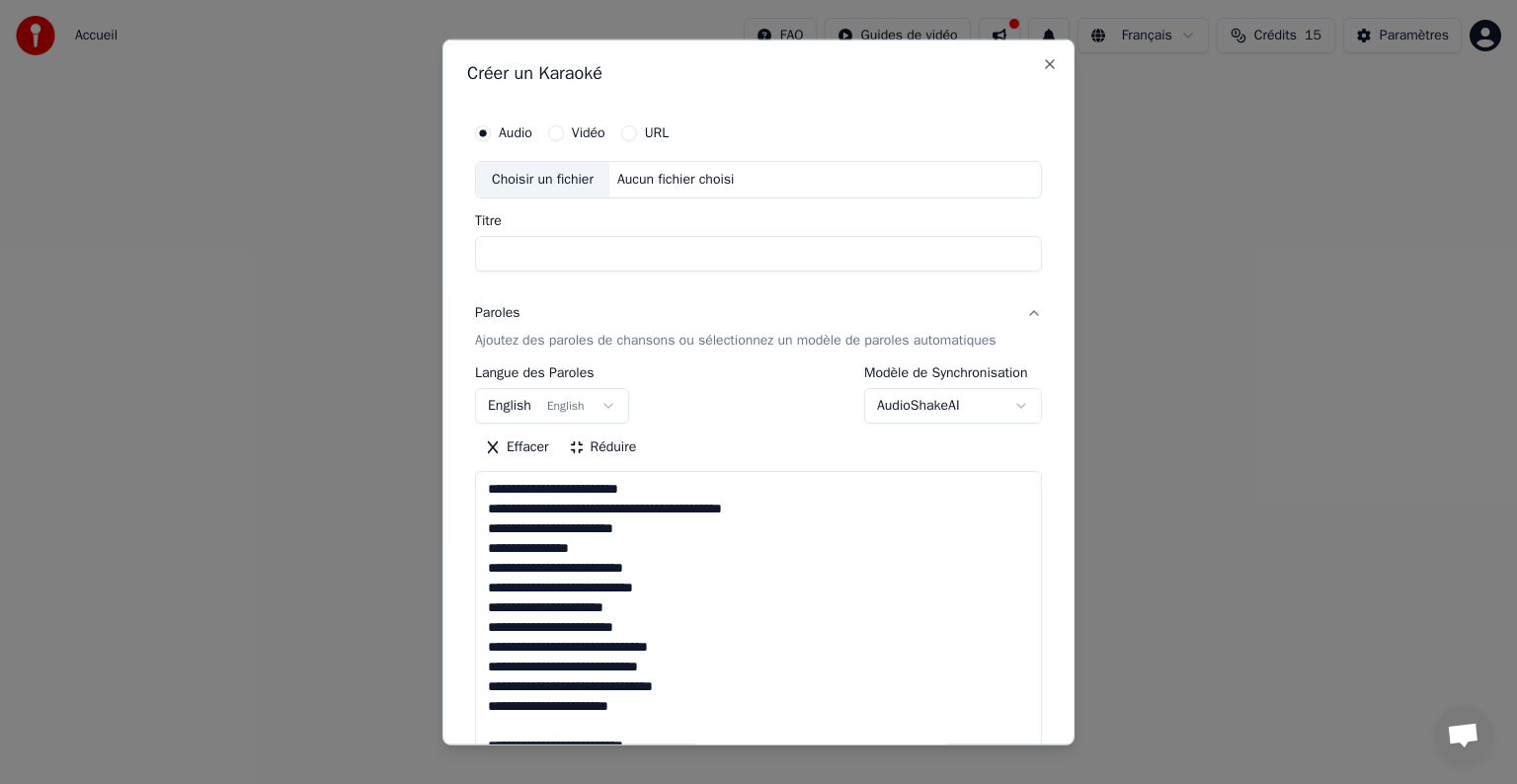 click on "Choisir un fichier" at bounding box center [542, 180] 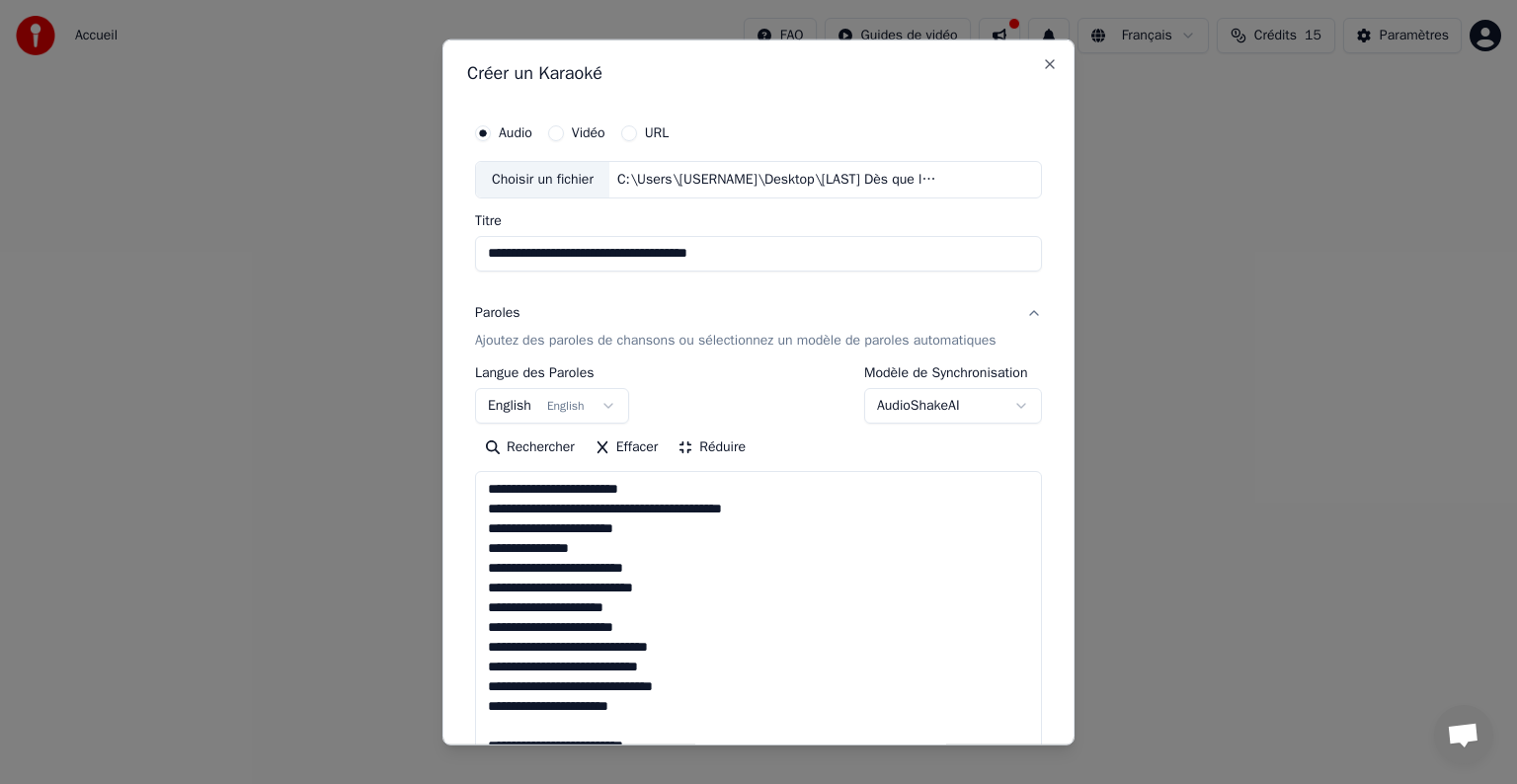 type on "**********" 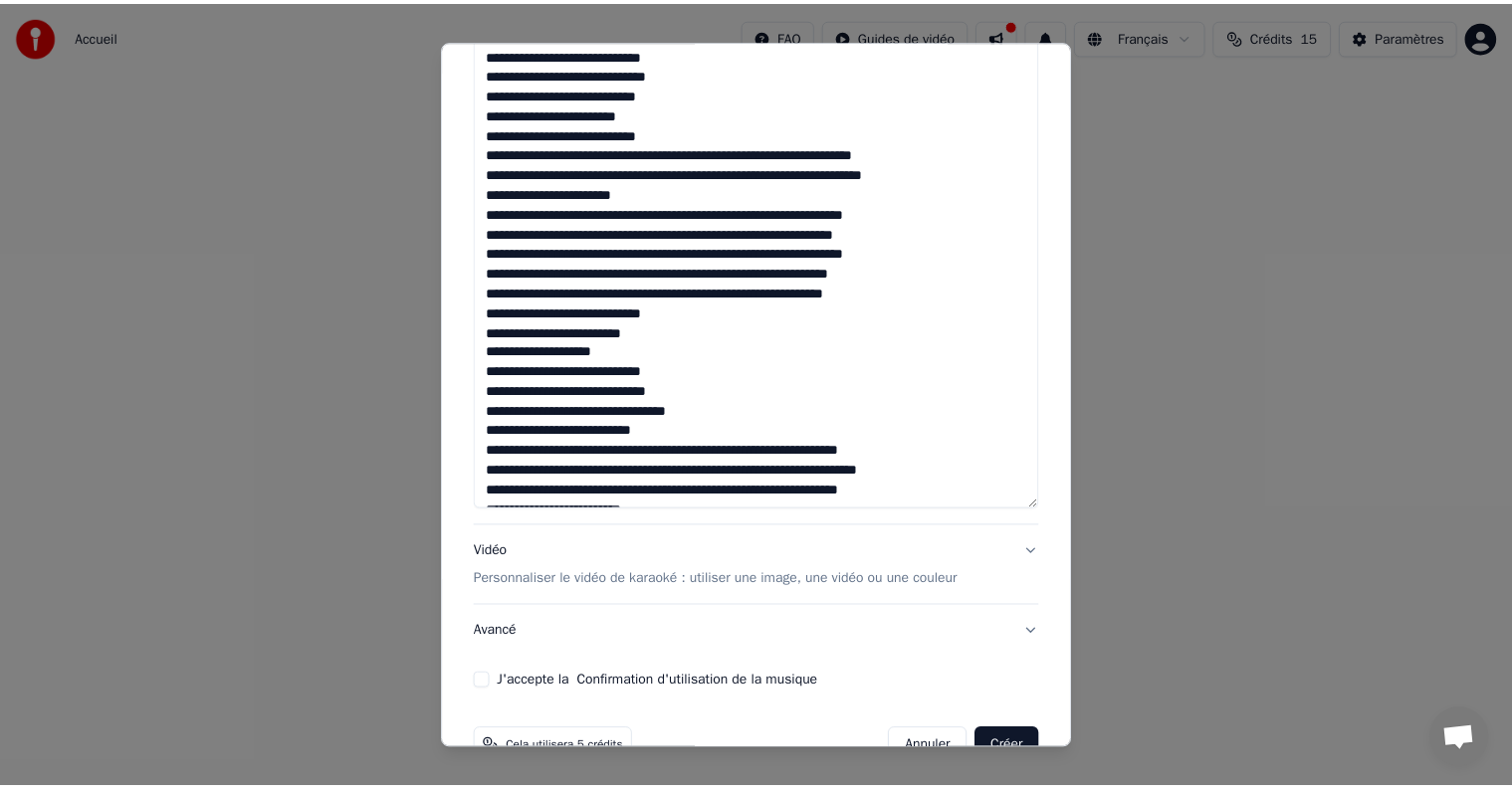 scroll, scrollTop: 784, scrollLeft: 0, axis: vertical 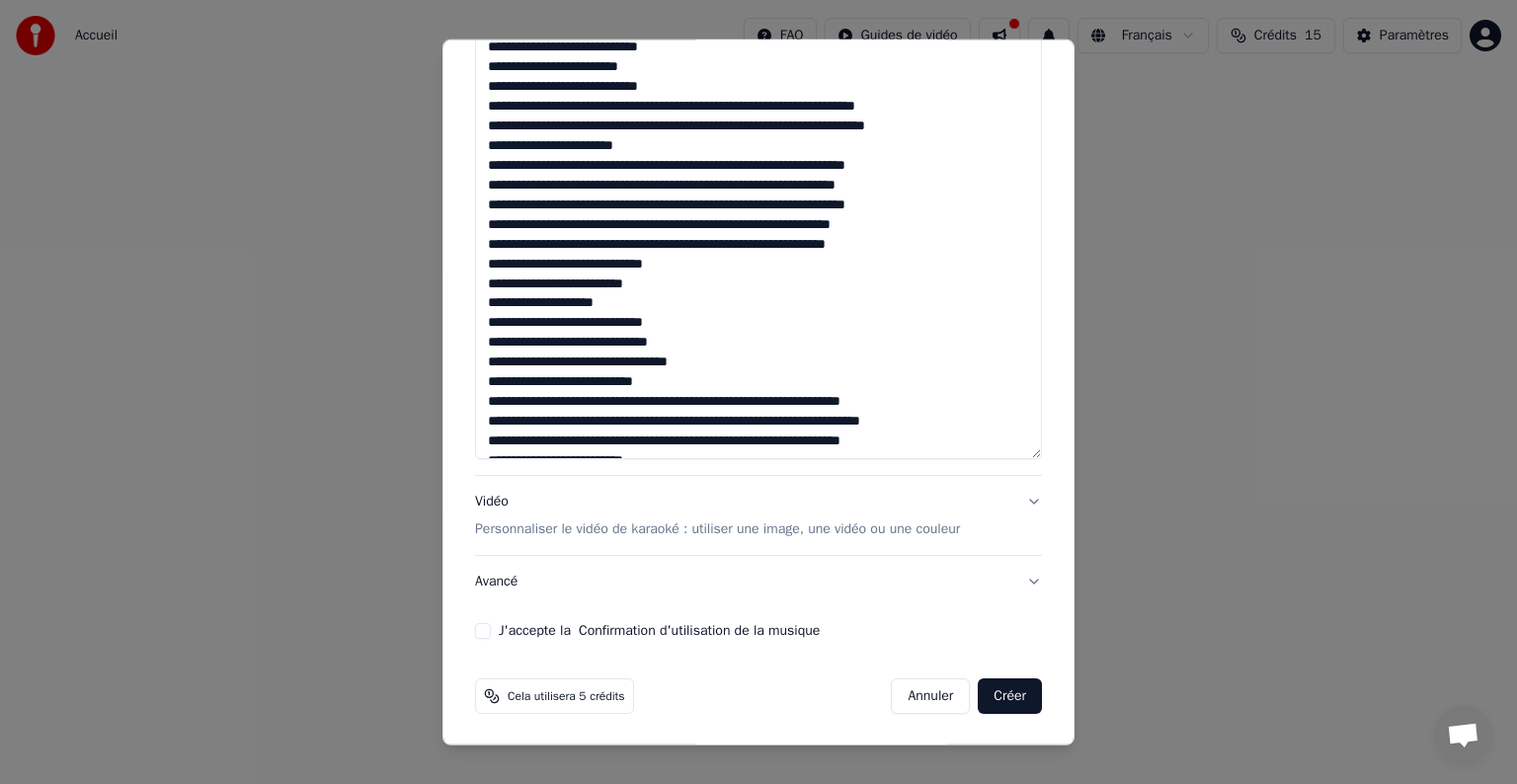 click on "J'accepte la   Confirmation d'utilisation de la musique" at bounding box center (483, 631) 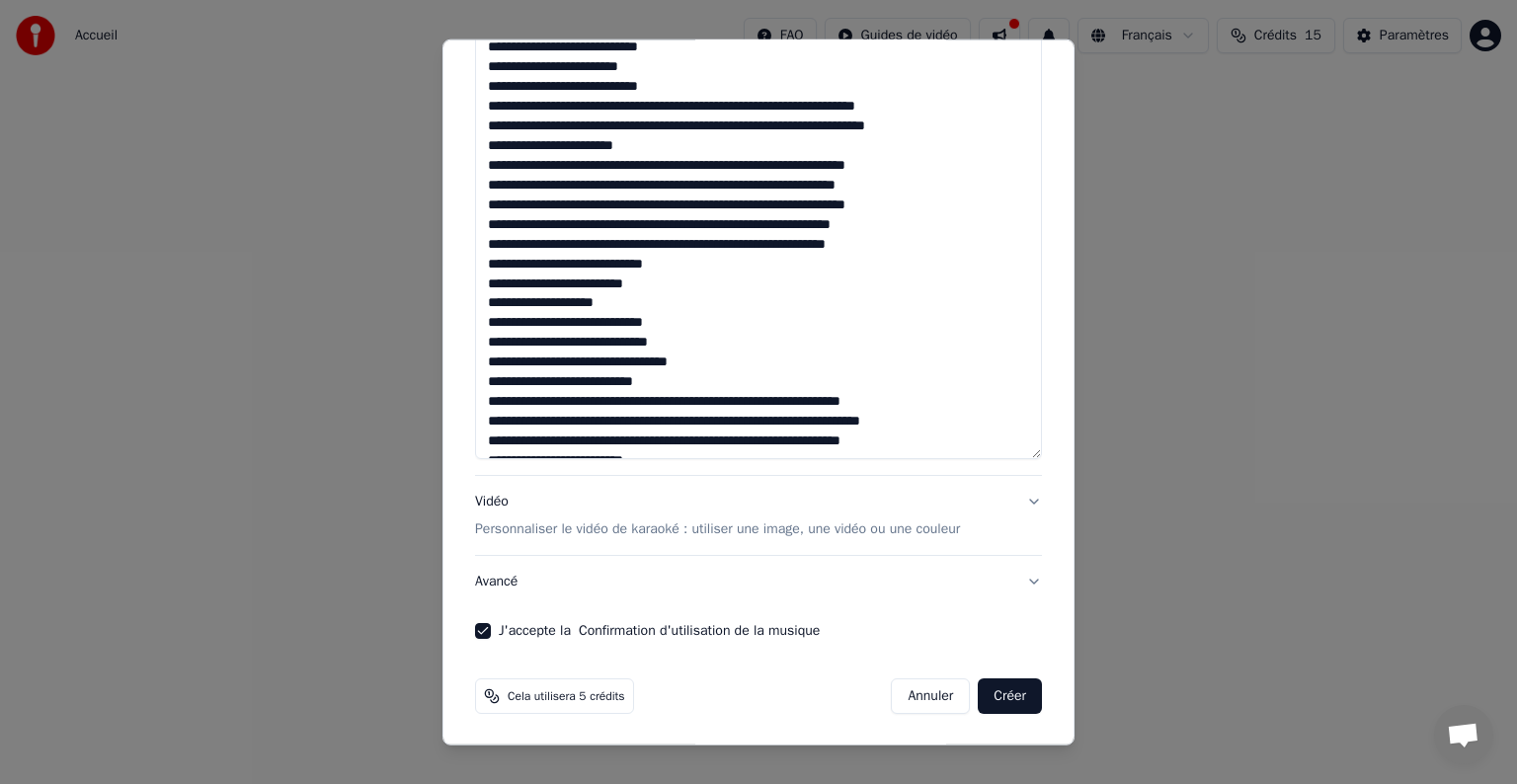 click on "Créer" at bounding box center [1009, 696] 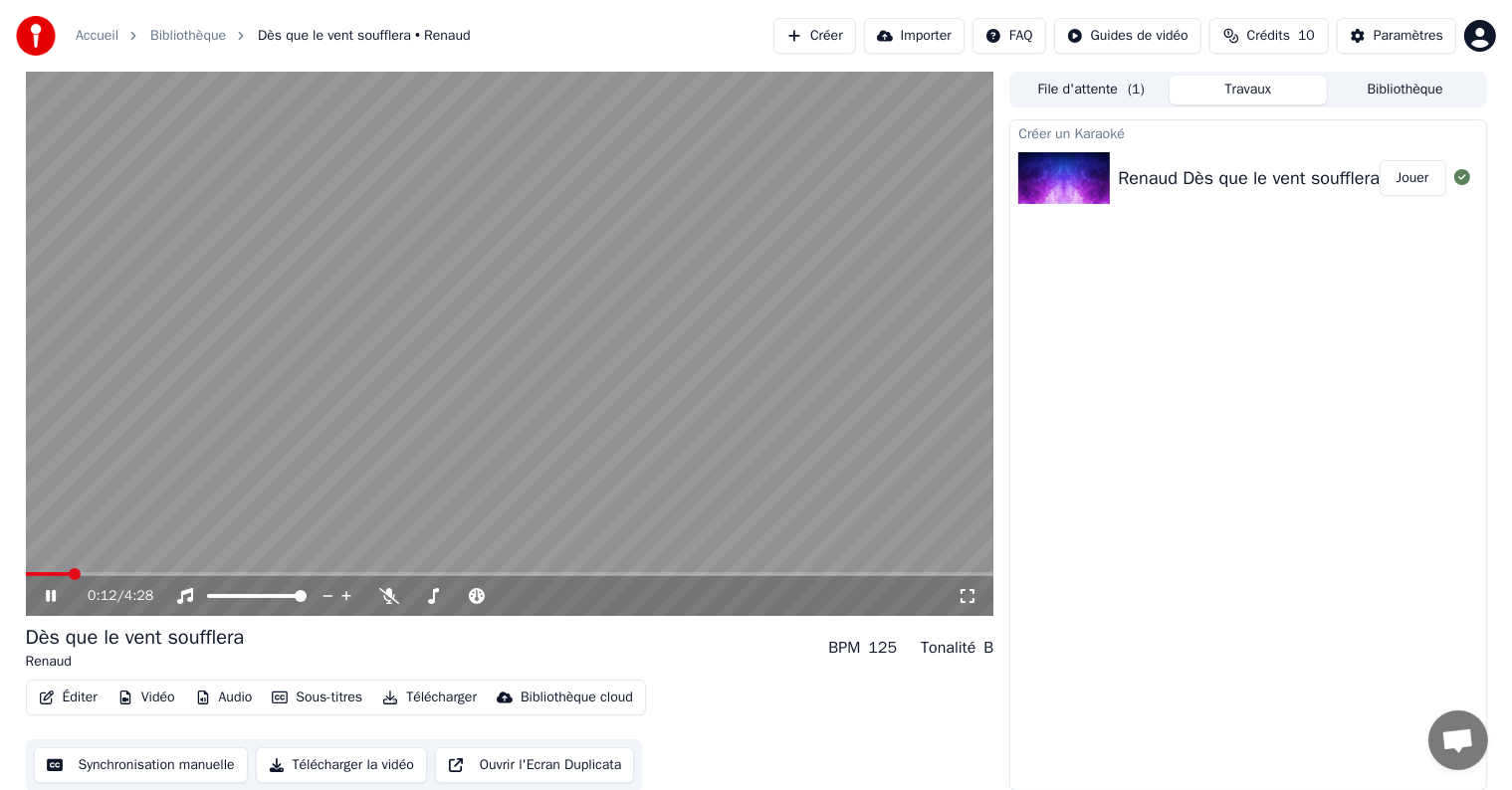 click 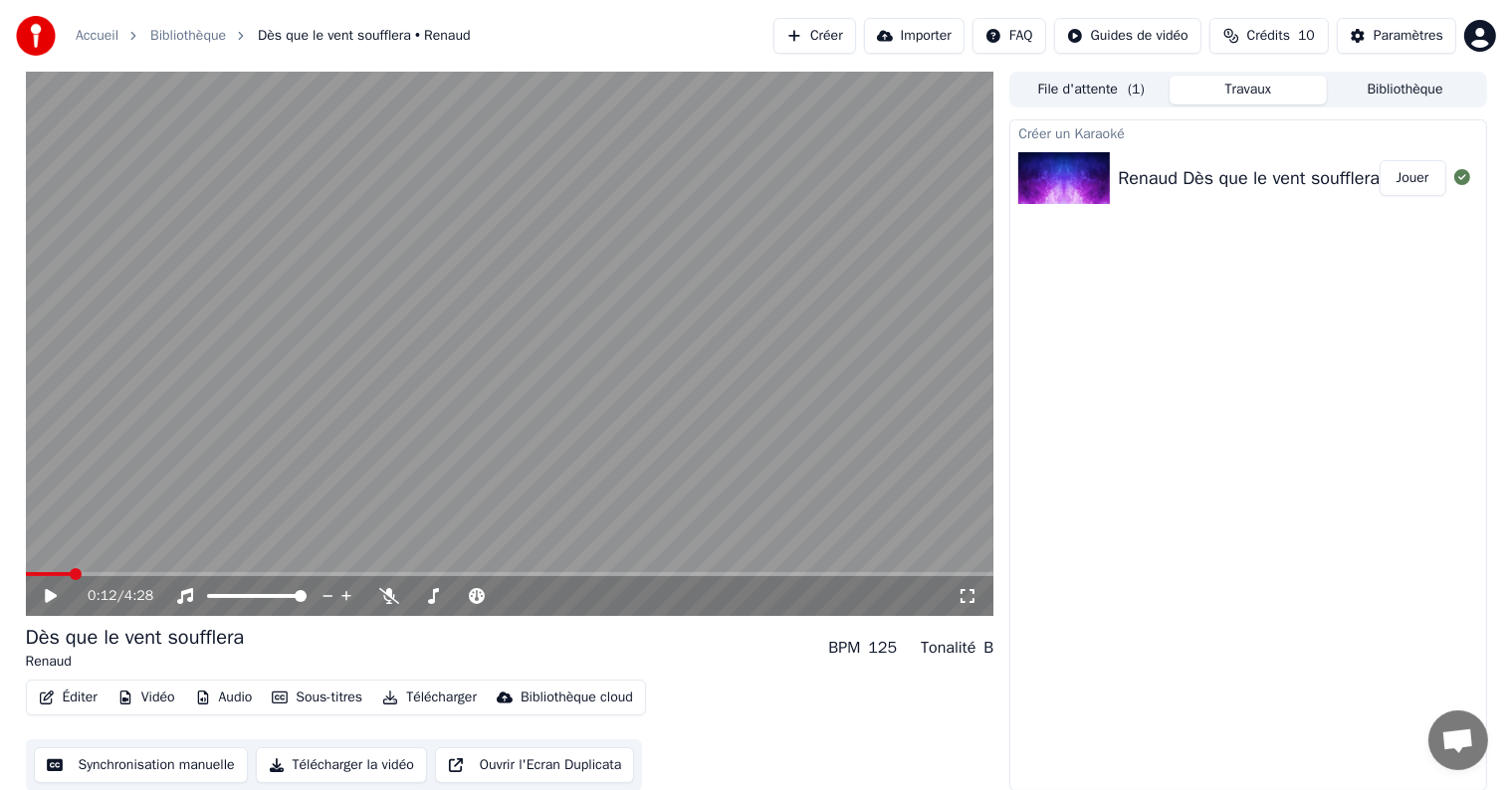 click 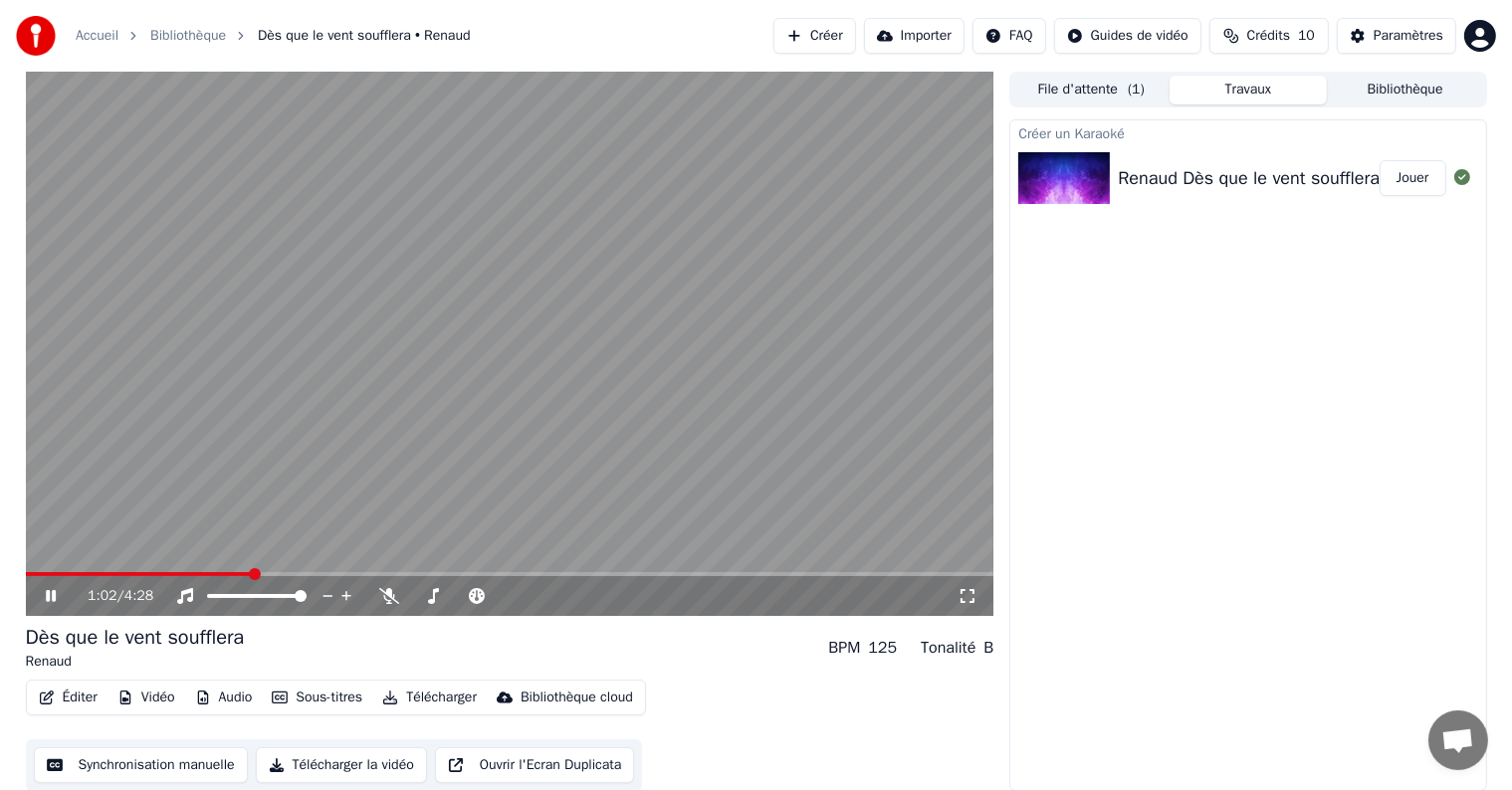 scroll, scrollTop: 1, scrollLeft: 0, axis: vertical 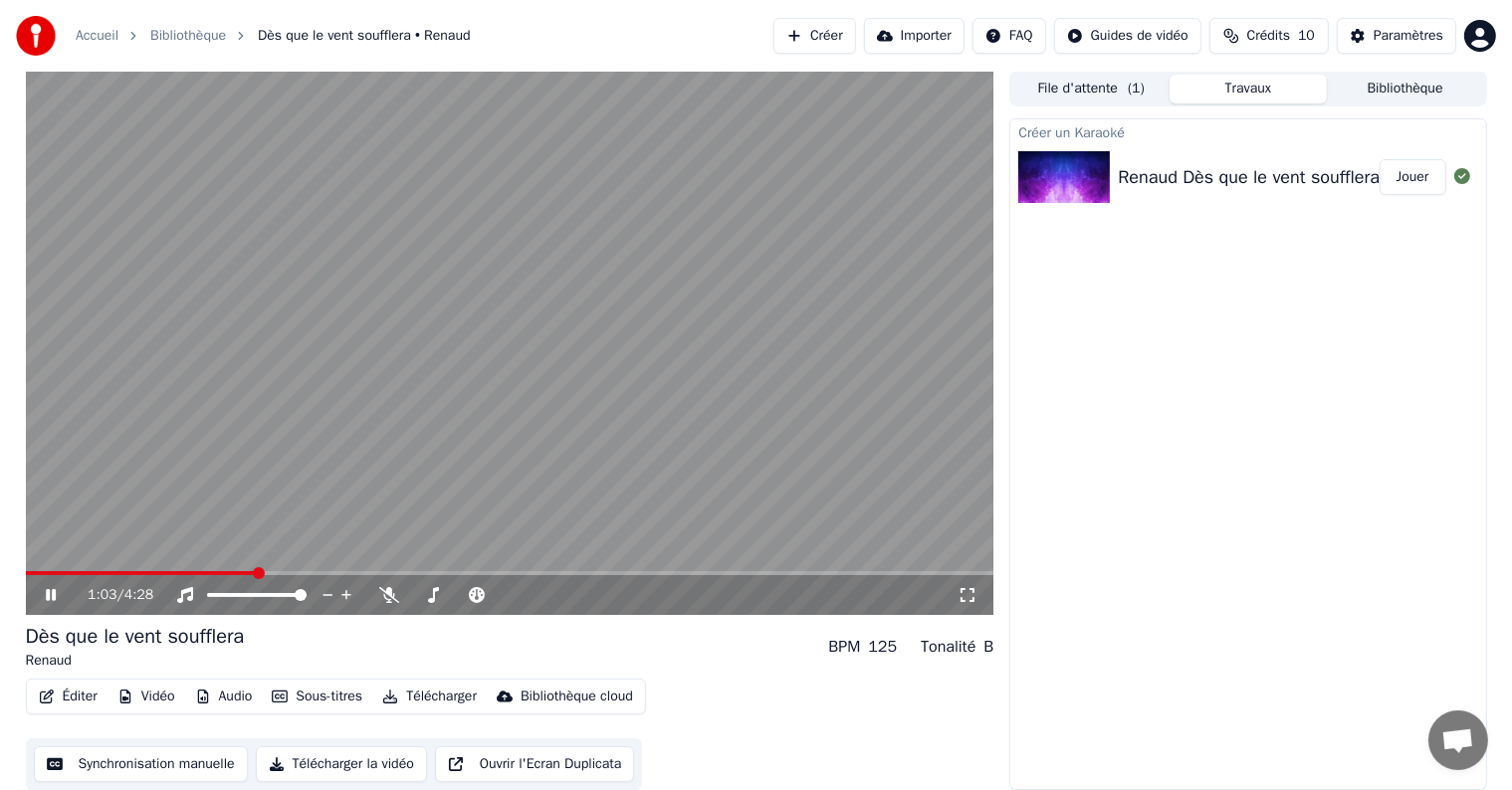 click on "Synchronisation manuelle" at bounding box center (140, 764) 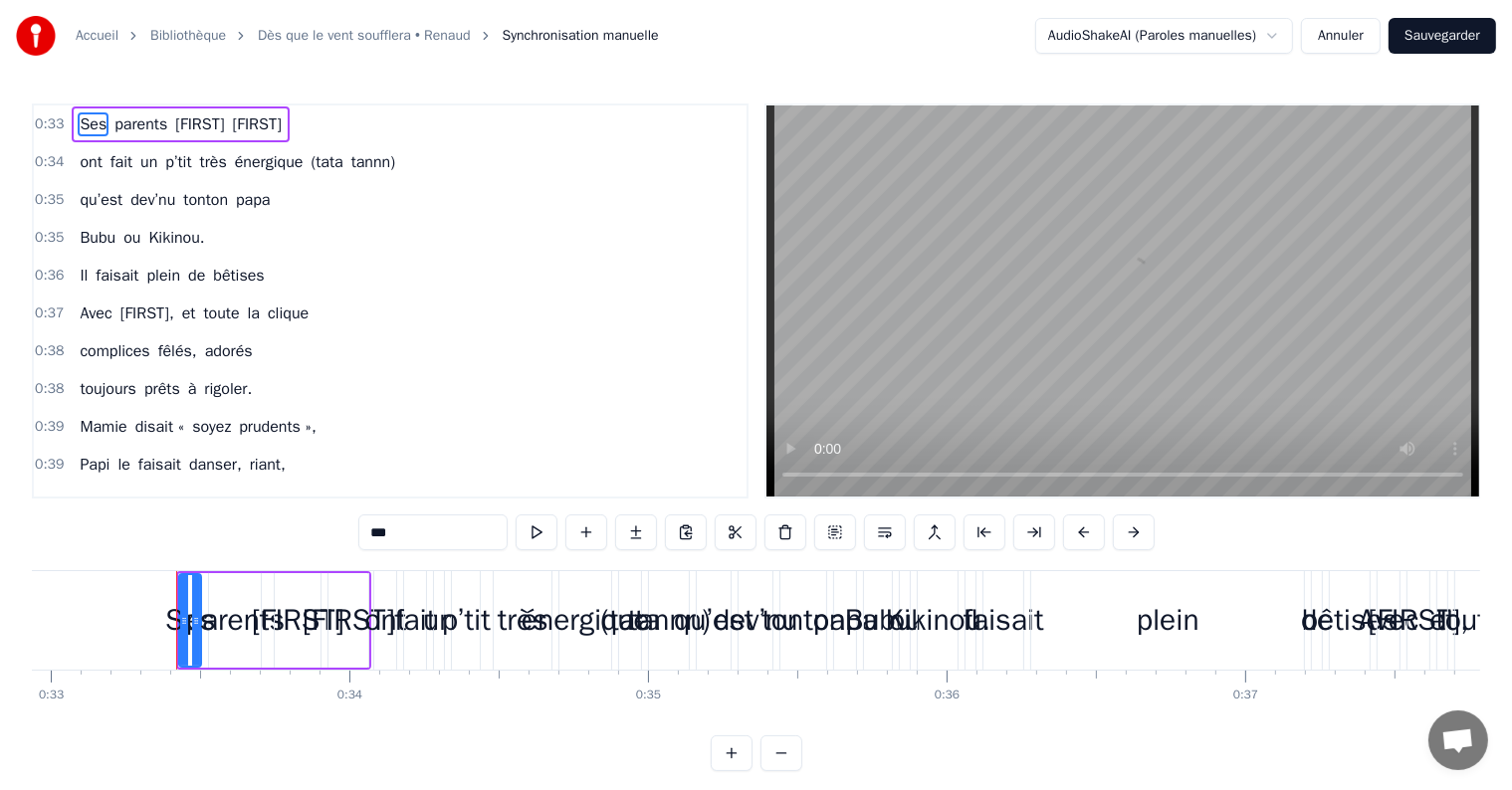 scroll, scrollTop: 0, scrollLeft: 9879, axis: horizontal 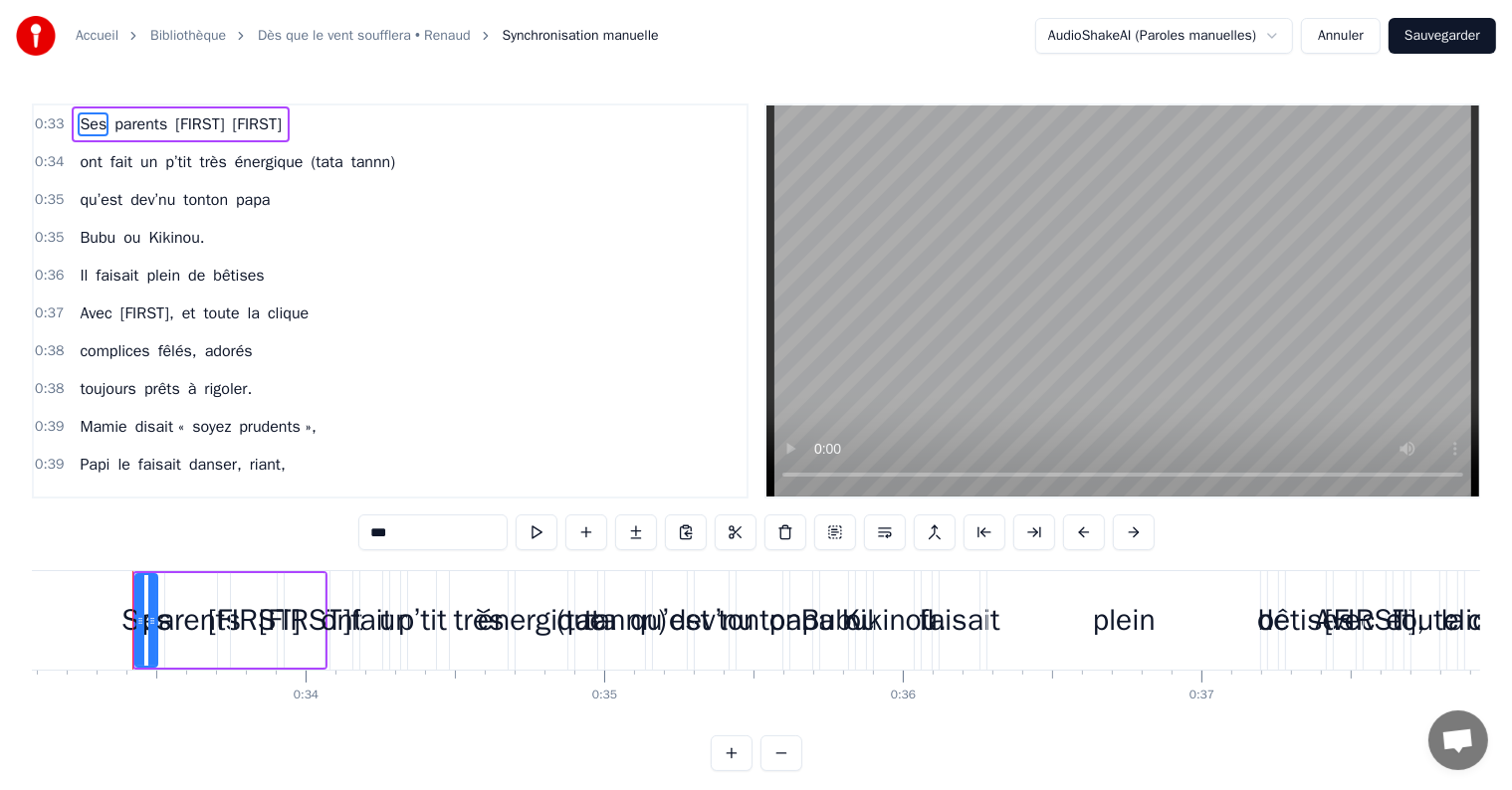 type 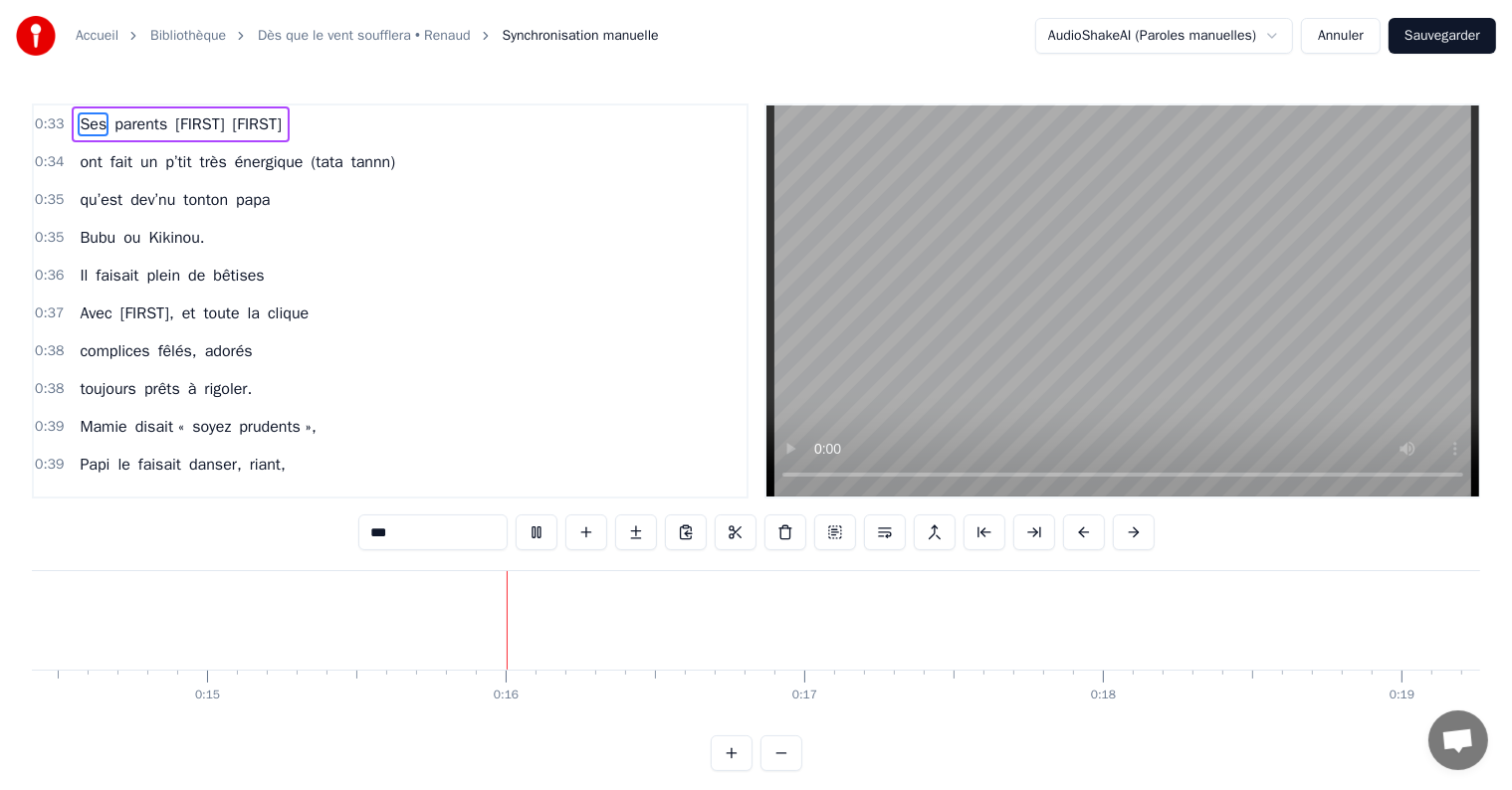 scroll, scrollTop: 0, scrollLeft: 4503, axis: horizontal 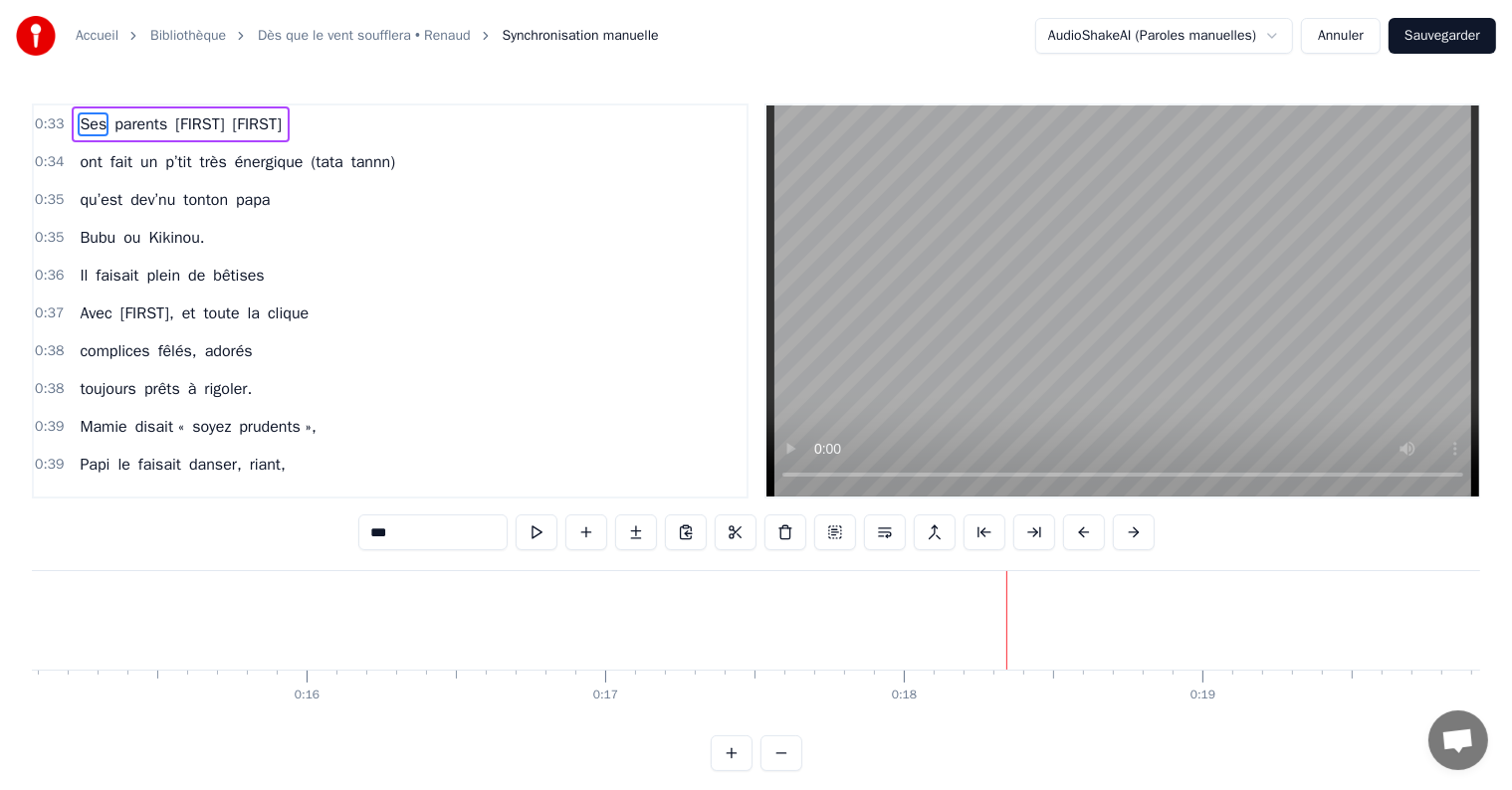 click on "Ses parents [FIRST] [LAST] ont fait un p’tit très énergique (tata tannn) qu’est dev’nu tonton papa Bubu ou Kikinou. Il faisait plein de bêtises Avec [FIRST], et toute la clique complices fêlés, adorés toujours prêts à rigoler. Mamie disait « soyez prudents », Papi le faisait danser, riant, dans sa casquette, les dimanches Pour une quête amusante. Quand la fête commencera... Et que Bubu soufflera Ses cinquante balais tout beaux On lèv’ra nos verres bien haut ! Chez sa mamie, la porte était toujours ouverte hiver été Gâteaux, crêpes et merveilles elle cuisinait depuis la veille. A la fête, elle les am’nait à Castel, tous contents. La voiture vert’, ils prenaient les enfants cheveux au vent. Ils filaient à toute allure sans faire attention au danger « mamie nous prend dans sa voiture : on va ensemble s’éclater !!! » Quand la fête commencera... et que Bubu soufflera Ses cinquante balais tout beaux On lèvera nos verres bien haut ! Ho ho ho ho ho hissez haut ho ho ho il" at bounding box center (35565, 620) 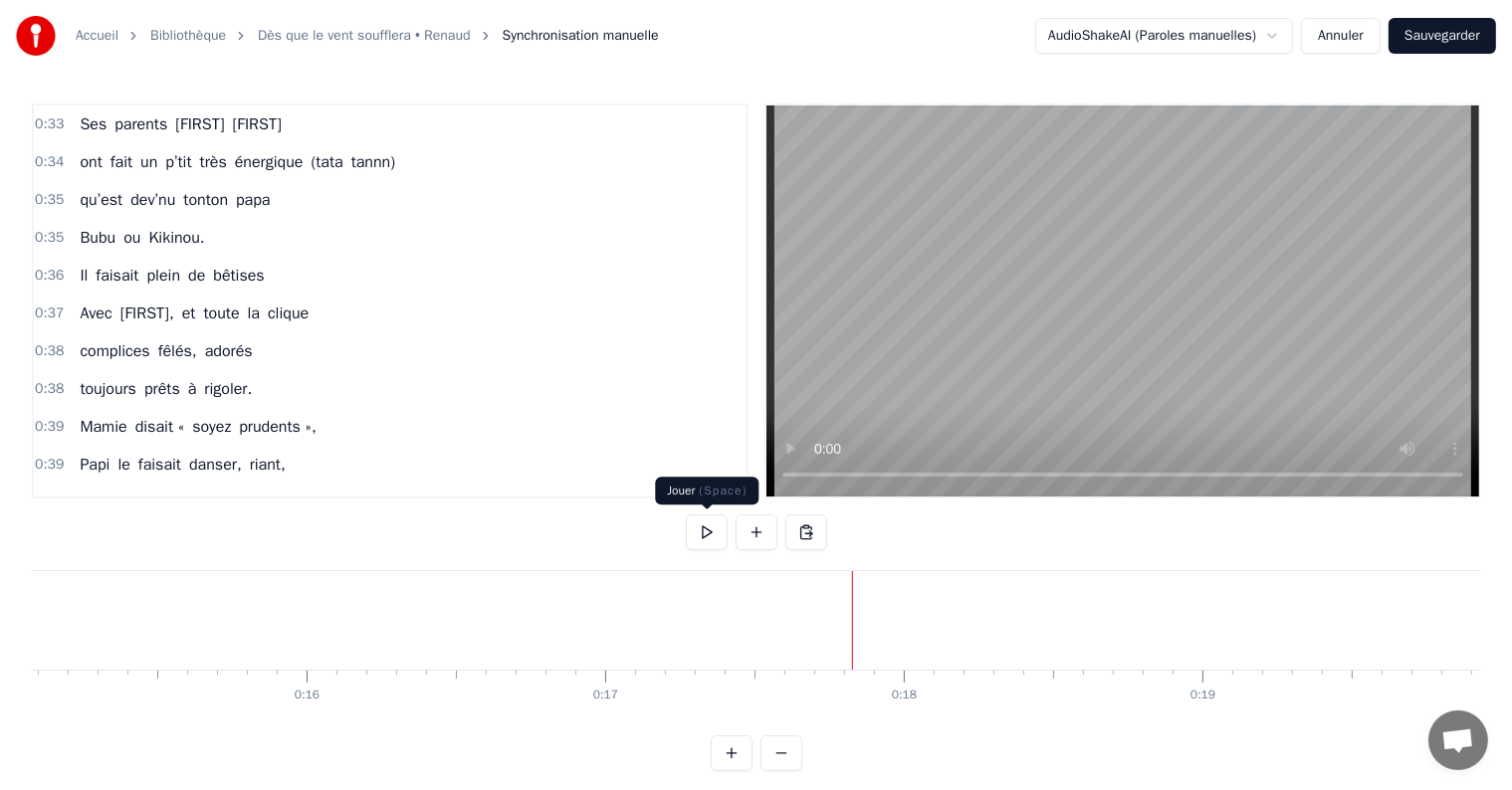 click at bounding box center [707, 532] 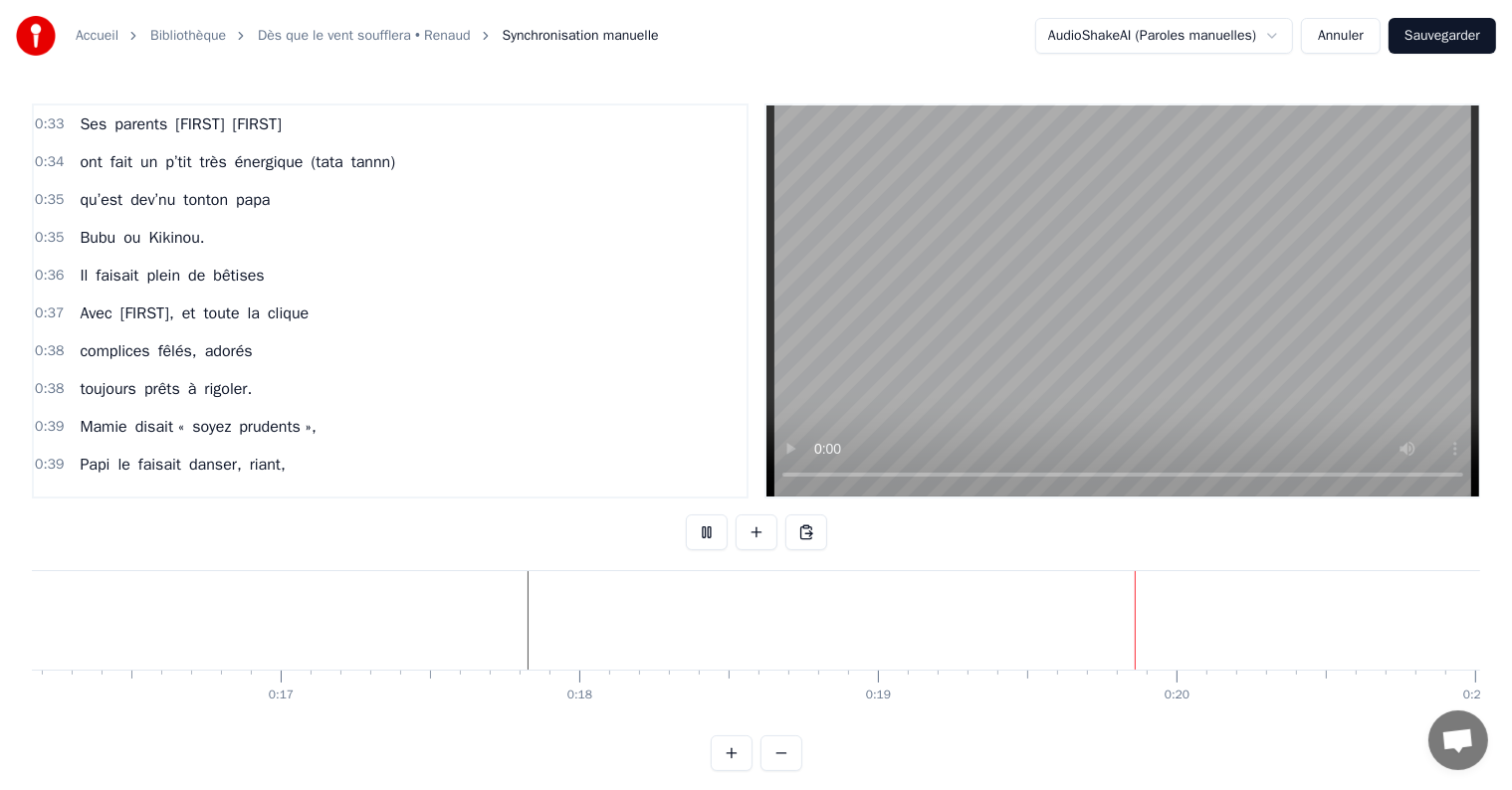 click at bounding box center (707, 532) 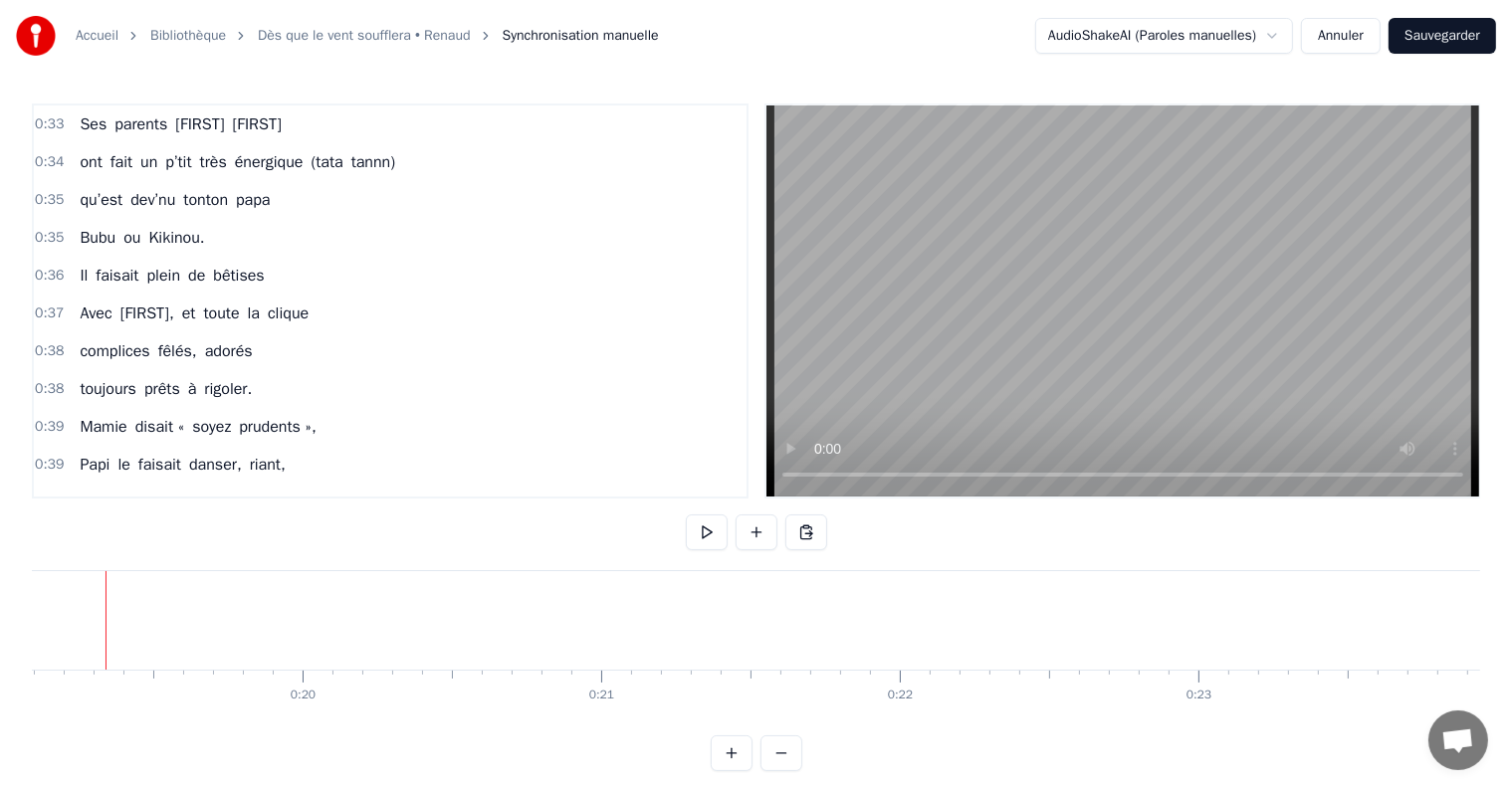 scroll, scrollTop: 0, scrollLeft: 5676, axis: horizontal 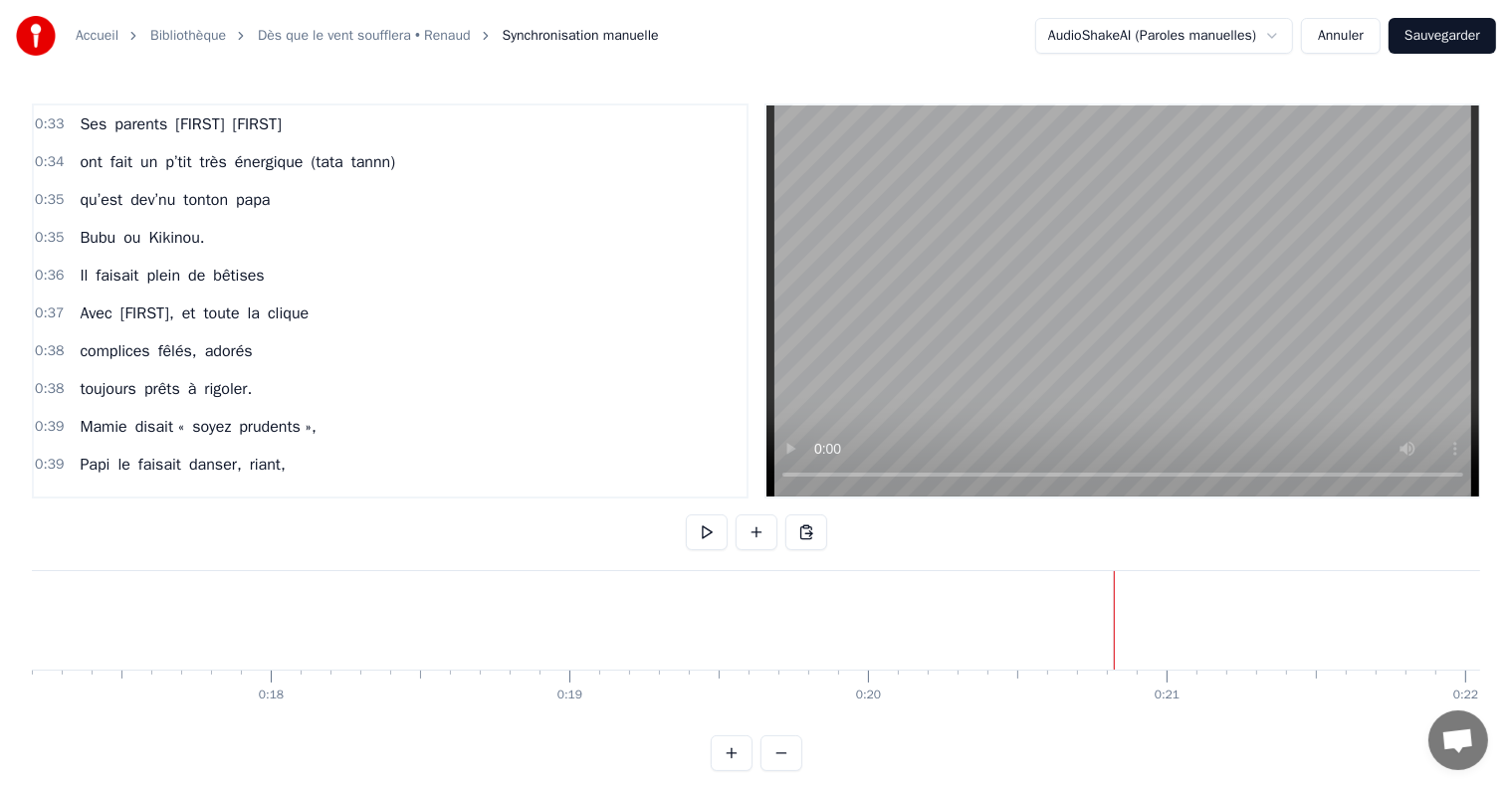 click at bounding box center [34932, 620] 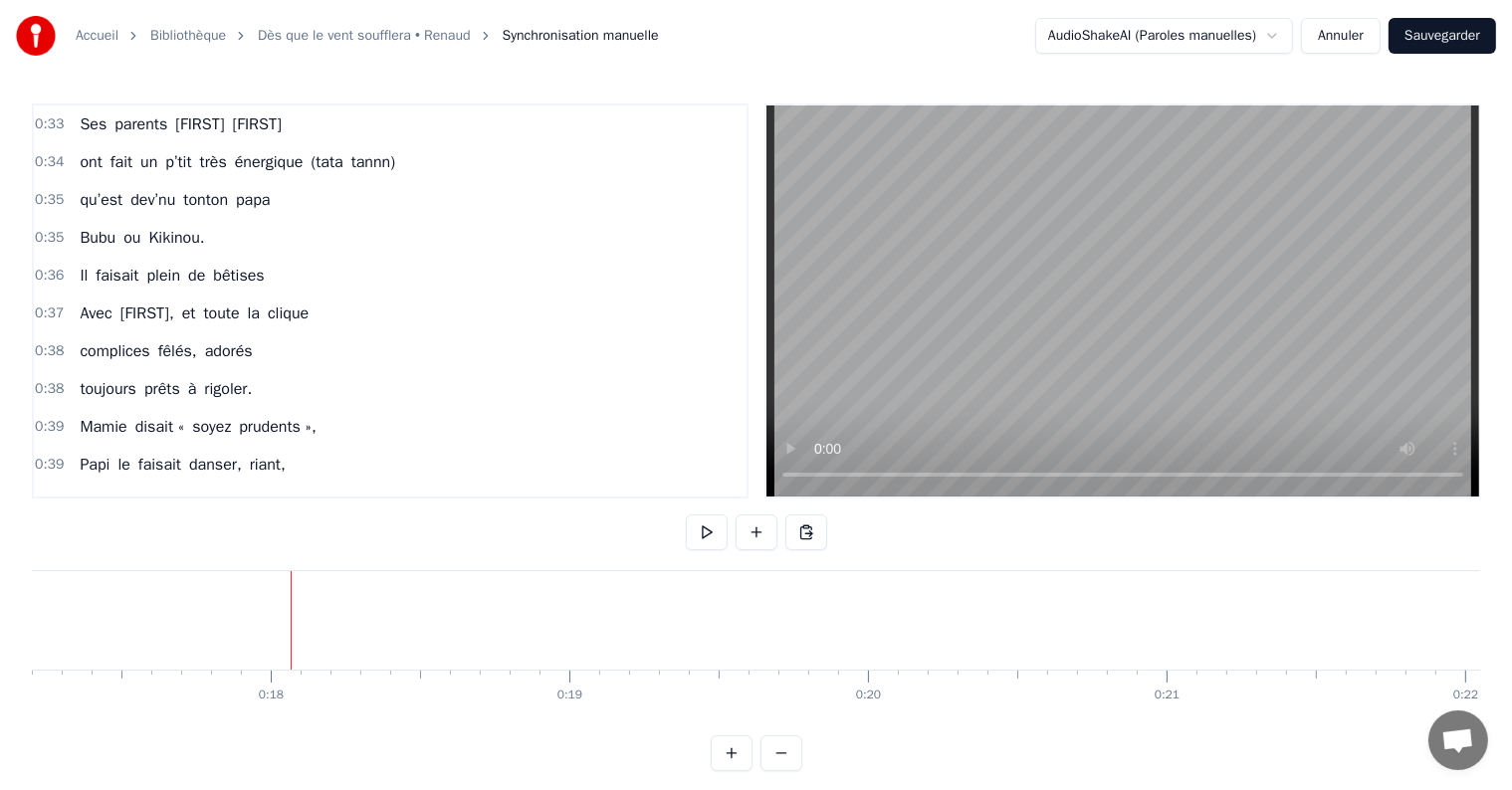 click at bounding box center [34932, 620] 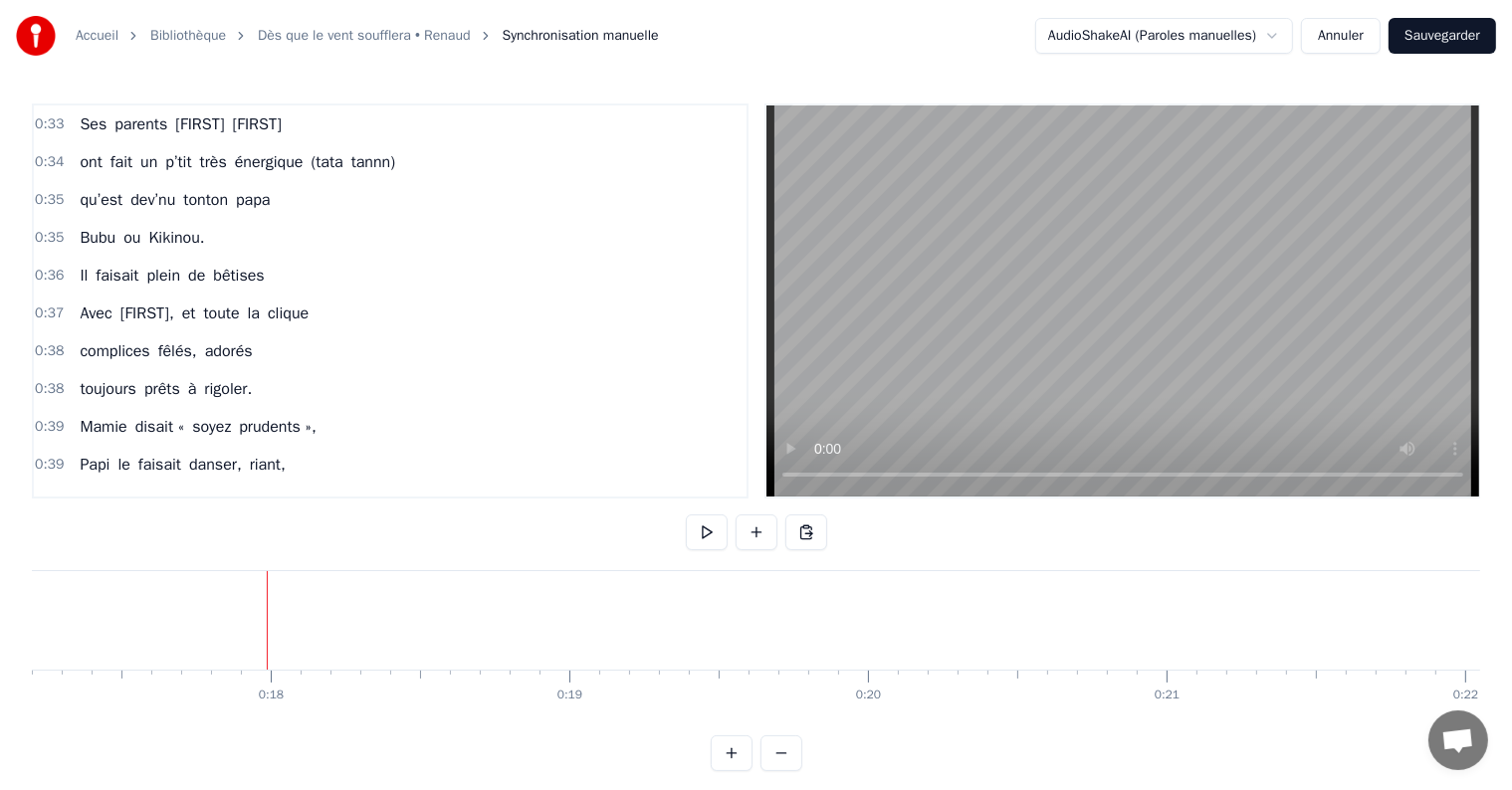 click at bounding box center [34932, 620] 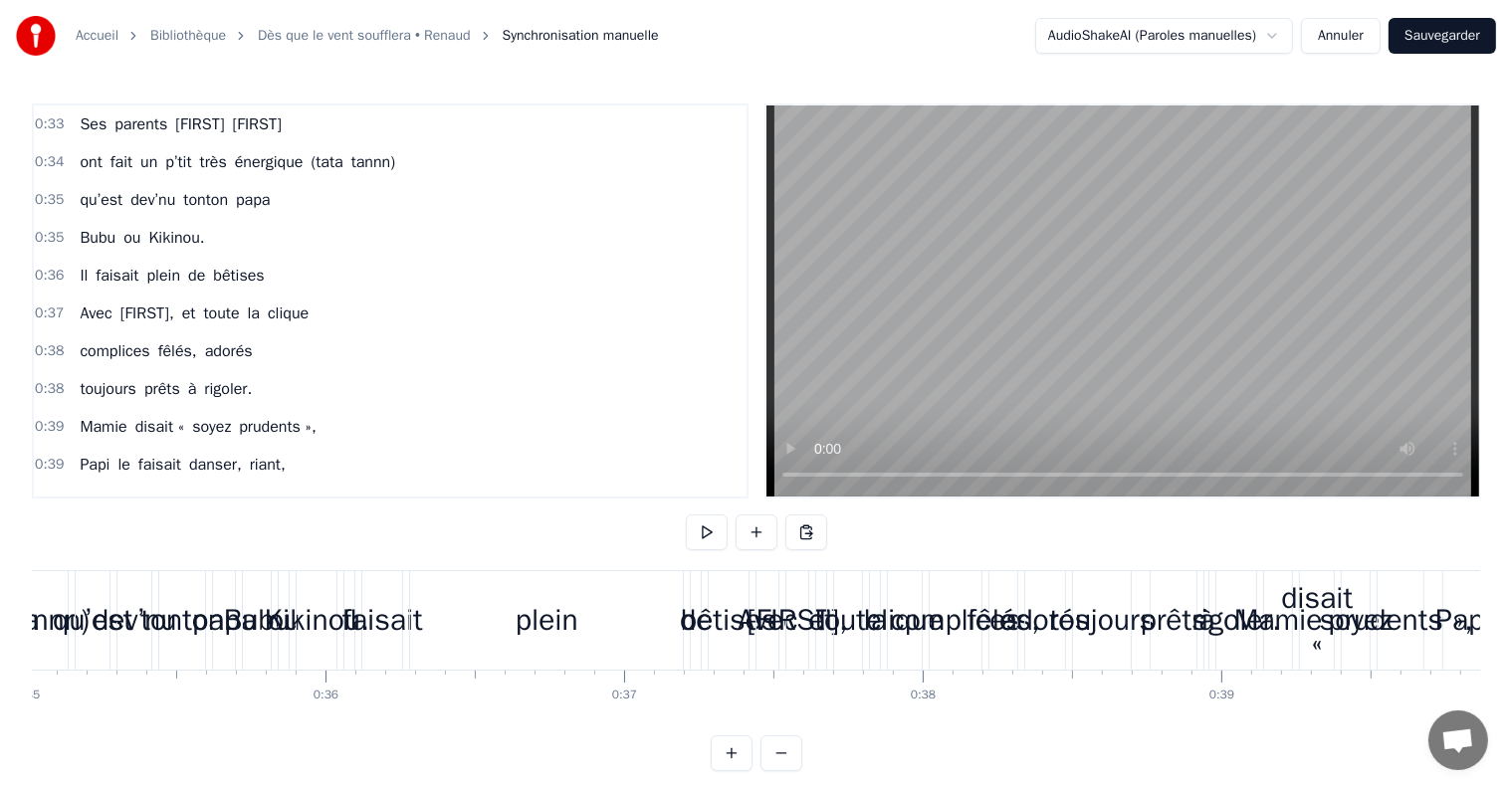 scroll, scrollTop: 0, scrollLeft: 14008, axis: horizontal 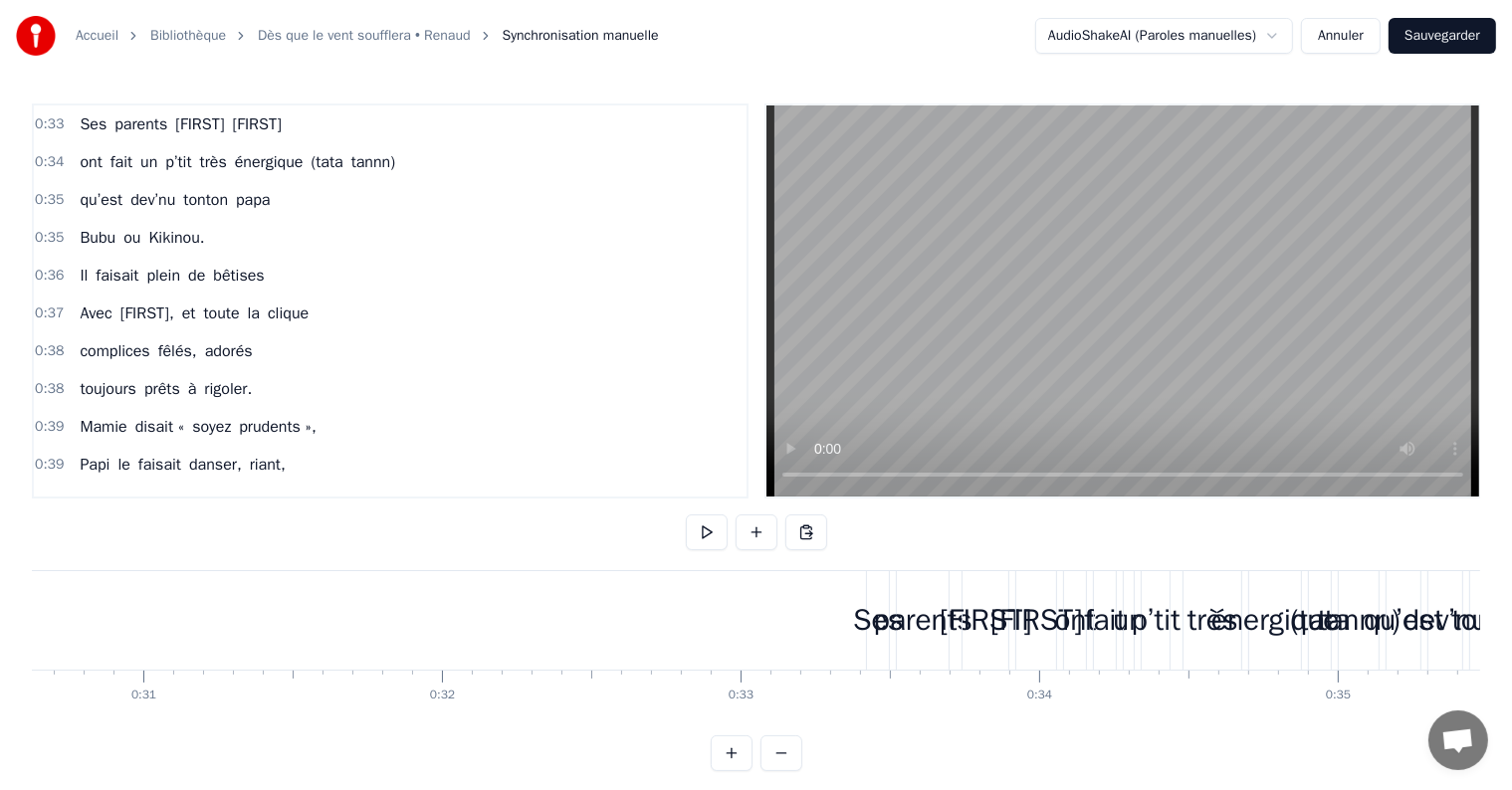 click on "Ses parents [FIRST] [LAST] ont fait un p’tit très énergique (tata tannn) qu’est dev’nu tonton papa Bubu ou Kikinou. Il faisait plein de bêtises Avec [FIRST], et toute la clique complices fêlés, adorés toujours prêts à rigoler. Mamie disait « soyez prudents », Papi le faisait danser, riant, dans sa casquette, les dimanches Pour une quête amusante. Quand la fête commencera... Et que Bubu soufflera Ses cinquante balais tout beaux On lèv’ra nos verres bien haut ! Chez sa mamie, la porte était toujours ouverte hiver été Gâteaux, crêpes et merveilles elle cuisinait depuis la veille. A la fête, elle les am’nait à Castel, tous contents. La voiture vert’, ils prenaient les enfants cheveux au vent. Ils filaient à toute allure sans faire attention au danger « mamie nous prend dans sa voiture : on va ensemble s’éclater !!! » Quand la fête commencera... et que Bubu soufflera Ses cinquante balais tout beaux On lèvera nos verres bien haut ! Ho ho ho ho ho hissez haut ho ho ho il" at bounding box center [30923, 620] 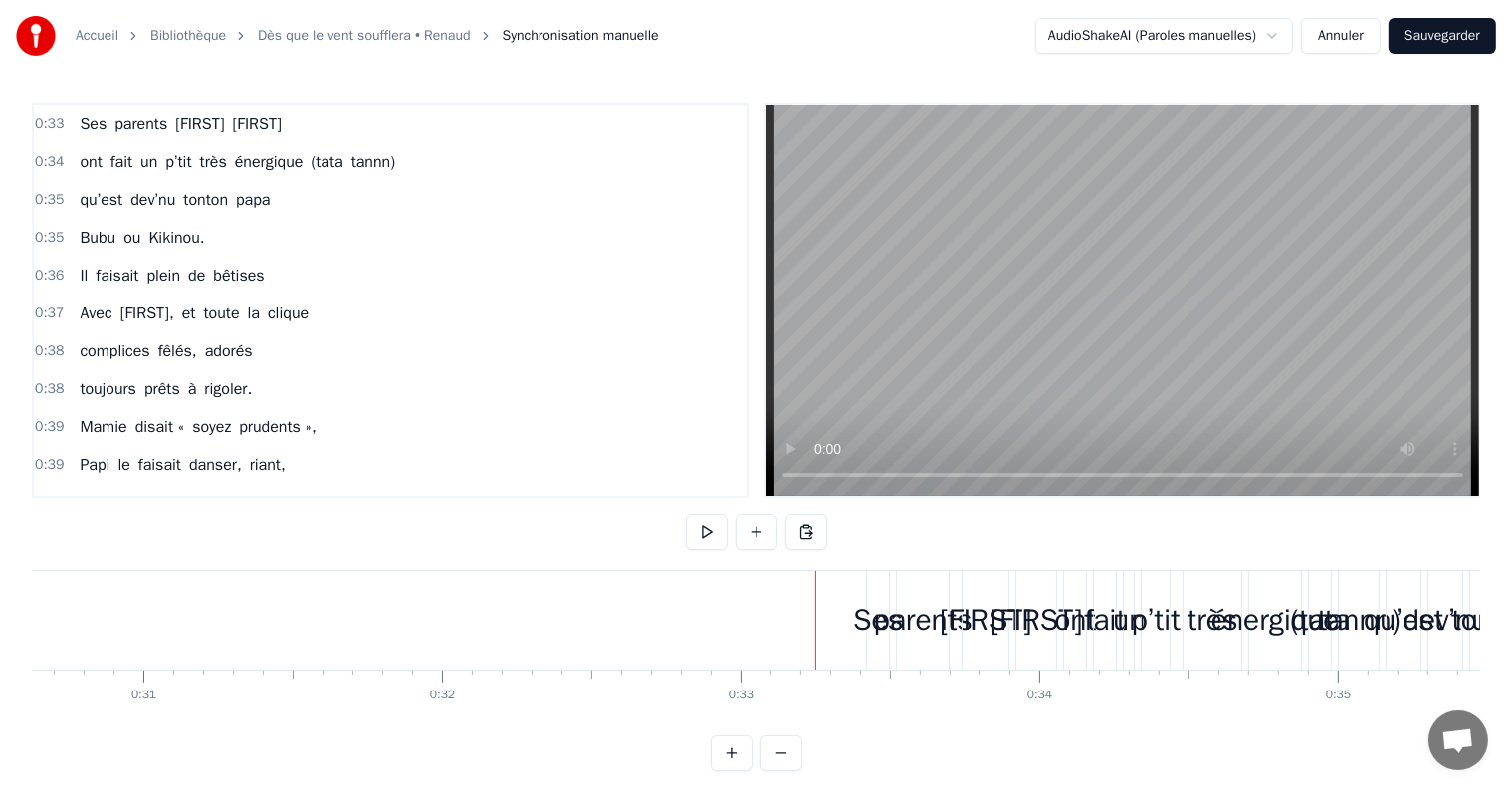 click on "parents" at bounding box center (923, 620) 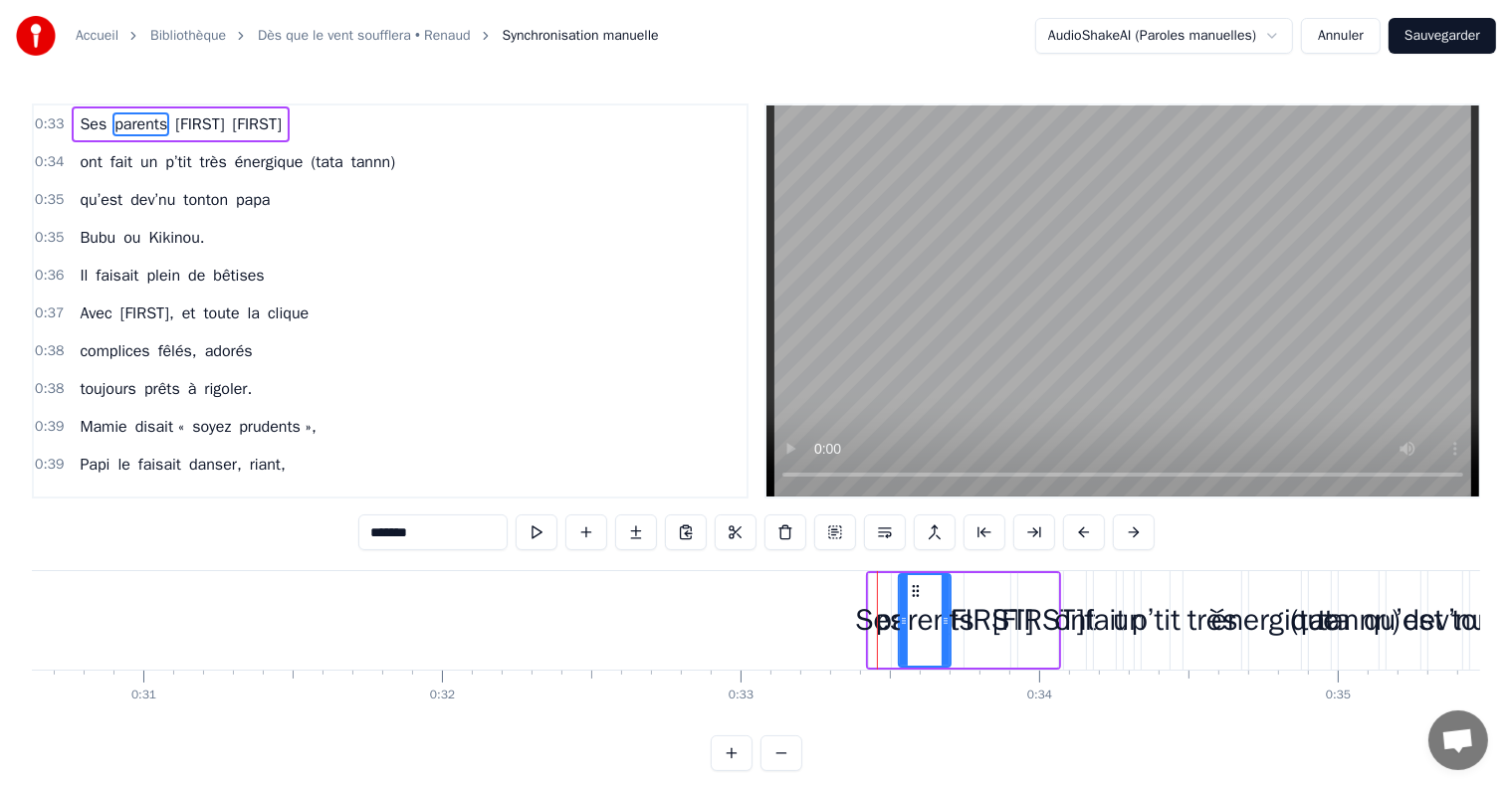 drag, startPoint x: 928, startPoint y: 626, endPoint x: 876, endPoint y: 627, distance: 52.009614 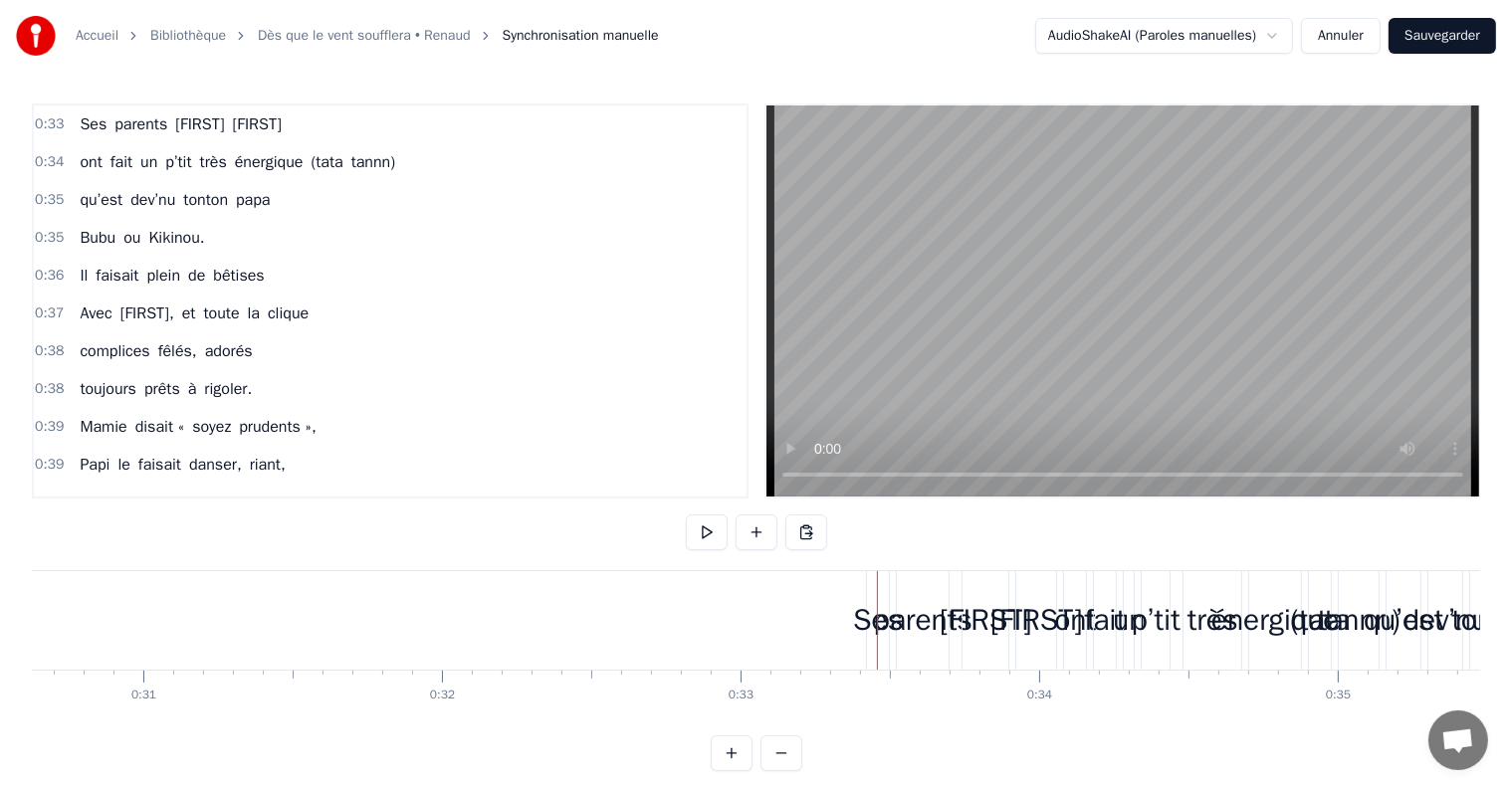 click on "parents" at bounding box center [923, 620] 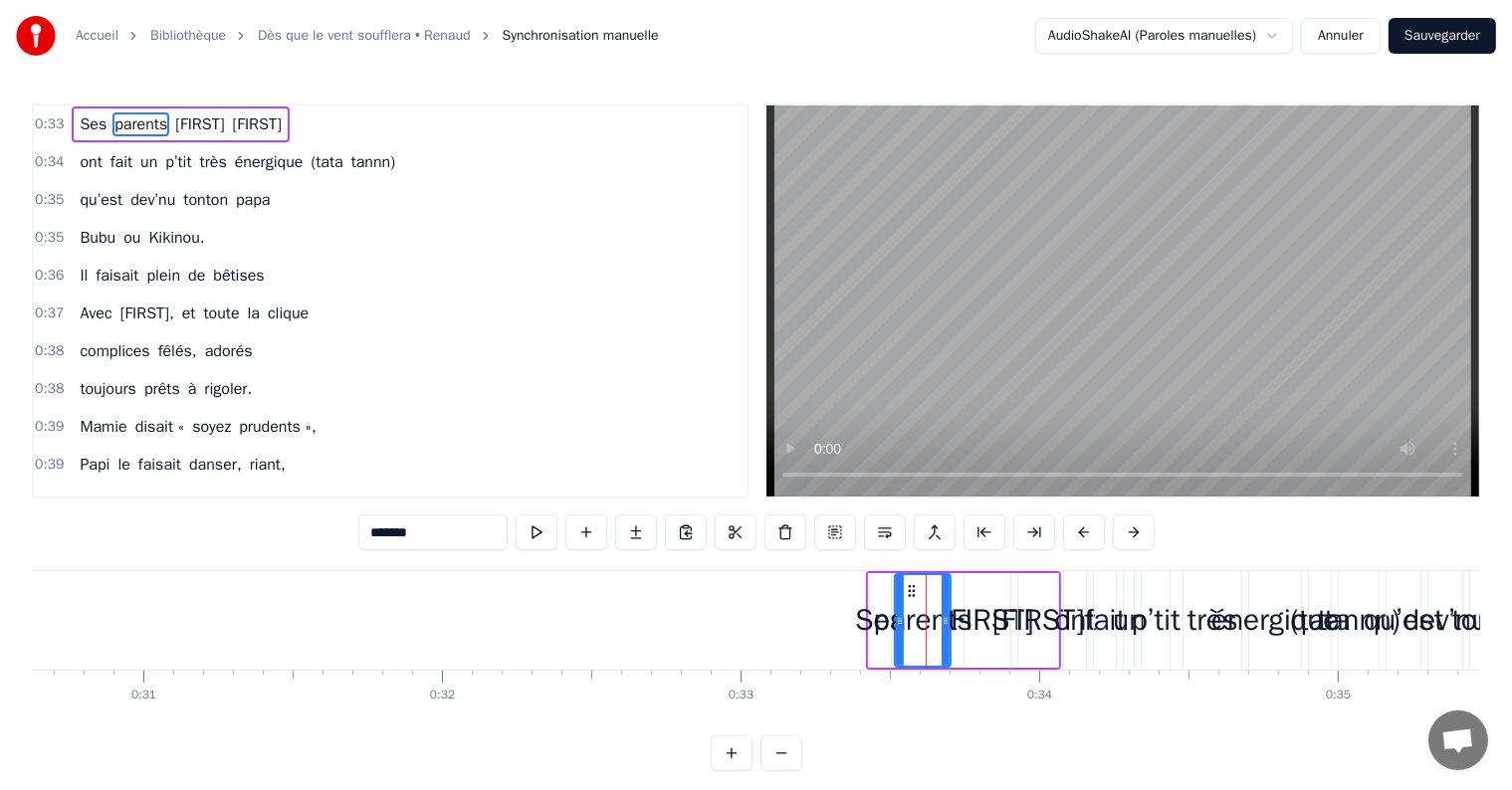 click 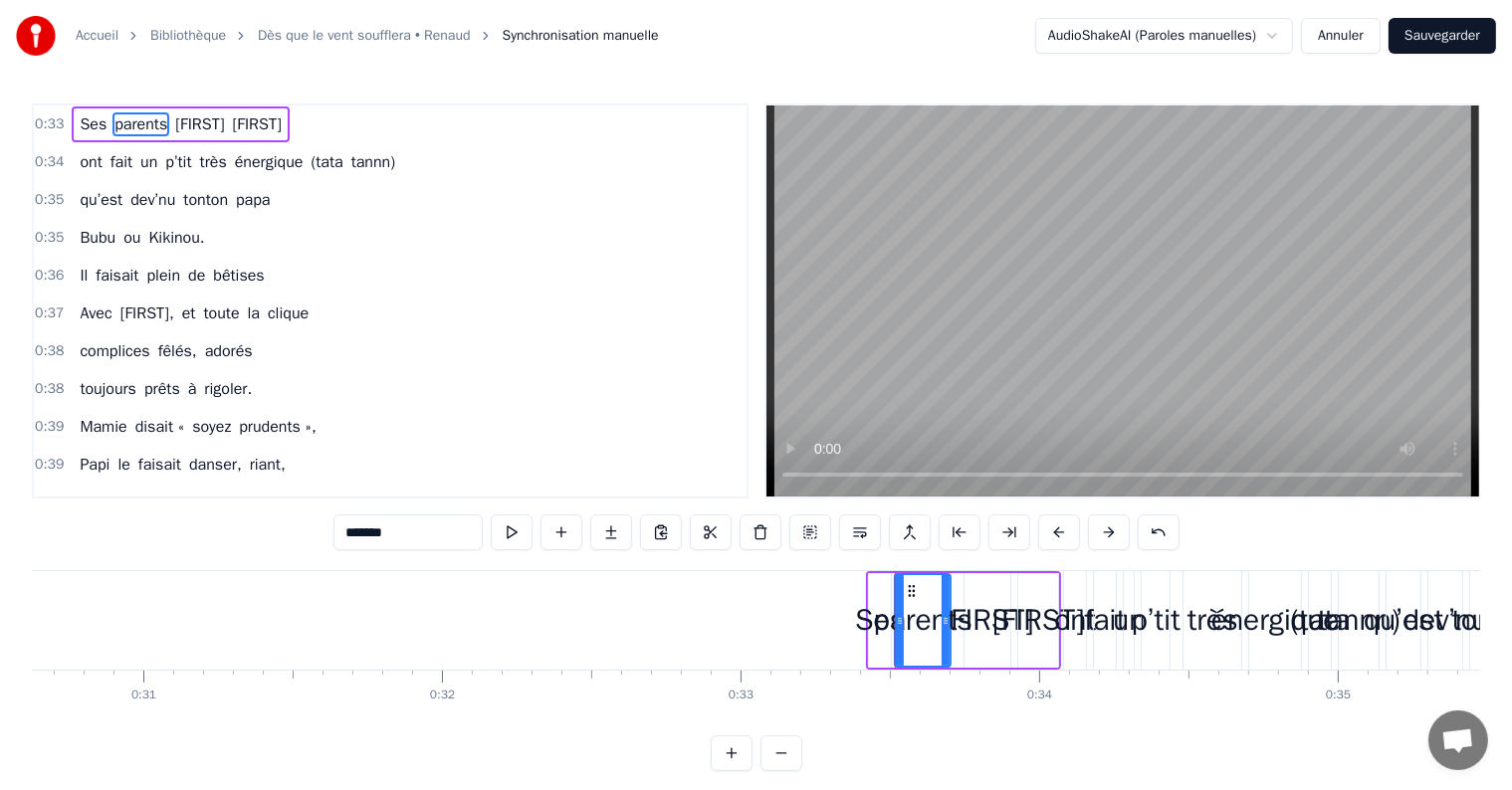 click on "parents" at bounding box center (923, 620) 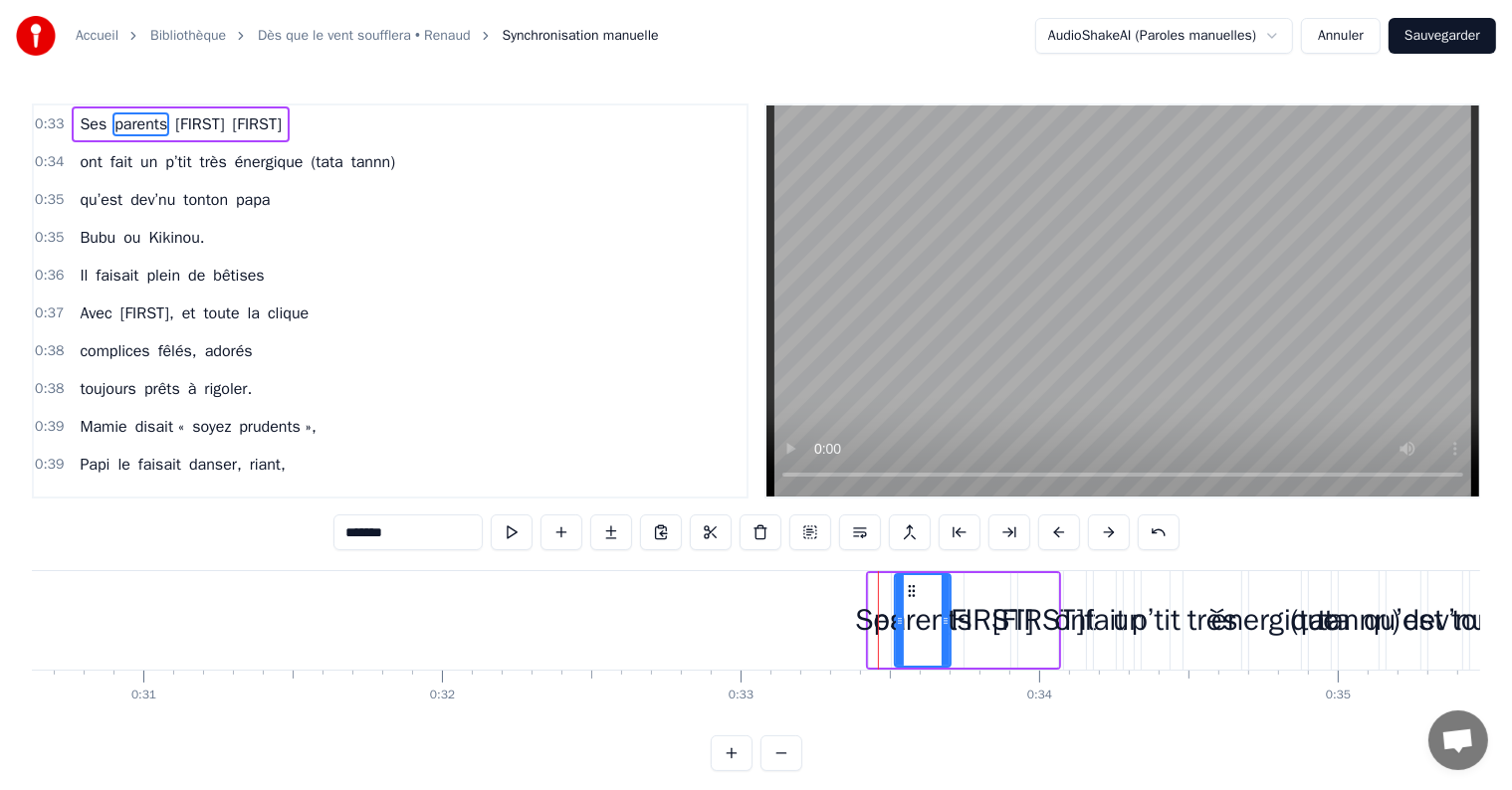 click on "Ses parents [FIRST] [LAST] ont fait un p’tit très énergique (tata tannn) qu’est dev’nu tonton papa Bubu ou Kikinou. Il faisait plein de bêtises Avec [FIRST], et toute la clique complices fêlés, adorés toujours prêts à rigoler. Mamie disait « soyez prudents », Papi le faisait danser, riant, dans sa casquette, les dimanches Pour une quête amusante. Quand la fête commencera... Et que Bubu soufflera Ses cinquante balais tout beaux On lèv’ra nos verres bien haut ! Chez sa mamie, la porte était toujours ouverte hiver été Gâteaux, crêpes et merveilles elle cuisinait depuis la veille. A la fête, elle les am’nait à Castel, tous contents. La voiture vert’, ils prenaient les enfants cheveux au vent. Ils filaient à toute allure sans faire attention au danger « mamie nous prend dans sa voiture : on va ensemble s’éclater !!! » Quand la fête commencera... et que Bubu soufflera Ses cinquante balais tout beaux On lèvera nos verres bien haut ! Ho ho ho ho ho hissez haut ho ho ho il" at bounding box center [30923, 620] 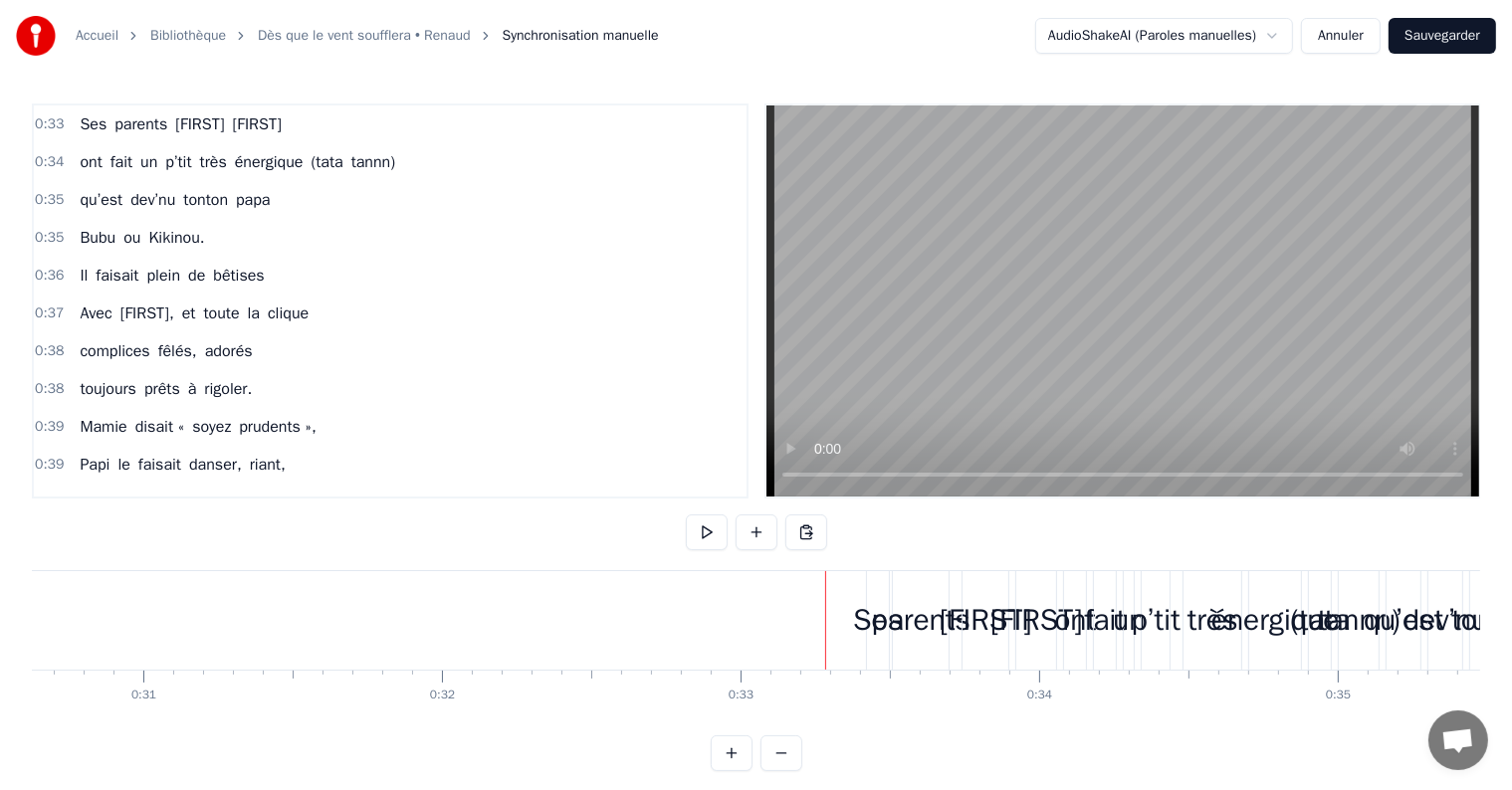 click on "Ses" at bounding box center [878, 620] 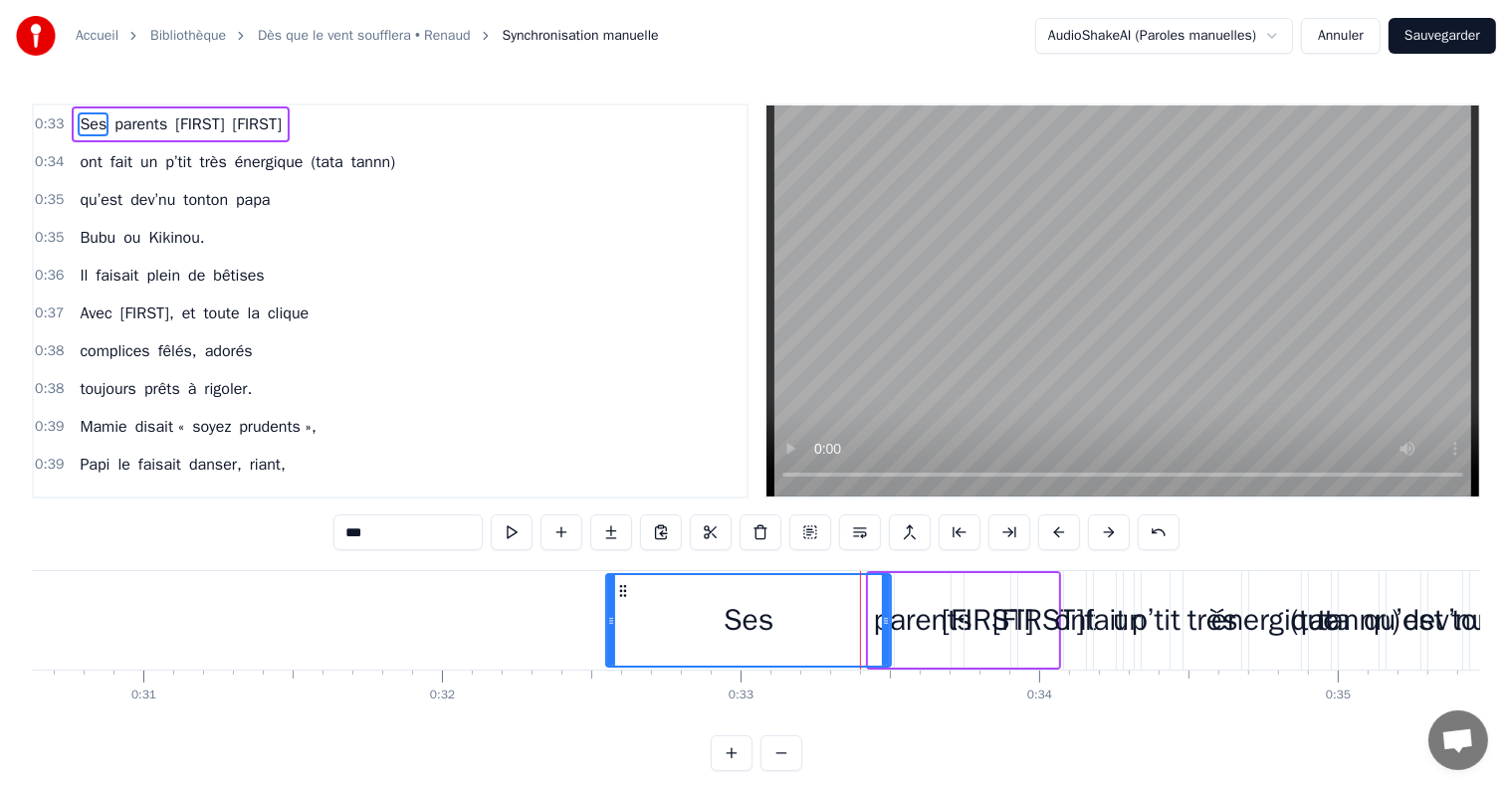 drag, startPoint x: 872, startPoint y: 624, endPoint x: 703, endPoint y: 629, distance: 169.07395 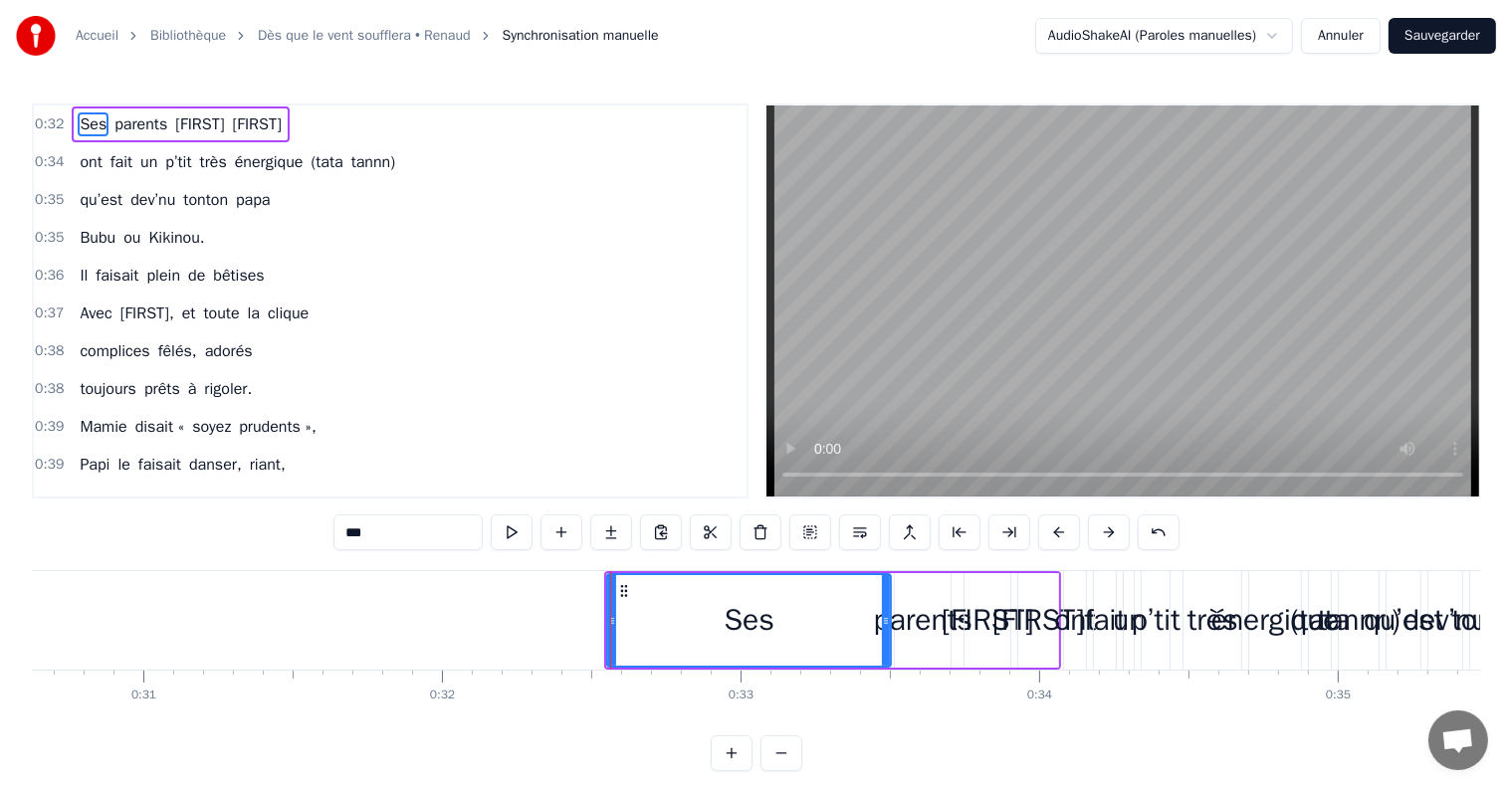 drag, startPoint x: 763, startPoint y: 621, endPoint x: 718, endPoint y: 624, distance: 45.09989 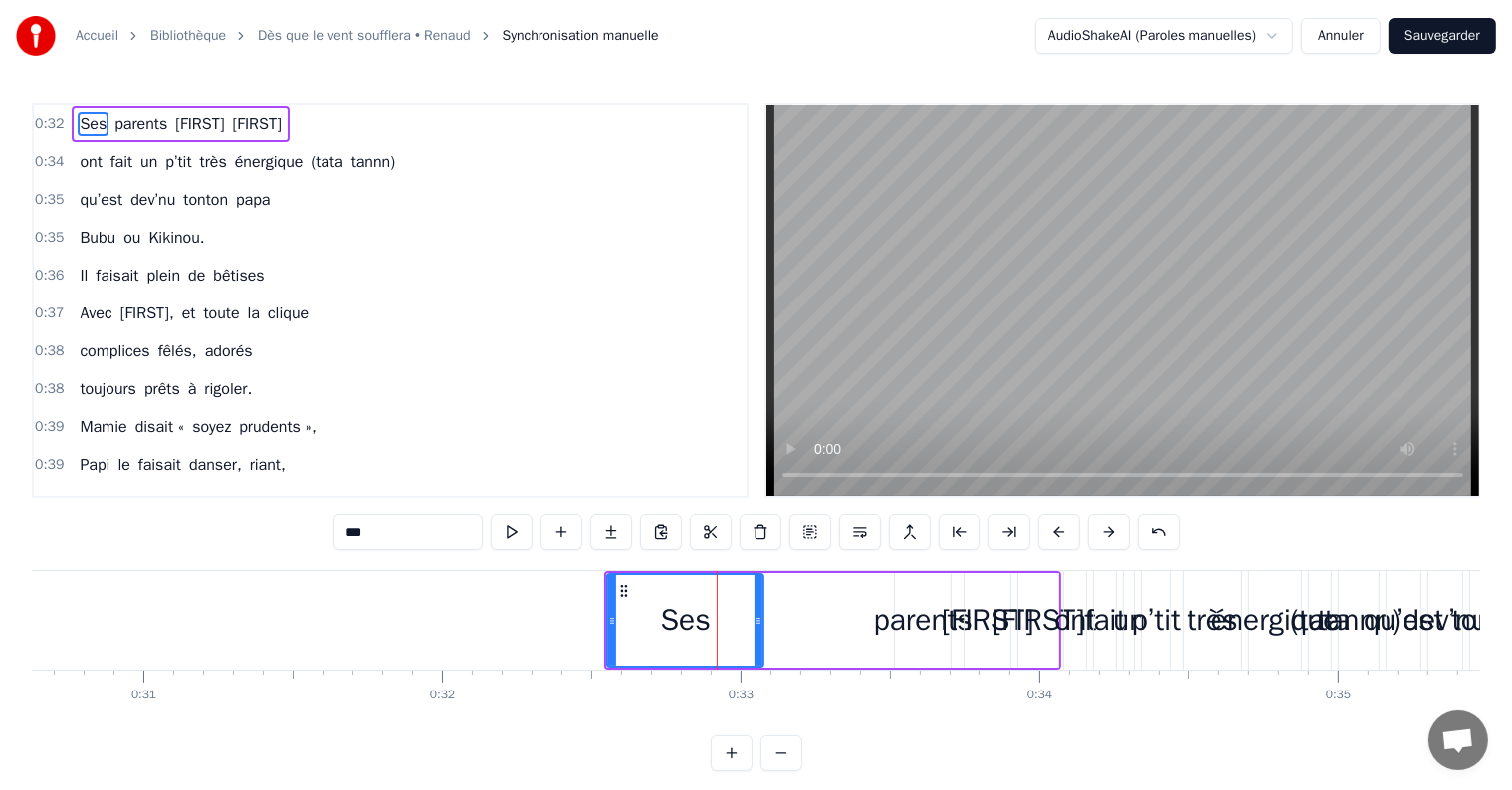 drag, startPoint x: 884, startPoint y: 617, endPoint x: 756, endPoint y: 622, distance: 128.09762 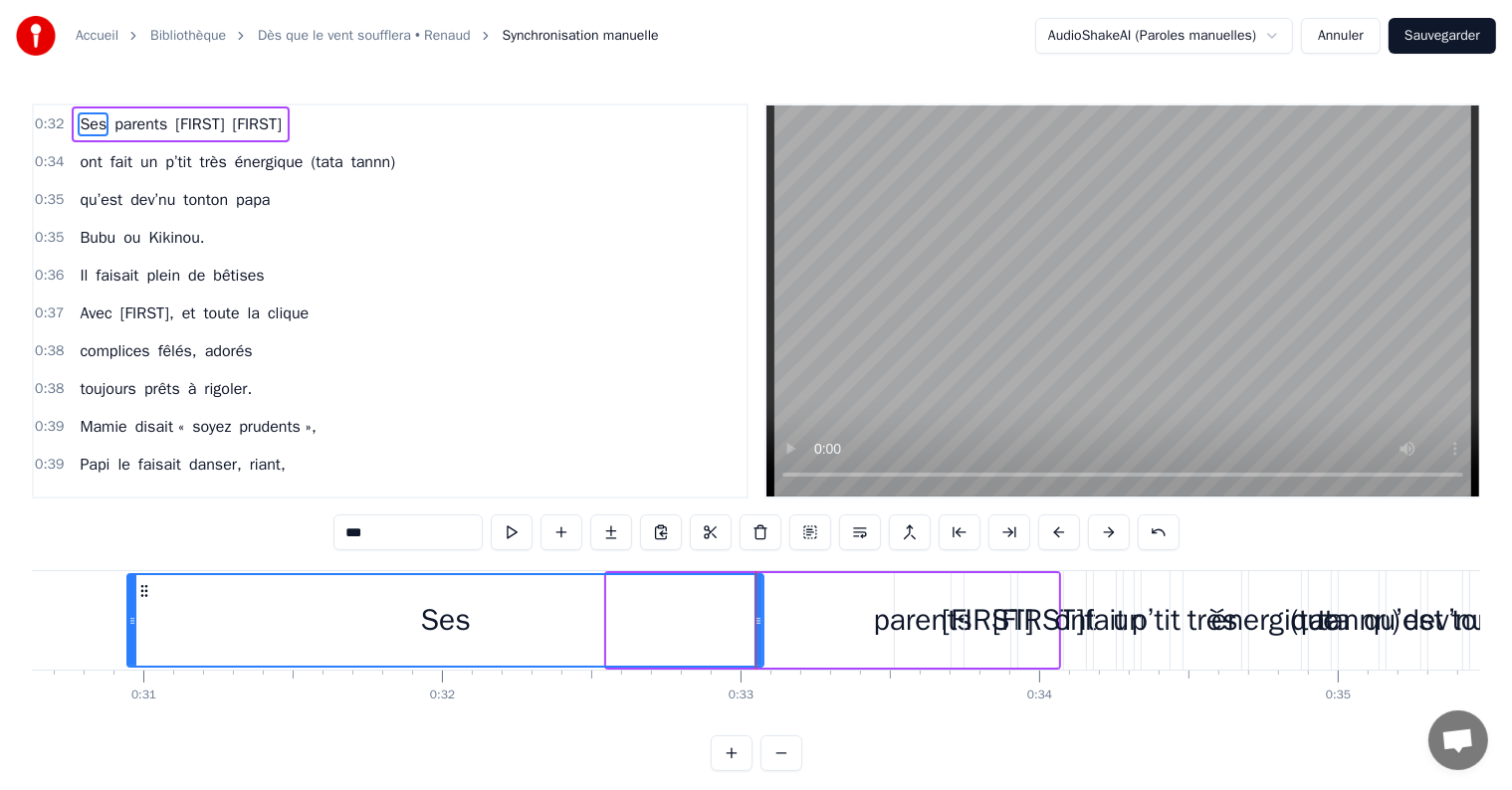 drag, startPoint x: 607, startPoint y: 622, endPoint x: 136, endPoint y: 630, distance: 471.06794 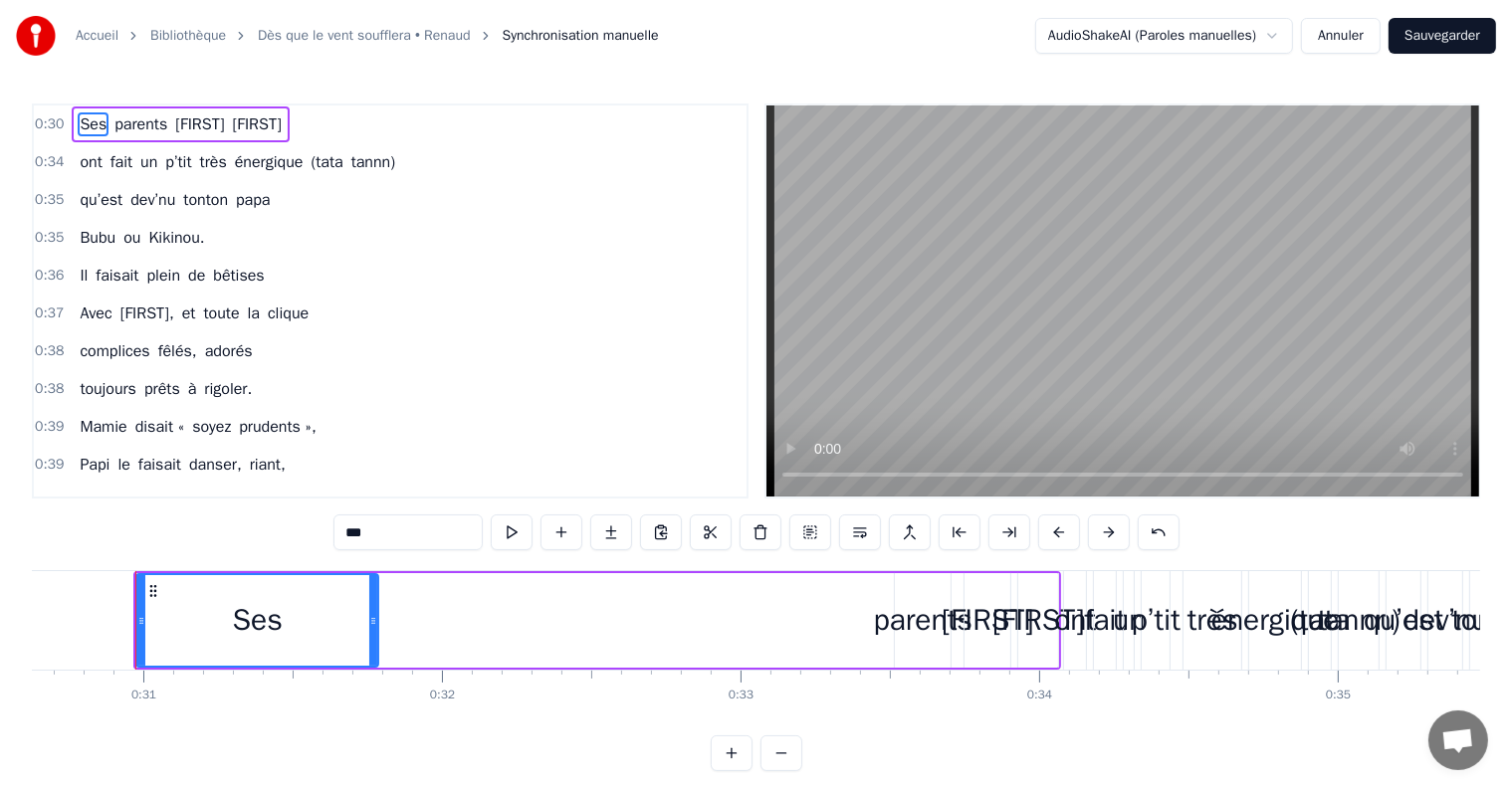 drag, startPoint x: 760, startPoint y: 618, endPoint x: 375, endPoint y: 621, distance: 385.01169 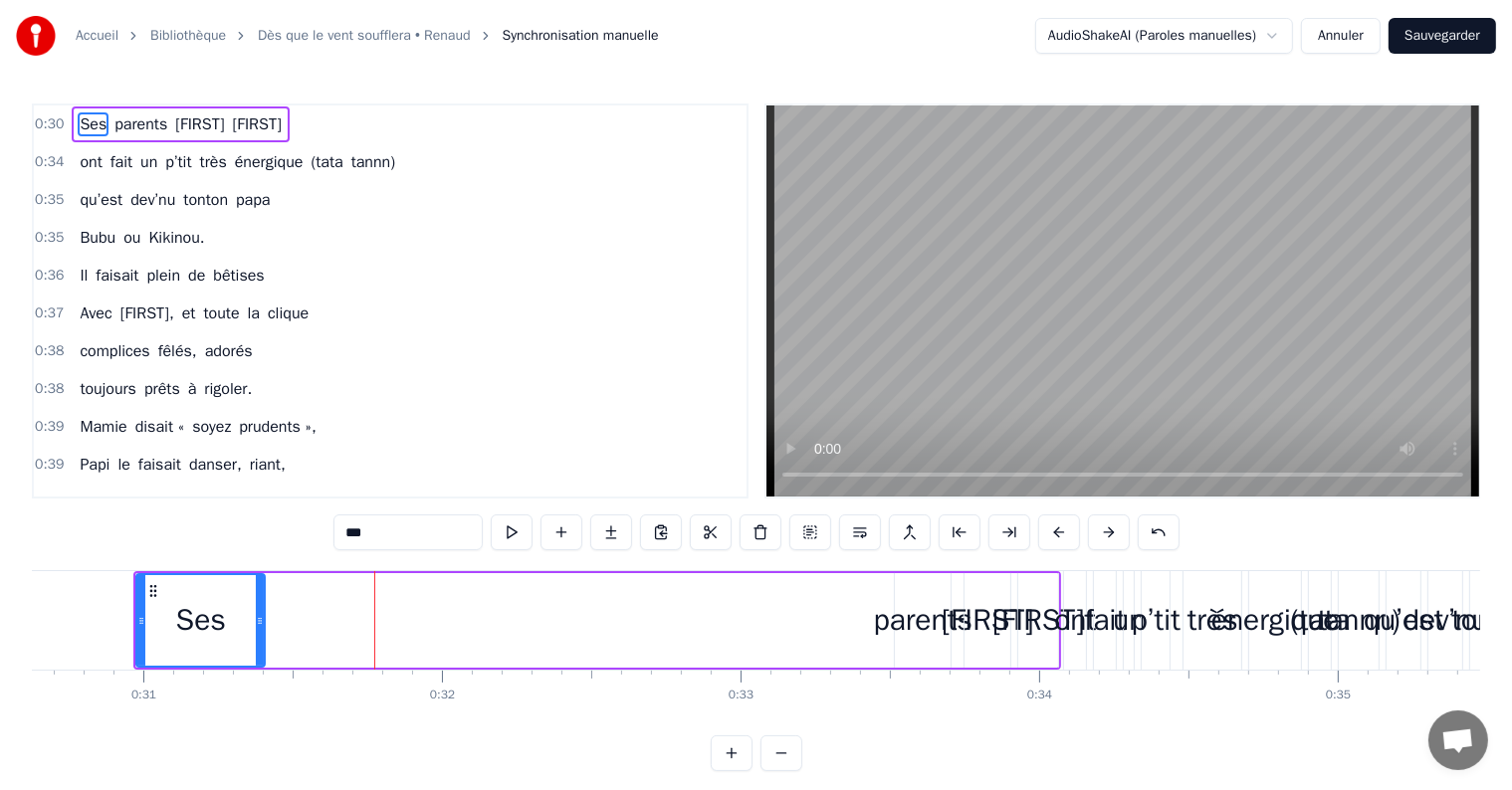 drag, startPoint x: 375, startPoint y: 624, endPoint x: 243, endPoint y: 621, distance: 132.03409 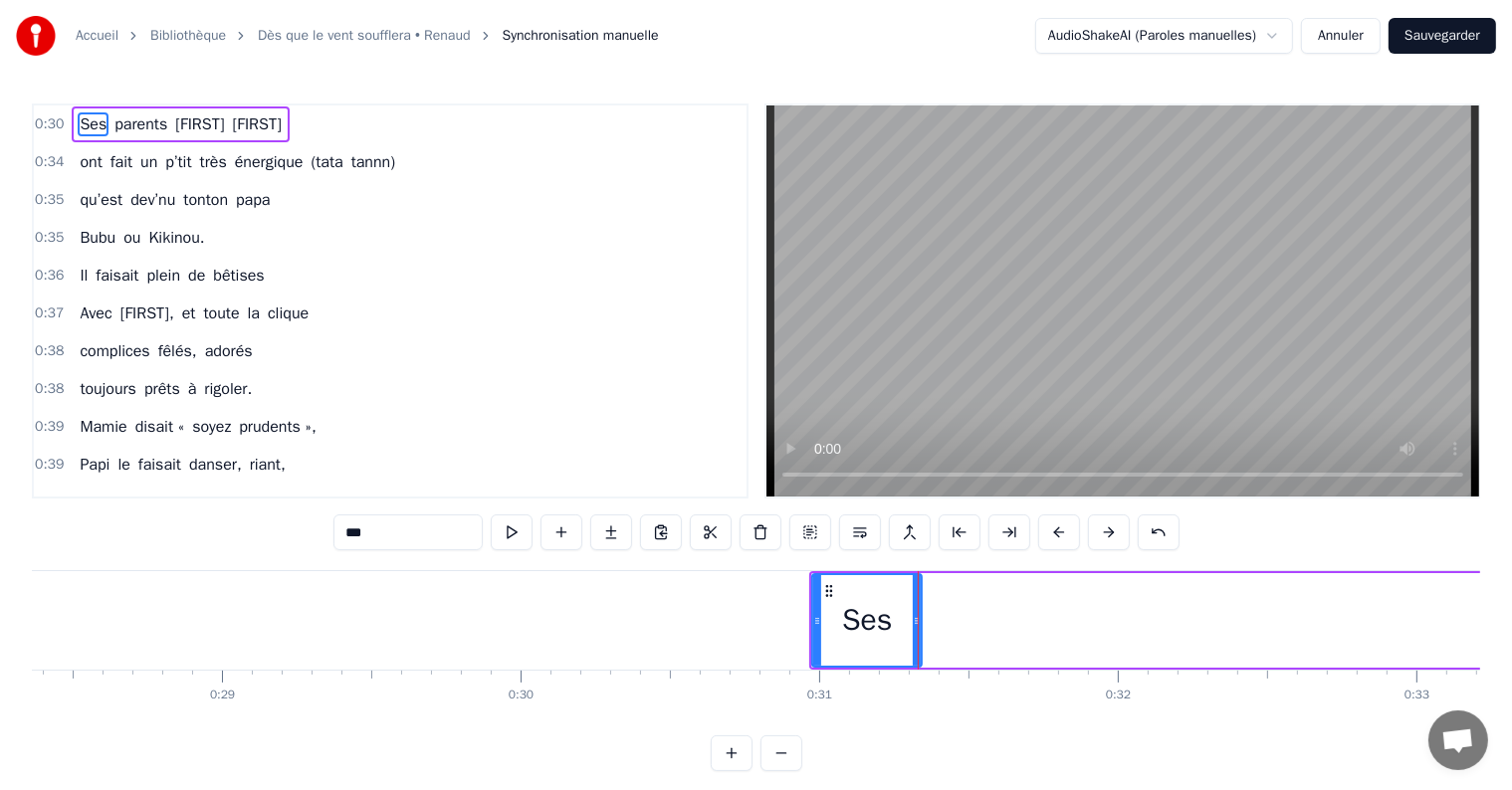 scroll, scrollTop: 0, scrollLeft: 8517, axis: horizontal 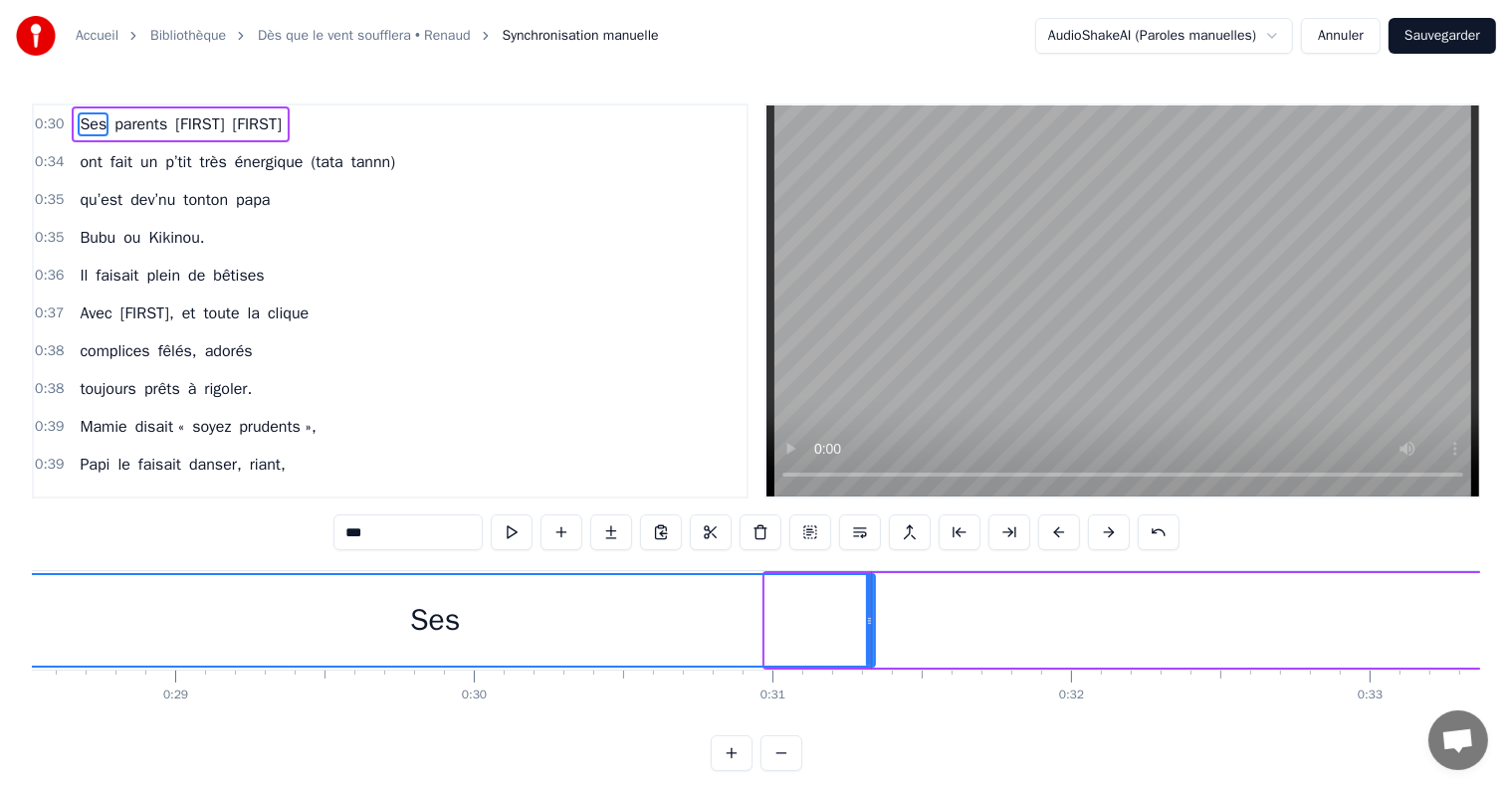 drag, startPoint x: 770, startPoint y: 618, endPoint x: 139, endPoint y: 713, distance: 638.1113 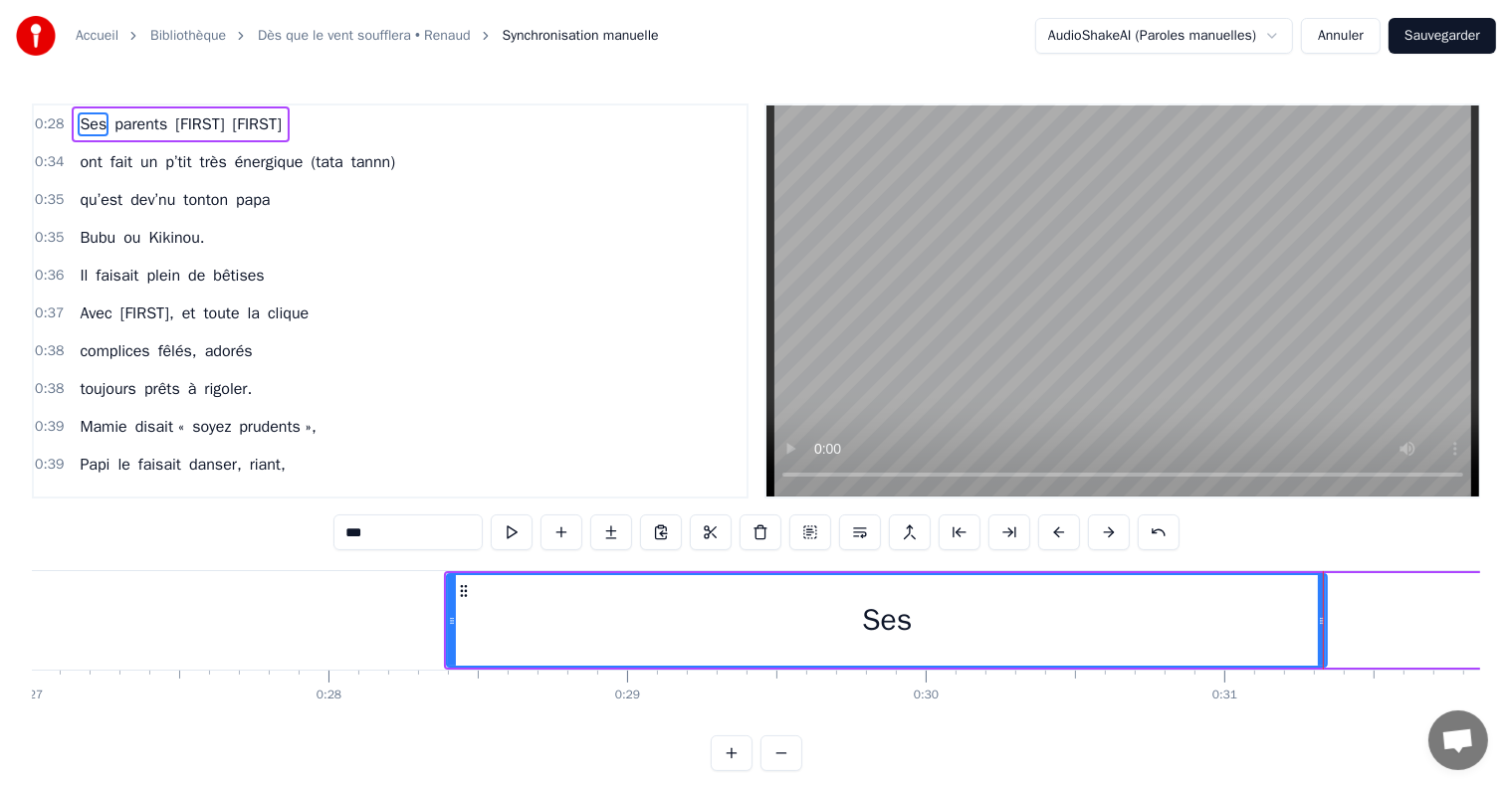 scroll, scrollTop: 0, scrollLeft: 7794, axis: horizontal 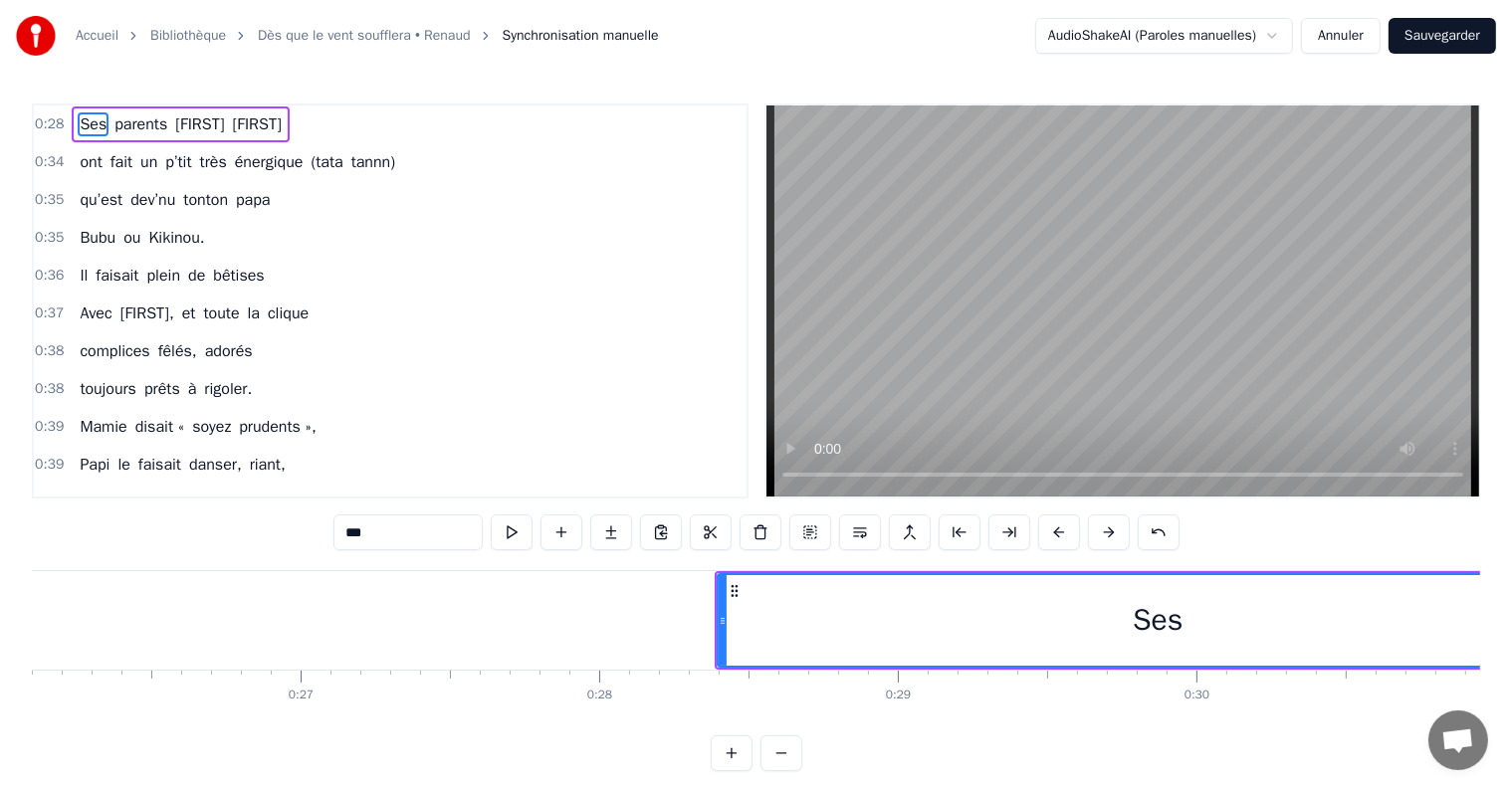 drag, startPoint x: 1174, startPoint y: 640, endPoint x: 908, endPoint y: 641, distance: 266.00188 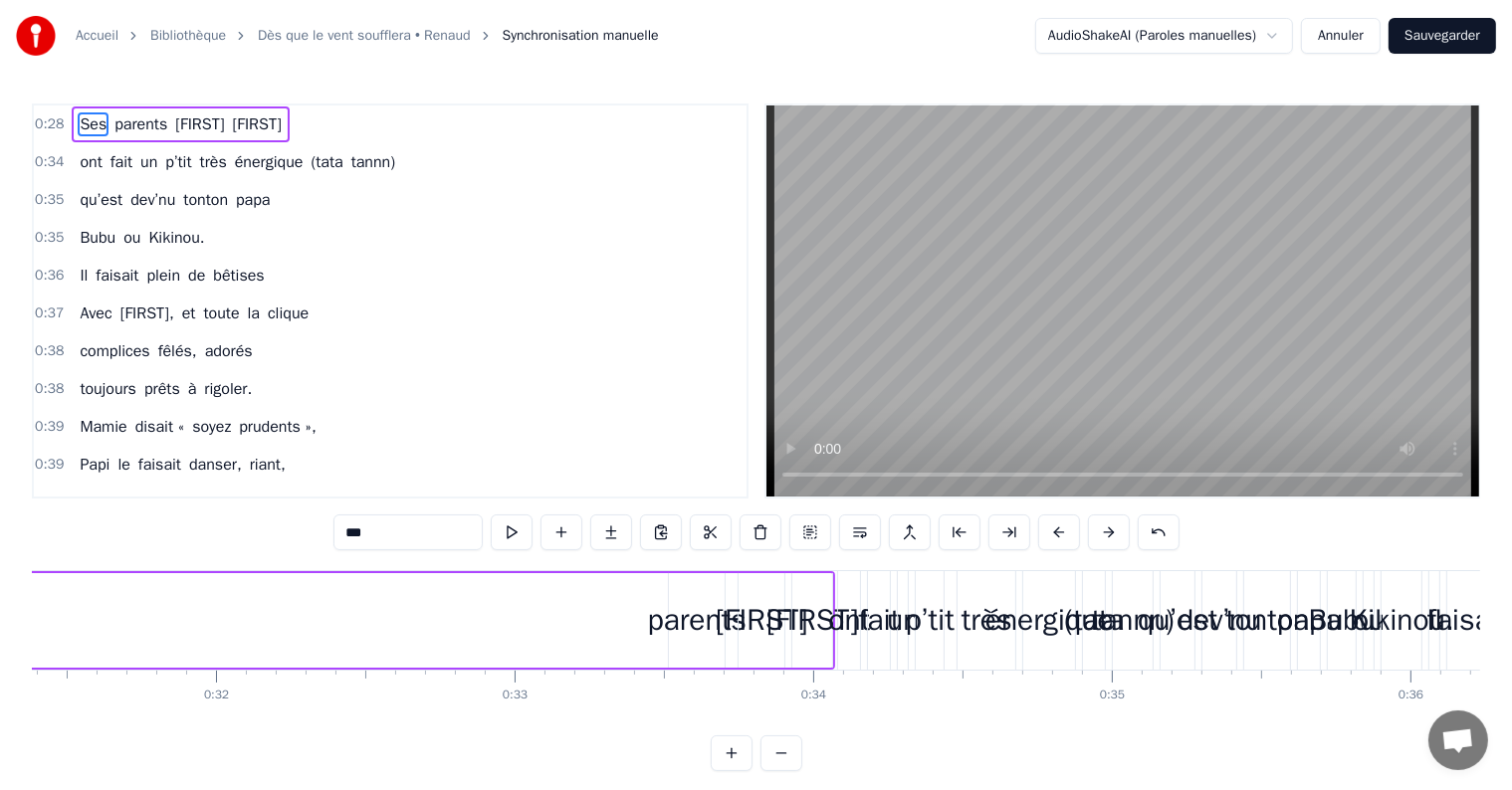scroll, scrollTop: 0, scrollLeft: 9281, axis: horizontal 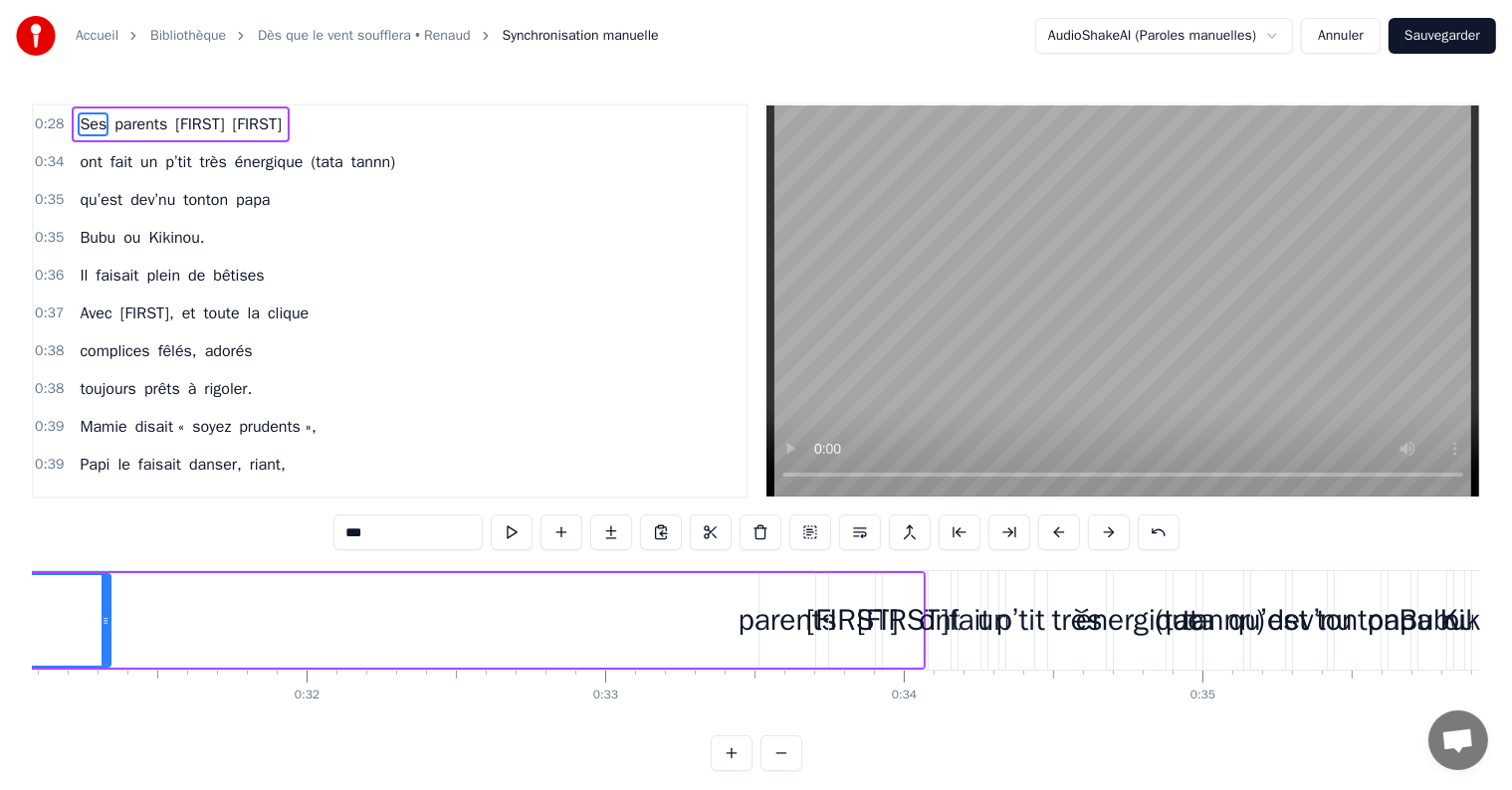 click on "Ses parents [FIRST] [LAST]" at bounding box center (77, 620) 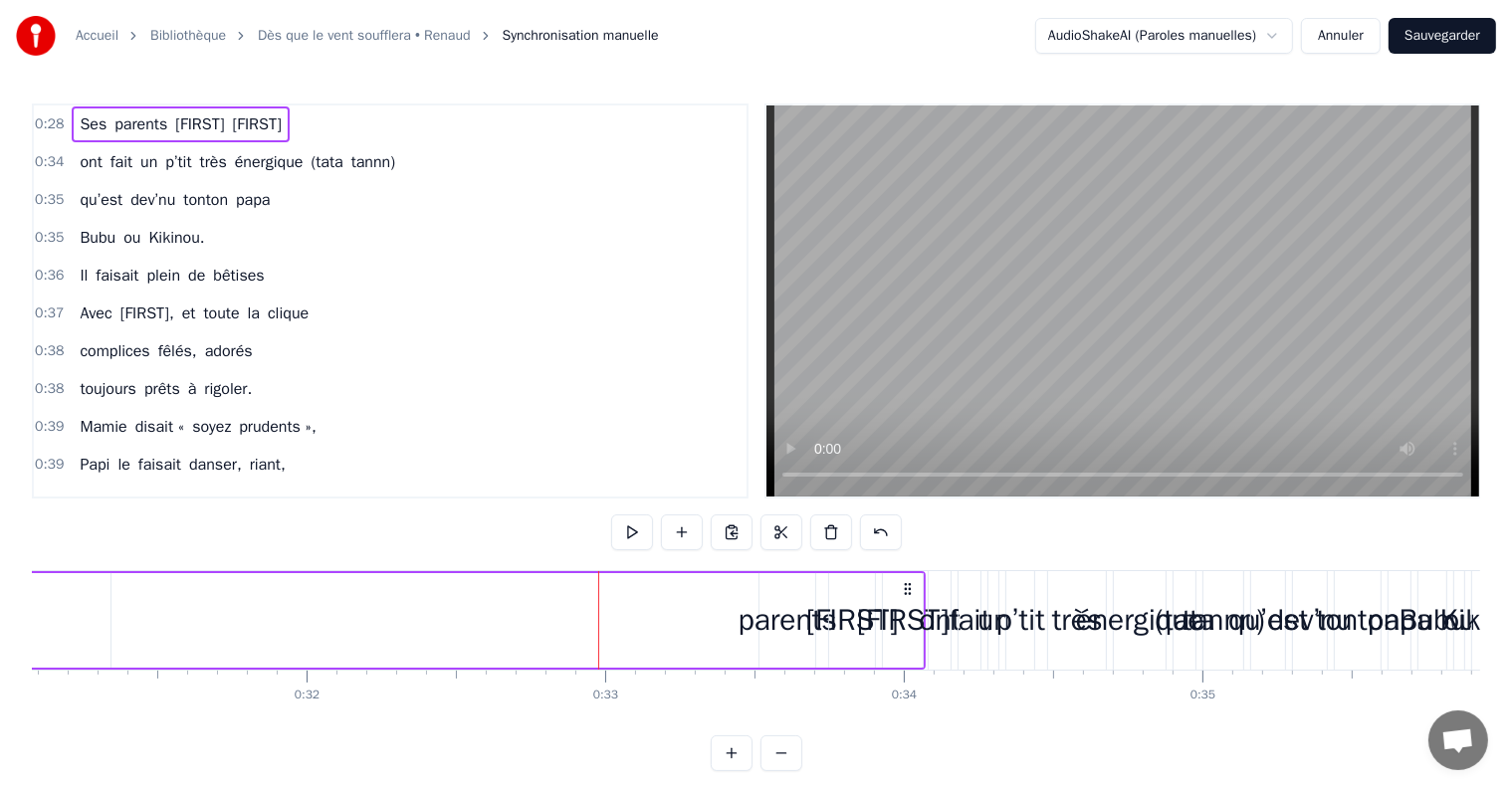 click on "Ses" at bounding box center (-329, 620) 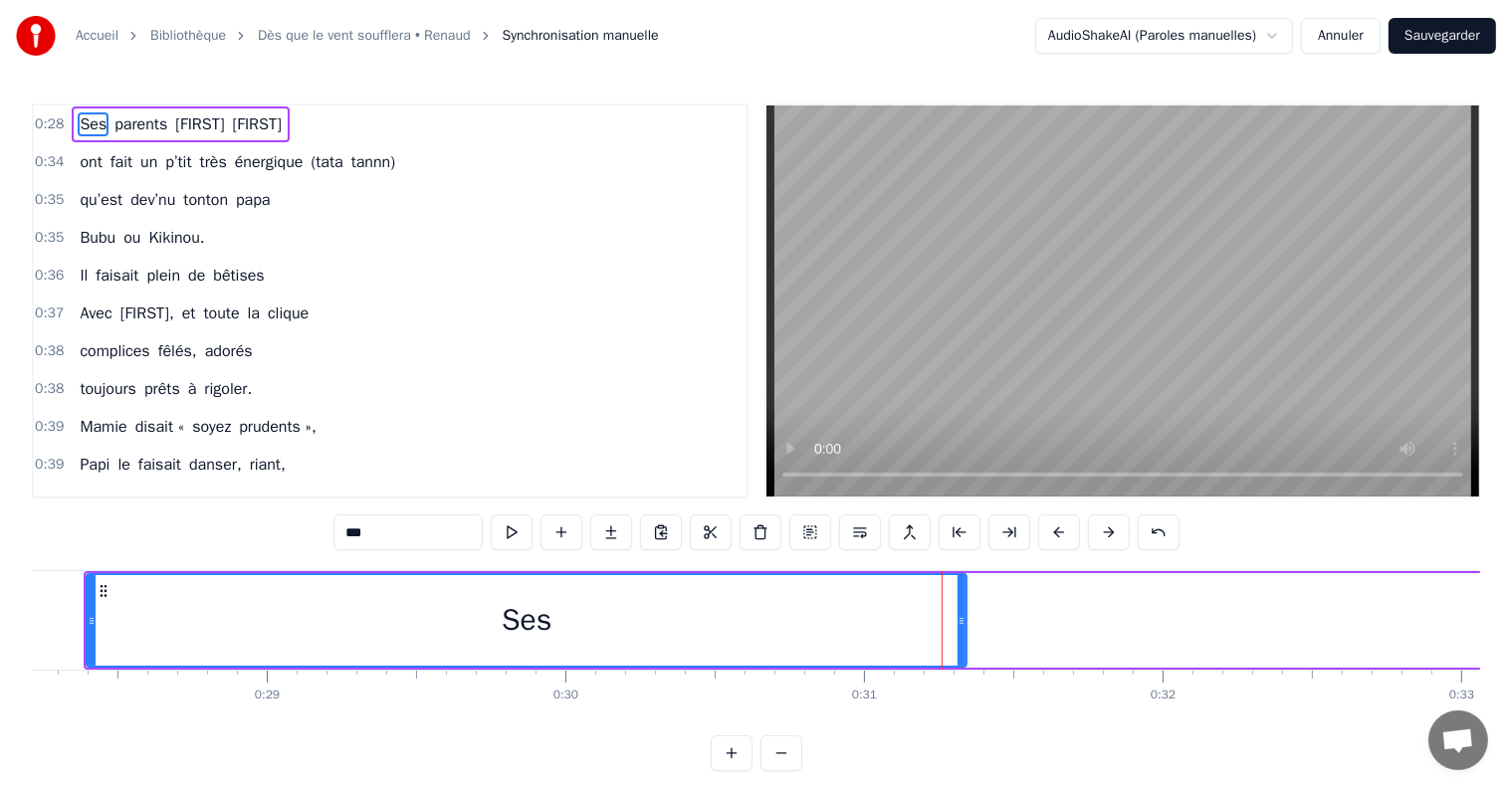 scroll, scrollTop: 0, scrollLeft: 8380, axis: horizontal 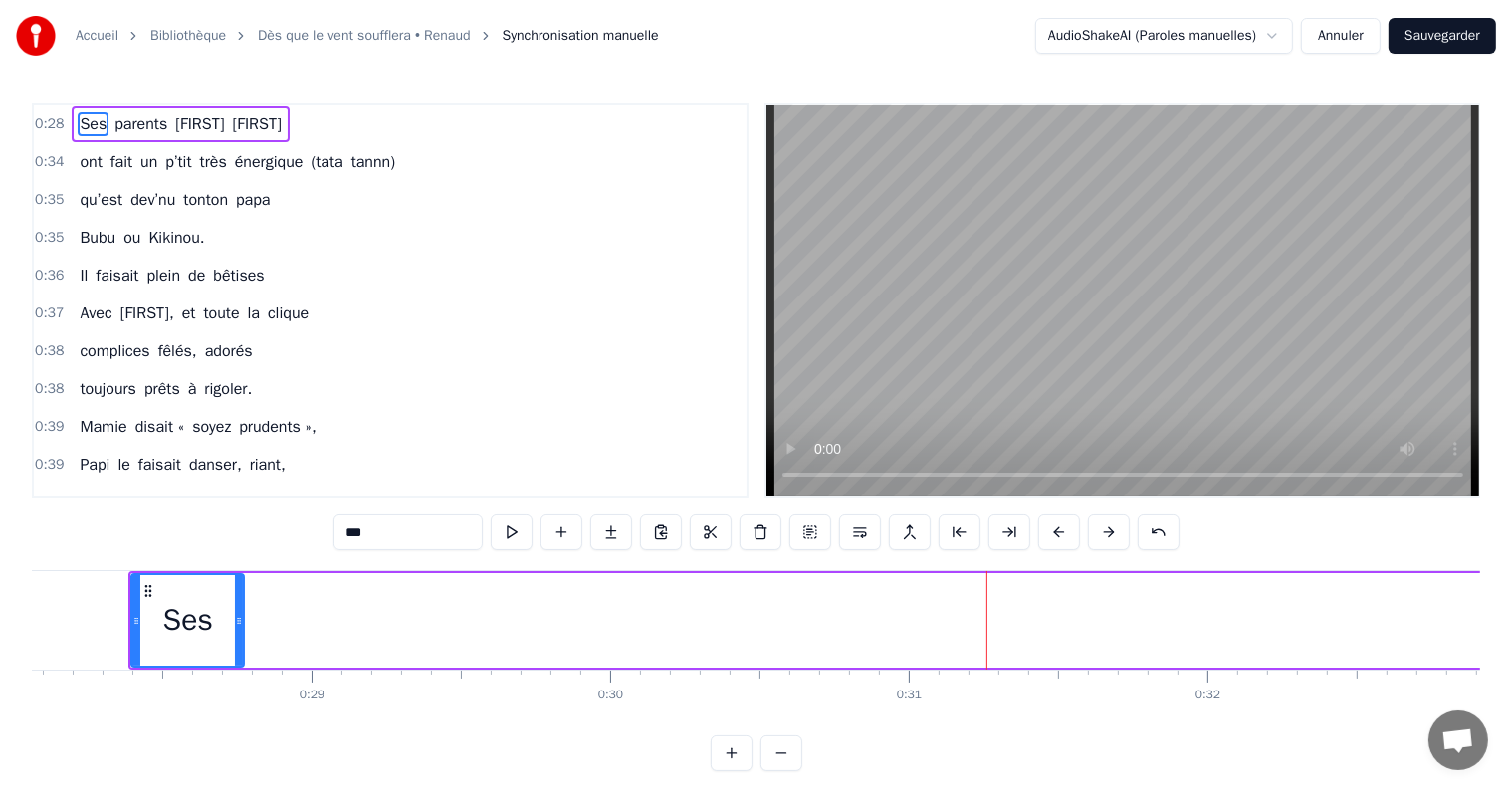drag, startPoint x: 1004, startPoint y: 621, endPoint x: 237, endPoint y: 643, distance: 767.31545 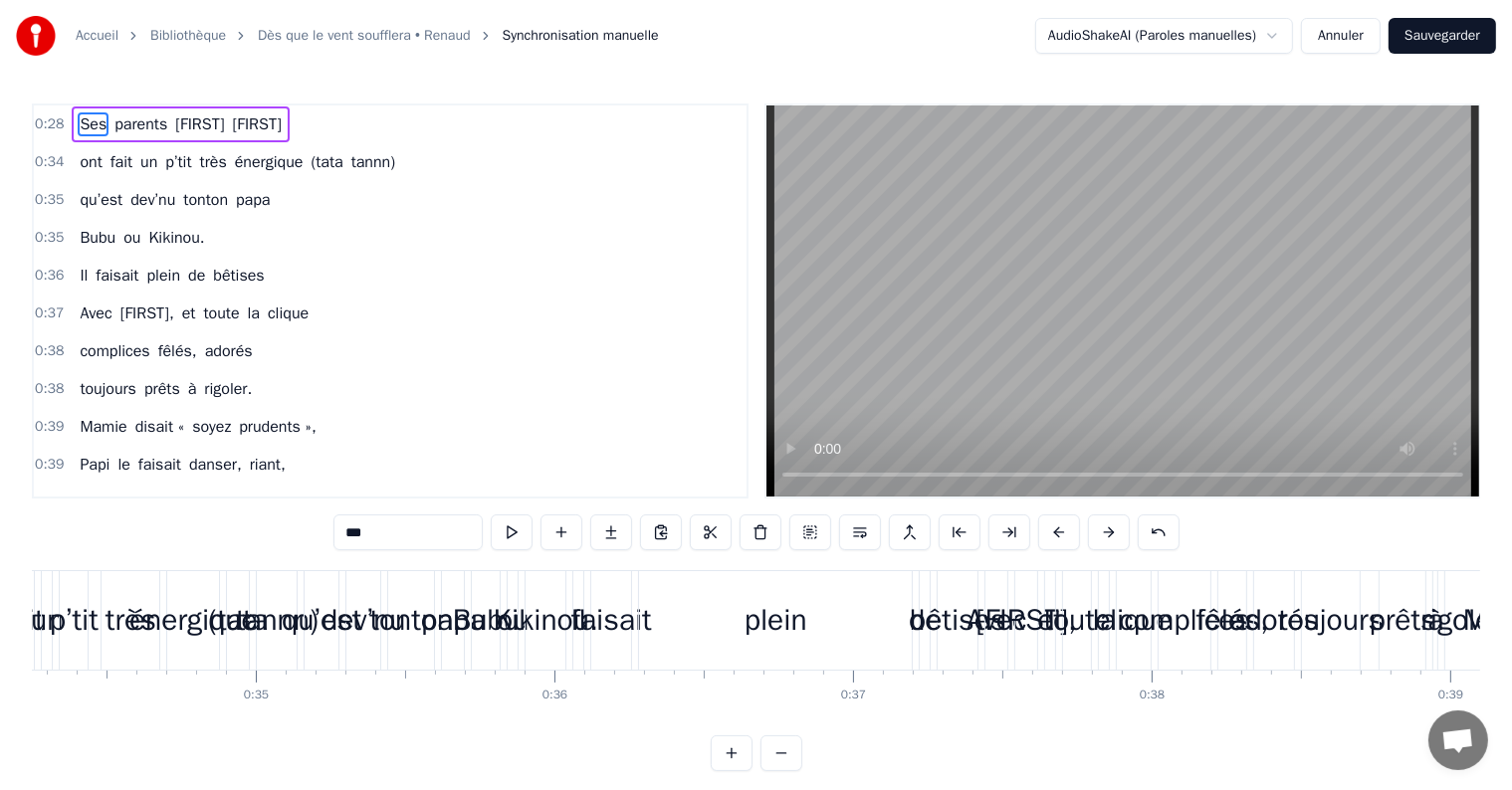 scroll, scrollTop: 0, scrollLeft: 10137, axis: horizontal 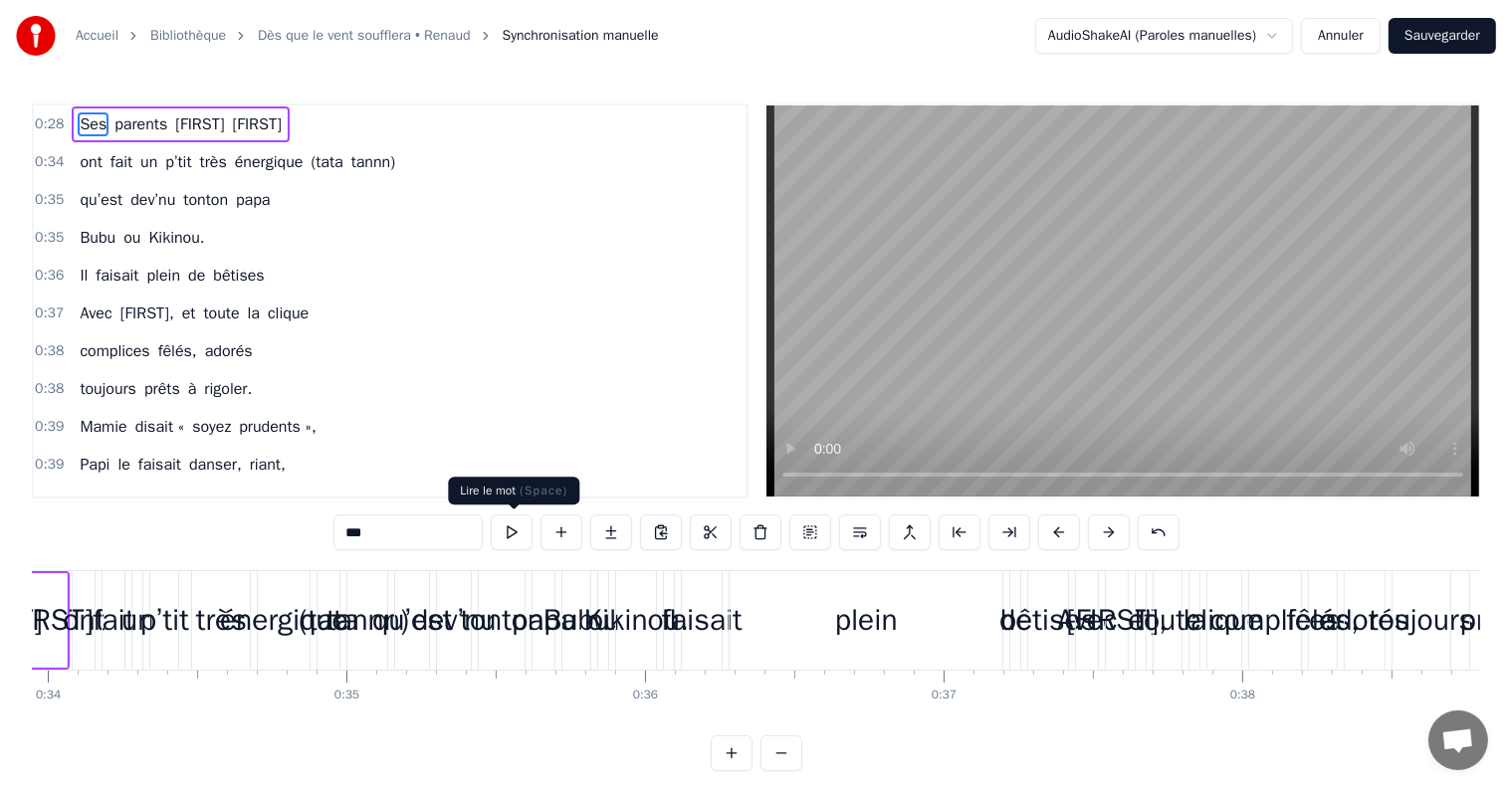 click at bounding box center [512, 532] 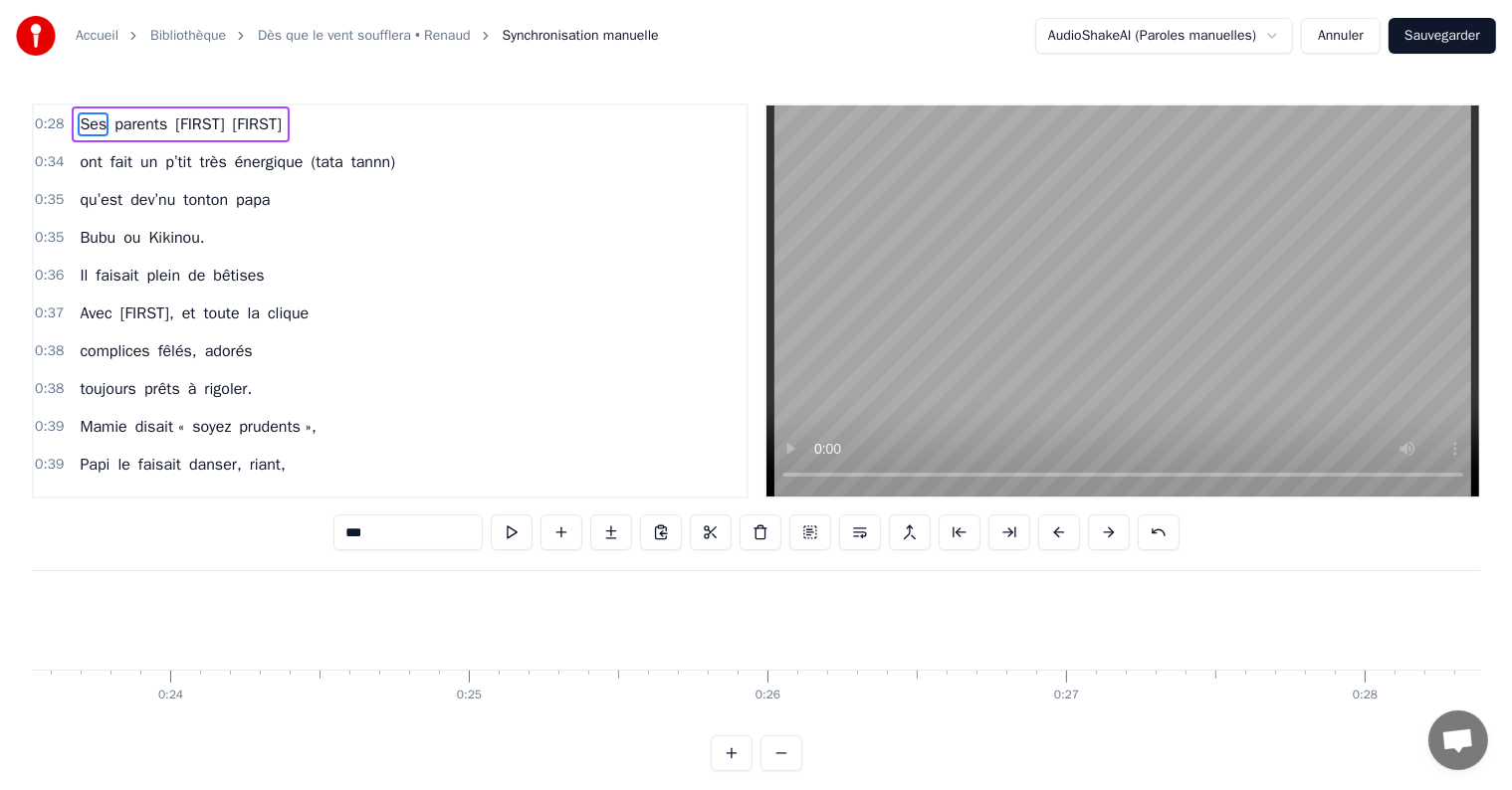 scroll, scrollTop: 0, scrollLeft: 7840, axis: horizontal 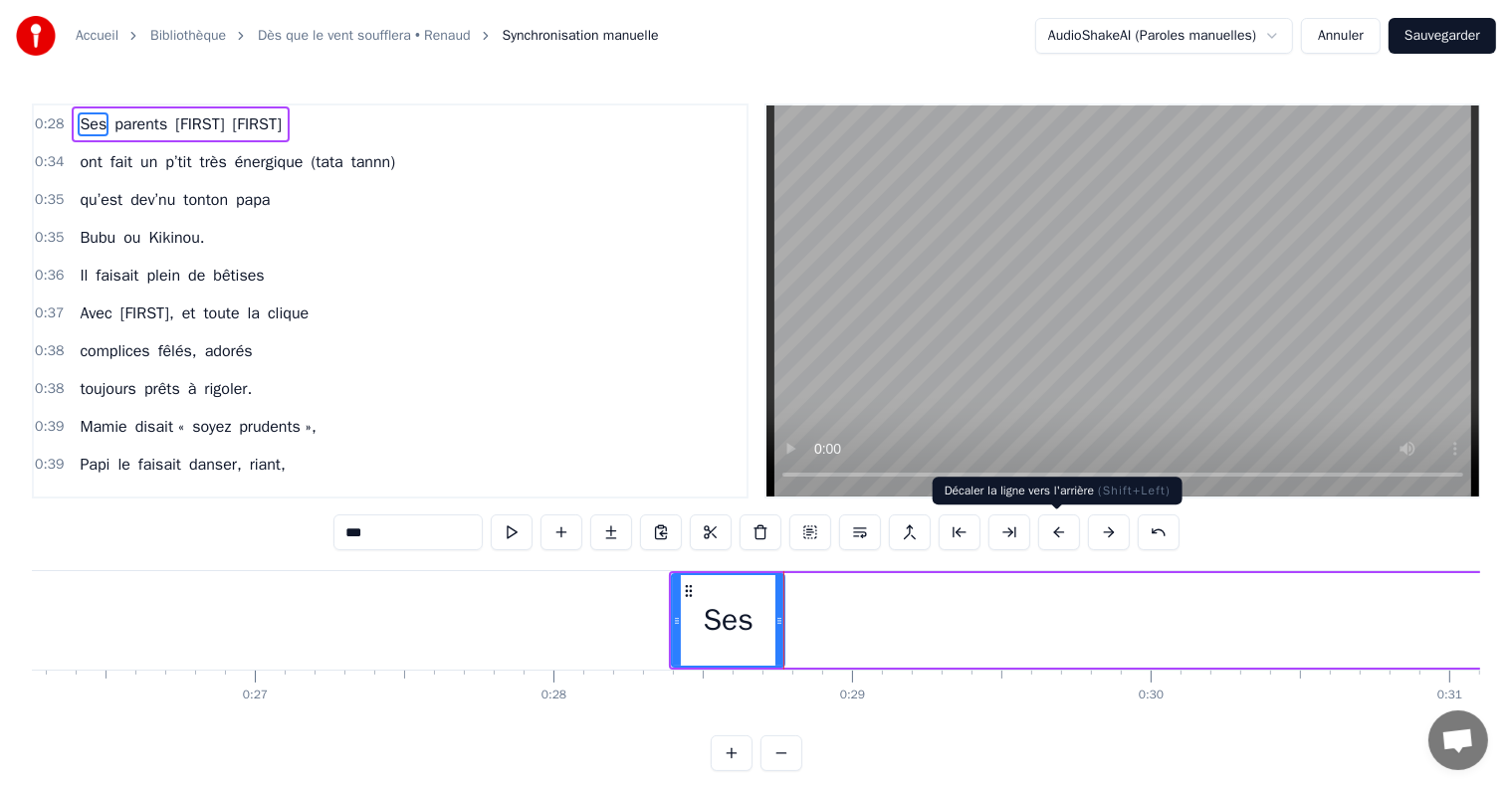 click at bounding box center [1059, 532] 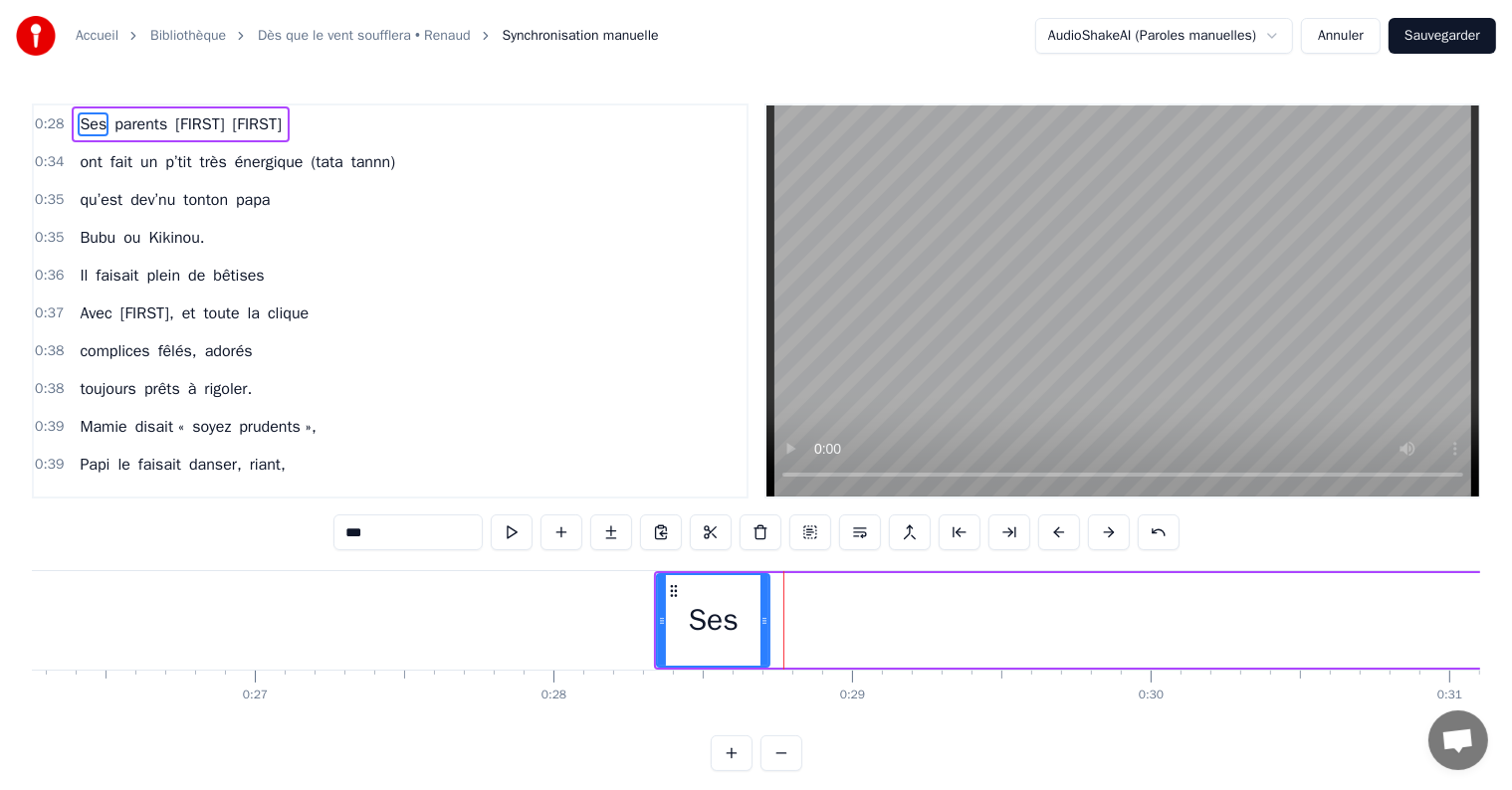 click at bounding box center (1059, 532) 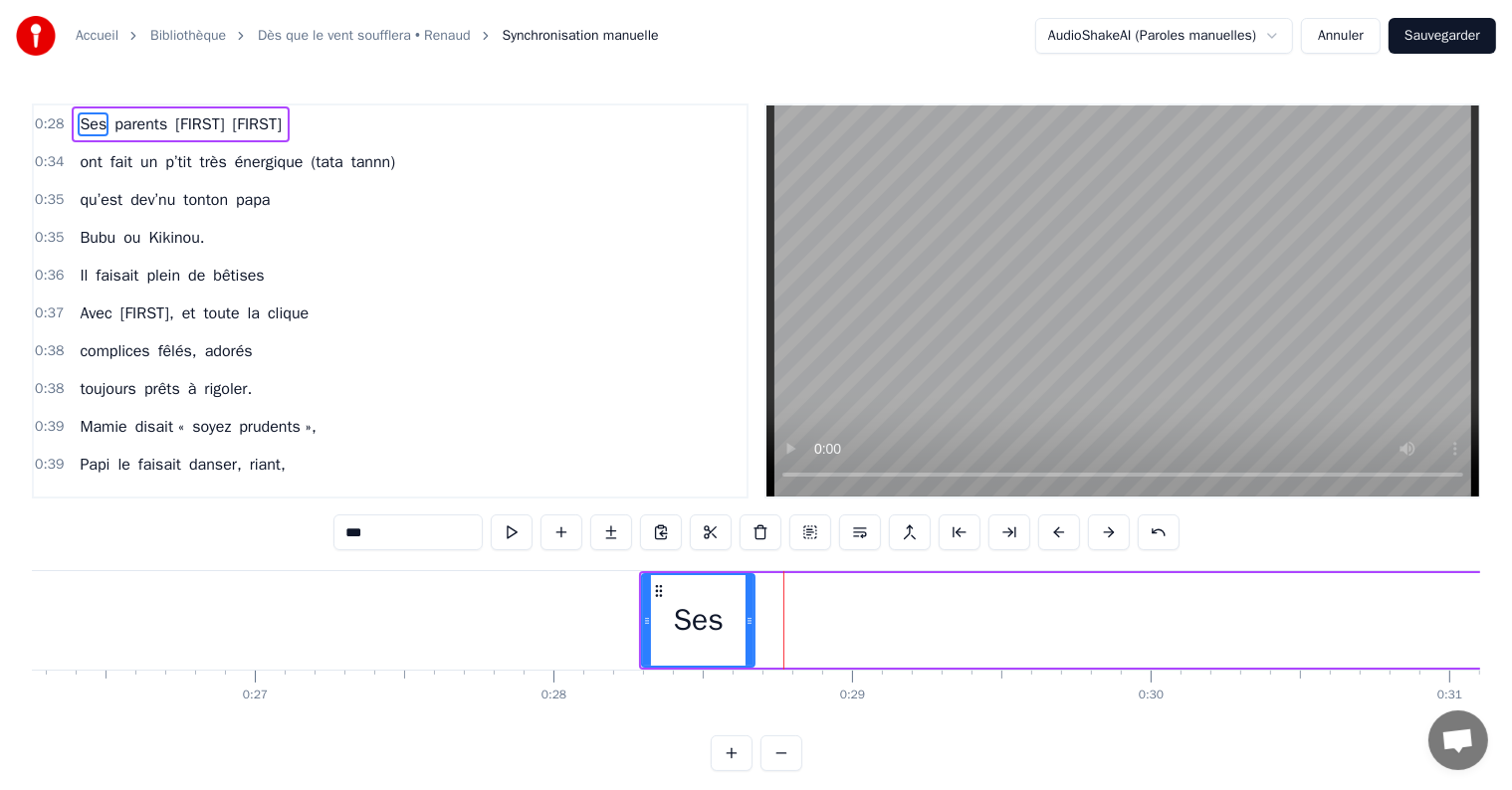 click at bounding box center [1059, 532] 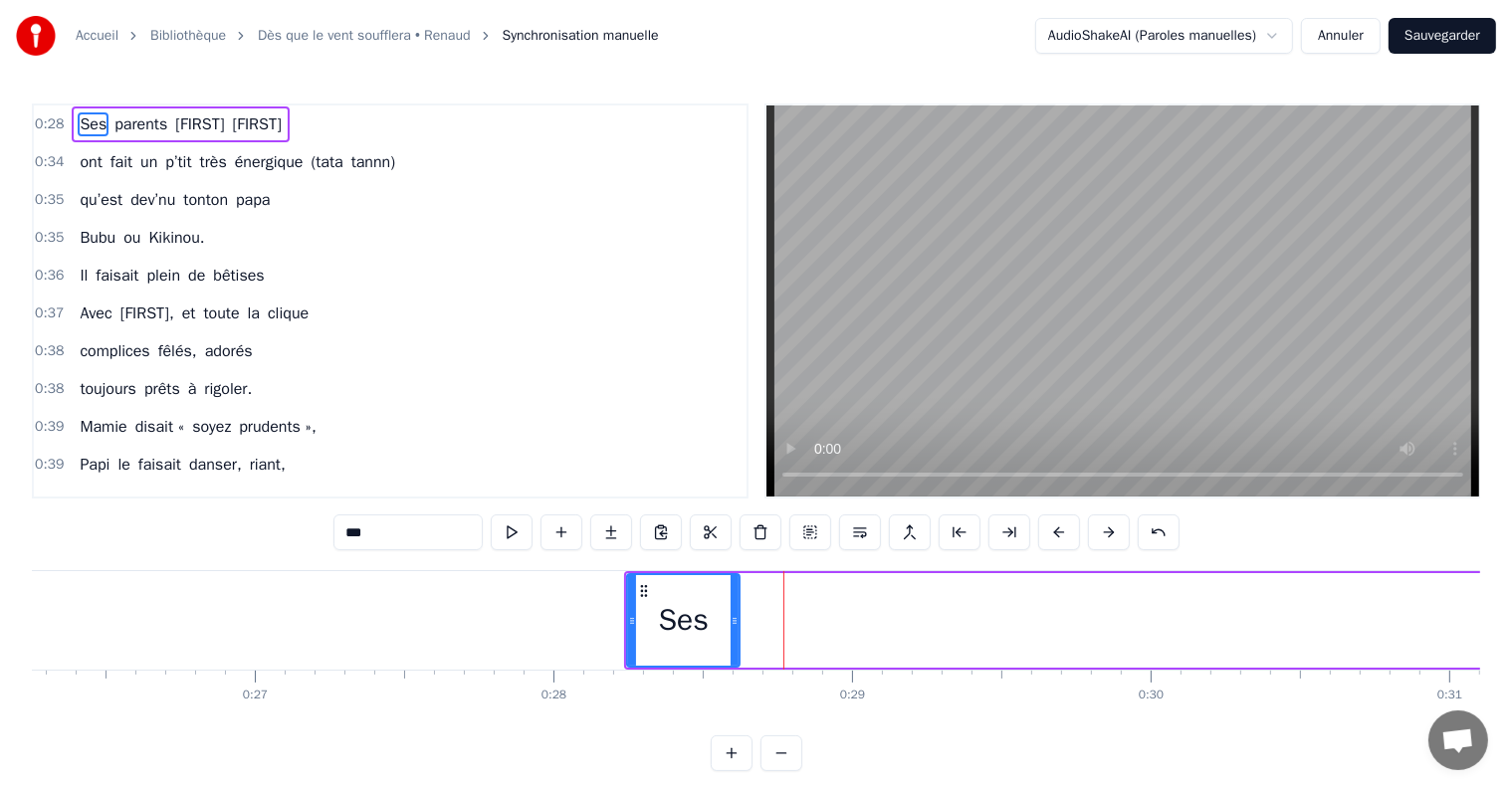 click at bounding box center (1059, 532) 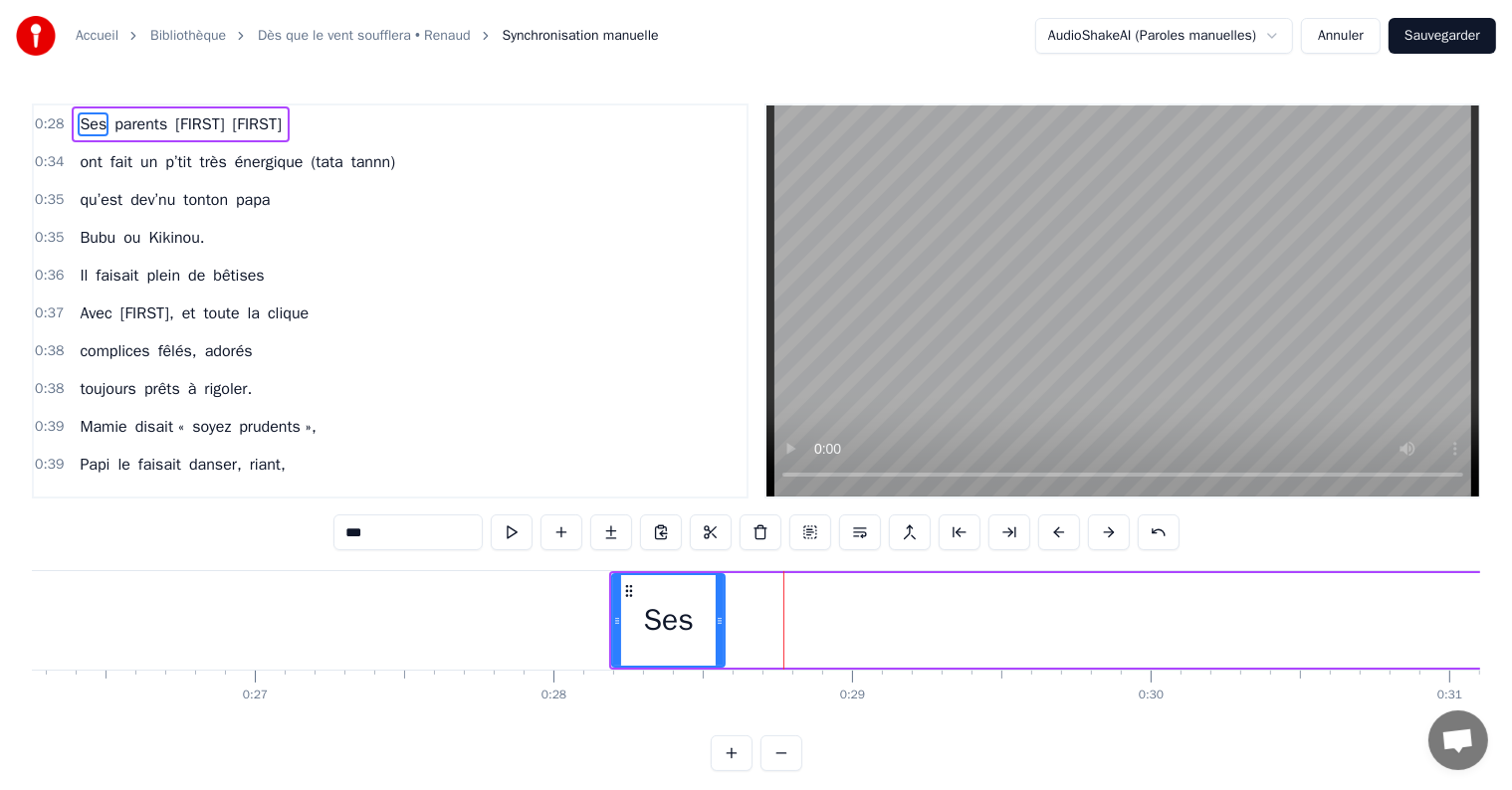 click at bounding box center (1059, 532) 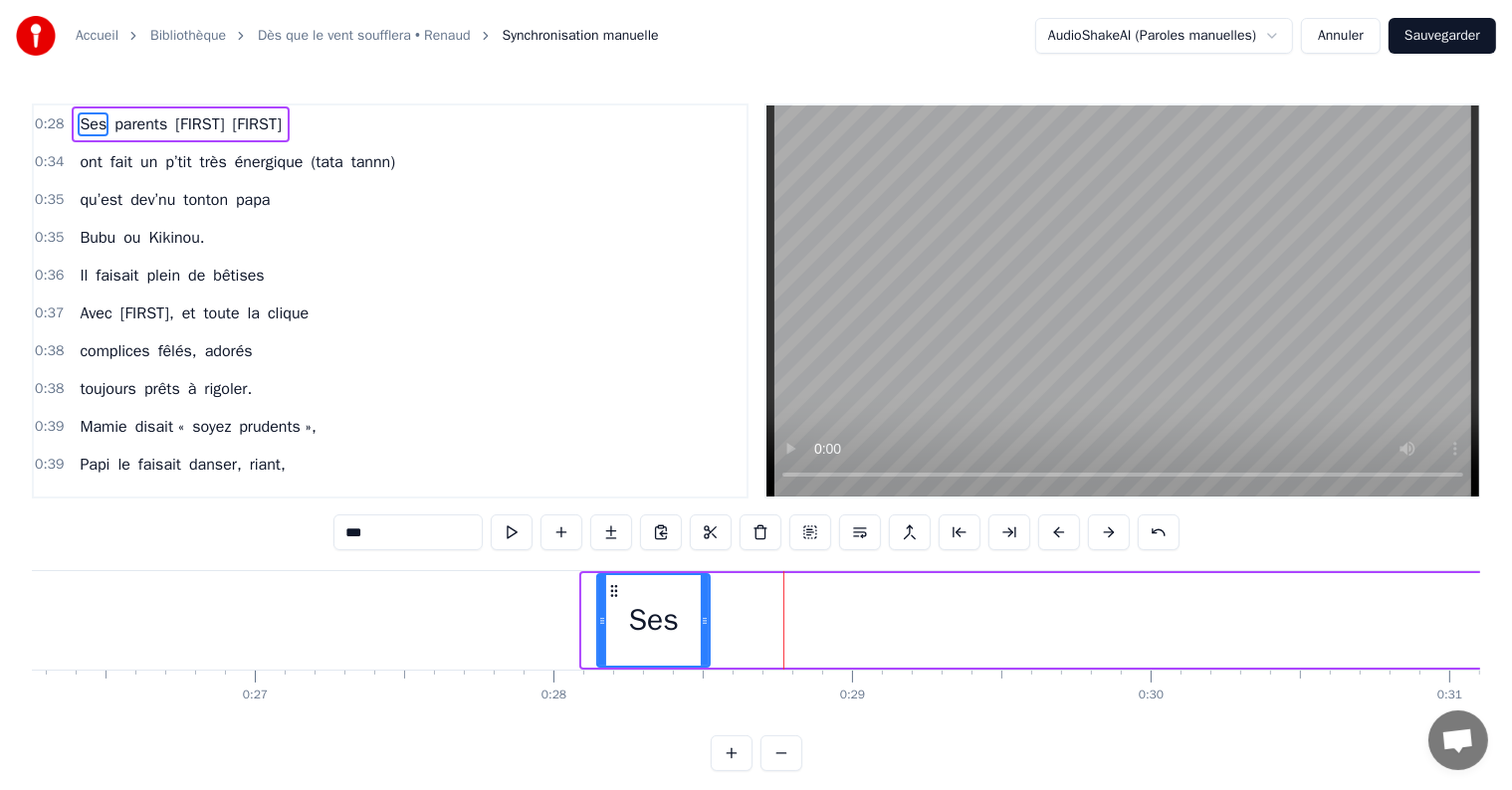 click at bounding box center [1059, 532] 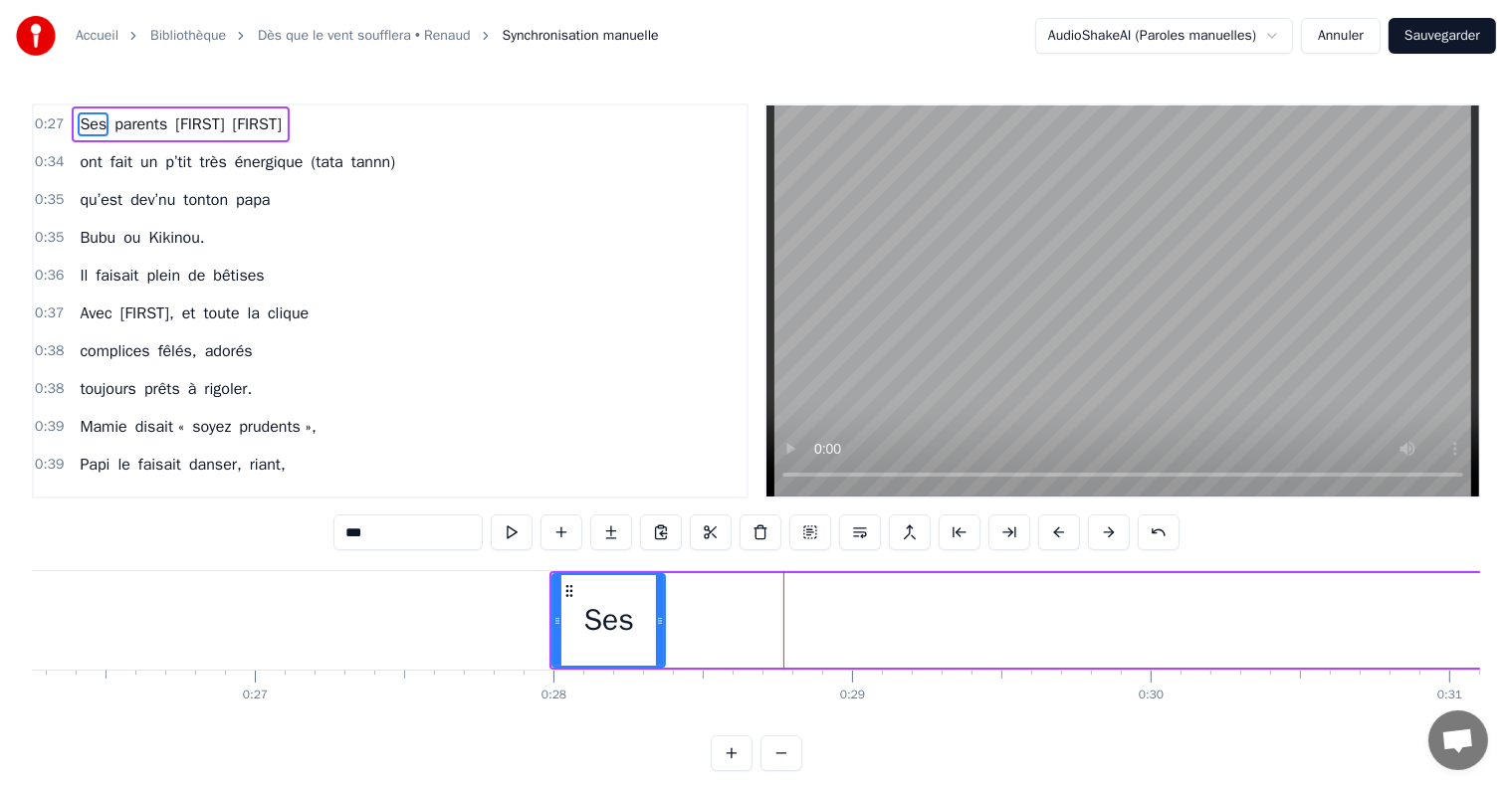 click at bounding box center (1059, 532) 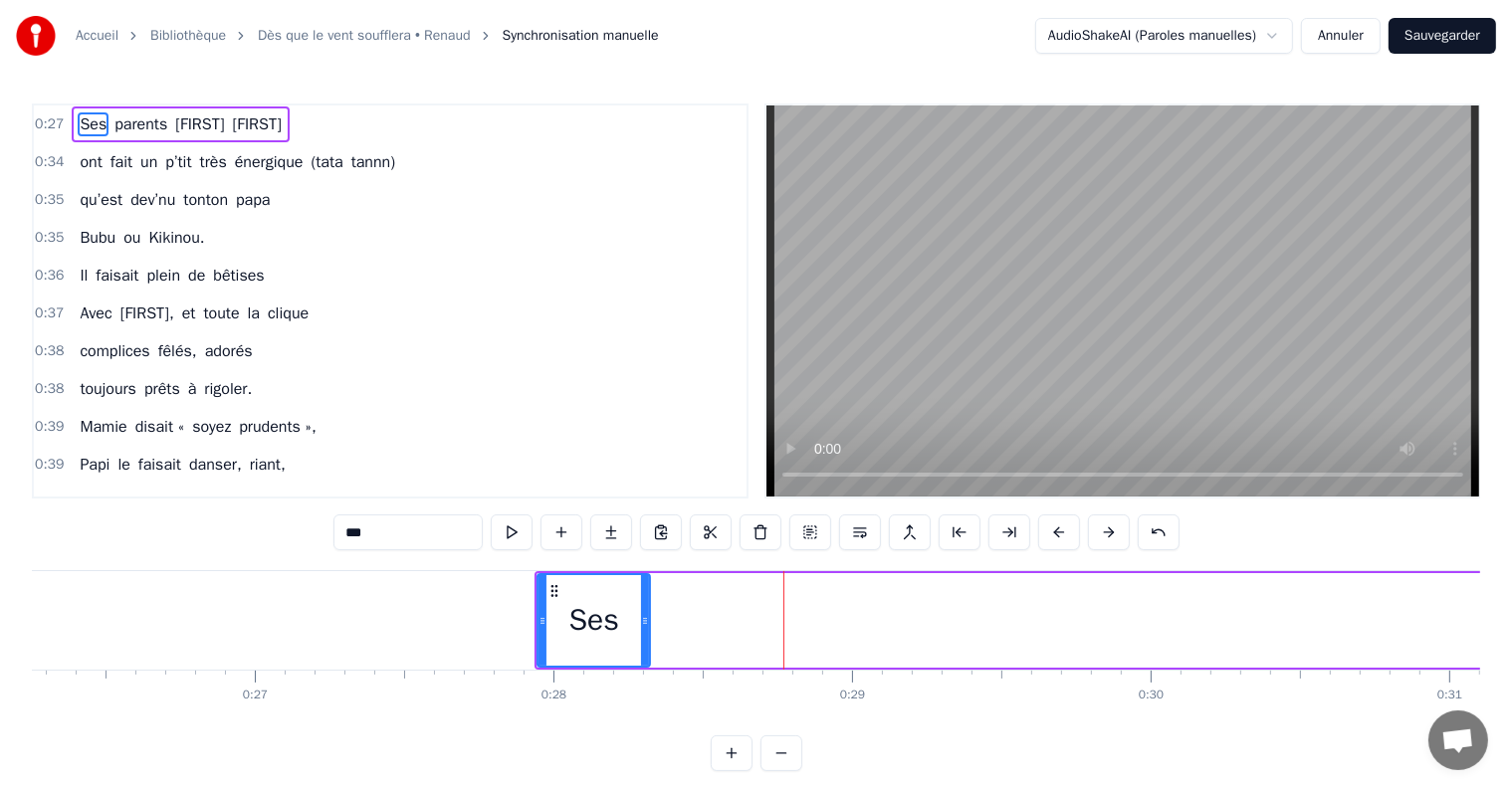click at bounding box center (1059, 532) 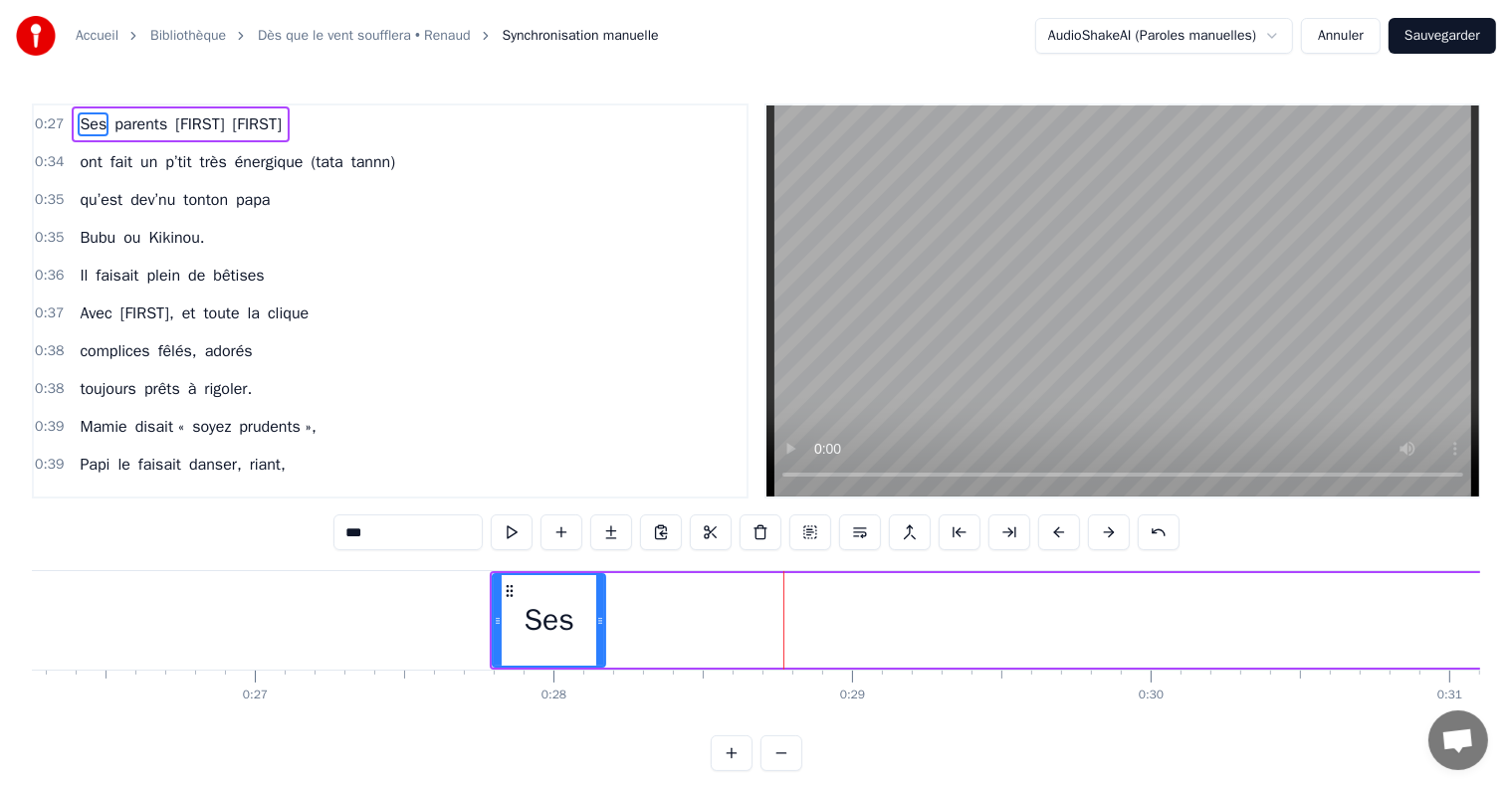 click at bounding box center (1059, 532) 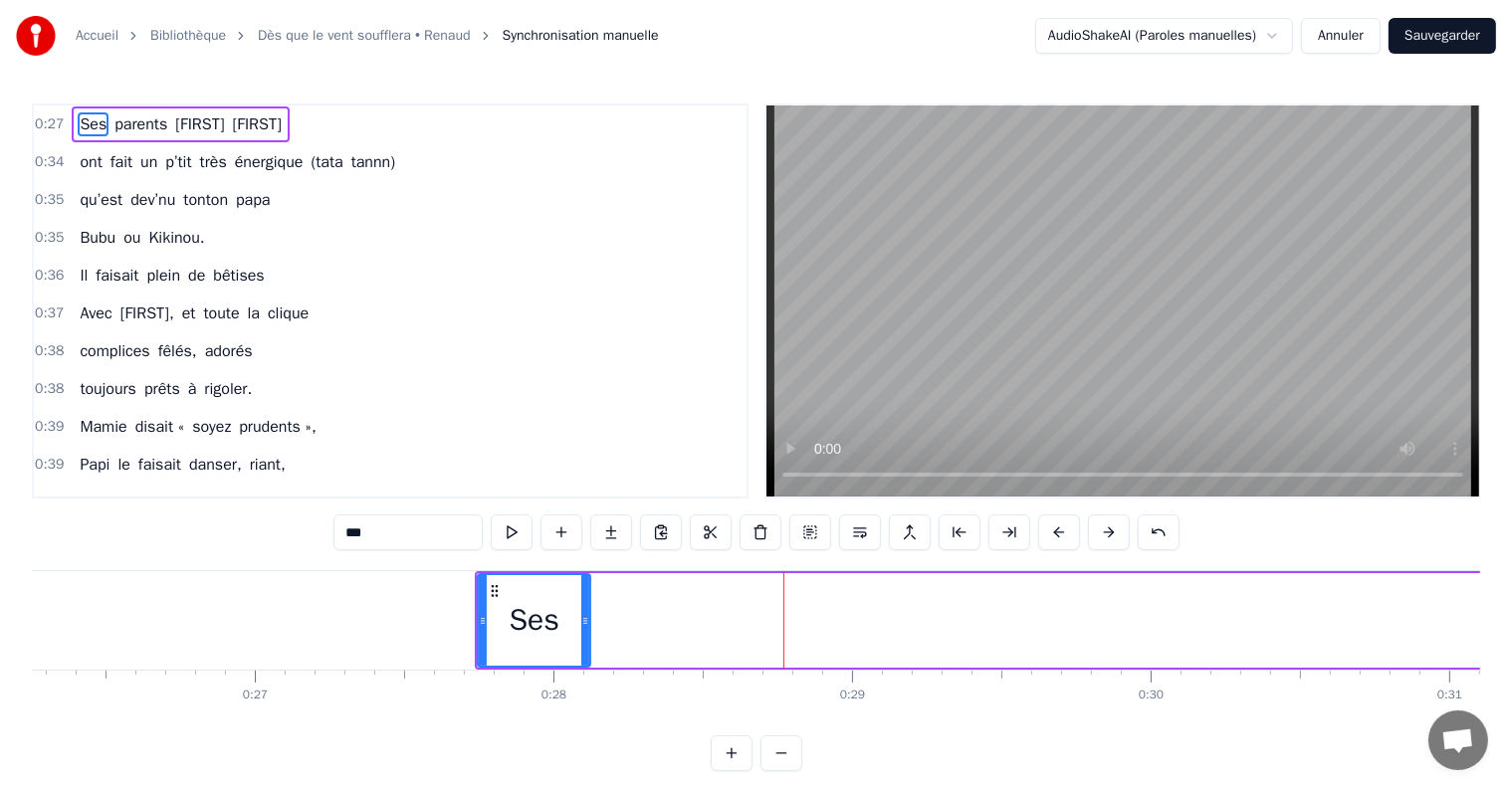 click 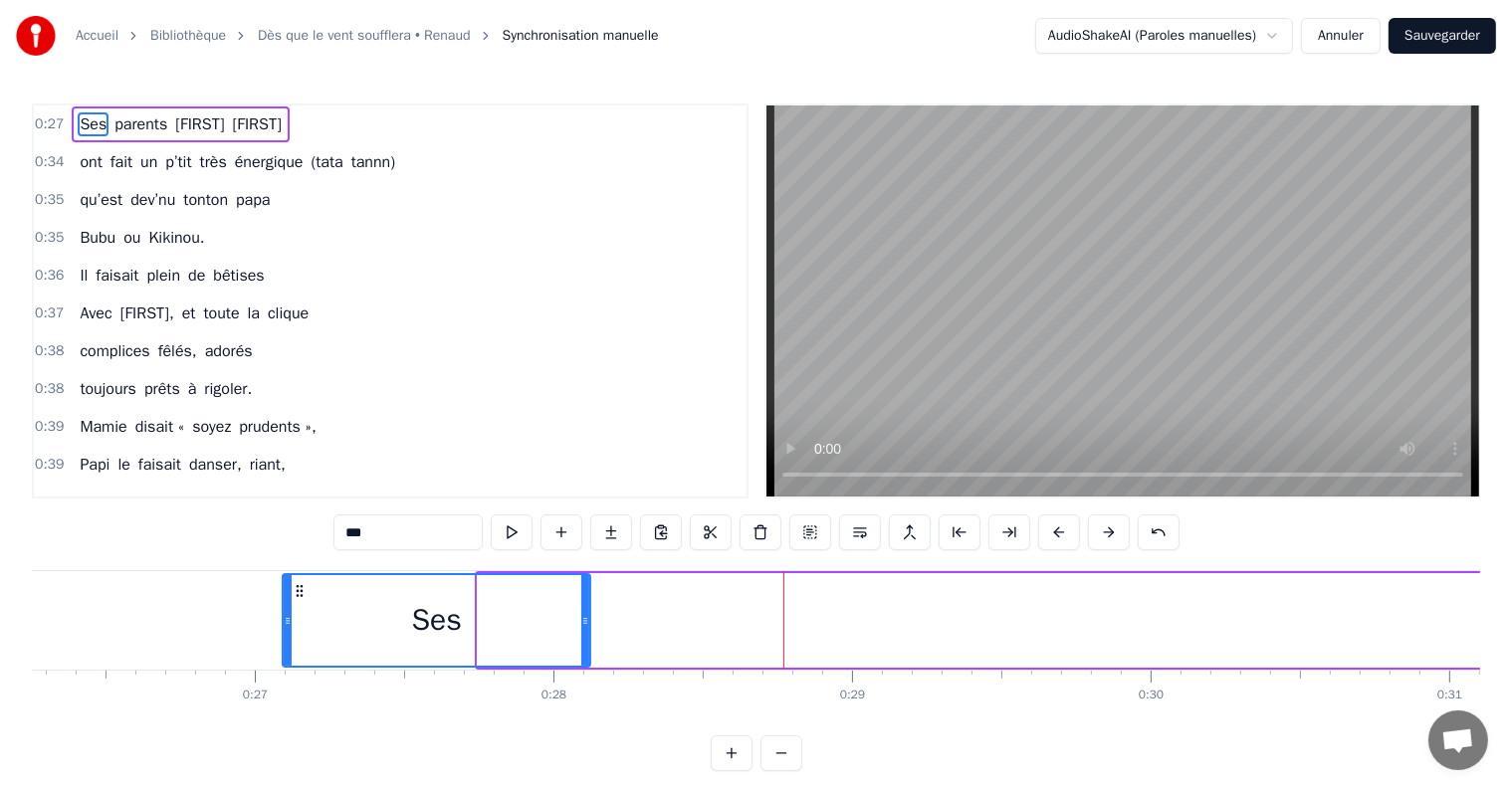 drag, startPoint x: 478, startPoint y: 618, endPoint x: 218, endPoint y: 633, distance: 260.43233 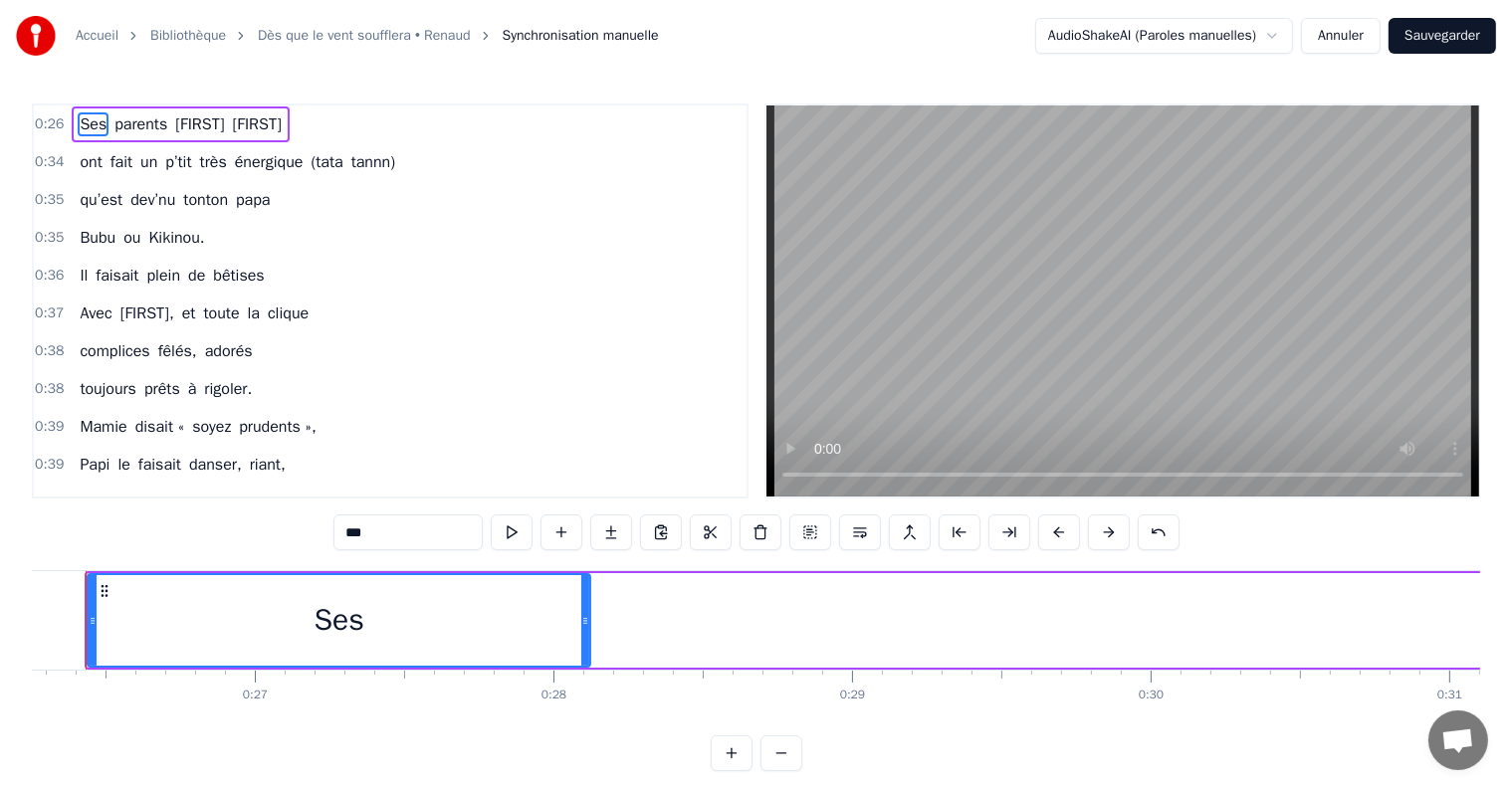 scroll, scrollTop: 0, scrollLeft: 7794, axis: horizontal 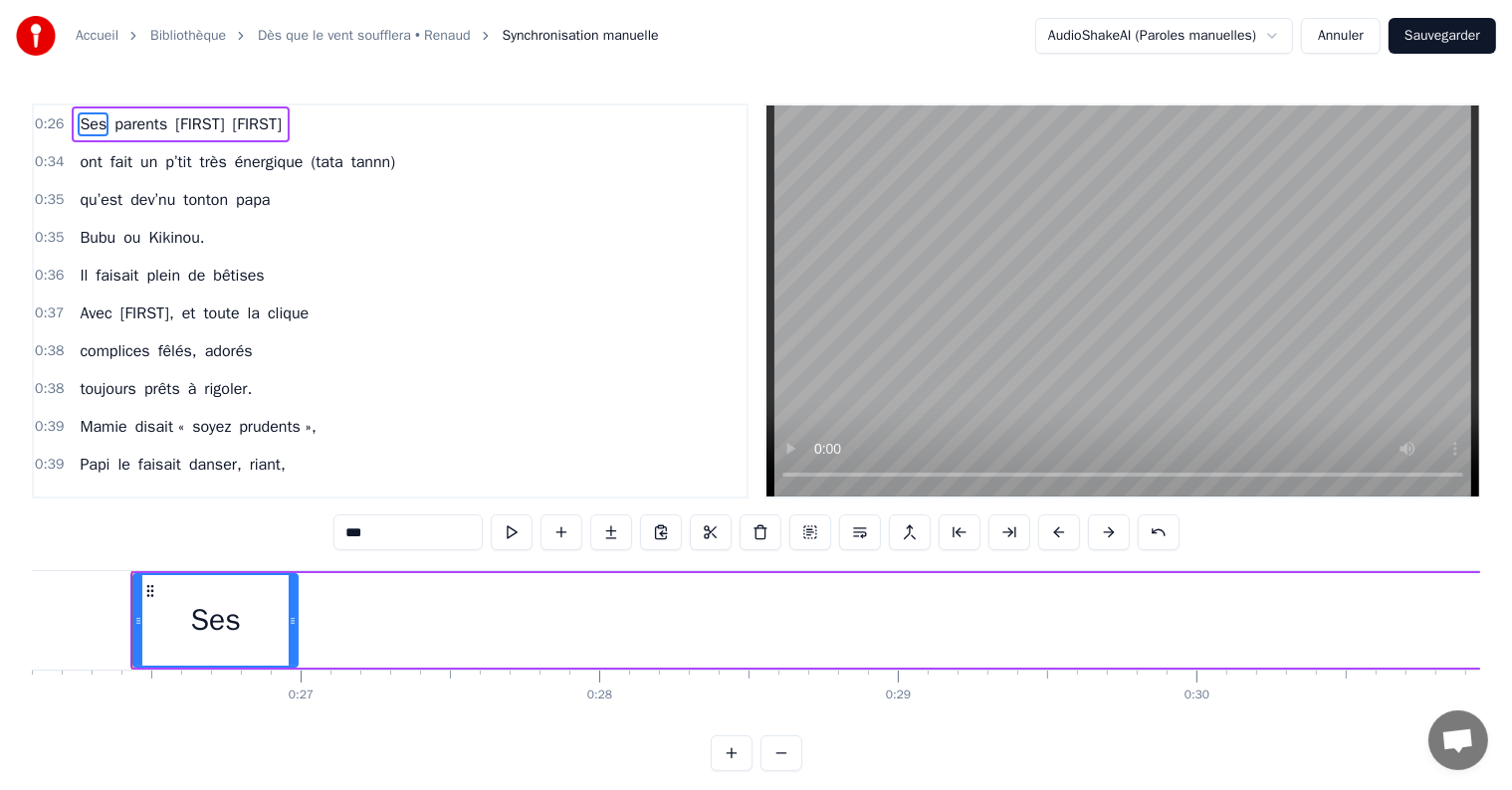 drag, startPoint x: 629, startPoint y: 621, endPoint x: 255, endPoint y: 660, distance: 376.02792 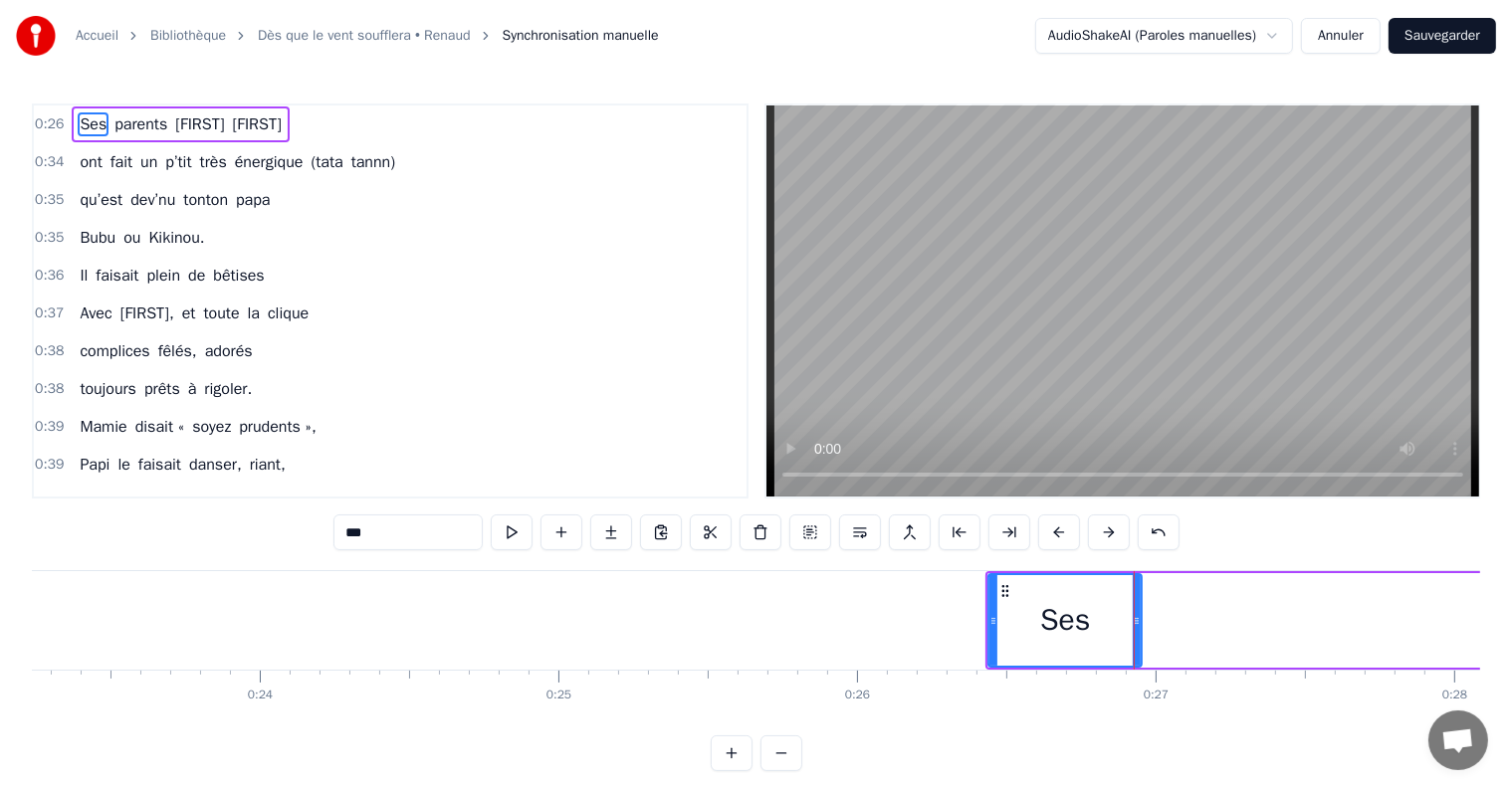 scroll, scrollTop: 0, scrollLeft: 6984, axis: horizontal 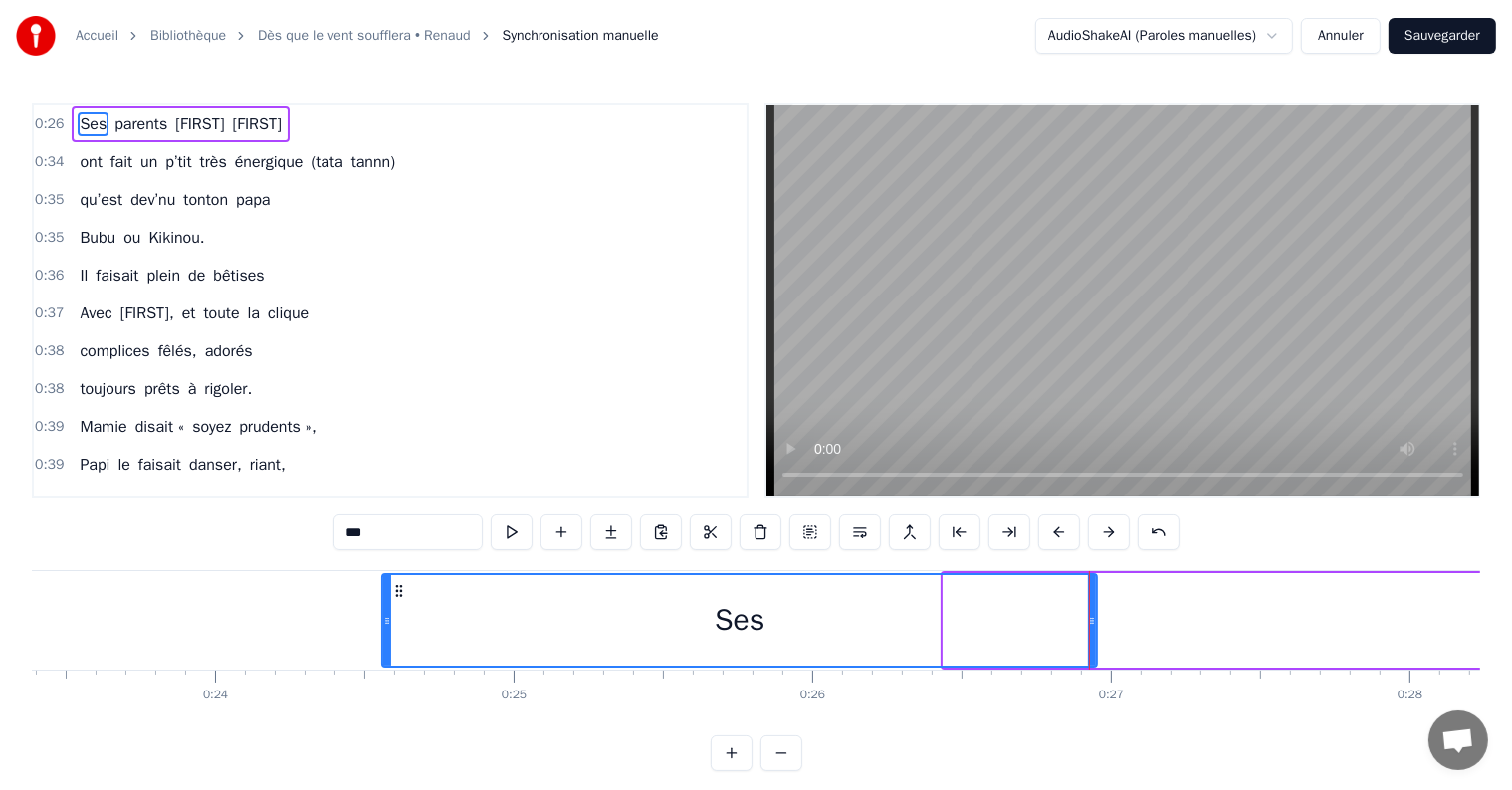 click on "Ses parents [FIRST] [LAST] ont fait un p’tit très énergique (tata tannn) qu’est dev’nu tonton papa Bubu ou Kikinou. Il faisait plein de bêtises Avec [FIRST], et toute la clique complices fêlés, adorés toujours prêts à rigoler. Mamie disait « soyez prudents », Papi le faisait danser, riant, dans sa casquette, les dimanches Pour une quête amusante. Quand la fête commencera... Et que Bubu soufflera Ses cinquante balais tout beaux On lèv’ra nos verres bien haut ! Chez sa mamie, la porte était toujours ouverte hiver été Gâteaux, crêpes et merveilles elle cuisinait depuis la veille. A la fête, elle les am’nait à Castel, tous contents. La voiture vert’, ils prenaient les enfants cheveux au vent. Ils filaient à toute allure sans faire attention au danger « mamie nous prend dans sa voiture : on va ensemble s’éclater !!! » Quand la fête commencera... et que Bubu soufflera Ses cinquante balais tout beaux On lèvera nos verres bien haut ! Ho ho ho ho ho hissez haut ho ho ho il" at bounding box center [33085, 620] 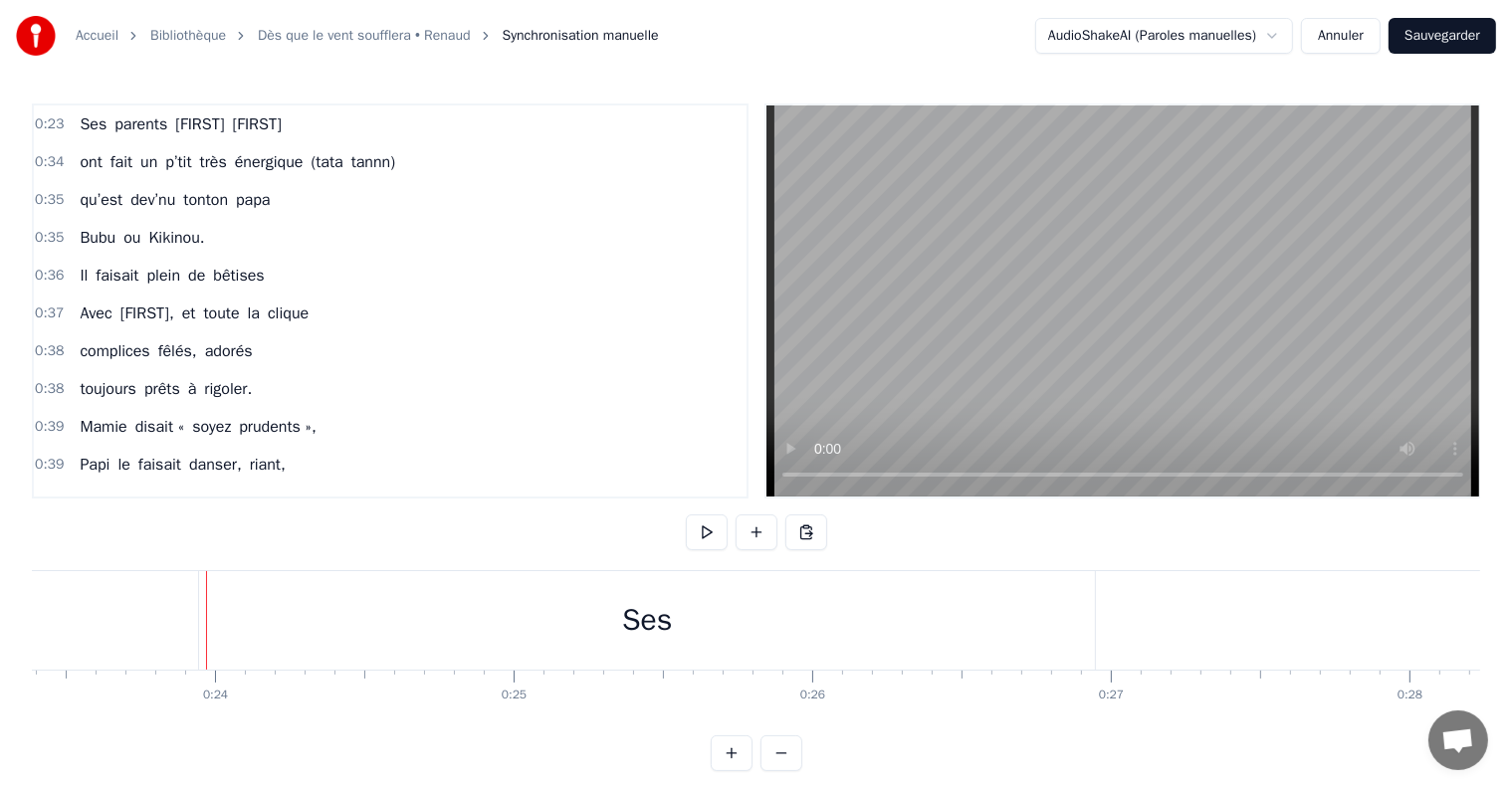 click on "Ses parents [FIRST] [LAST]" at bounding box center (1614, 620) 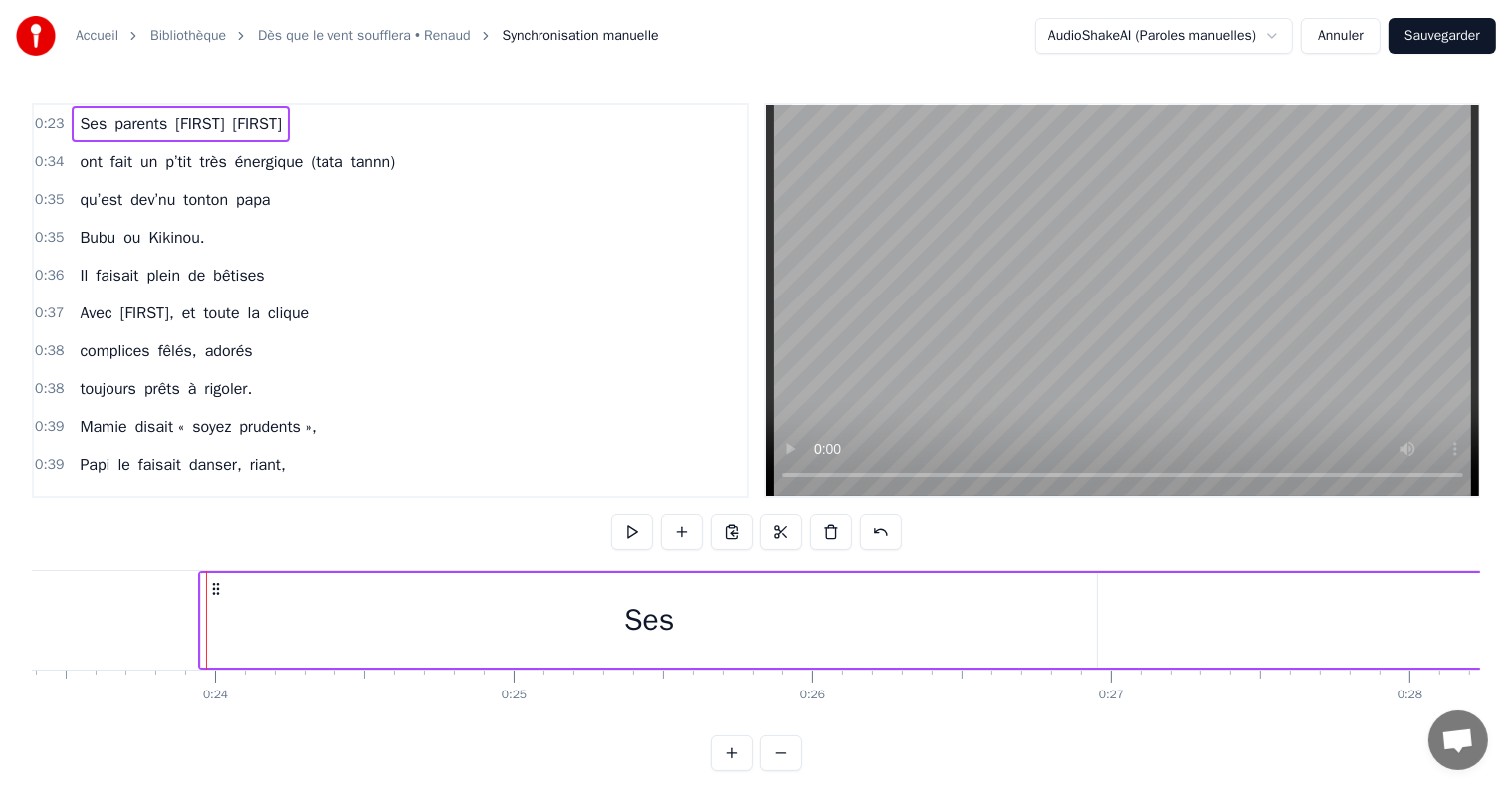 click on "Ses" at bounding box center [649, 620] 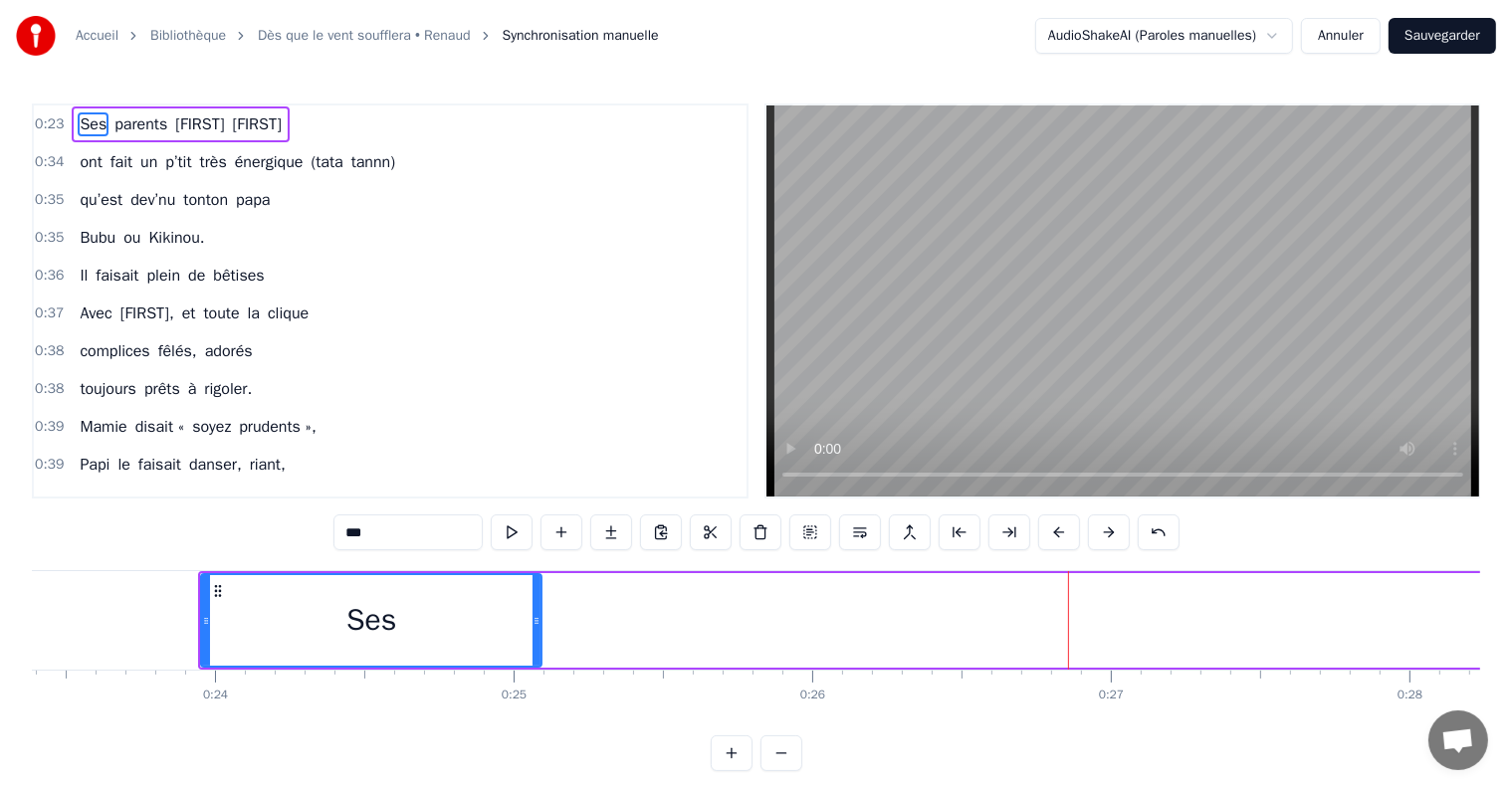 drag, startPoint x: 1091, startPoint y: 620, endPoint x: 412, endPoint y: 674, distance: 681.14389 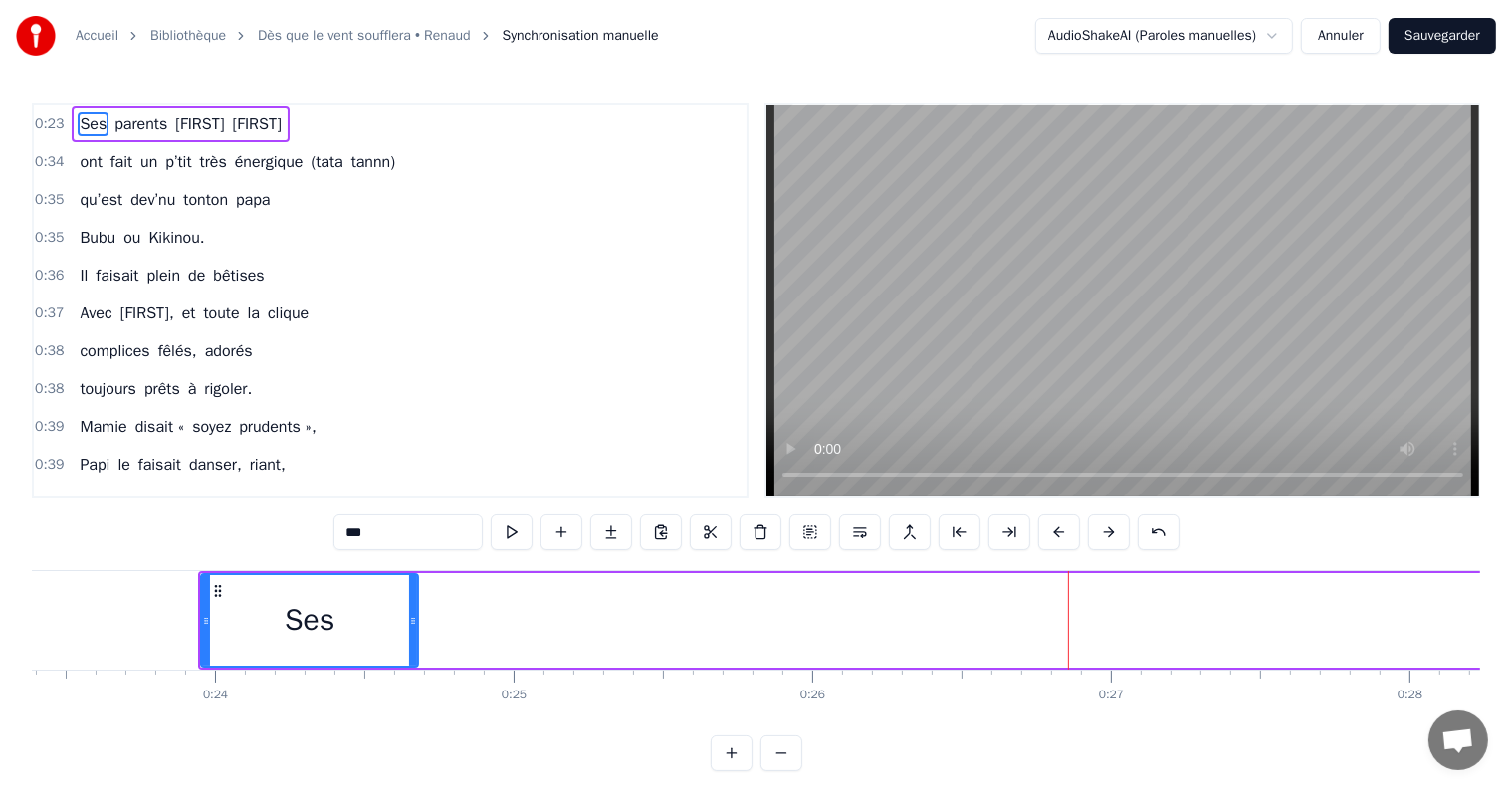 drag, startPoint x: 307, startPoint y: 623, endPoint x: 214, endPoint y: 644, distance: 95.34149 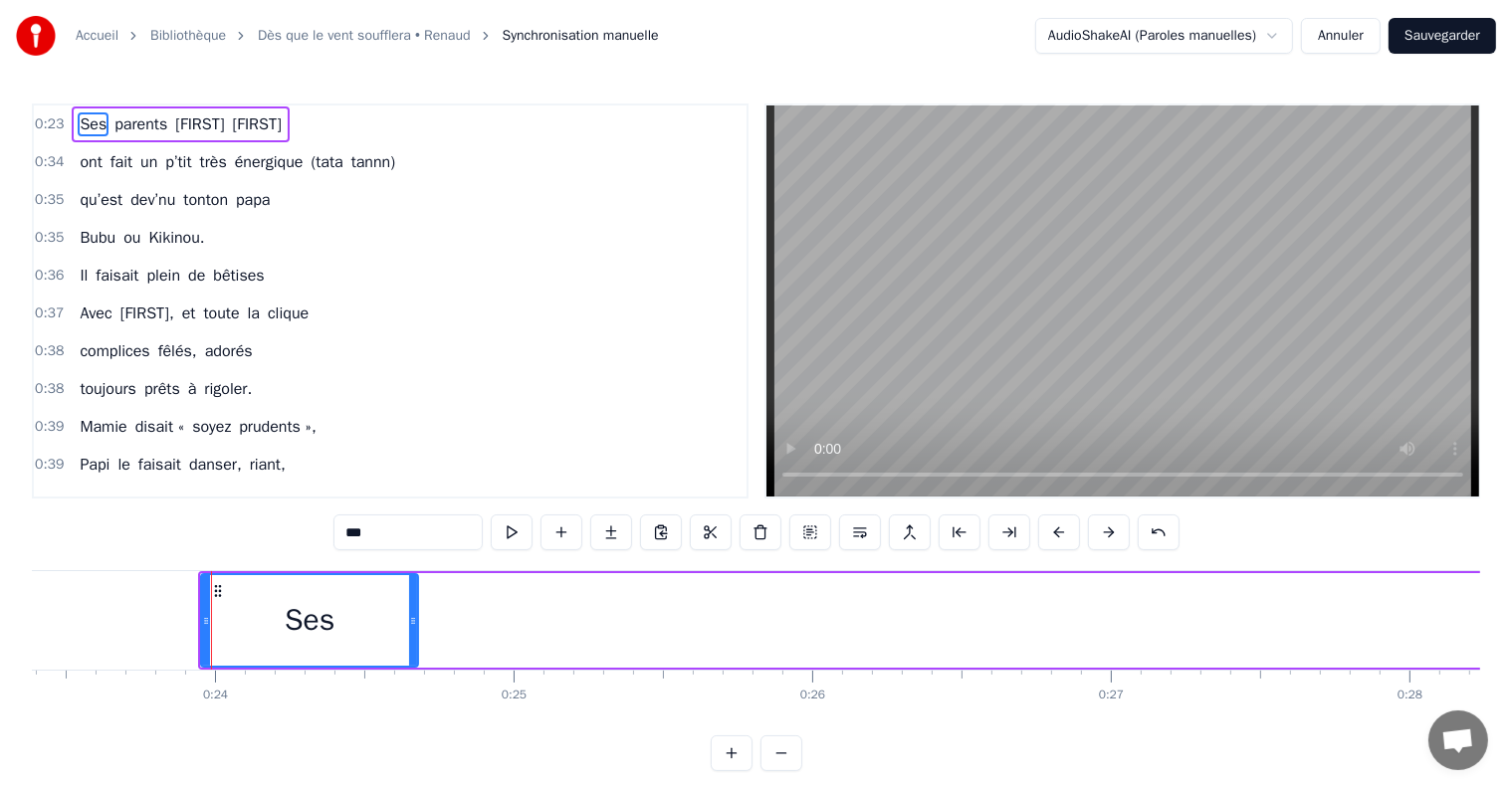 drag, startPoint x: 69, startPoint y: 101, endPoint x: 180, endPoint y: 114, distance: 111.75867 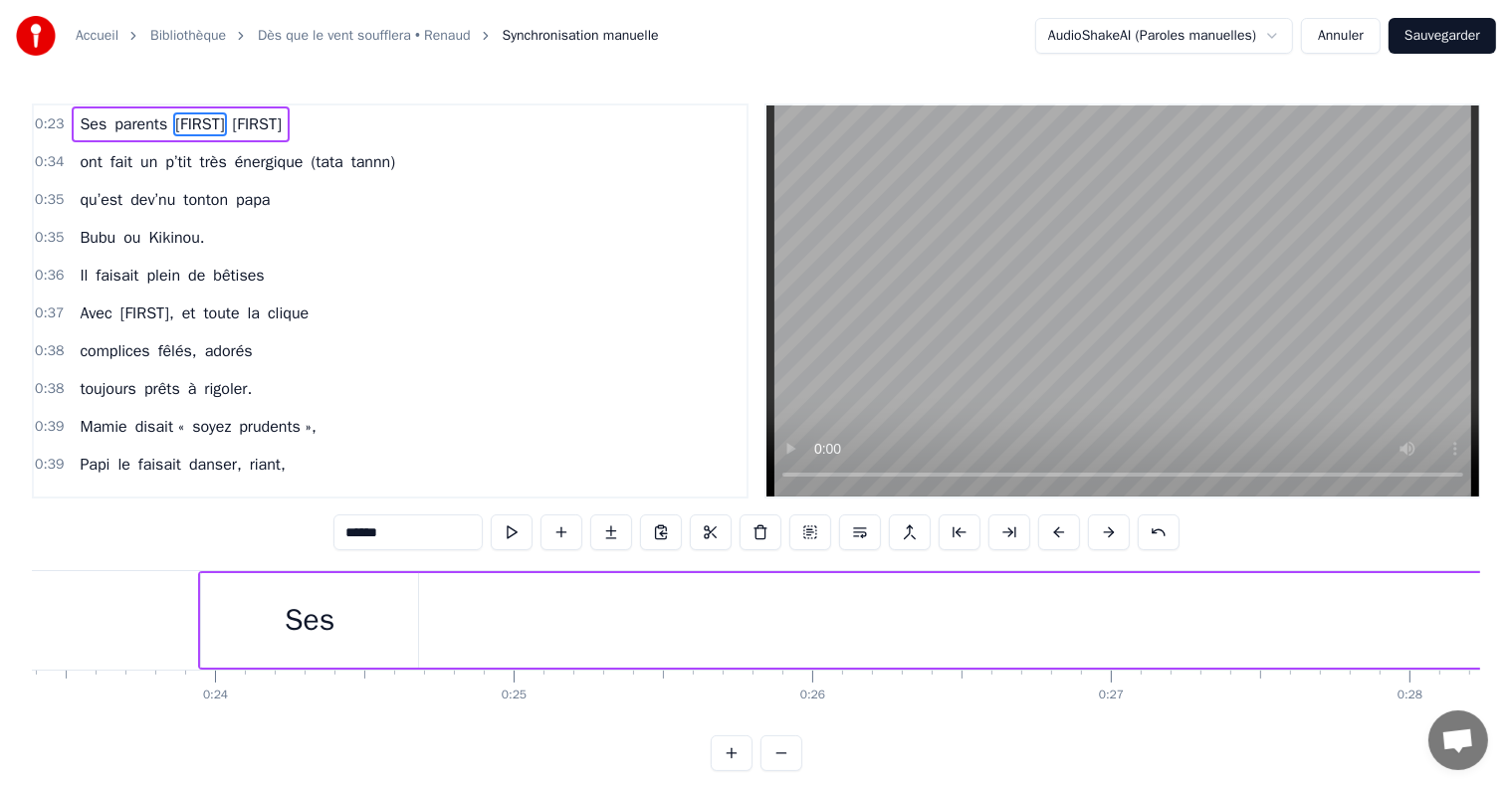 click on "[FIRST]" at bounding box center [257, 124] 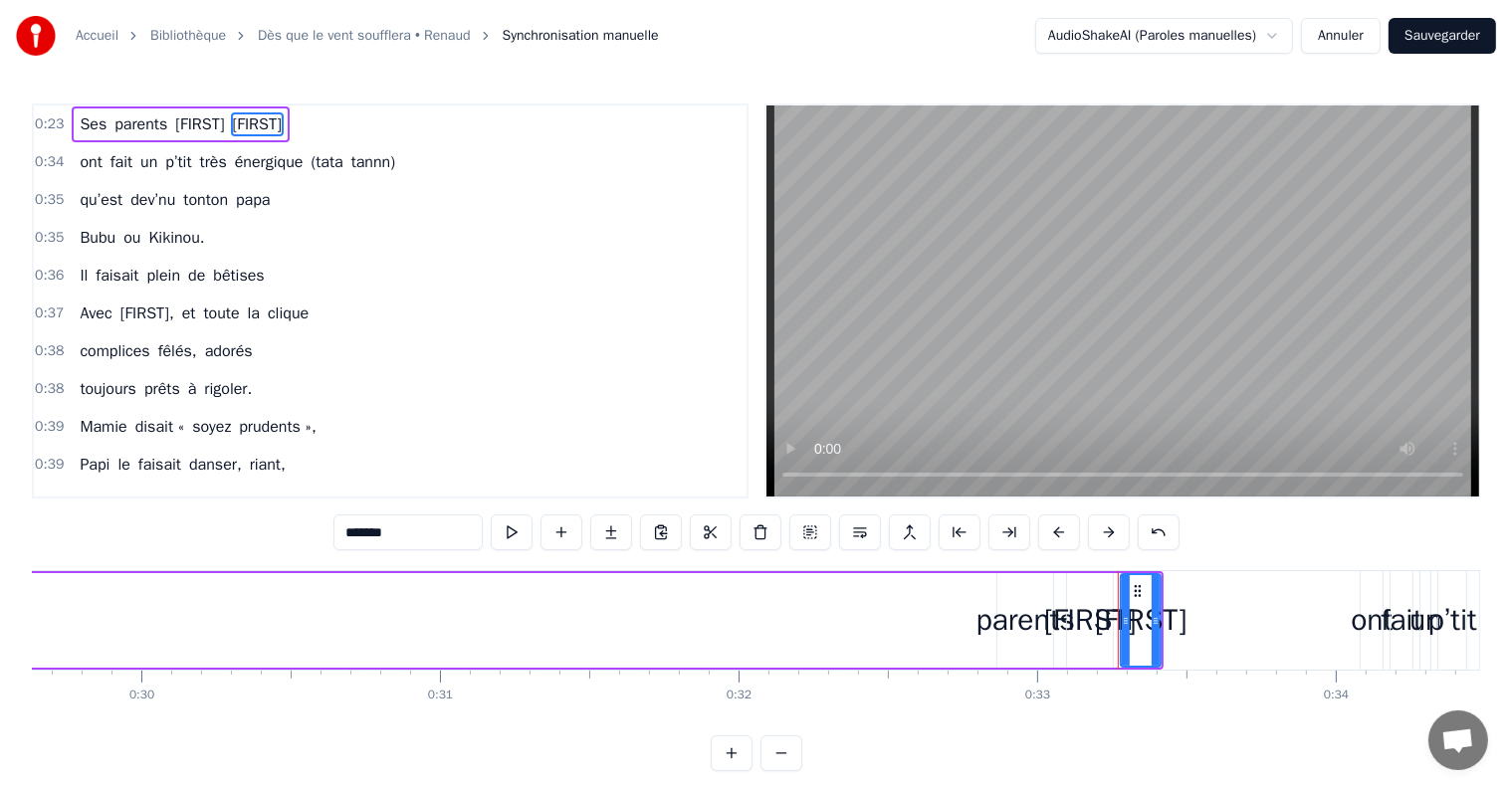 click on "parents" at bounding box center (140, 124) 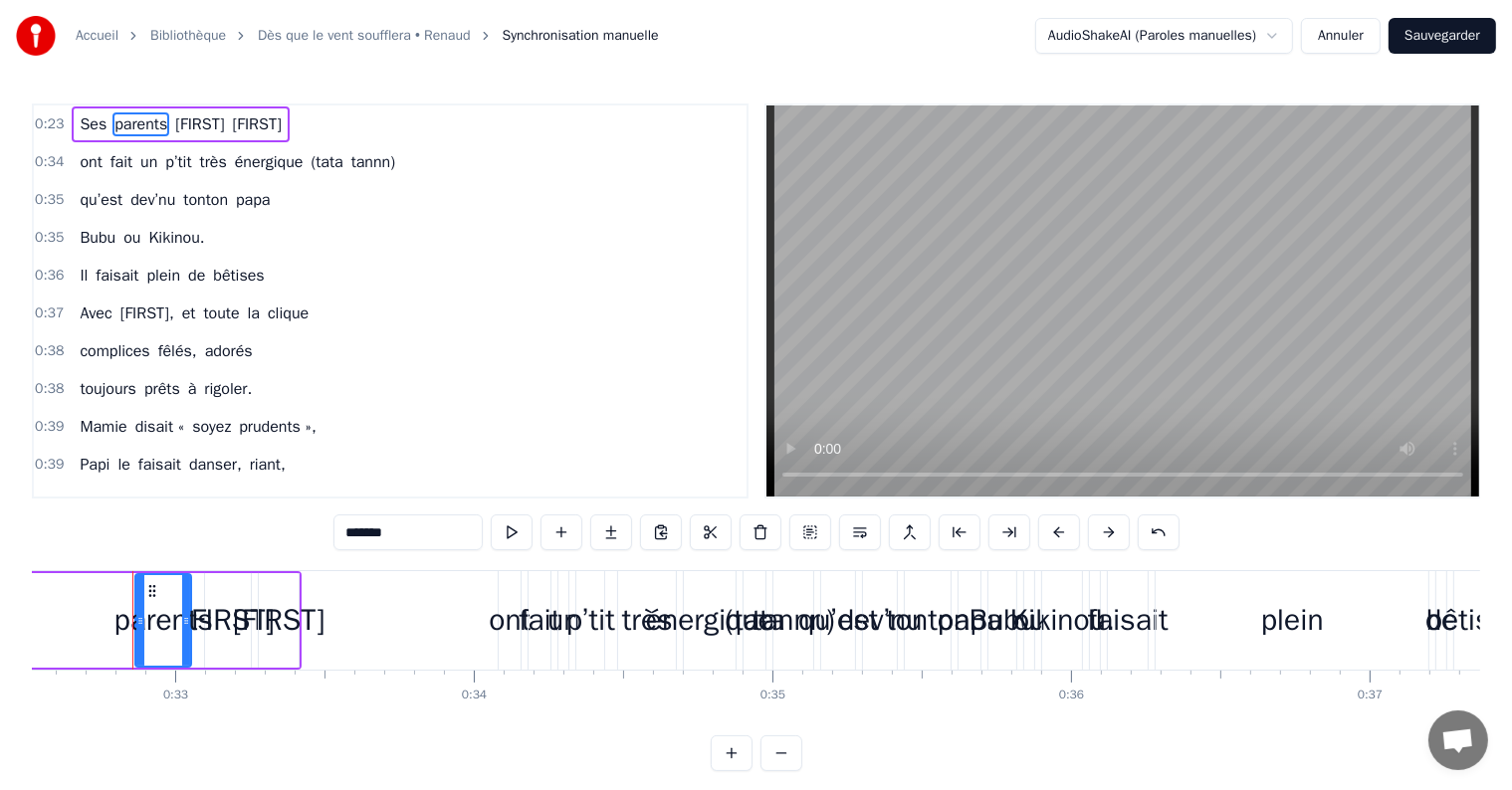 click on "Ses" at bounding box center [93, 124] 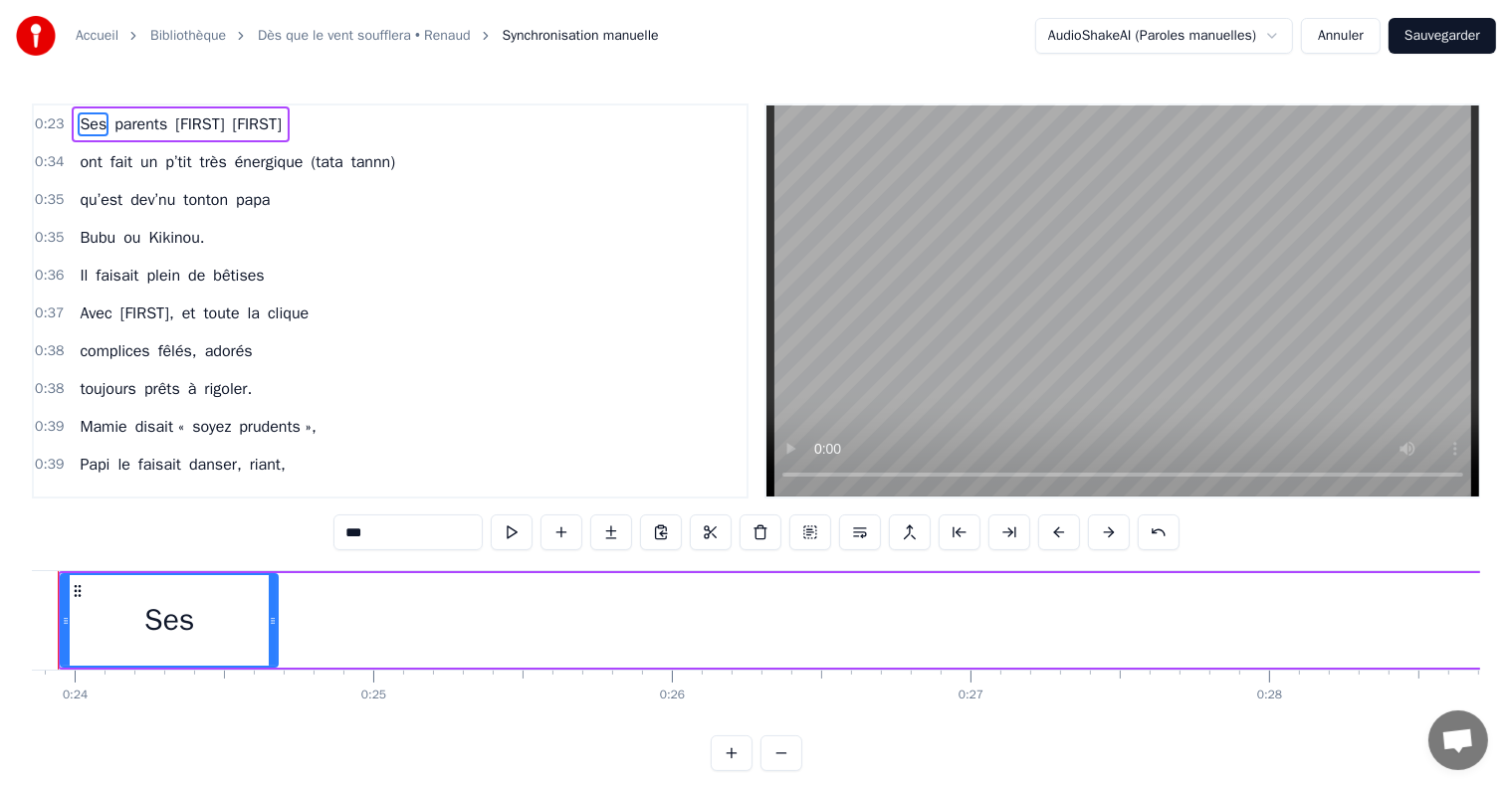 scroll, scrollTop: 0, scrollLeft: 7050, axis: horizontal 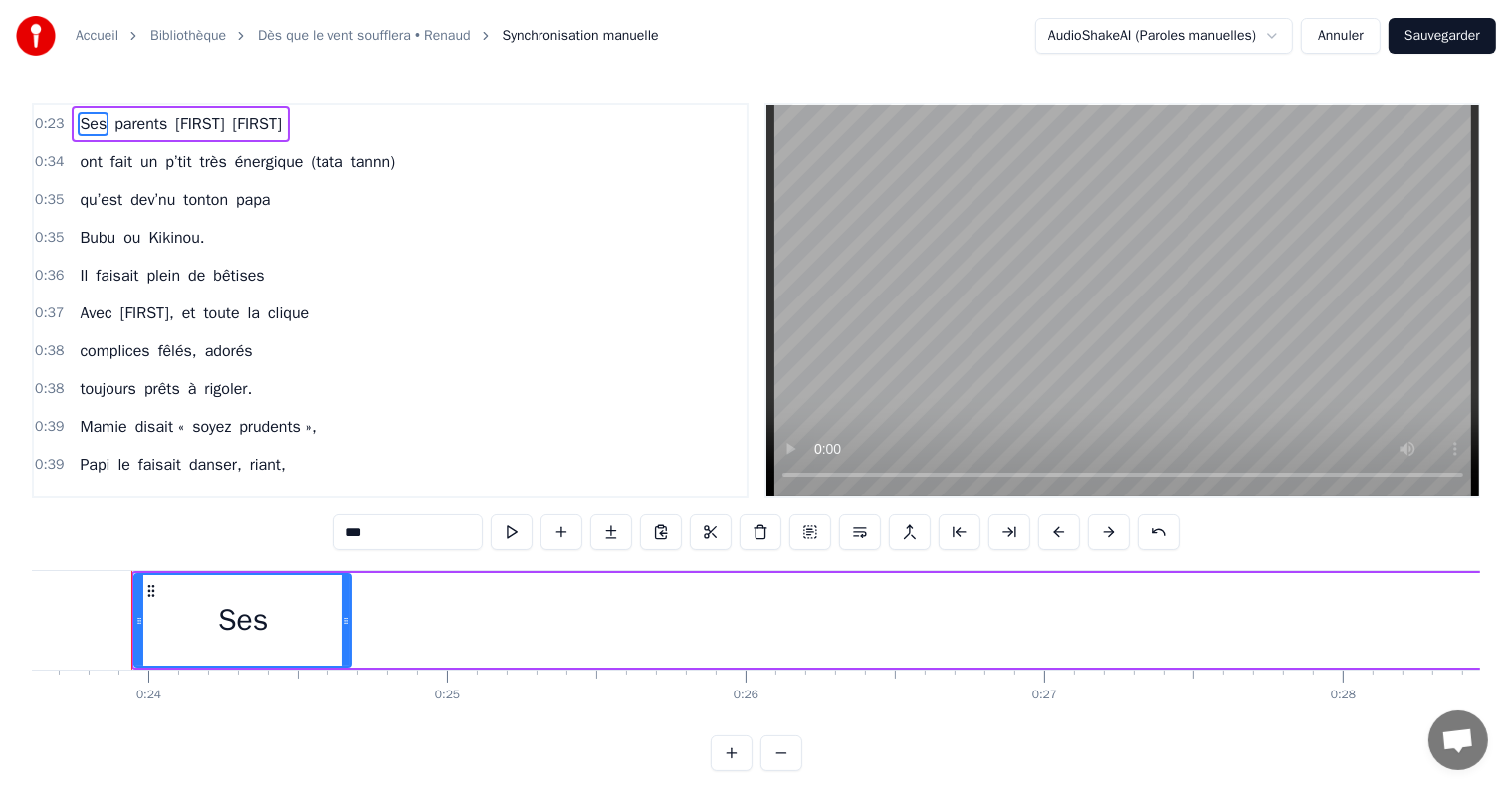 click on "Ses parents [FIRST] [LAST]" at bounding box center (180, 124) 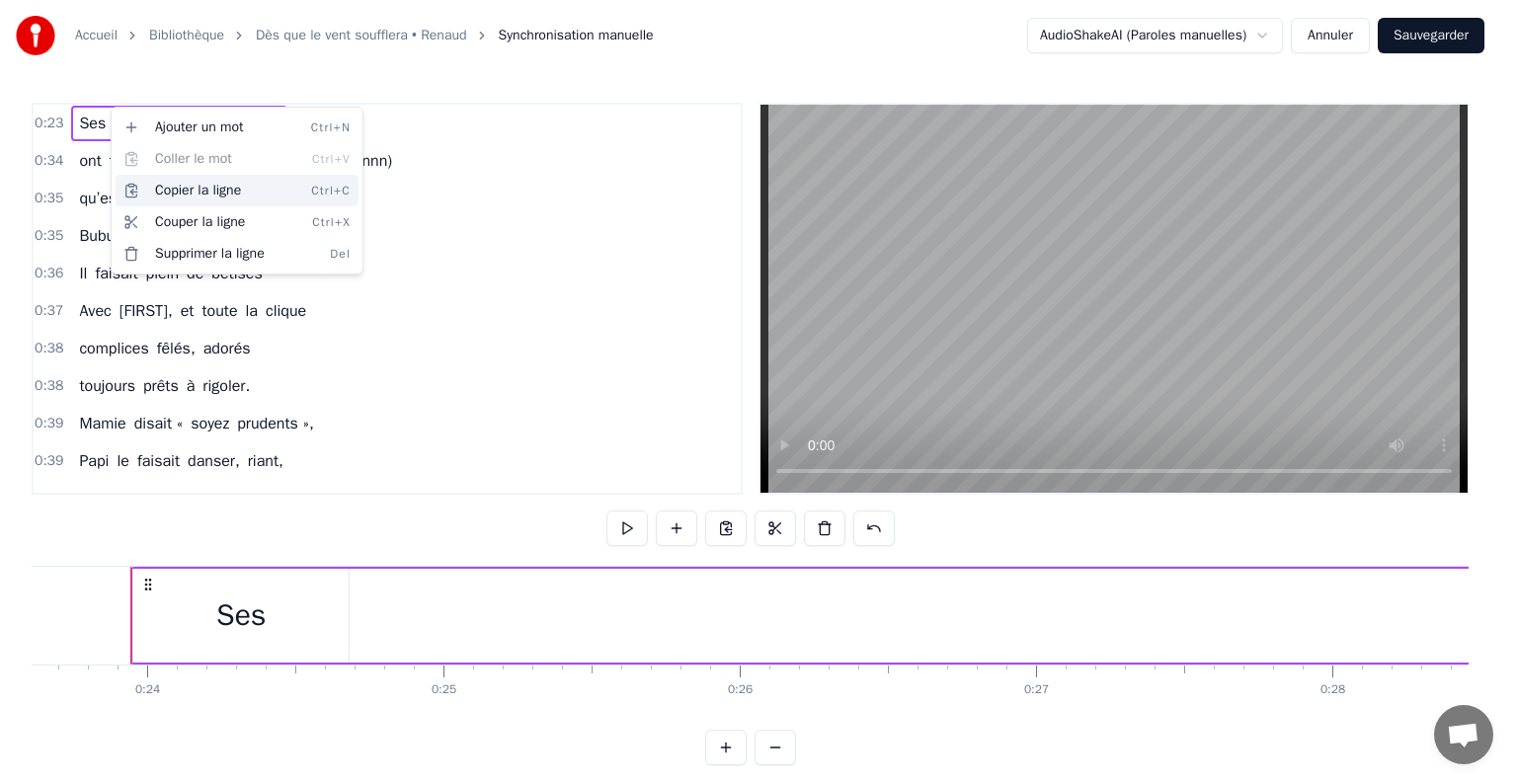 click on "Copier la ligne Ctrl+C" at bounding box center [237, 191] 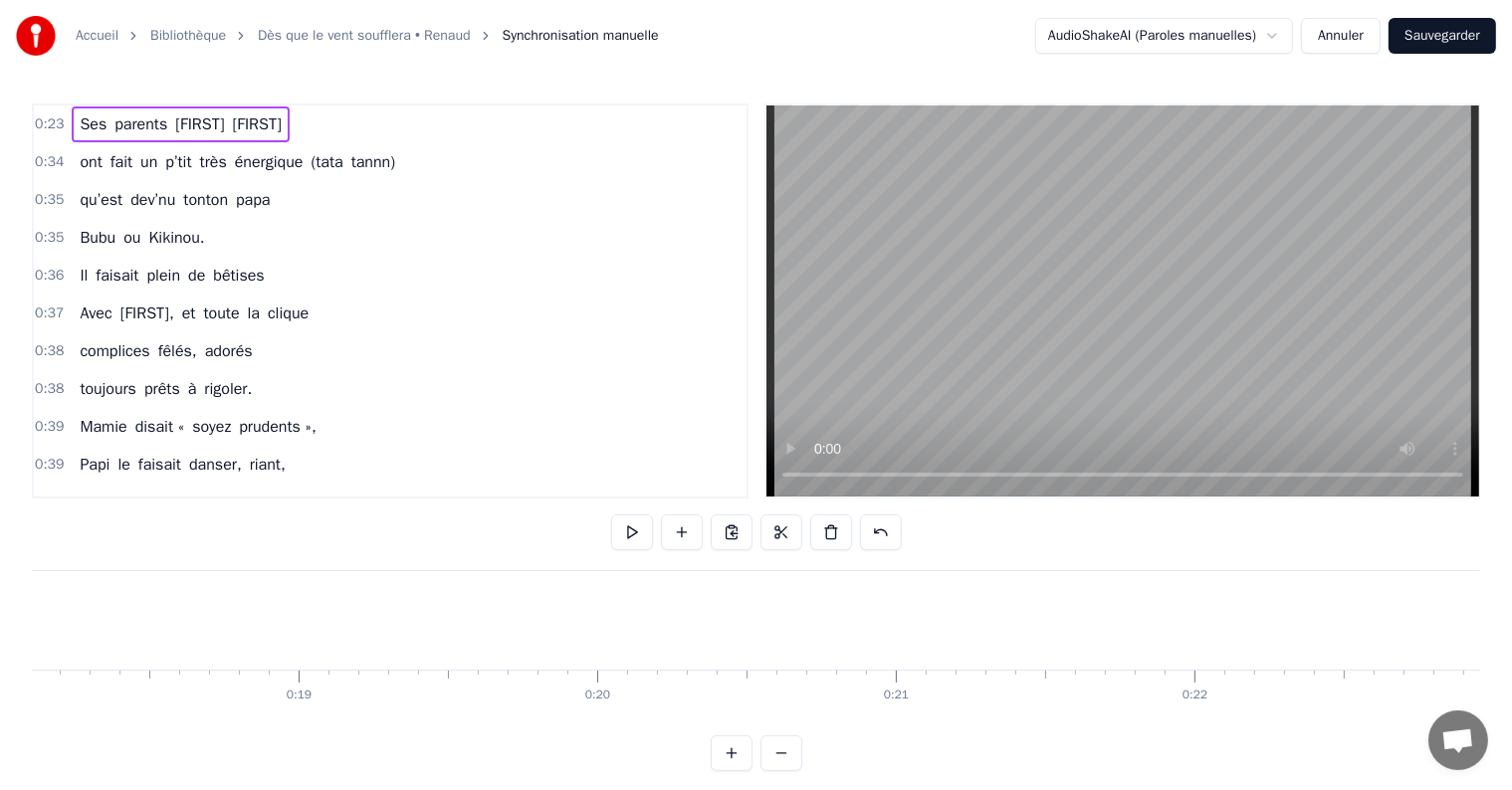 scroll, scrollTop: 0, scrollLeft: 4956, axis: horizontal 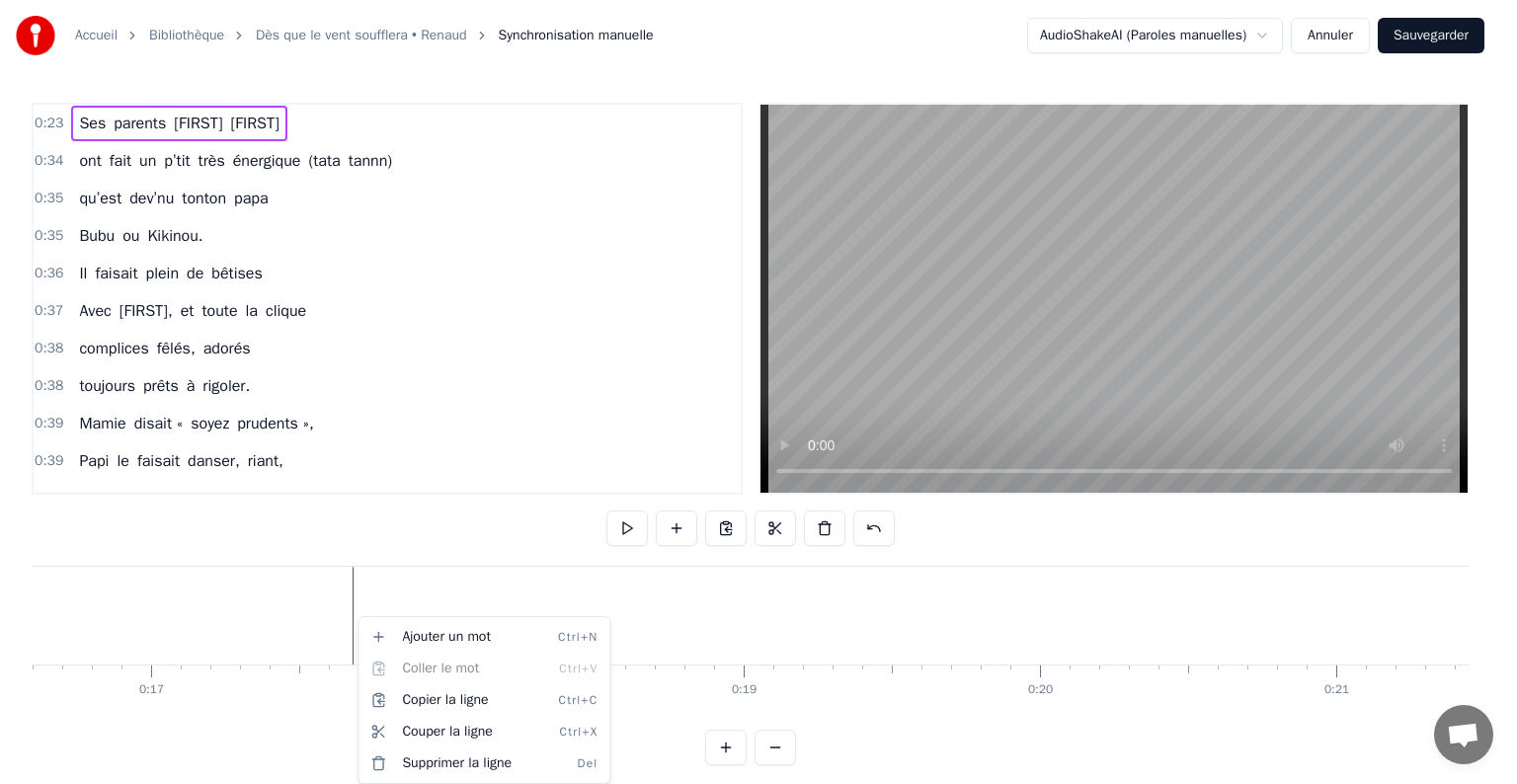 click on "Accueil Bibliothèque Dès que le vent soufflera • [LAST] Synchronisation manuelle AudioShakeAI (Paroles manuelles) Annuler Sauvegarder 0:23 Ses parents [FIRST] [LAST] 0:34 ont fait un p’tit très énergique (tata tannn) 0:35 qu’est dev’nu tonton papa 0:35 Bubu ou Kikinou. 0:36 Il faisait plein de bêtises 0:37 Avec [FIRST], et toute la clique 0:38 complices fêlés, adorés 0:38 toujours prêts à rigoler. 0:39 Mamie disait « soyez prudents », 0:39 Papi le faisait danser, riant, 0:40 dans sa casquette, les dimanches 1:08 Pour une quête amusante. 1:09 Quand la fête commencera... 1:10 Et que Bubu soufflera 1:11 Ses cinquante balais tout beaux 1:11 On lèv’ra nos verres bien haut ! 1:12 Chez sa mamie, la porte était 1:13 toujours ouverte hiver été 1:19 Gâteaux, crêpes et merveilles 1:20 elle cuisinait depuis la veille. 1:21 A la fête, elle les am’nait 1:21 à Castel, tous contents. 1:22 La voiture vert’, ils prenaient 1:22 les enfants cheveux au vent. 1:23 Ils filaient à toute allure a" at bounding box center (758, 398) 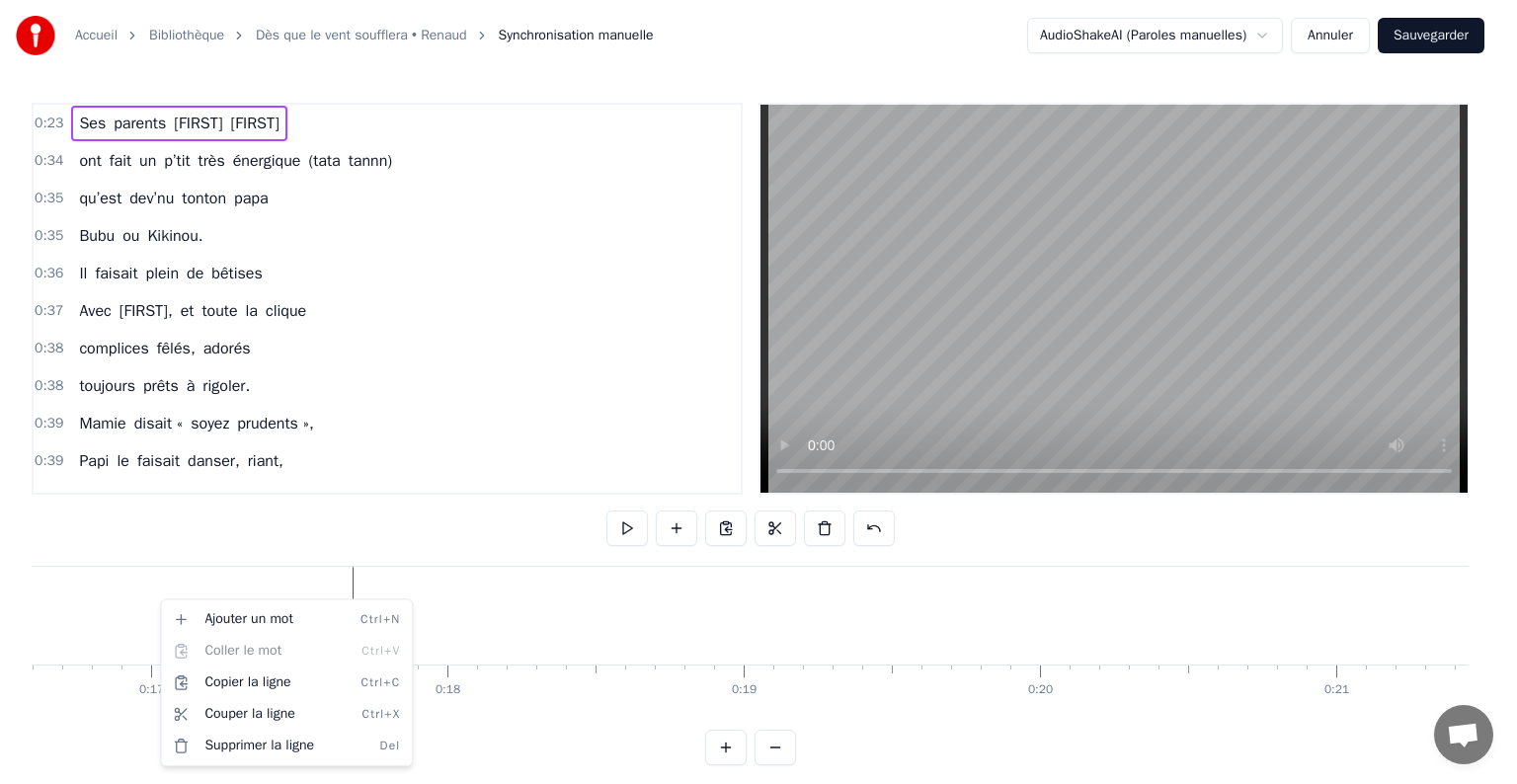 click on "Accueil Bibliothèque Dès que le vent soufflera • [LAST] Synchronisation manuelle AudioShakeAI (Paroles manuelles) Annuler Sauvegarder 0:23 Ses parents [FIRST] [LAST] 0:34 ont fait un p’tit très énergique (tata tannn) 0:35 qu’est dev’nu tonton papa 0:35 Bubu ou Kikinou. 0:36 Il faisait plein de bêtises 0:37 Avec [FIRST], et toute la clique 0:38 complices fêlés, adorés 0:38 toujours prêts à rigoler. 0:39 Mamie disait « soyez prudents », 0:39 Papi le faisait danser, riant, 0:40 dans sa casquette, les dimanches 1:08 Pour une quête amusante. 1:09 Quand la fête commencera... 1:10 Et que Bubu soufflera 1:11 Ses cinquante balais tout beaux 1:11 On lèv’ra nos verres bien haut ! 1:12 Chez sa mamie, la porte était 1:13 toujours ouverte hiver été 1:19 Gâteaux, crêpes et merveilles 1:20 elle cuisinait depuis la veille. 1:21 A la fête, elle les am’nait 1:21 à Castel, tous contents. 1:22 La voiture vert’, ils prenaient 1:22 les enfants cheveux au vent. 1:23 Ils filaient à toute allure a" at bounding box center [758, 398] 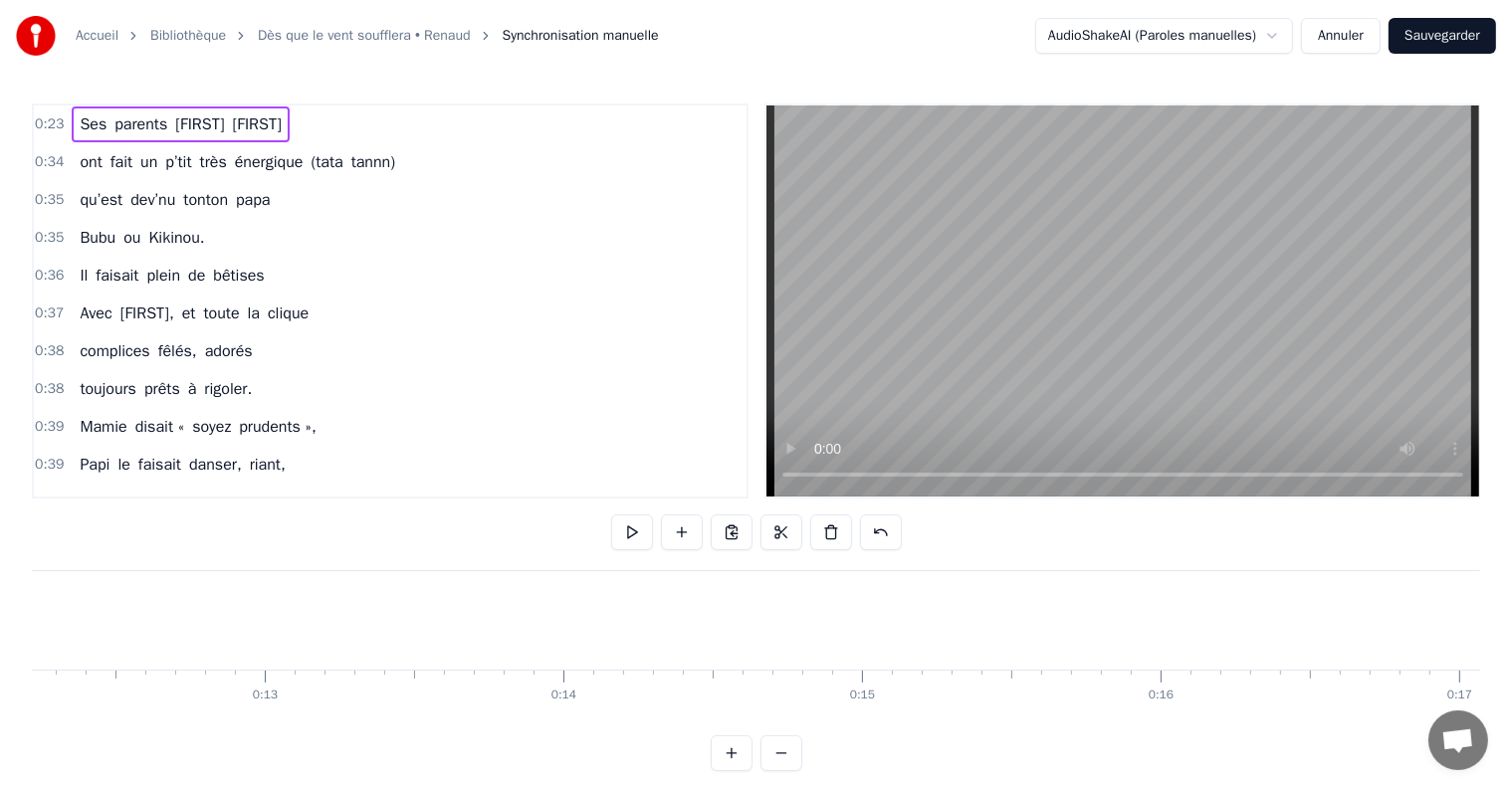 scroll, scrollTop: 0, scrollLeft: 3560, axis: horizontal 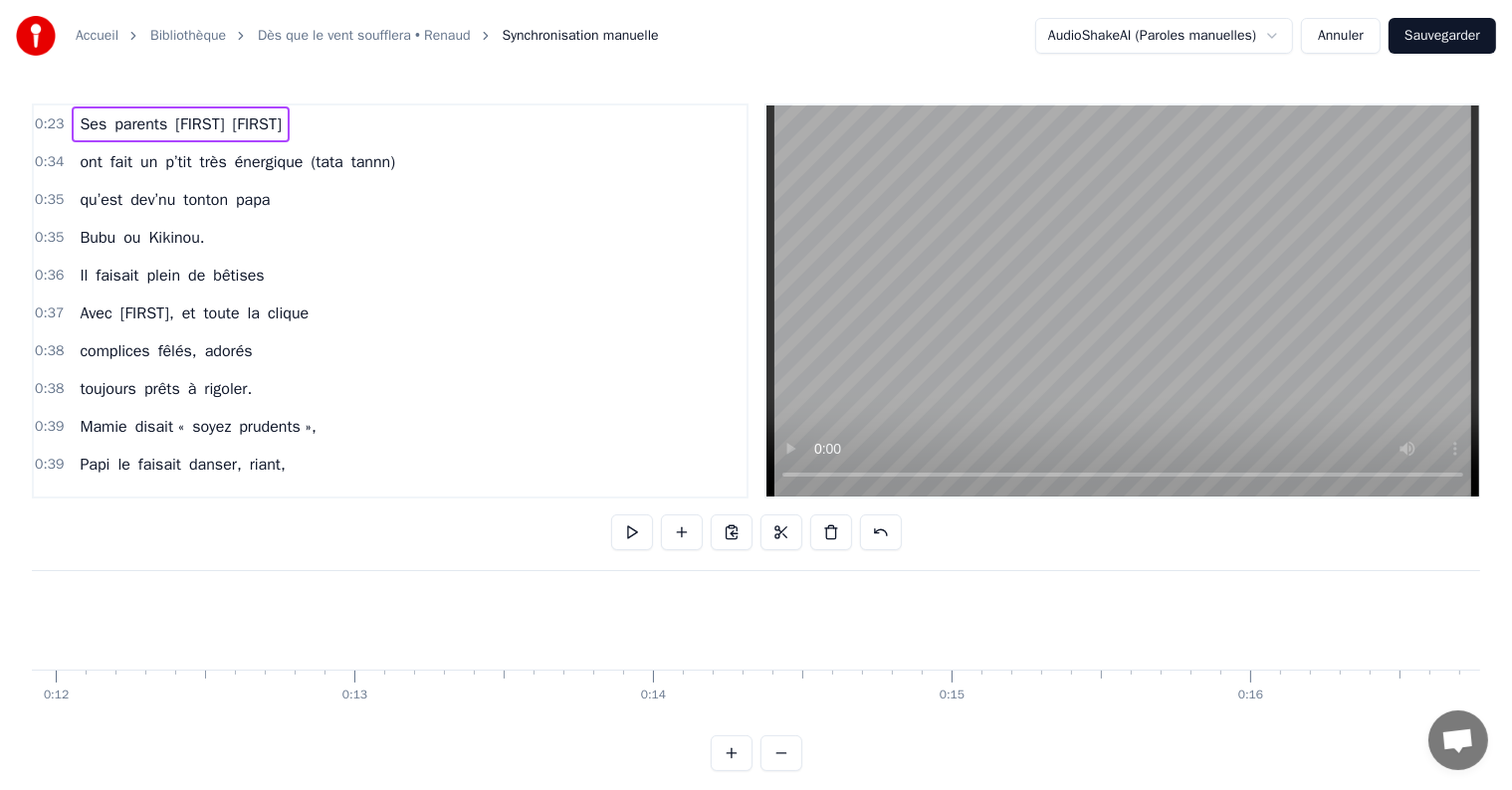 click at bounding box center (36509, 620) 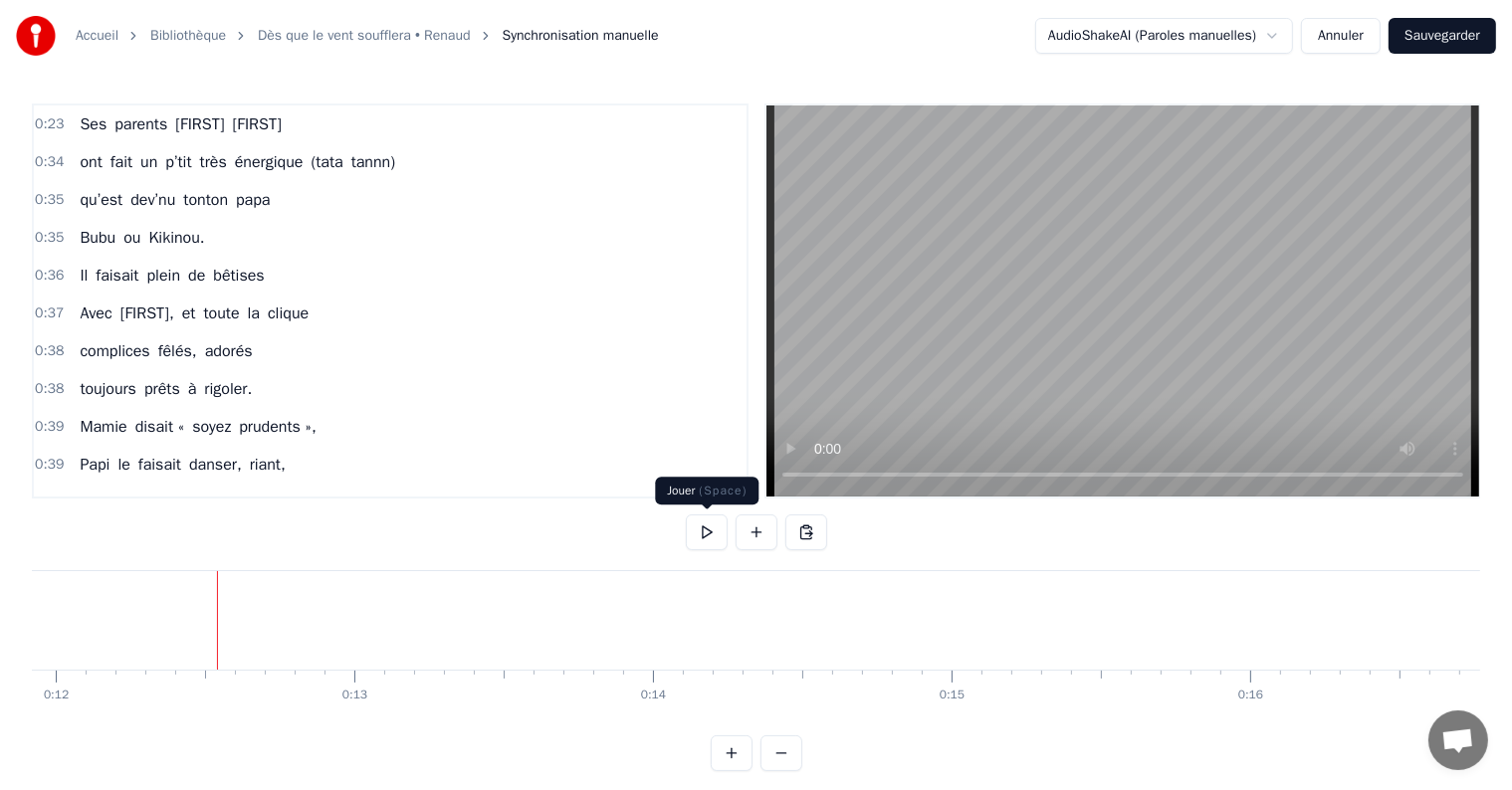 click at bounding box center (707, 532) 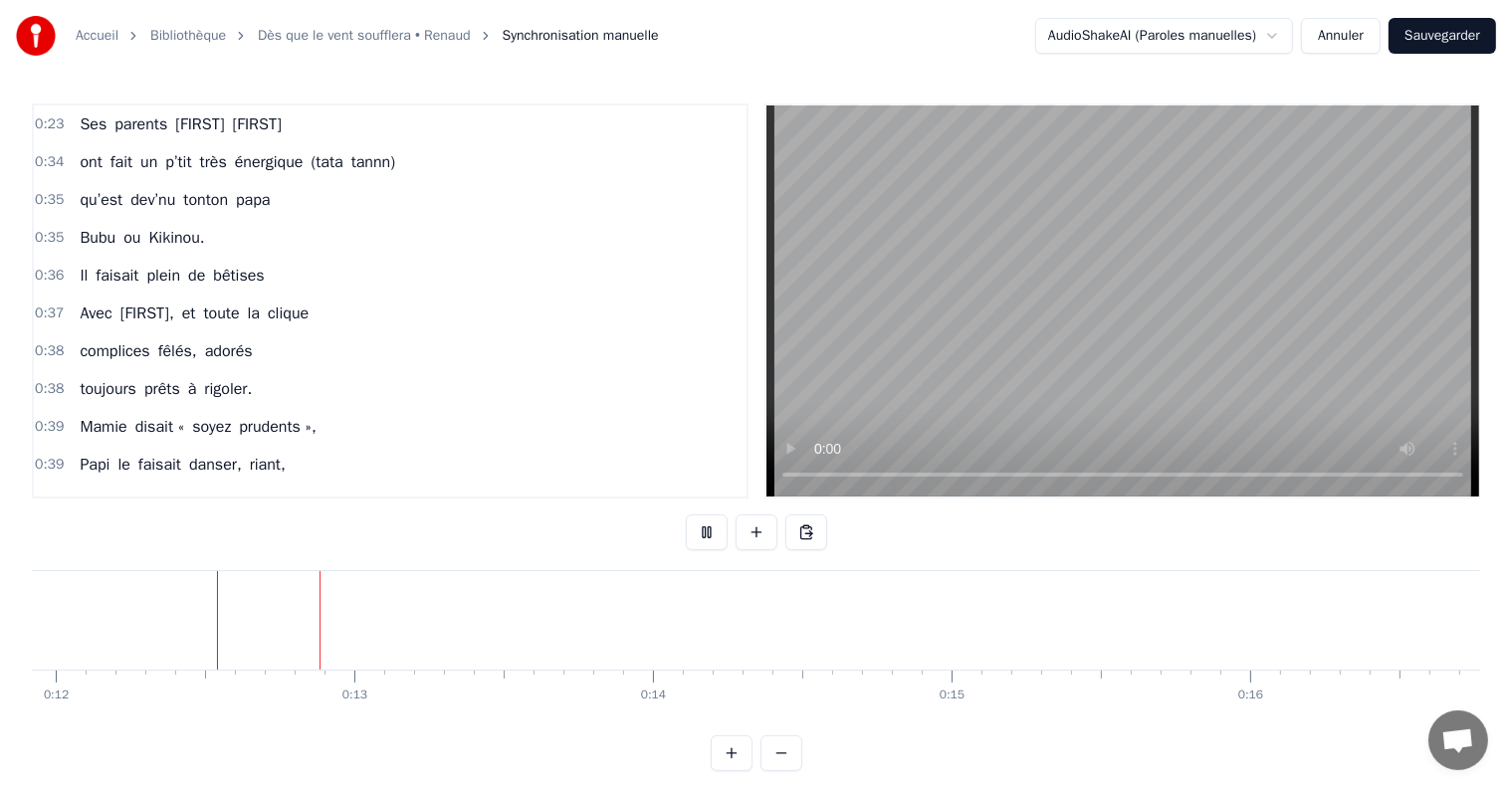 click at bounding box center [707, 532] 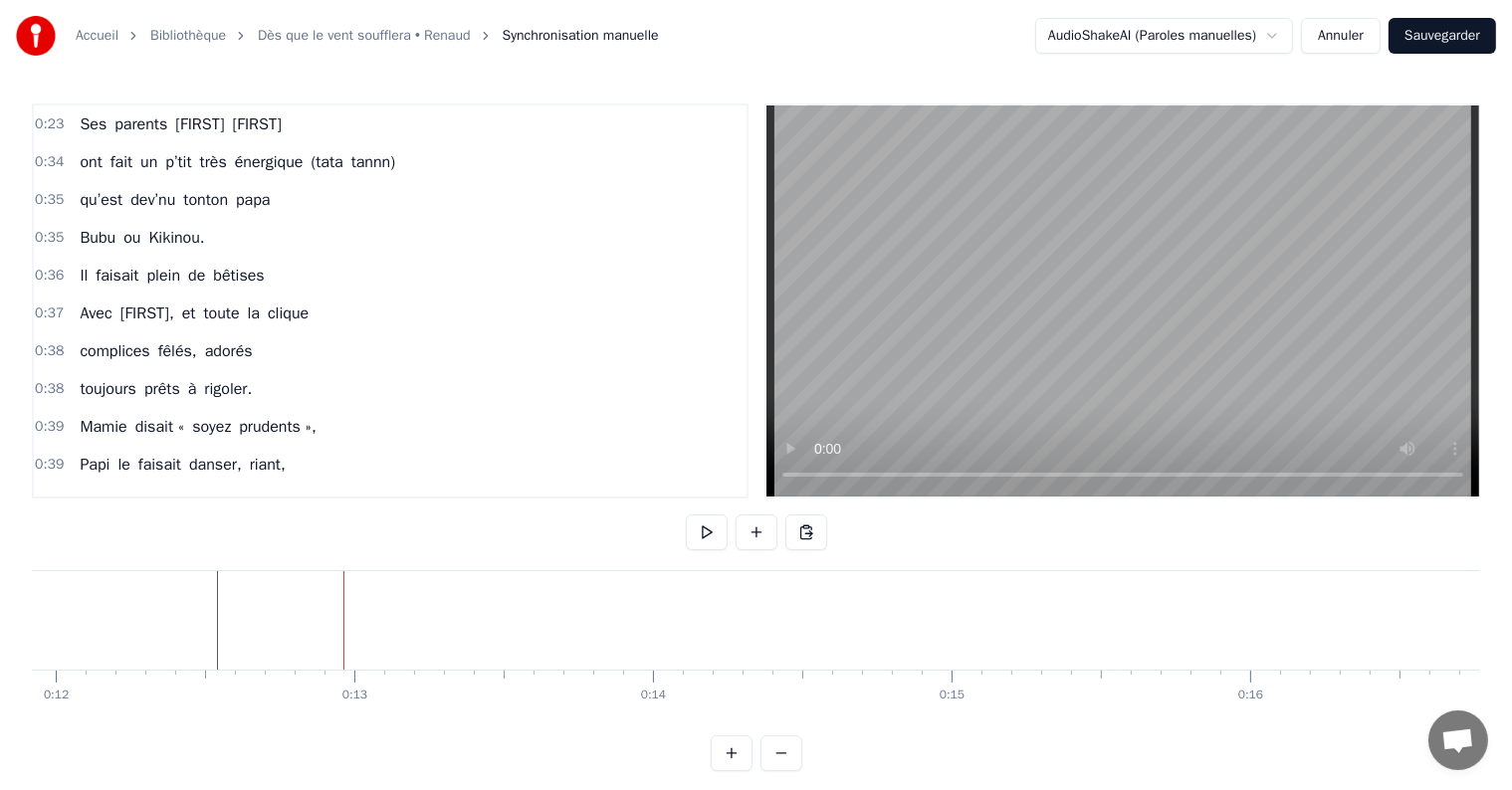 click at bounding box center [707, 532] 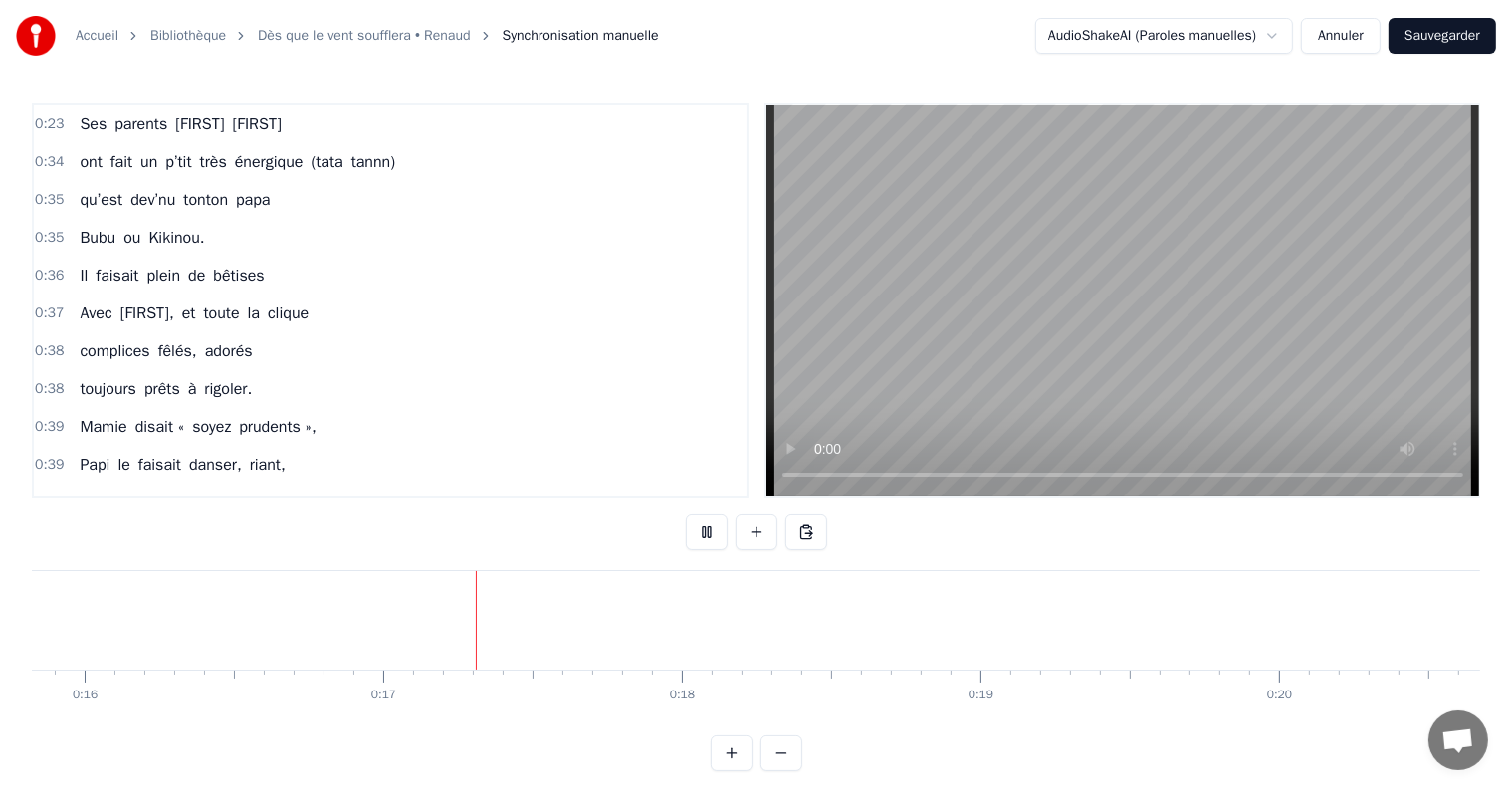 scroll, scrollTop: 0, scrollLeft: 4881, axis: horizontal 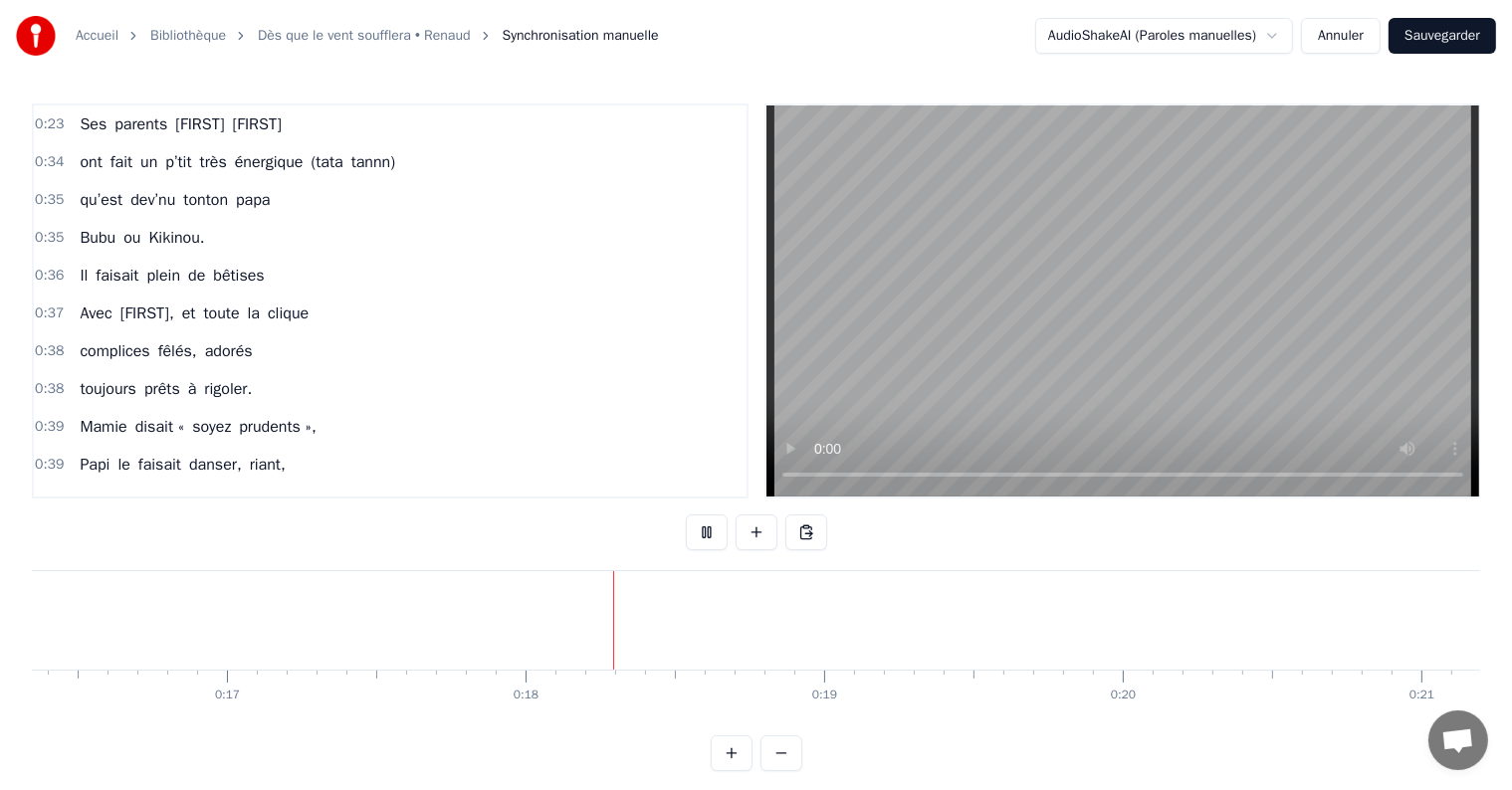 click at bounding box center (707, 532) 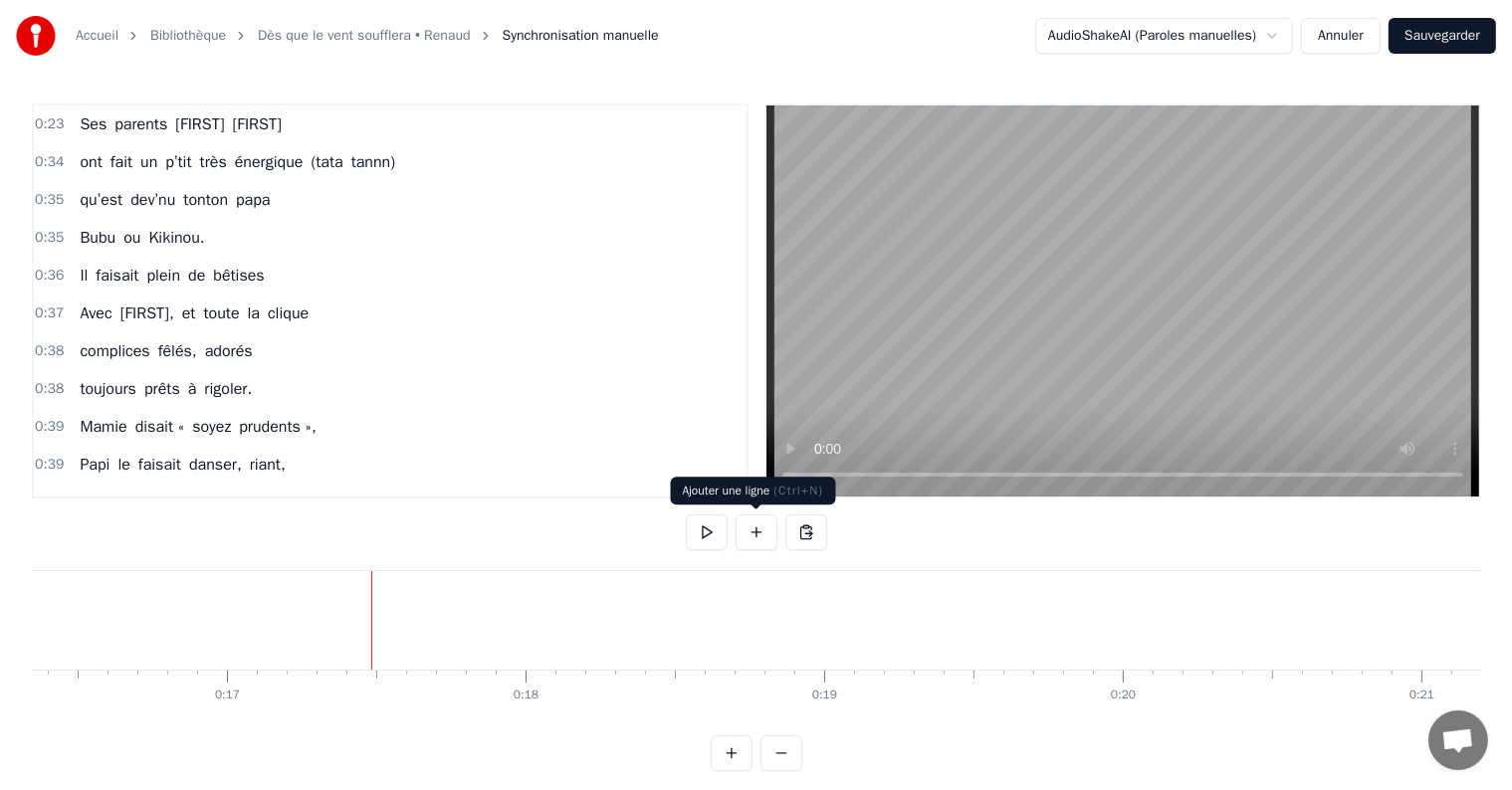 click at bounding box center [756, 532] 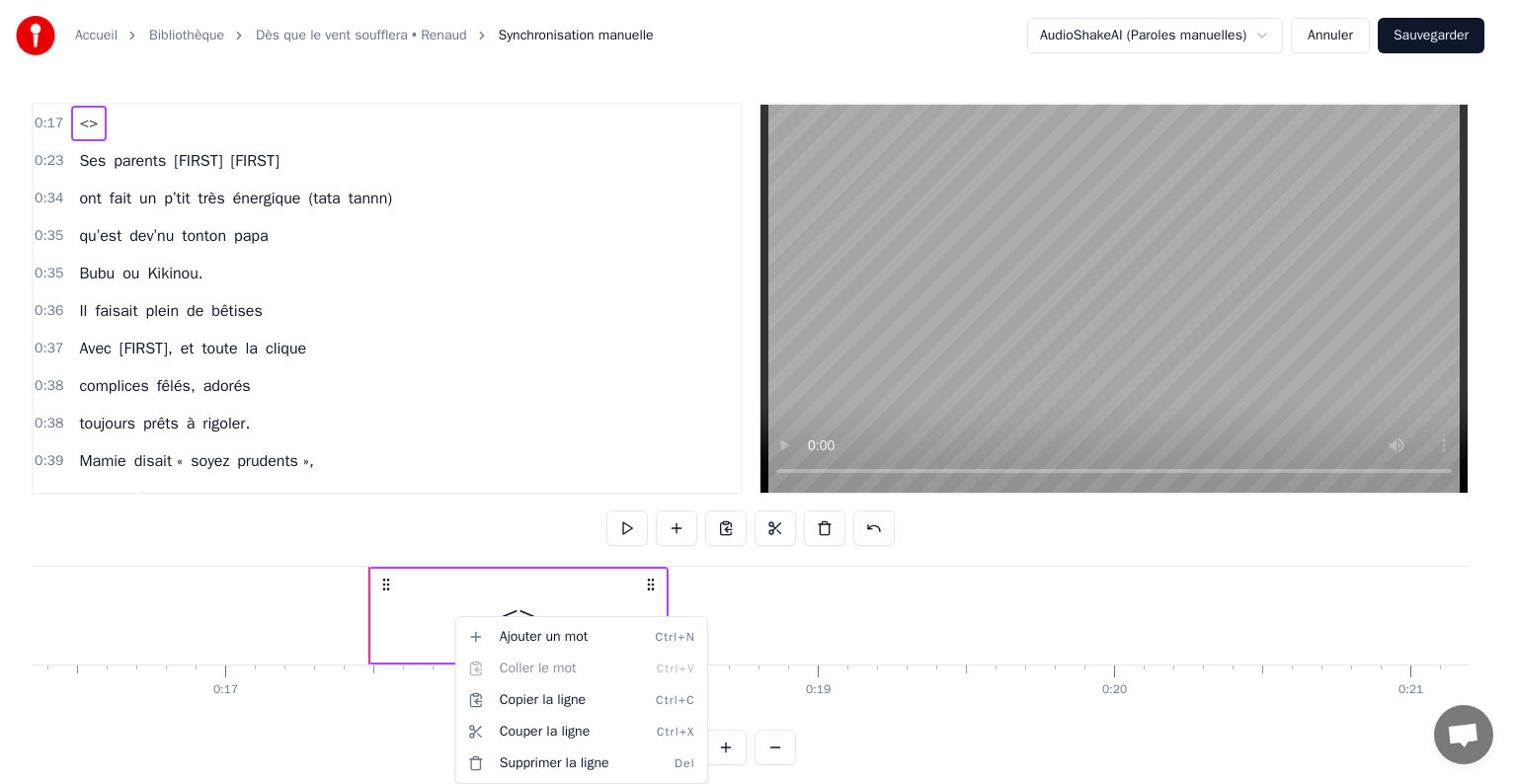 click on "Accueil Bibliothèque Dès que le vent soufflera • [LAST] Synchronisation manuelle AudioShakeAI (Paroles manuelles) Annuler Sauvegarder 0:17 <> 0:23 Ses parents [FIRST] [LAST] 0:34 ont fait un p’tit très énergique (tata tannn) 0:35 qu’est dev’nu tonton papa 0:35 Bubu ou Kikinou. 0:36 Il faisait plein de bêtises 0:37 Avec [FIRST], et toute la clique 0:38 complices fêlés, adorés 0:38 toujours prêts à rigoler. 0:39 Mamie disait « soyez prudents », 0:39 Papi le faisait danser, riant, 0:40 dans sa casquette, les dimanches 1:08 Pour une quête amusante. 1:09 Quand la fête commencera... 1:10 Et que Bubu soufflera 1:11 Ses cinquante balais tout beaux 1:11 On lèv’ra nos verres bien haut ! 1:12 Chez sa mamie, la porte était 1:13 toujours ouverte hiver été 1:19 Gâteaux, crêpes et merveilles 1:20 elle cuisinait depuis la veille. 1:21 A la fête, elle les am’nait 1:21 à Castel, tous contents. 1:22 La voiture vert’, ils prenaient 1:22 les enfants cheveux au vent. 1:23 Ils filaient à toute" at bounding box center (758, 398) 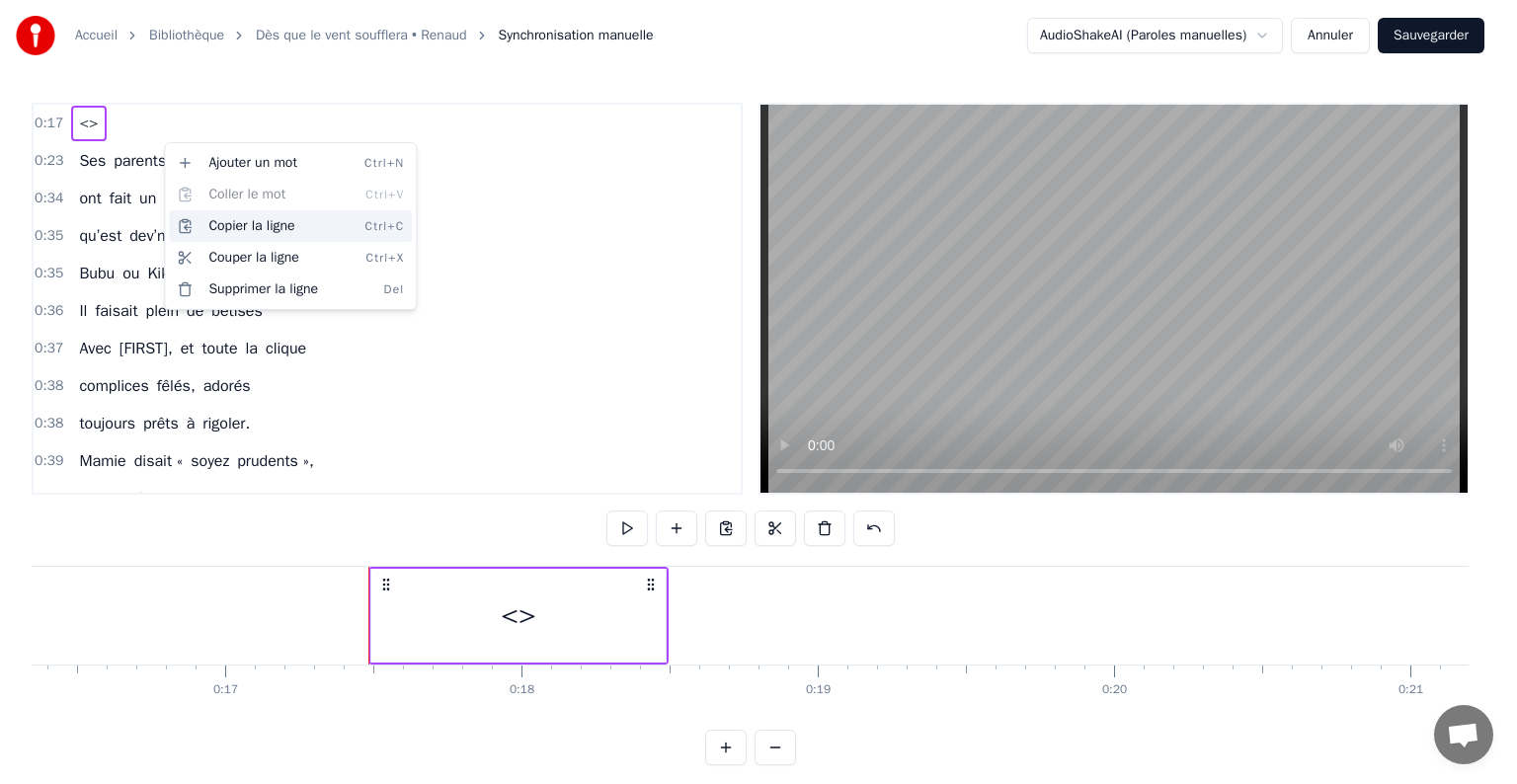 click on "Copier la ligne Ctrl+C" at bounding box center [290, 226] 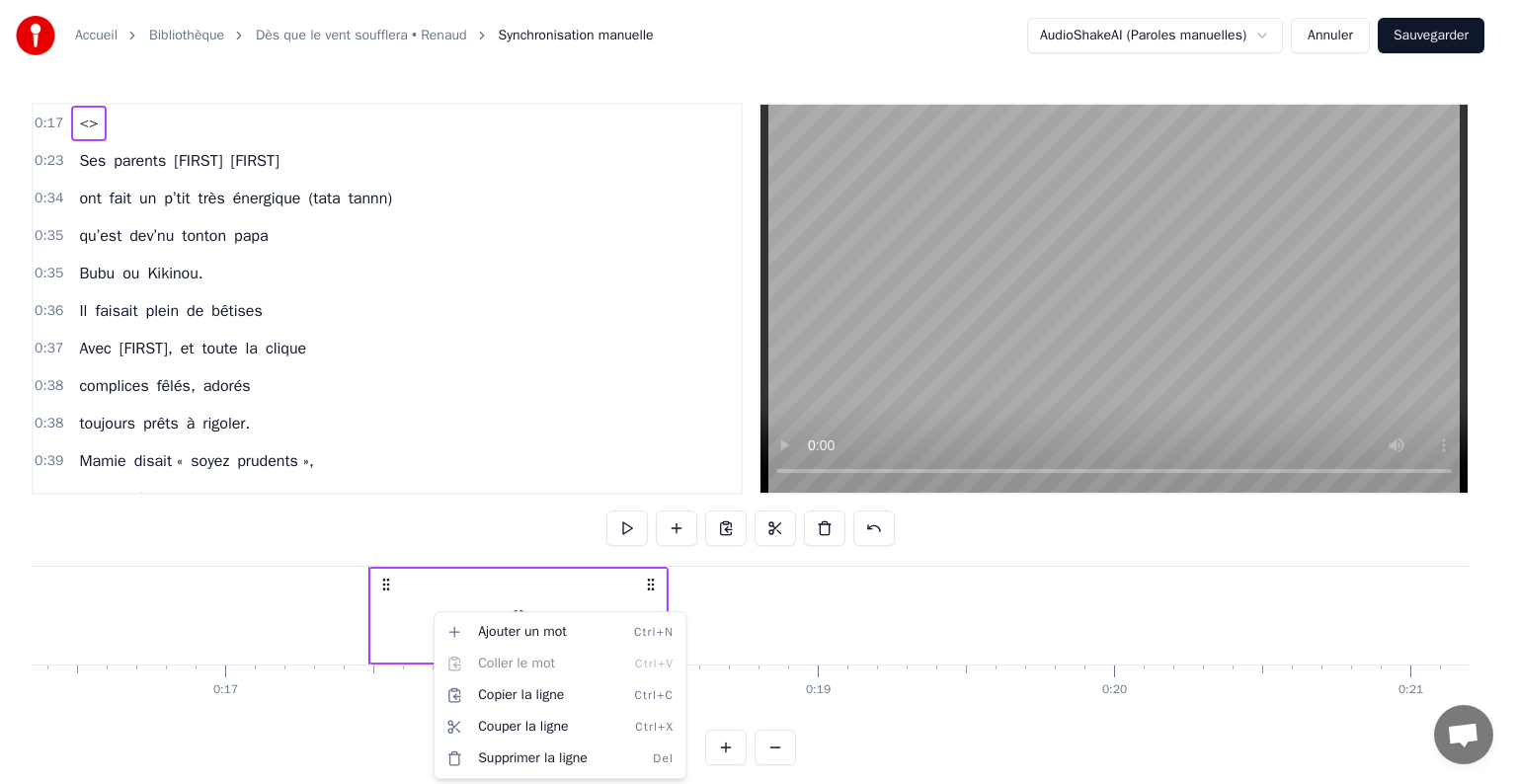 click on "Accueil Bibliothèque Dès que le vent soufflera • [LAST] Synchronisation manuelle AudioShakeAI (Paroles manuelles) Annuler Sauvegarder 0:17 <> 0:23 Ses parents [FIRST] [LAST] 0:34 ont fait un p’tit très énergique (tata tannn) 0:35 qu’est dev’nu tonton papa 0:35 Bubu ou Kikinou. 0:36 Il faisait plein de bêtises 0:37 Avec [FIRST], et toute la clique 0:38 complices fêlés, adorés 0:38 toujours prêts à rigoler. 0:39 Mamie disait « soyez prudents », 0:39 Papi le faisait danser, riant, 0:40 dans sa casquette, les dimanches 1:08 Pour une quête amusante. 1:09 Quand la fête commencera... 1:10 Et que Bubu soufflera 1:11 Ses cinquante balais tout beaux 1:11 On lèv’ra nos verres bien haut ! 1:12 Chez sa mamie, la porte était 1:13 toujours ouverte hiver été 1:19 Gâteaux, crêpes et merveilles 1:20 elle cuisinait depuis la veille. 1:21 A la fête, elle les am’nait 1:21 à Castel, tous contents. 1:22 La voiture vert’, ils prenaient 1:22 les enfants cheveux au vent. 1:23 Ils filaient à toute" at bounding box center [758, 398] 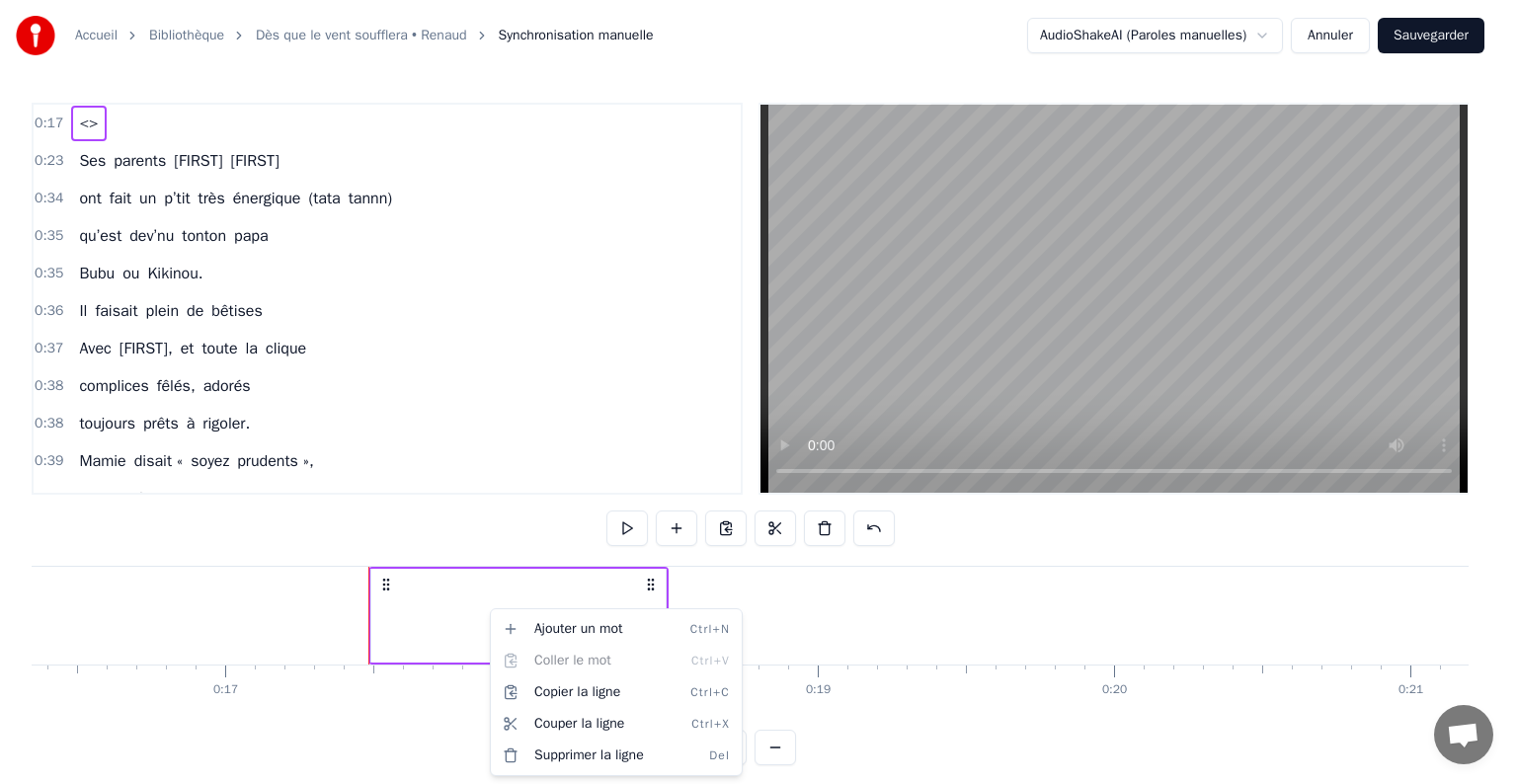 click on "Accueil Bibliothèque Dès que le vent soufflera • [LAST] Synchronisation manuelle AudioShakeAI (Paroles manuelles) Annuler Sauvegarder 0:17 <> 0:23 Ses parents [FIRST] [LAST] 0:34 ont fait un p’tit très énergique (tata tannn) 0:35 qu’est dev’nu tonton papa 0:35 Bubu ou Kikinou. 0:36 Il faisait plein de bêtises 0:37 Avec [FIRST], et toute la clique 0:38 complices fêlés, adorés 0:38 toujours prêts à rigoler. 0:39 Mamie disait « soyez prudents », 0:39 Papi le faisait danser, riant, 0:40 dans sa casquette, les dimanches 1:08 Pour une quête amusante. 1:09 Quand la fête commencera... 1:10 Et que Bubu soufflera 1:11 Ses cinquante balais tout beaux 1:11 On lèv’ra nos verres bien haut ! 1:12 Chez sa mamie, la porte était 1:13 toujours ouverte hiver été 1:19 Gâteaux, crêpes et merveilles 1:20 elle cuisinait depuis la veille. 1:21 A la fête, elle les am’nait 1:21 à Castel, tous contents. 1:22 La voiture vert’, ils prenaient 1:22 les enfants cheveux au vent. 1:23 Ils filaient à toute" at bounding box center (758, 398) 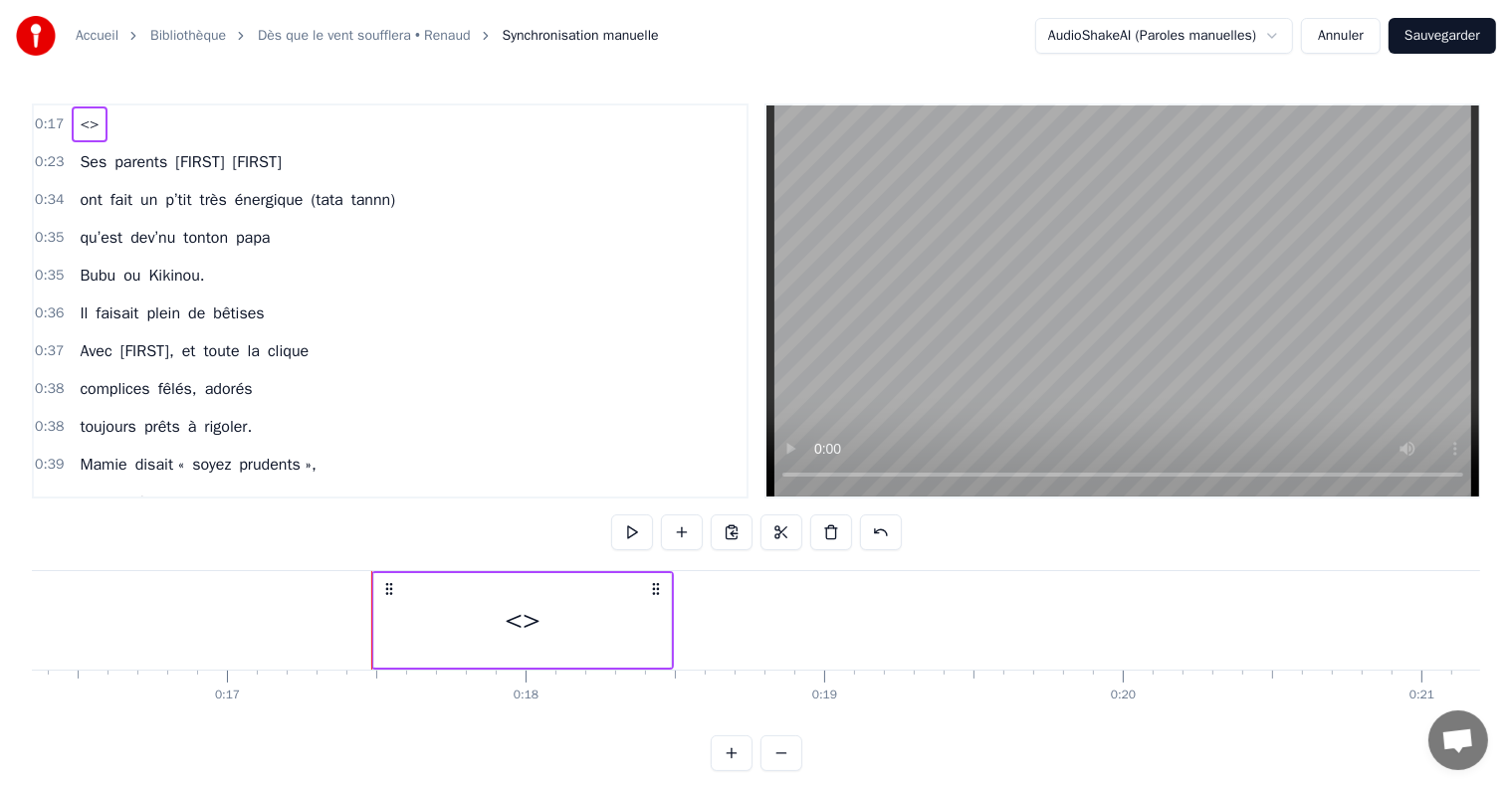 drag, startPoint x: 208, startPoint y: 143, endPoint x: 82, endPoint y: 118, distance: 128.45622 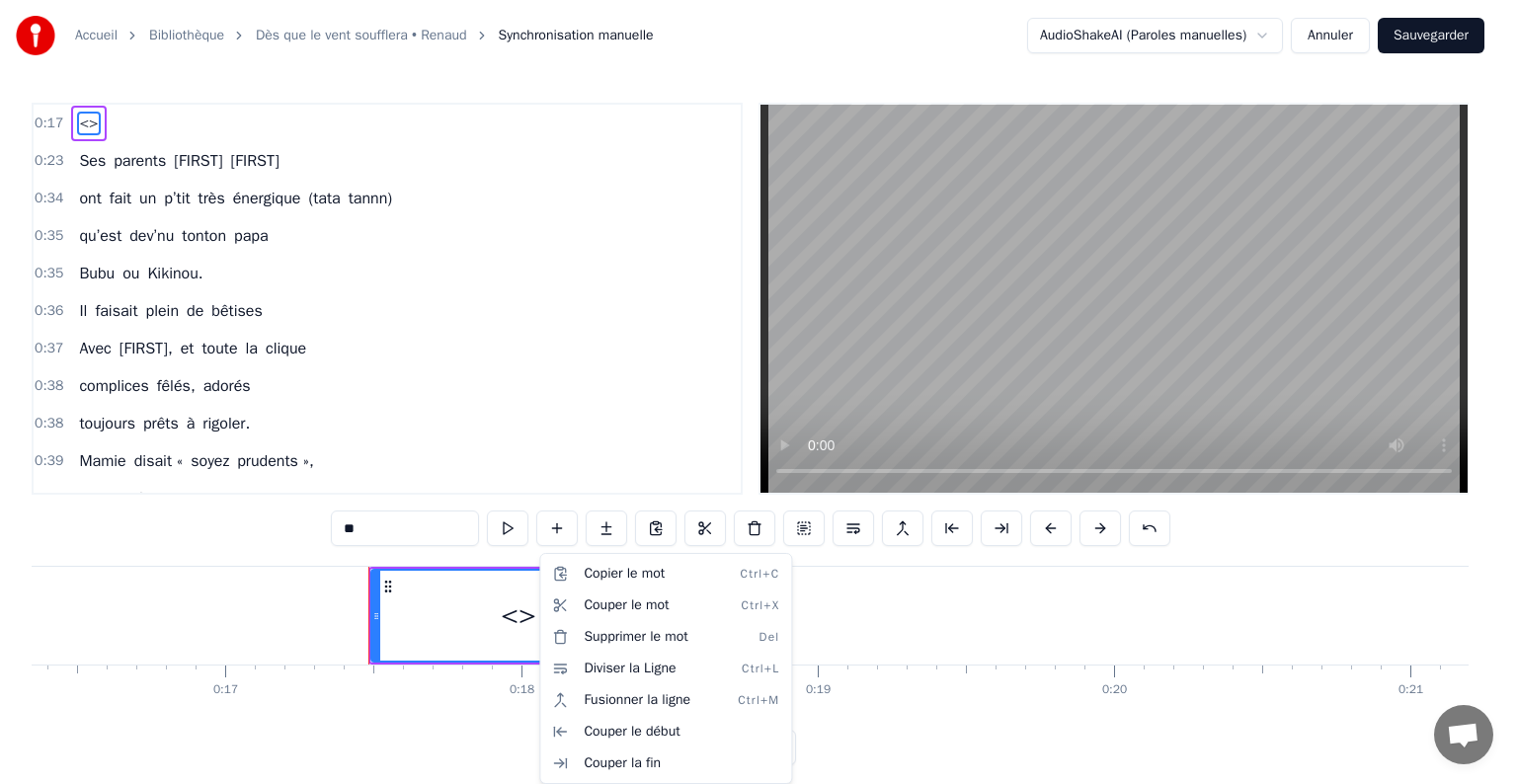 click on "Accueil Bibliothèque Dès que le vent soufflera • [LAST] Synchronisation manuelle AudioShakeAI (Paroles manuelles) Annuler Sauvegarder 0:17 <> 0:23 Ses parents [FIRST] [LAST] 0:34 ont fait un p’tit très énergique (tata tannn) 0:35 qu’est dev’nu tonton papa 0:35 Bubu ou Kikinou. 0:36 Il faisait plein de bêtises 0:37 Avec [FIRST], et toute la clique 0:38 complices fêlés, adorés 0:38 toujours prêts à rigoler. 0:39 Mamie disait « soyez prudents », 0:39 Papi le faisait danser, riant, 0:40 dans sa casquette, les dimanches 1:08 Pour une quête amusante. 1:09 Quand la fête commencera... 1:10 Et que Bubu soufflera 1:11 Ses cinquante balais tout beaux 1:11 On lèv’ra nos verres bien haut ! 1:12 Chez sa mamie, la porte était 1:13 toujours ouverte hiver été 1:19 Gâteaux, crêpes et merveilles 1:20 elle cuisinait depuis la veille. 1:21 A la fête, elle les am’nait 1:21 à Castel, tous contents. 1:22 La voiture vert’, ils prenaient 1:22 les enfants cheveux au vent. 1:23 Ils filaient à toute" at bounding box center (758, 398) 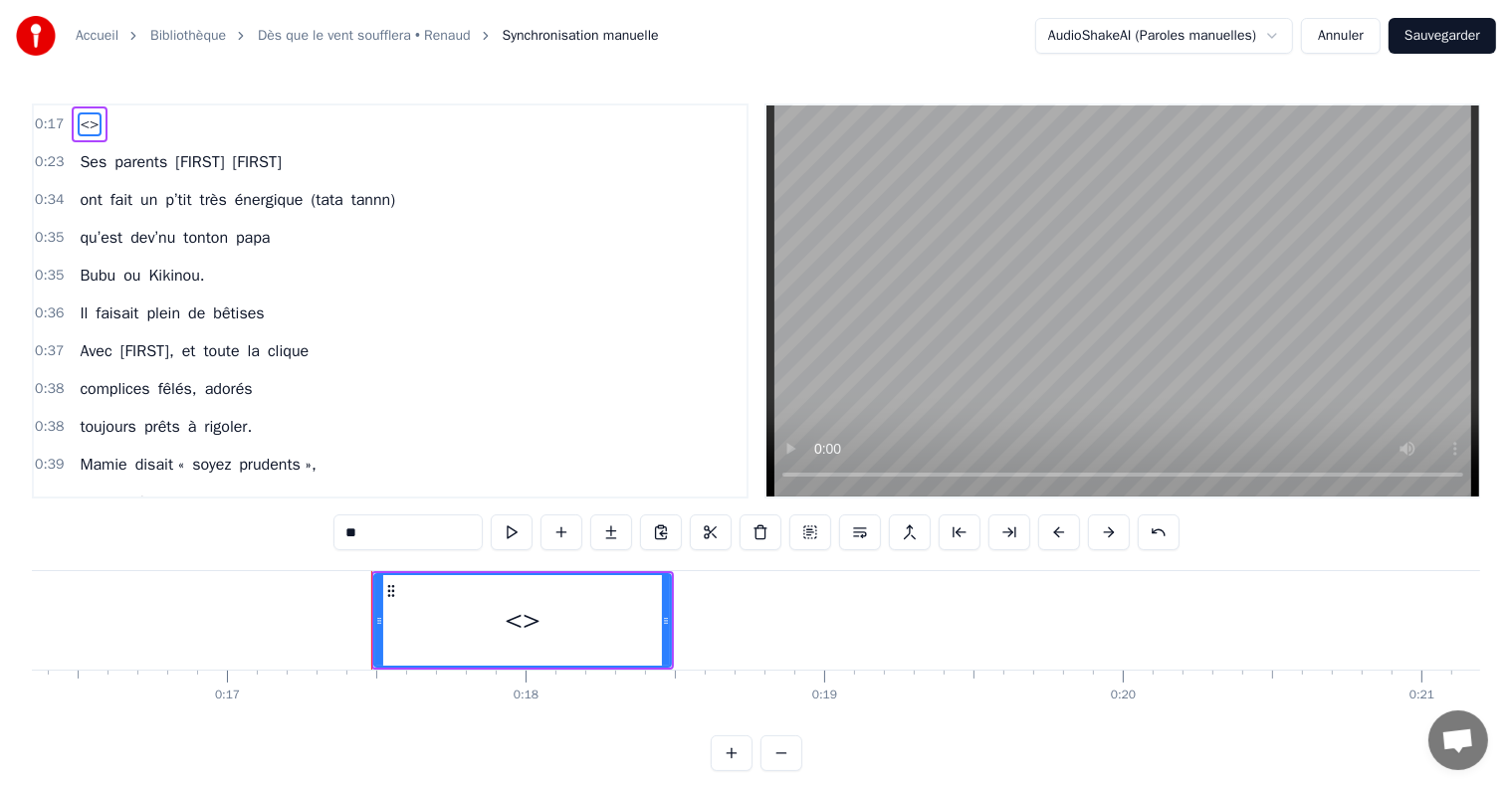 click on "Accueil Bibliothèque Dès que le vent soufflera • Renaud Synchronisation manuelle AudioShakeAI (Paroles manuelles) Annuler Sauvegarder" at bounding box center (756, 36) 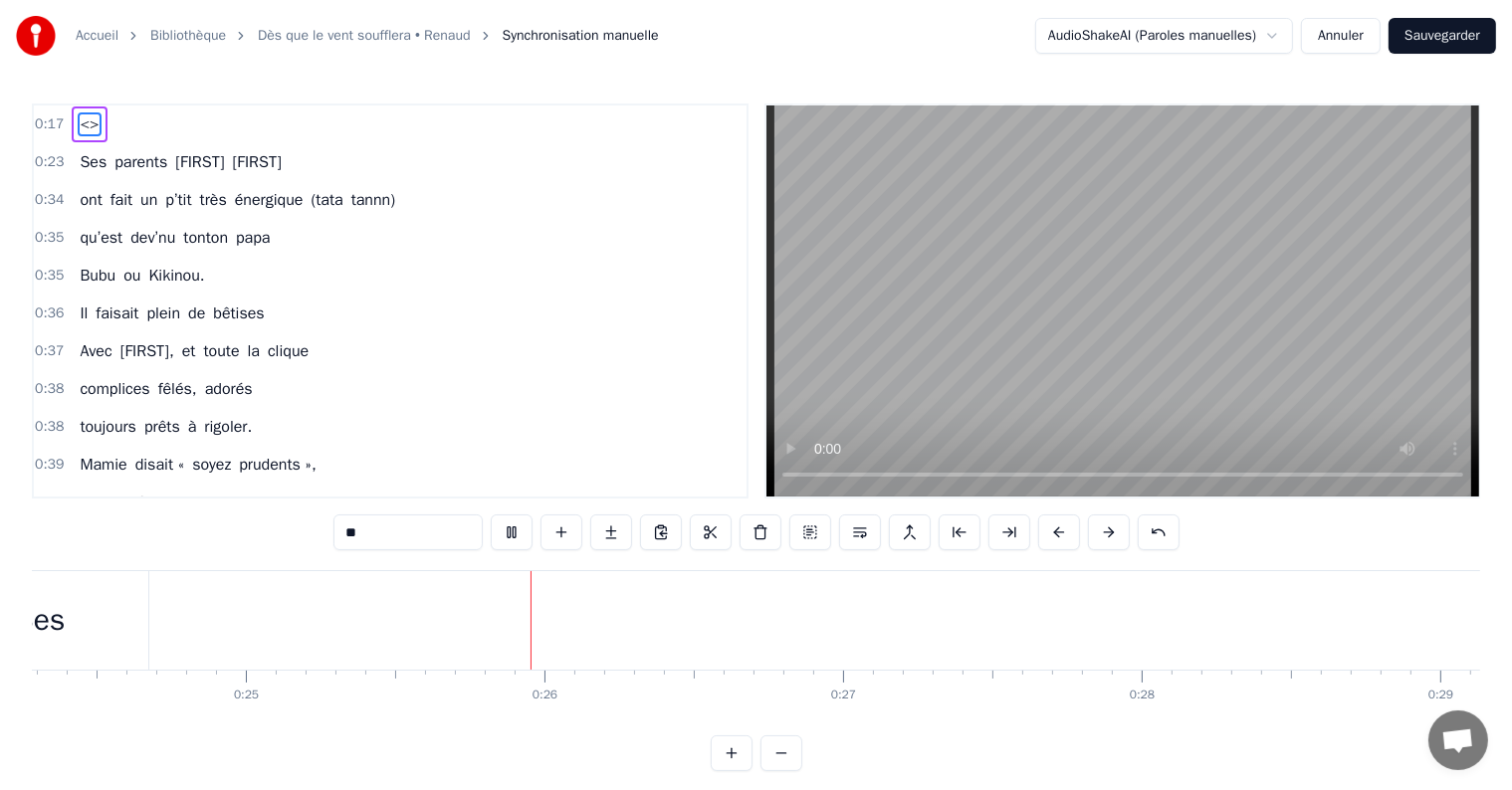 scroll, scrollTop: 0, scrollLeft: 7492, axis: horizontal 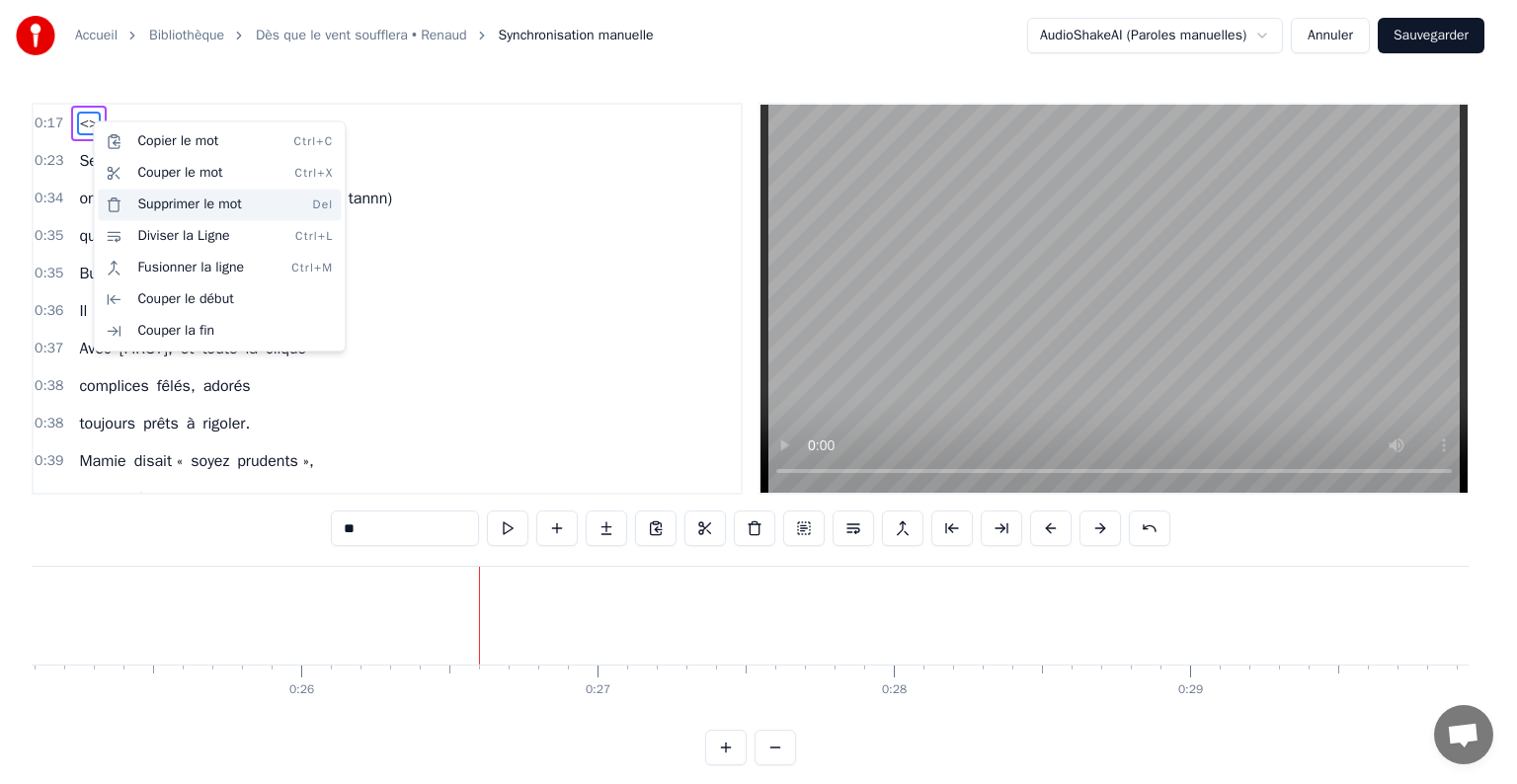 click on "Supprimer le mot Del" at bounding box center [219, 204] 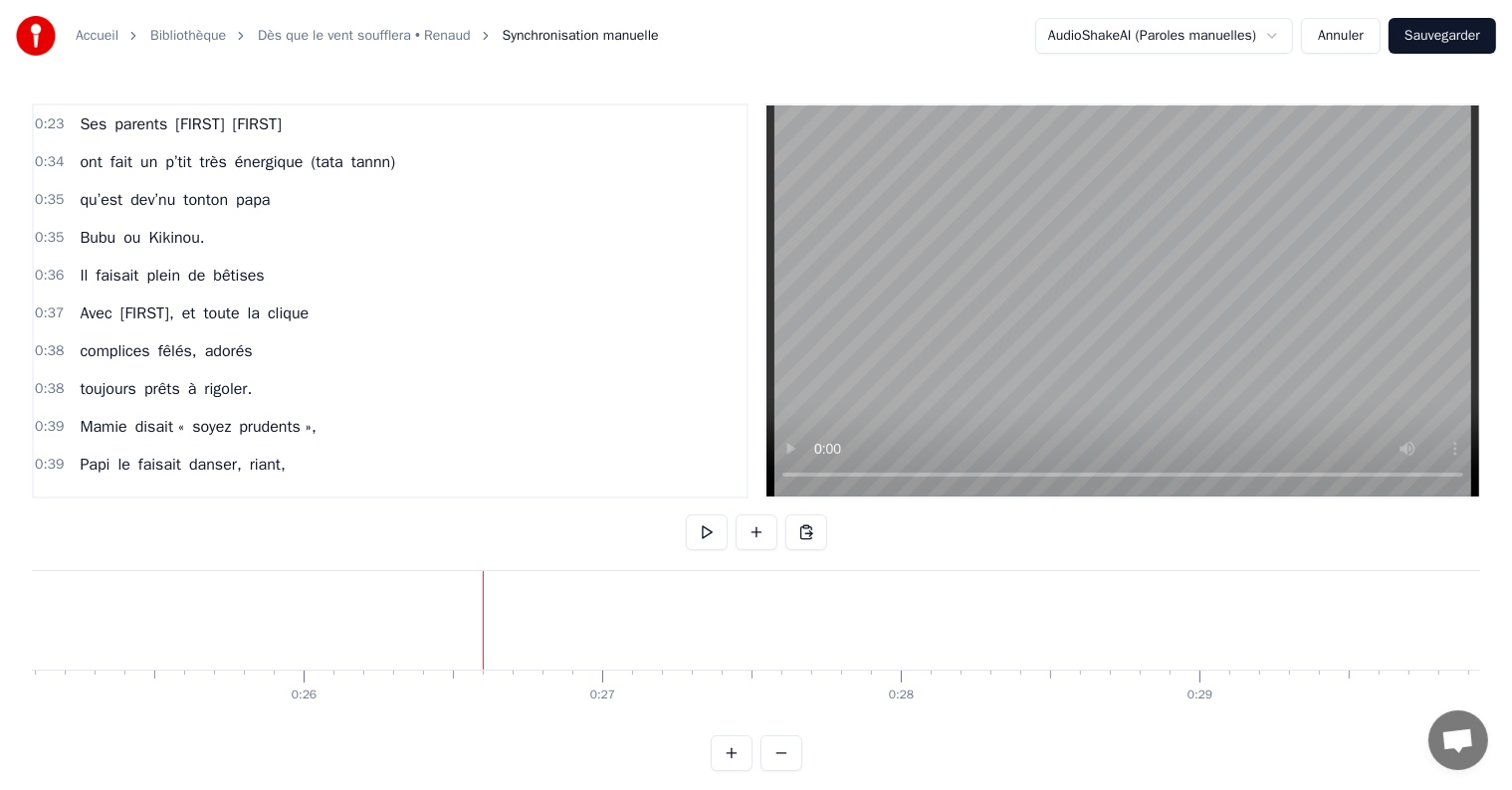 click on "0:23" at bounding box center (49, 124) 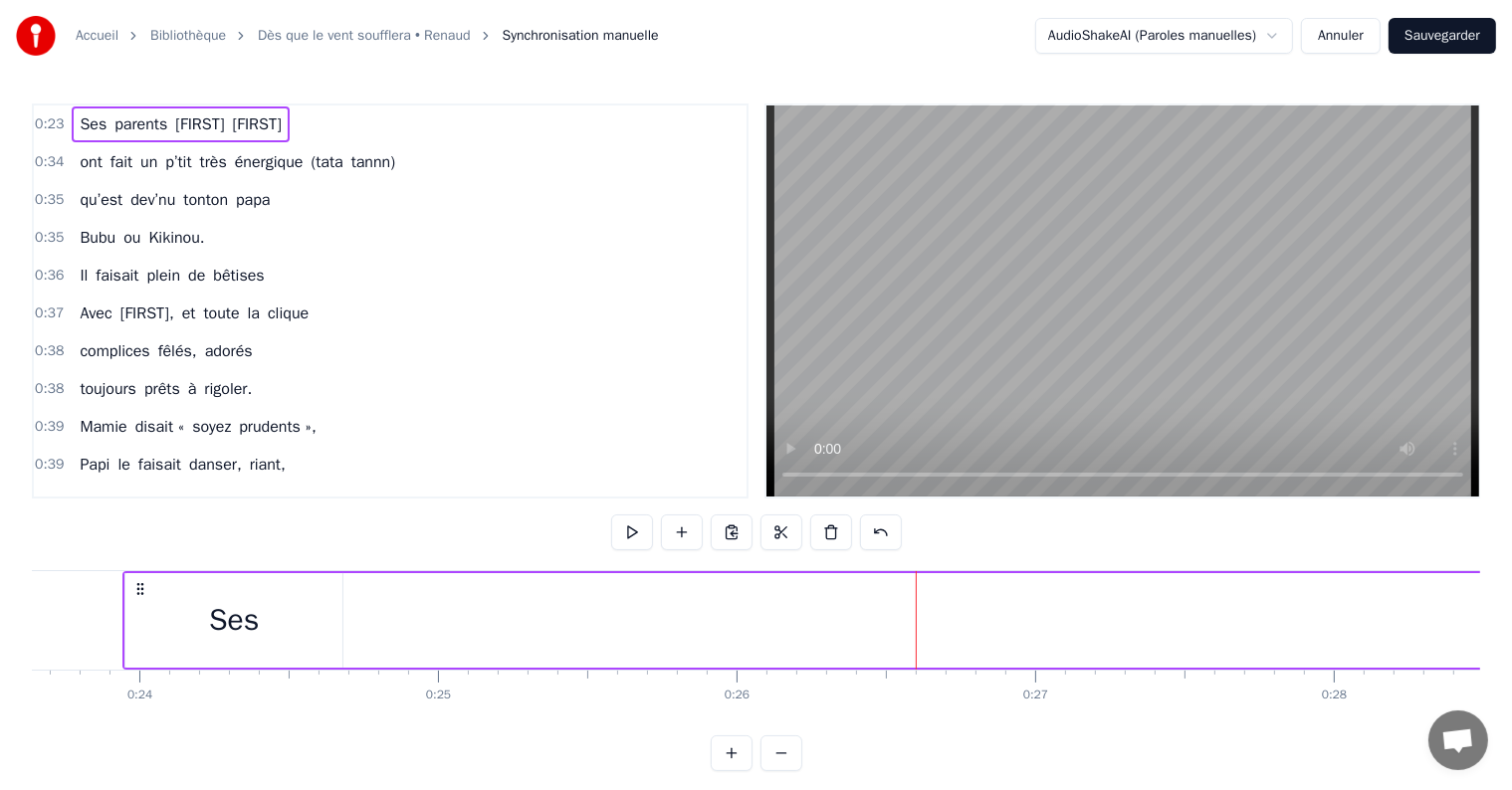 scroll, scrollTop: 0, scrollLeft: 7050, axis: horizontal 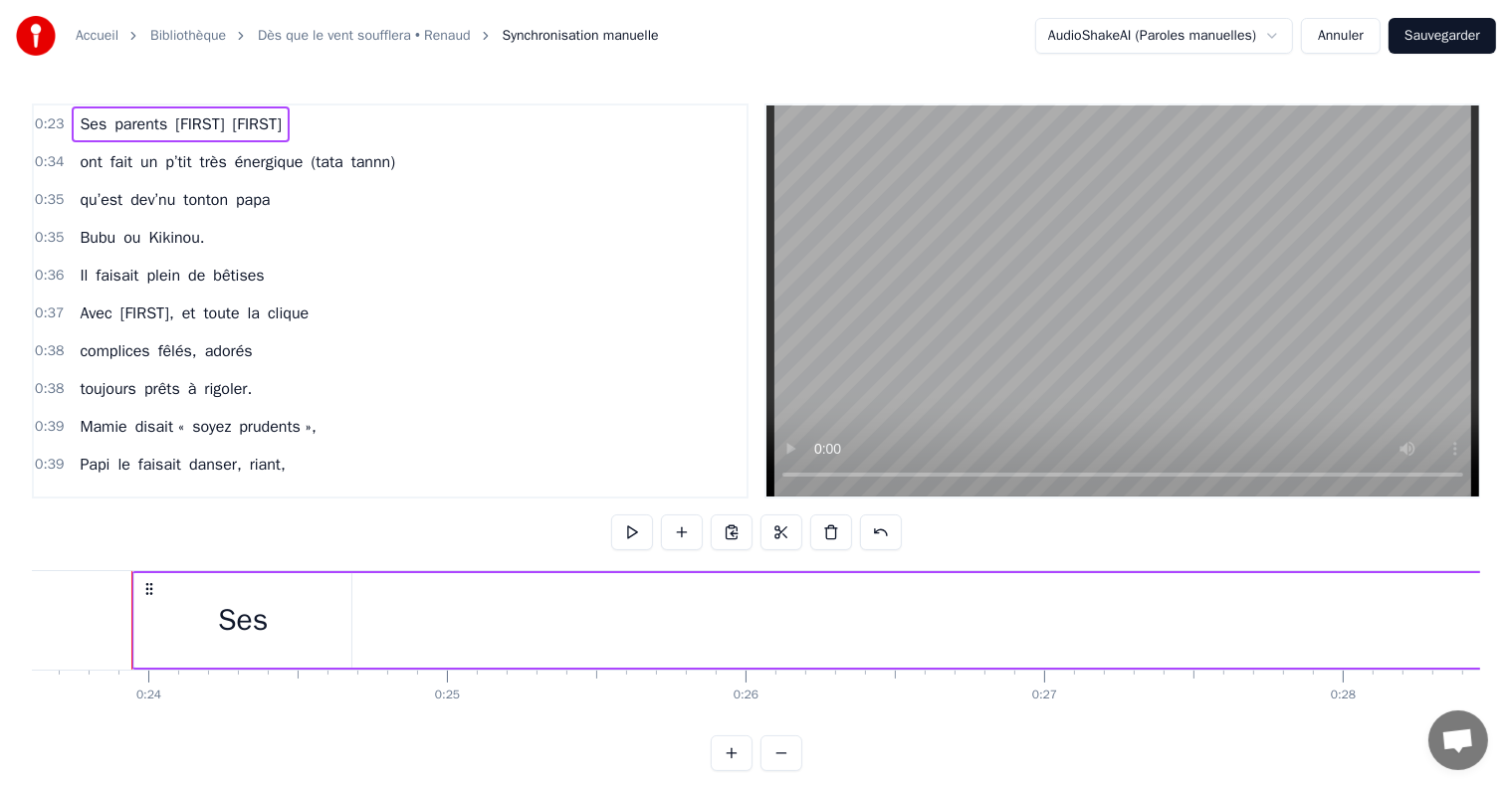 click on "0:23" at bounding box center [49, 124] 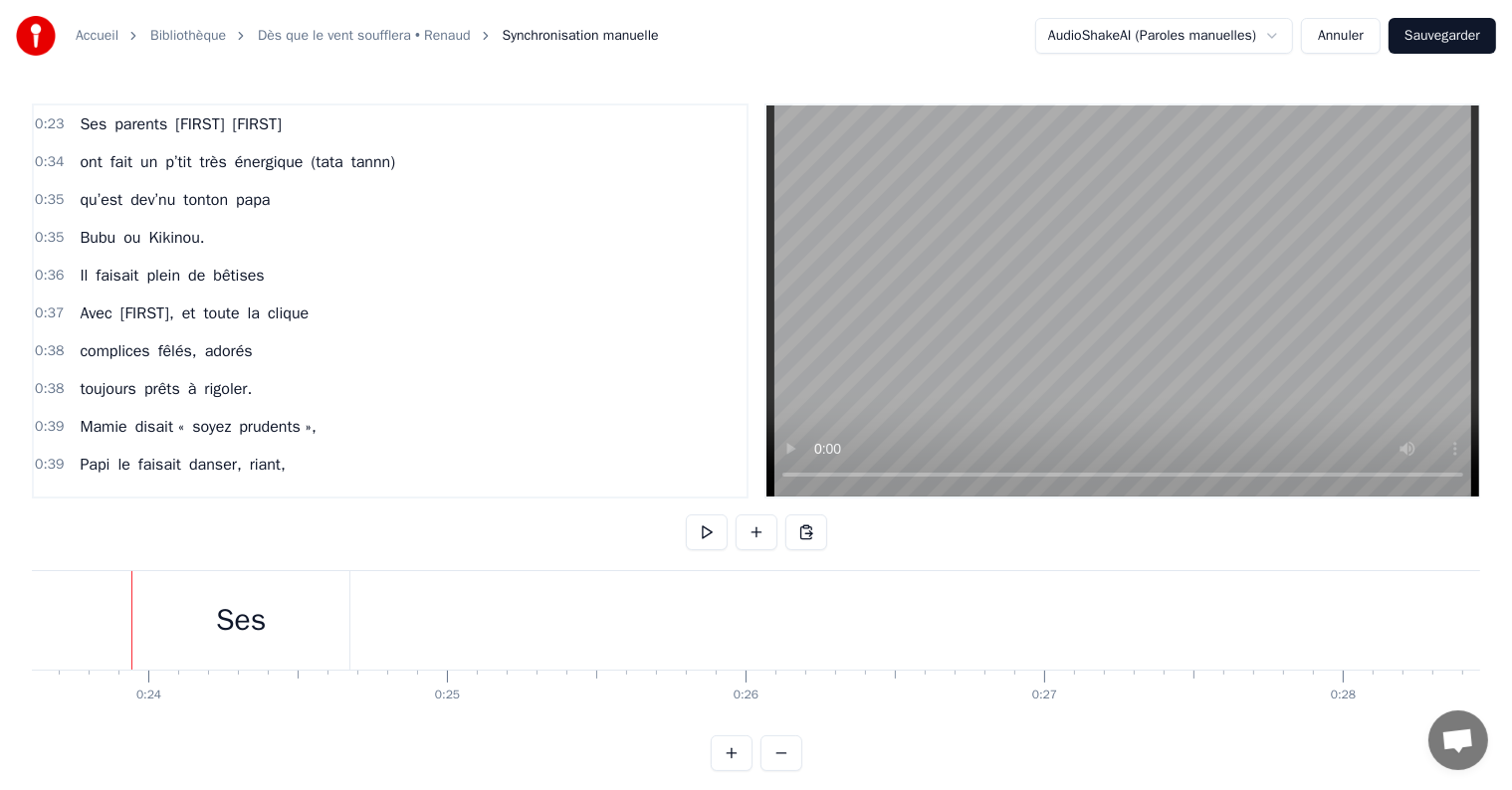 click on "Annuler" at bounding box center (1341, 36) 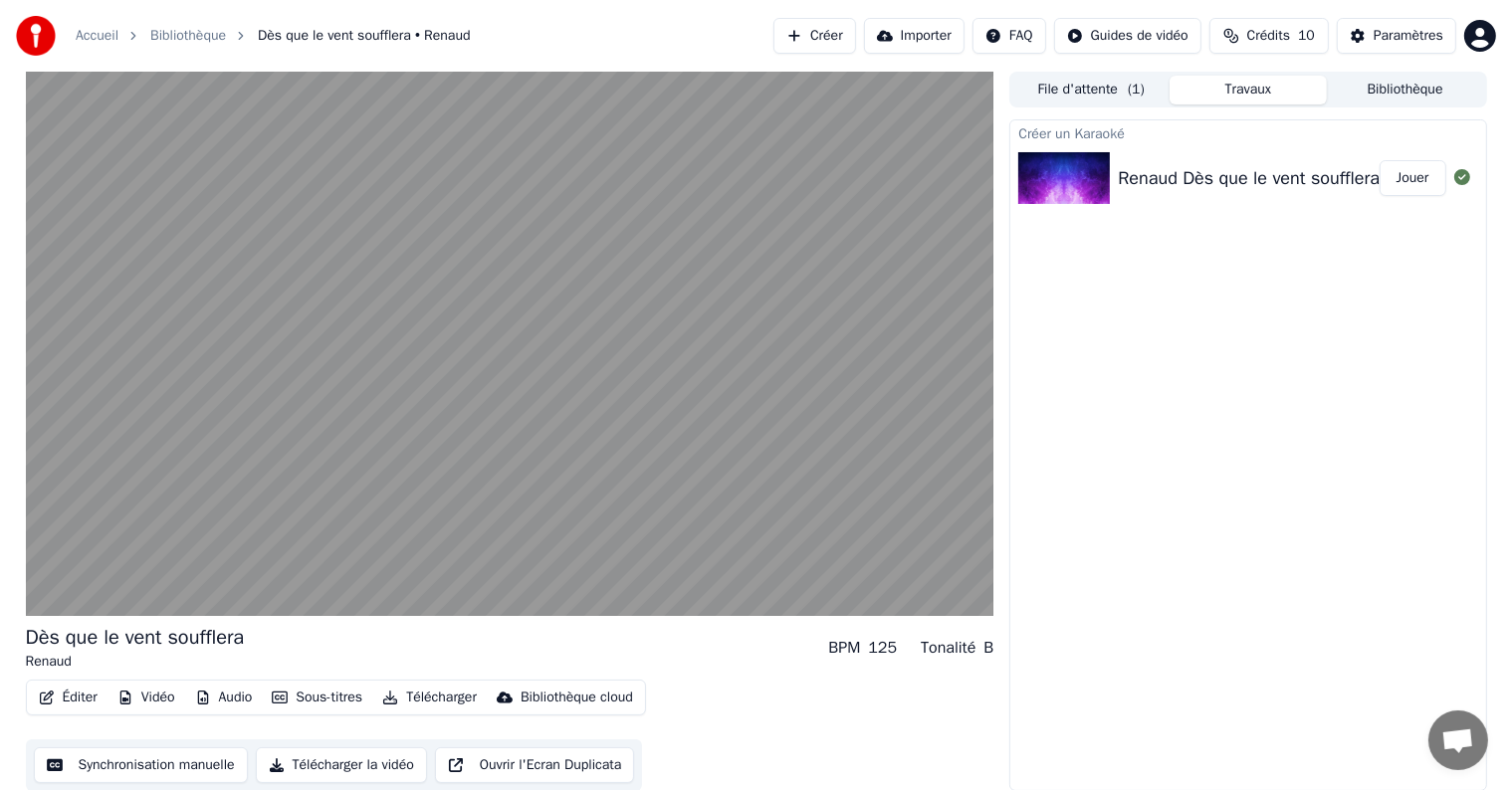 scroll, scrollTop: 1, scrollLeft: 0, axis: vertical 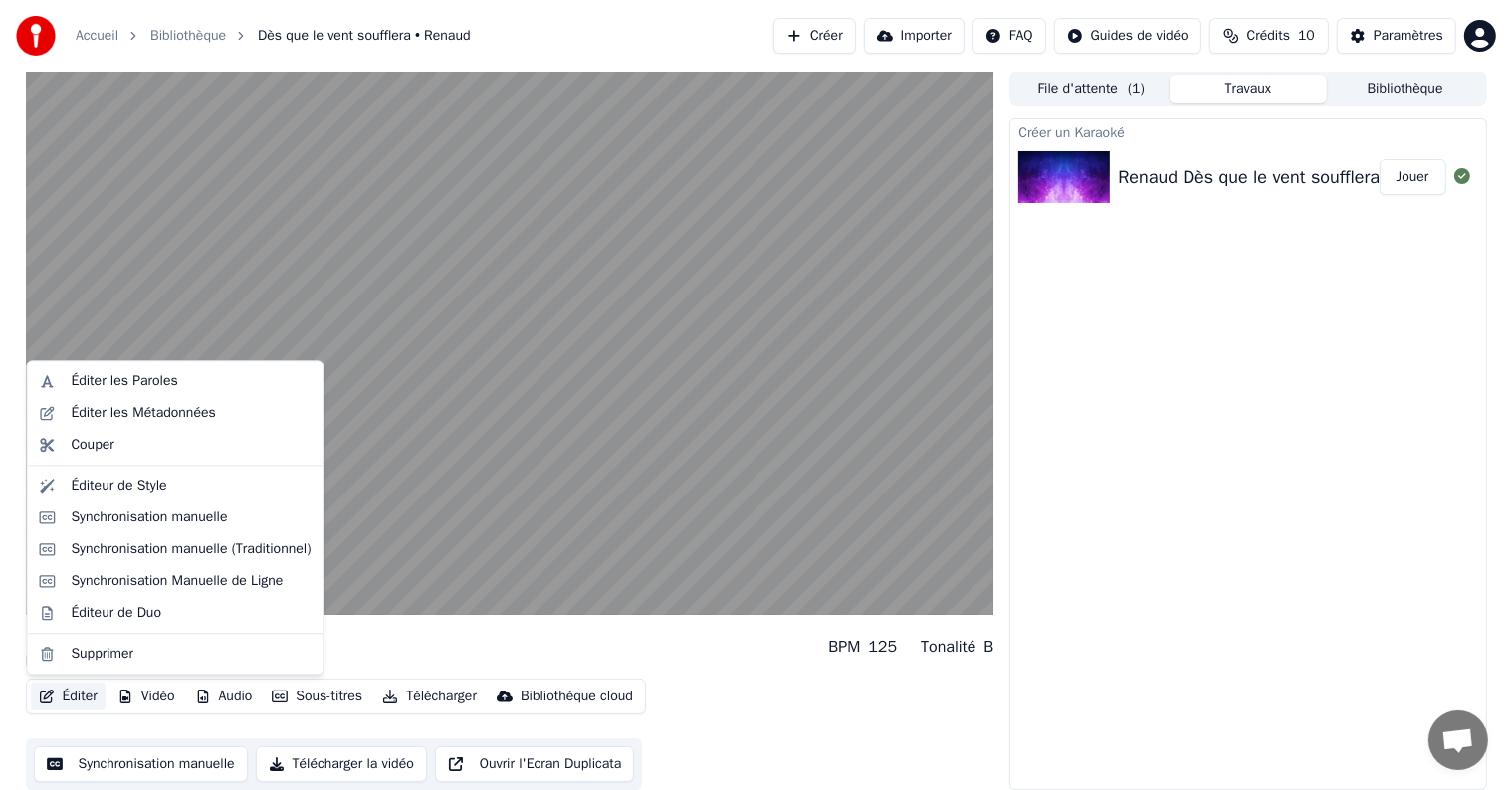 click on "Éditer" at bounding box center [68, 696] 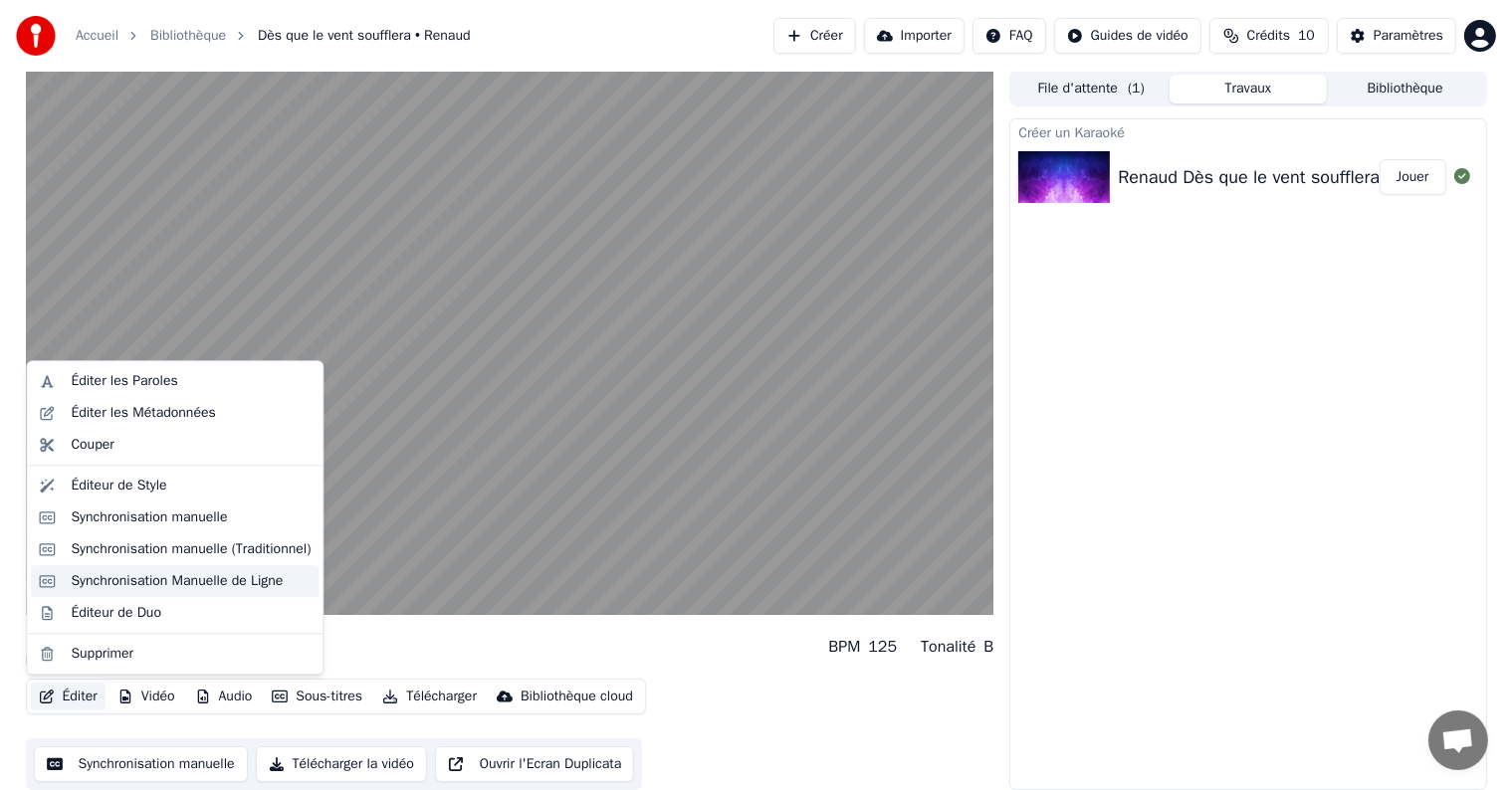 click on "Synchronisation Manuelle de Ligne" at bounding box center (174, 581) 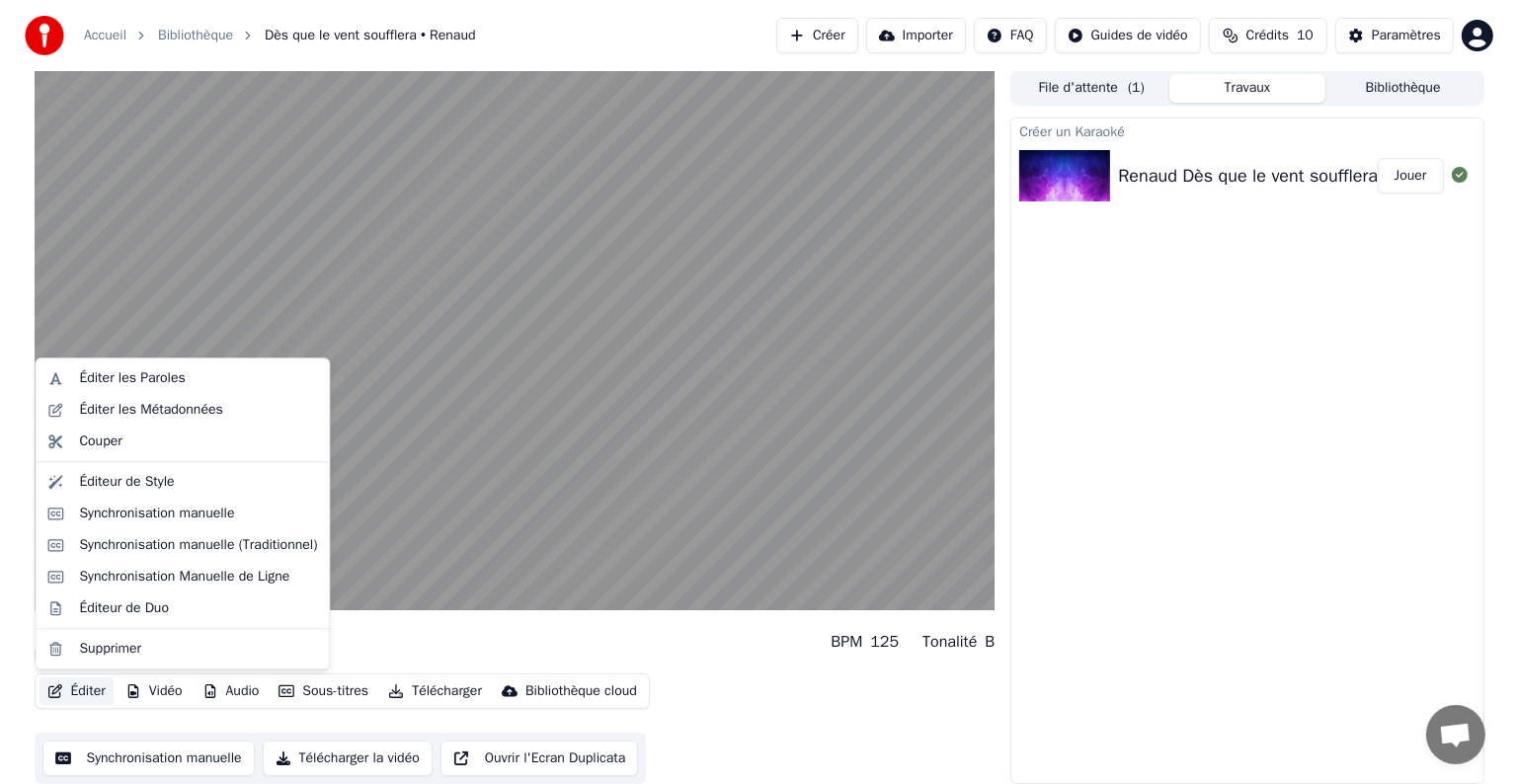 scroll, scrollTop: 0, scrollLeft: 0, axis: both 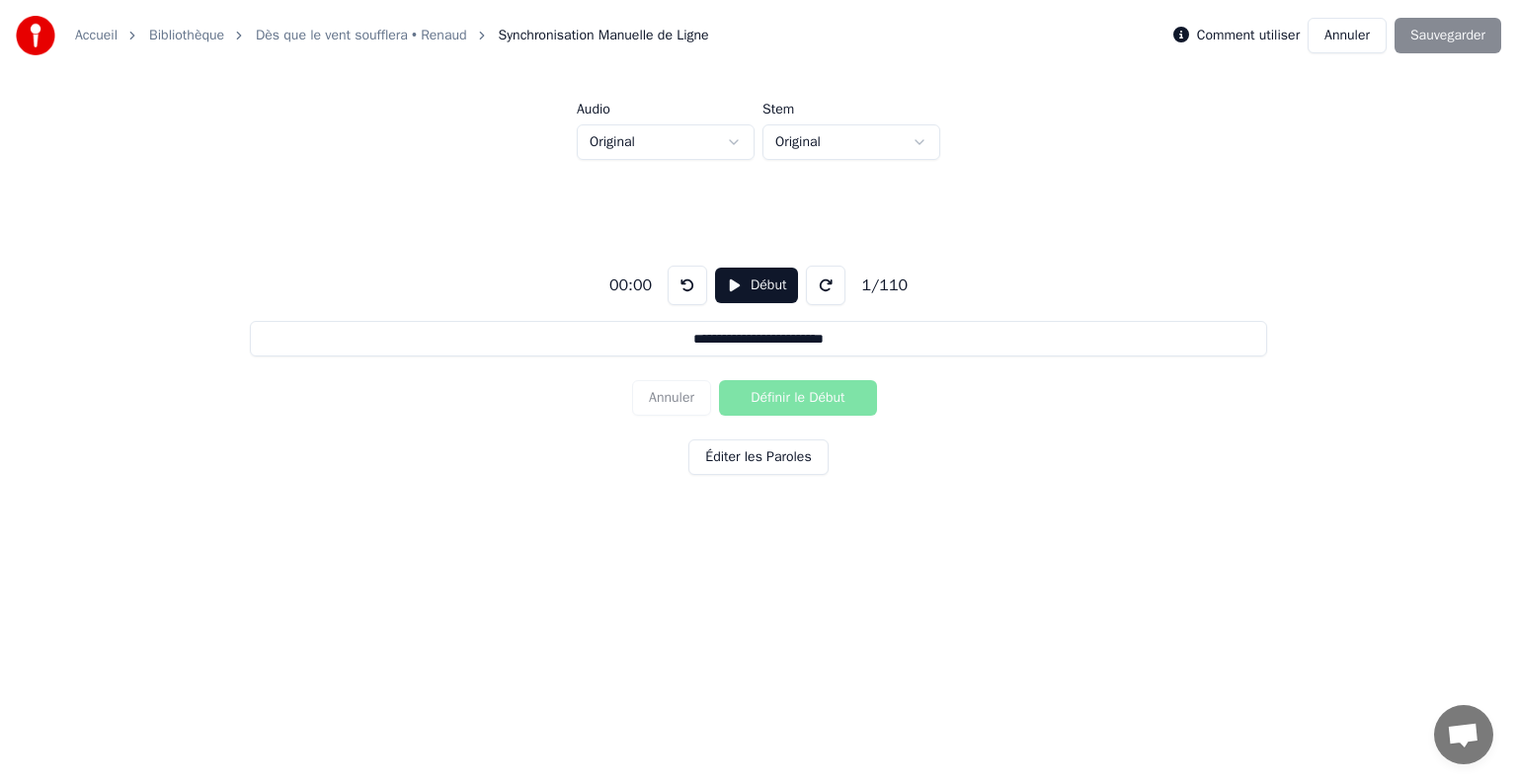 click on "Début" at bounding box center [757, 285] 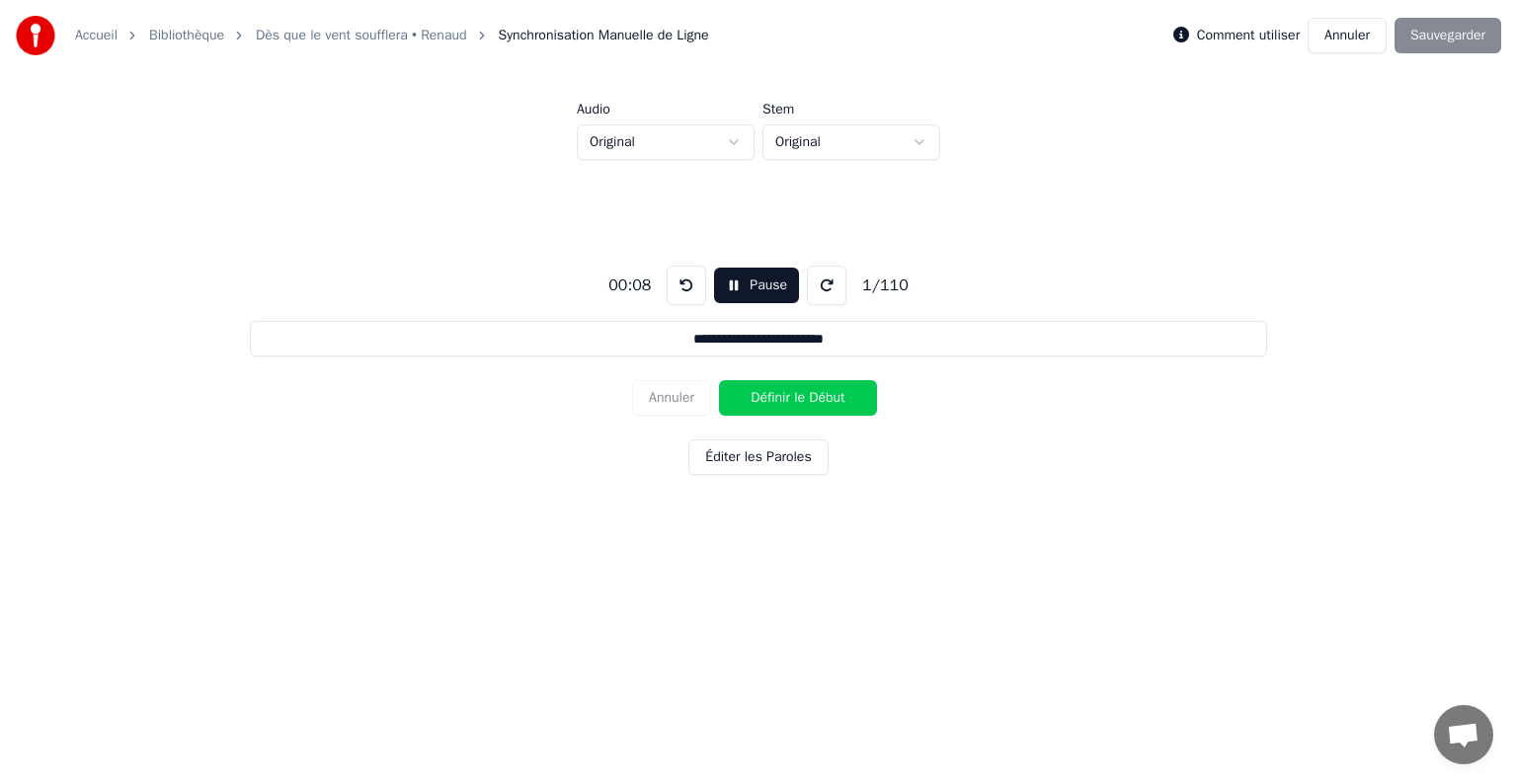 click on "Pause" at bounding box center (757, 285) 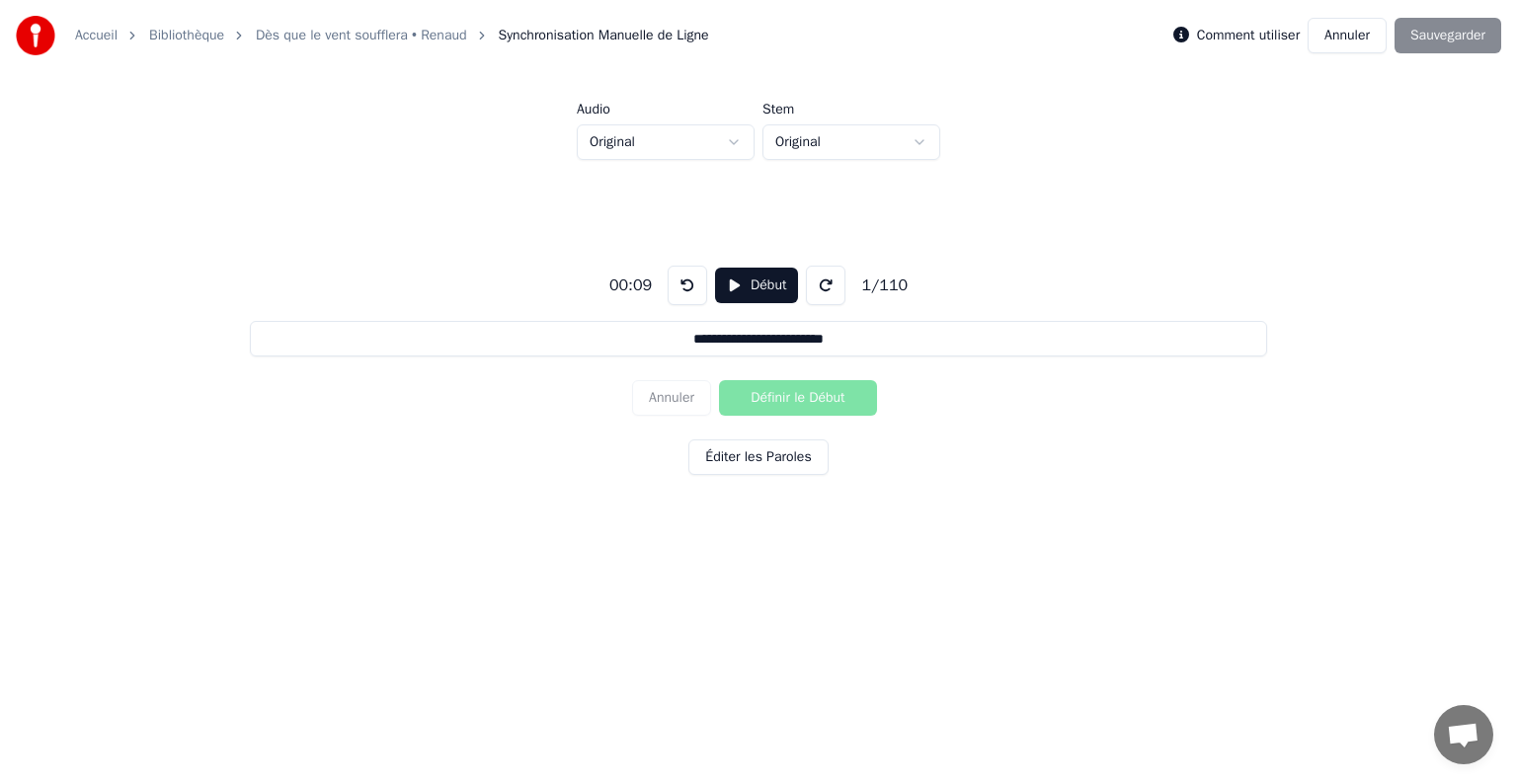 click at bounding box center [687, 285] 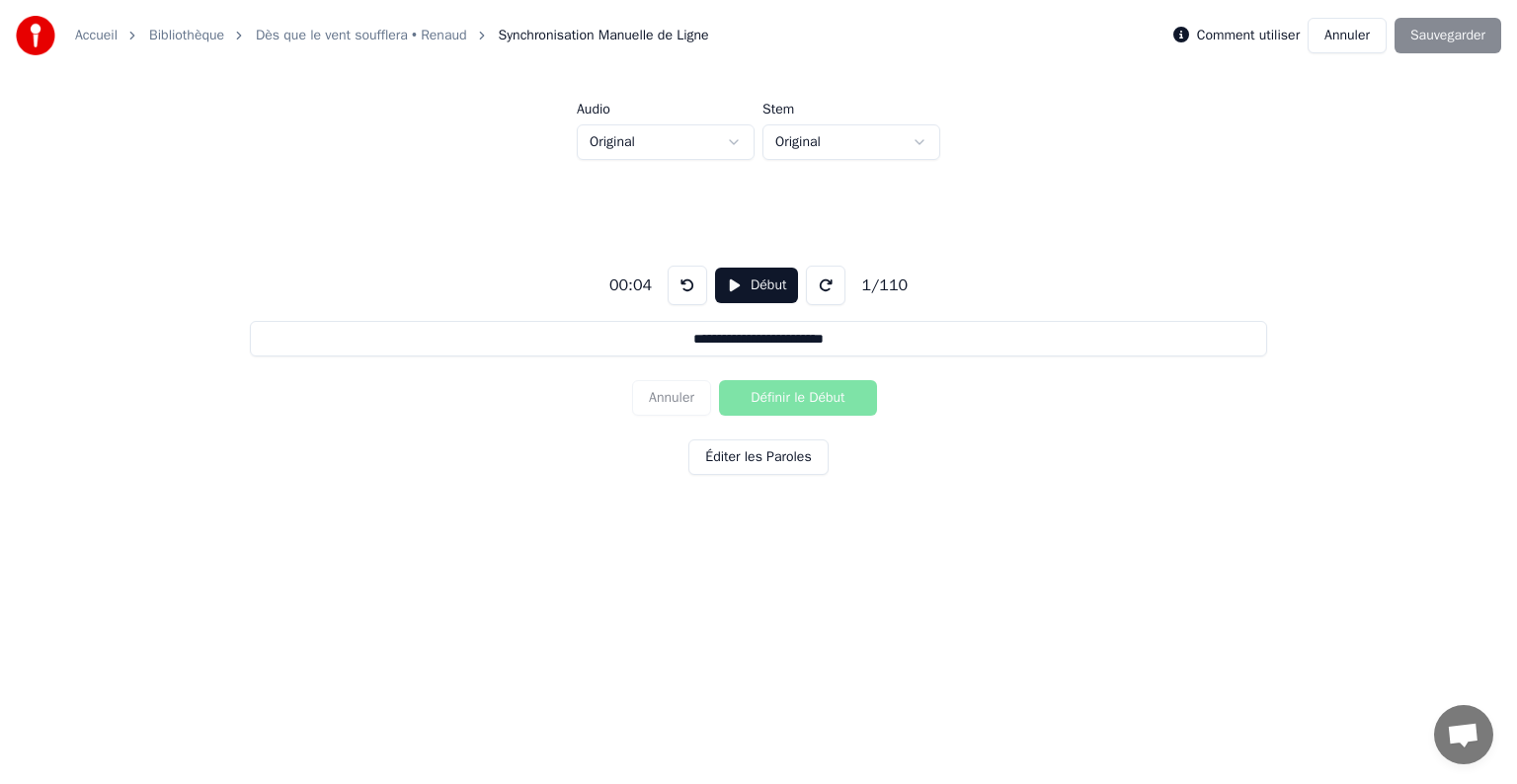 click on "Début" at bounding box center [757, 285] 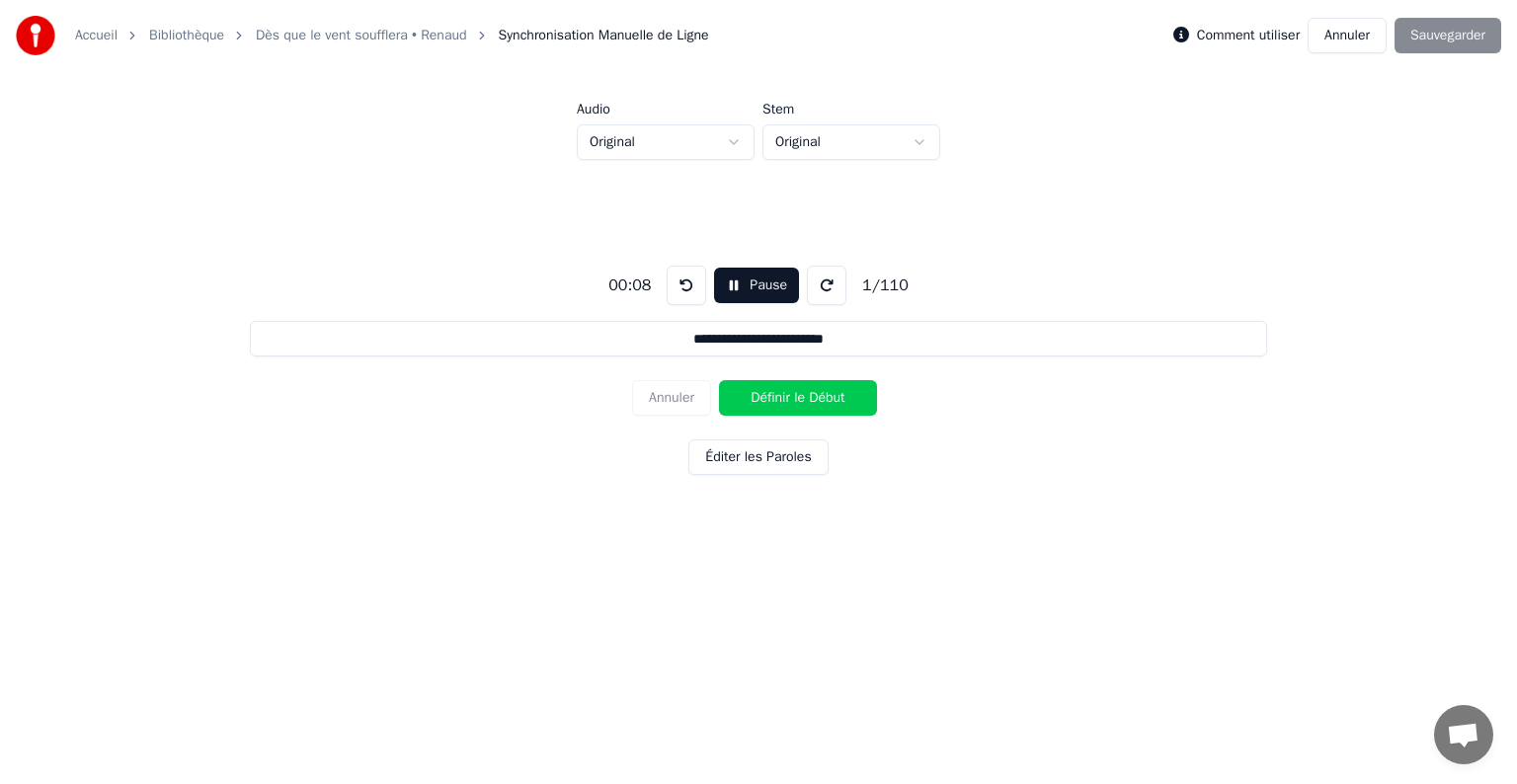 click on "Pause" at bounding box center (757, 285) 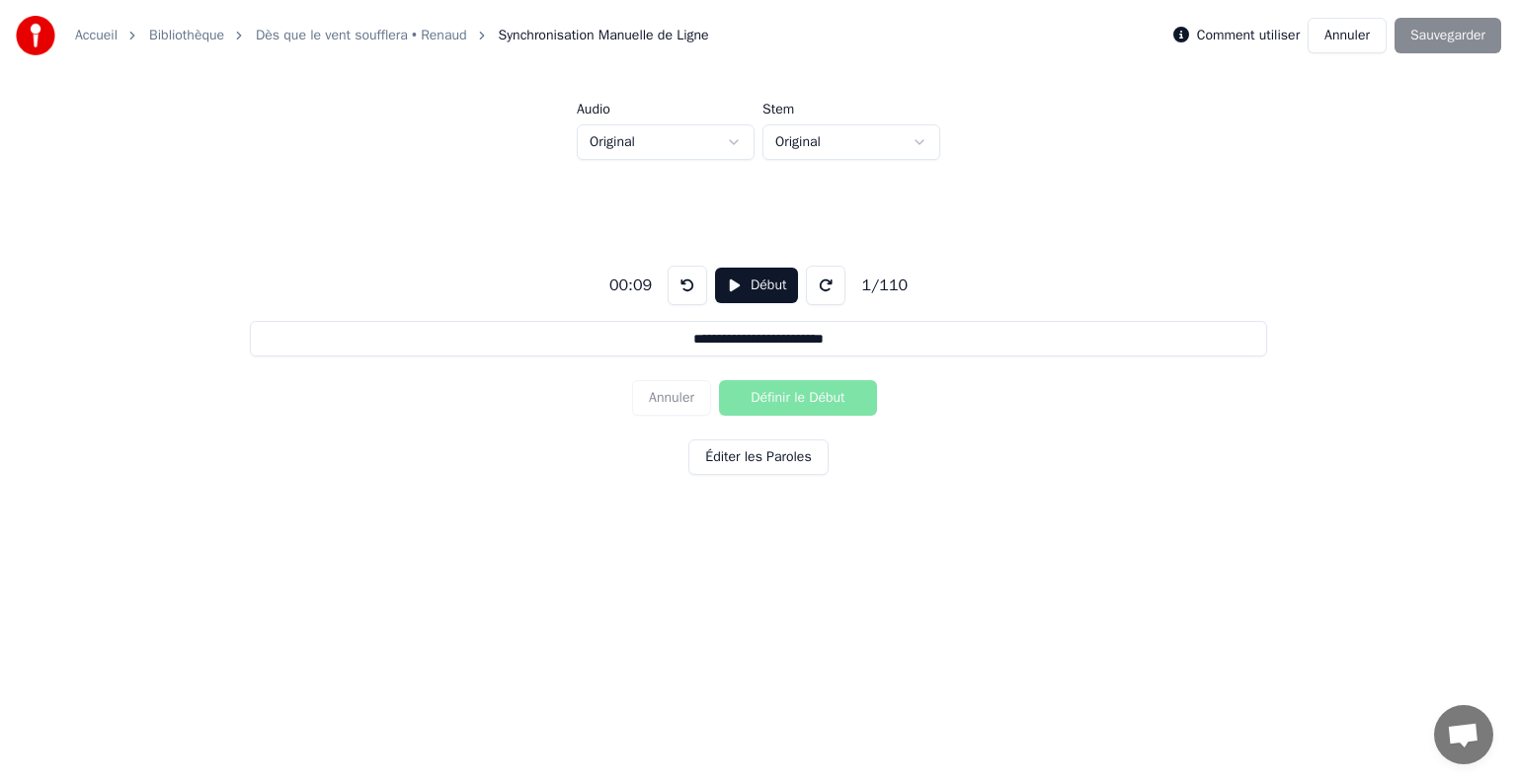 click on "Début" at bounding box center [757, 285] 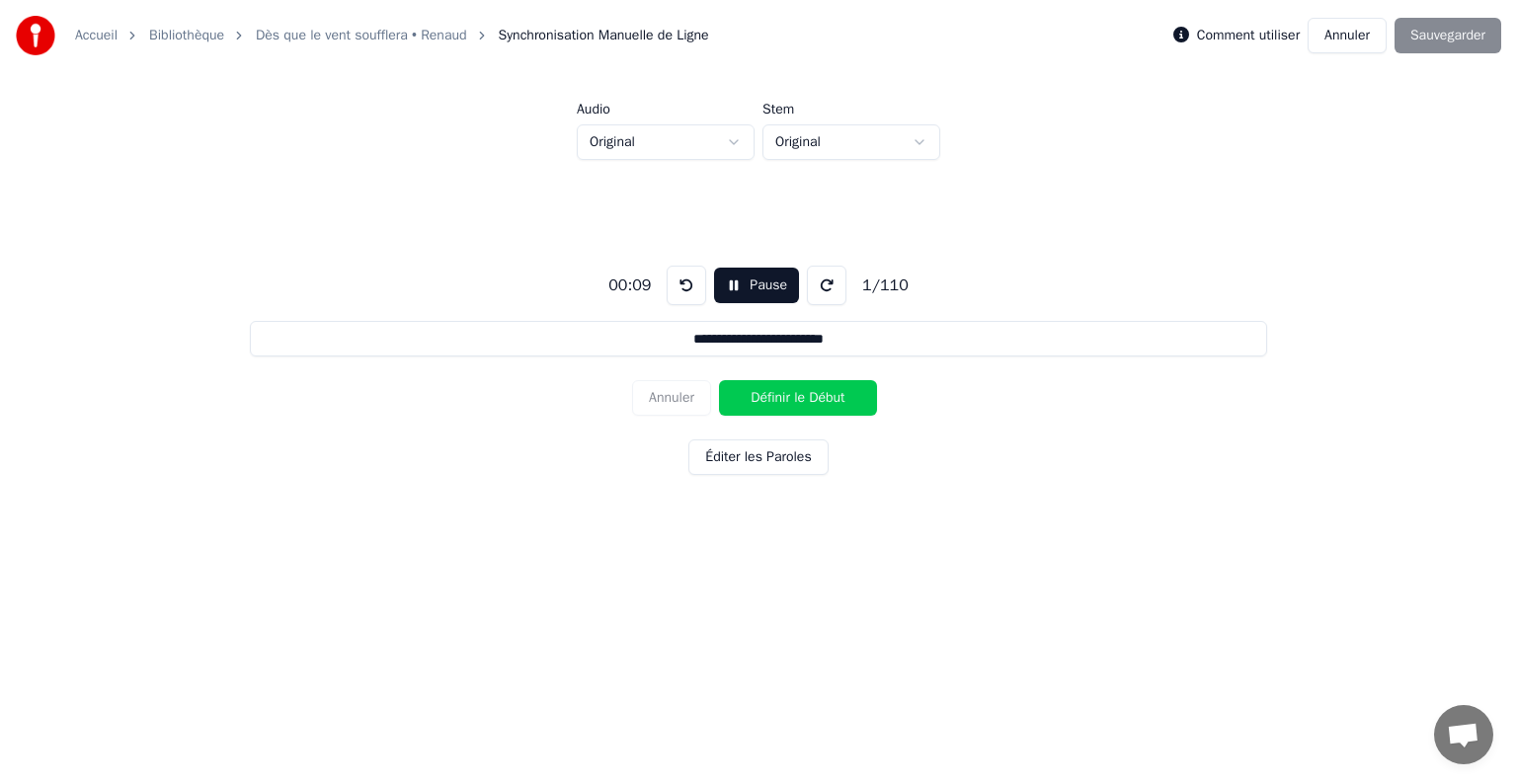 click on "Définir le Début" at bounding box center (798, 398) 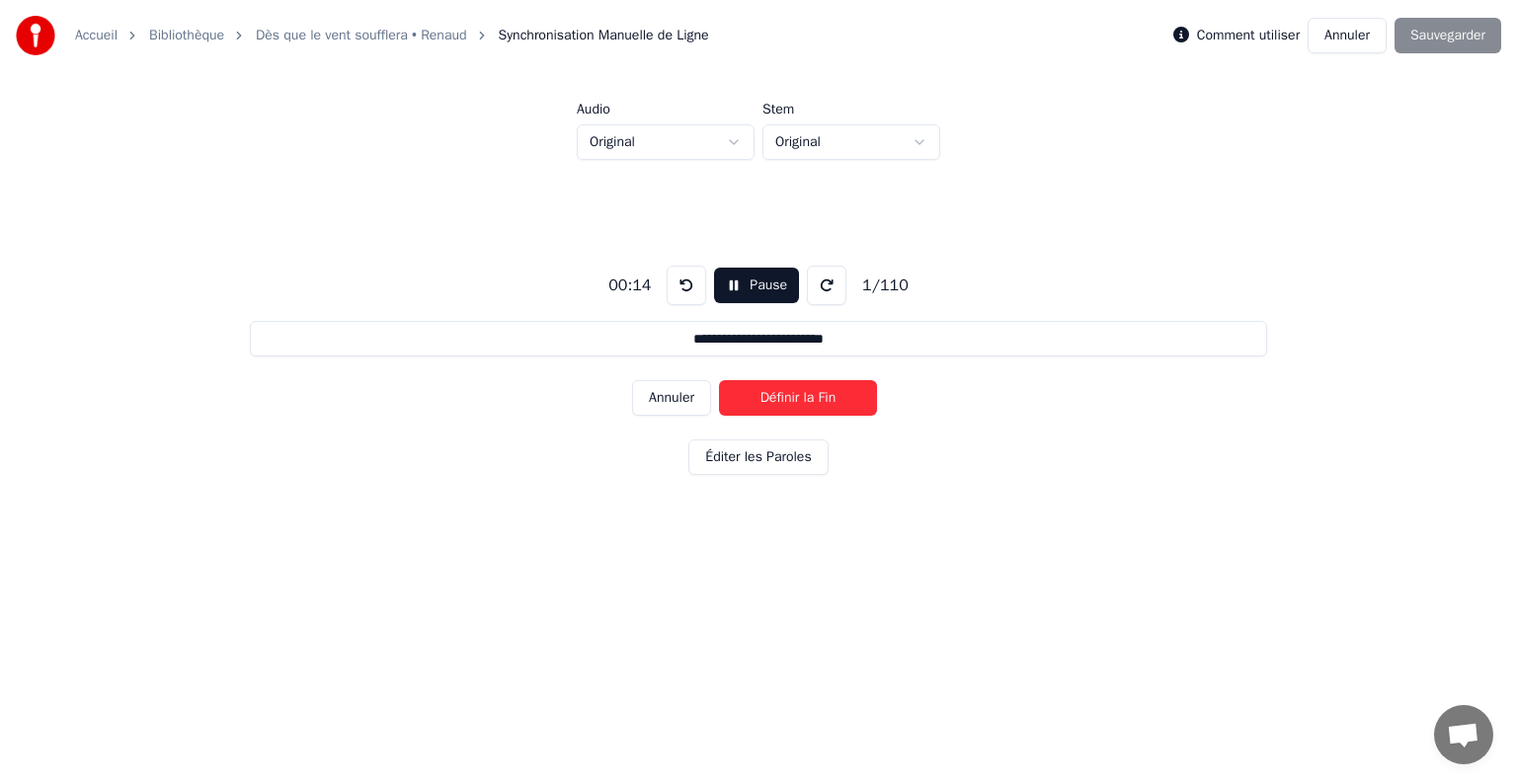 click on "Pause" at bounding box center (757, 285) 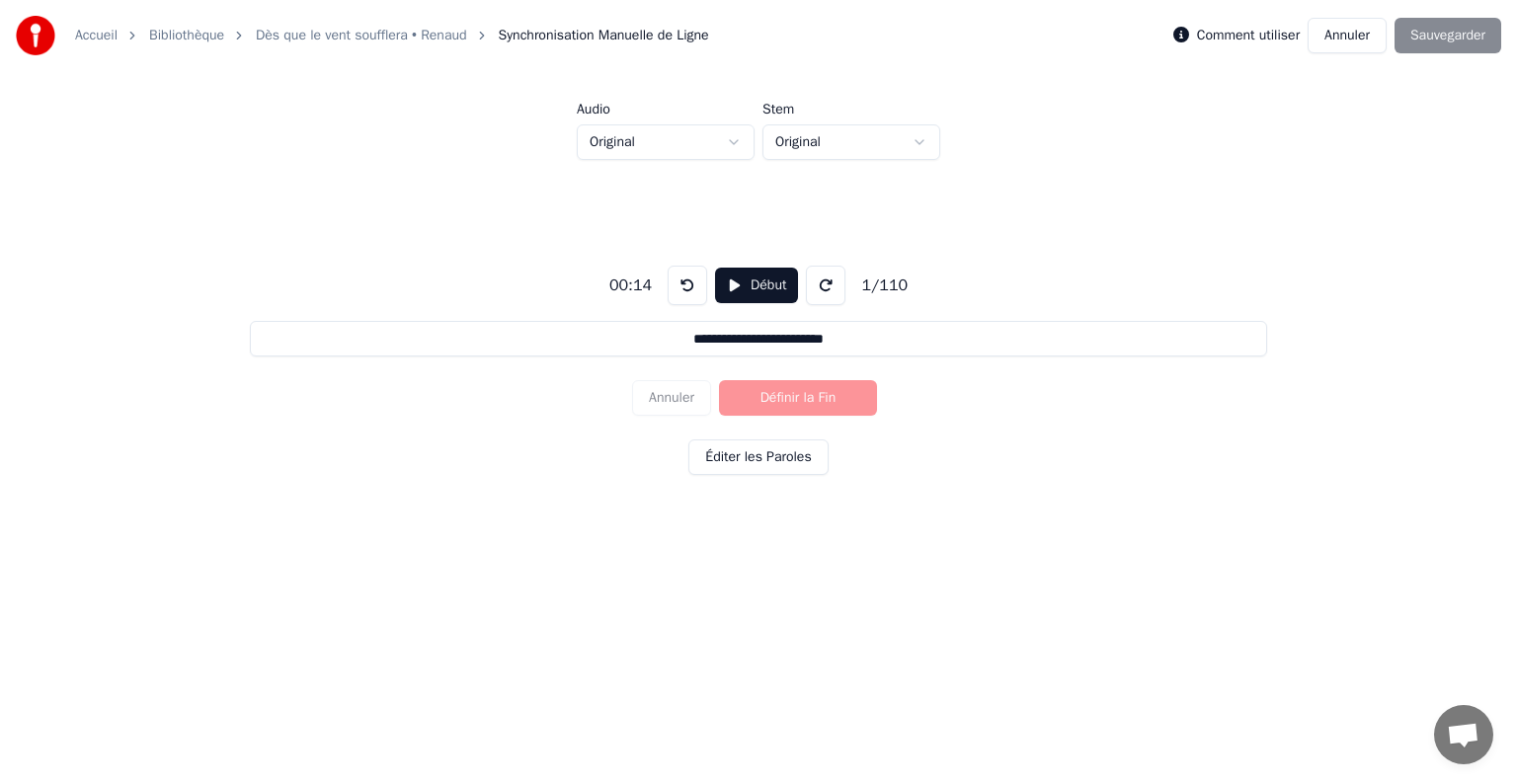 click at bounding box center (687, 285) 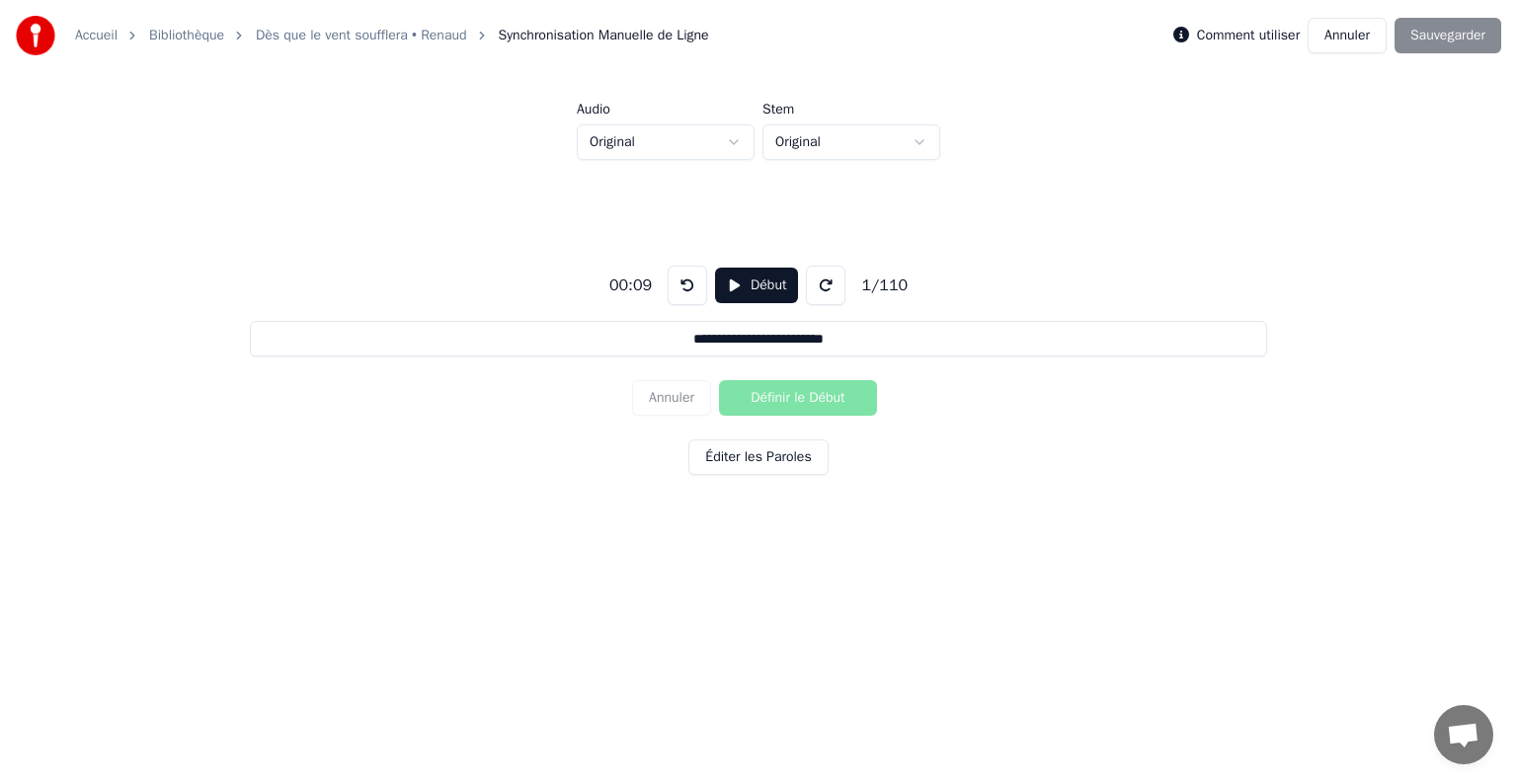 click on "Début" at bounding box center [757, 285] 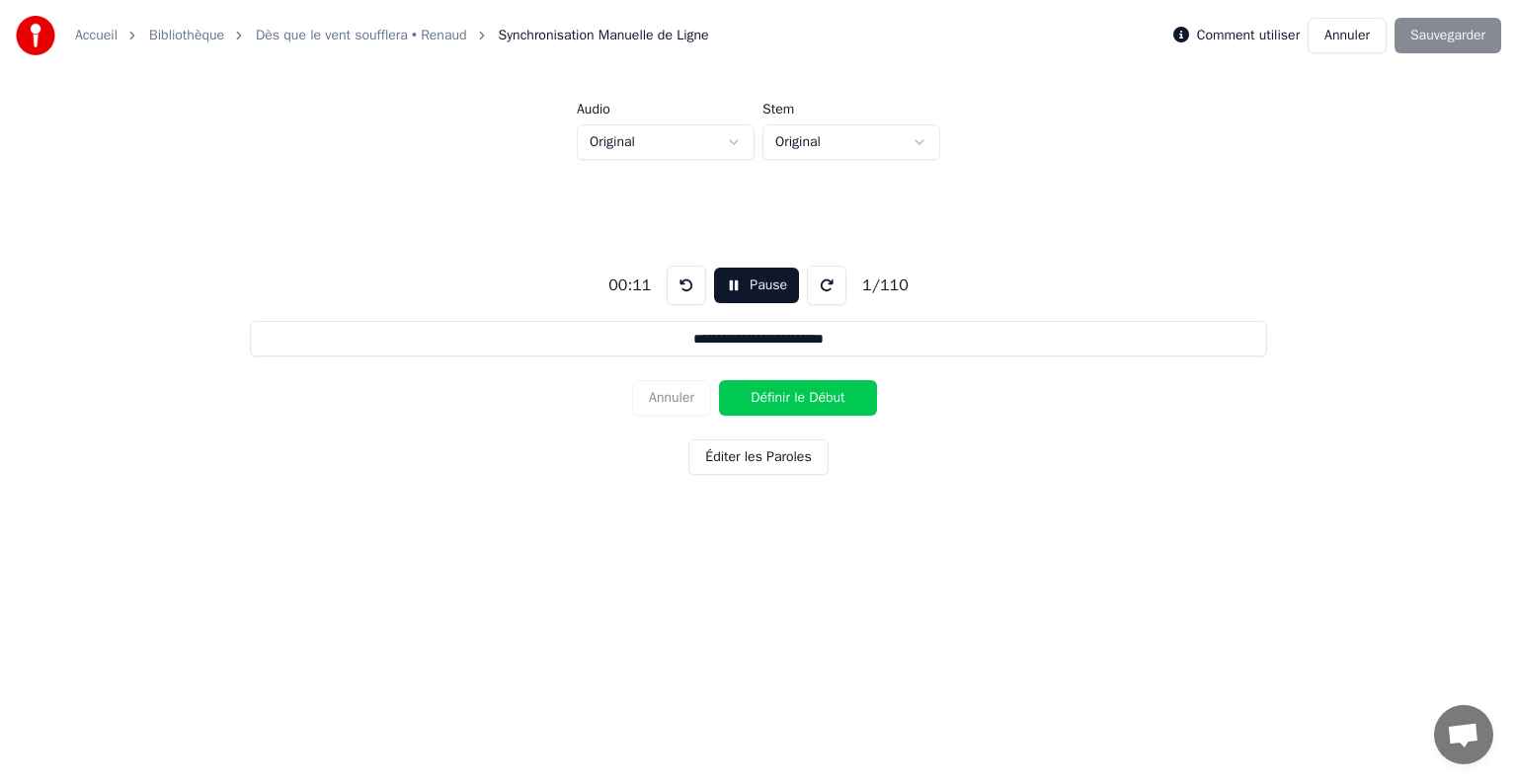 click at bounding box center (686, 285) 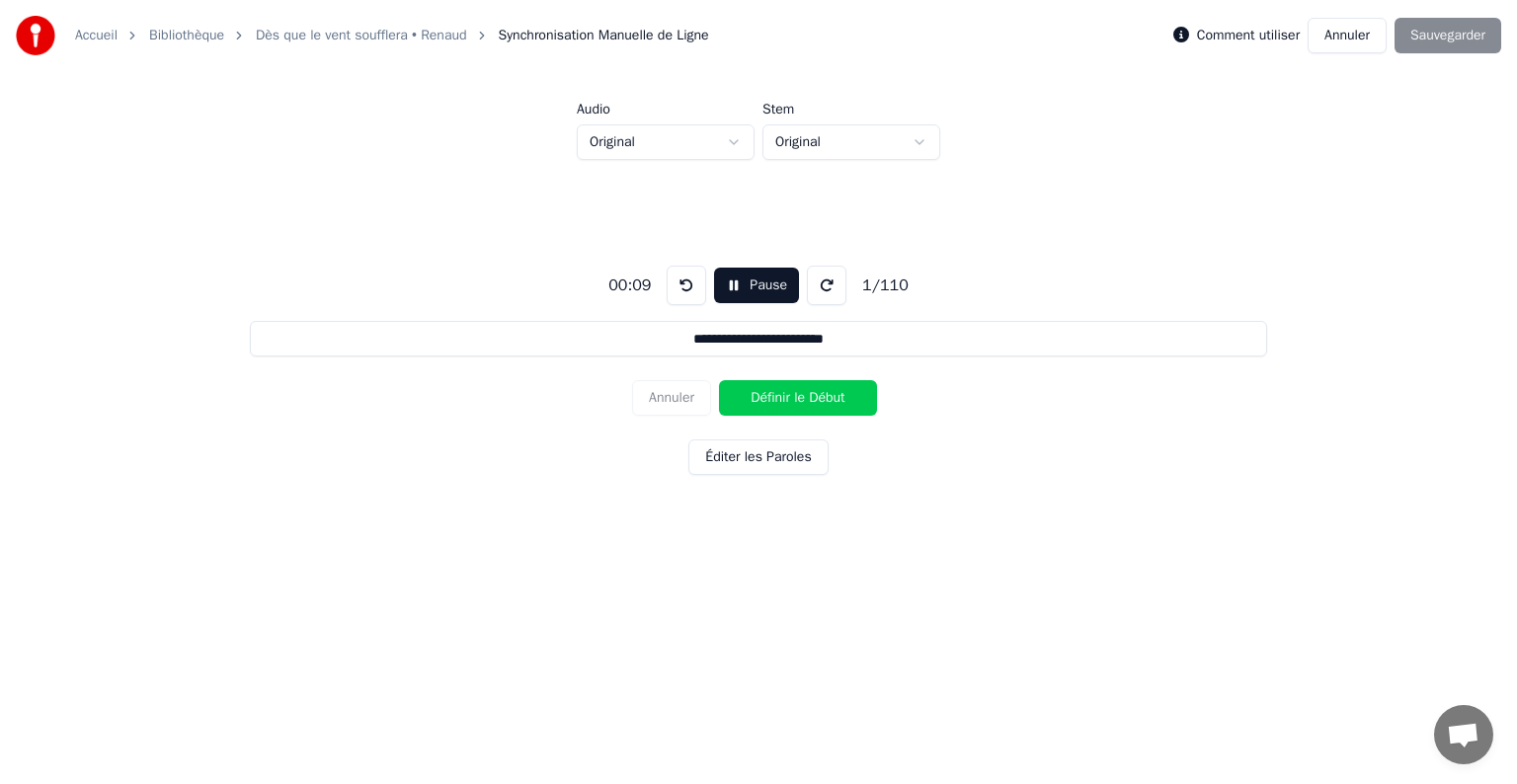 click on "Définir le Début" at bounding box center [798, 398] 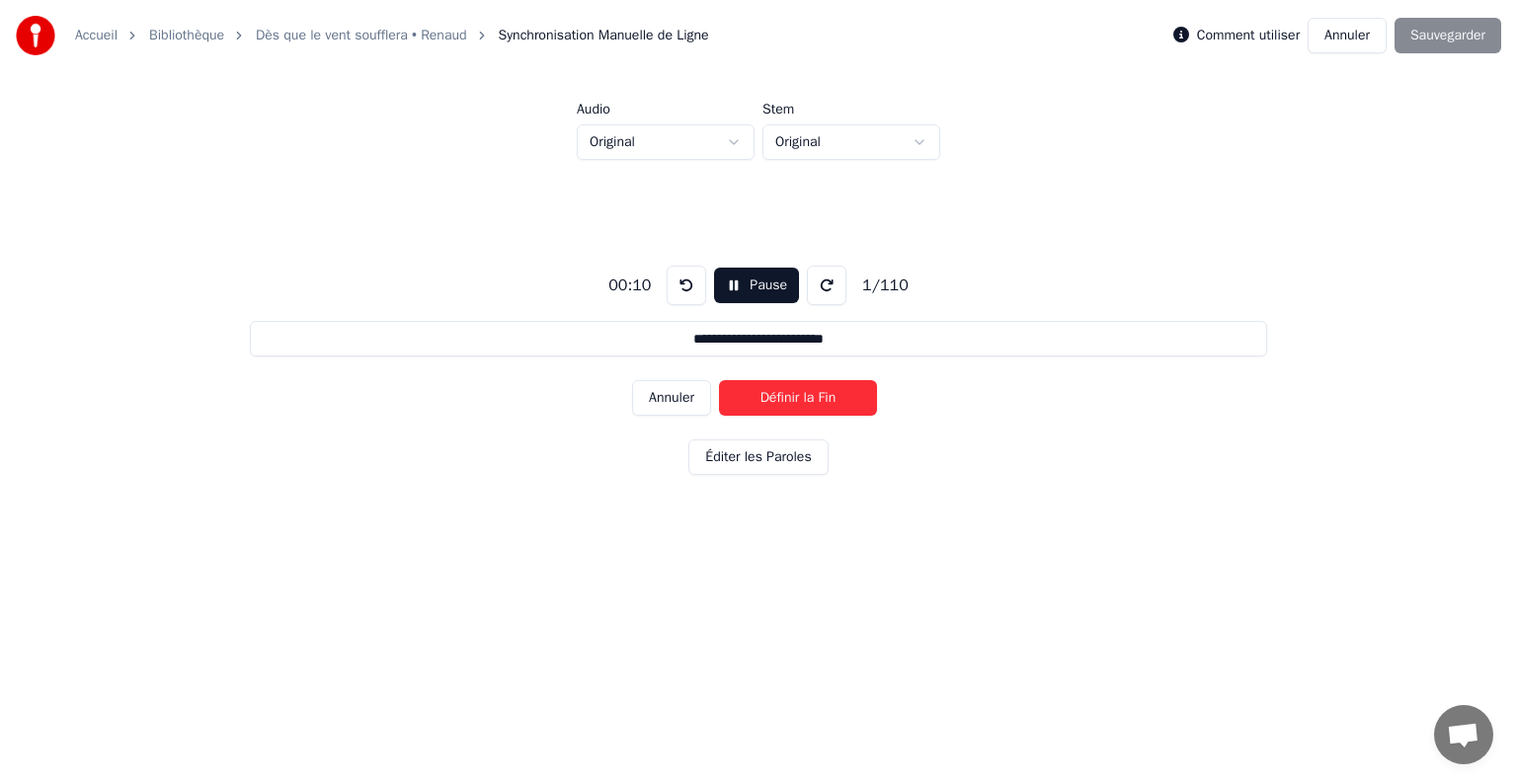 click on "Définir la Fin" at bounding box center [798, 398] 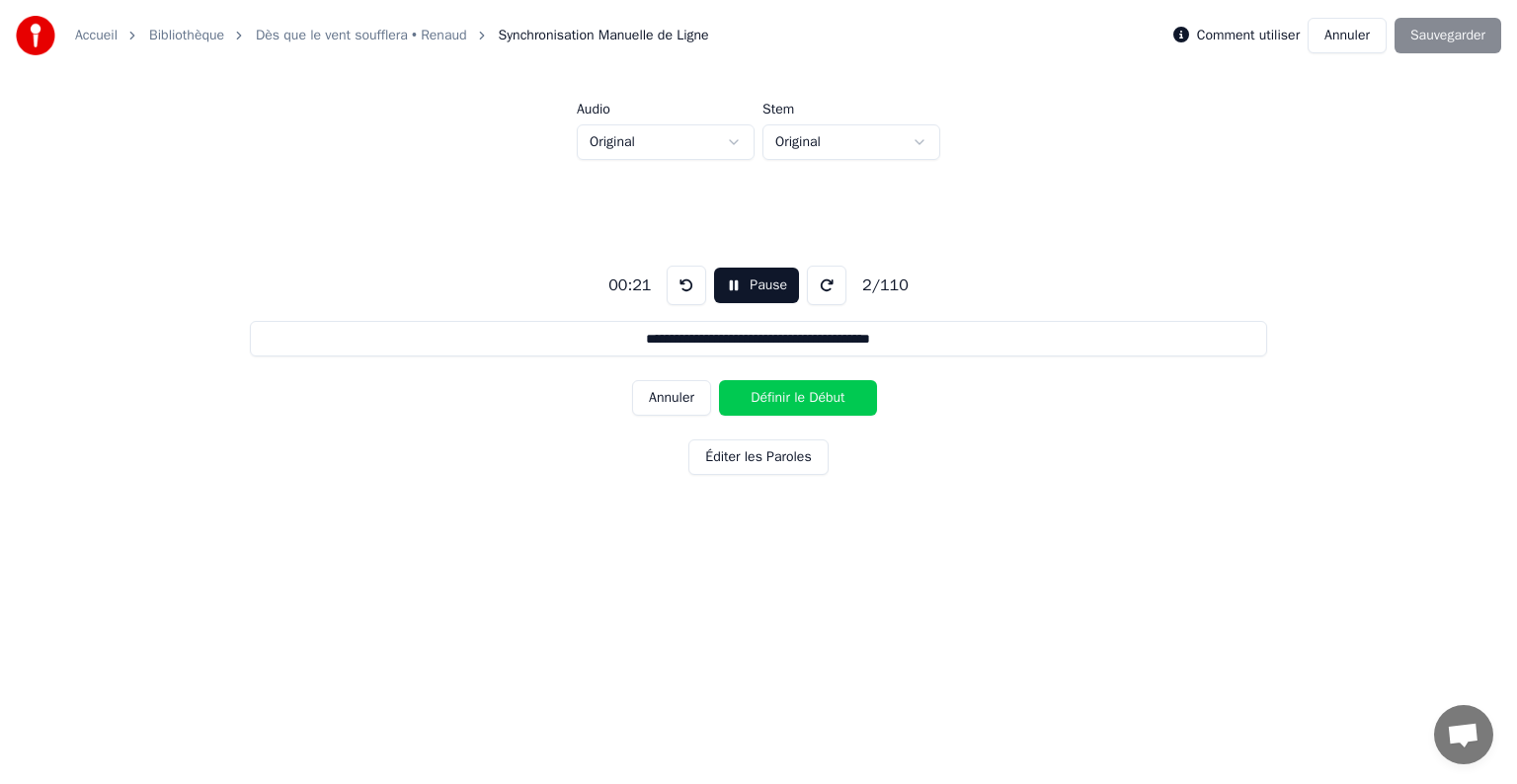 click on "Pause" at bounding box center [757, 285] 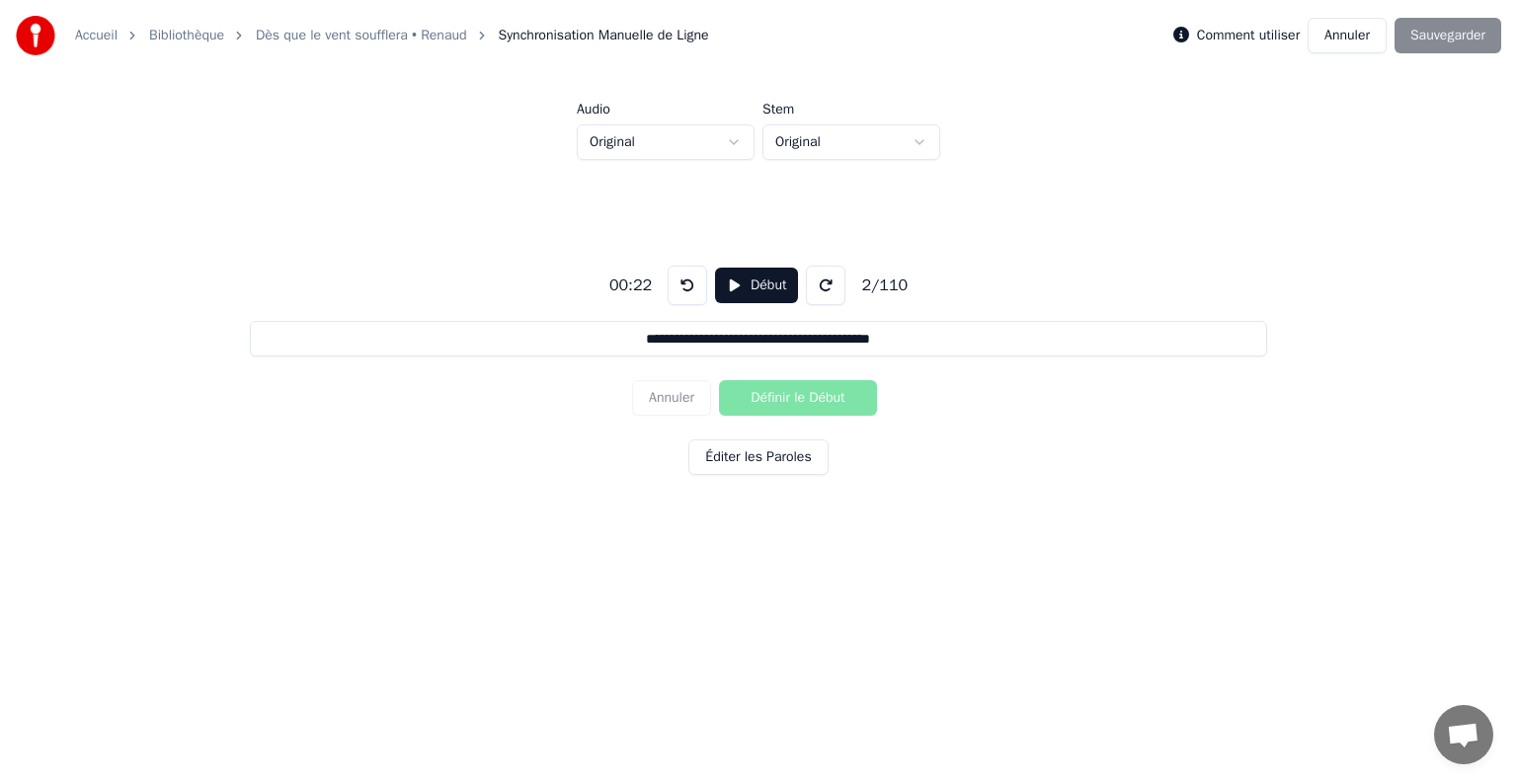 click on "Éditer les Paroles" at bounding box center (758, 457) 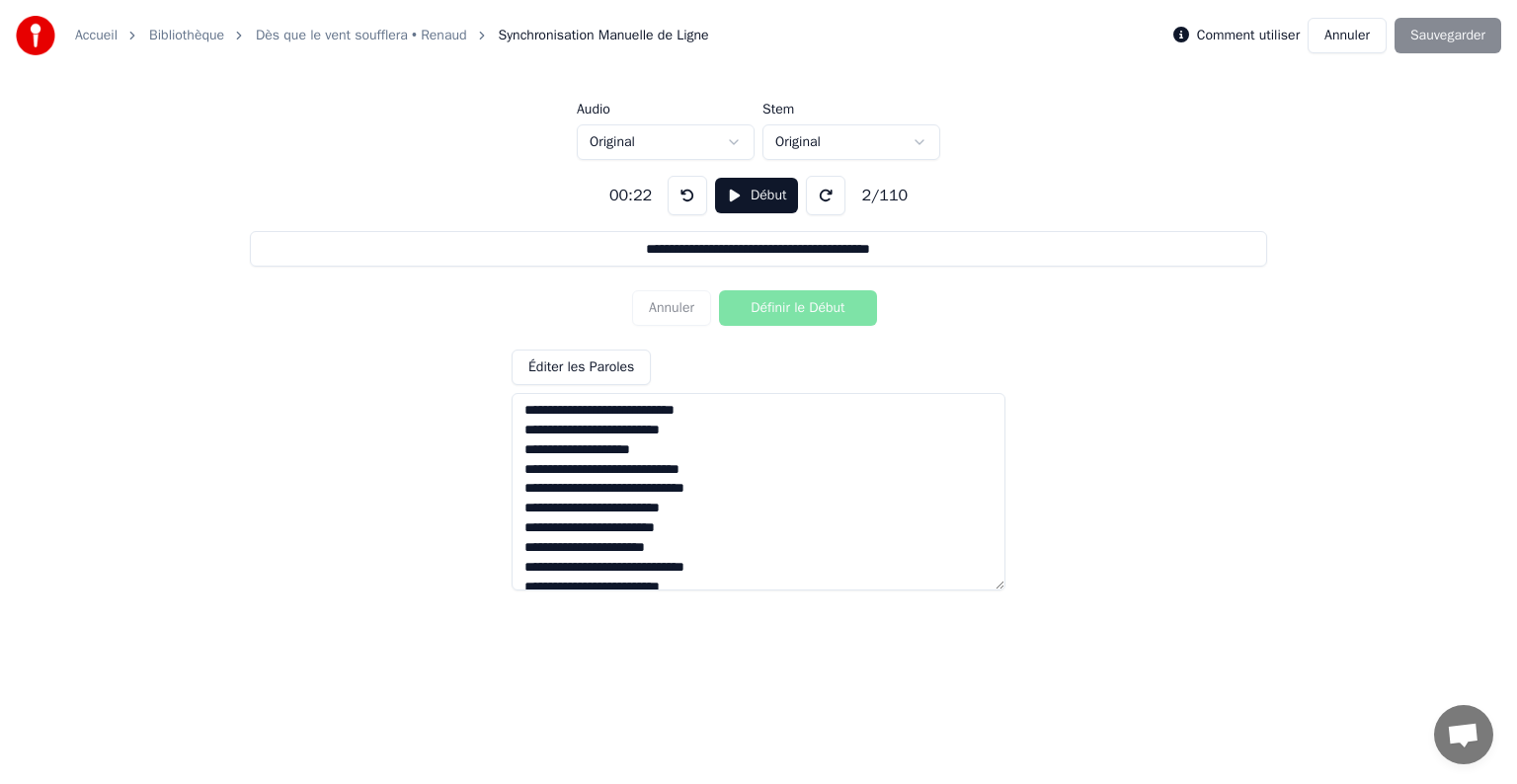 scroll, scrollTop: 1876, scrollLeft: 0, axis: vertical 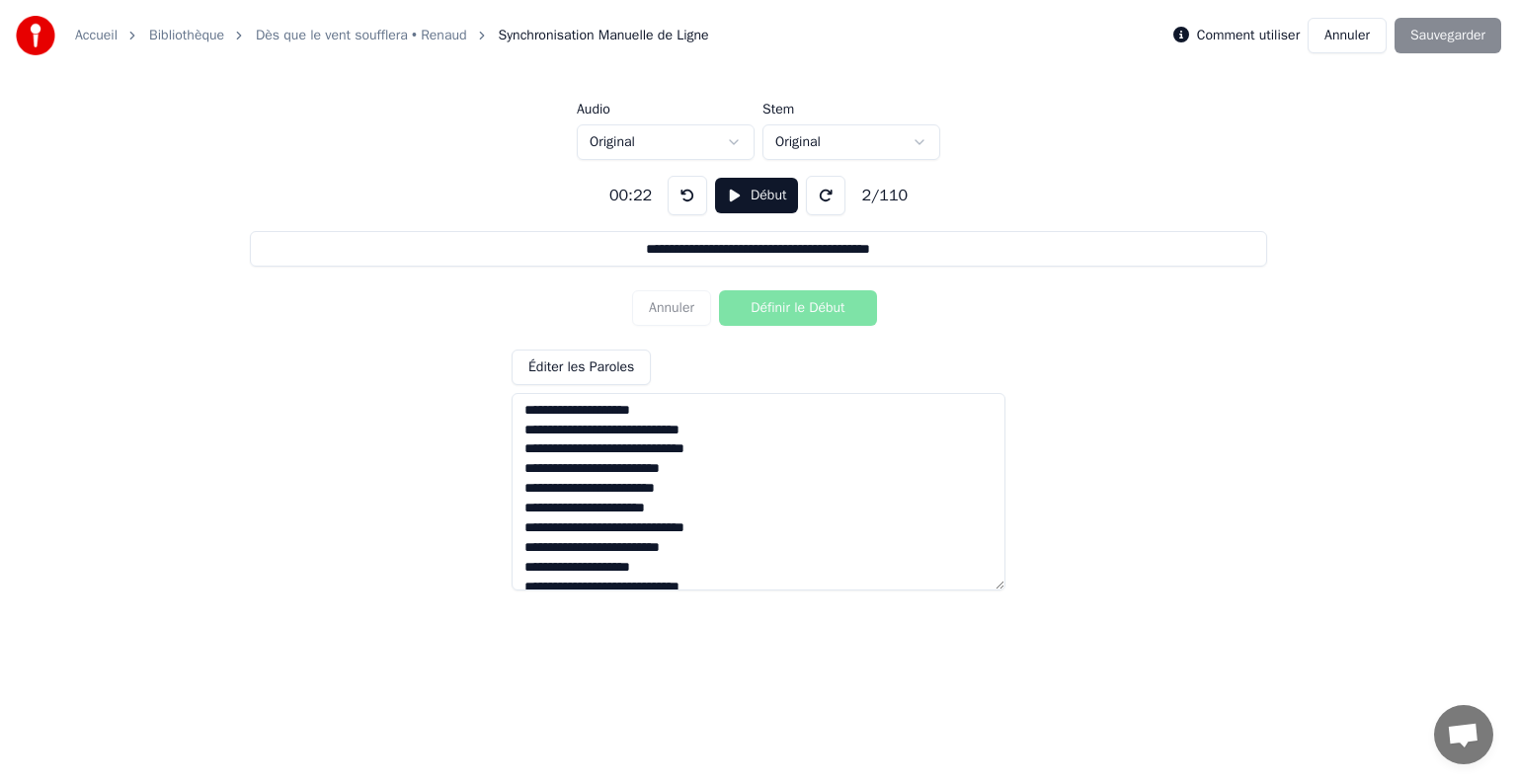 click on "**********" at bounding box center (758, 302) 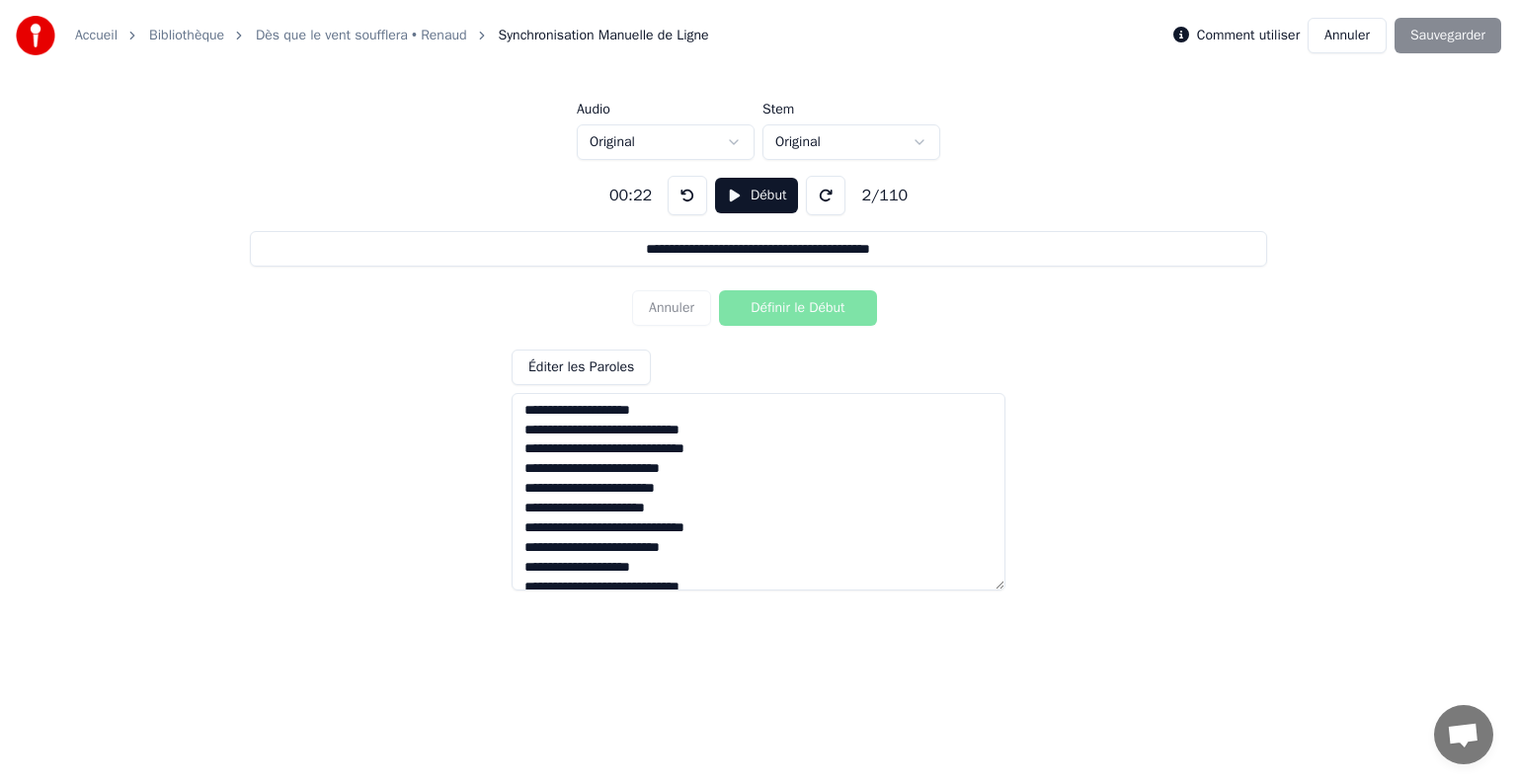 click on "**********" at bounding box center [758, 302] 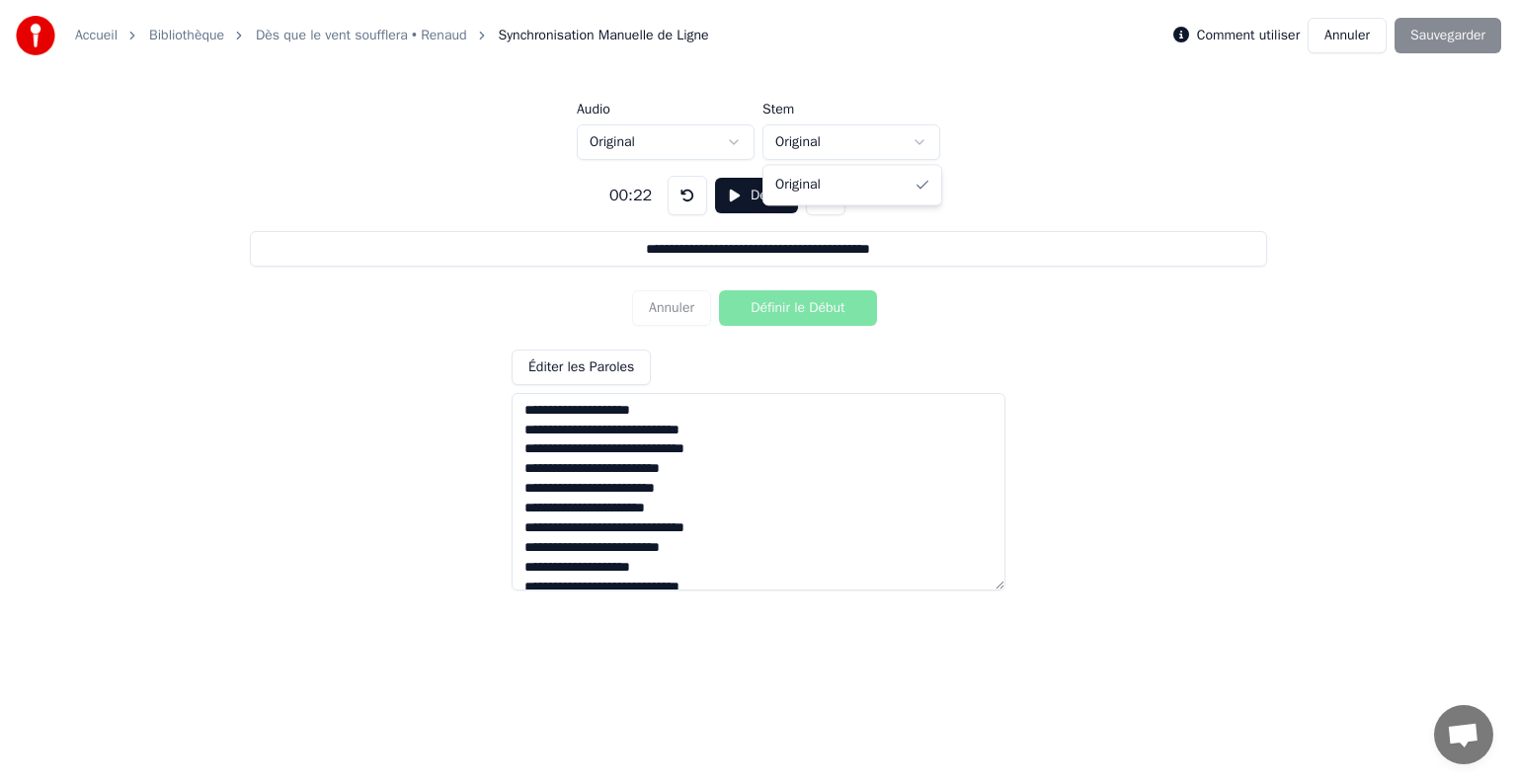 click on "**********" at bounding box center (758, 302) 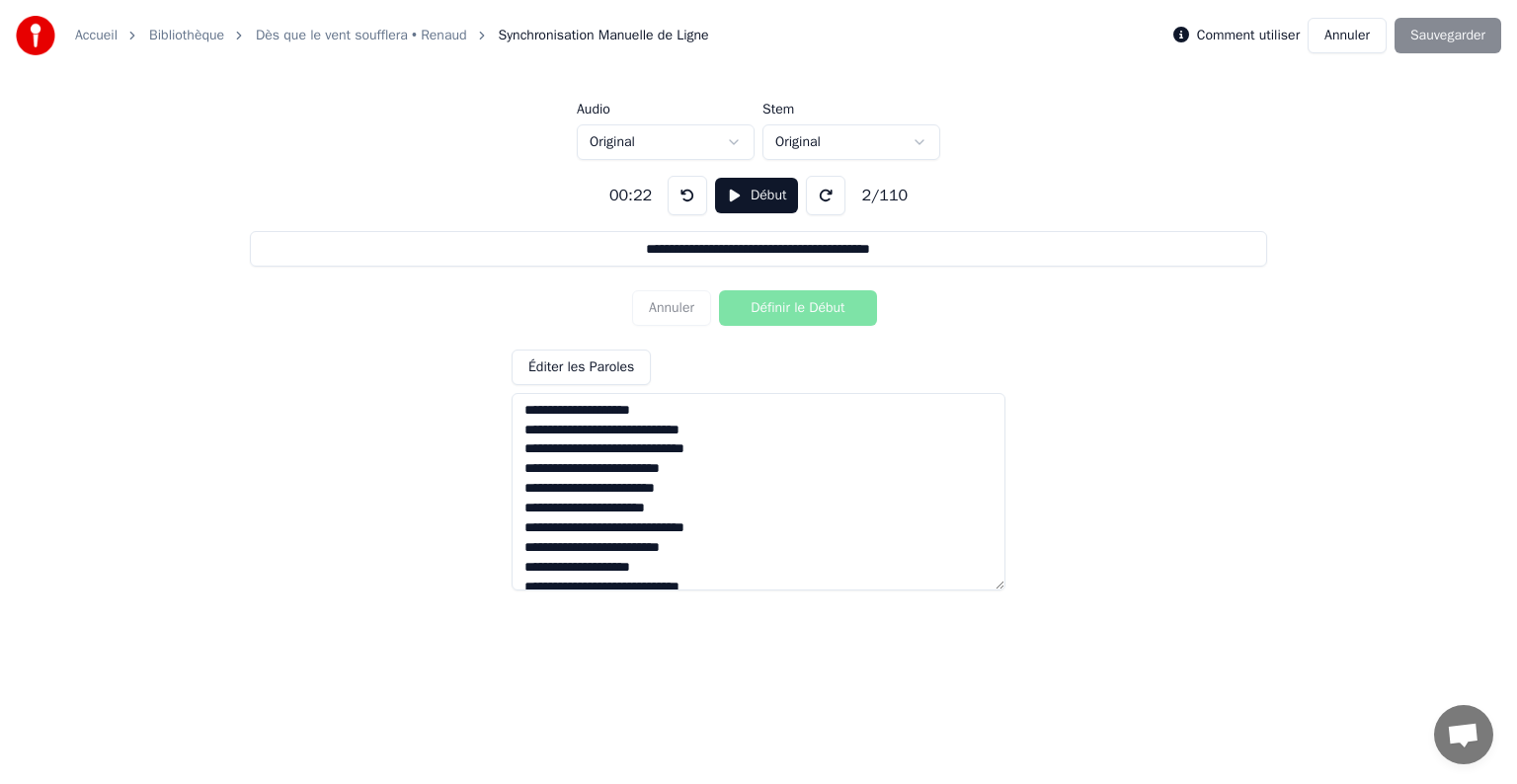 click on "**********" at bounding box center [758, 302] 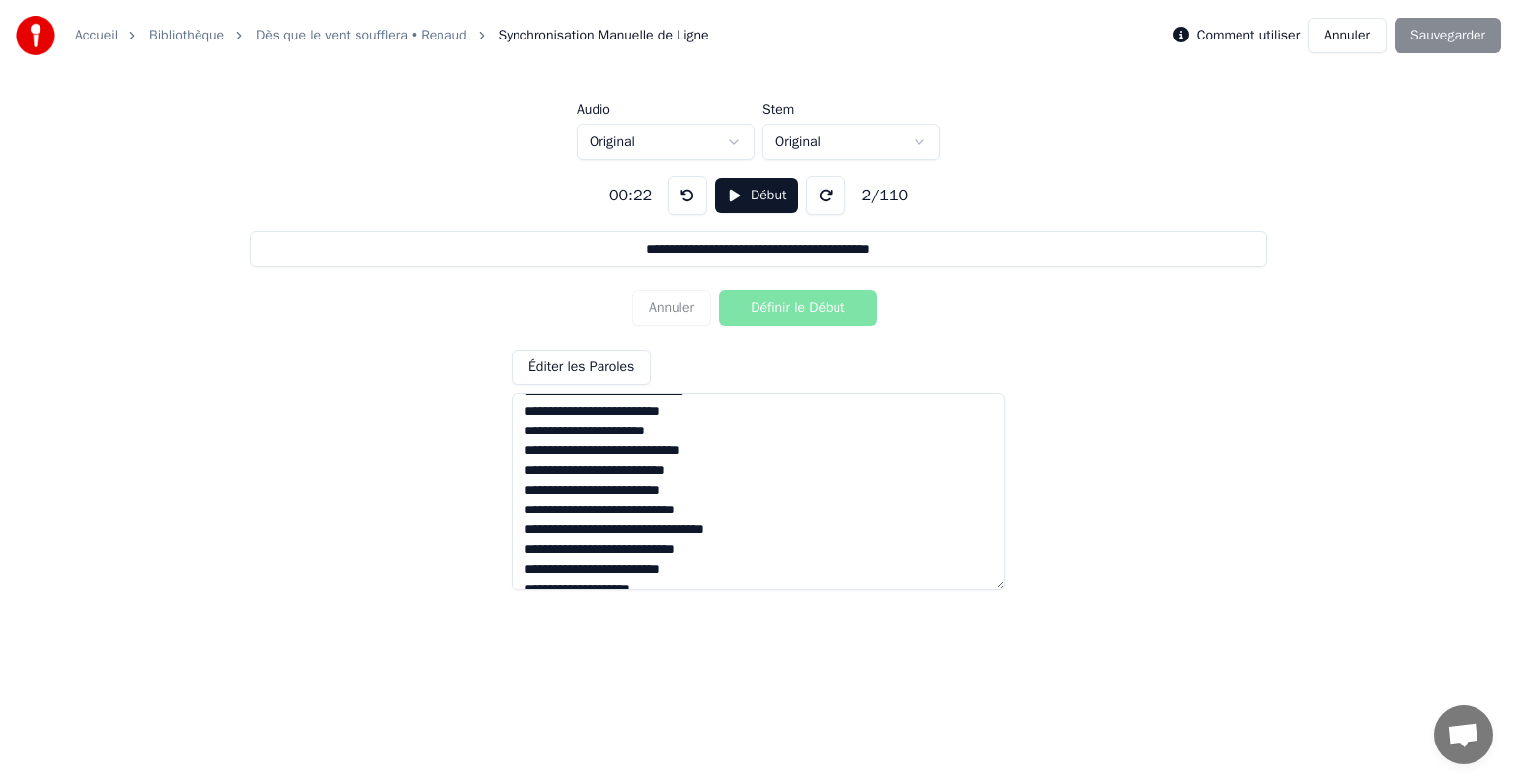 scroll, scrollTop: 0, scrollLeft: 0, axis: both 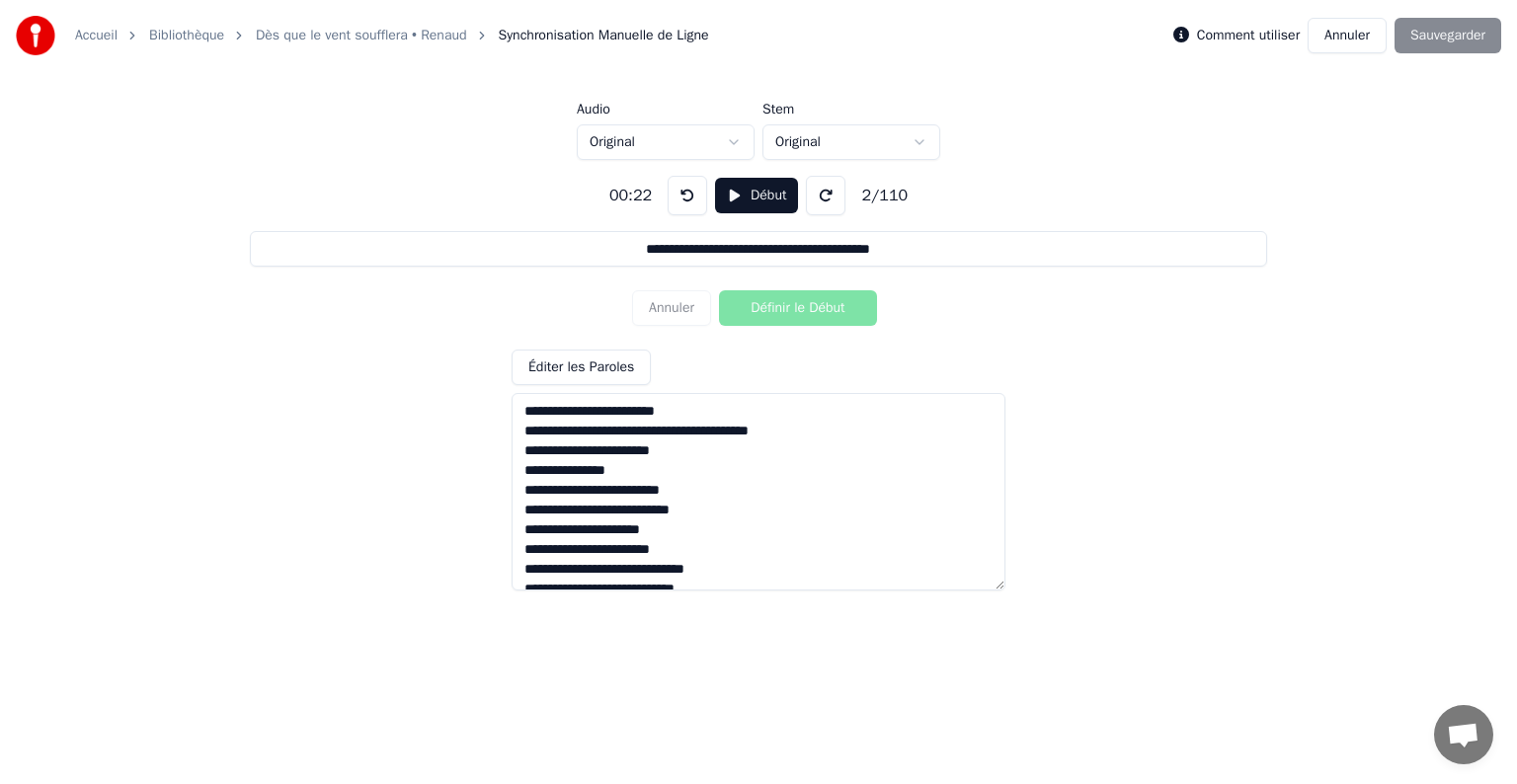 click on "Annuler" at bounding box center (1347, 36) 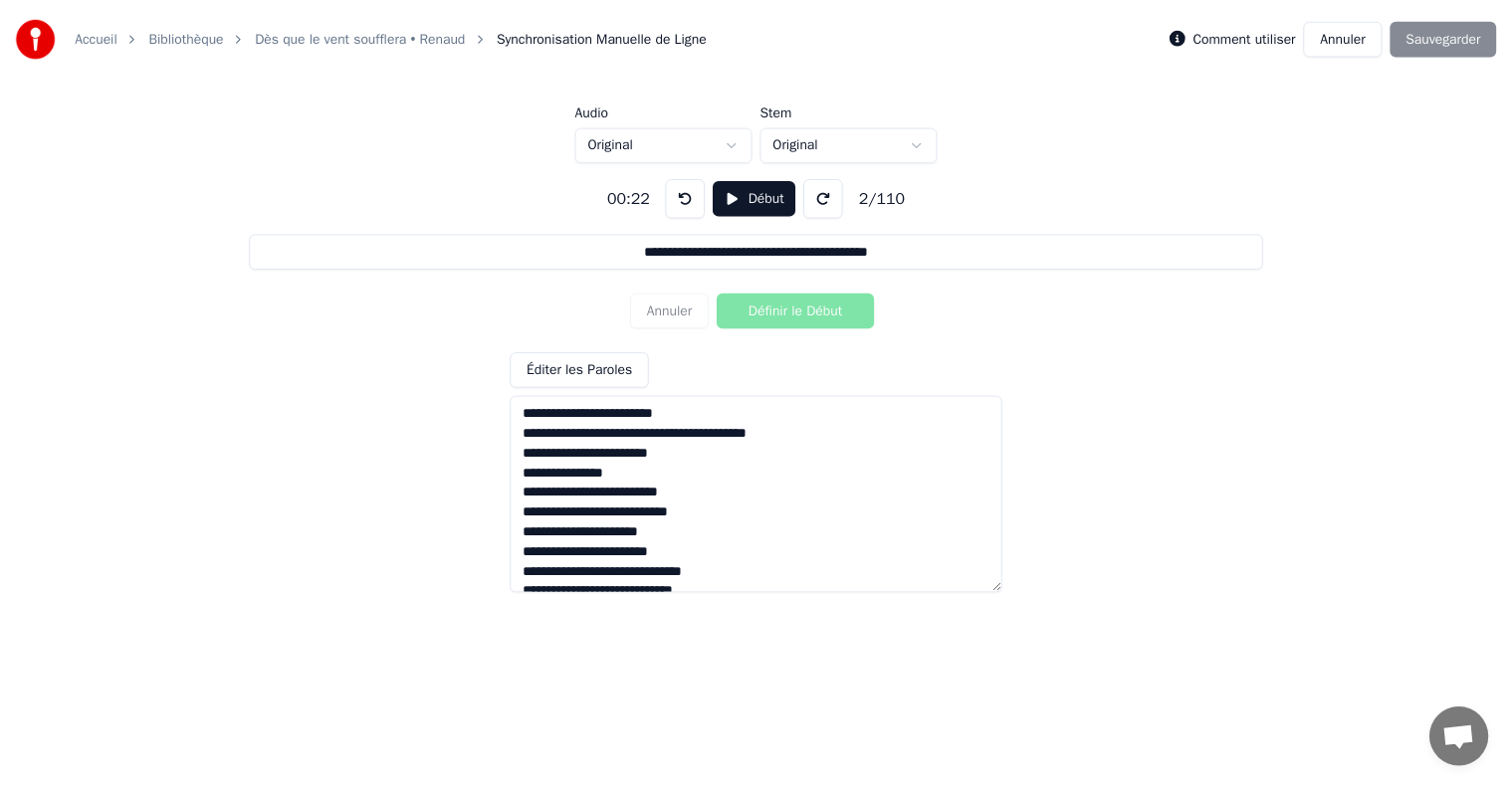 scroll, scrollTop: 0, scrollLeft: 0, axis: both 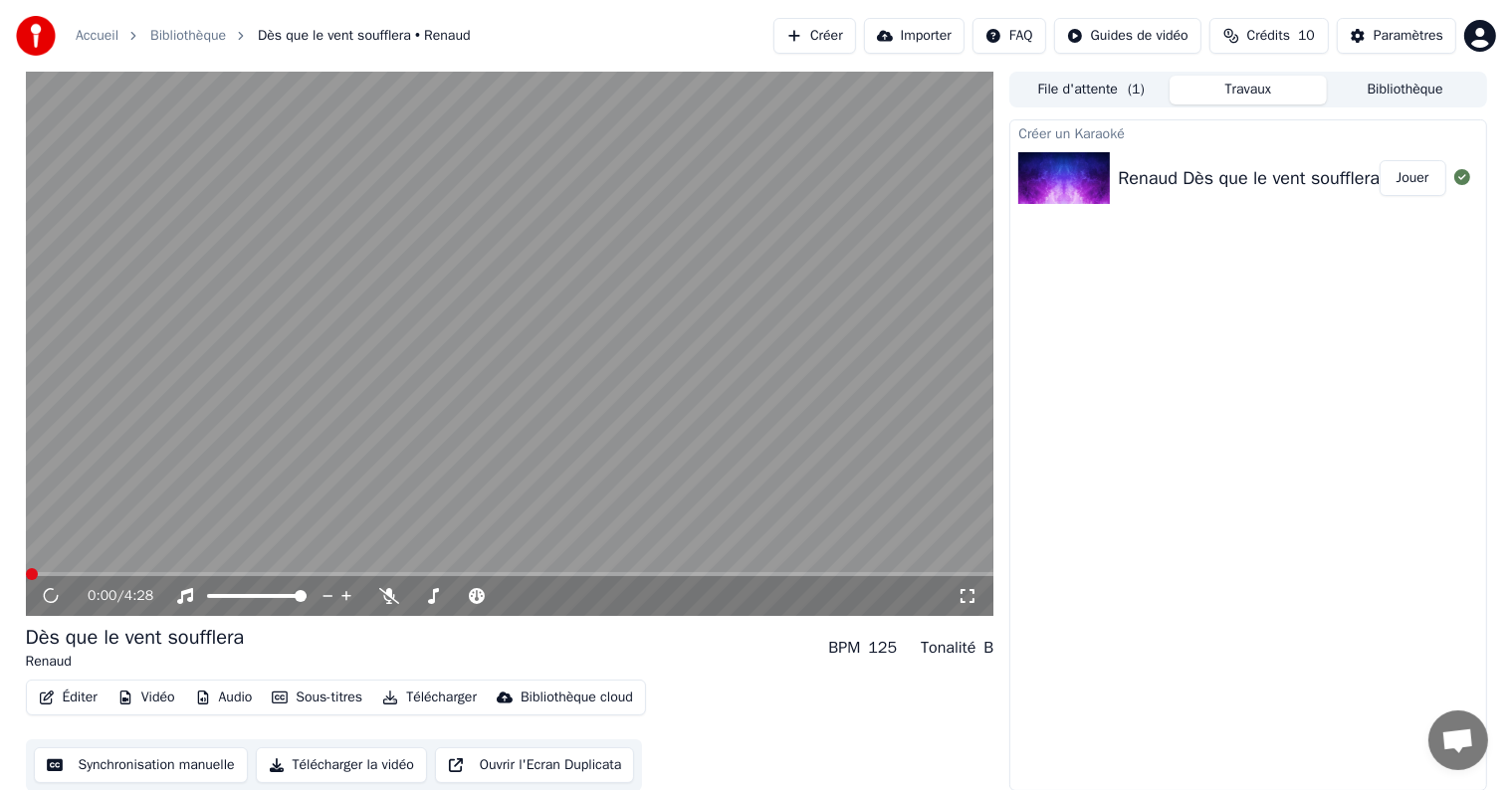 click on "Synchronisation manuelle" at bounding box center (140, 765) 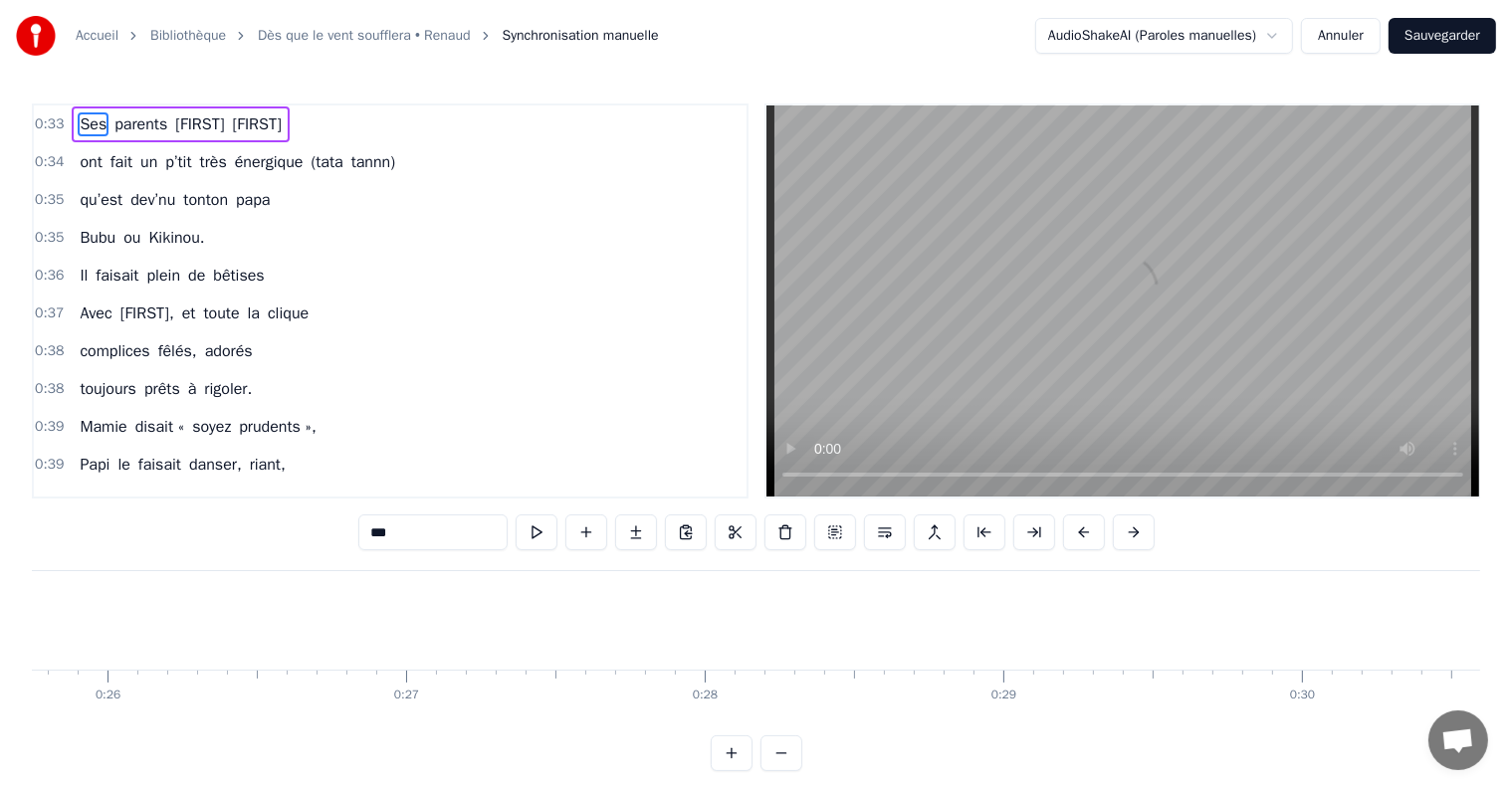 scroll, scrollTop: 0, scrollLeft: 9879, axis: horizontal 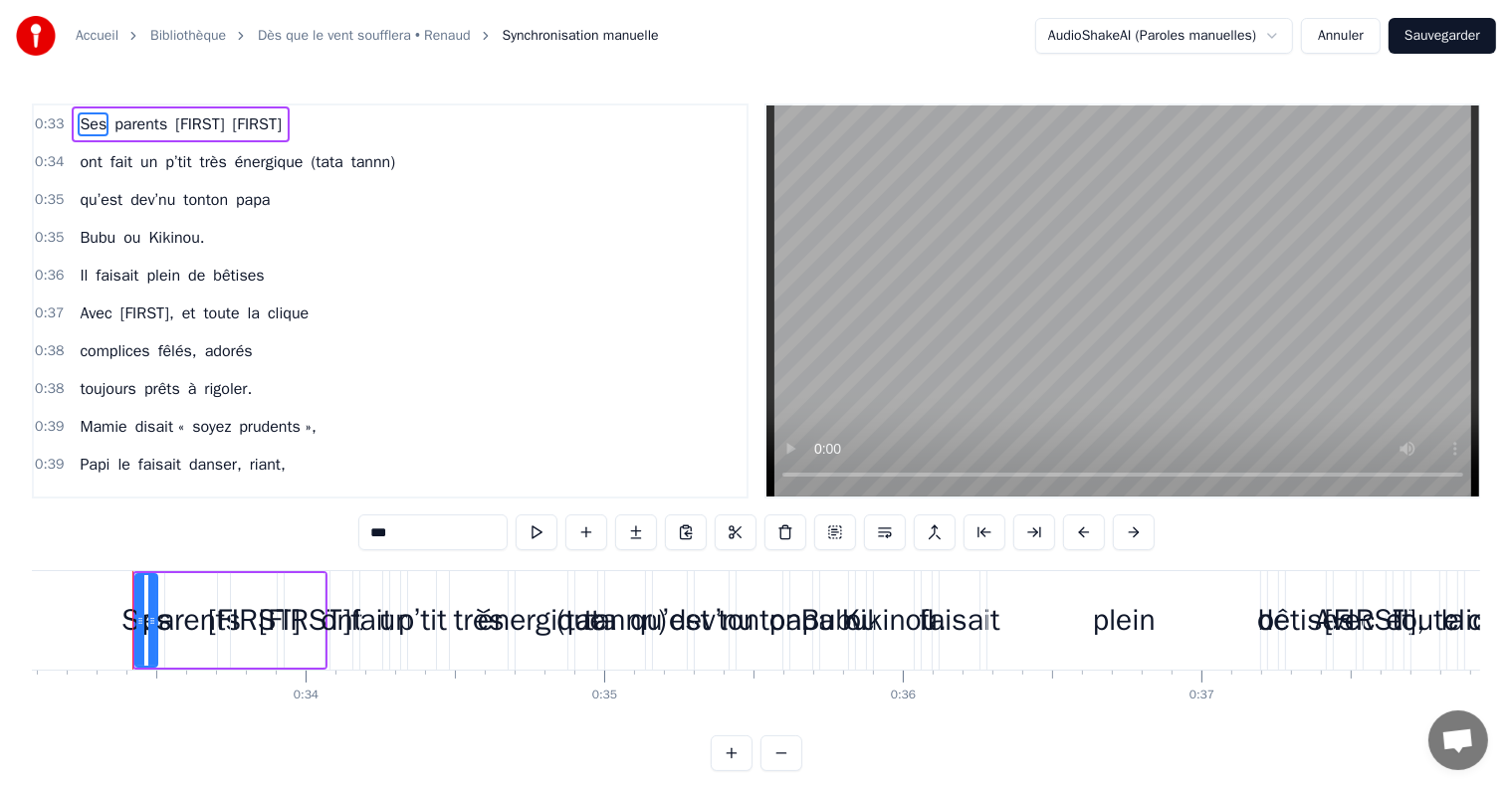 click on "Annuler" at bounding box center [1341, 36] 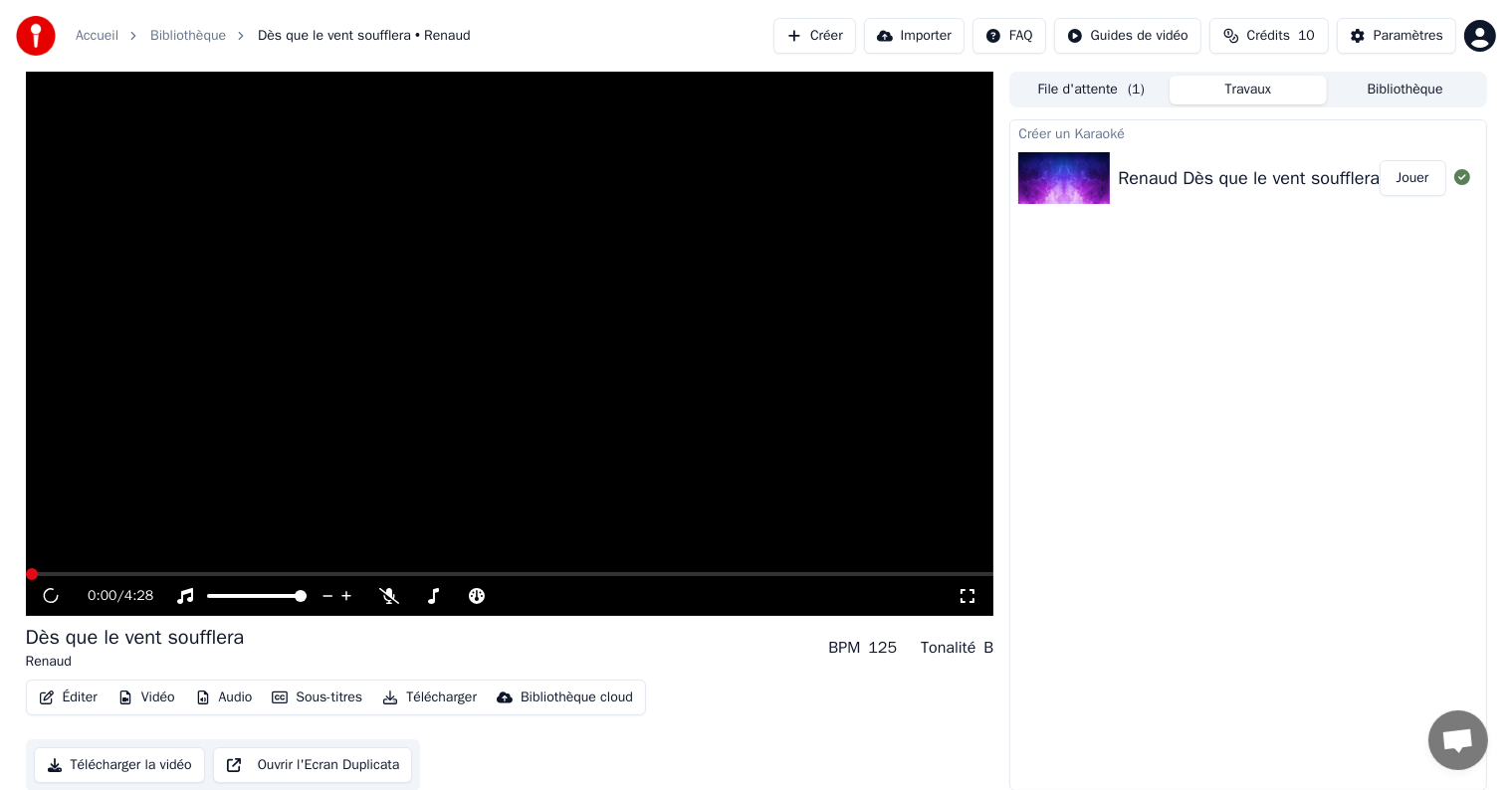 scroll, scrollTop: 0, scrollLeft: 0, axis: both 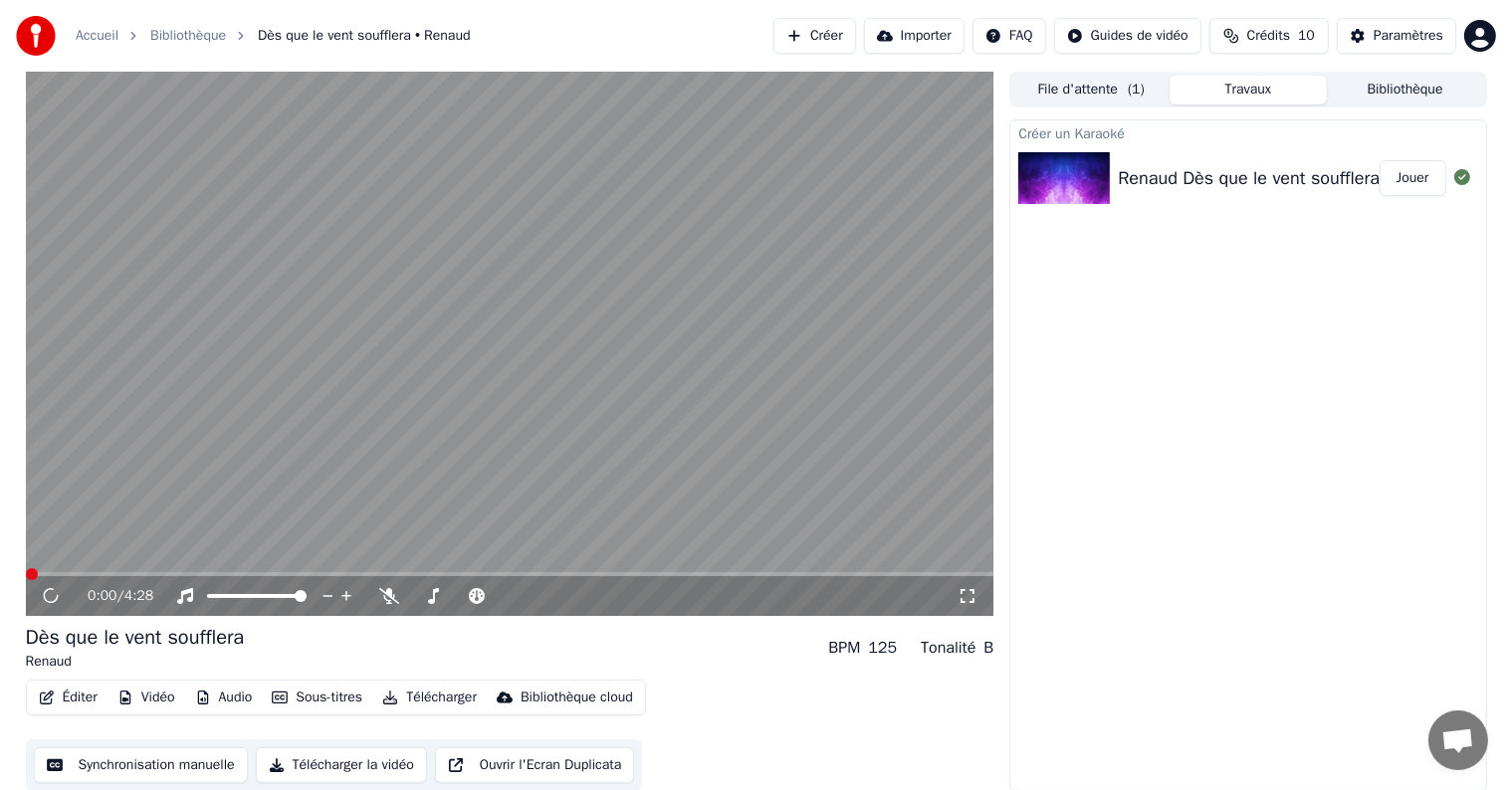 click on "Éditer" at bounding box center (68, 697) 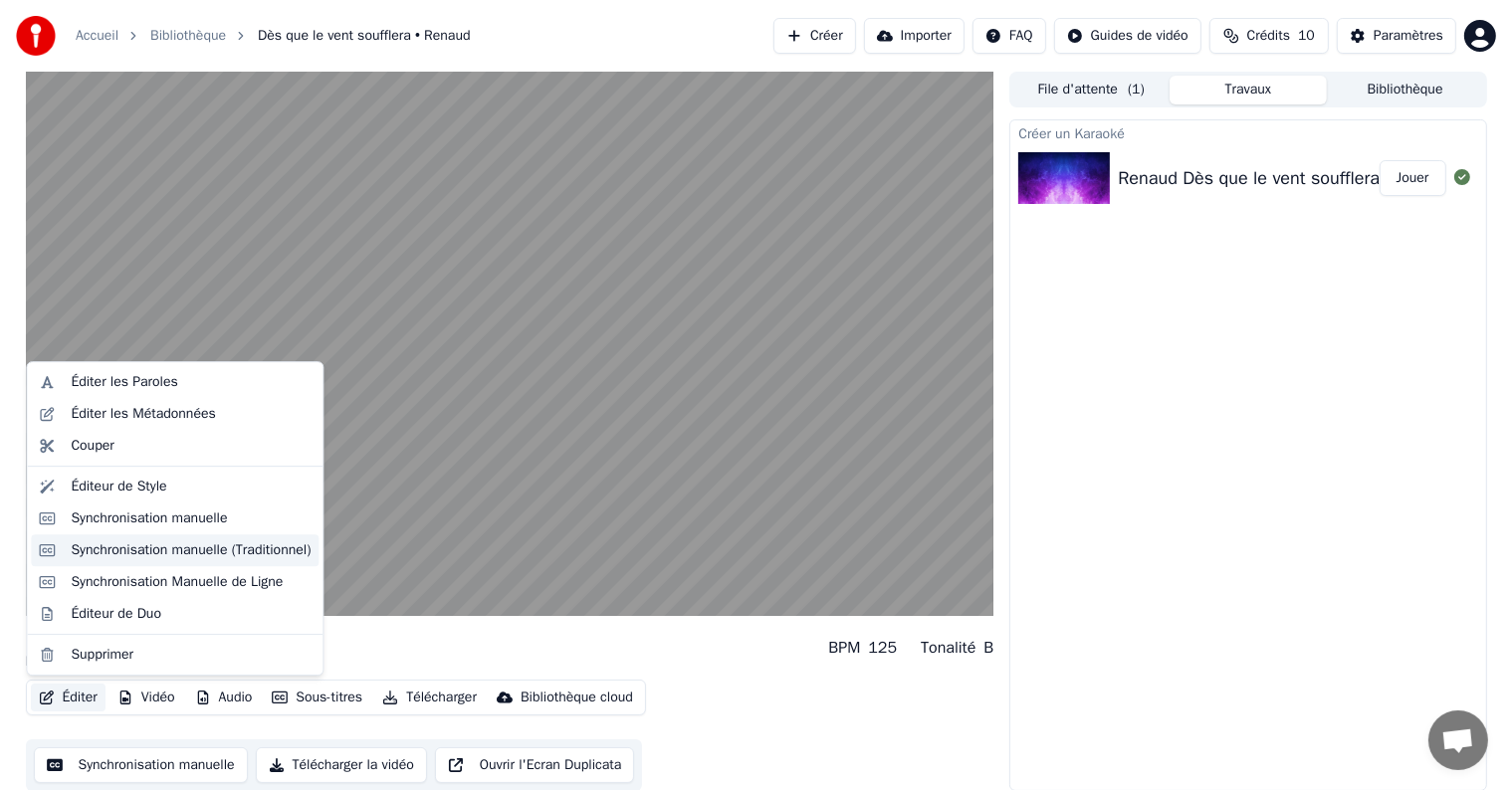 click on "Synchronisation manuelle (Traditionnel)" at bounding box center (190, 550) 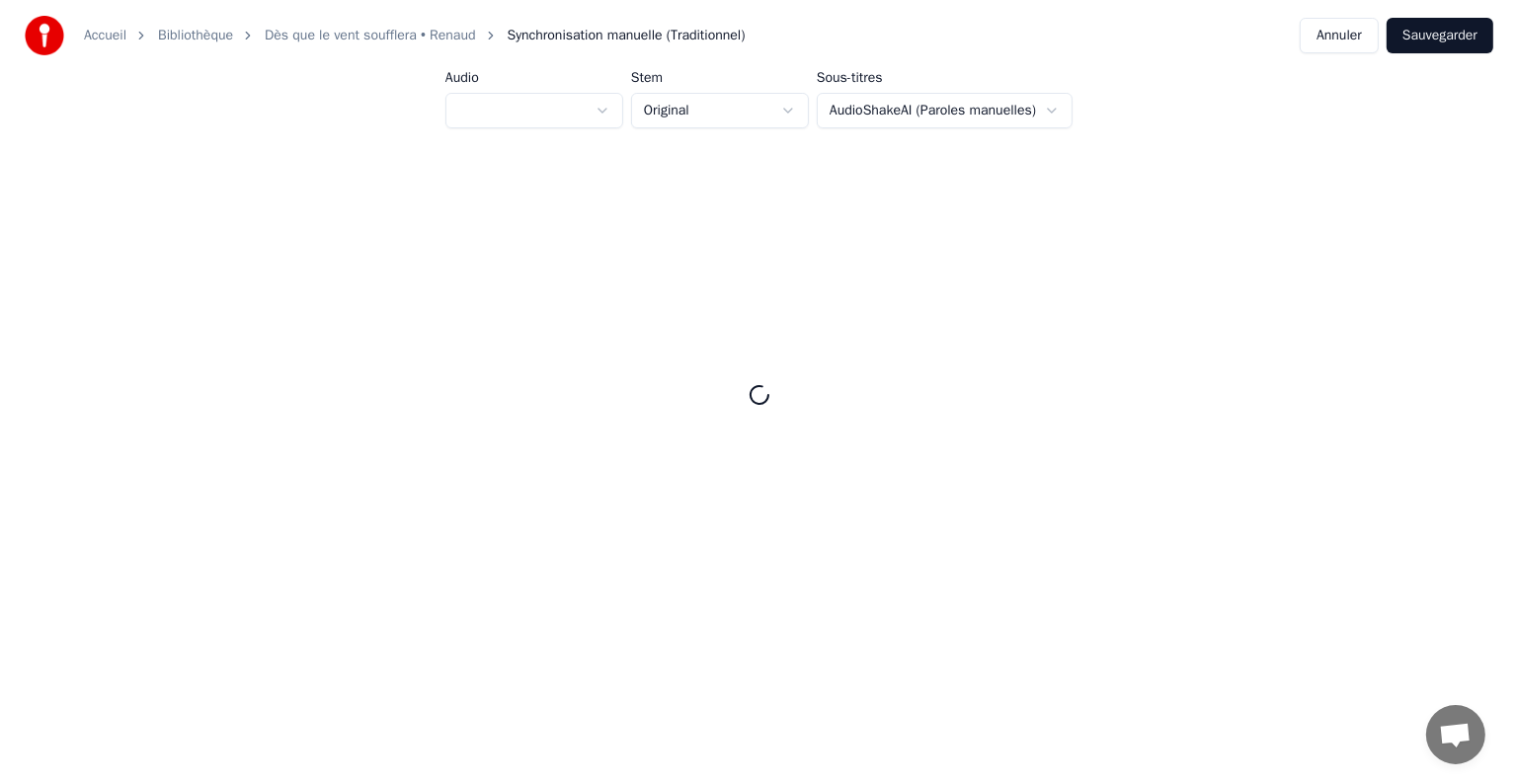 scroll, scrollTop: 0, scrollLeft: 0, axis: both 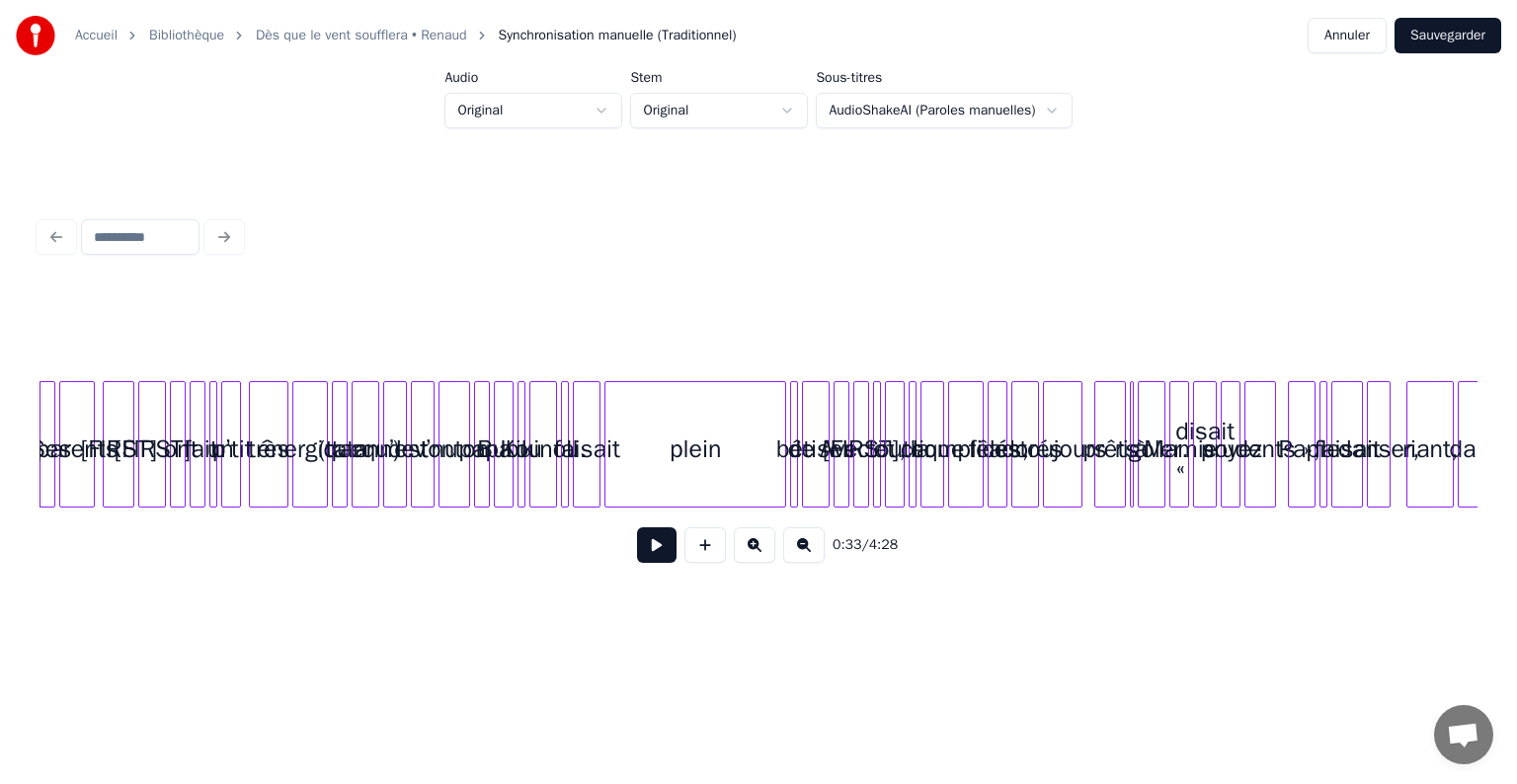 click on "Accueil Bibliothèque Dès que le vent soufflera • Renaud Synchronisation manuelle (Traditionnel) Annuler Sauvegarder Audio Original Stem Original Sous-titres AudioShakeAI (Paroles manuelles) 0:33  /  4:28" at bounding box center [758, 331] 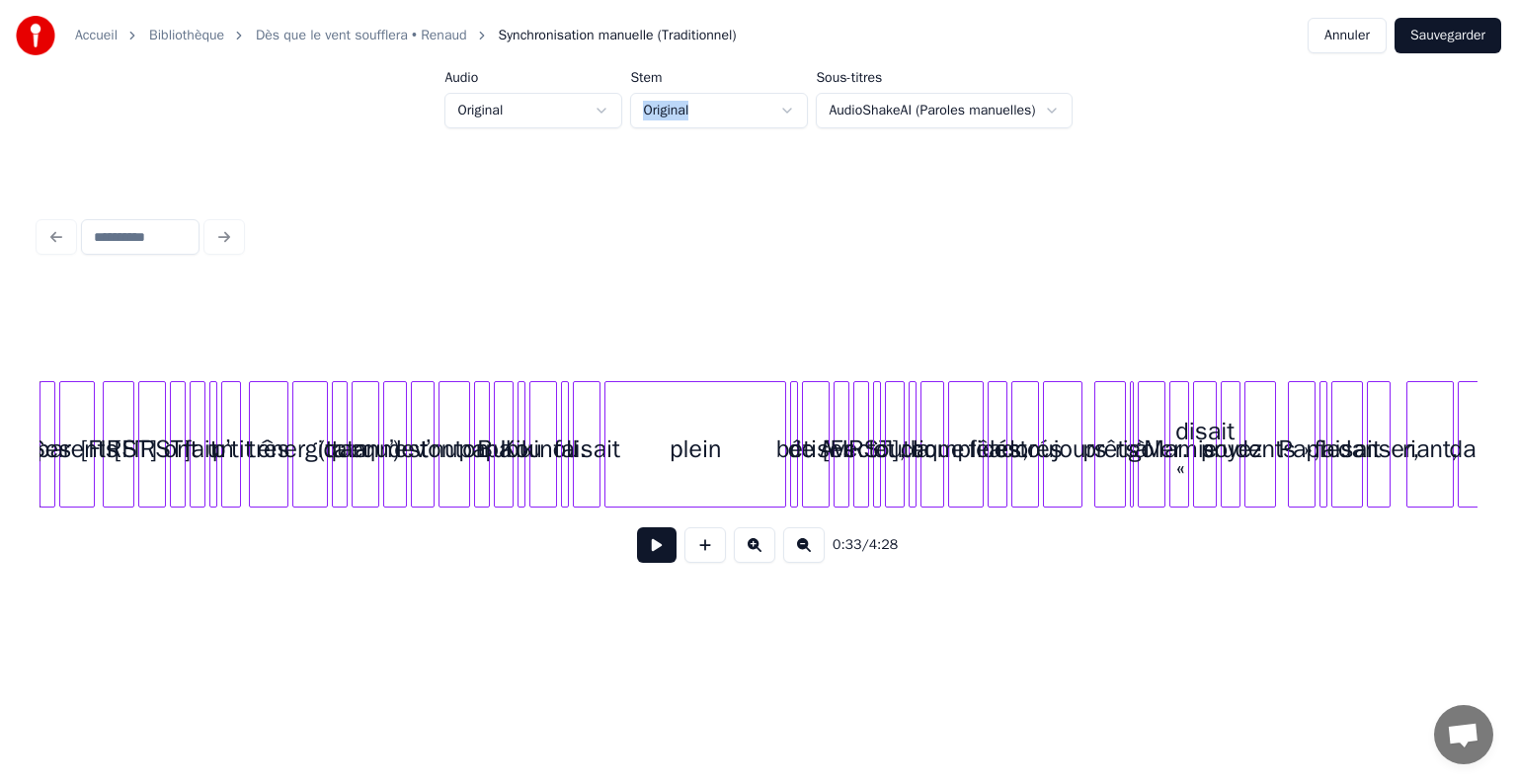 click on "Accueil Bibliothèque Dès que le vent soufflera • Renaud Synchronisation manuelle (Traditionnel) Annuler Sauvegarder Audio Original Stem Original Sous-titres AudioShakeAI (Paroles manuelles) 0:33  /  4:28" at bounding box center [758, 331] 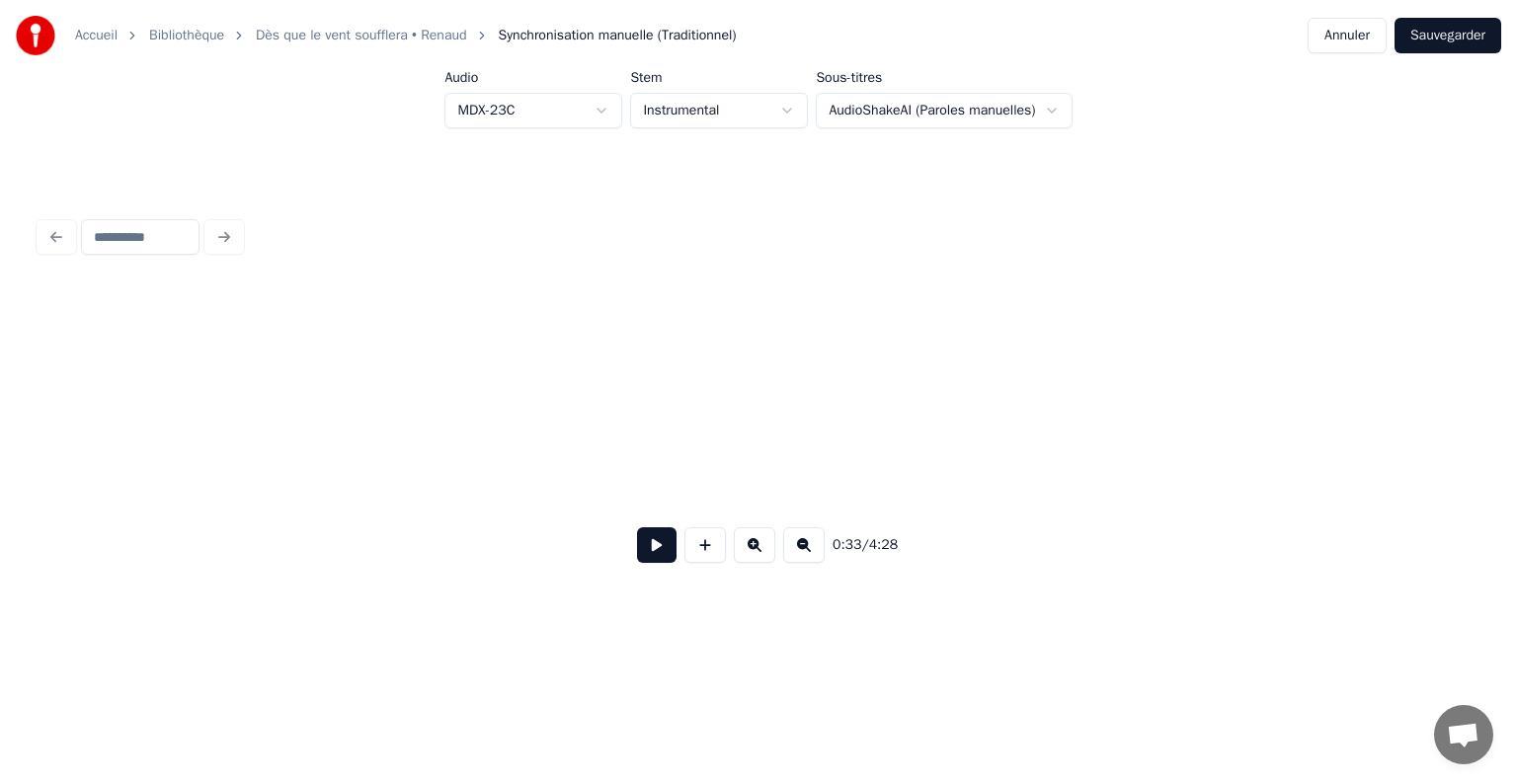 scroll, scrollTop: 0, scrollLeft: 6601, axis: horizontal 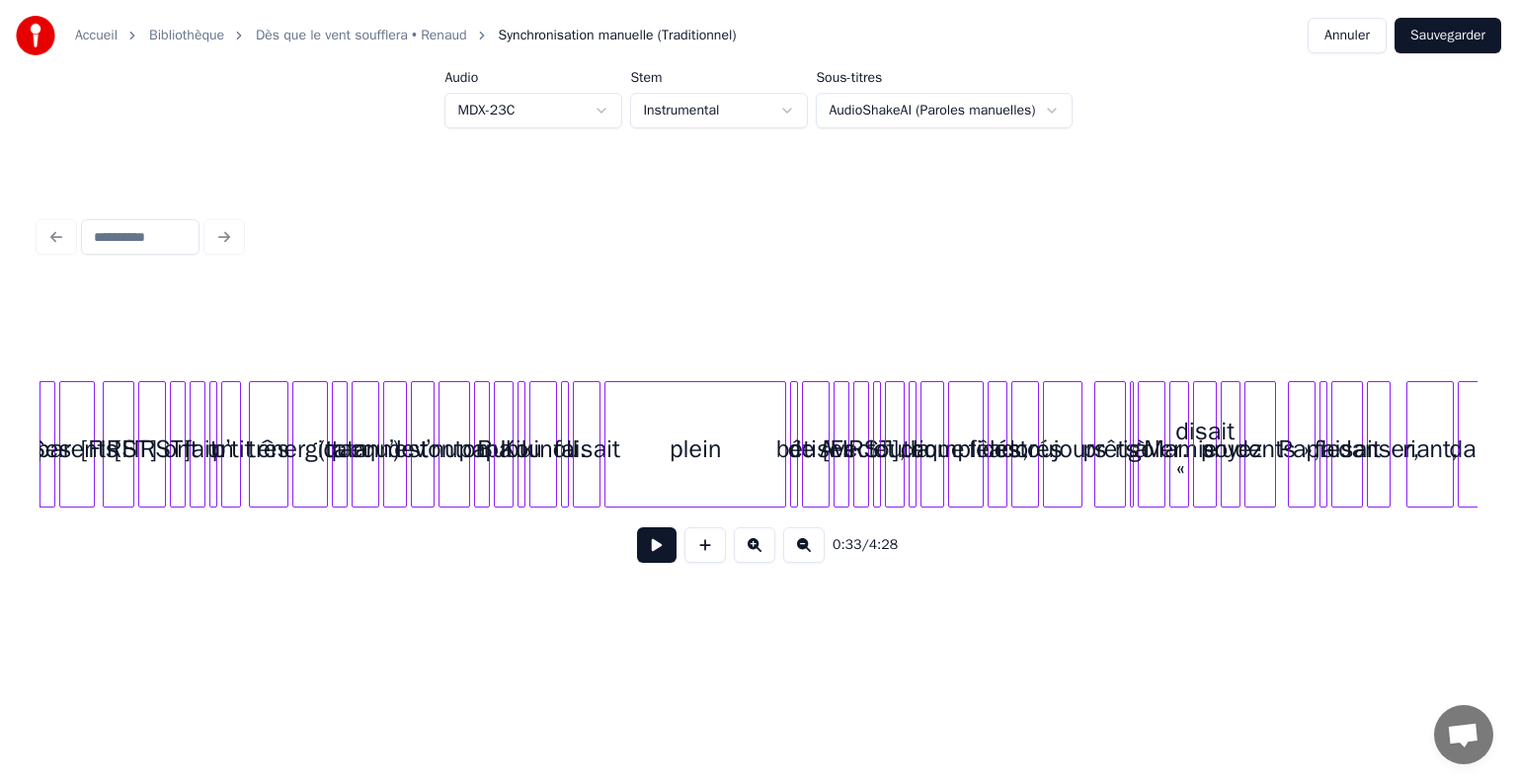 click on "Accueil Bibliothèque Dès que le vent soufflera • Renaud Synchronisation manuelle (Traditionnel) Annuler Sauvegarder Audio MDX-23C Stem Instrumental Sous-titres AudioShakeAI (Paroles manuelles) 0:33  /  4:28" at bounding box center [758, 331] 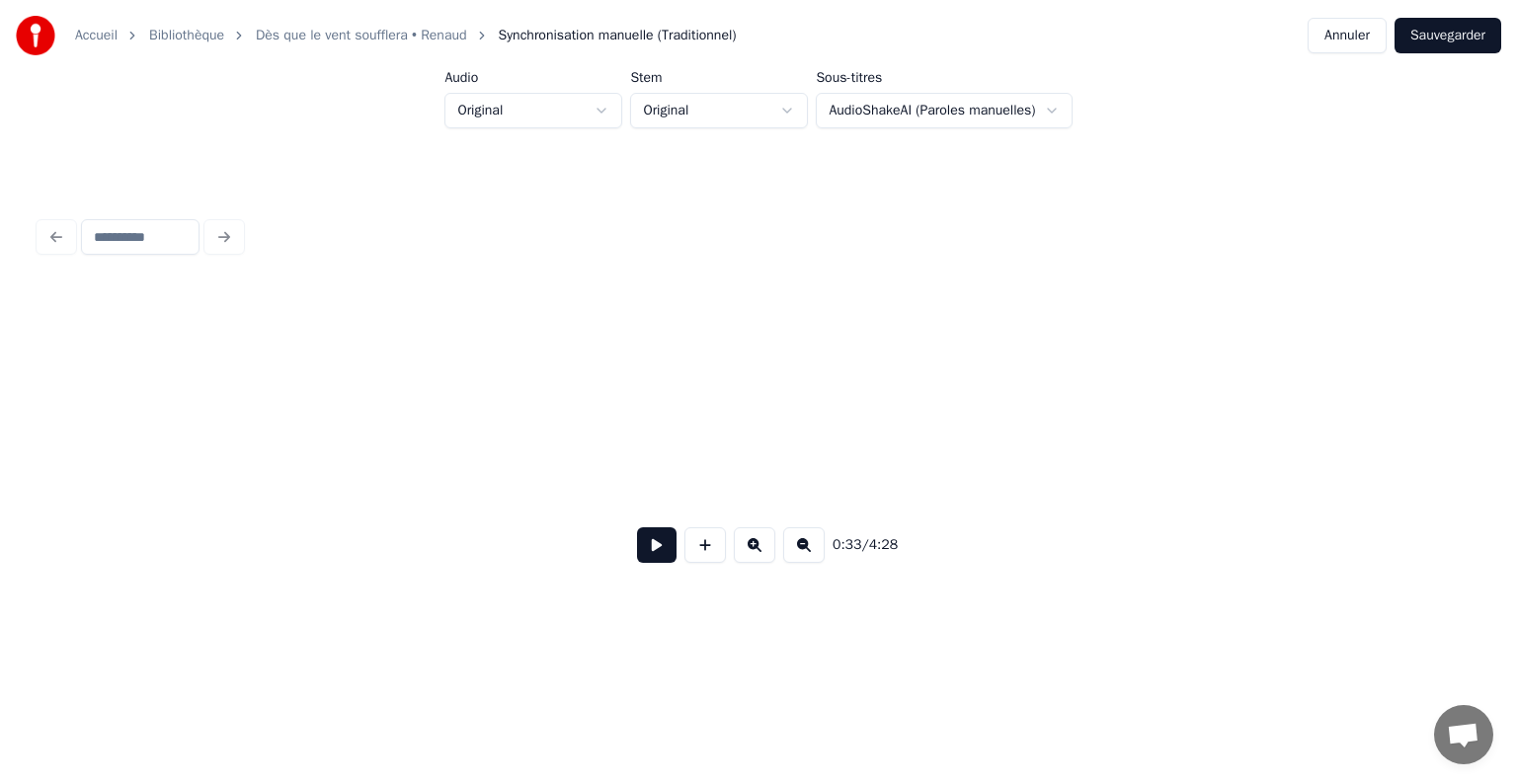 scroll, scrollTop: 0, scrollLeft: 6601, axis: horizontal 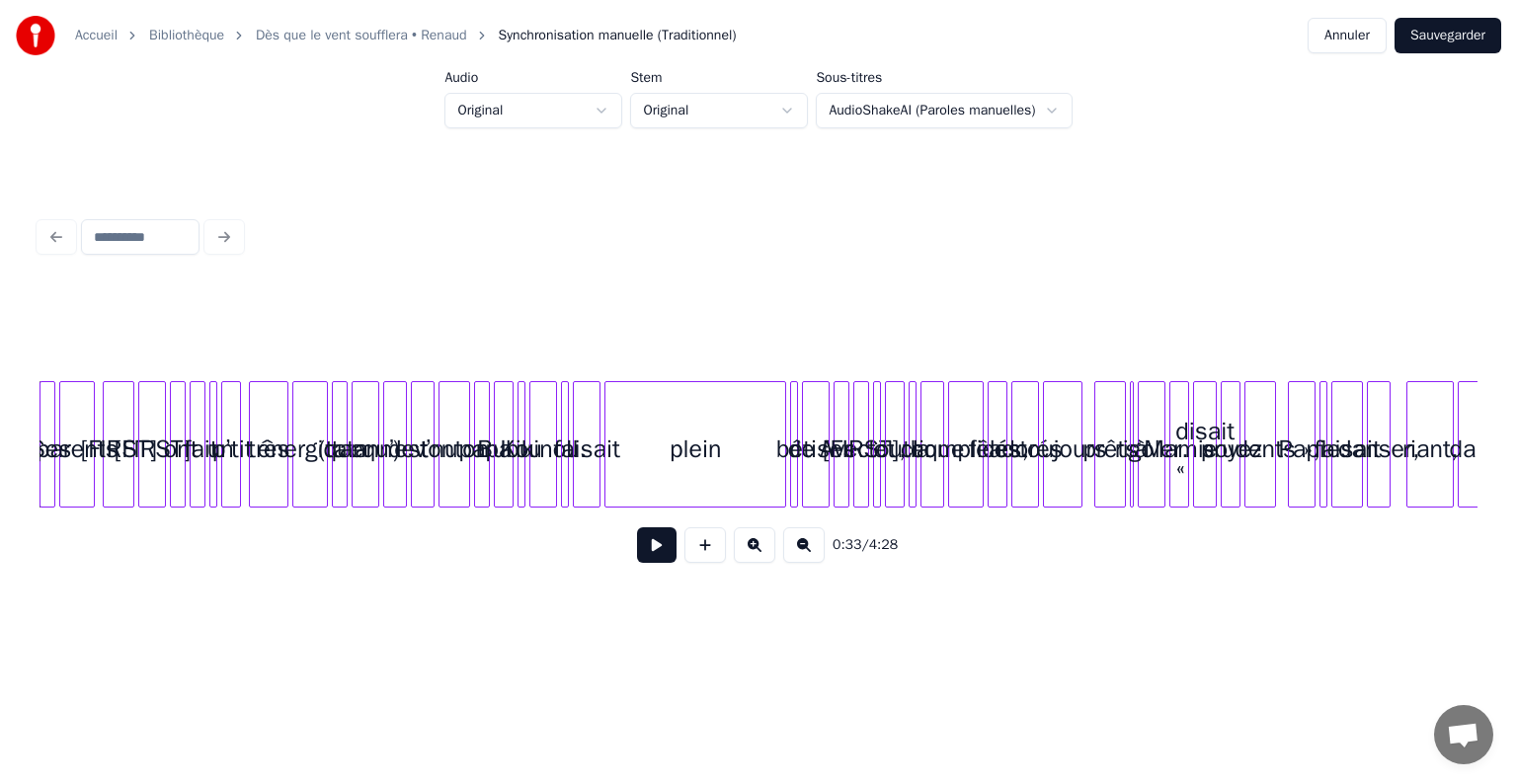 click on "Accueil Bibliothèque Dès que le vent soufflera • Renaud Synchronisation manuelle (Traditionnel) Annuler Sauvegarder Audio Original Stem Original Sous-titres AudioShakeAI (Paroles manuelles) 0:33  /  4:28" at bounding box center [758, 331] 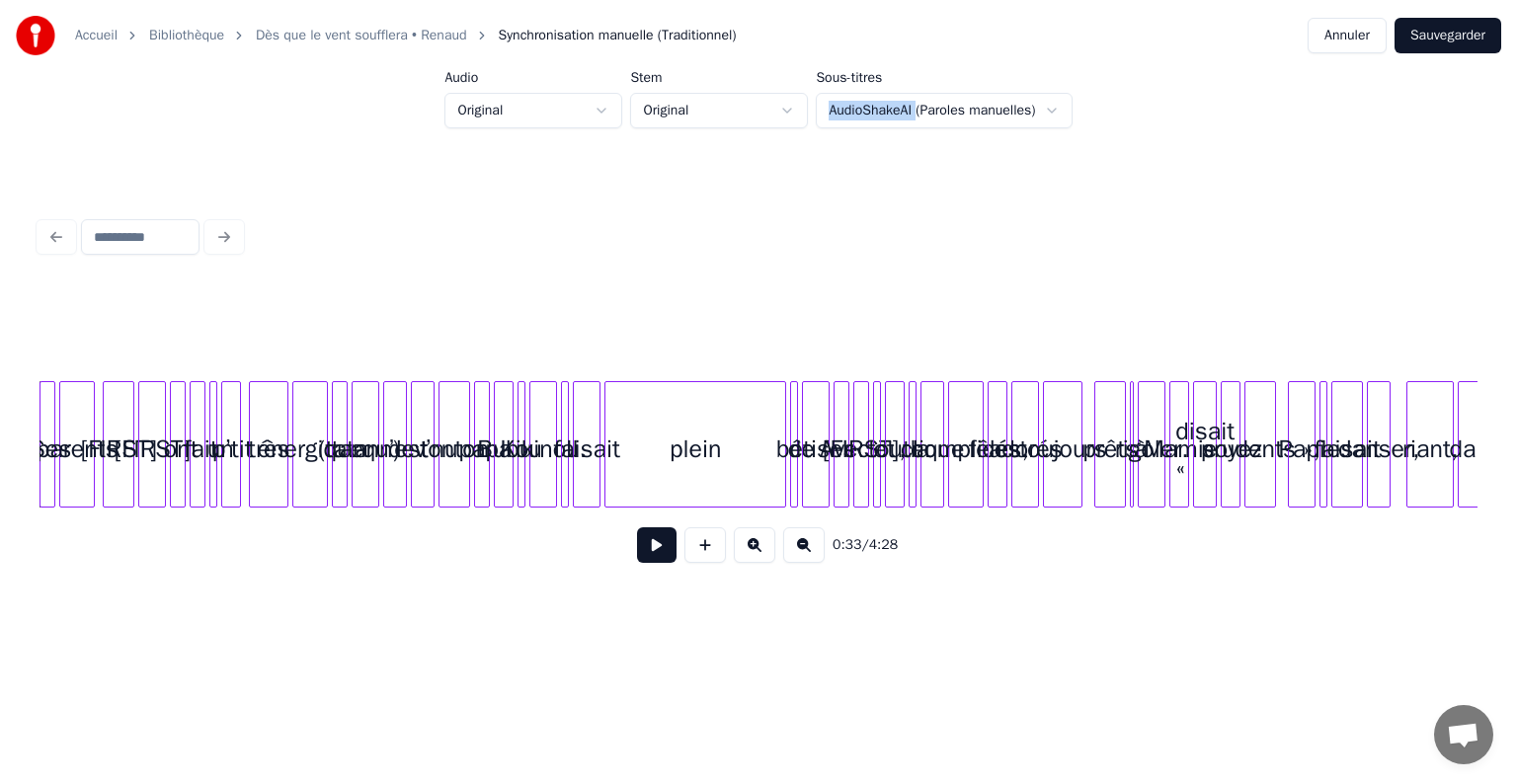 click on "Accueil Bibliothèque Dès que le vent soufflera • Renaud Synchronisation manuelle (Traditionnel) Annuler Sauvegarder Audio Original Stem Original Sous-titres AudioShakeAI (Paroles manuelles) 0:33  /  4:28" at bounding box center (758, 331) 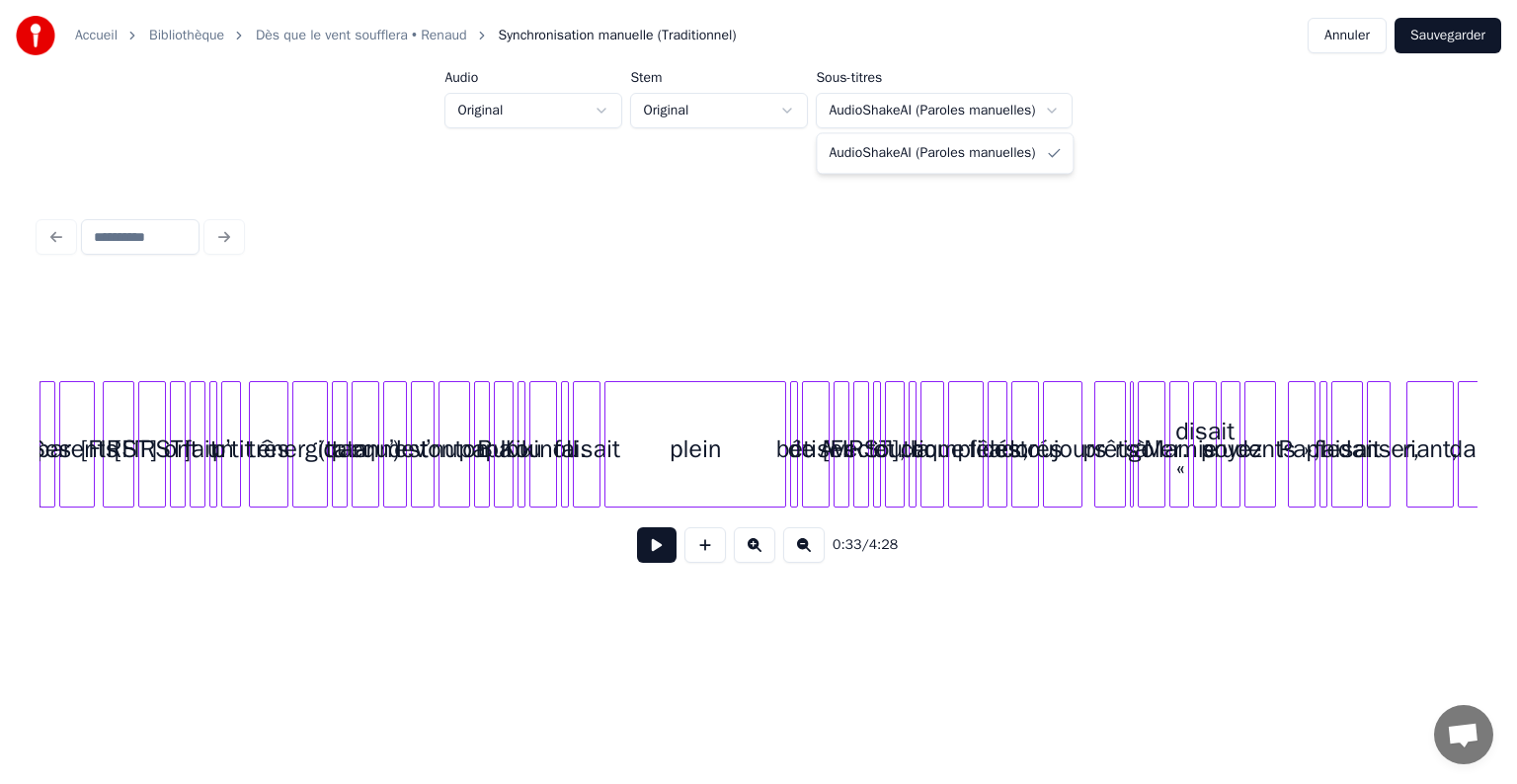 click on "Accueil Bibliothèque Dès que le vent soufflera • Renaud Synchronisation manuelle (Traditionnel) Annuler Sauvegarder Audio Original Stem Original Sous-titres AudioShakeAI (Paroles manuelles) 0:33  /  4:28
AudioShakeAI (Paroles manuelles)" at bounding box center [758, 331] 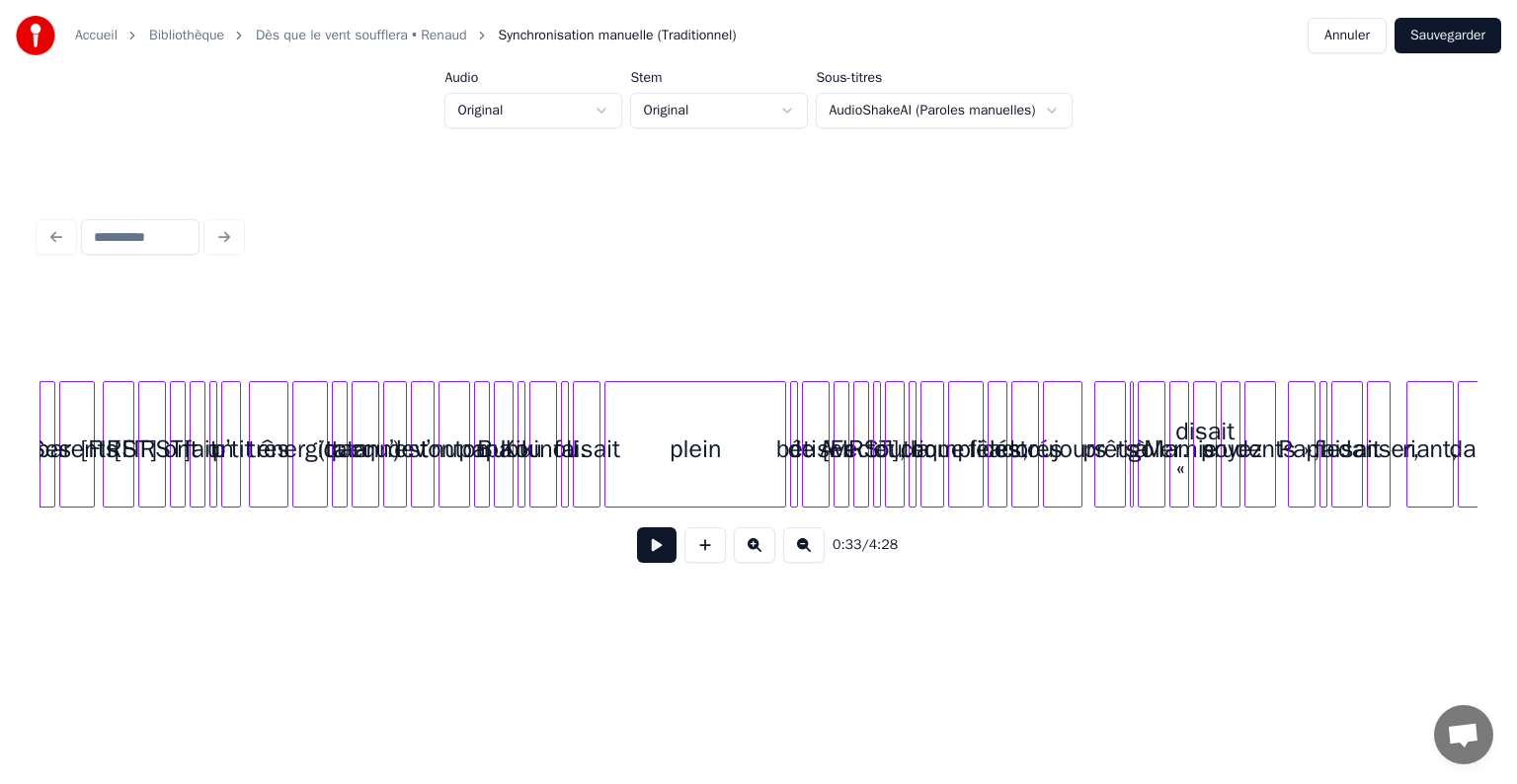 click at bounding box center (657, 545) 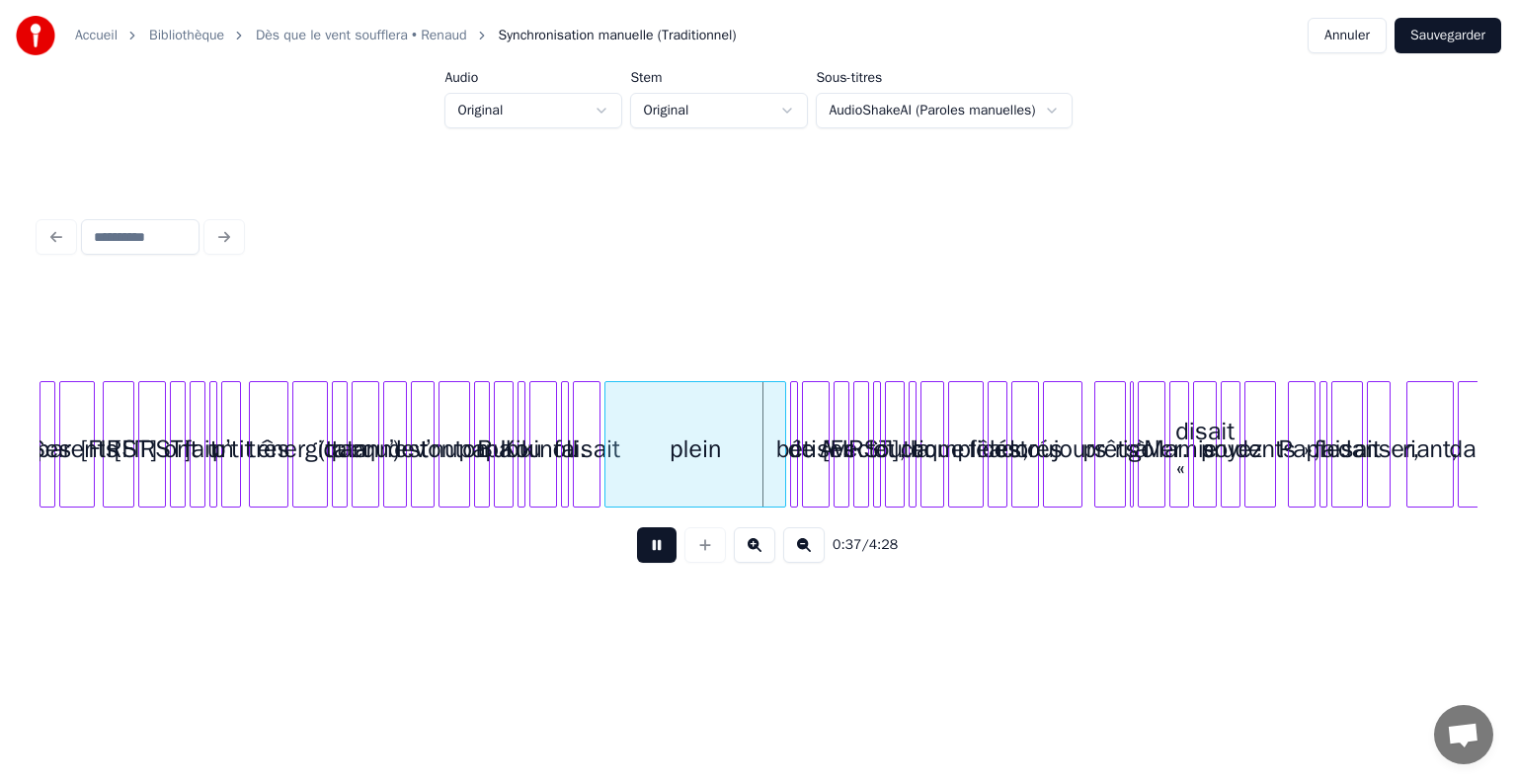 click at bounding box center [657, 545] 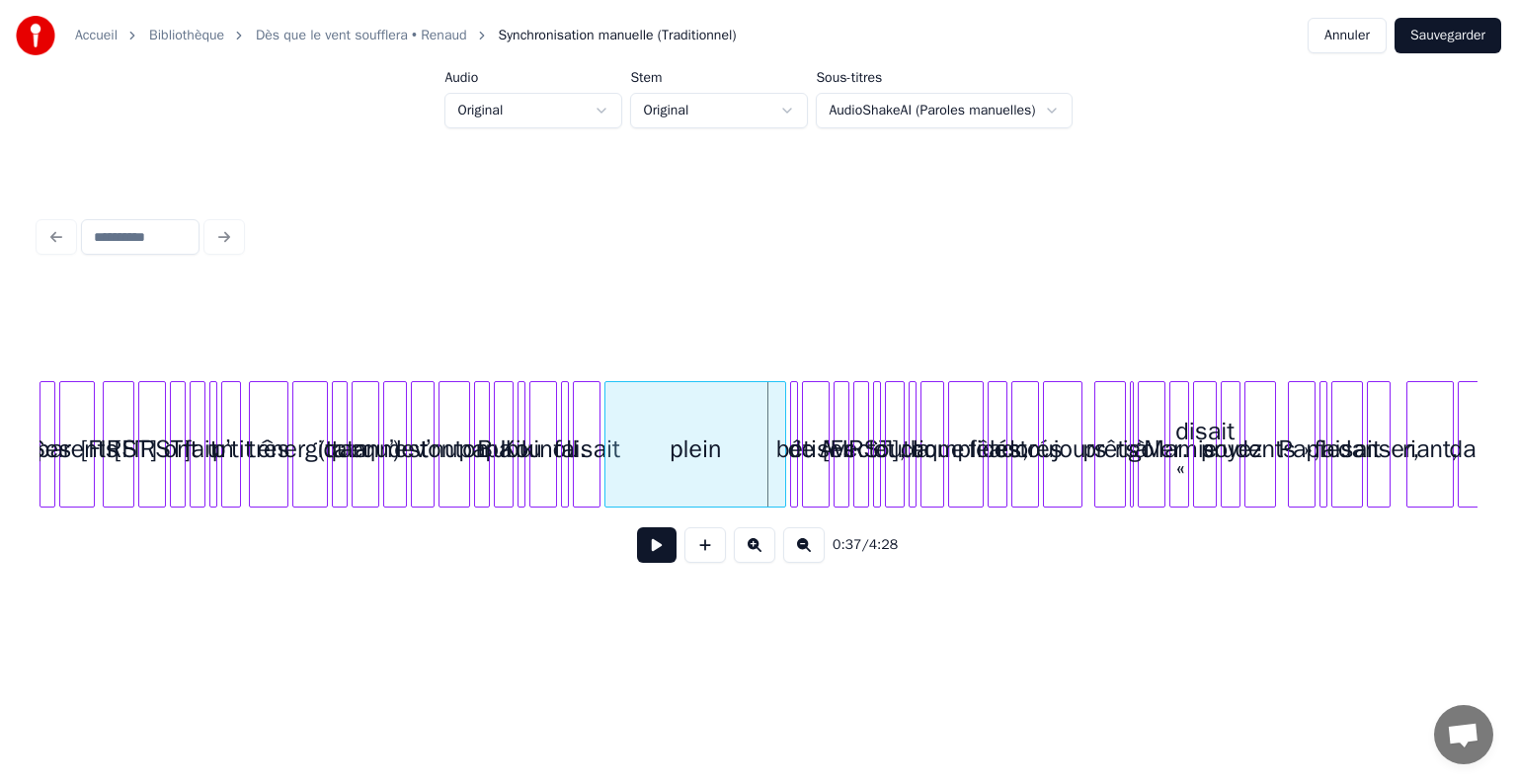 click on "Annuler" at bounding box center (1347, 36) 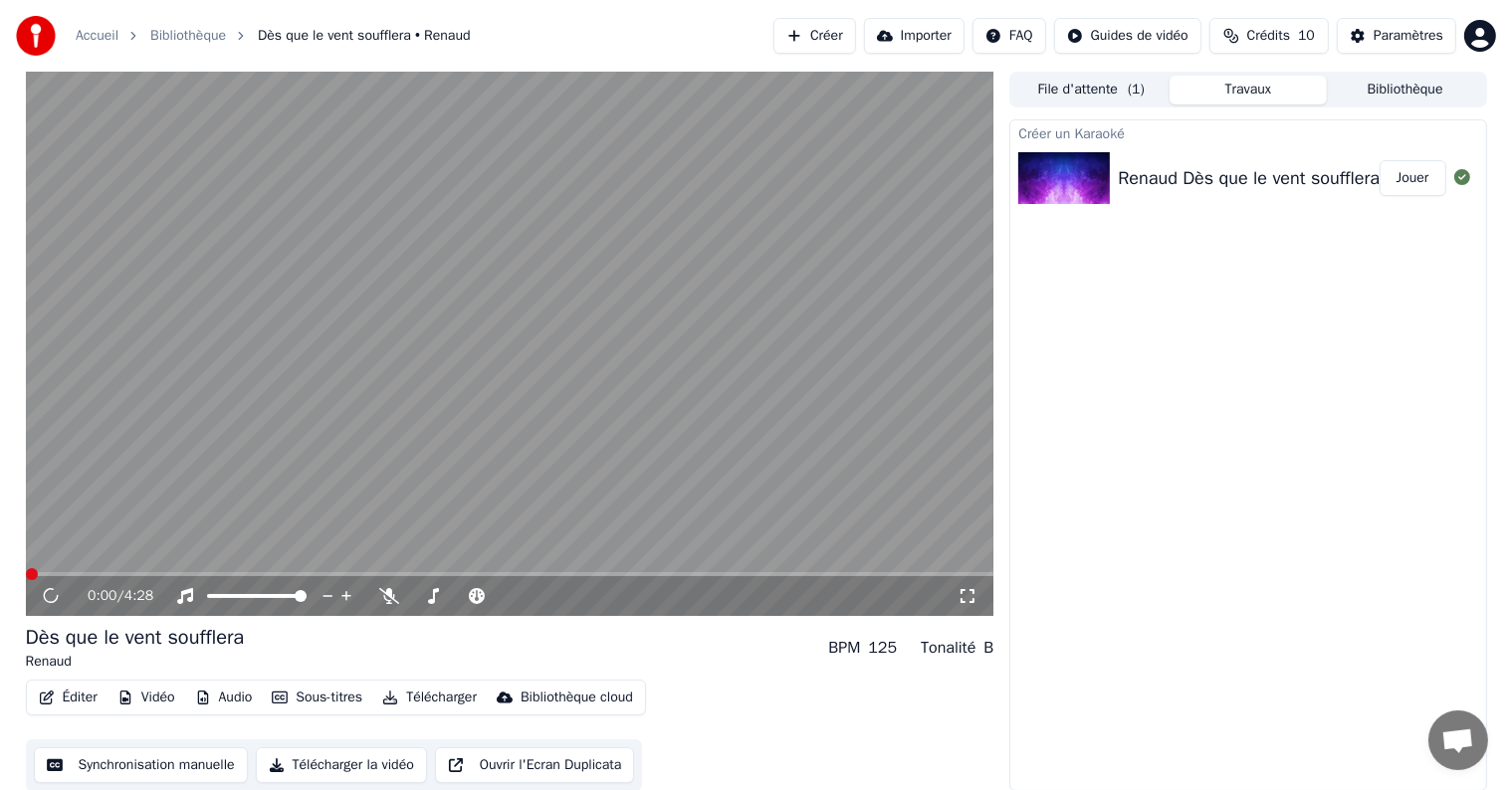 scroll, scrollTop: 1, scrollLeft: 0, axis: vertical 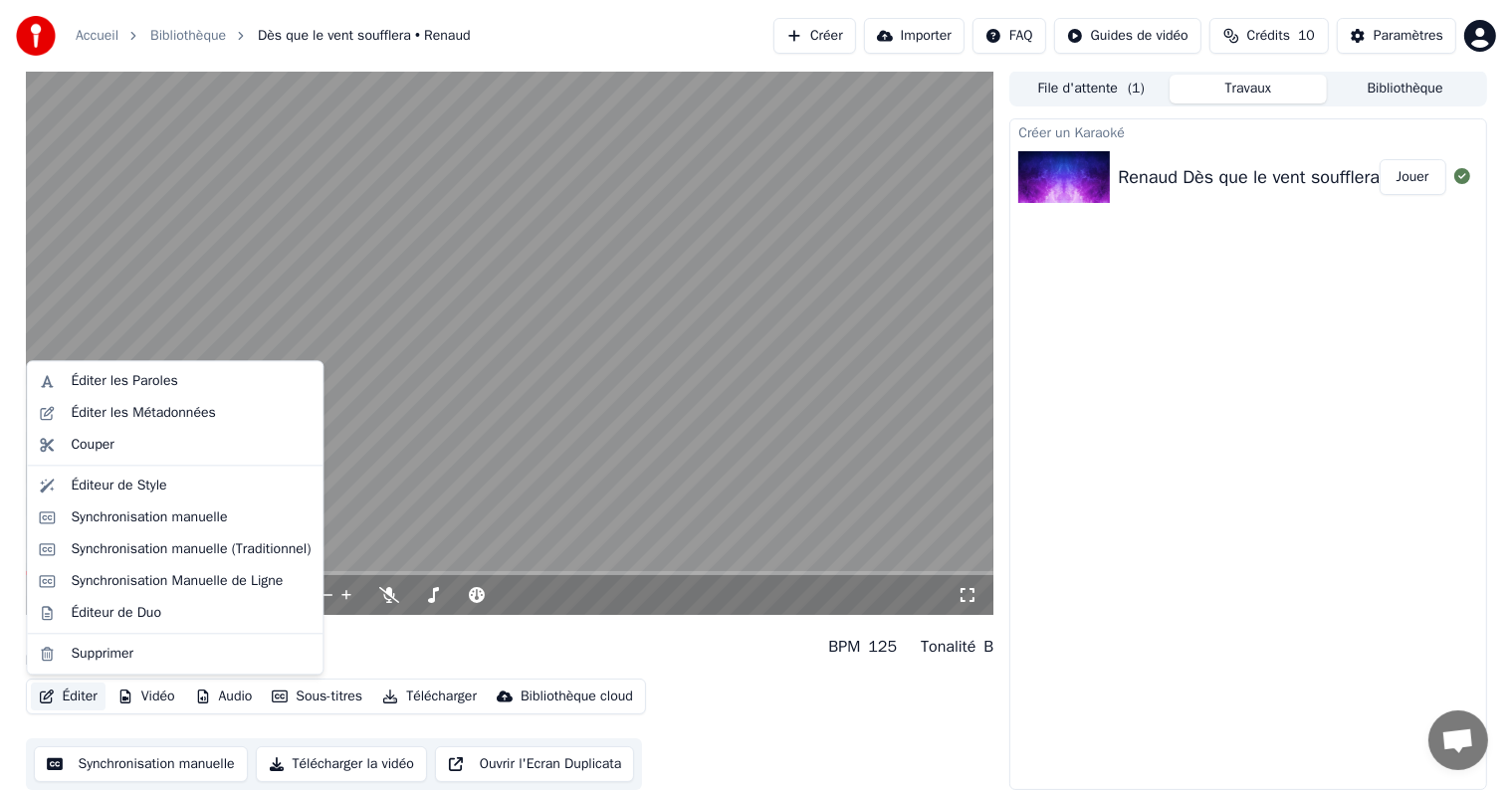 click on "Éditer" at bounding box center (68, 696) 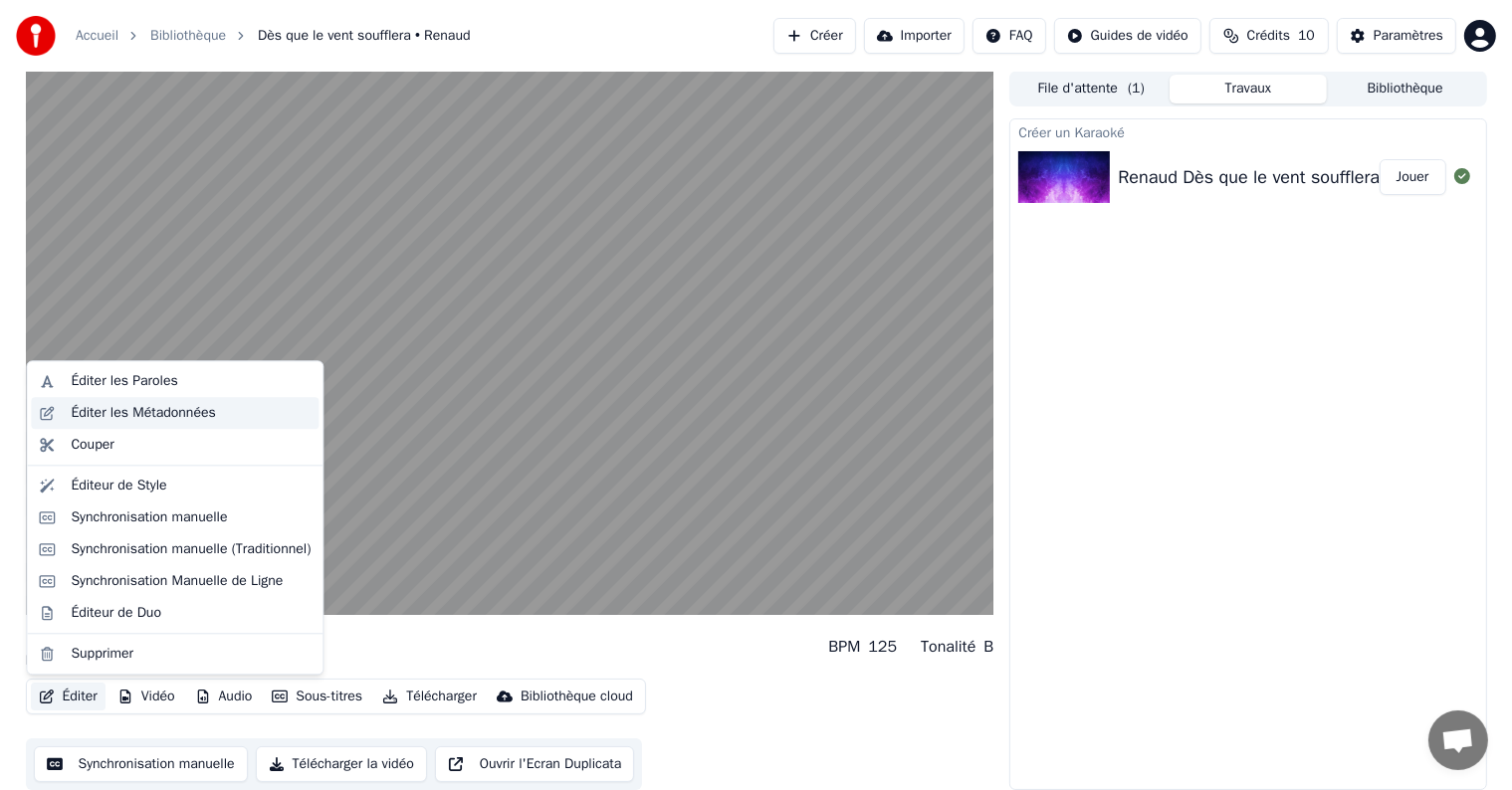 click on "Éditer les Métadonnées" at bounding box center [142, 413] 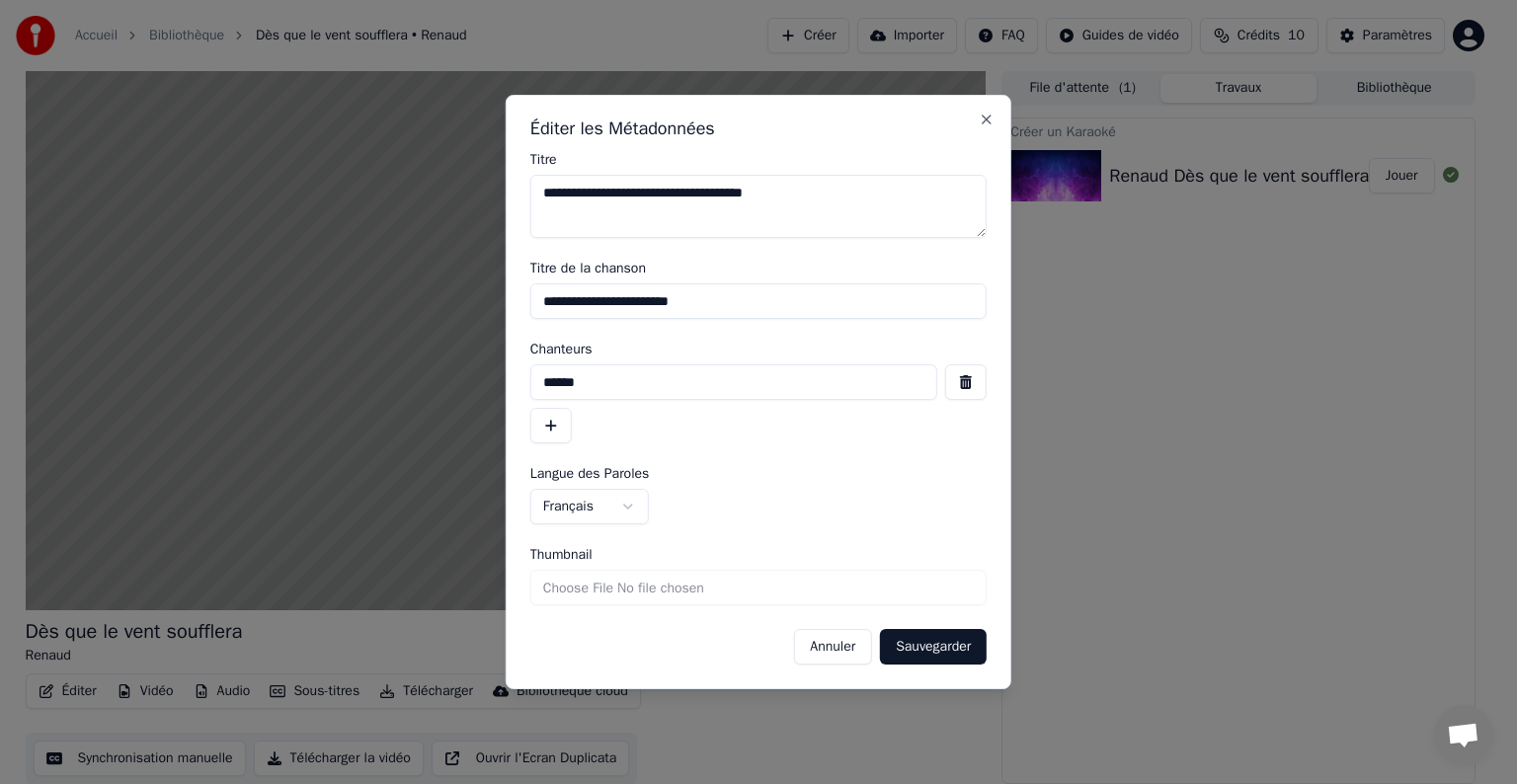 click on "Annuler" at bounding box center (833, 647) 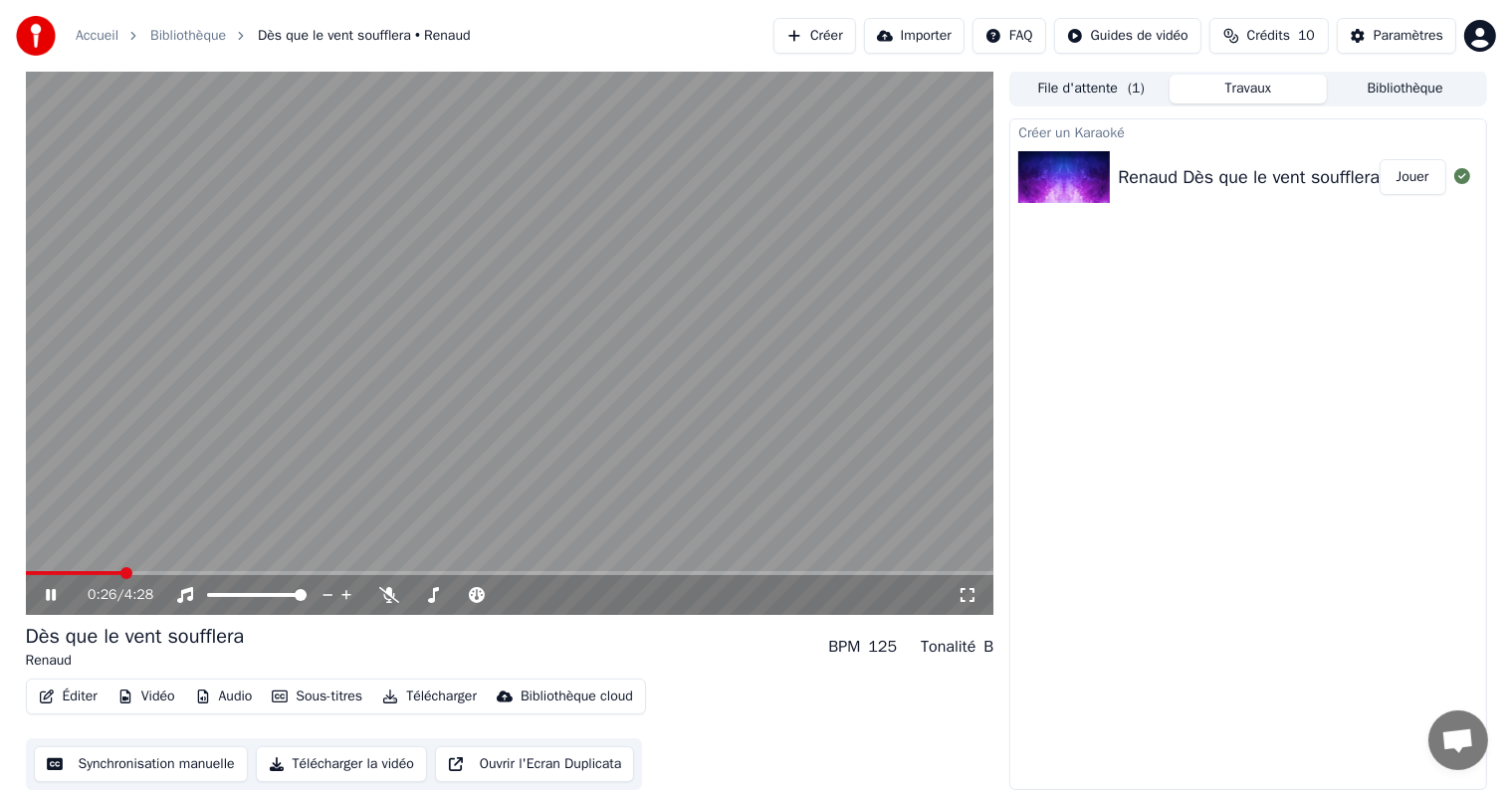click on "Sous-titres" at bounding box center [317, 696] 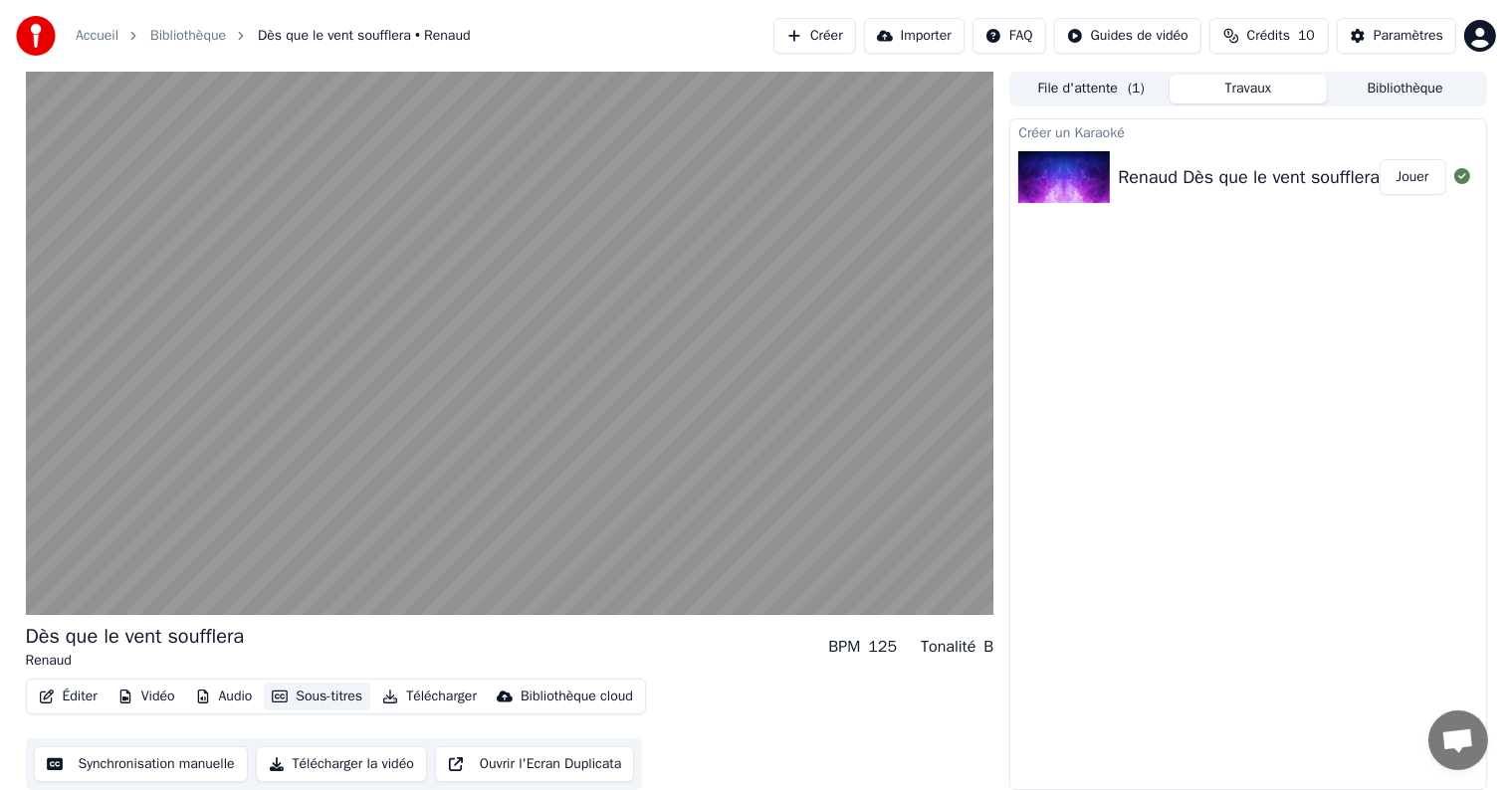click on "Sous-titres" at bounding box center [317, 696] 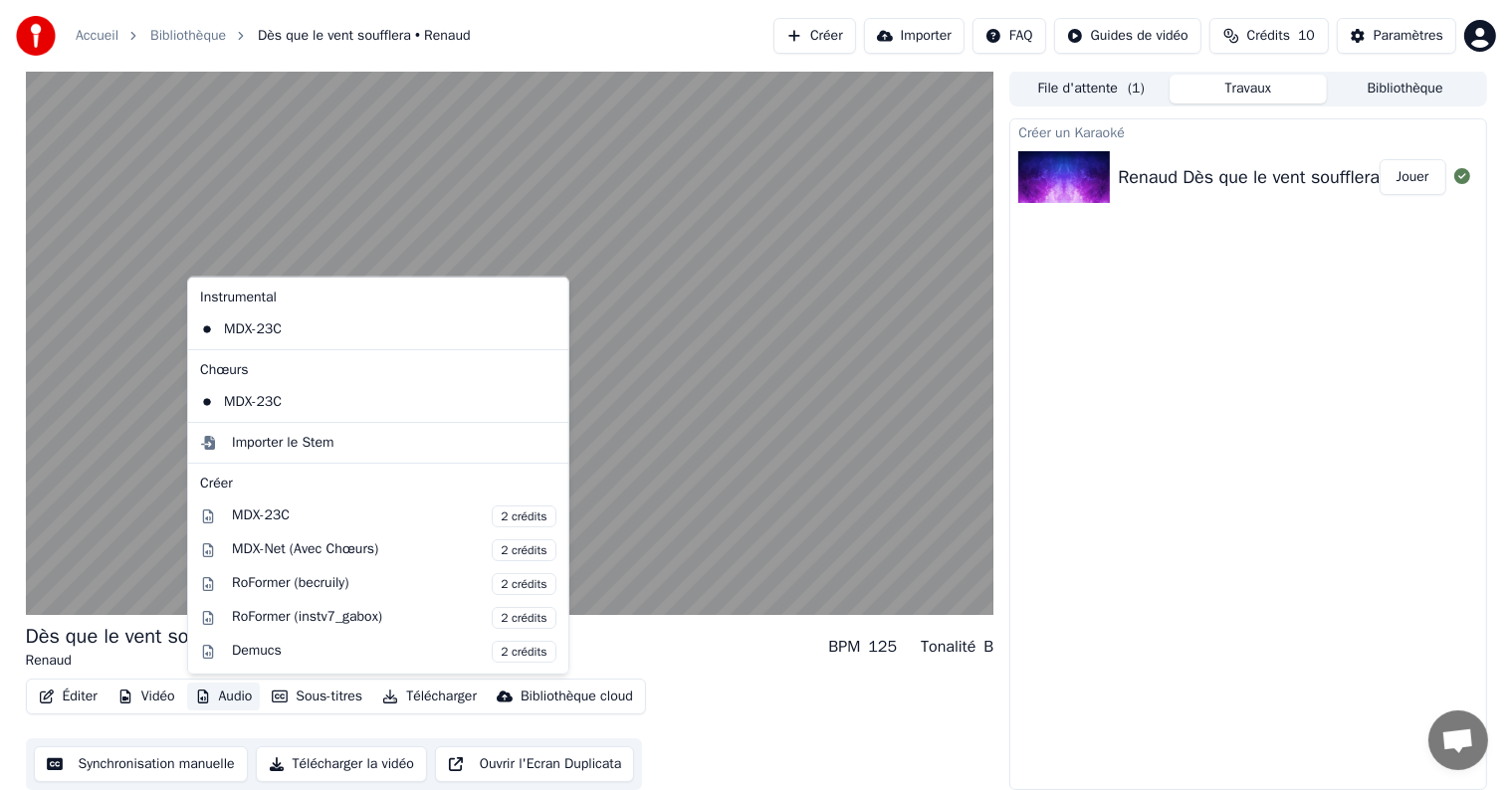 click on "Audio" at bounding box center [224, 696] 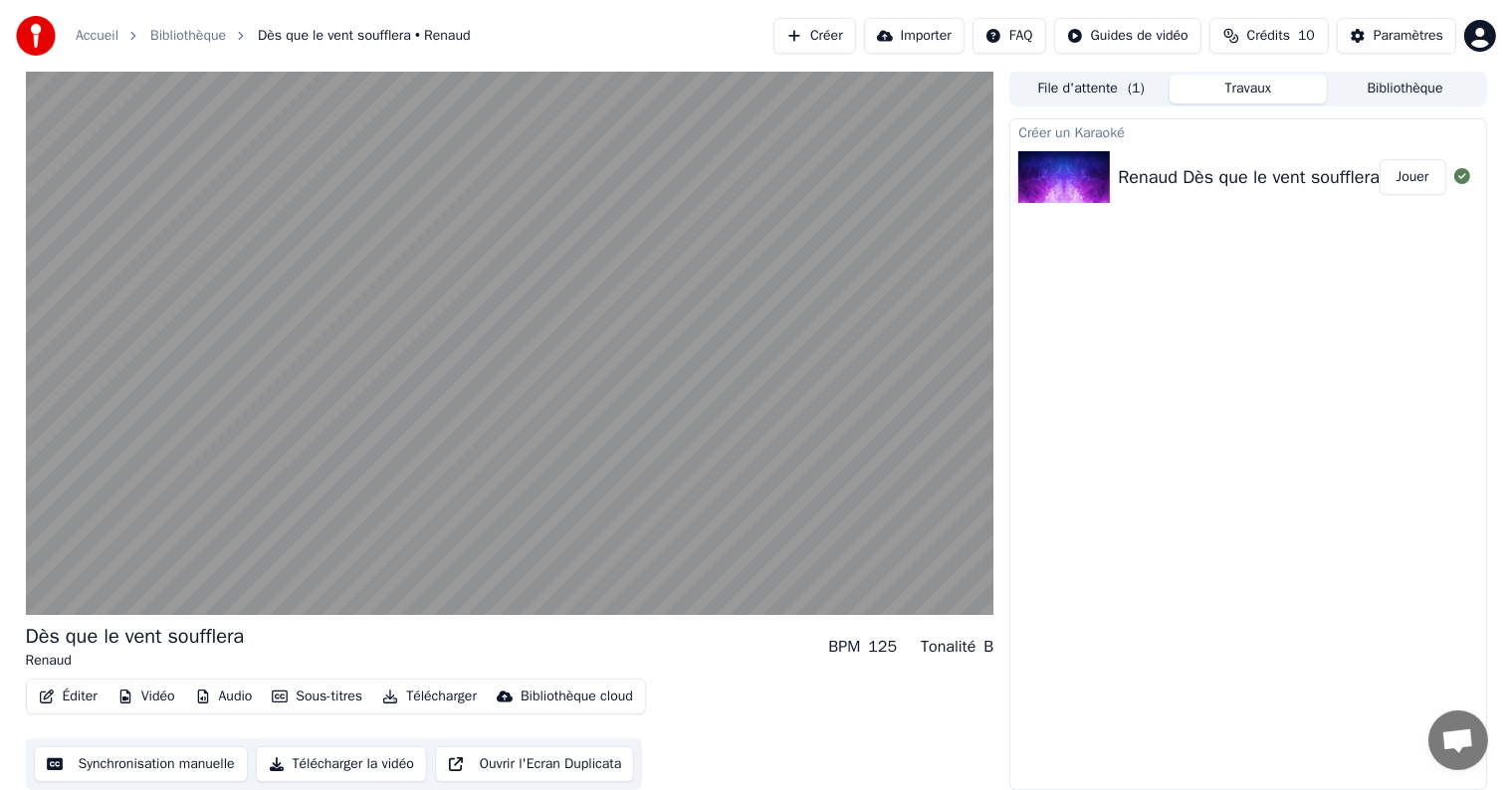 click on "Vidéo" at bounding box center [146, 696] 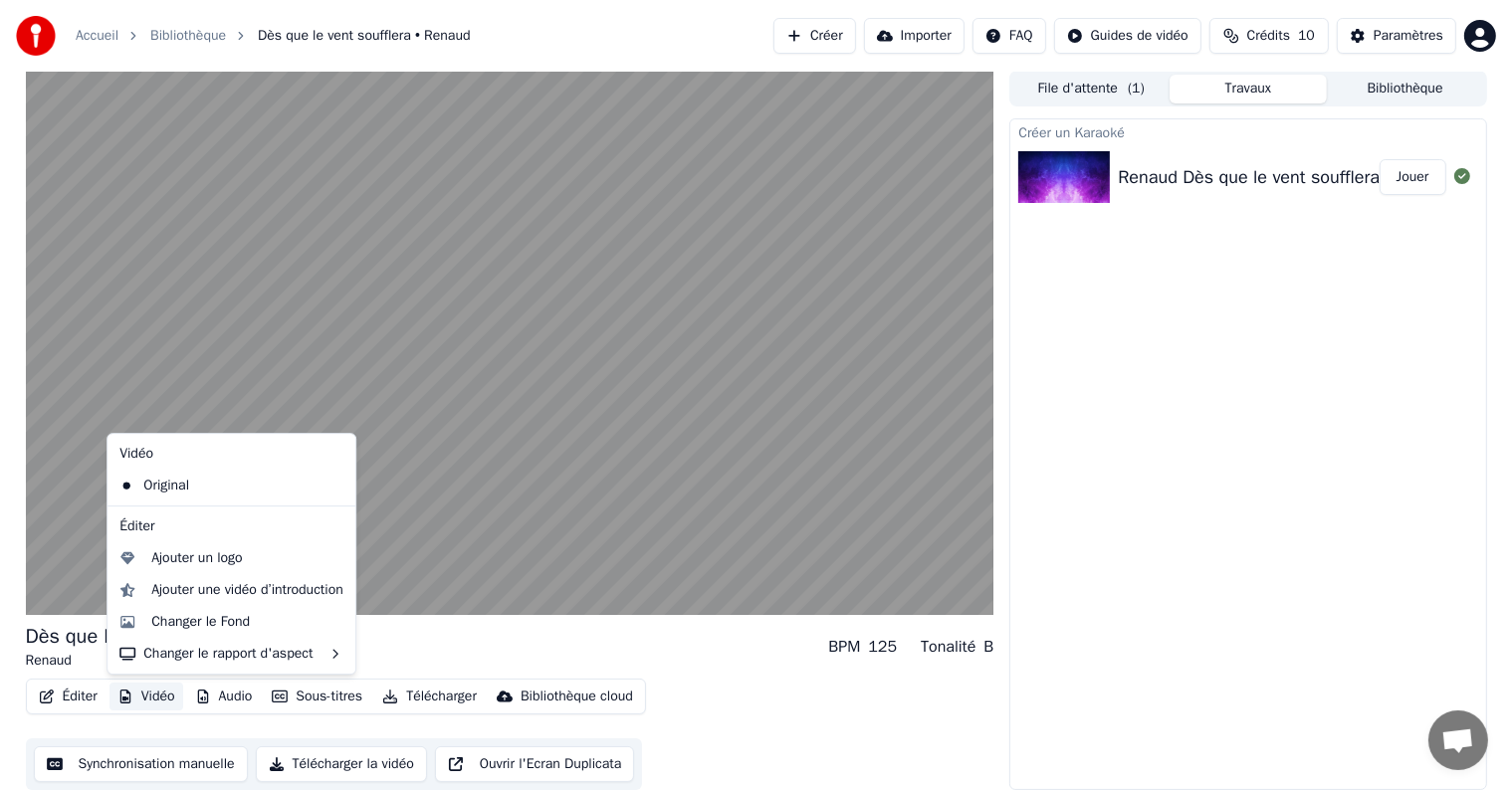 click on "Vidéo" at bounding box center (146, 696) 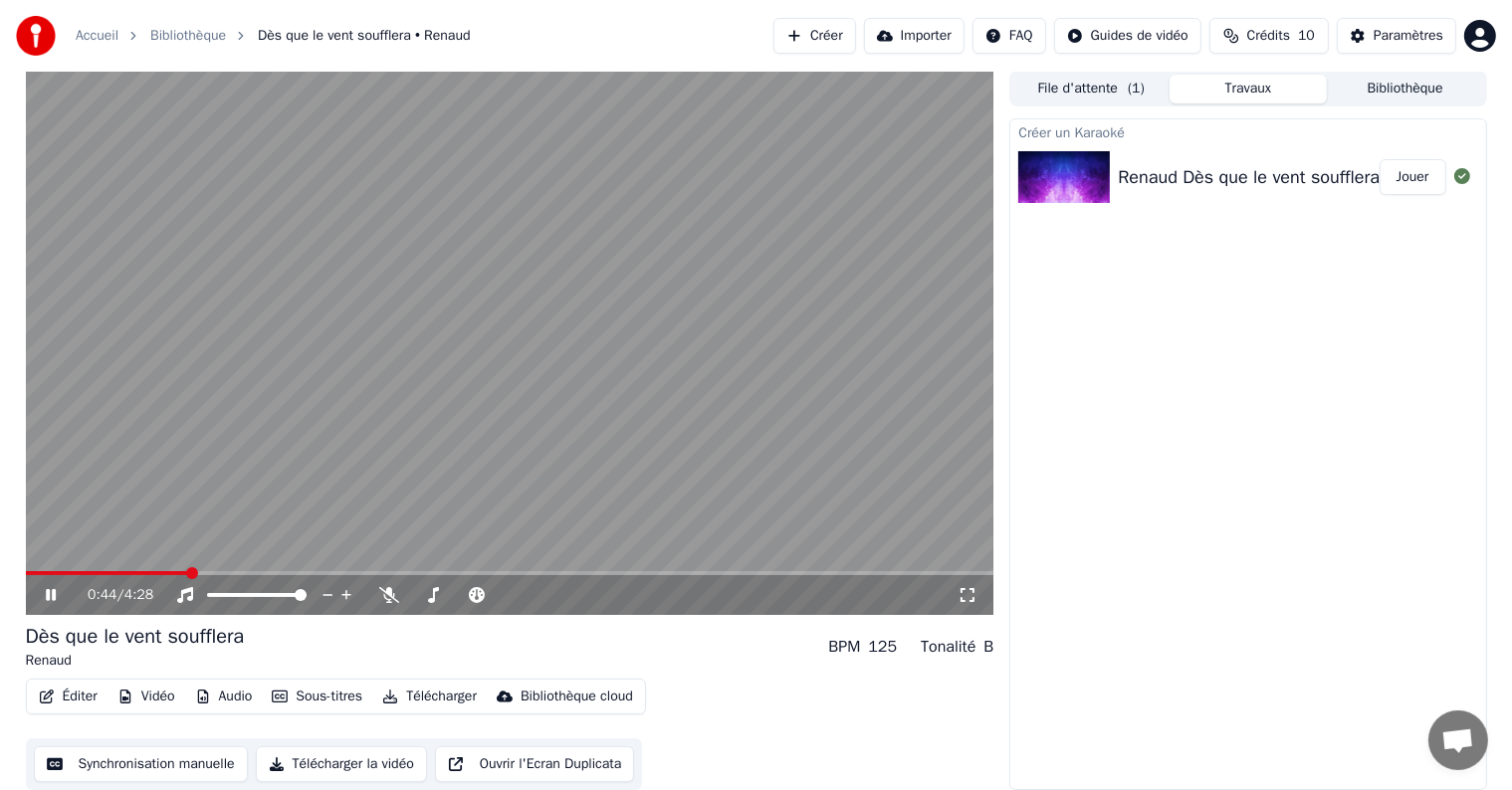 click 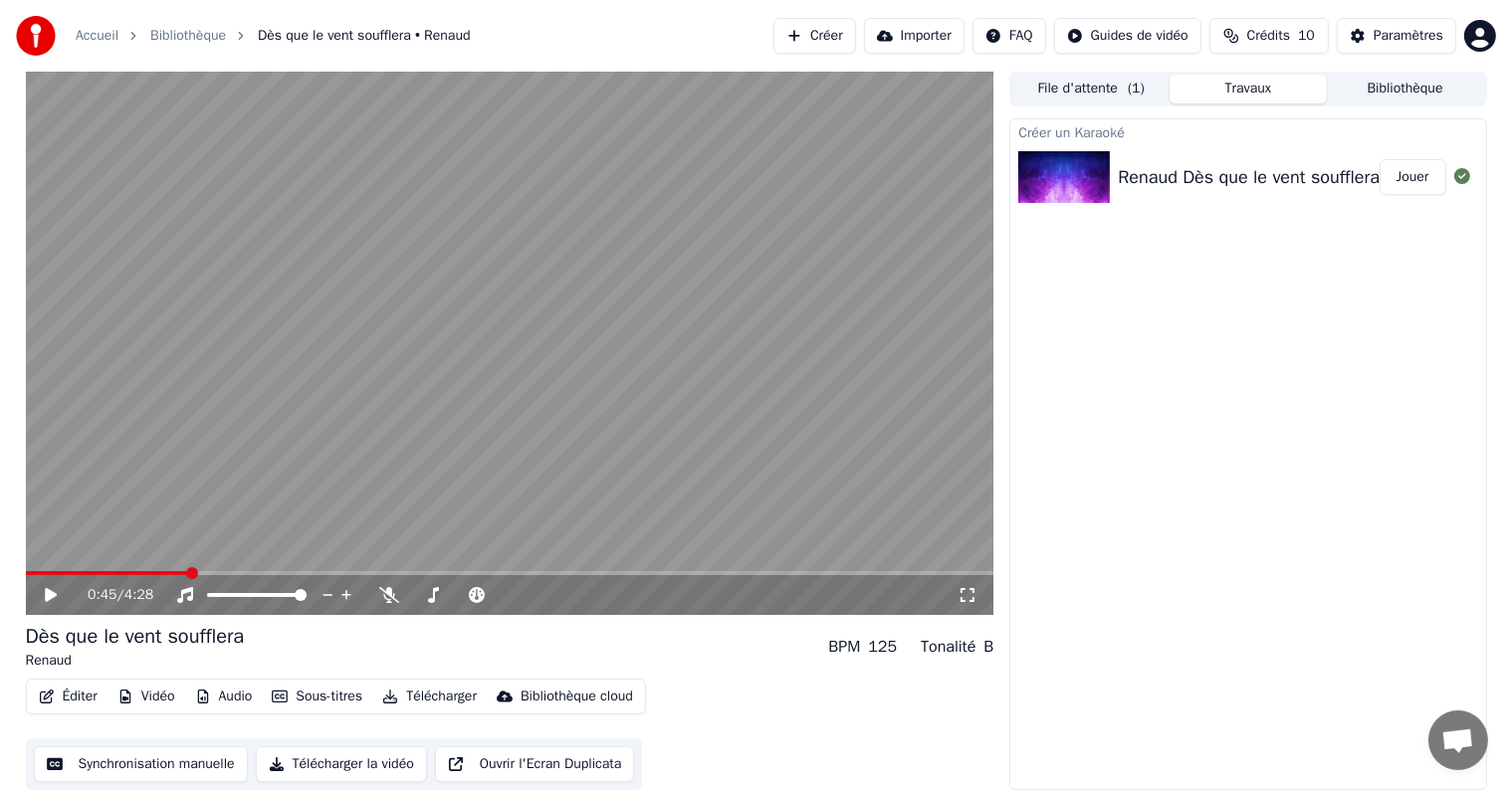 click on "Éditer" at bounding box center [68, 696] 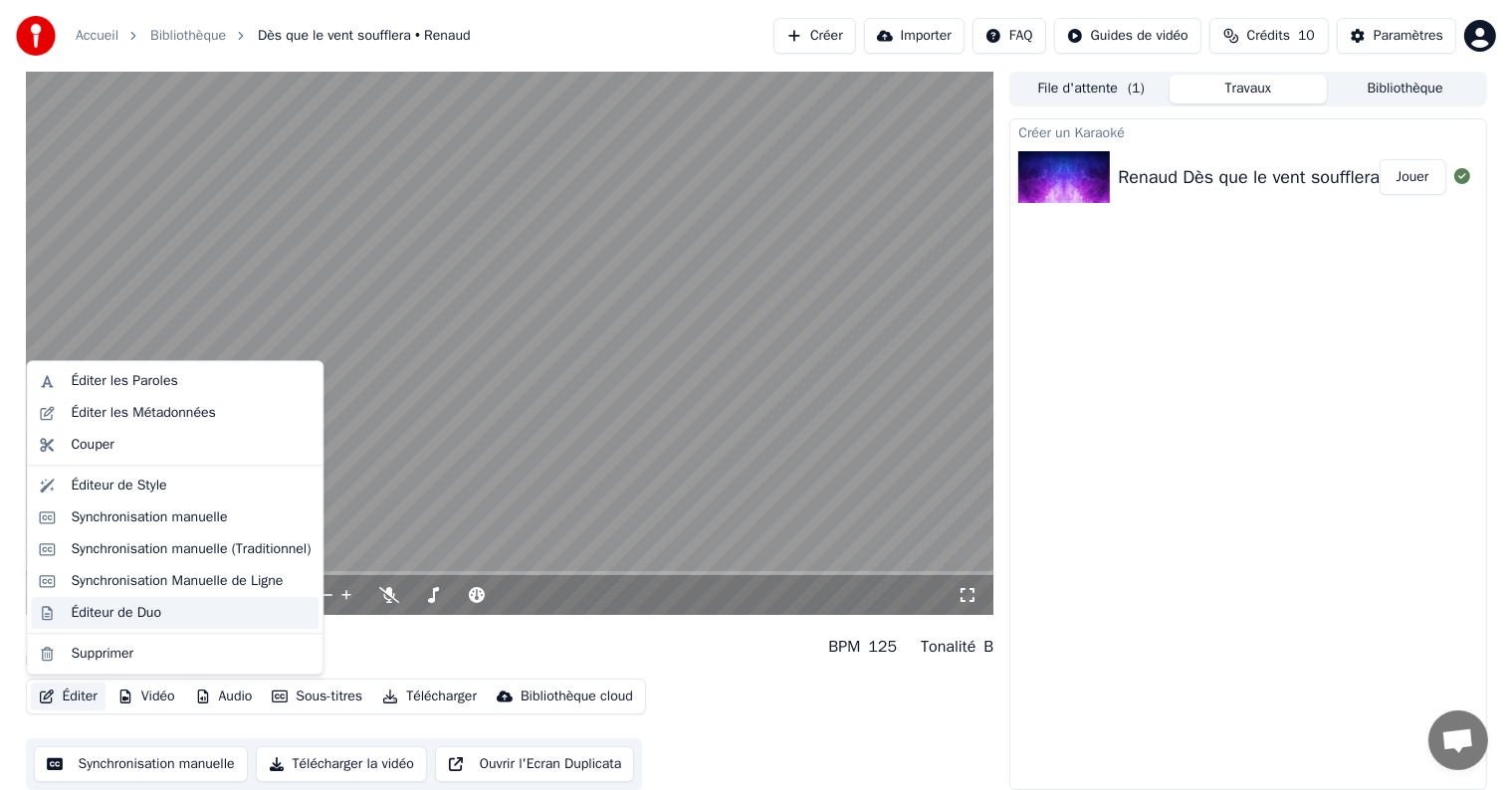 click on "Éditeur de Duo" at bounding box center (115, 613) 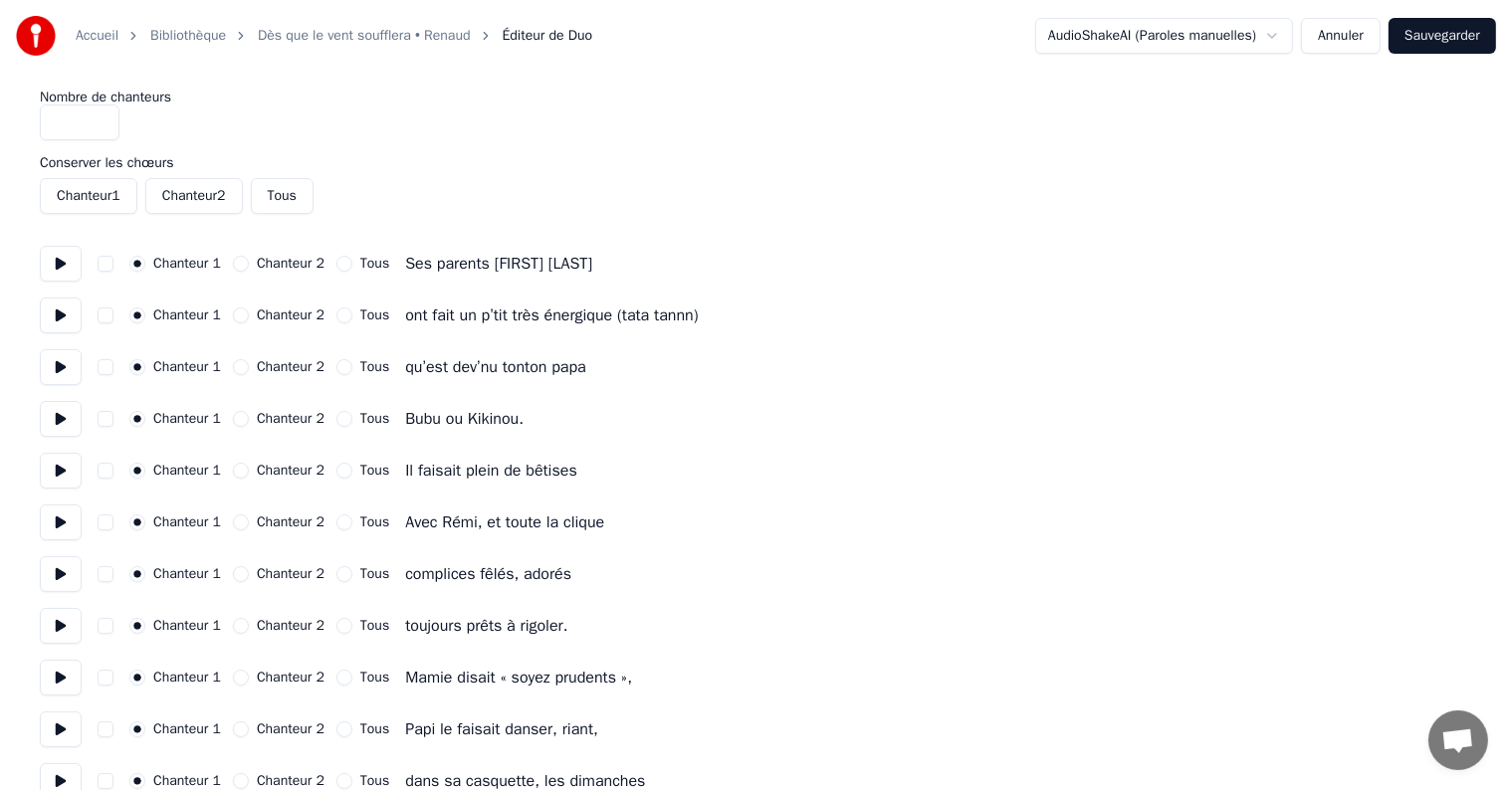 scroll, scrollTop: 0, scrollLeft: 0, axis: both 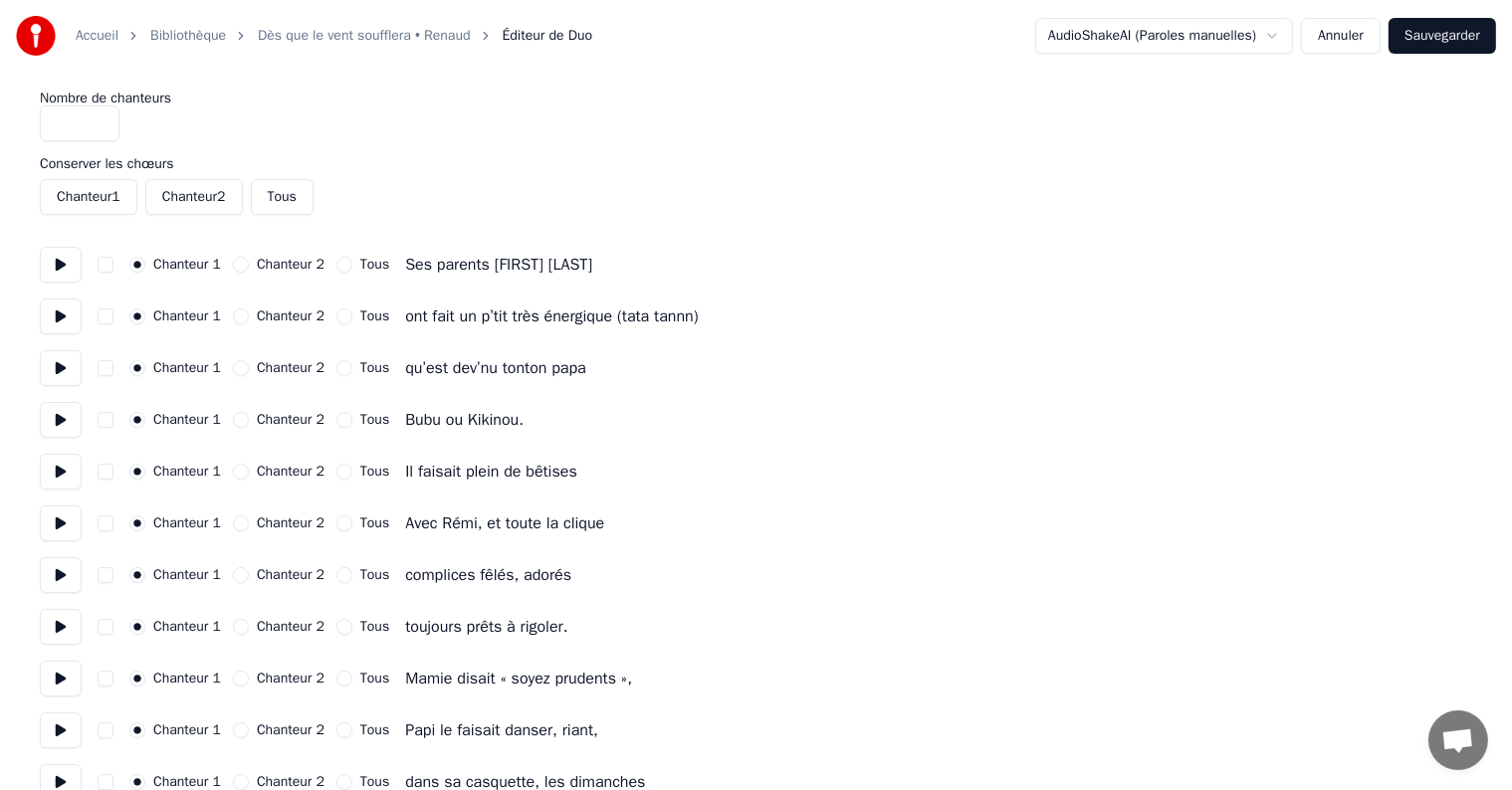 click on "*" at bounding box center (80, 123) 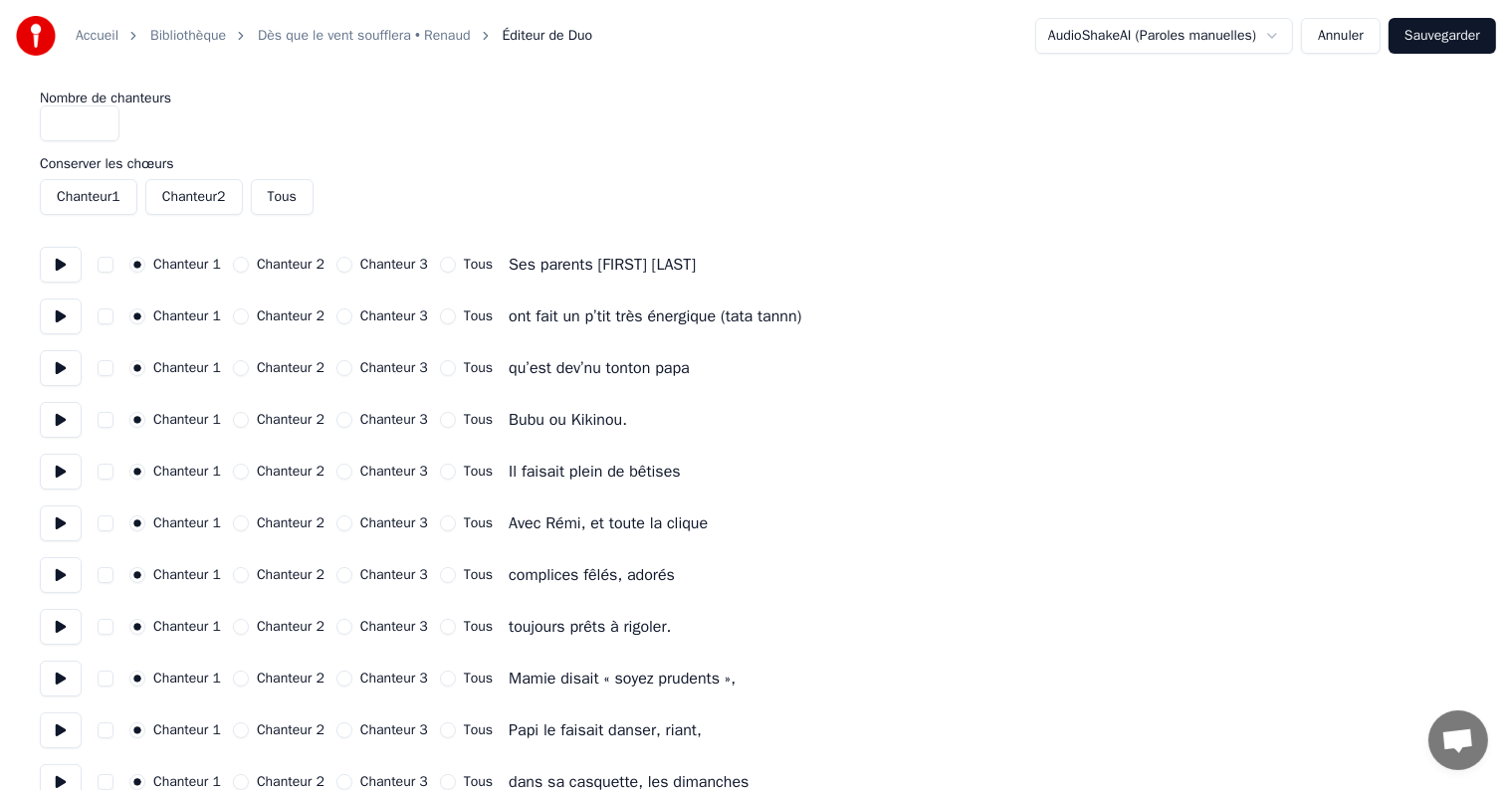 click on "*" at bounding box center [80, 123] 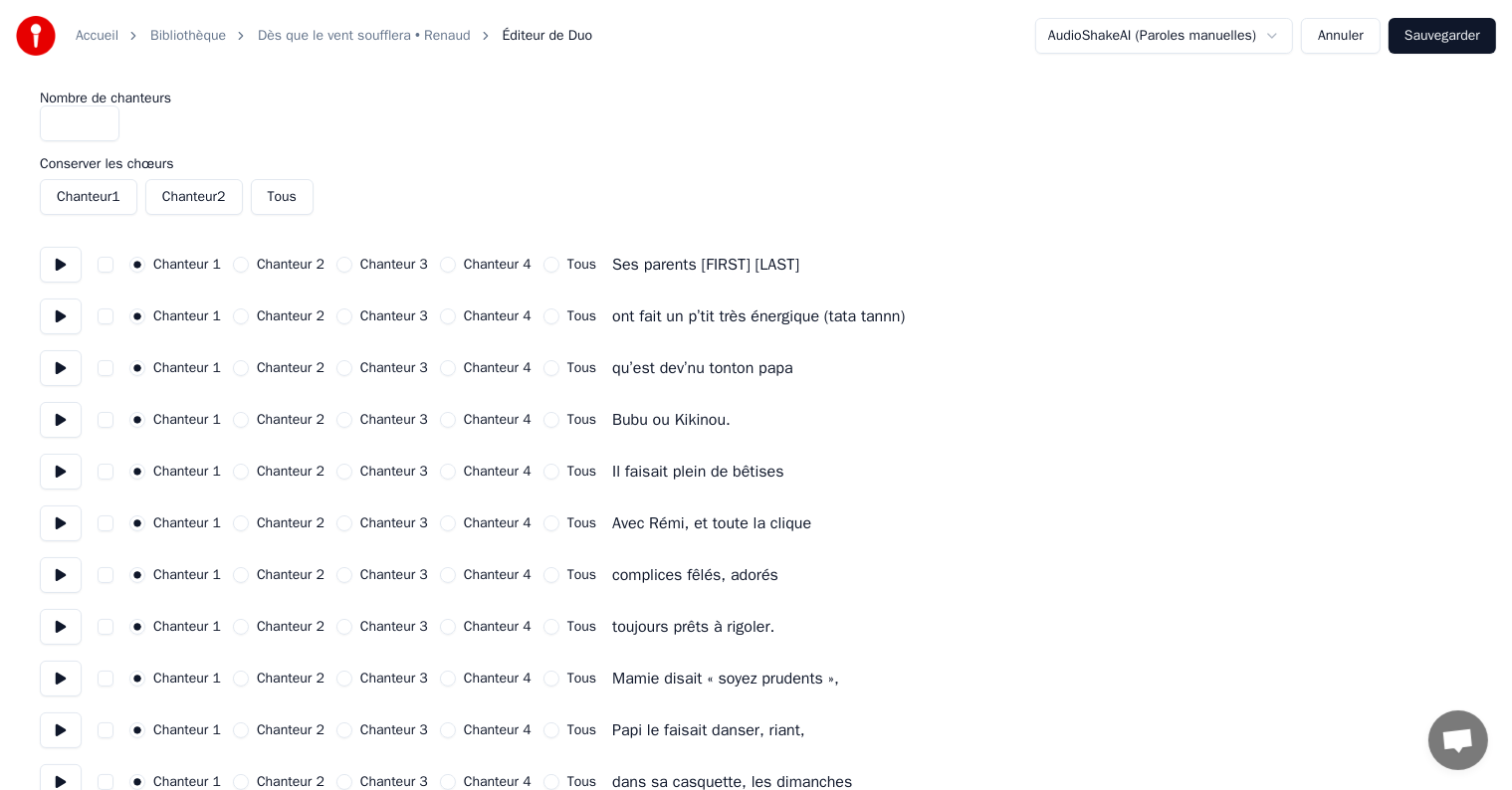 click on "*" at bounding box center [80, 123] 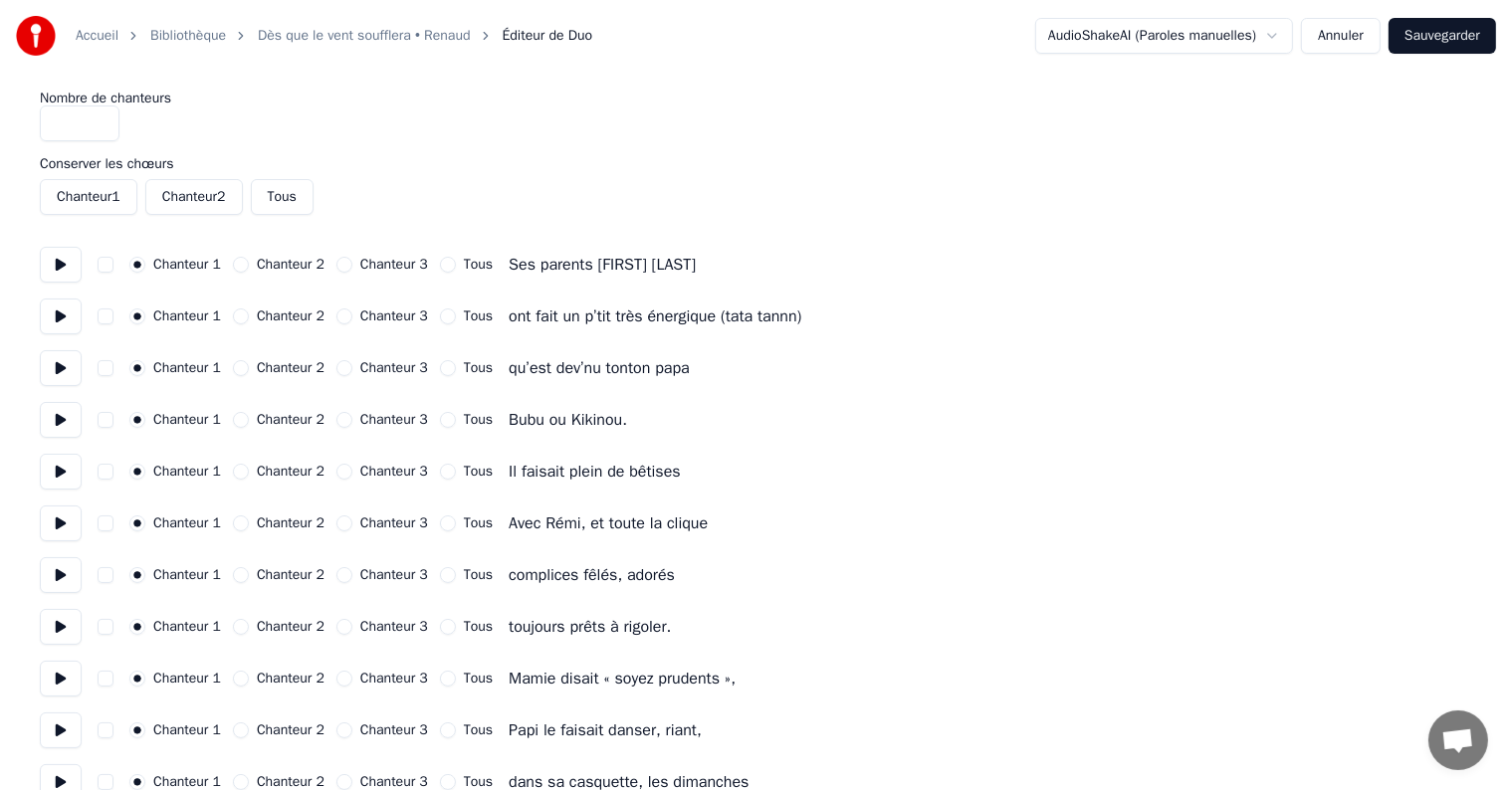 type on "*" 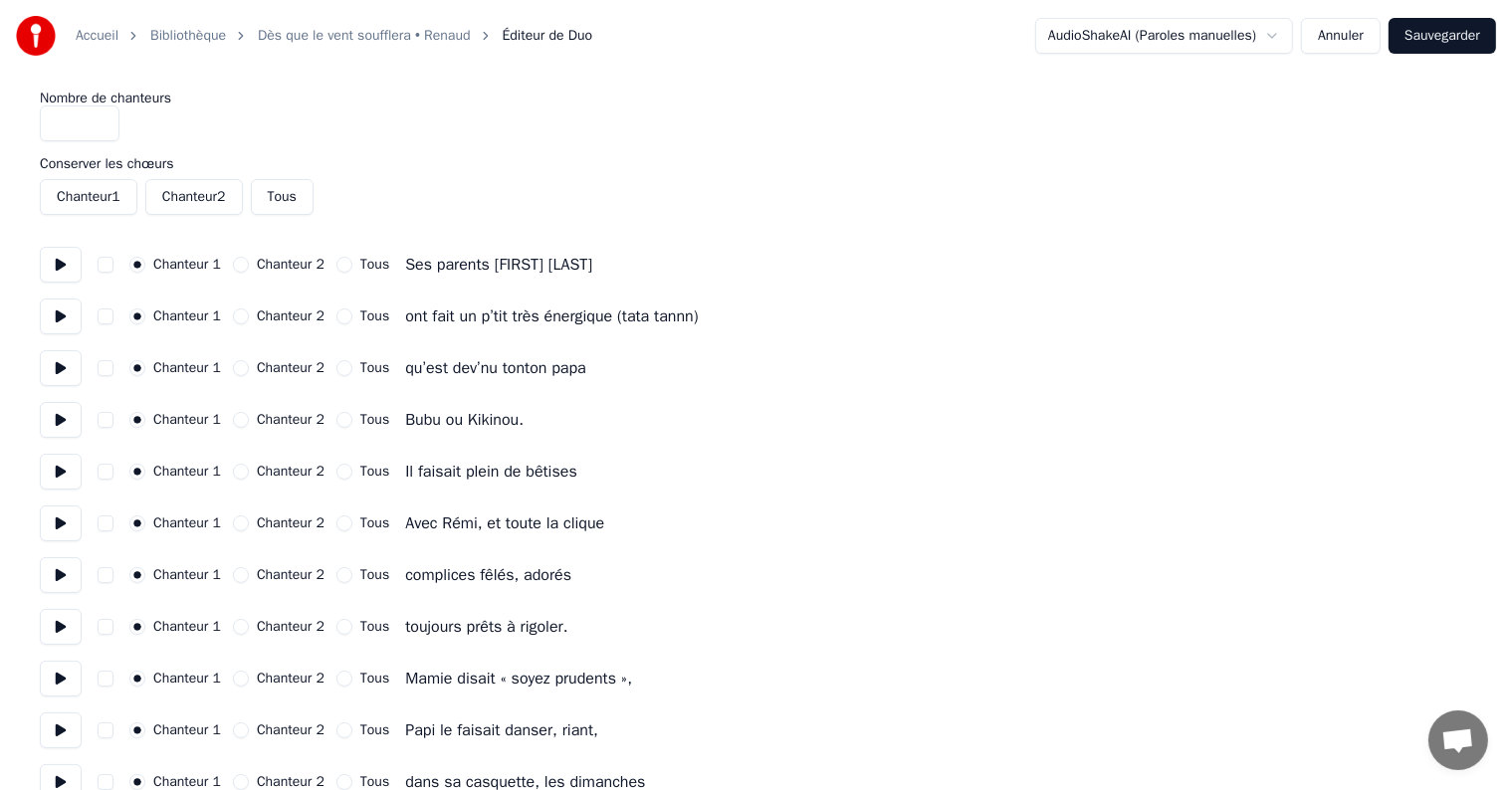 click on "*" at bounding box center [80, 123] 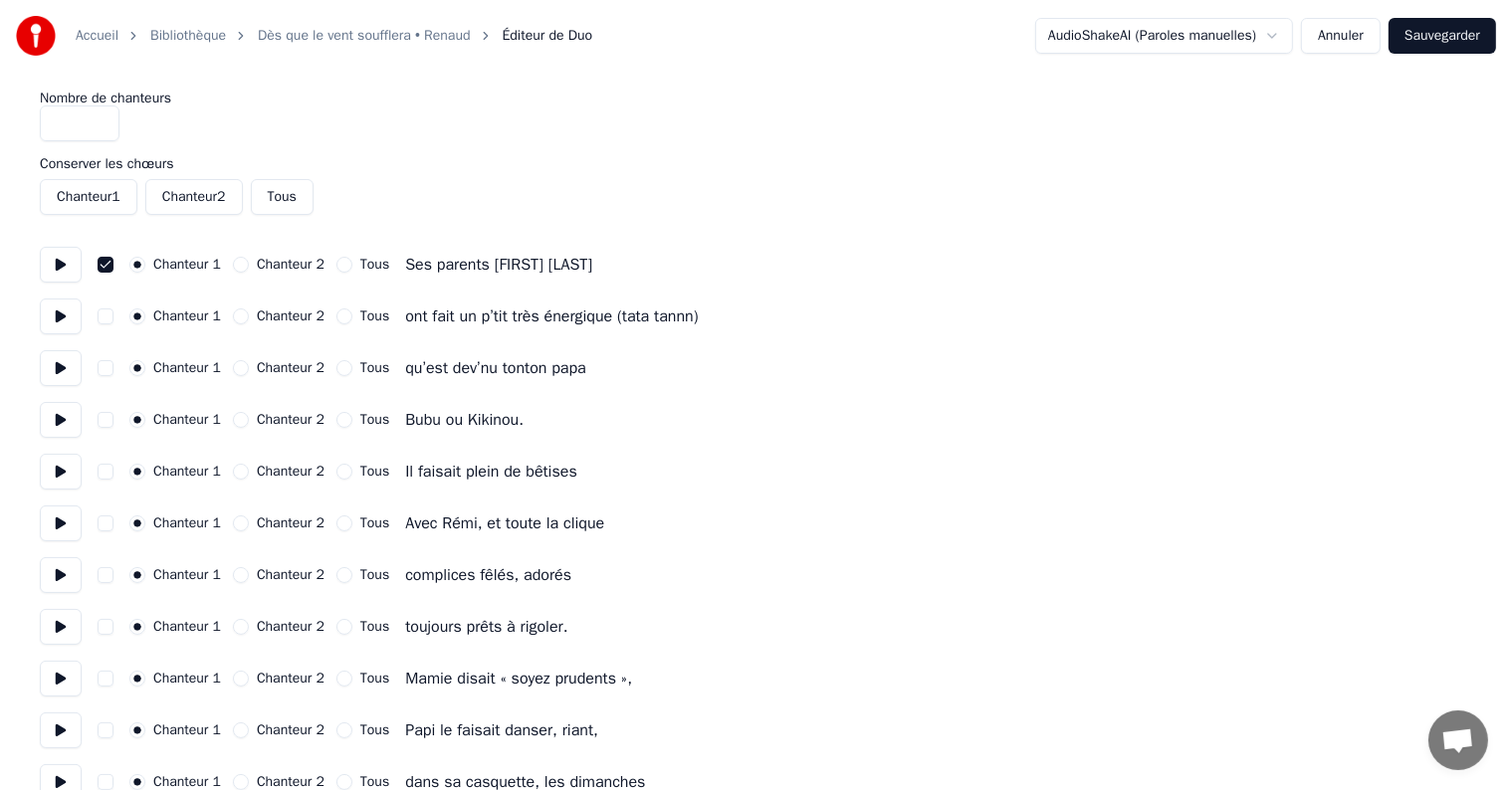click at bounding box center (61, 265) 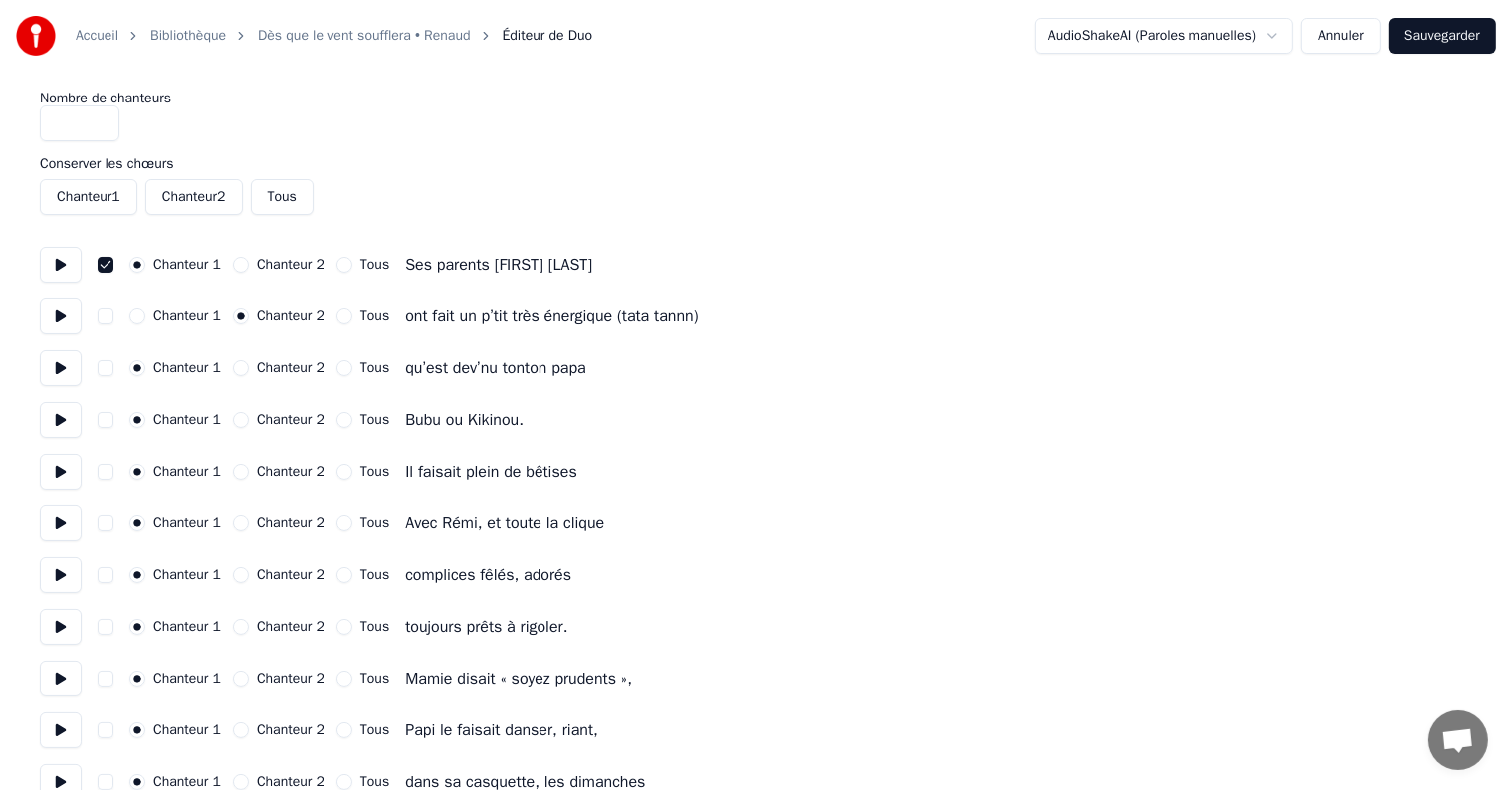 click at bounding box center (61, 316) 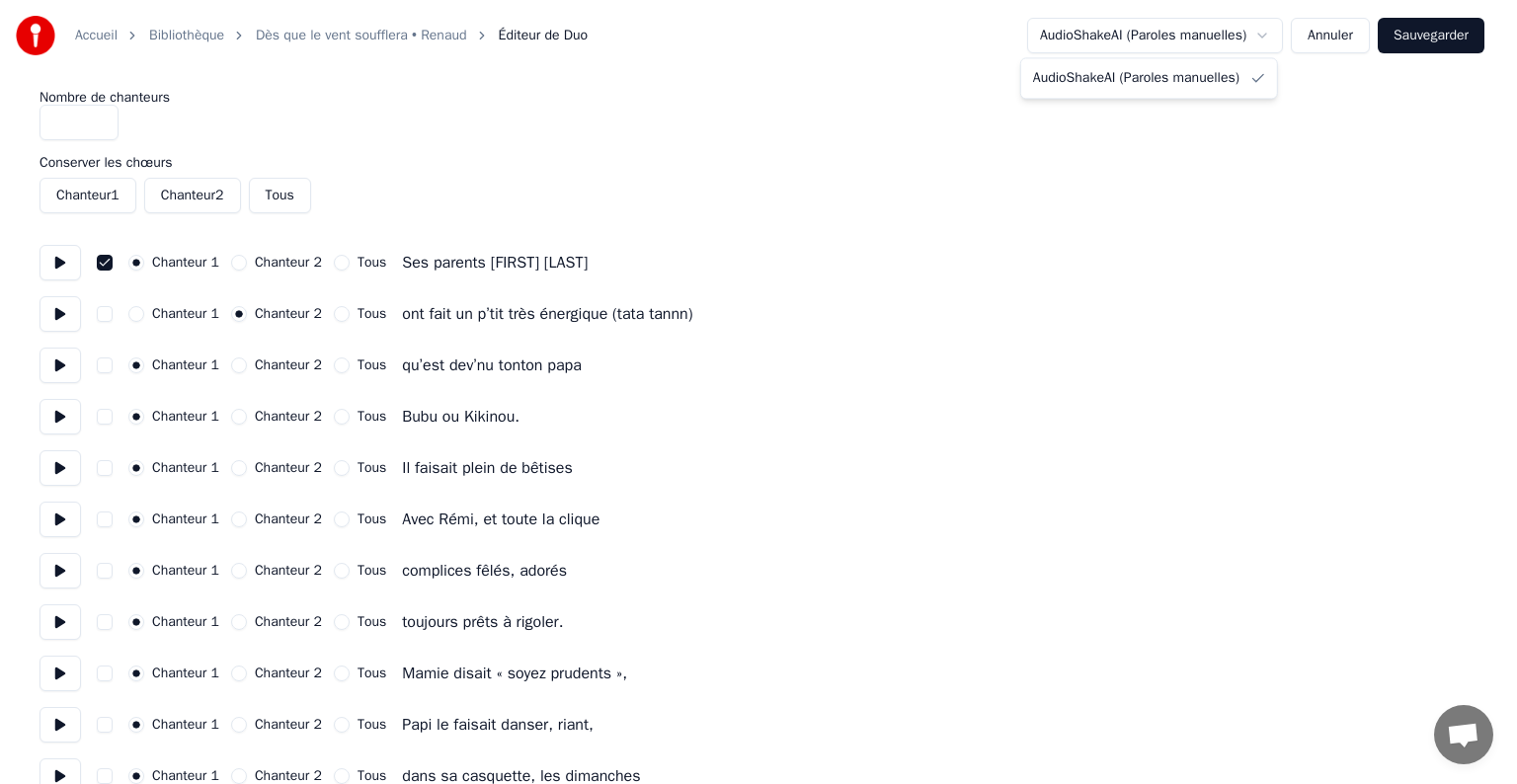 click on "Accueil Bibliothèque Dès que le vent soufflera • [LAST] Éditeur de Duo AudioShakeAI (Paroles manuelles) Annuler Sauvegarder Nombre de chanteurs * Conserver les chœurs Chanteur  1 Chanteur  2 Tous Chanteur 1 Chanteur 2 Tous Ses parents [FIRST] [LAST] Chanteur 1 Chanteur 2 Tous ont fait un p’tit très énergique (tata tannn) Chanteur 1 Chanteur 2 Tous qu’est dev’nu tonton papa Chanteur 1 Chanteur 2 Tous Bubu ou Kikinou. Chanteur 1 Chanteur 2 Tous Il faisait plein de bêtises Chanteur 1 Chanteur 2 Tous Avec [FIRST], et toute la clique Chanteur 1 Chanteur 2 Tous complices fêlés, adorés Chanteur 1 Chanteur 2 Tous toujours prêts à rigoler. Chanteur 1 Chanteur 2 Tous Mamie disait « soyez prudents », Chanteur 1 Chanteur 2 Tous Papi le faisait danser, riant, Chanteur 1 Chanteur 2 Tous dans sa casquette, les dimanches Chanteur 1 Chanteur 2 Tous Pour une quête amusante. Chanteur 1 Chanteur 2 Tous Quand la fête commencera... Chanteur 1 Chanteur 2 Tous Et que Bubu soufflera Chanteur 1 Chanteur 2 Tous" at bounding box center (758, 2948) 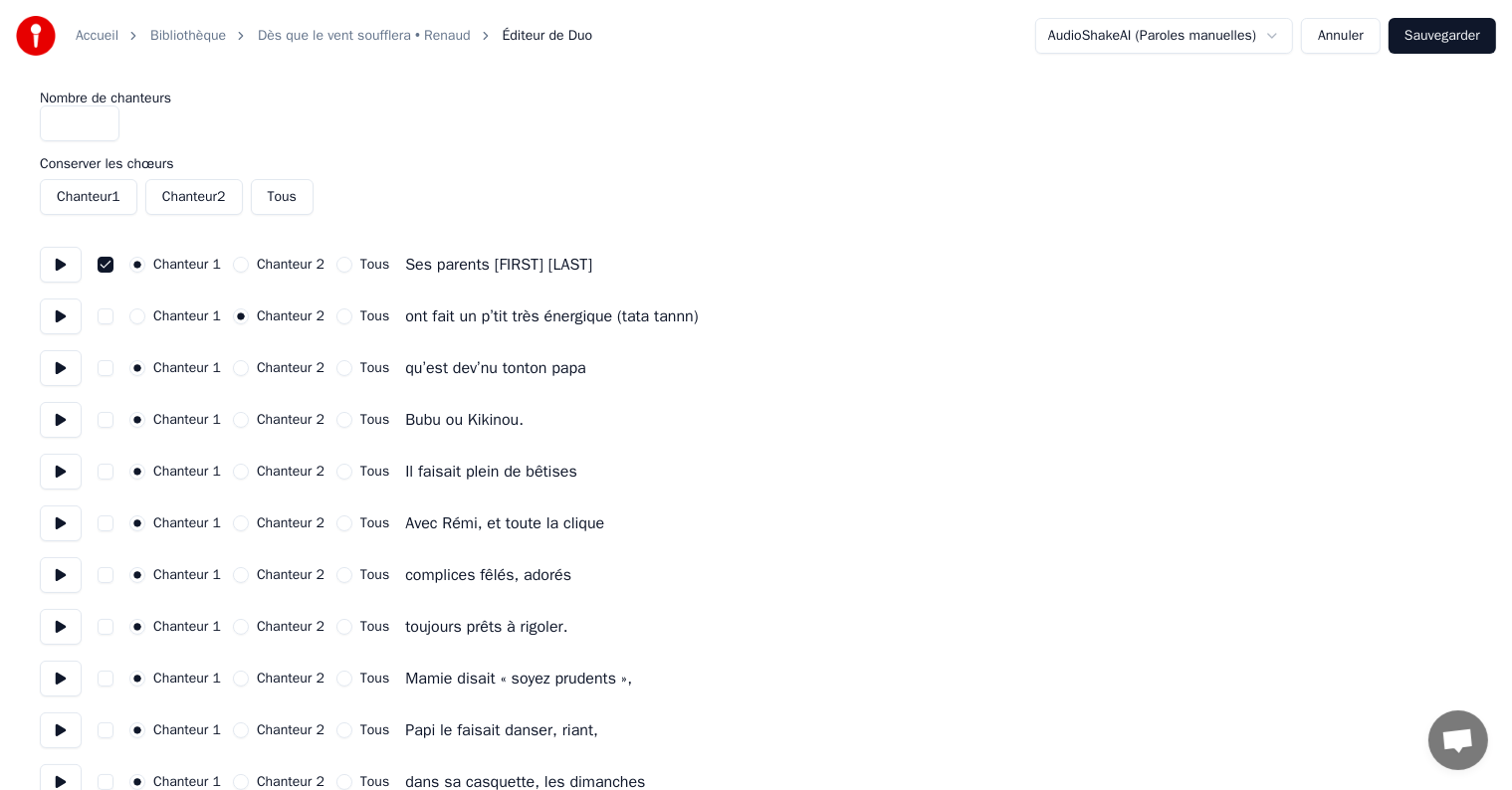 click on "Annuler" at bounding box center [1341, 36] 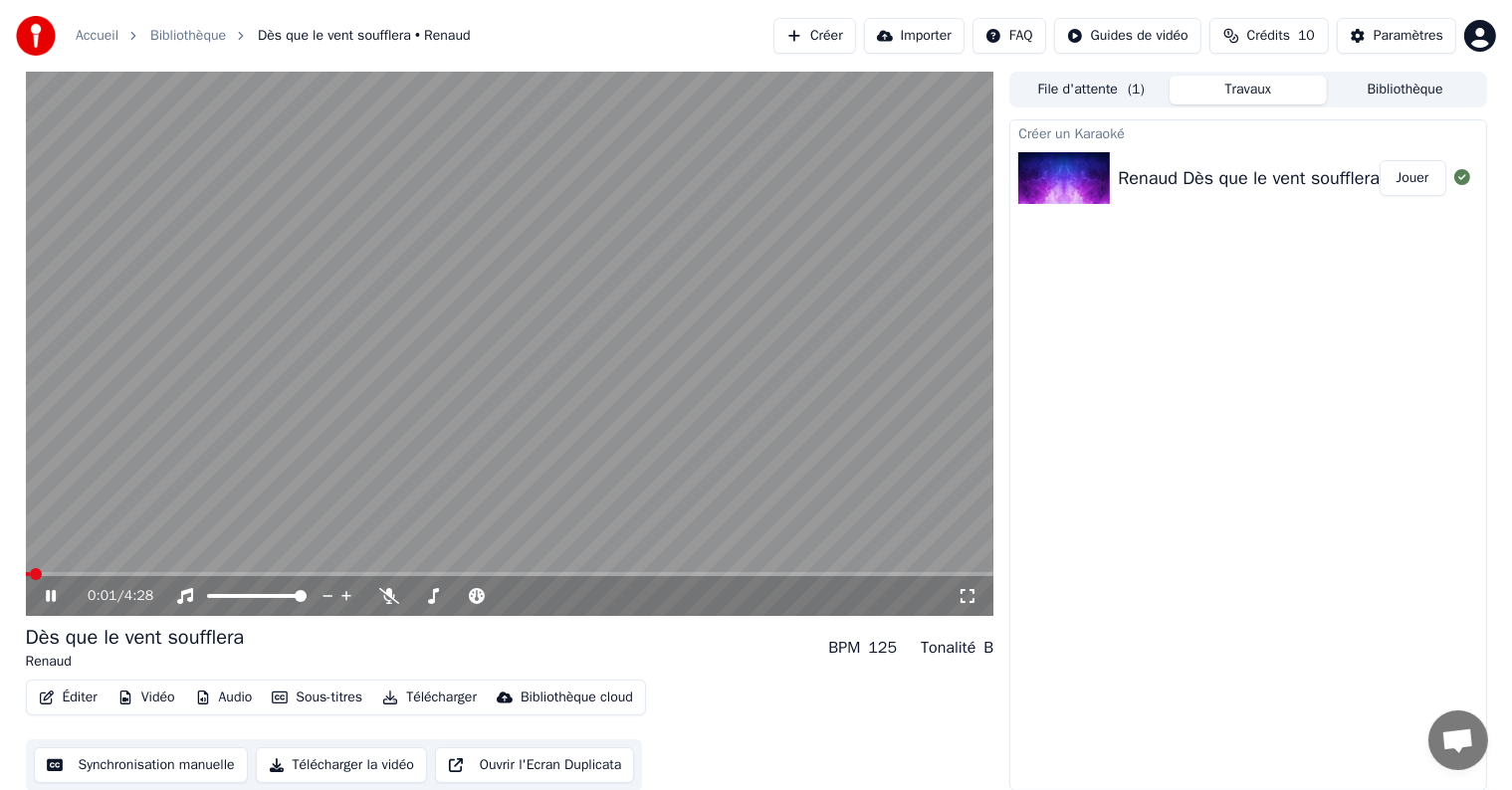 scroll, scrollTop: 1, scrollLeft: 0, axis: vertical 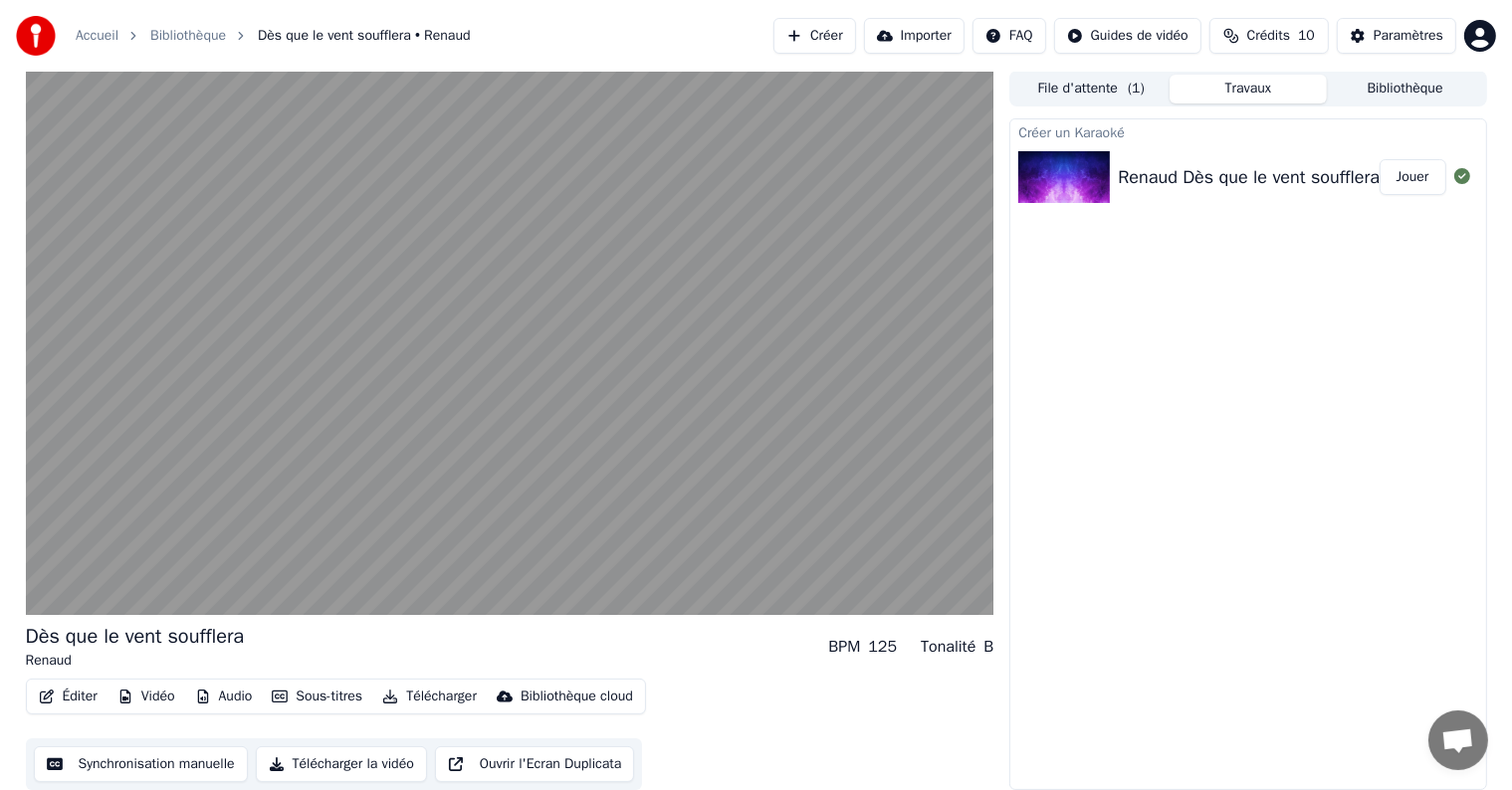 click on "Synchronisation manuelle" at bounding box center [140, 764] 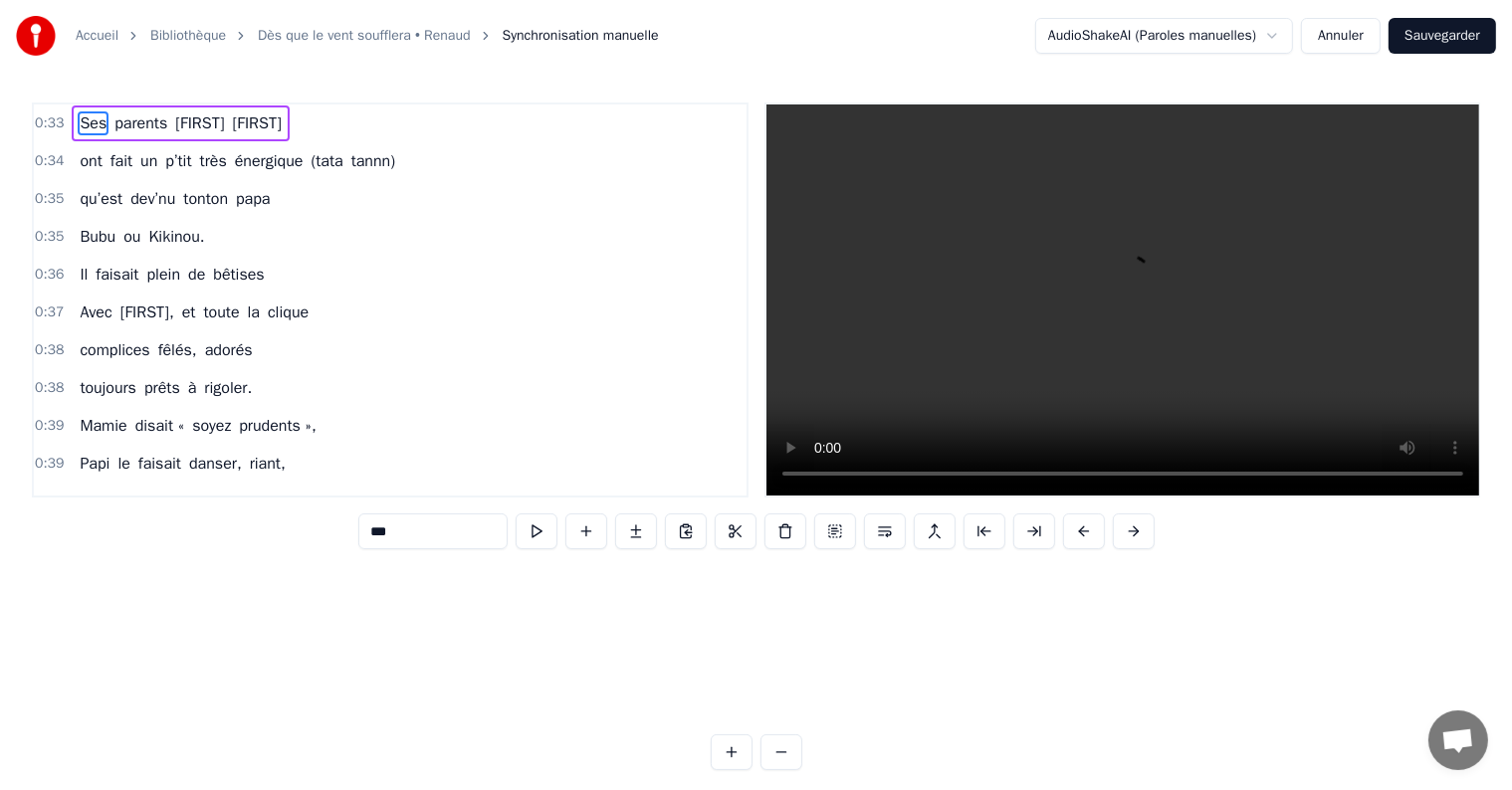 scroll, scrollTop: 0, scrollLeft: 0, axis: both 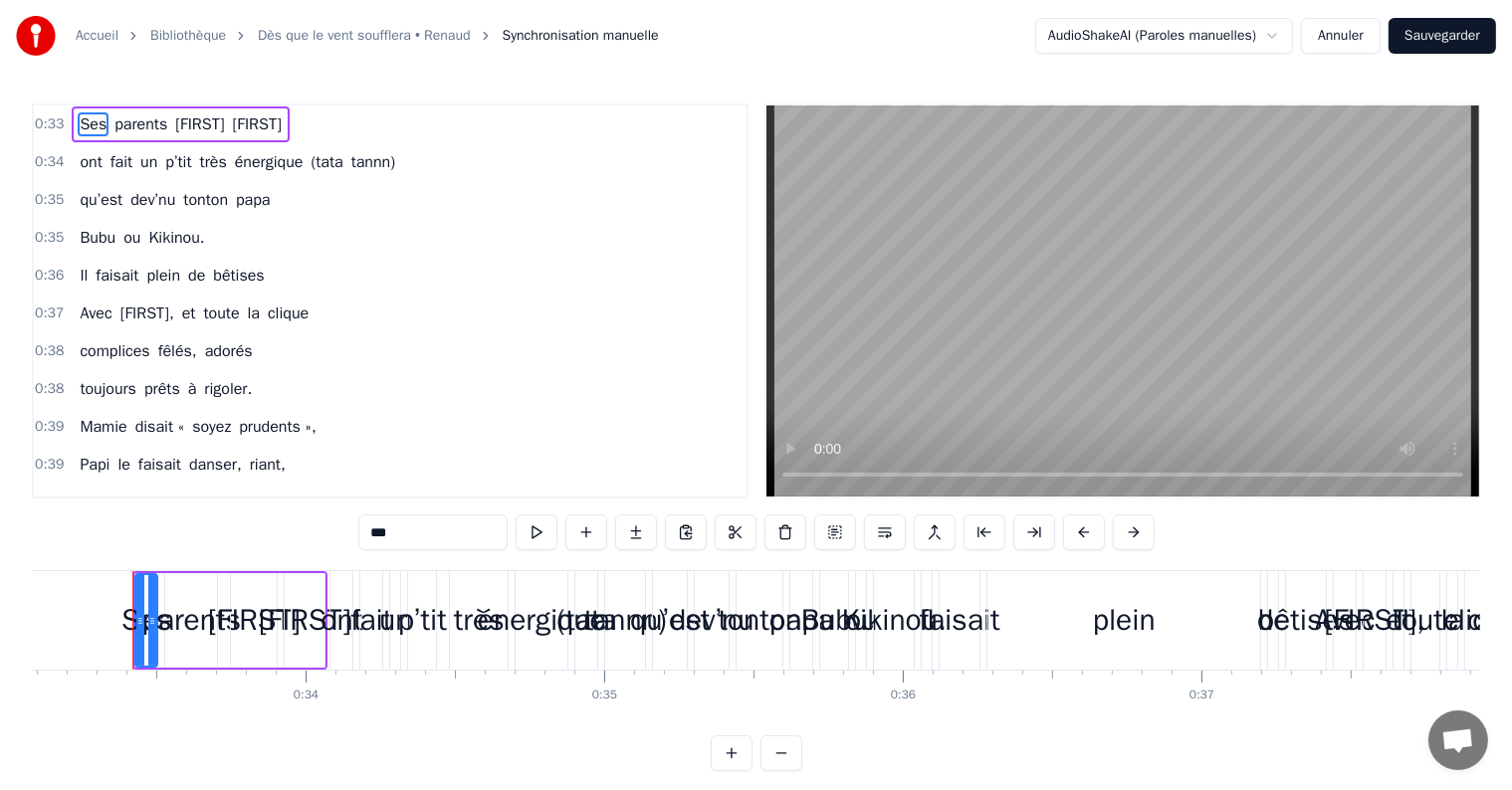 click on "Ses parents [FIRST] [LAST]" at bounding box center (180, 124) 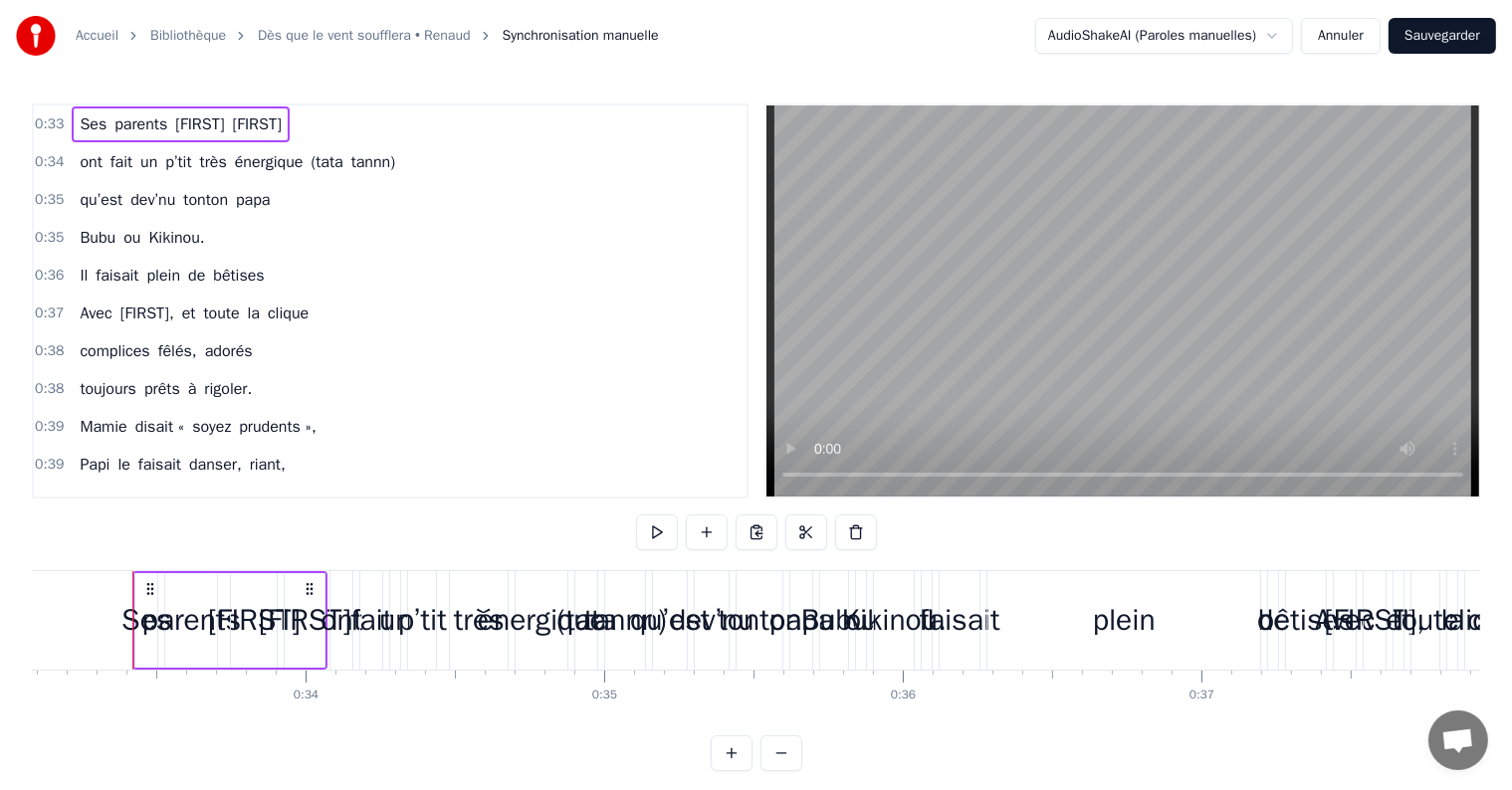 drag, startPoint x: 196, startPoint y: 570, endPoint x: 166, endPoint y: 571, distance: 30.016662 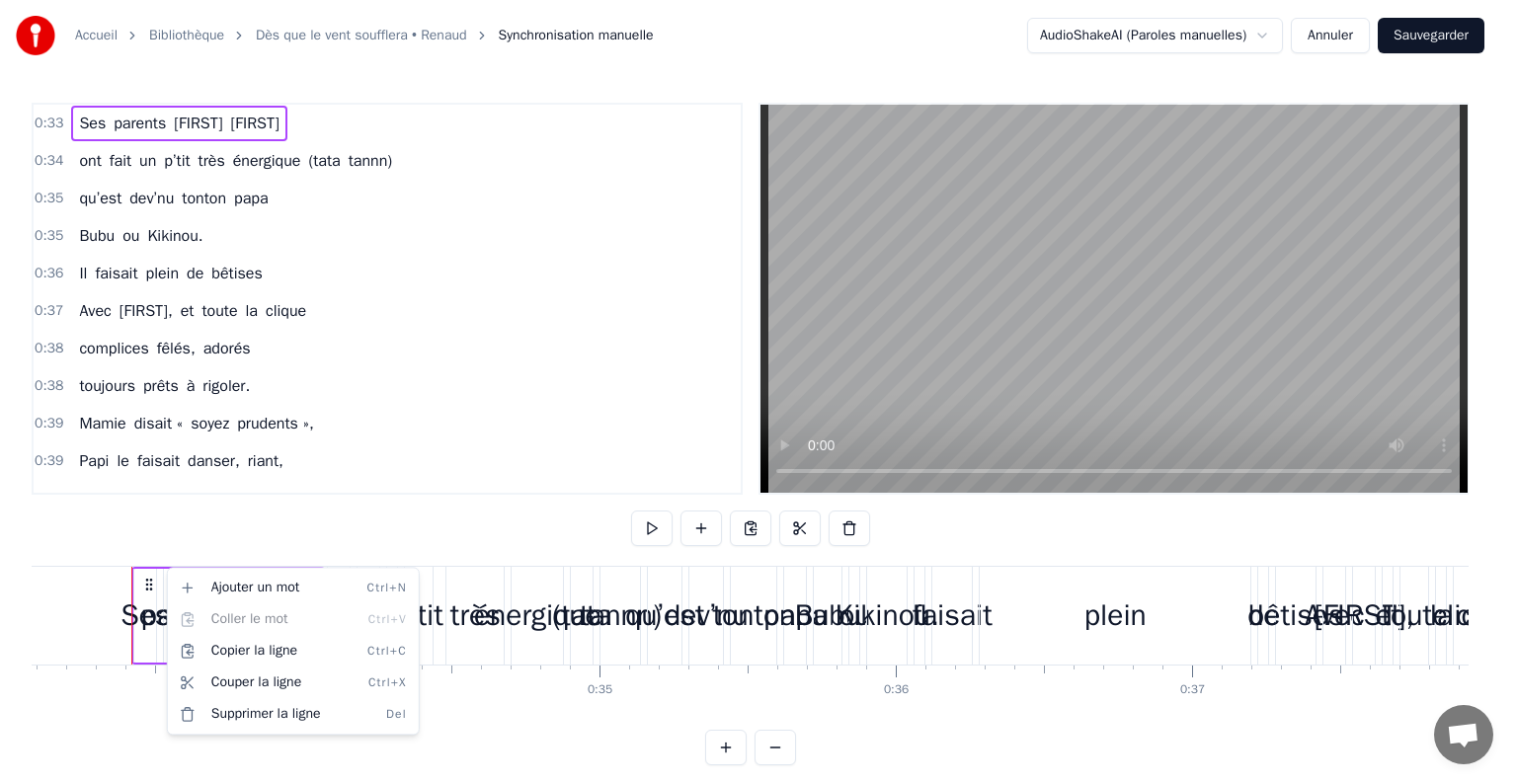 click on "Accueil Bibliothèque Dès que le vent soufflera • [LAST] Synchronisation manuelle AudioShakeAI (Paroles manuelles) Annuler Sauvegarder 0:33 Ses parents [FIRST] [LAST] 0:34 ont fait un p’tit très énergique (tata tannn) 0:35 qu’est dev’nu tonton papa 0:35 Bubu ou Kikinou. 0:36 Il faisait plein de bêtises 0:37 Avec [FIRST], et toute la clique 0:38 complices fêlés, adorés 0:38 toujours prêts à rigoler. 0:39 Mamie disait « soyez prudents », 0:39 Papi le faisait danser, riant, 0:40 dans sa casquette, les dimanches 1:08 Pour une quête amusante. 1:09 Quand la fête commencera... 1:10 Et que Bubu soufflera 1:11 Ses cinquante balais tout beaux 1:11 On lèv’ra nos verres bien haut ! 1:12 Chez sa mamie, la porte était 1:13 toujours ouverte hiver été 1:19 Gâteaux, crêpes et merveilles 1:20 elle cuisinait depuis la veille. 1:21 A la fête, elle les am’nait 1:21 à Castel, tous contents. 1:22 La voiture vert’, ils prenaient 1:22 les enfants cheveux au vent. 1:23 Ils filaient à toute allure a" at bounding box center [758, 398] 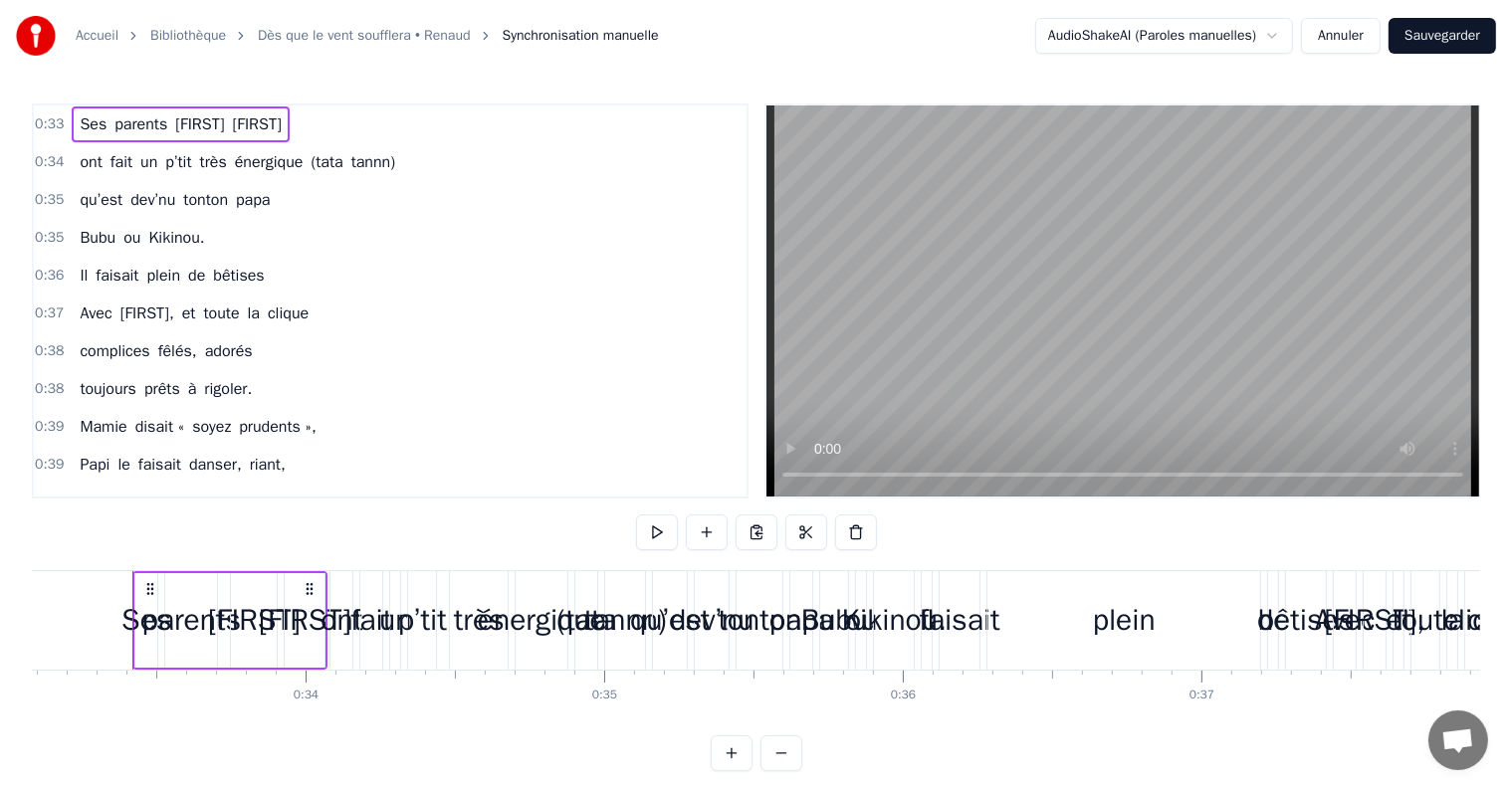 click 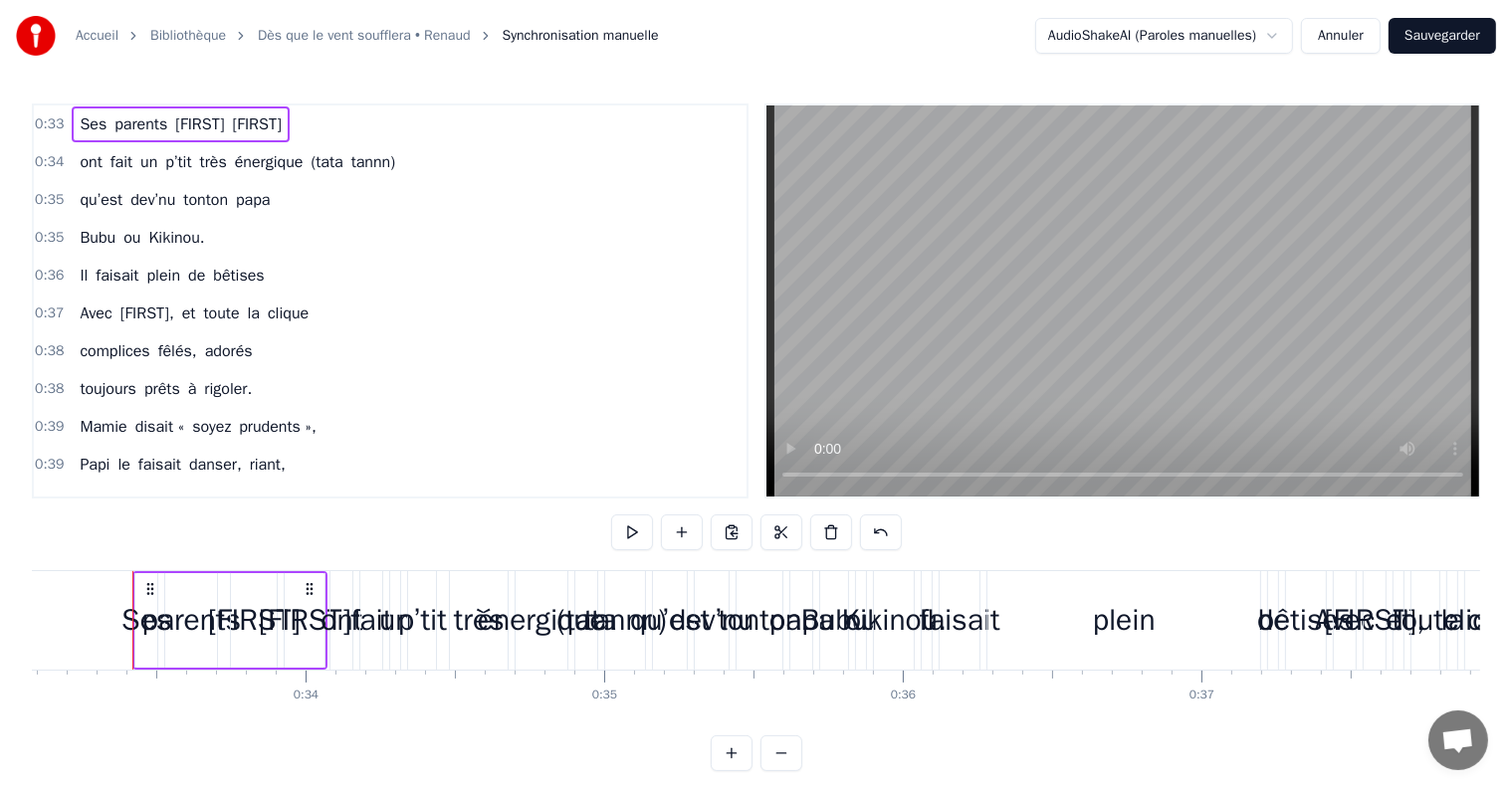 drag, startPoint x: 287, startPoint y: 123, endPoint x: 292, endPoint y: 80, distance: 43.28972 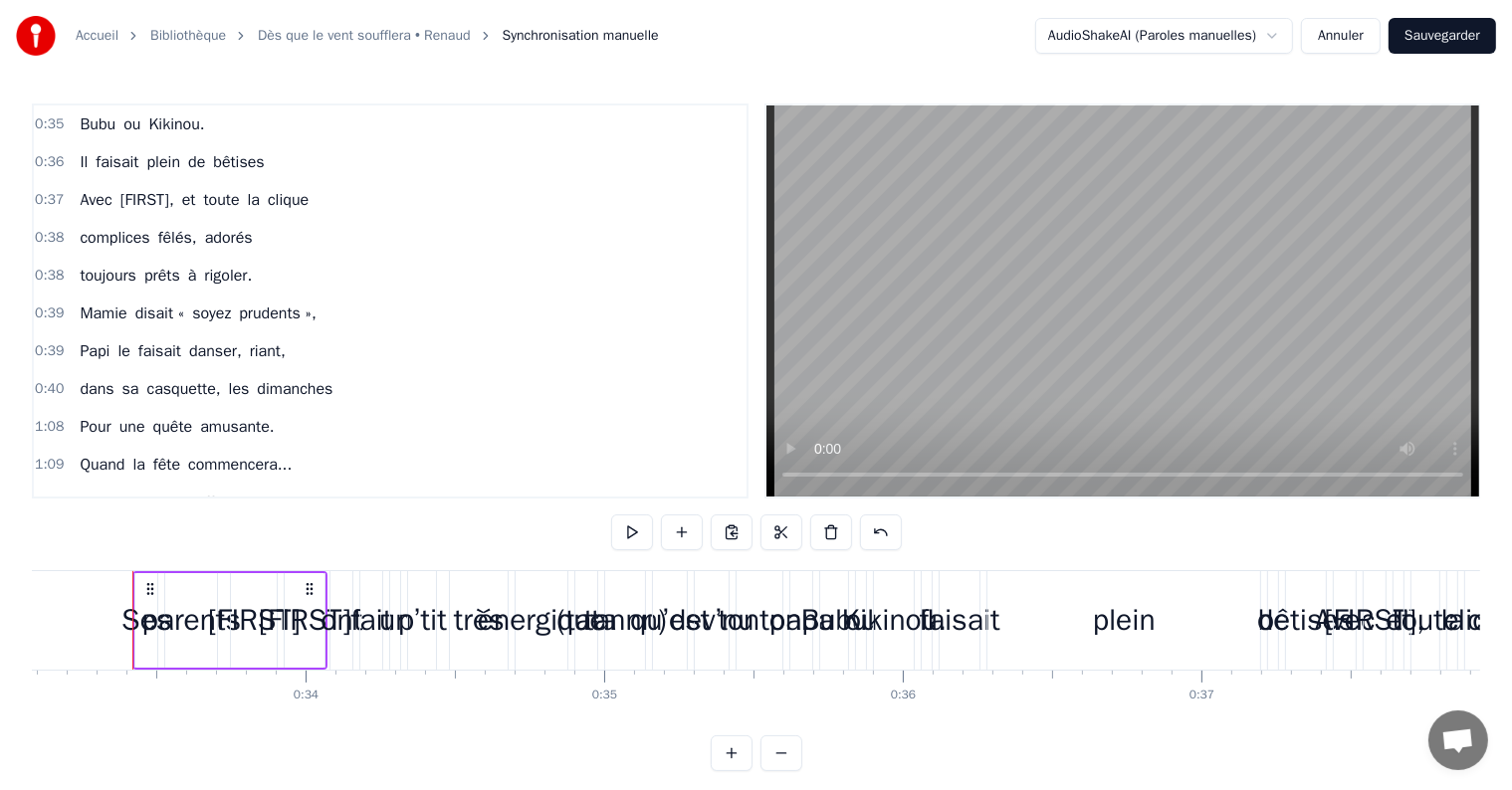 scroll, scrollTop: 0, scrollLeft: 0, axis: both 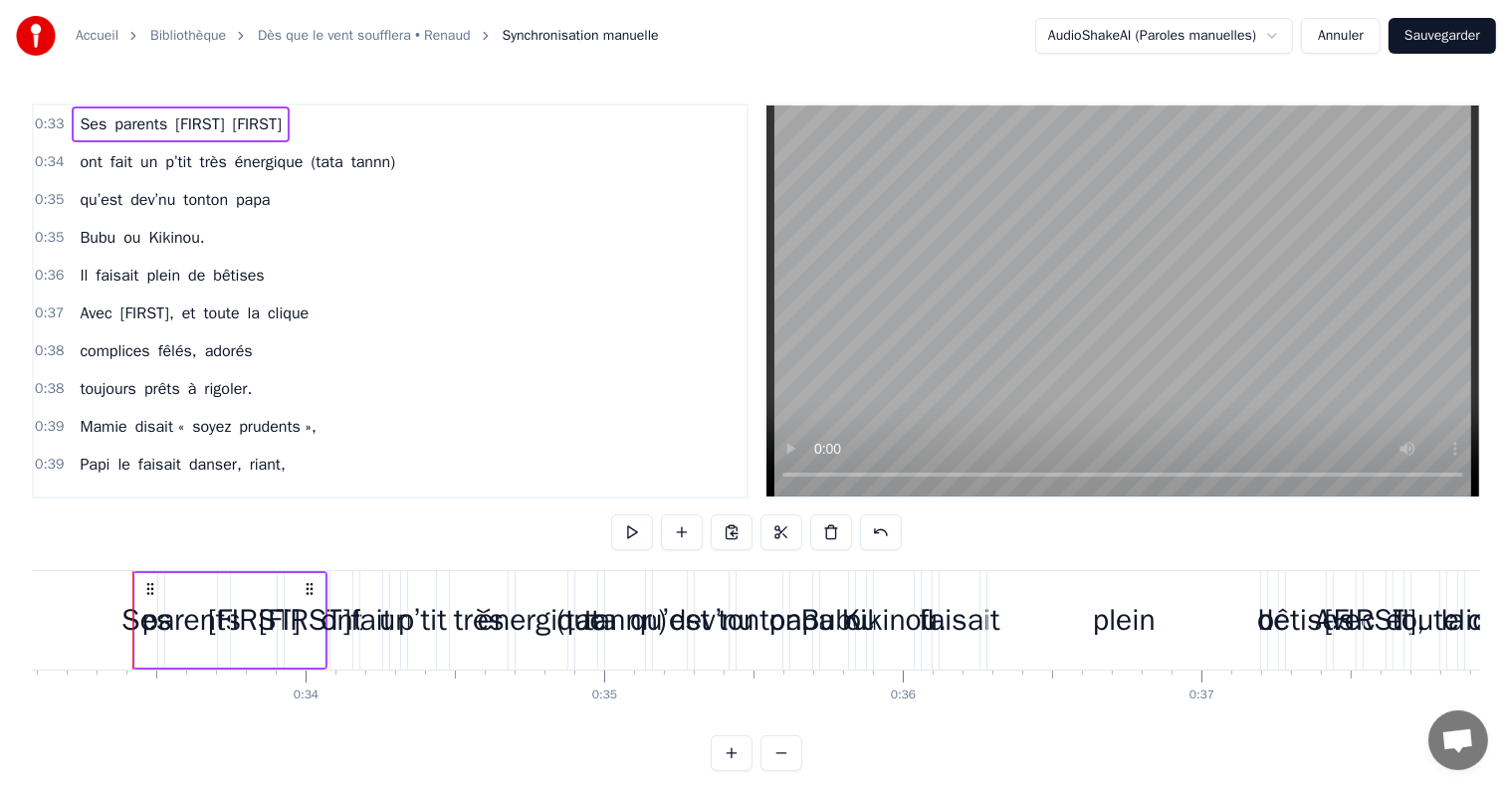 click on "0:33" at bounding box center (49, 124) 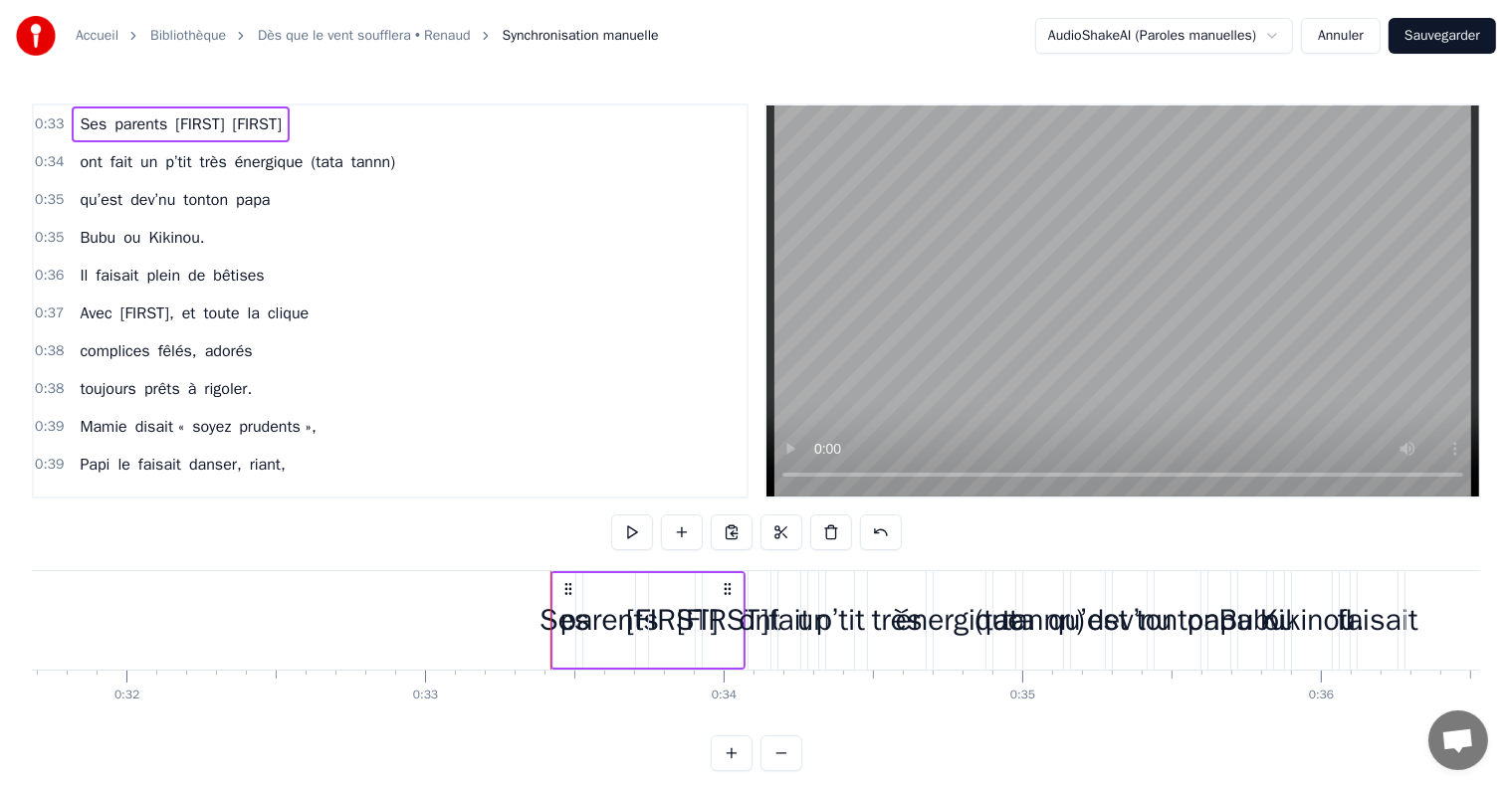 scroll, scrollTop: 0, scrollLeft: 9237, axis: horizontal 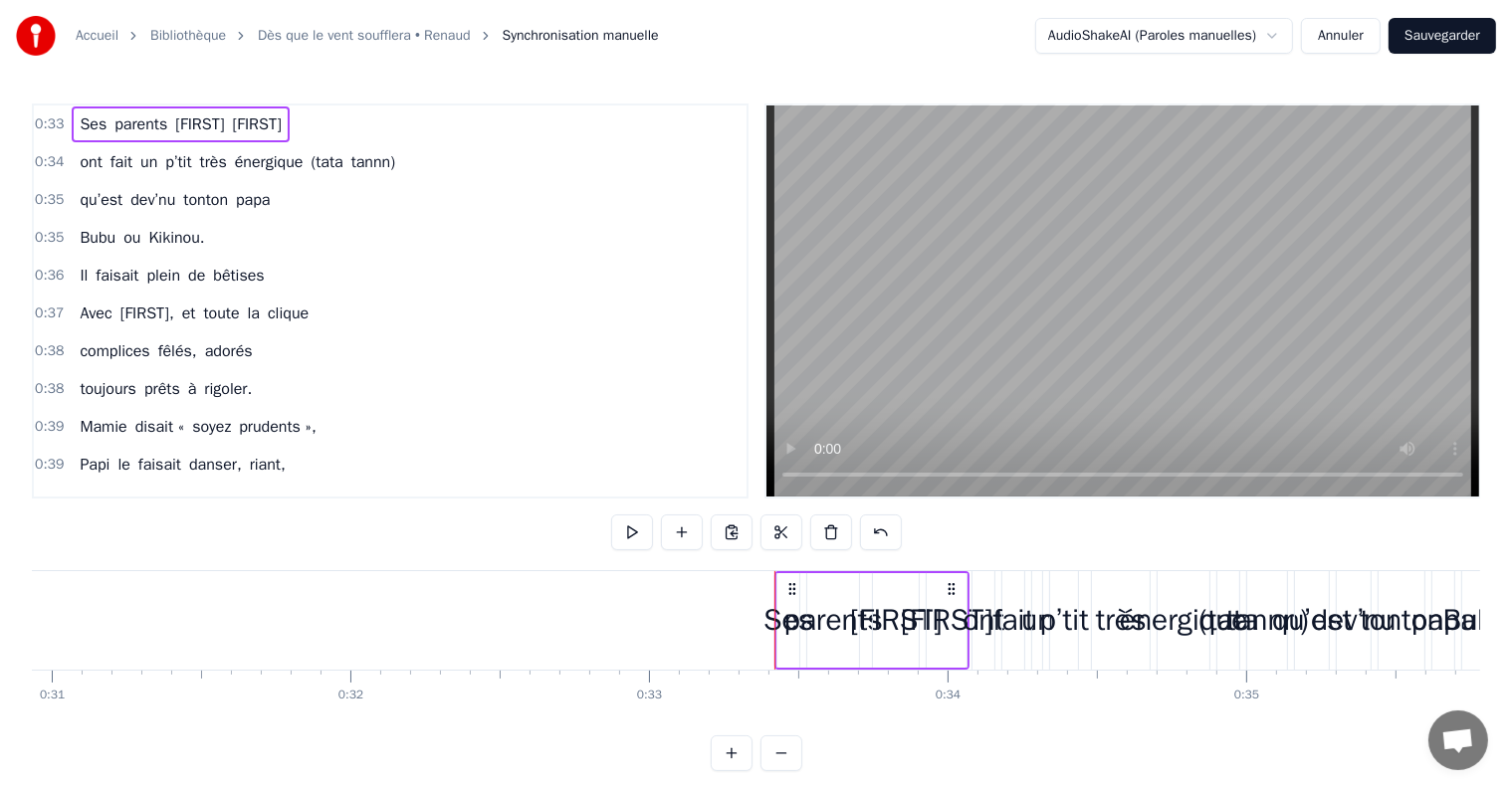 click on "Ses parents [FIRST] [LAST] ont fait un p’tit très énergique (tata tannn) qu’est dev’nu tonton papa Bubu ou Kikinou. Il faisait plein de bêtises Avec [FIRST], et toute la clique complices fêlés, adorés toujours prêts à rigoler. Mamie disait « soyez prudents », Papi le faisait danser, riant, dans sa casquette, les dimanches Pour une quête amusante. Quand la fête commencera... Et que Bubu soufflera Ses cinquante balais tout beaux On lèv’ra nos verres bien haut ! Chez sa mamie, la porte était toujours ouverte hiver été Gâteaux, crêpes et merveilles elle cuisinait depuis la veille. A la fête, elle les am’nait à Castel, tous contents. La voiture vert’, ils prenaient les enfants cheveux au vent. Ils filaient à toute allure sans faire attention au danger « mamie nous prend dans sa voiture : on va ensemble s’éclater !!! » Quand la fête commencera... et que Bubu soufflera Ses cinquante balais tout beaux On lèvera nos verres bien haut ! Ho ho ho ho ho hissez haut ho ho ho il" at bounding box center [30831, 620] 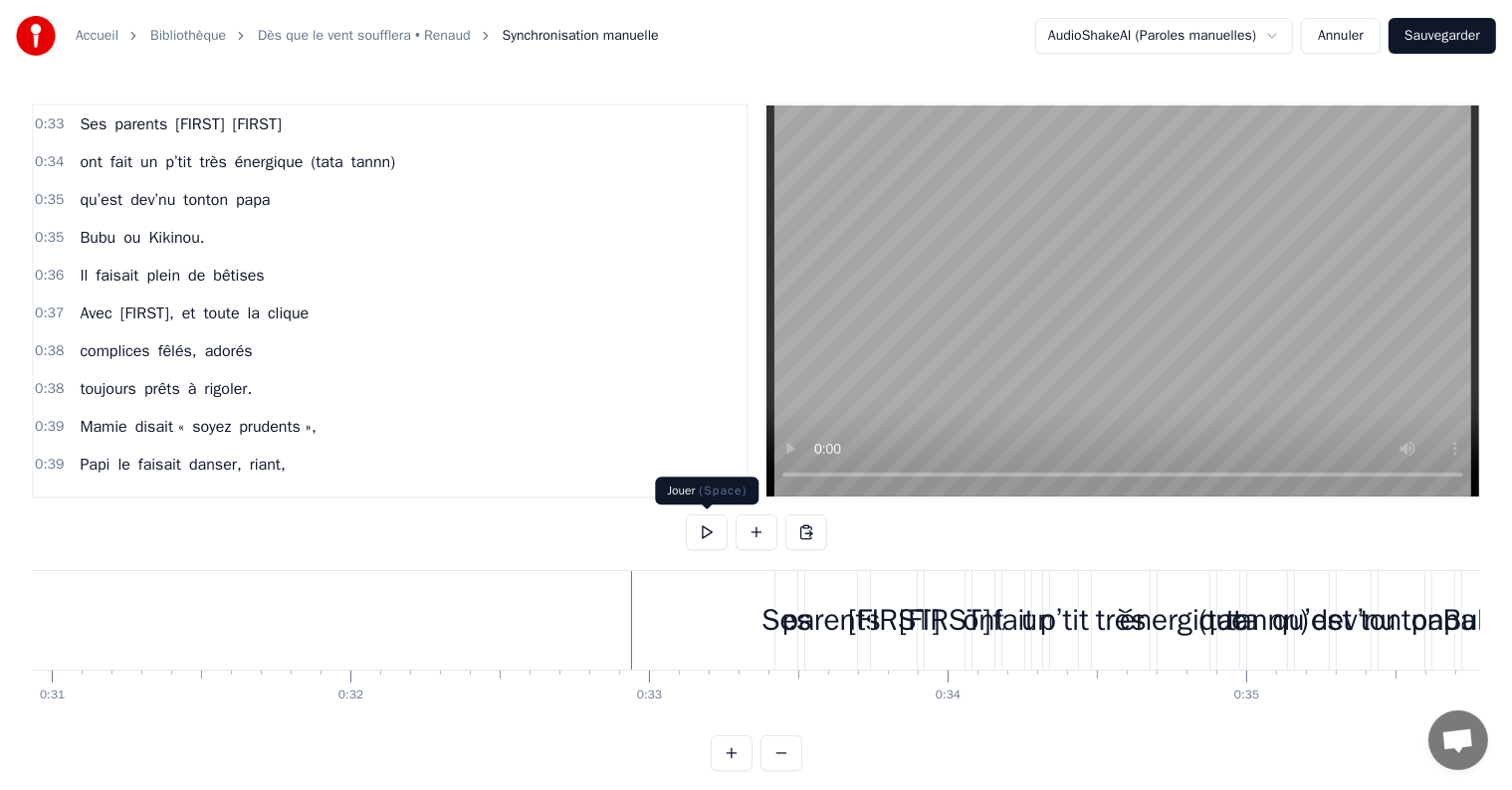 click at bounding box center [707, 532] 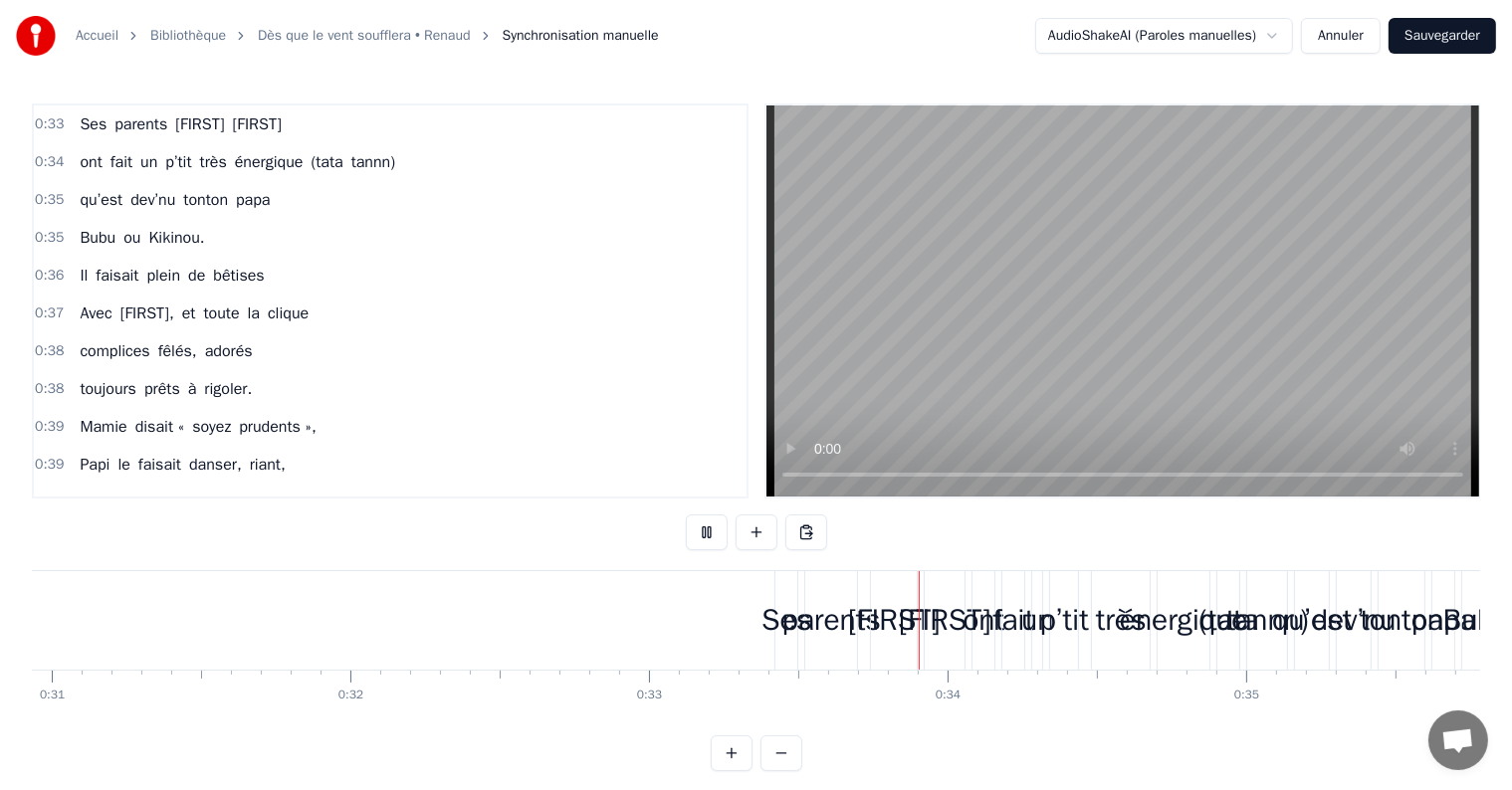 click at bounding box center [707, 532] 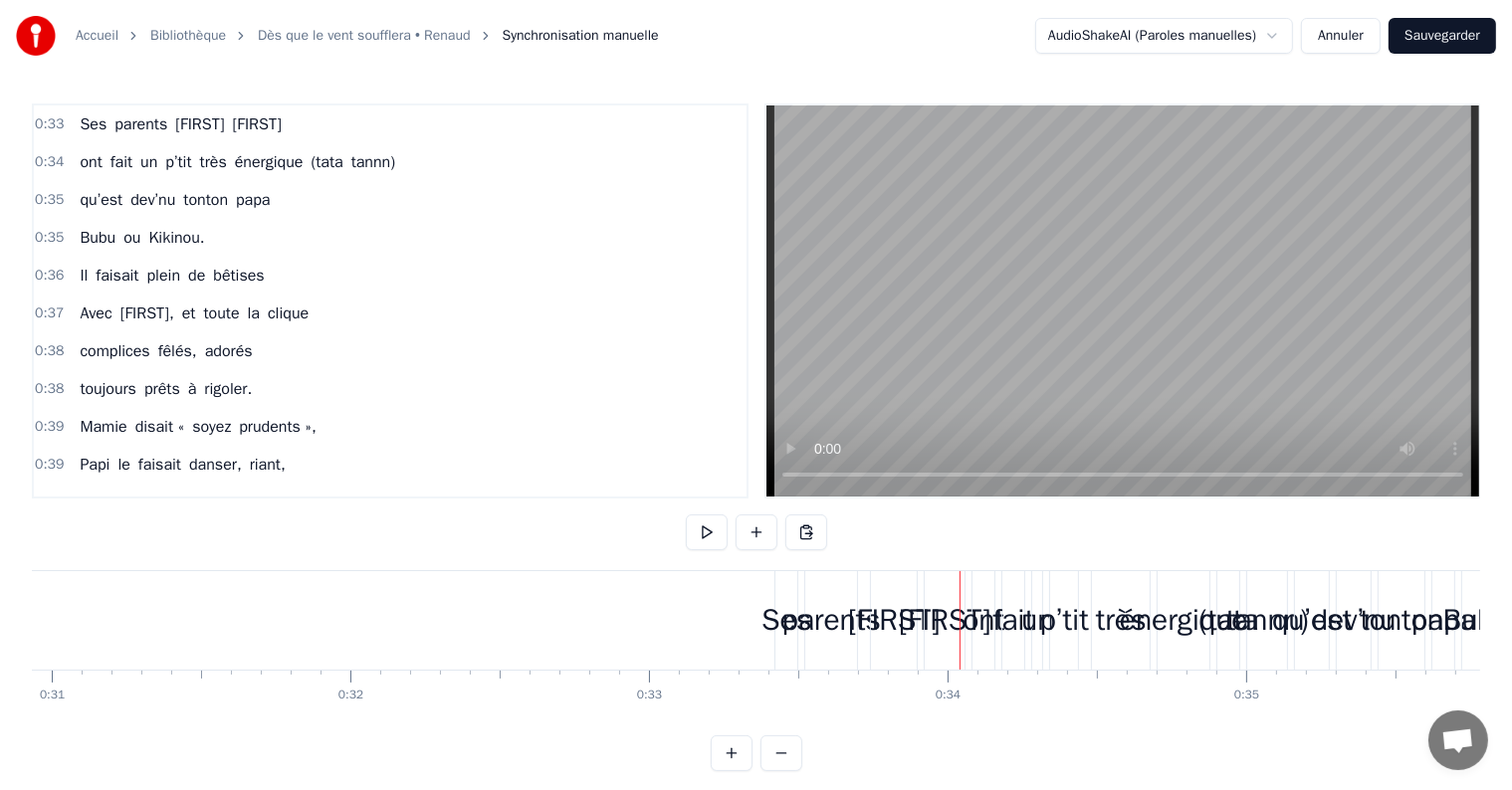 click on "[FIRST]" at bounding box center (257, 124) 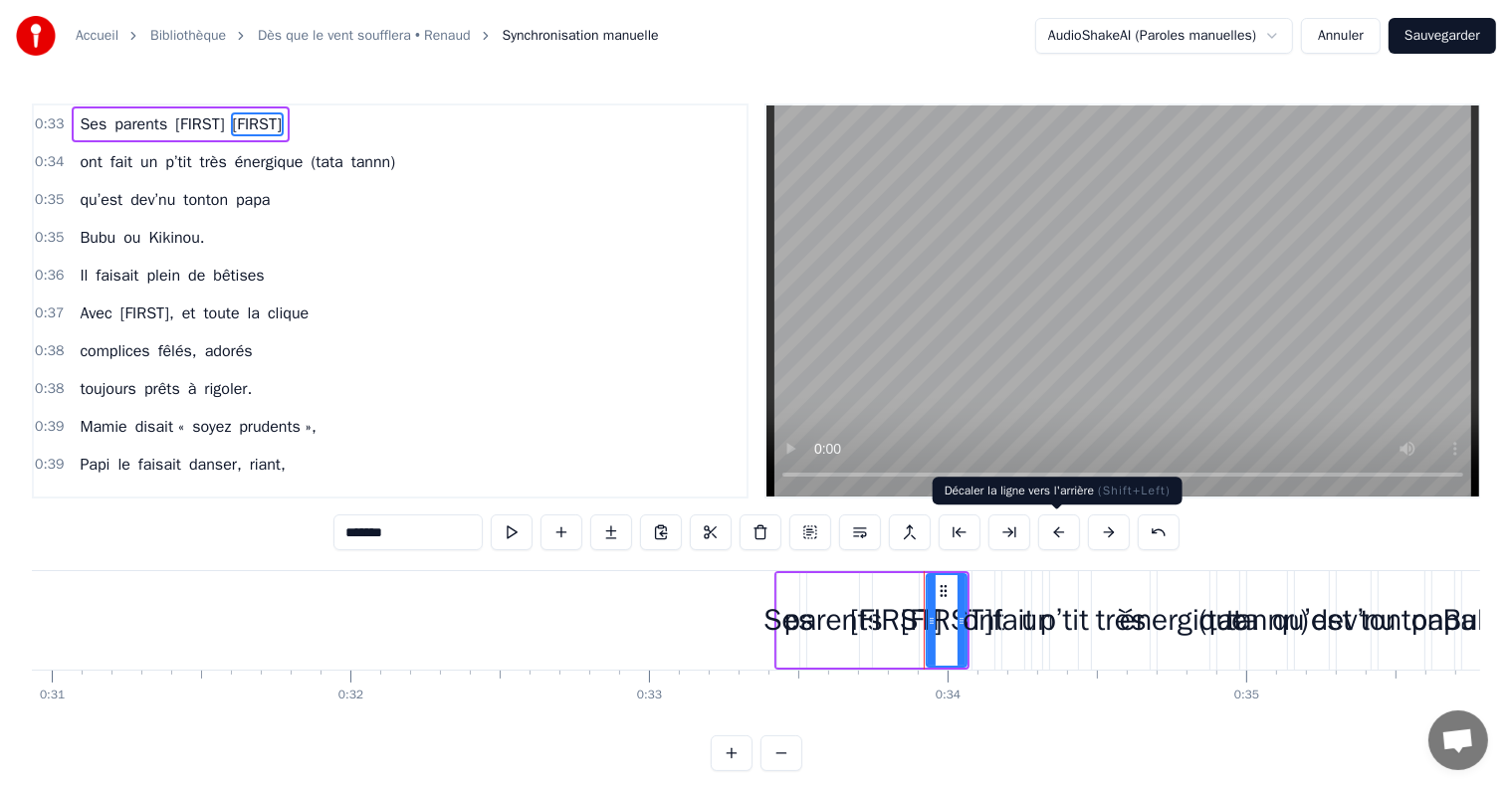 click at bounding box center [1059, 532] 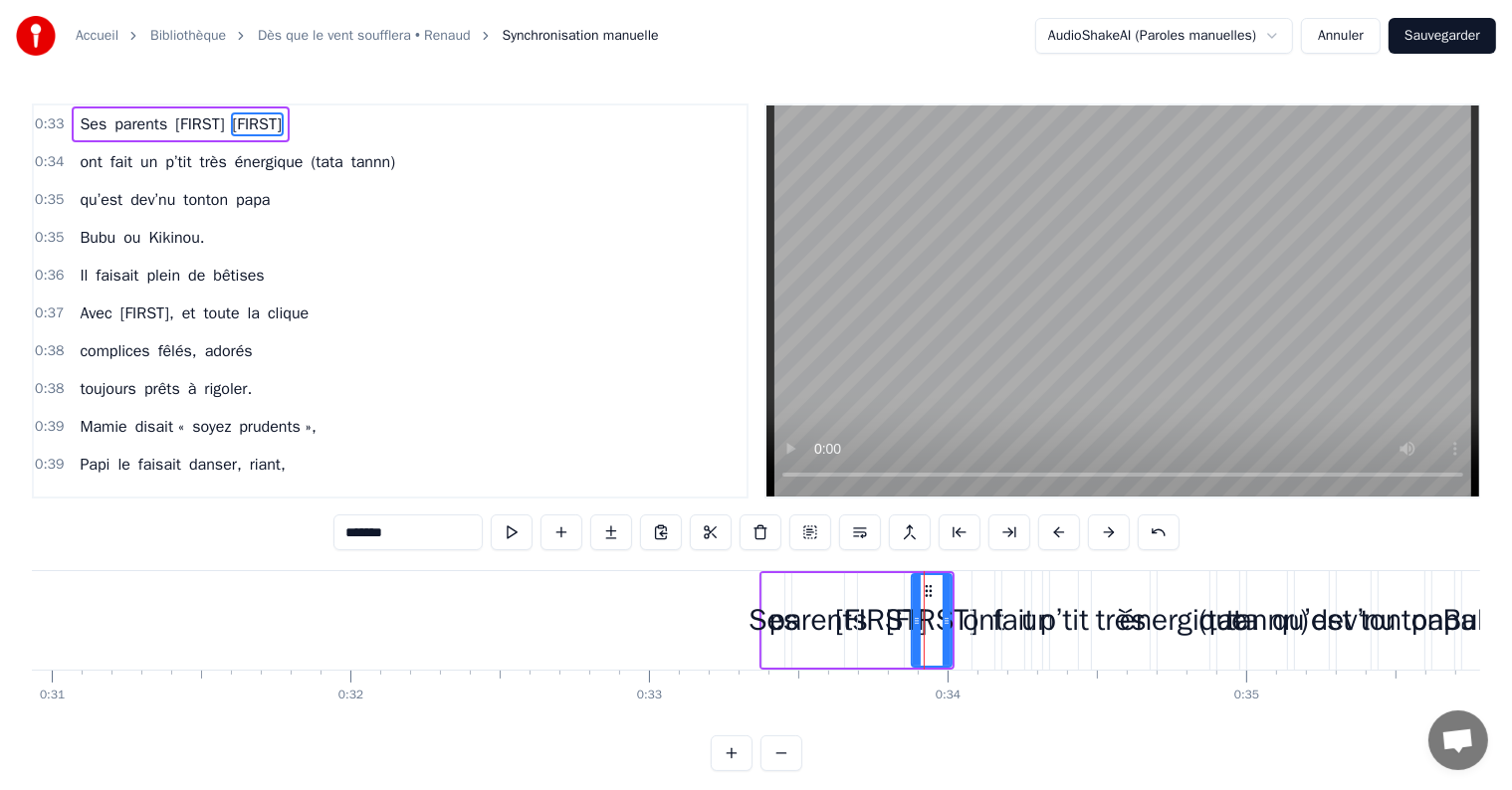 click at bounding box center [1059, 532] 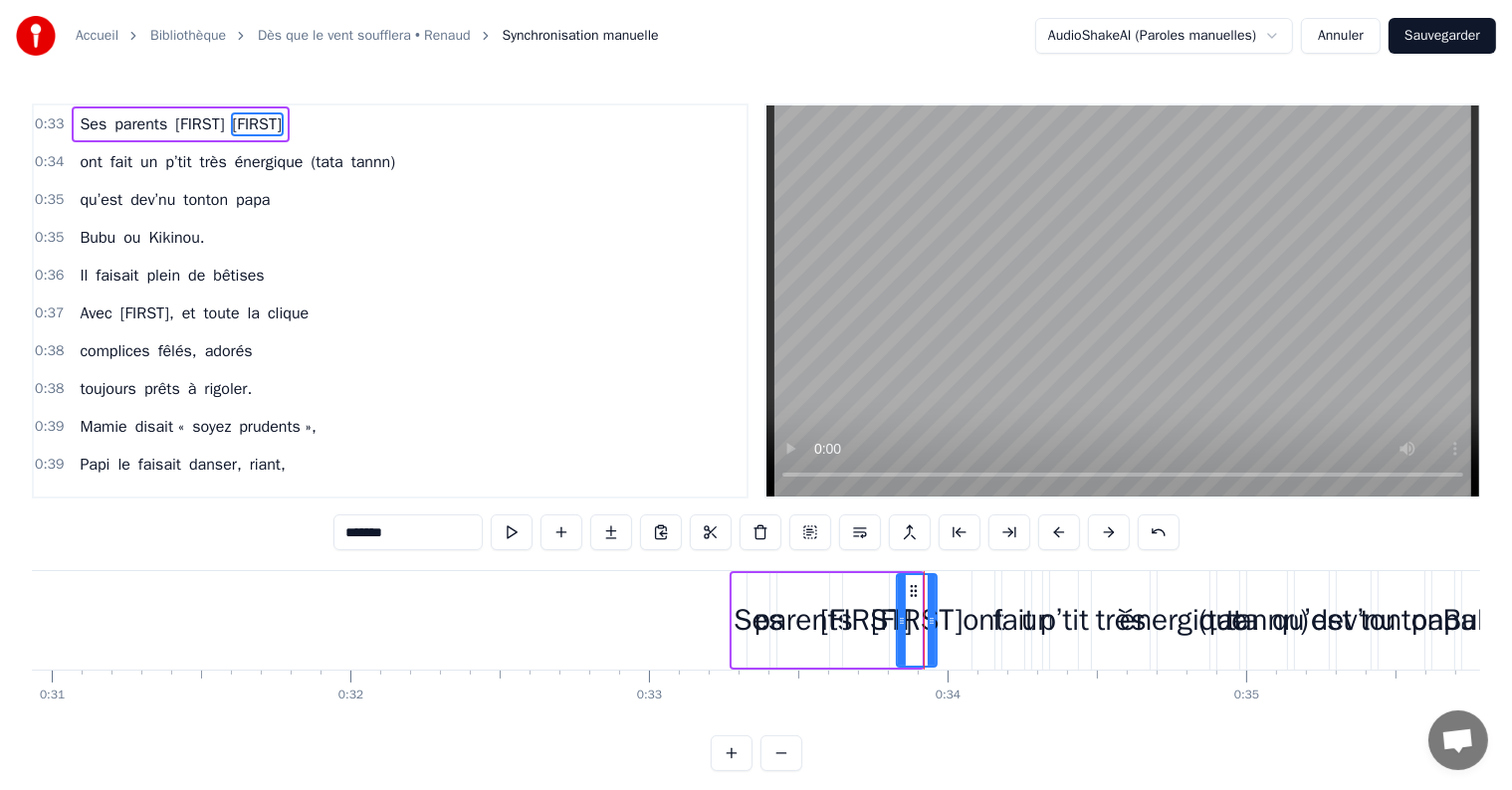 click at bounding box center (1059, 532) 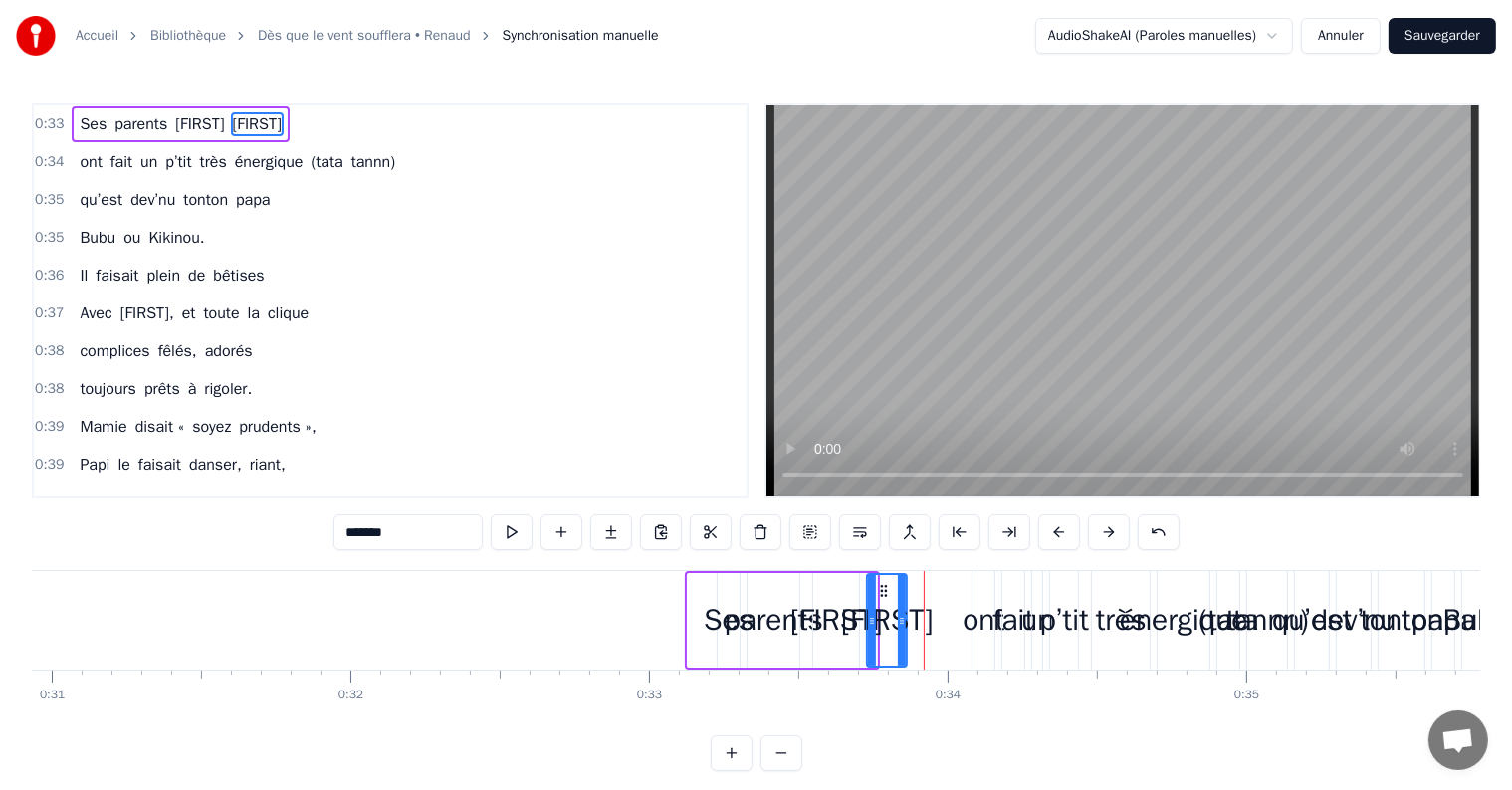 click at bounding box center (1059, 532) 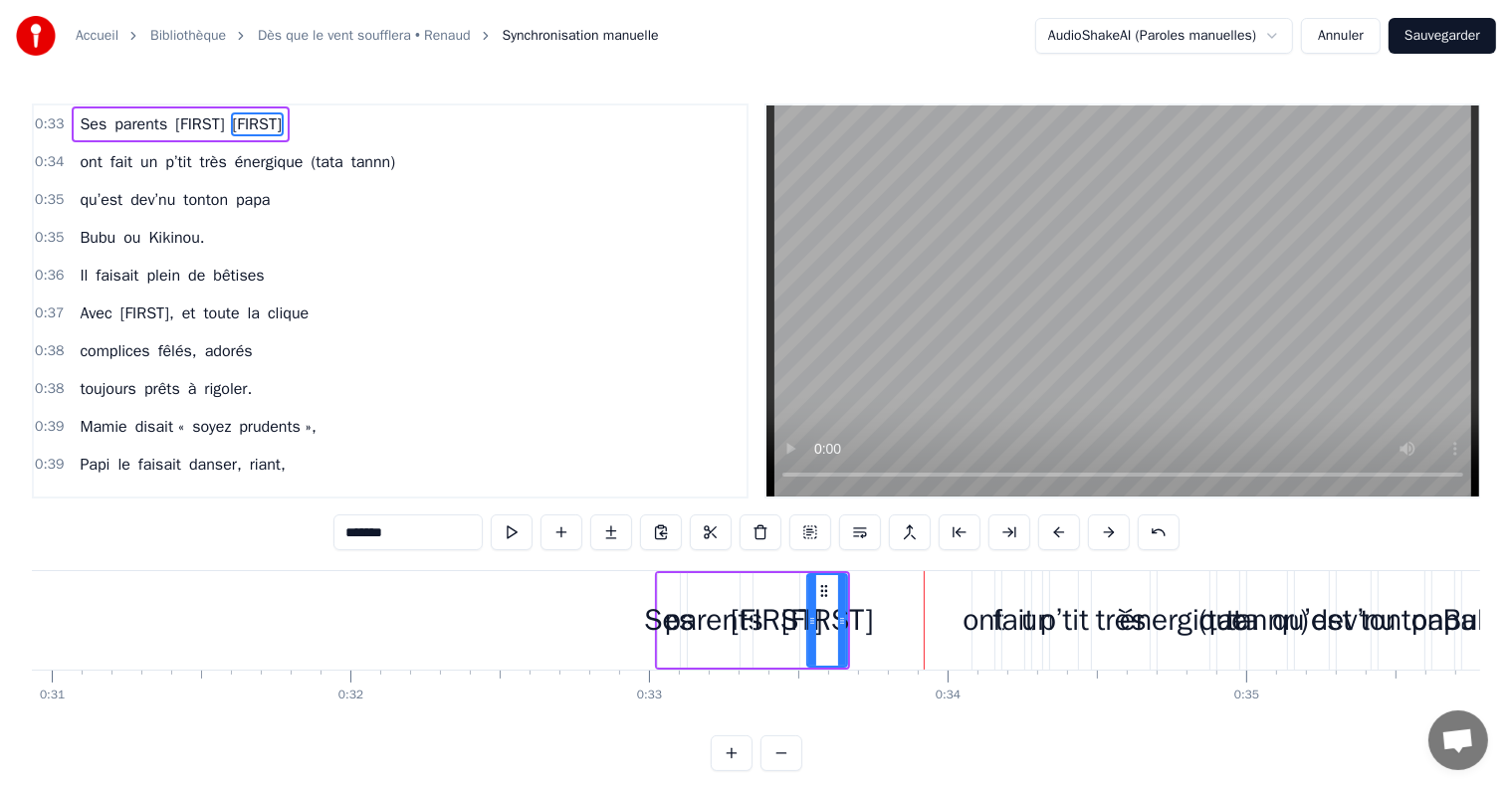 click at bounding box center [1059, 532] 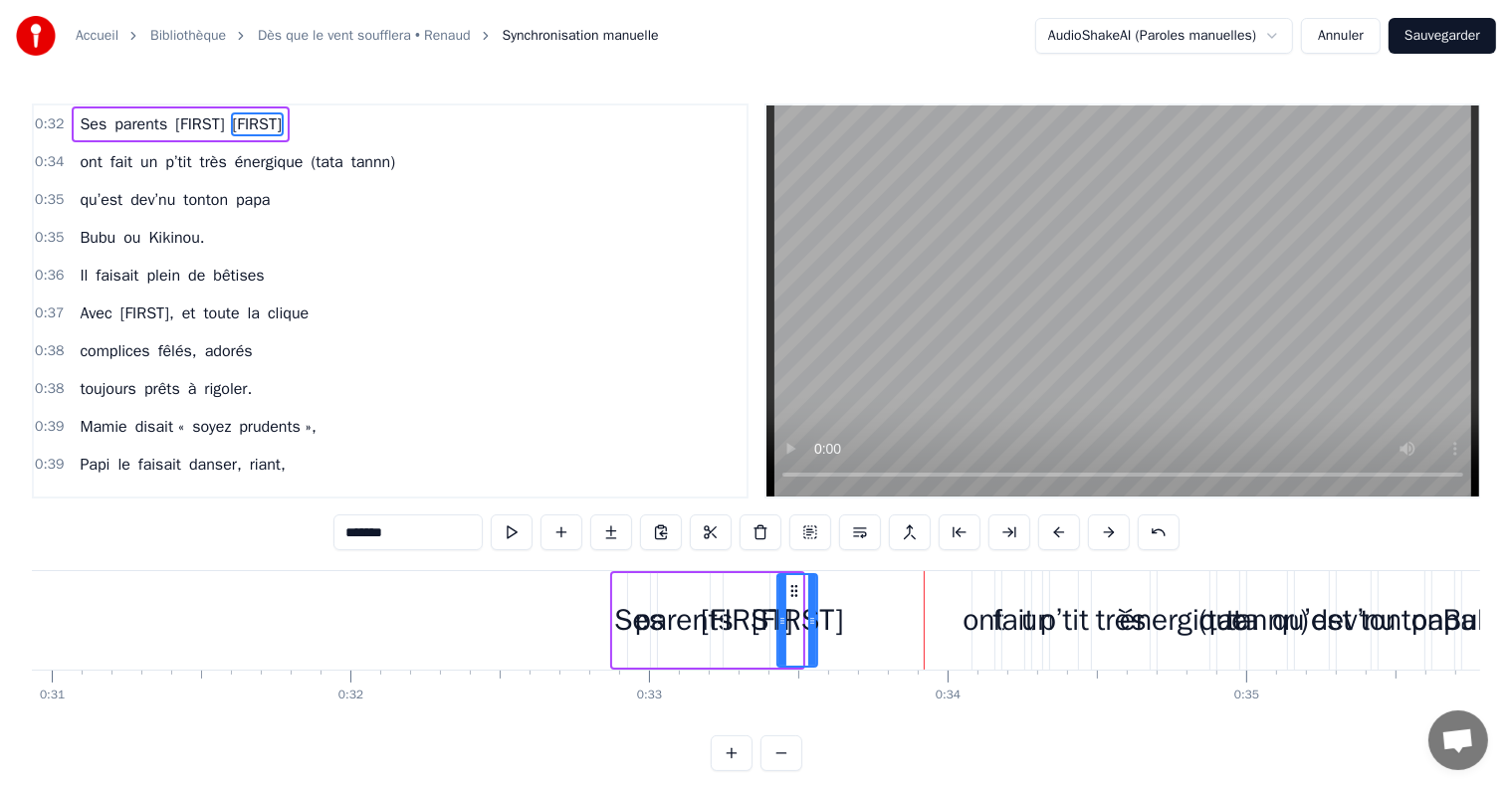 click at bounding box center (1059, 532) 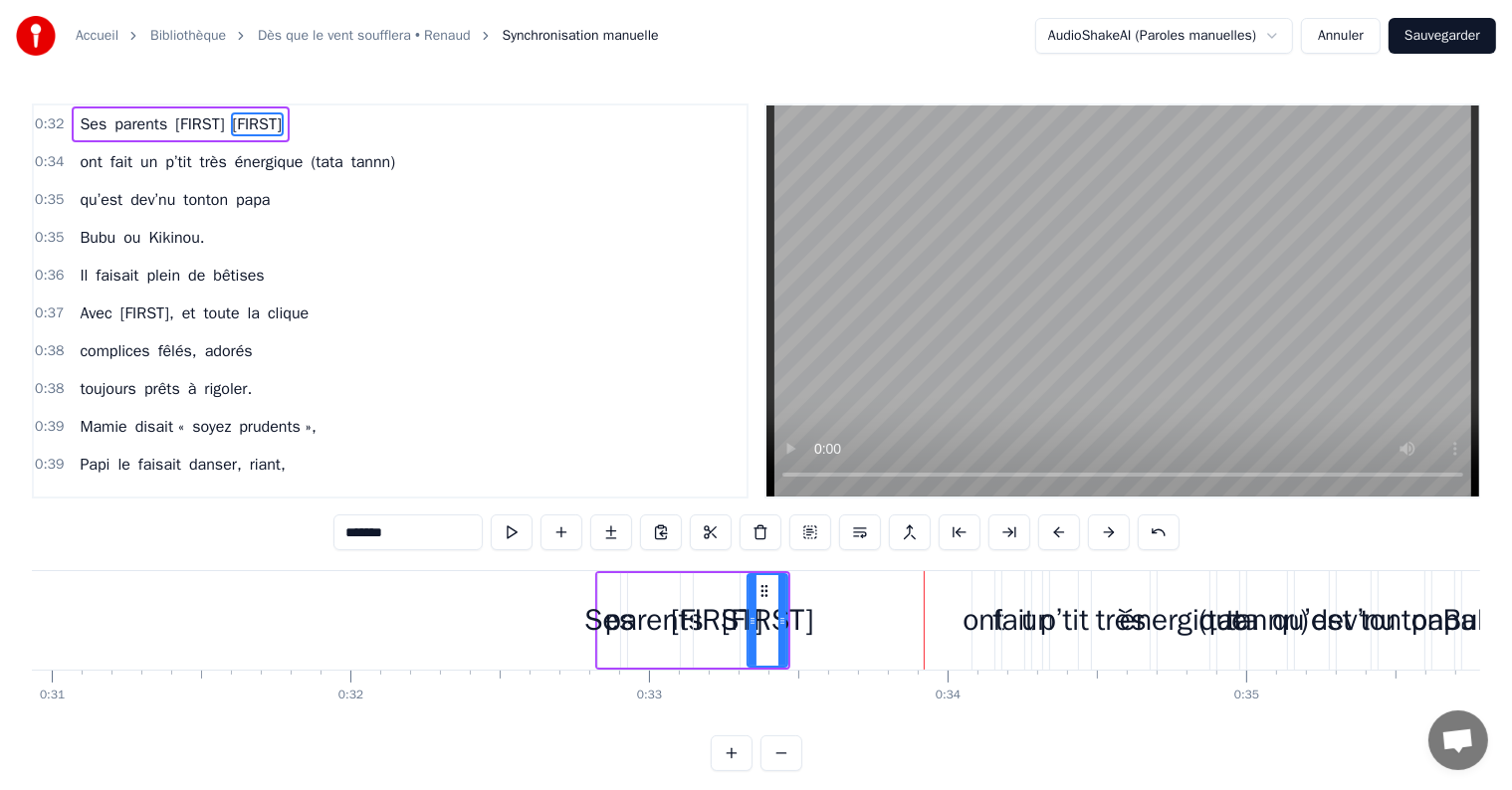 click at bounding box center [1059, 532] 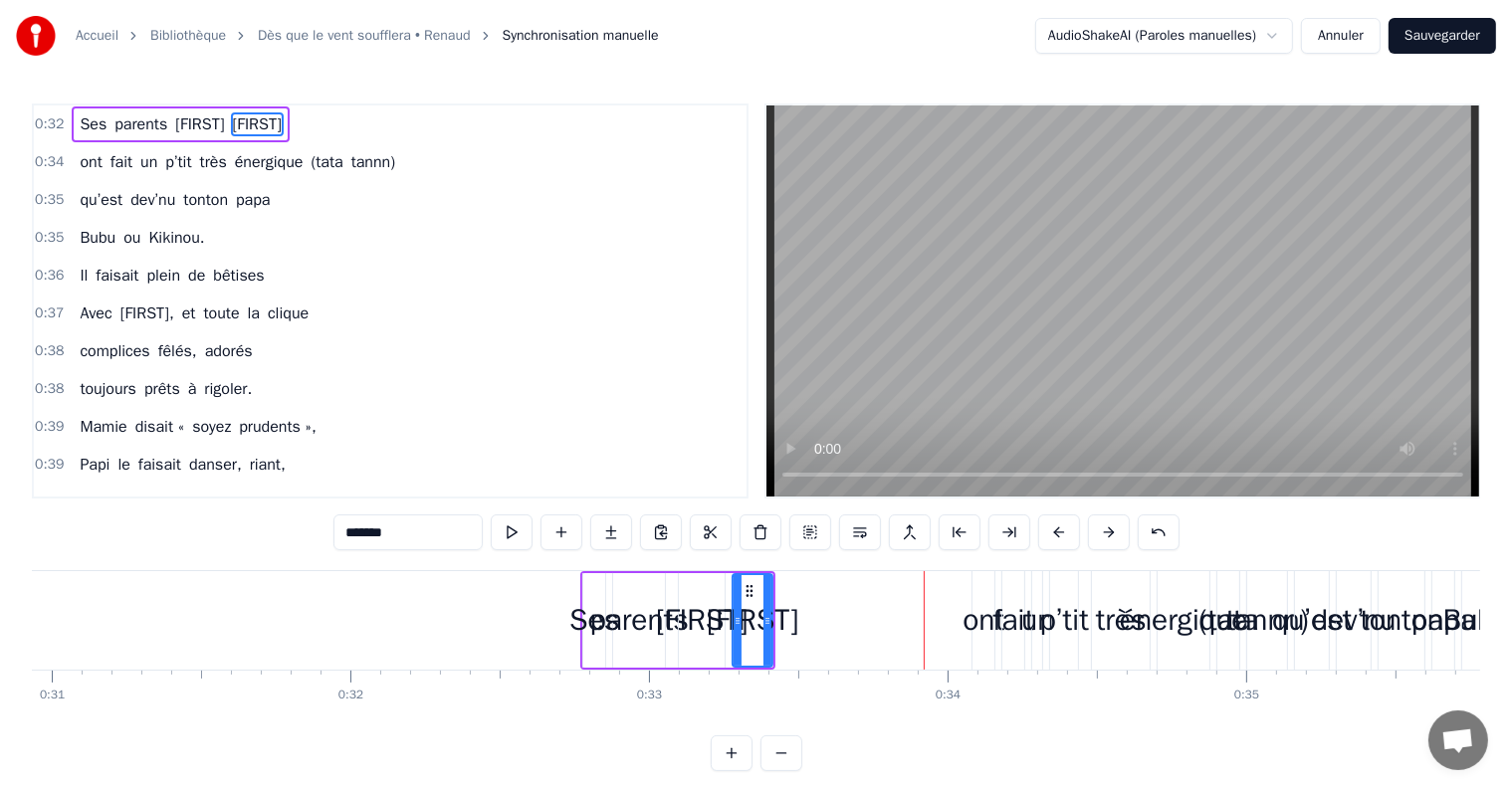 click at bounding box center (1059, 532) 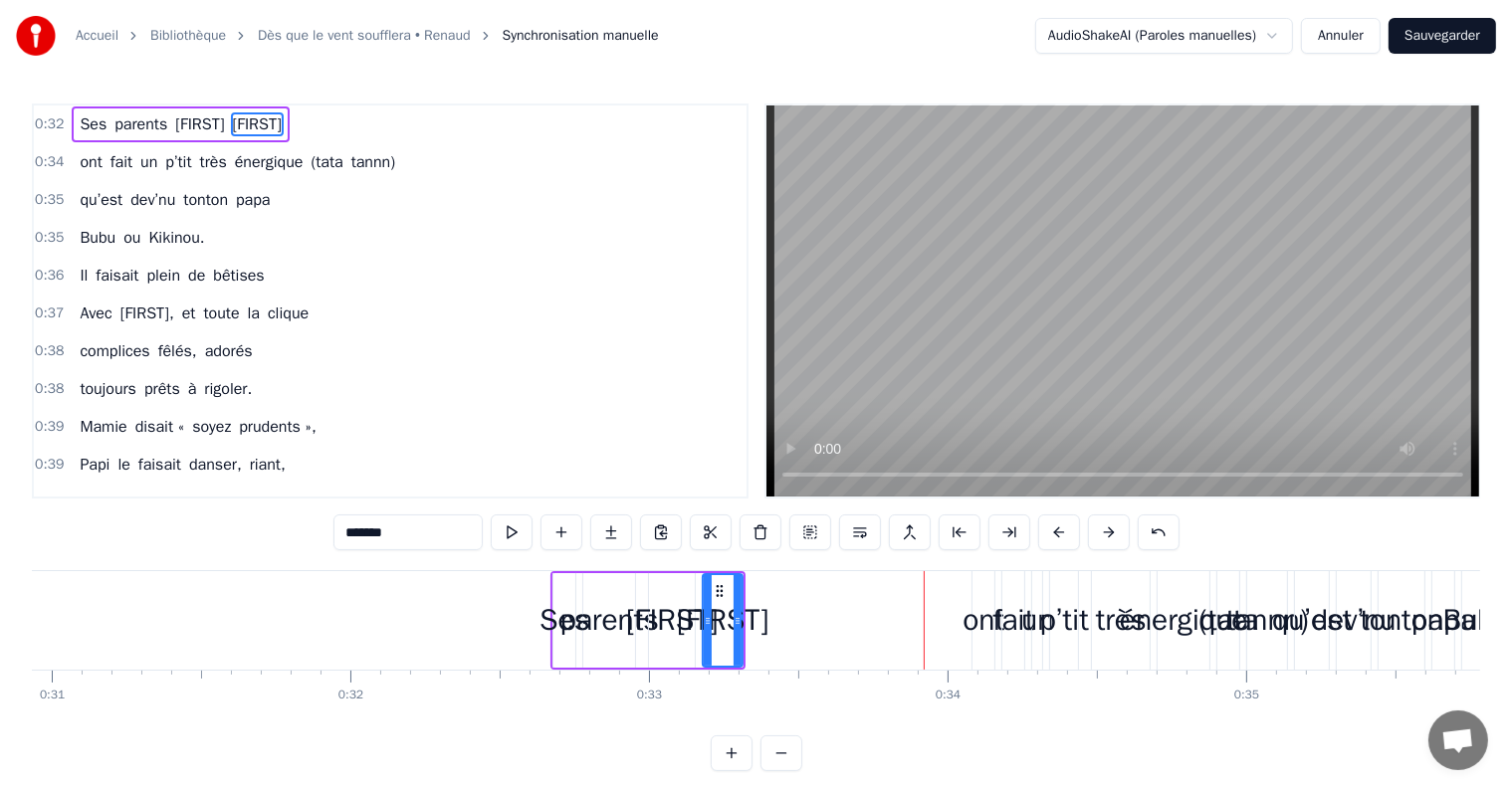 click at bounding box center [1059, 532] 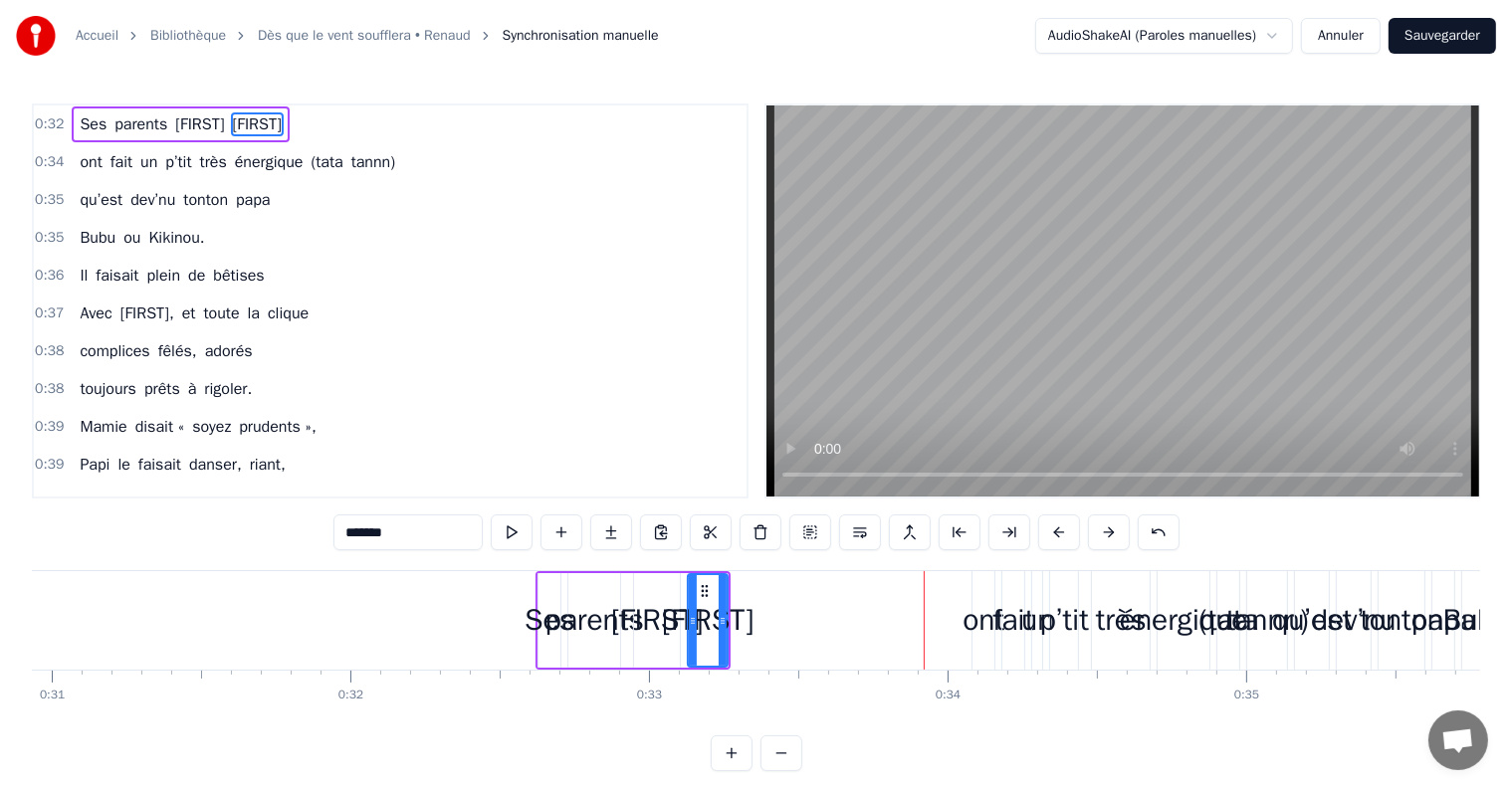 click at bounding box center (1059, 532) 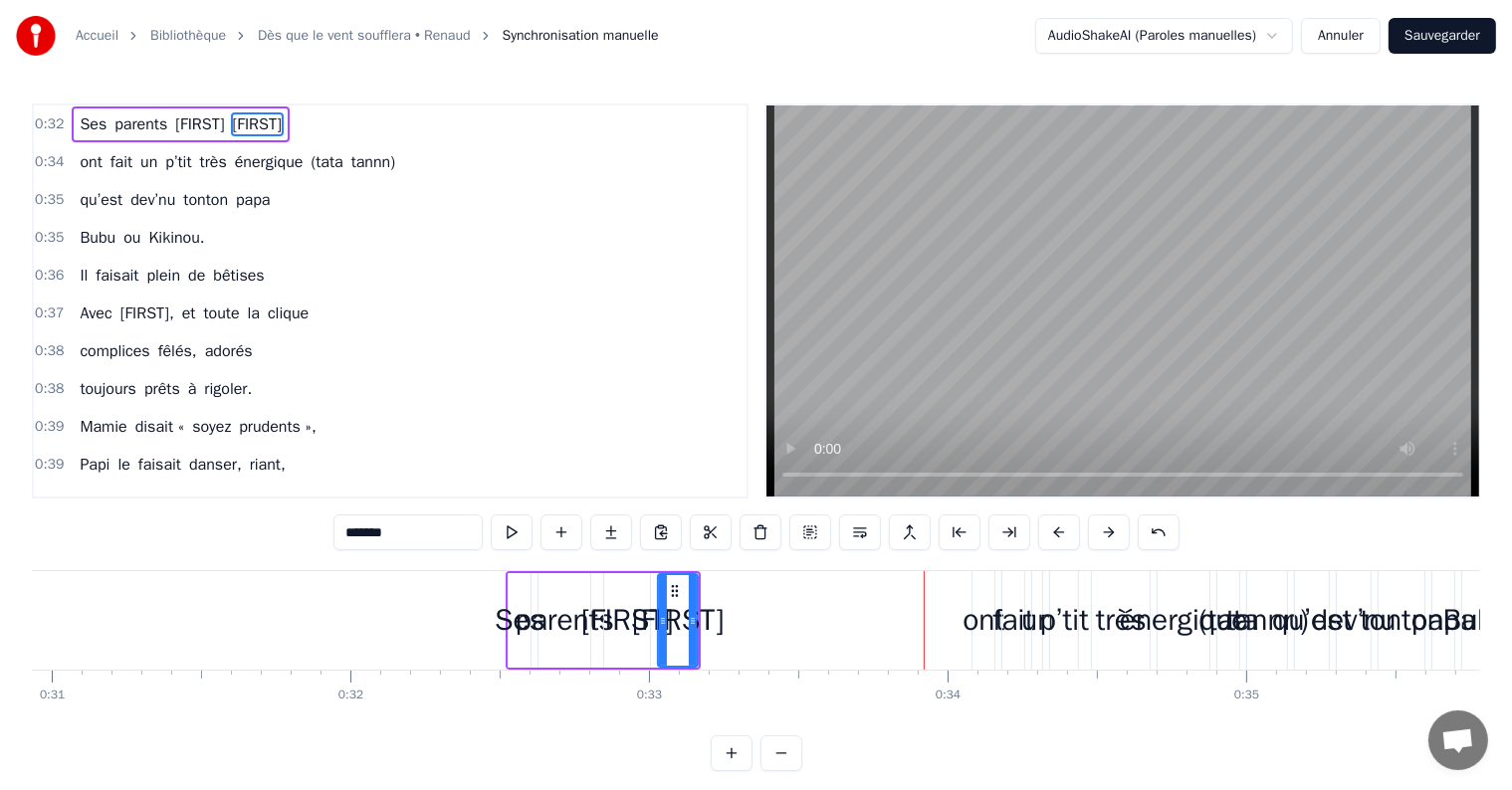 click at bounding box center [1059, 532] 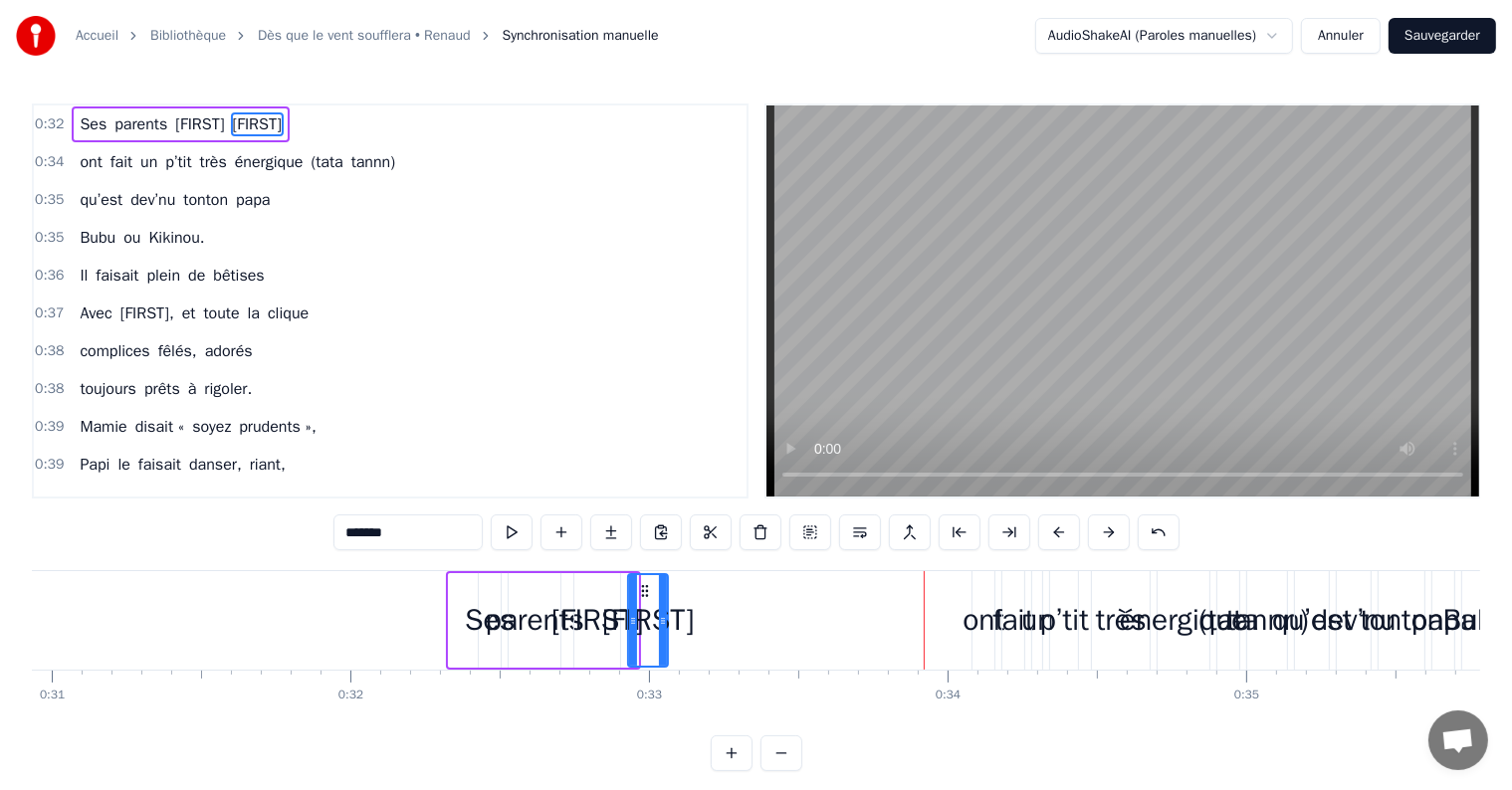 click at bounding box center [1059, 532] 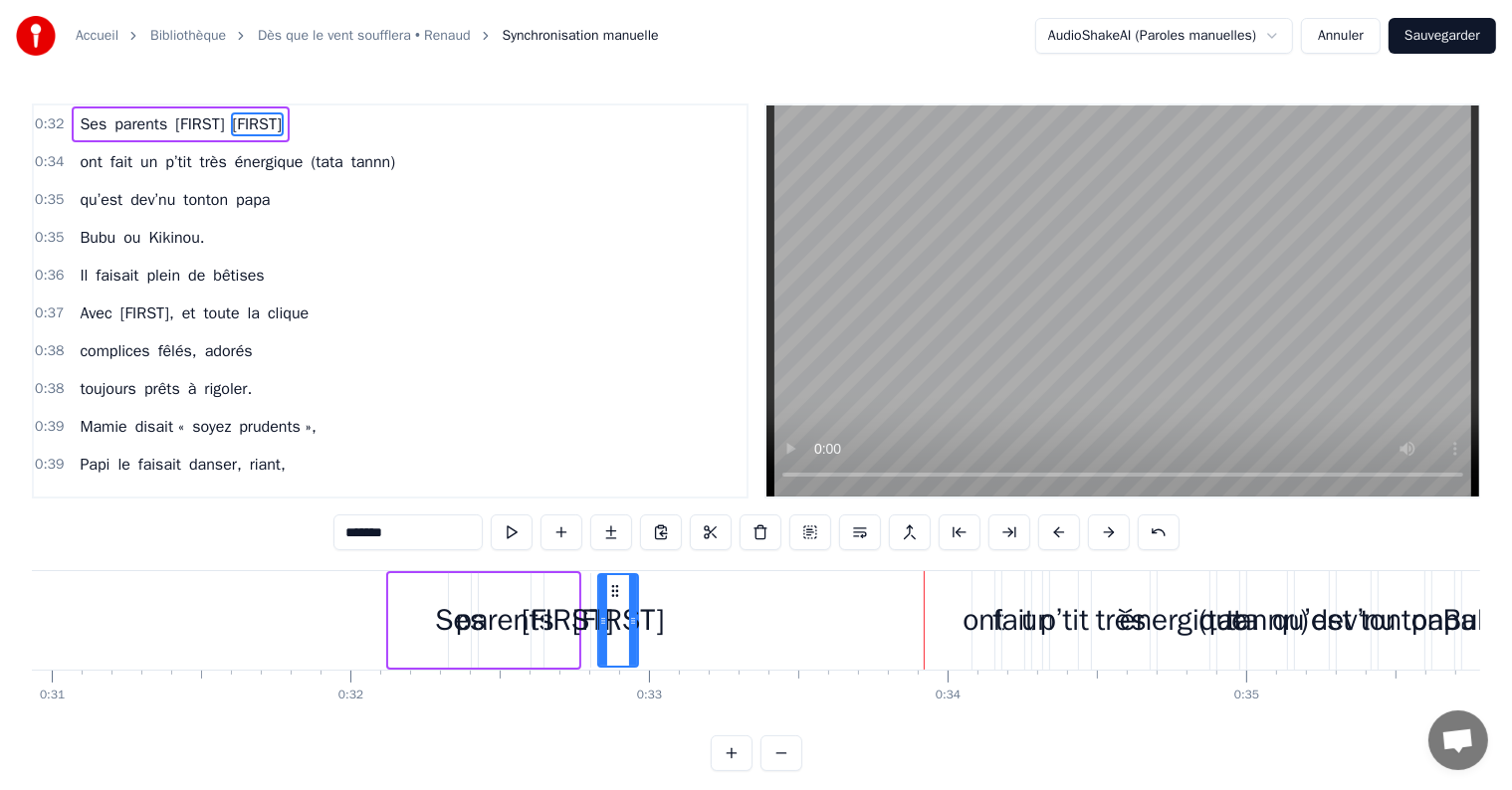click at bounding box center (1059, 532) 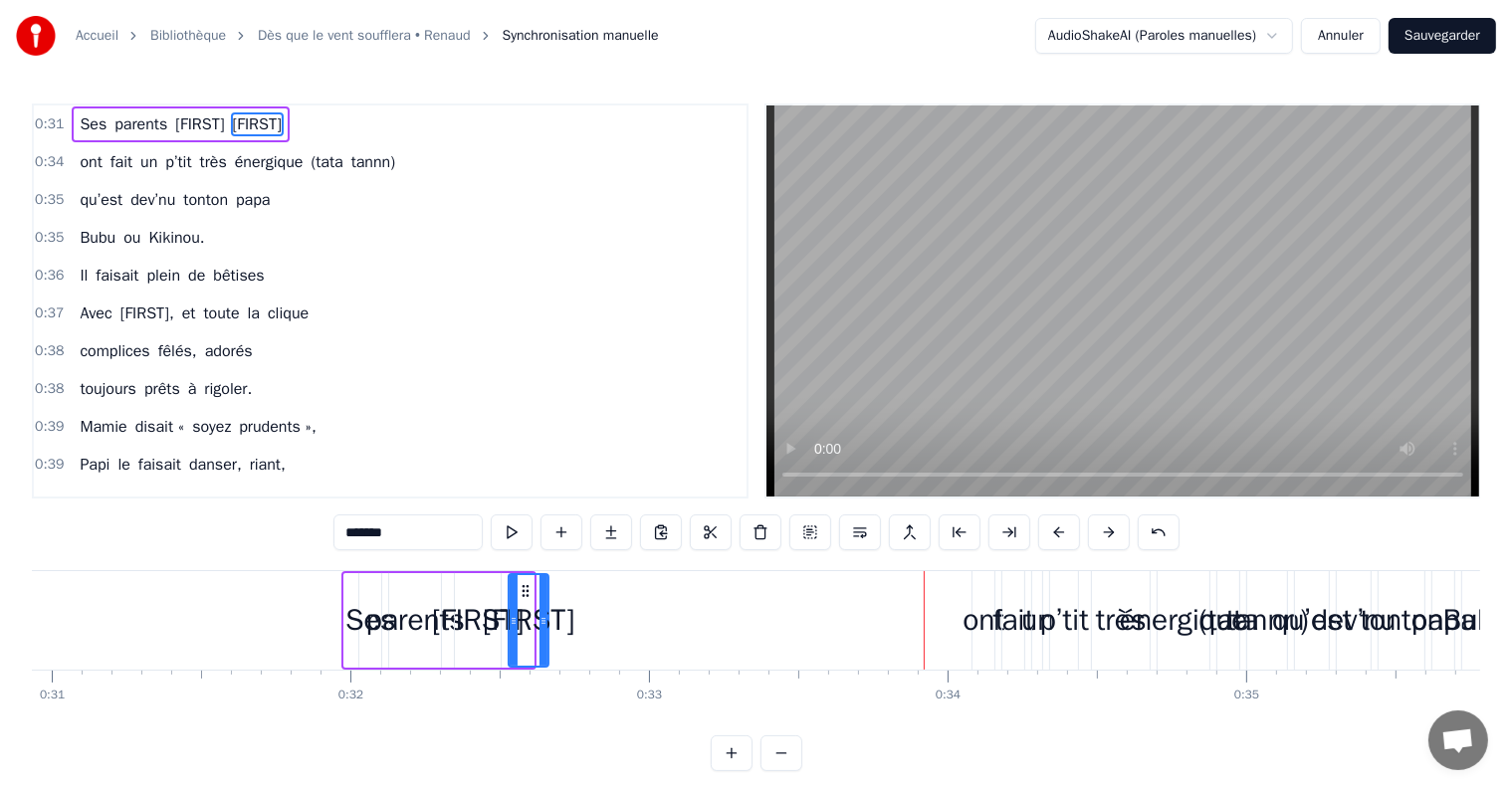 click at bounding box center [1059, 532] 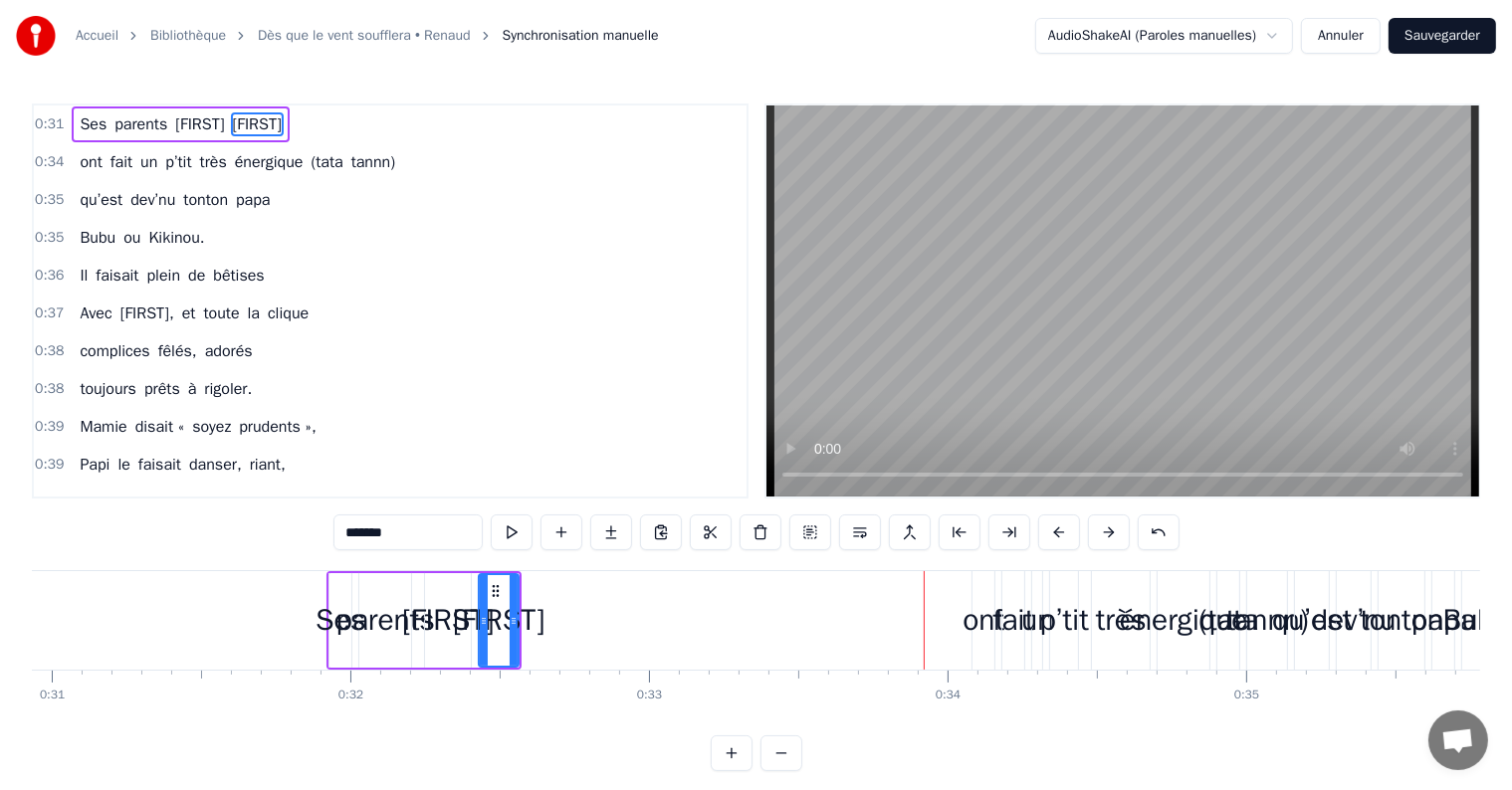 click at bounding box center [1059, 532] 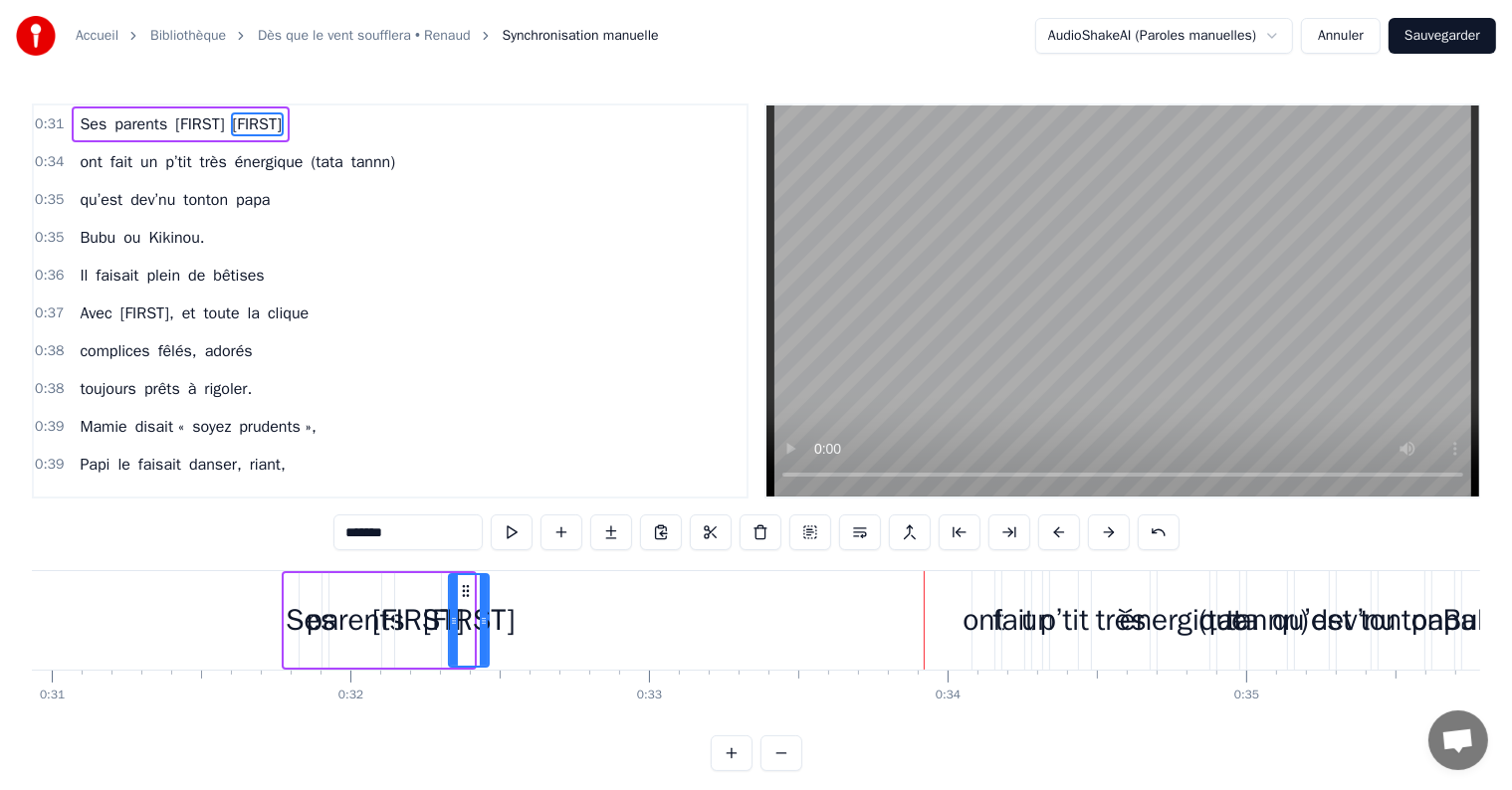 click at bounding box center (1059, 532) 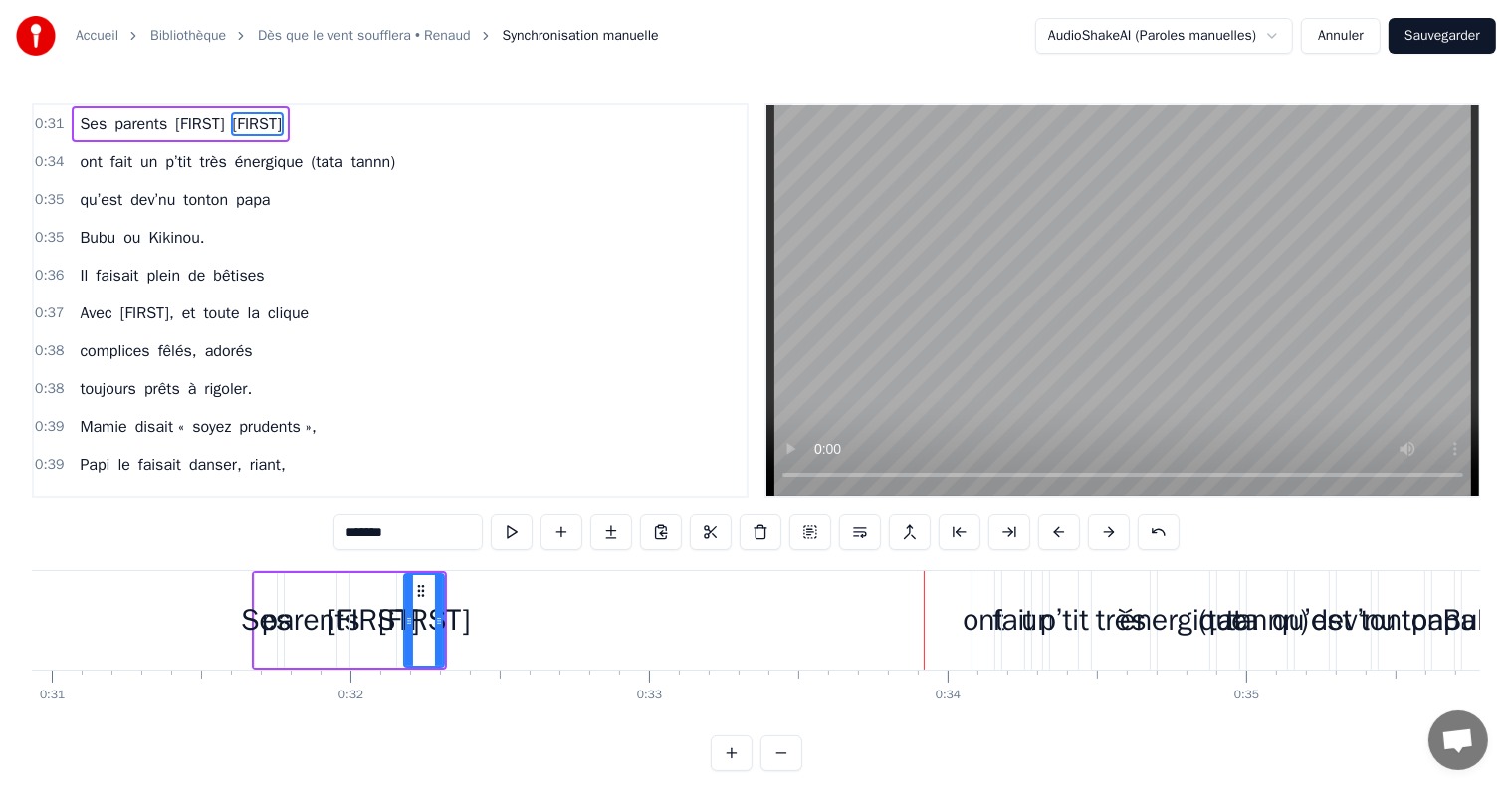 click at bounding box center [1059, 532] 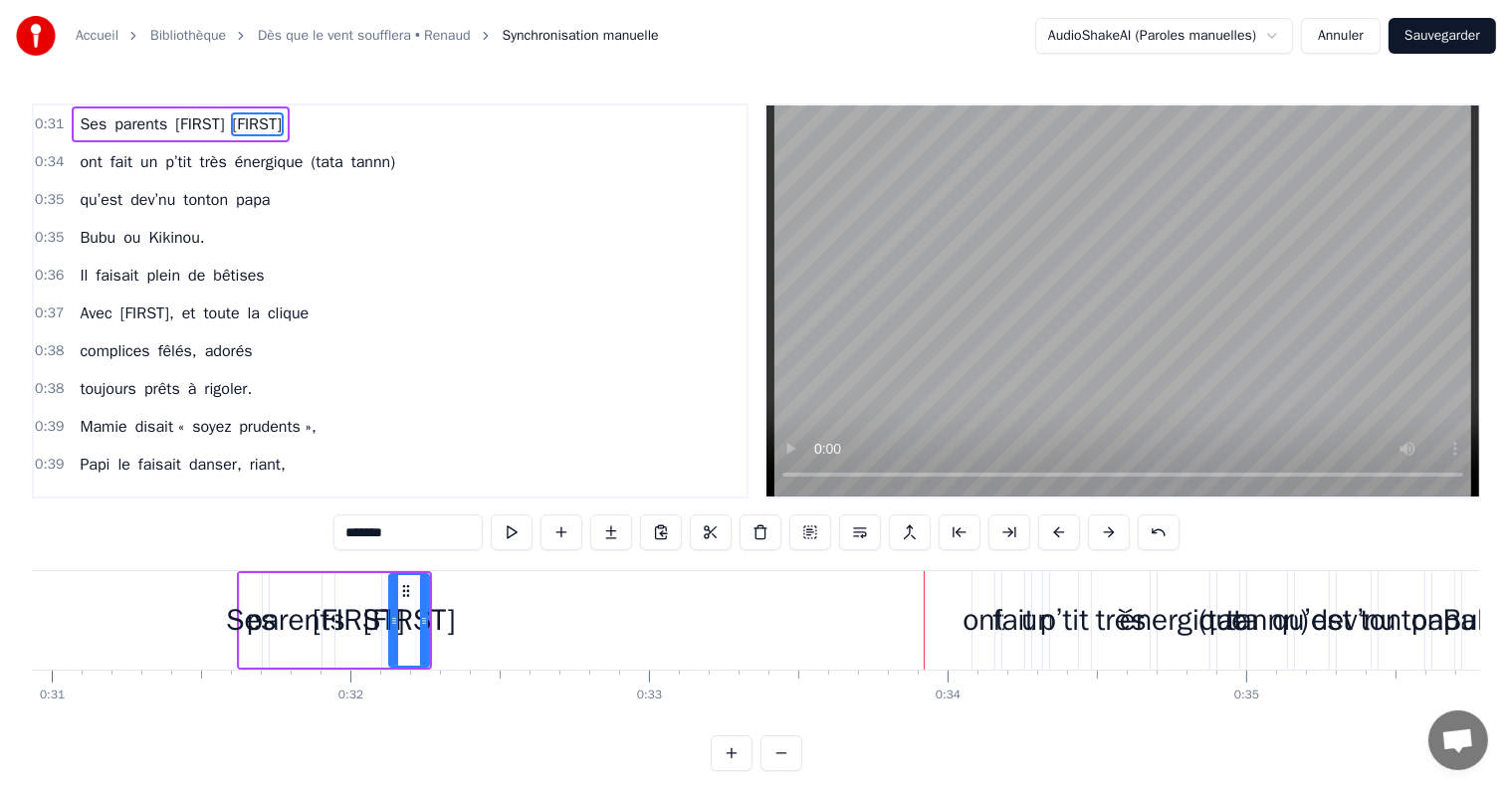 click at bounding box center [1059, 532] 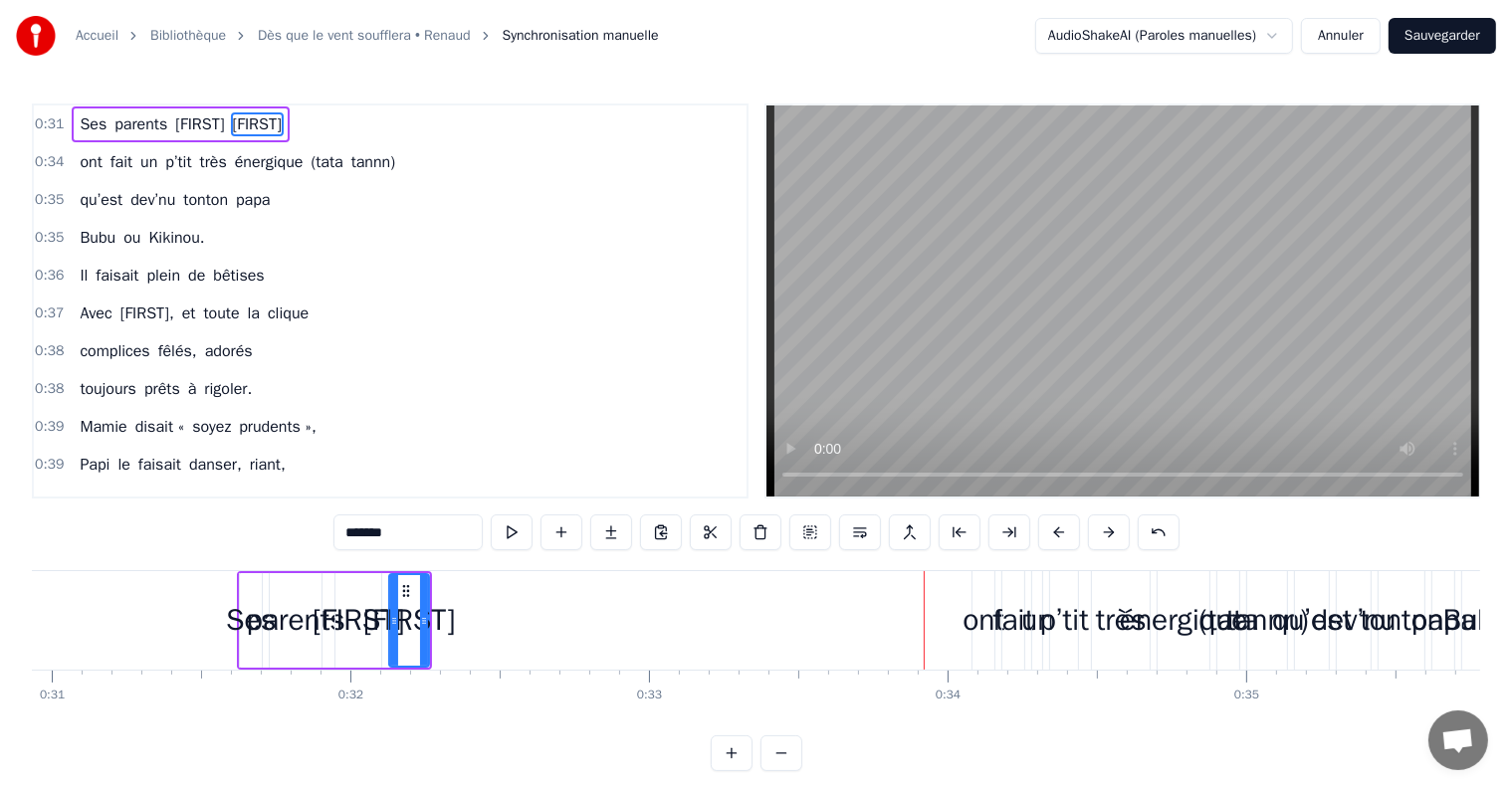 click at bounding box center (1059, 532) 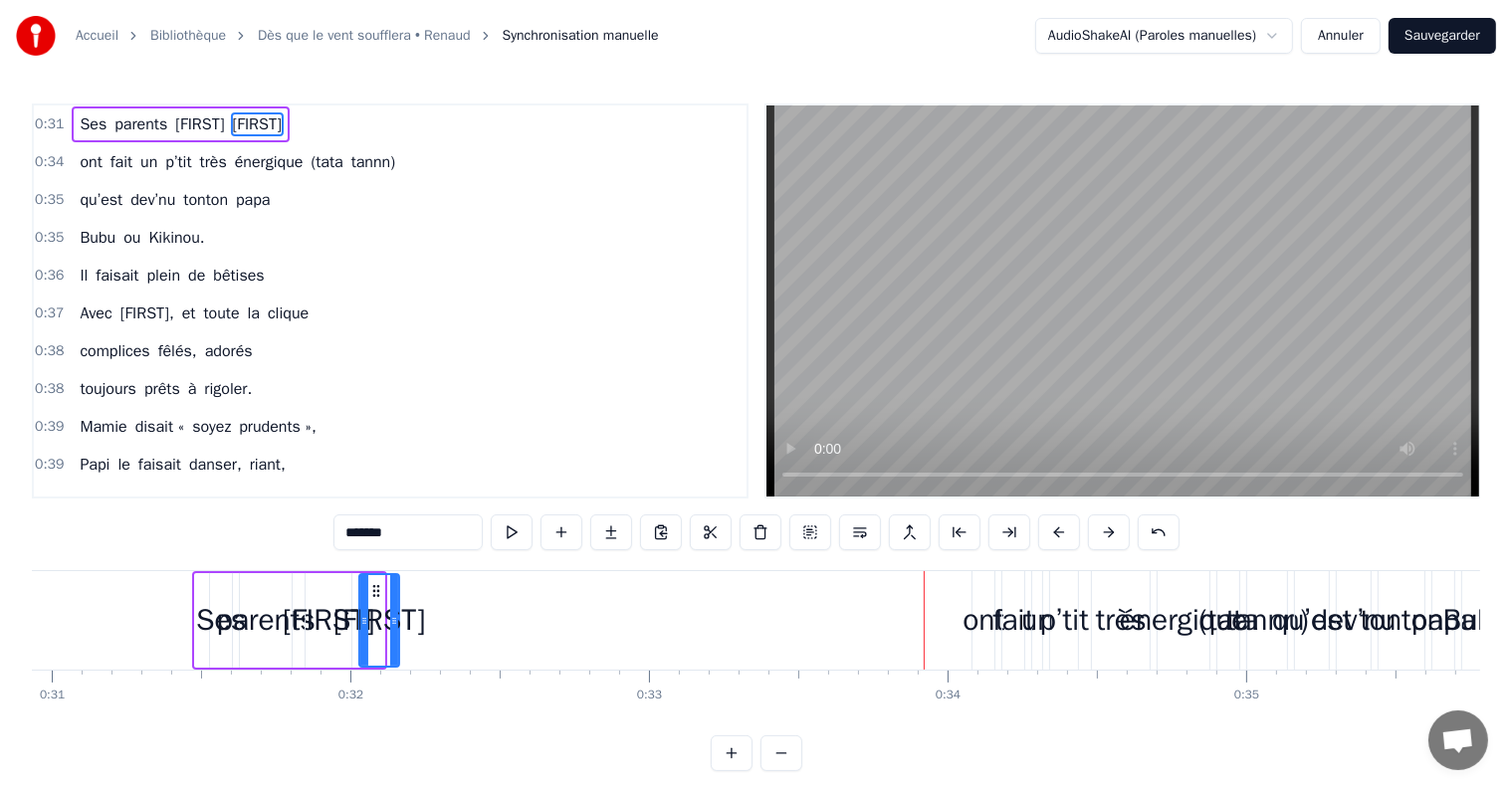 click at bounding box center [1059, 532] 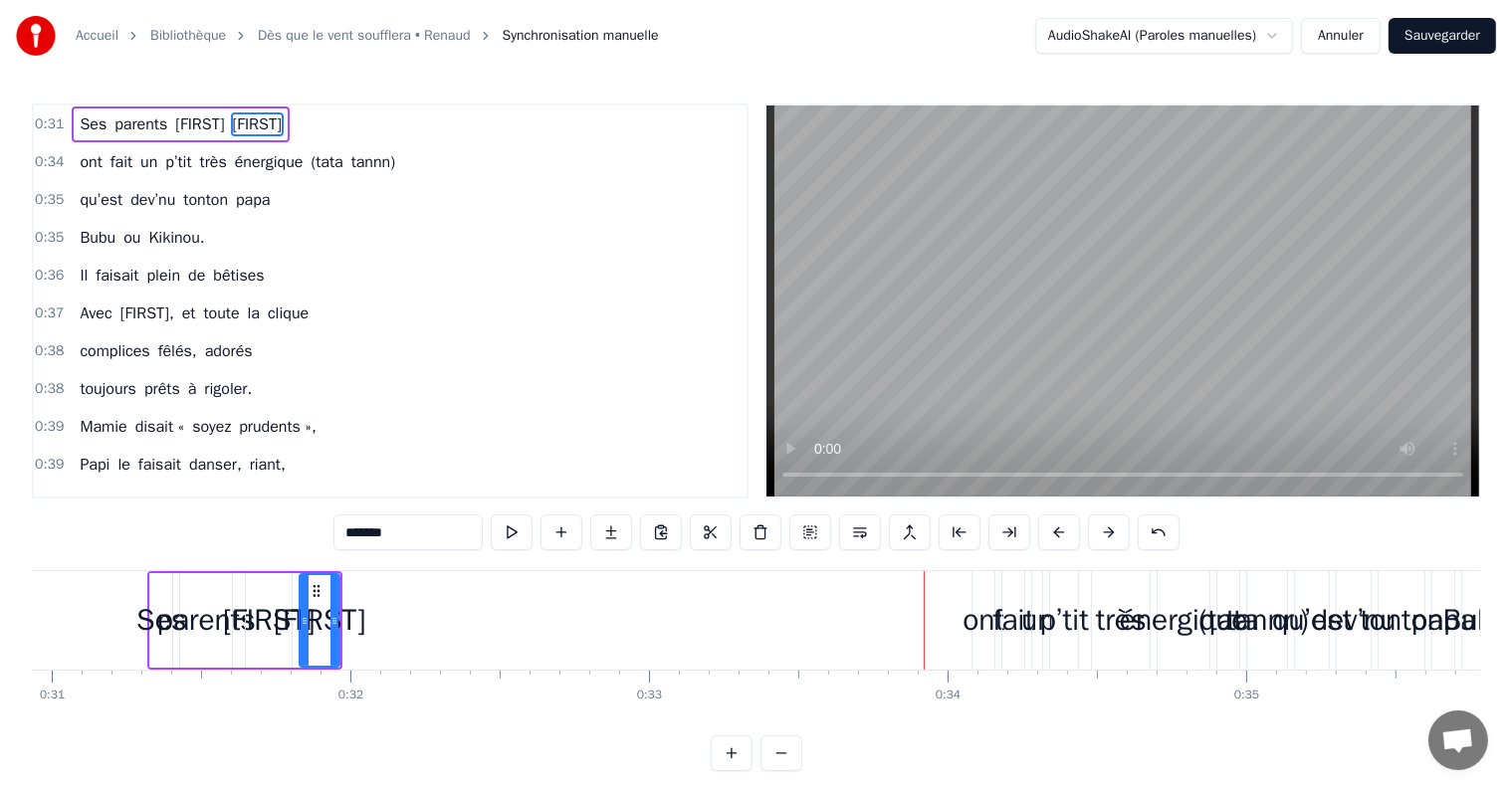 click at bounding box center (1059, 532) 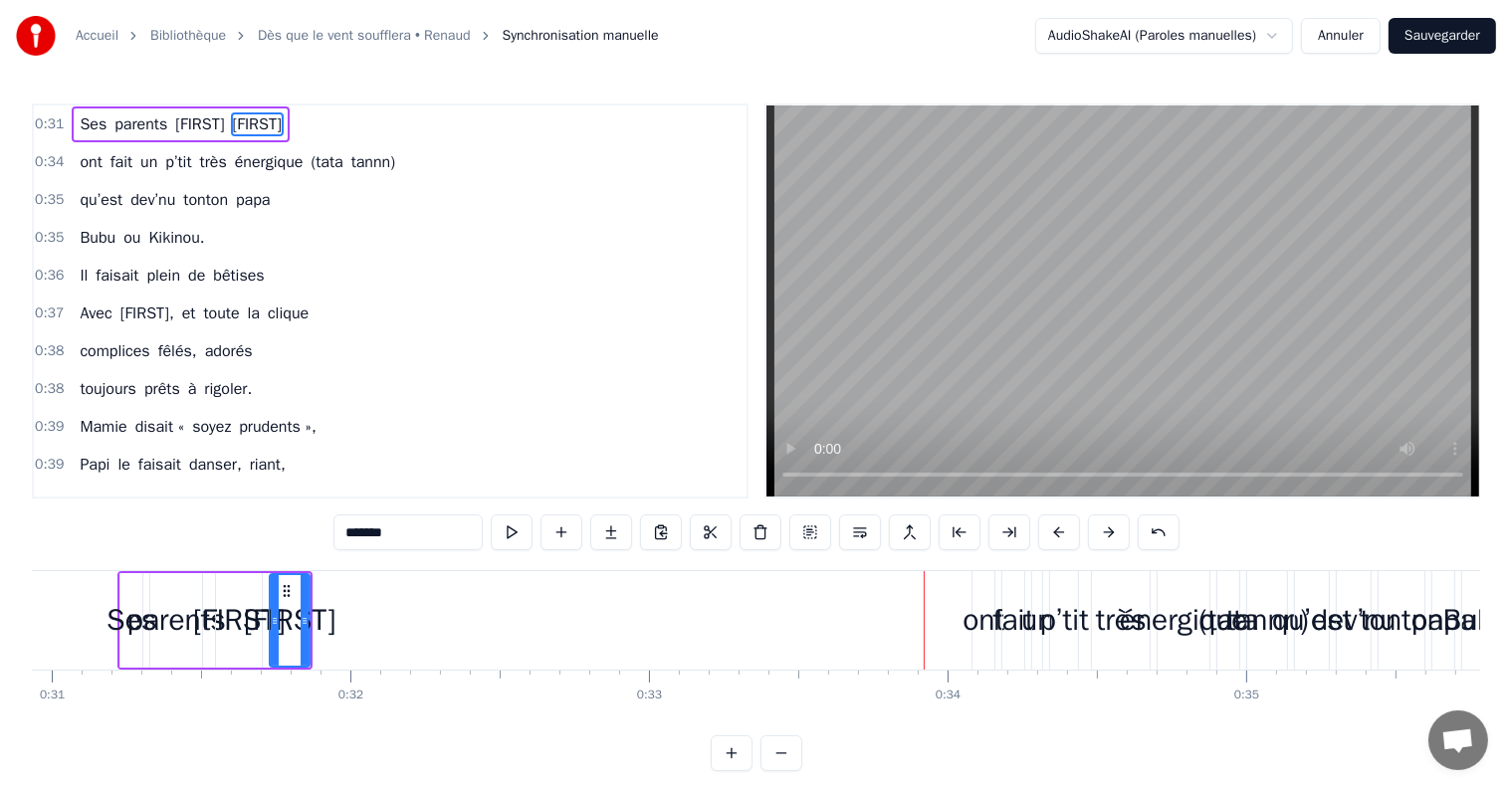 click at bounding box center [1059, 532] 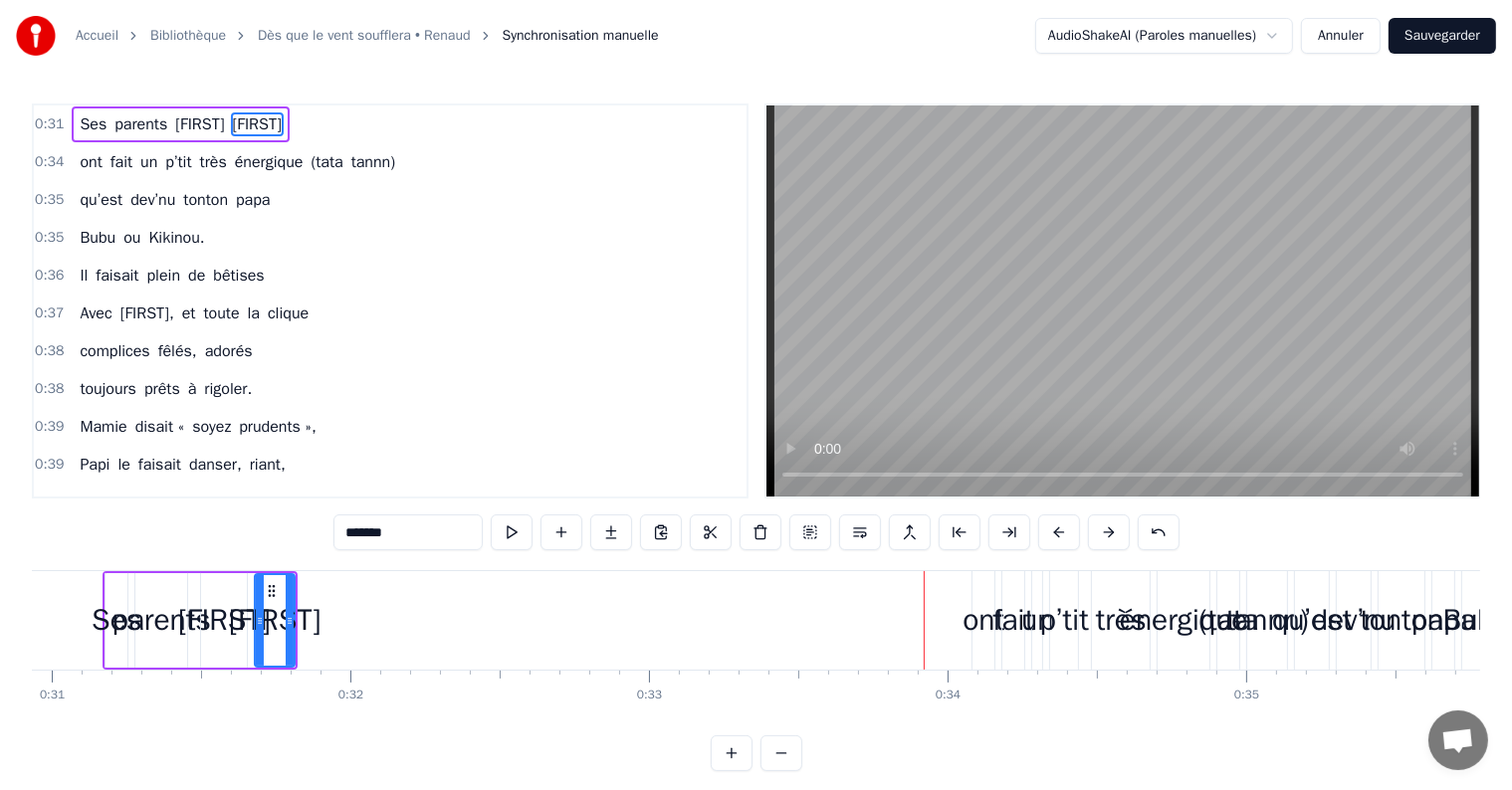 click at bounding box center (1059, 532) 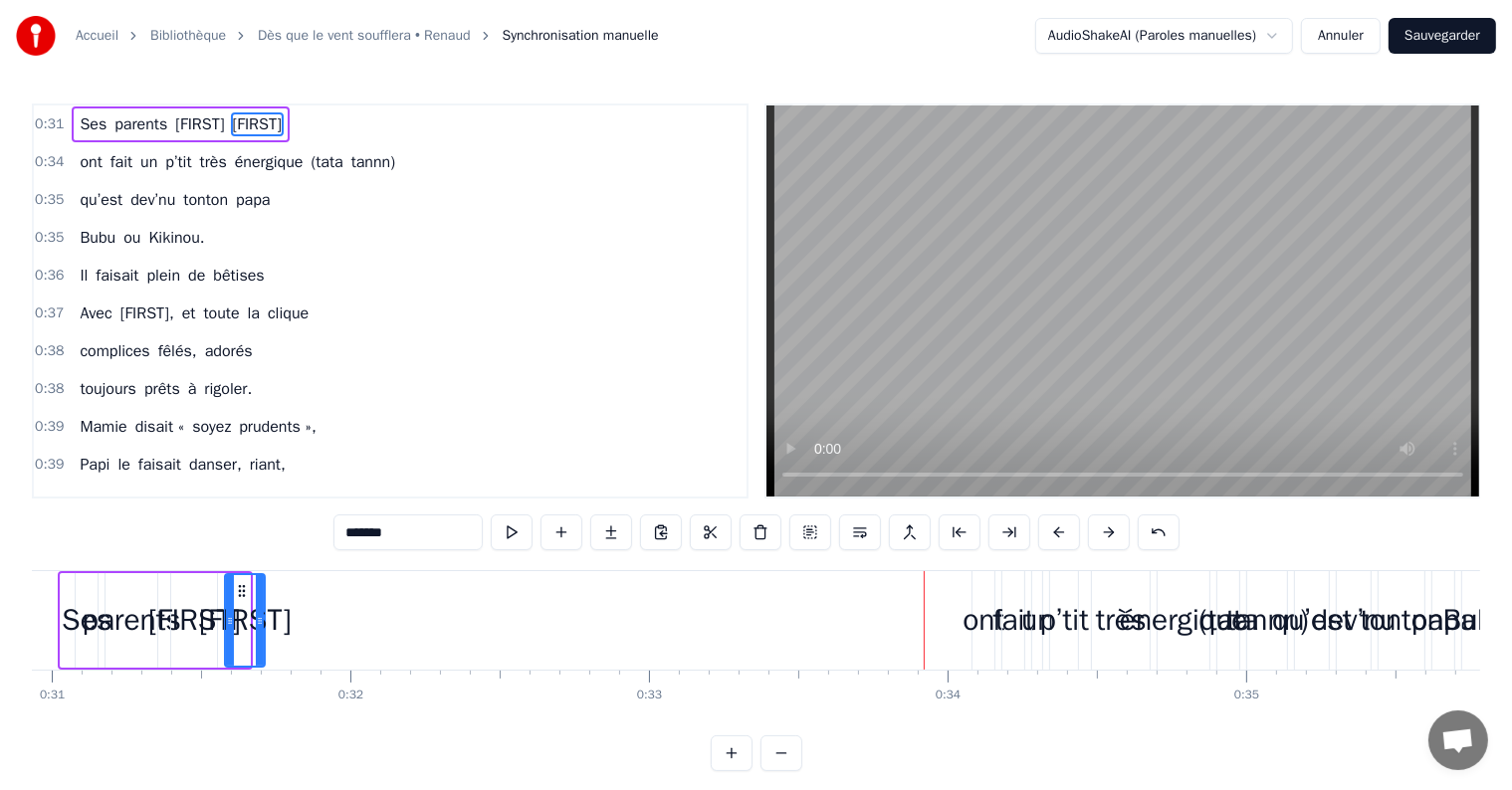 click at bounding box center [1059, 532] 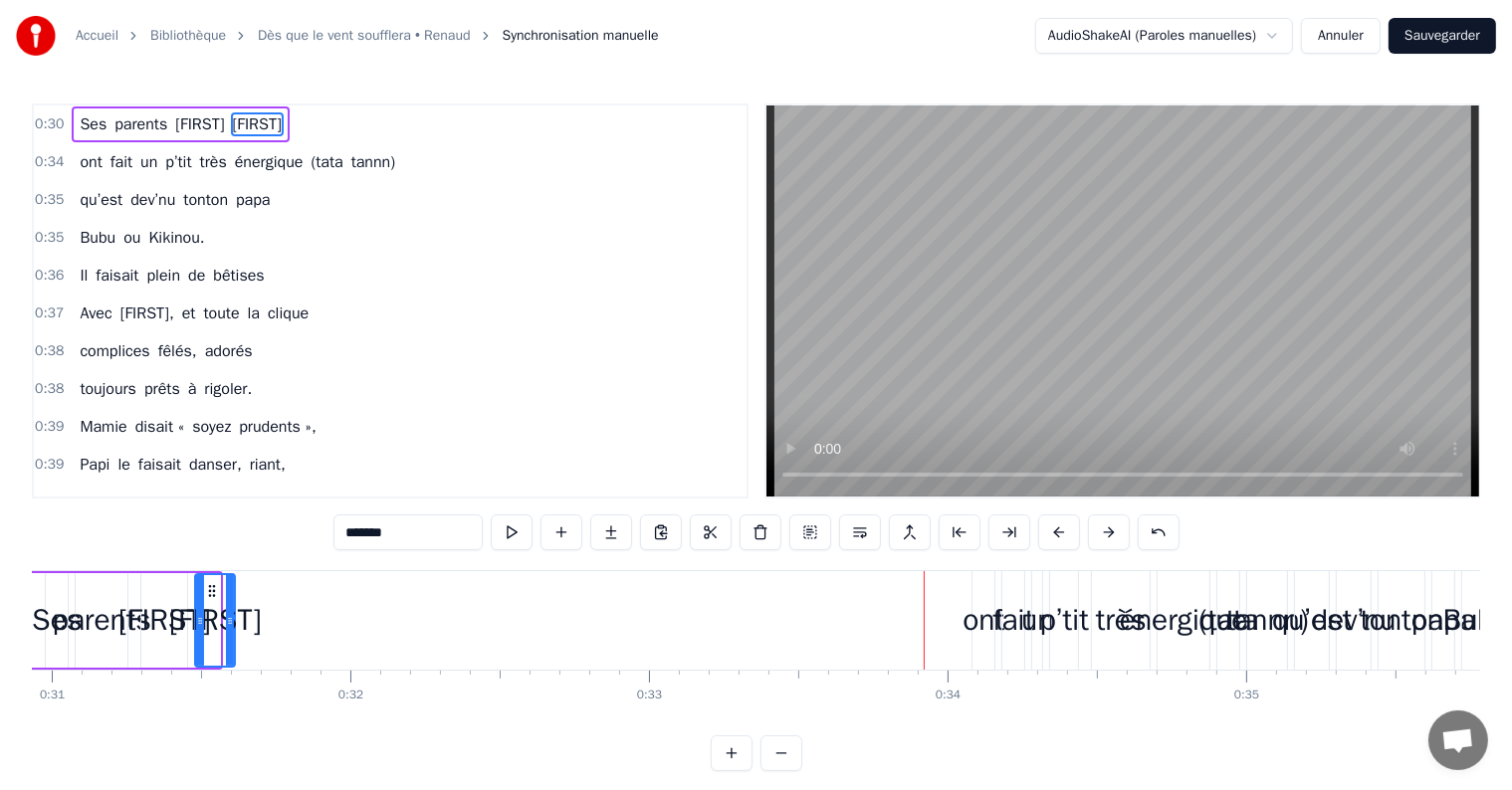 click at bounding box center [1059, 532] 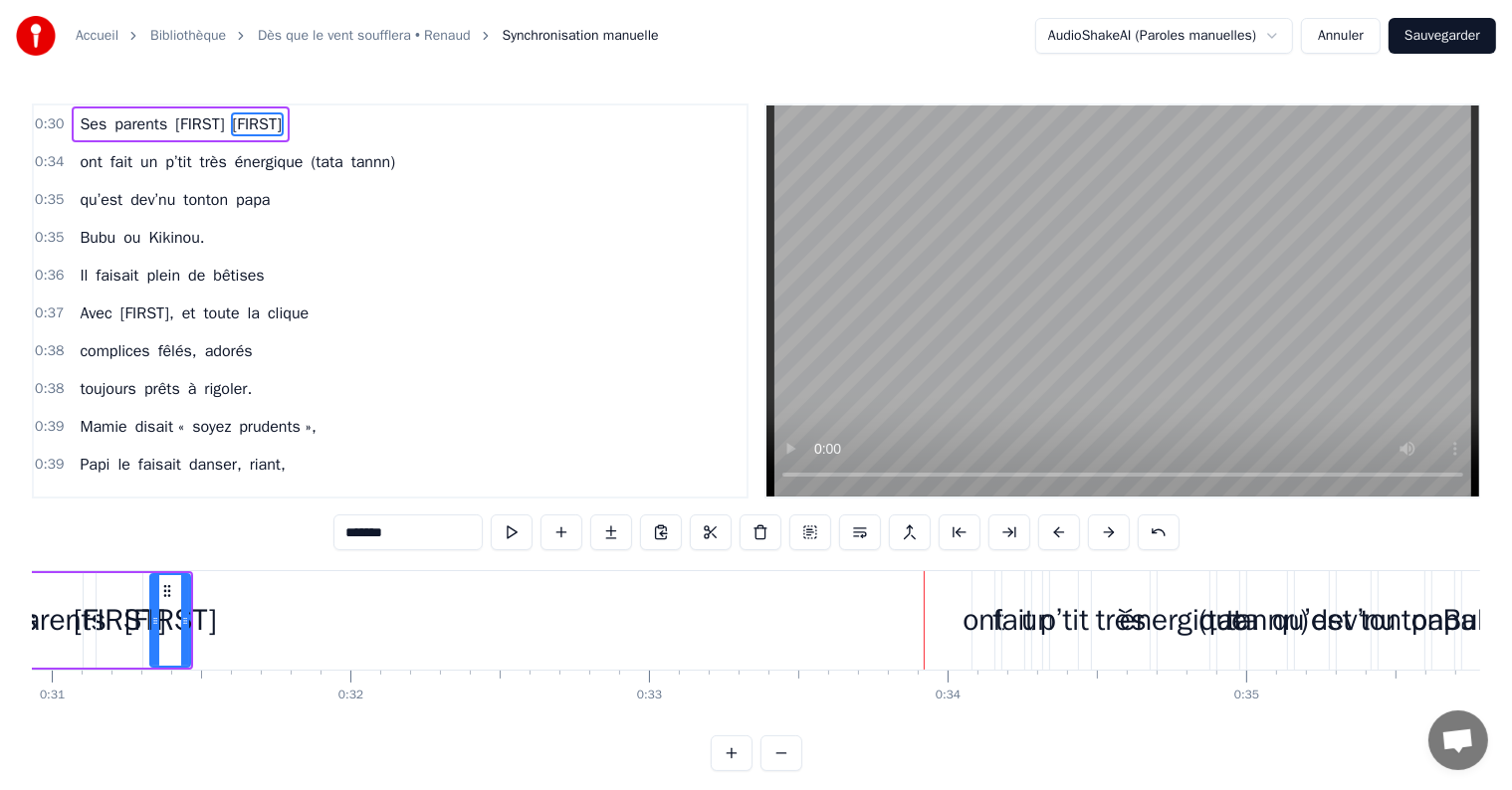 click at bounding box center [1059, 532] 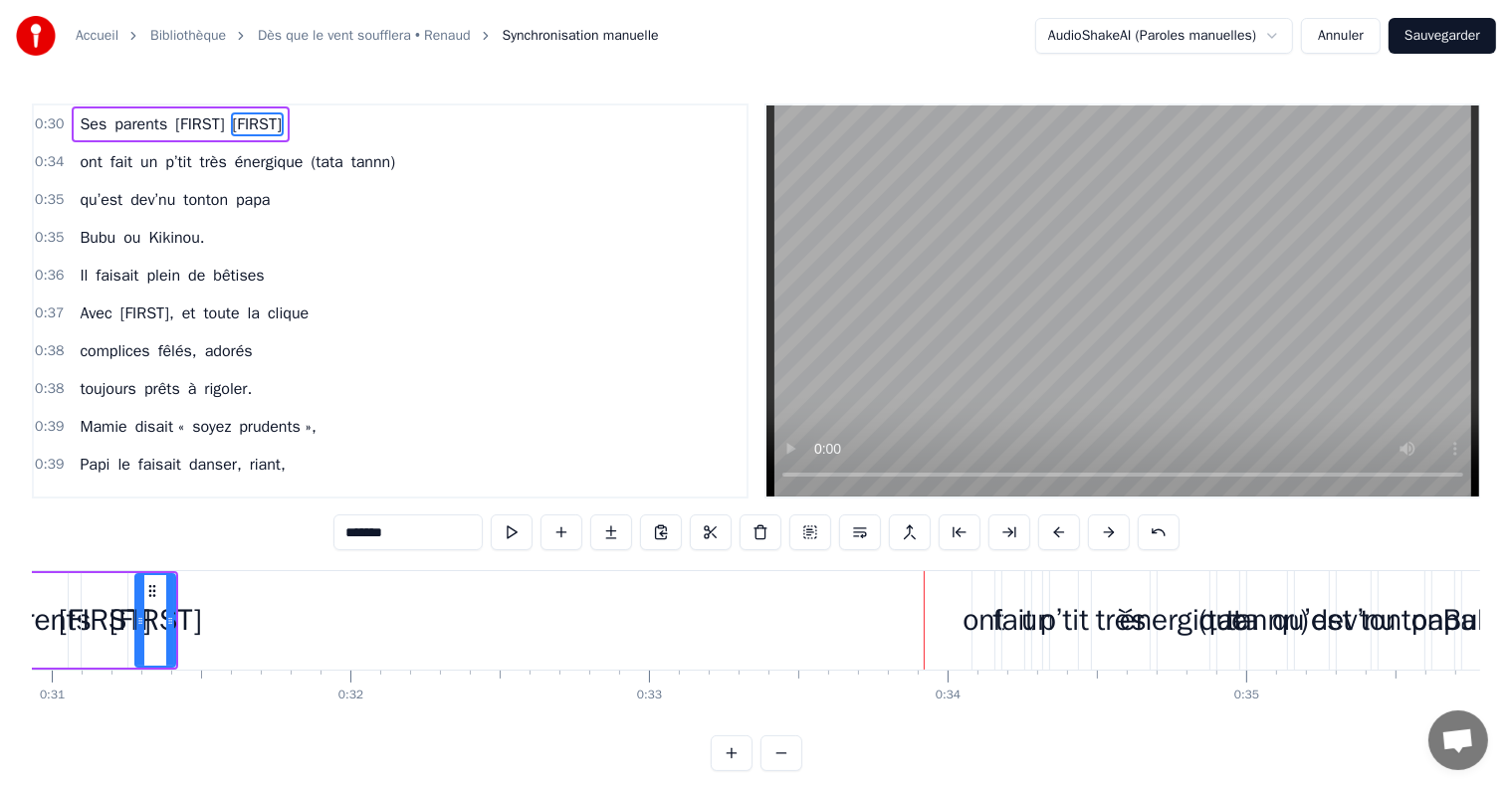 click at bounding box center [1059, 532] 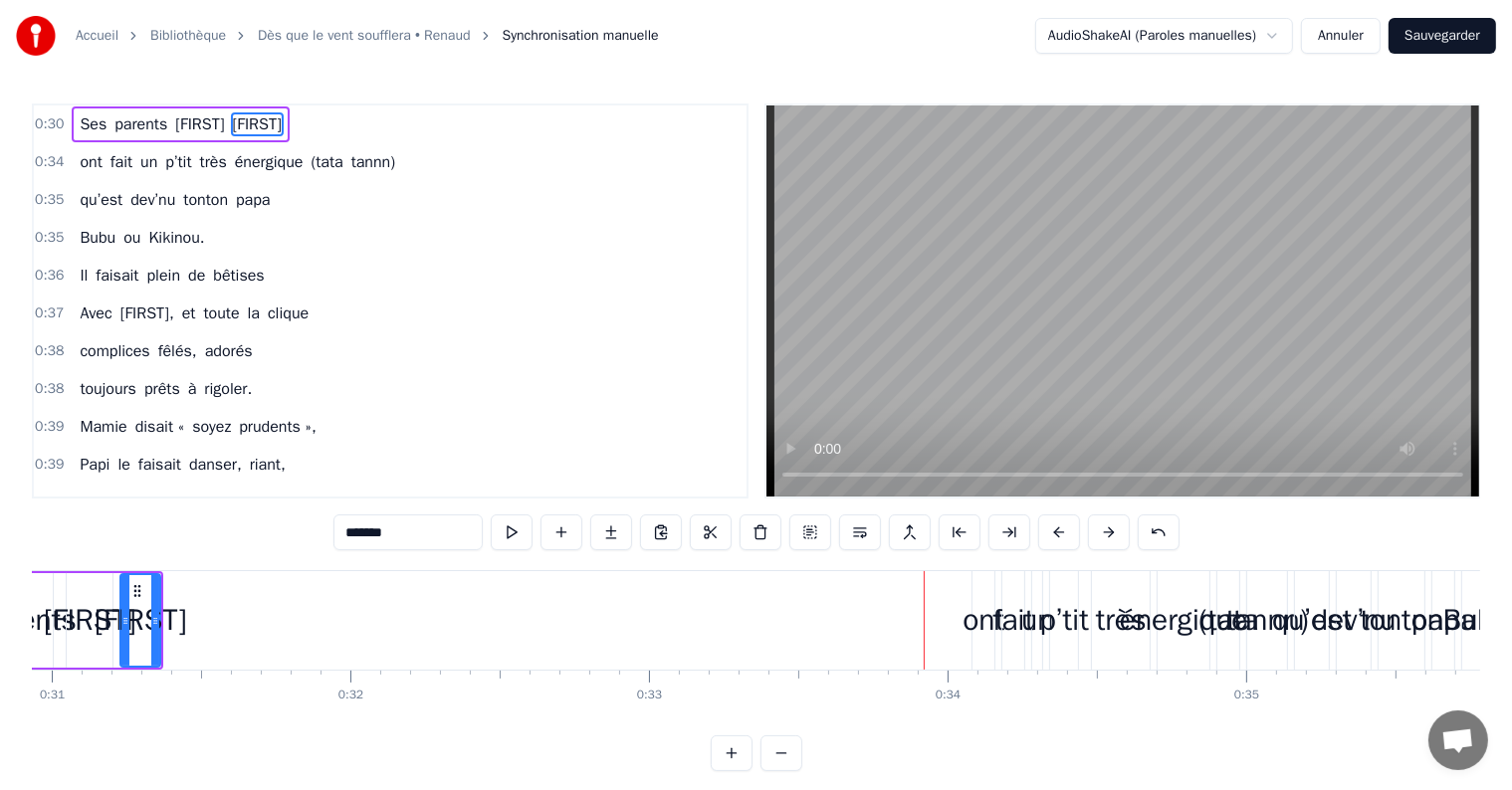 click at bounding box center (1059, 532) 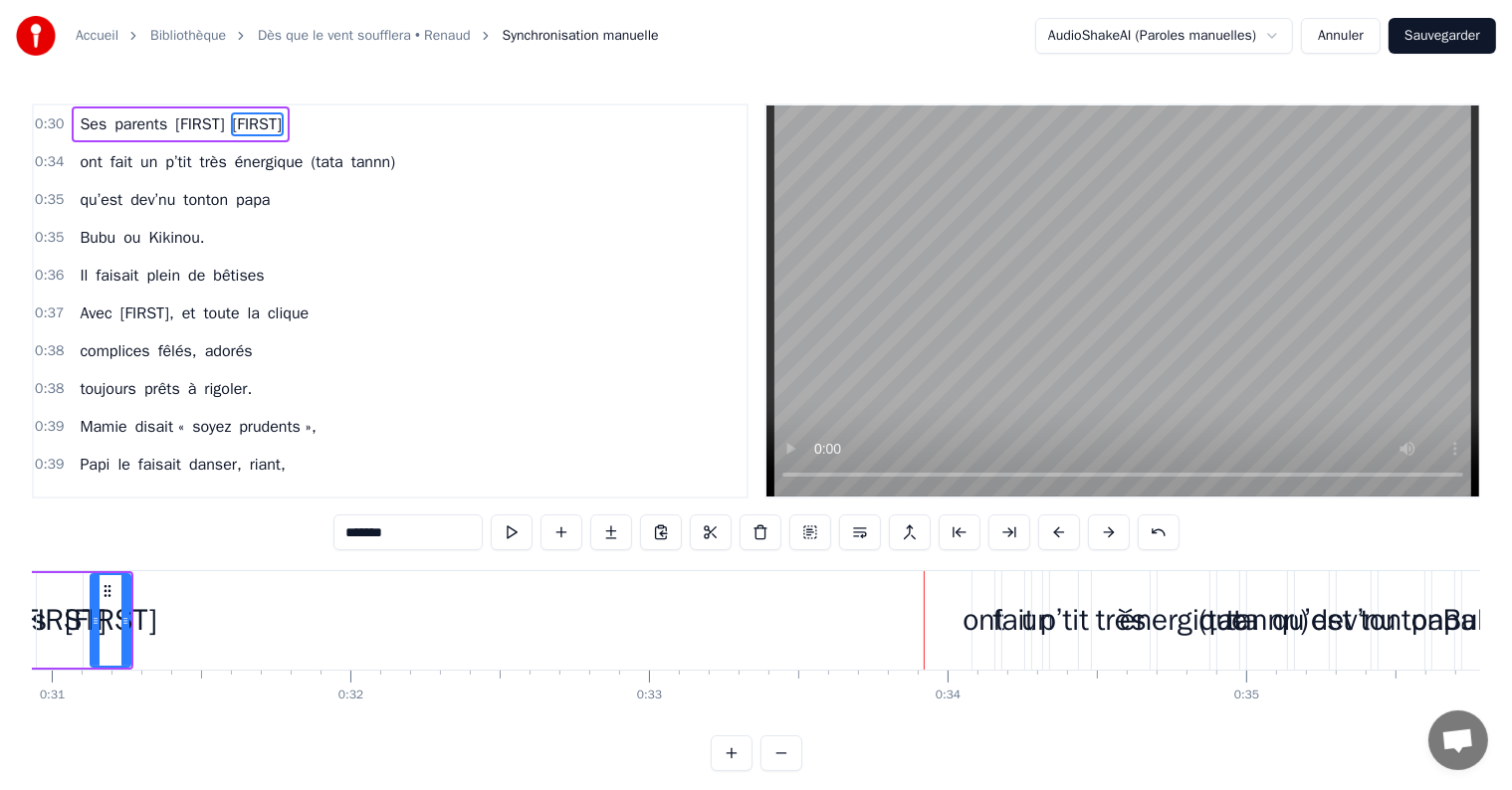 click at bounding box center [1059, 532] 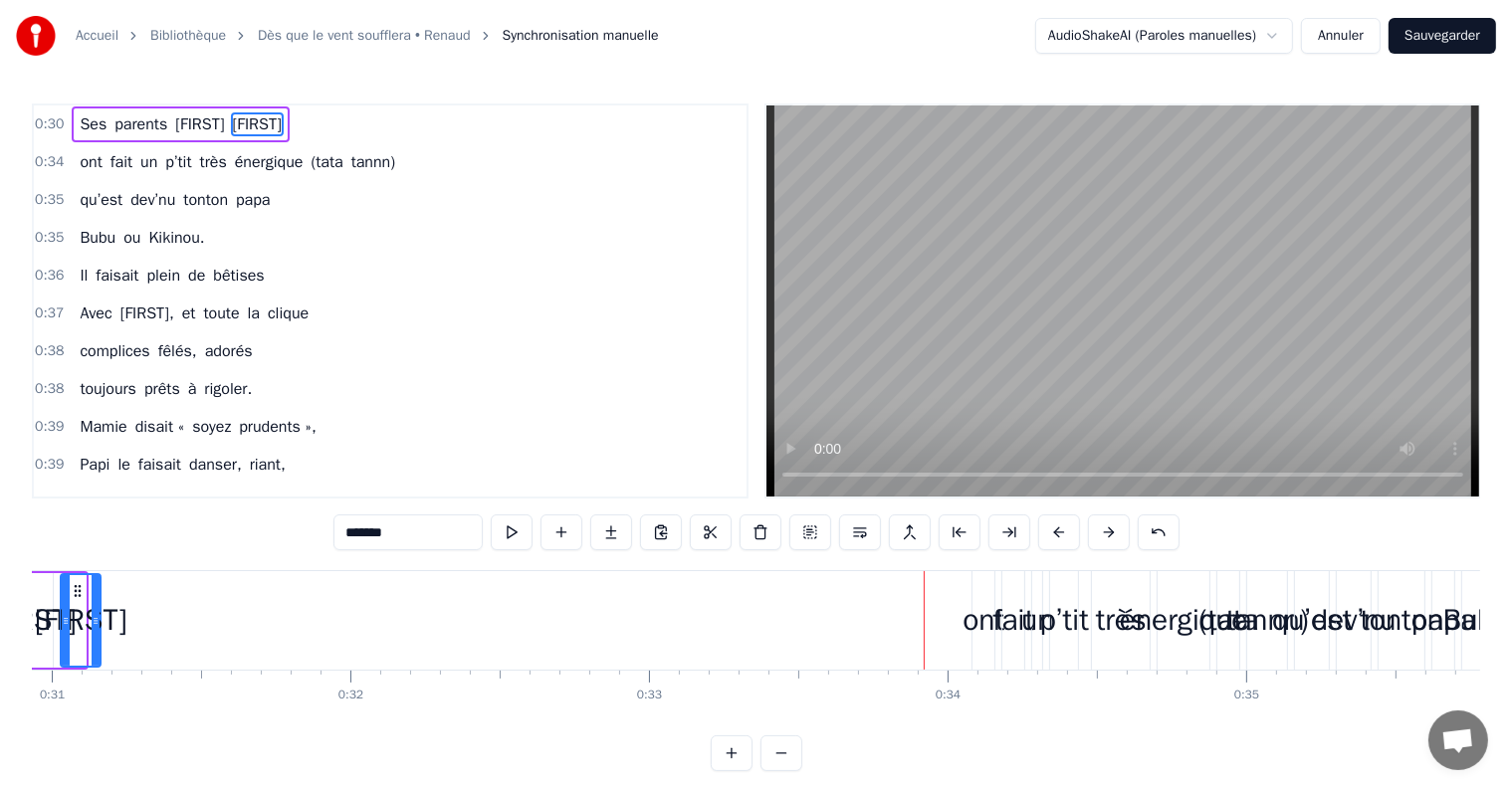 click at bounding box center (1059, 532) 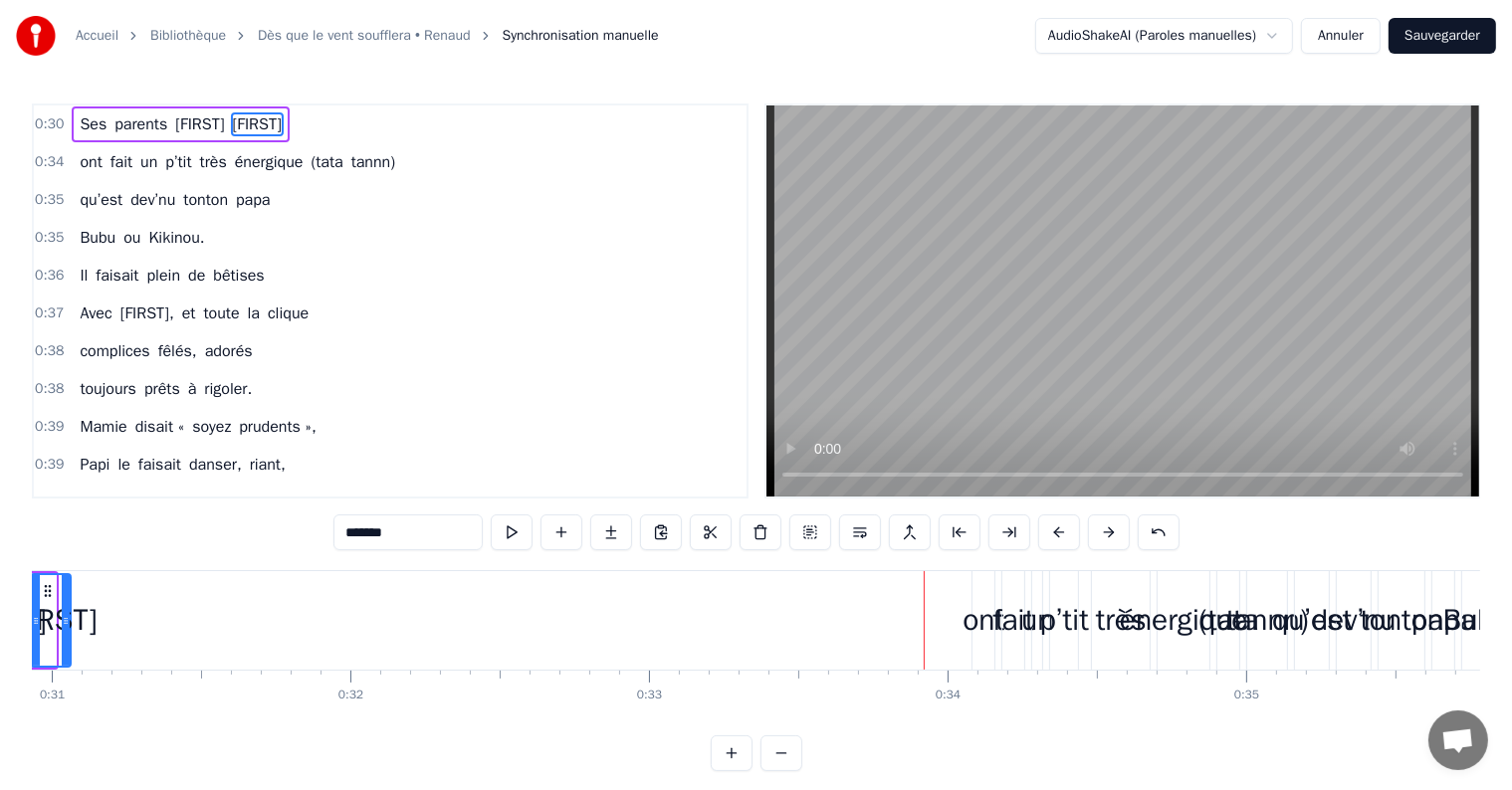 click at bounding box center [1059, 532] 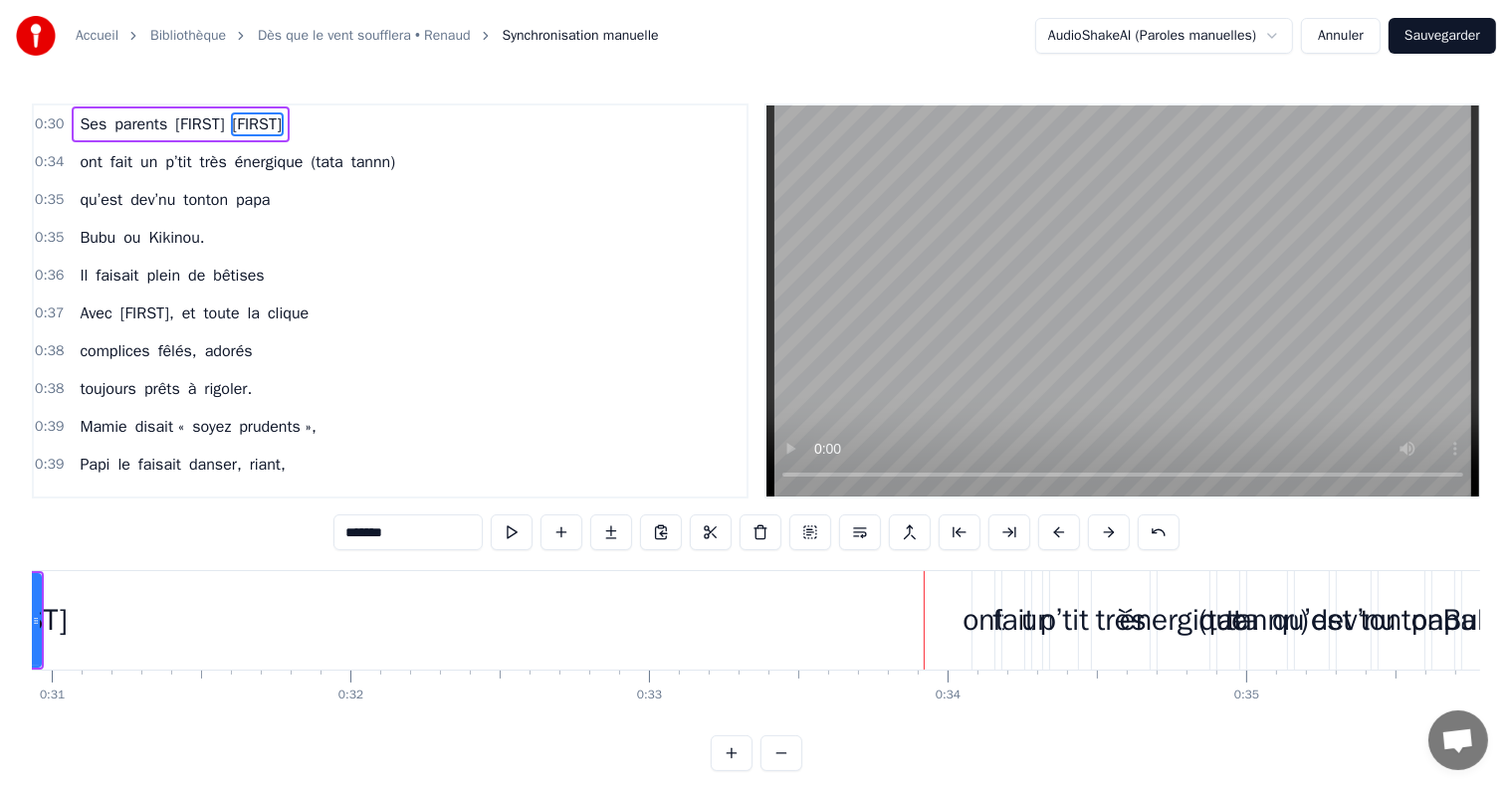 click at bounding box center (1059, 532) 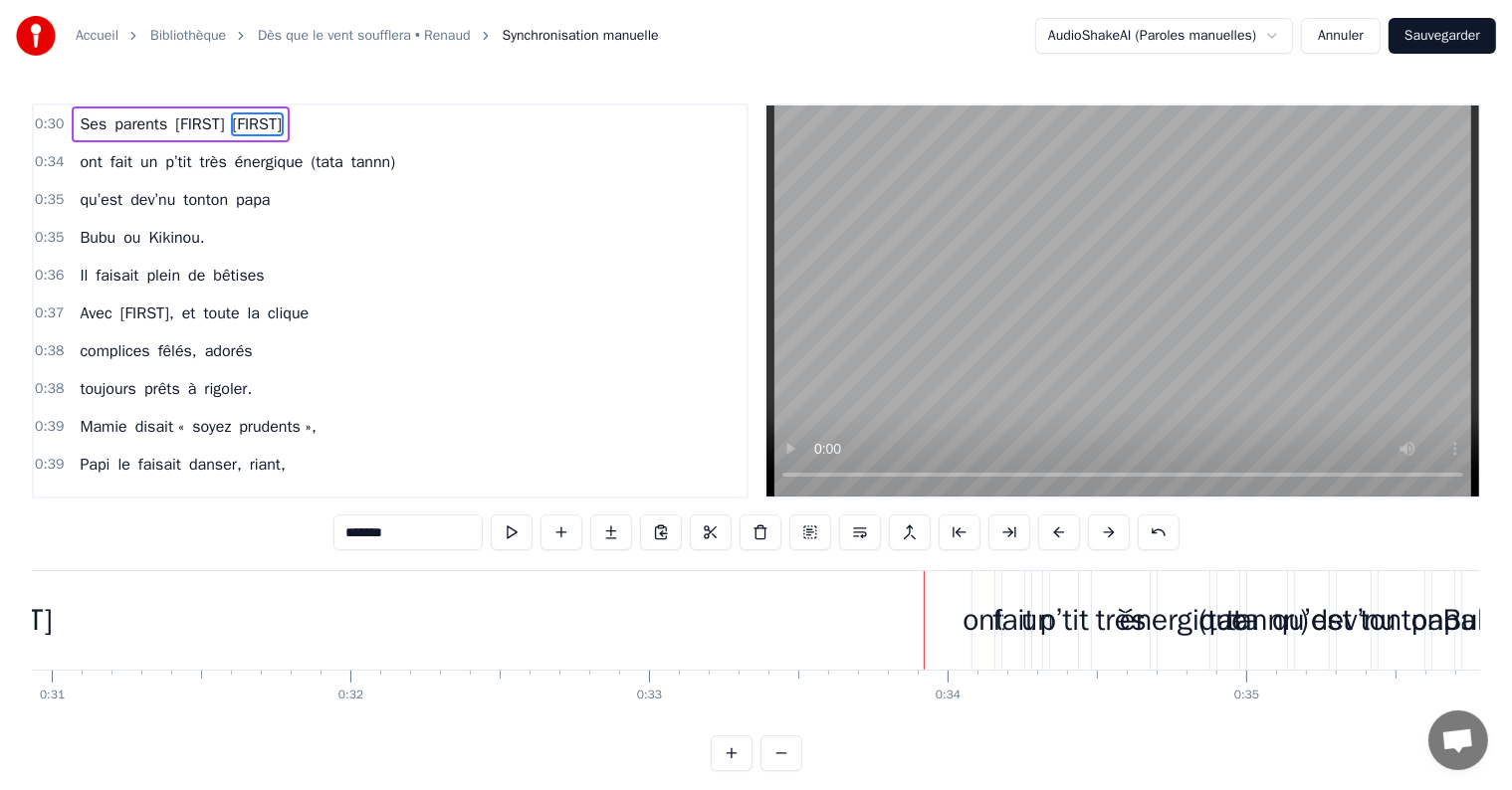 click at bounding box center (1059, 532) 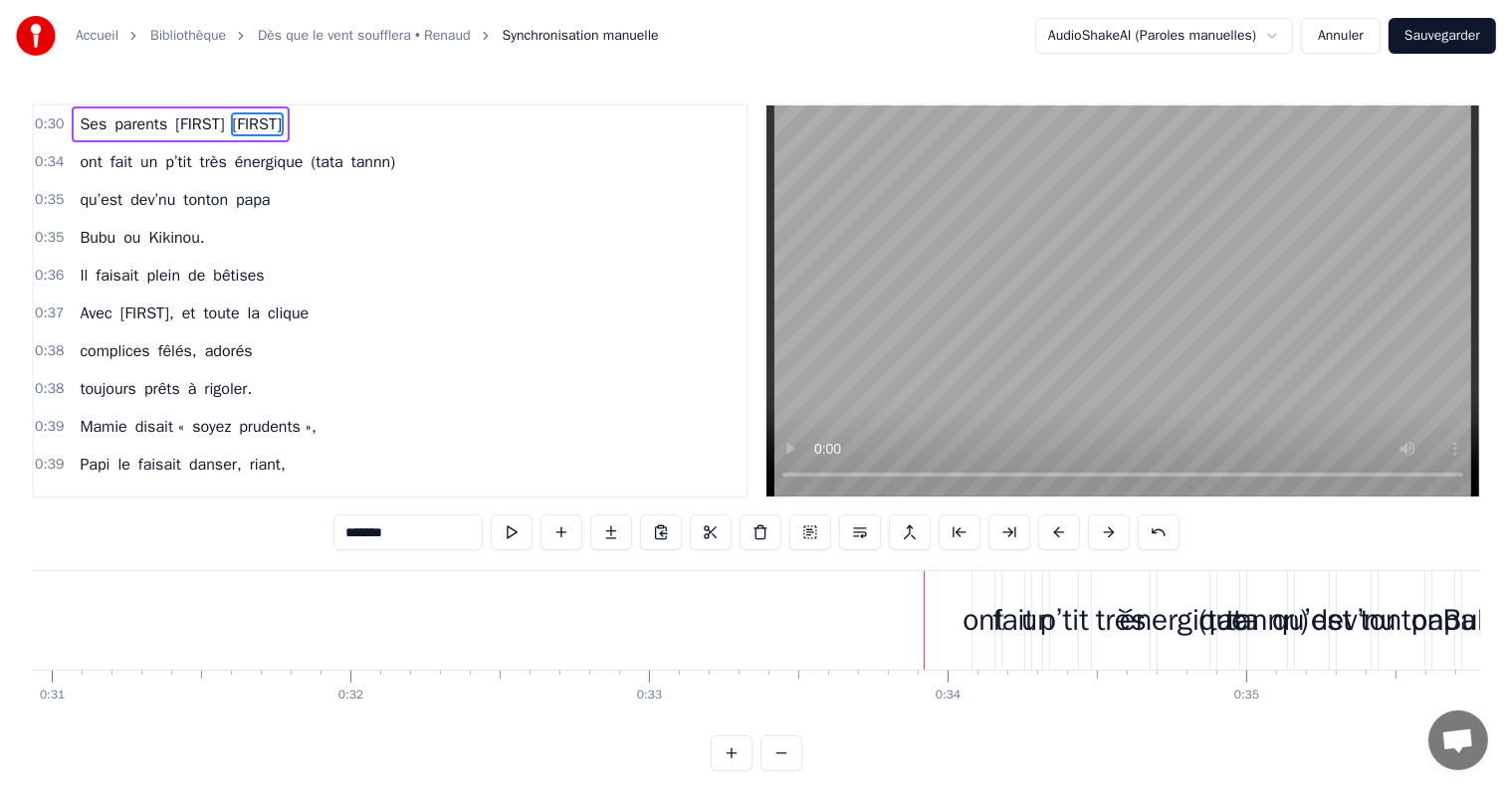 click at bounding box center [1059, 532] 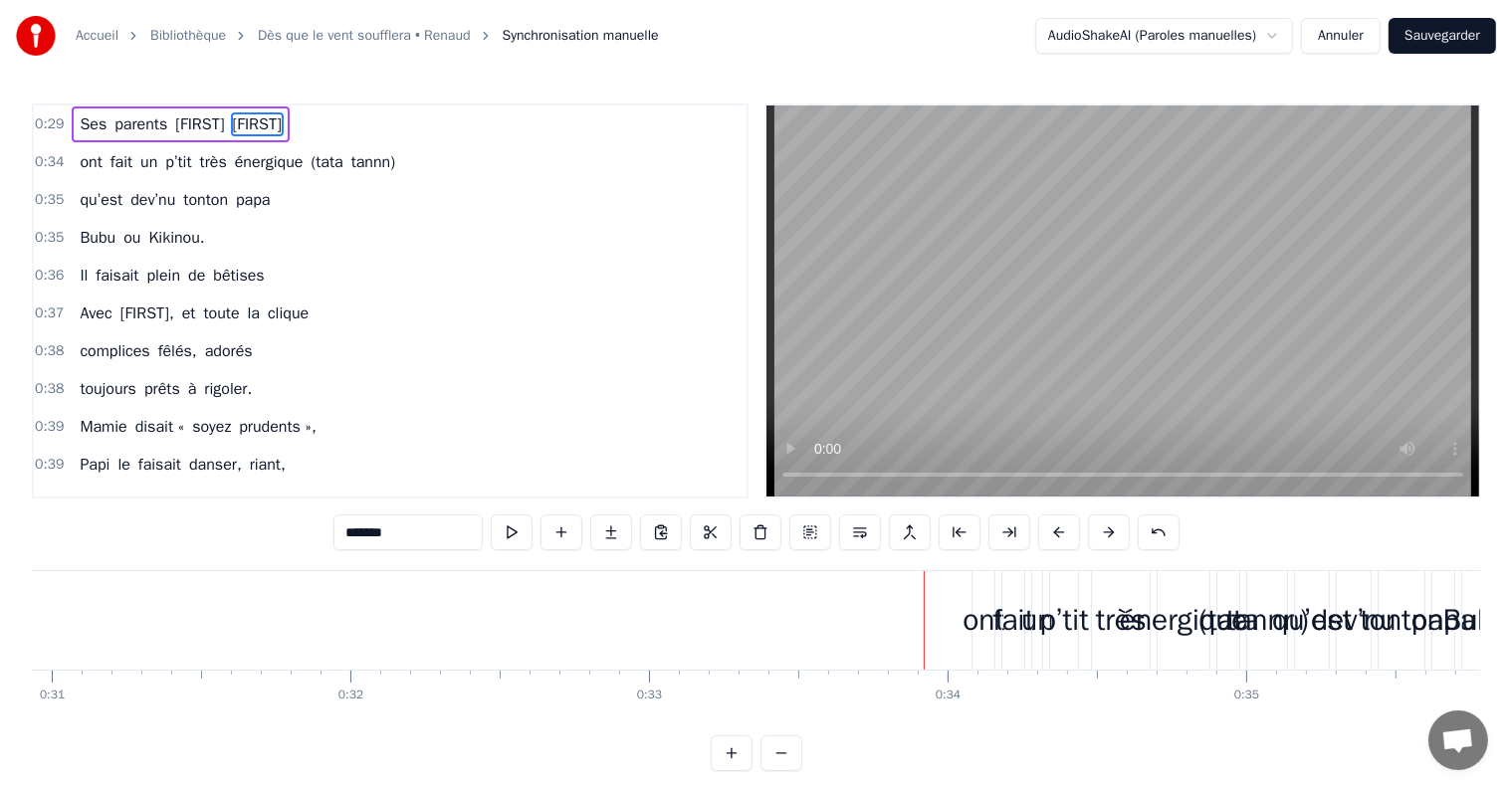 click at bounding box center [1059, 532] 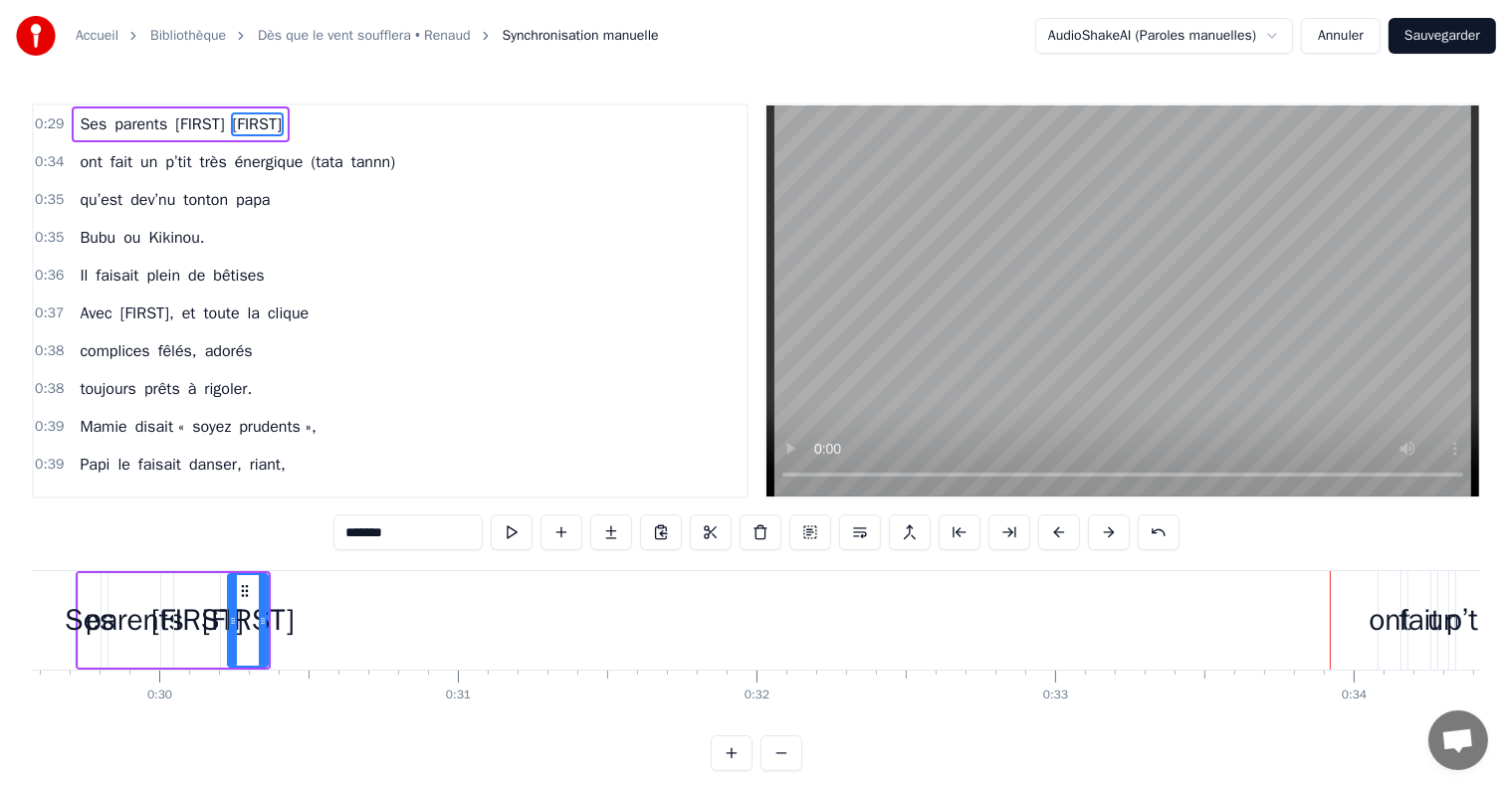 scroll, scrollTop: 0, scrollLeft: 8381, axis: horizontal 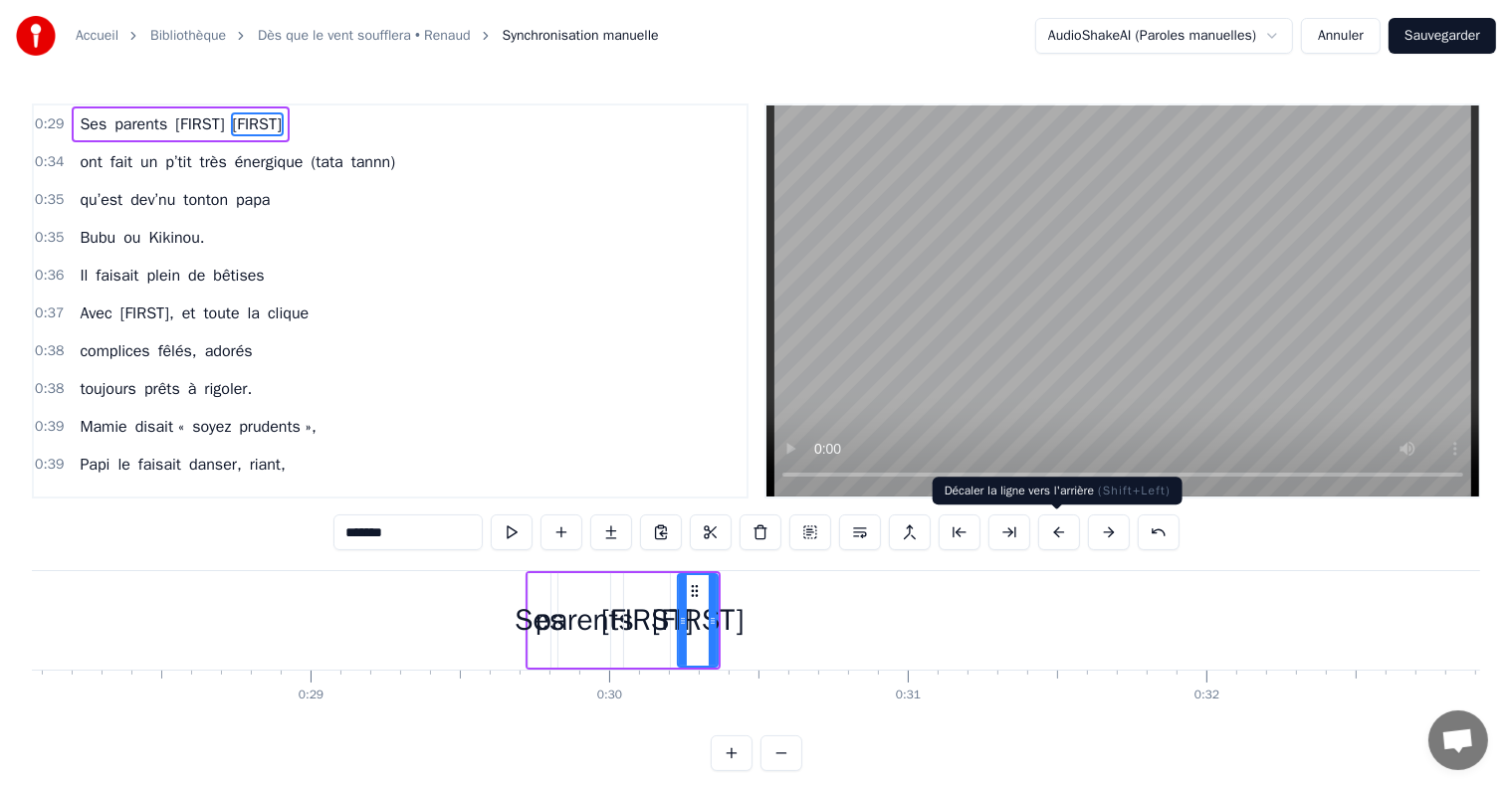 click at bounding box center [1059, 532] 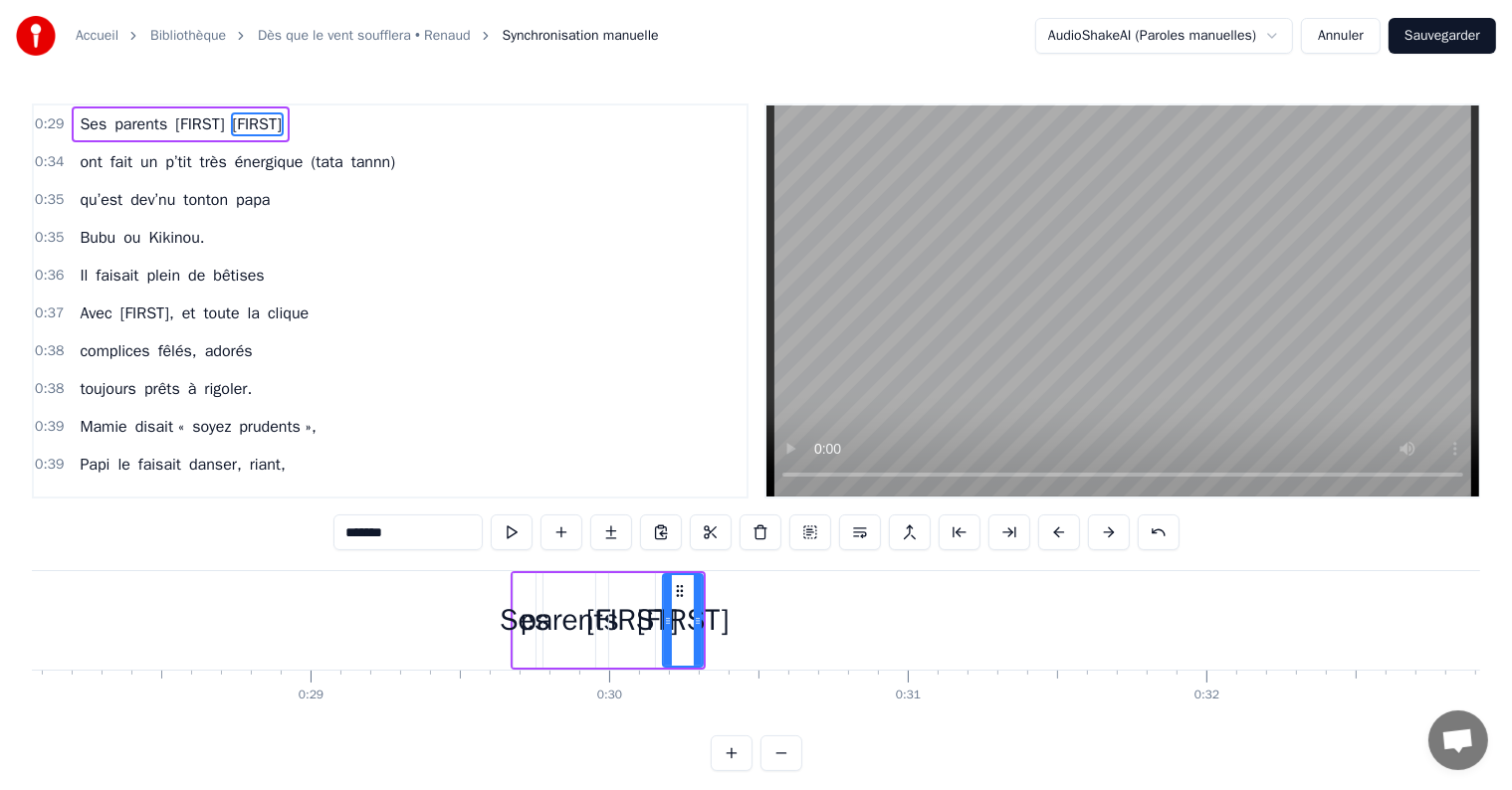 click at bounding box center (1059, 532) 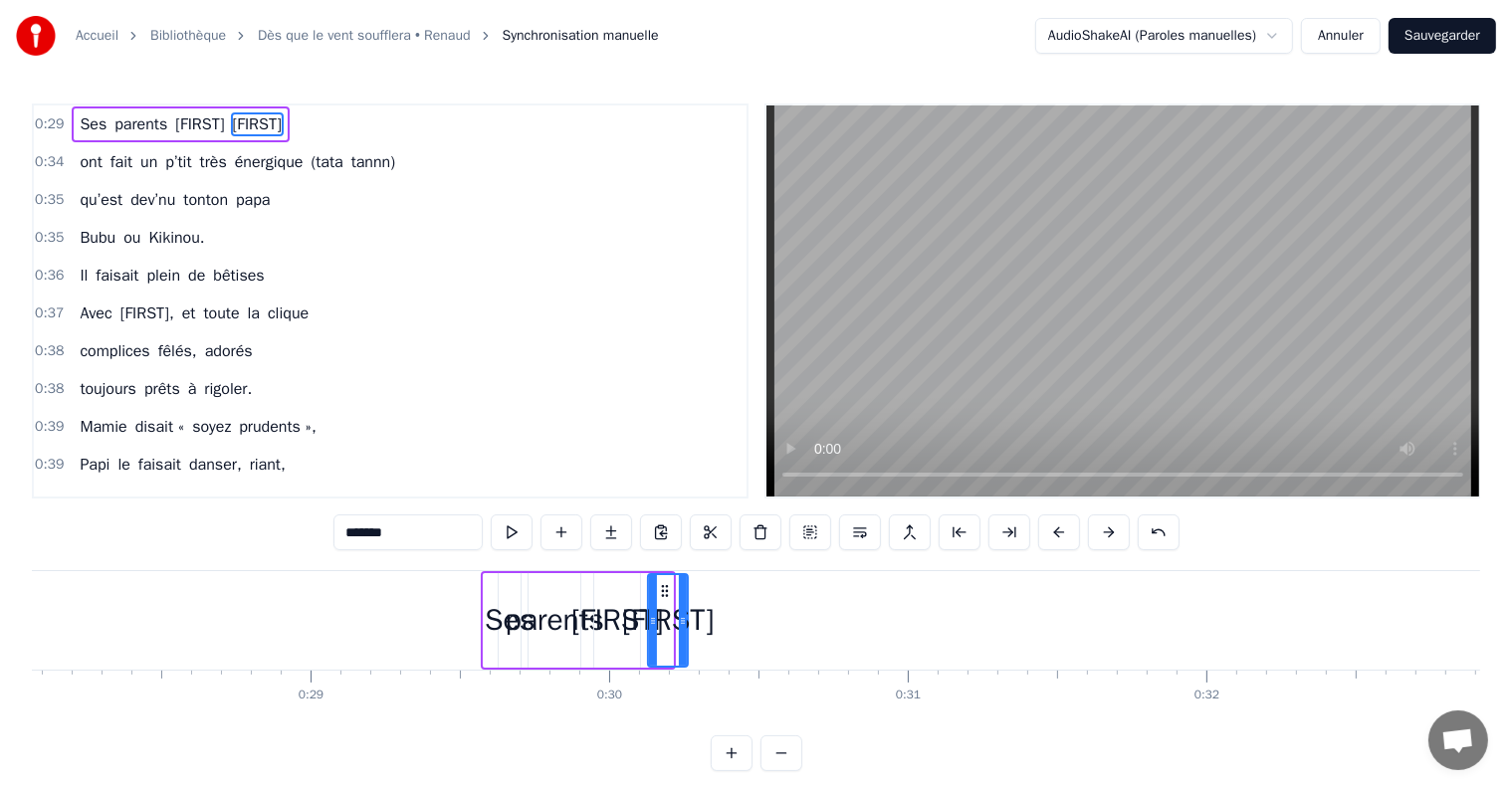 click at bounding box center (1059, 532) 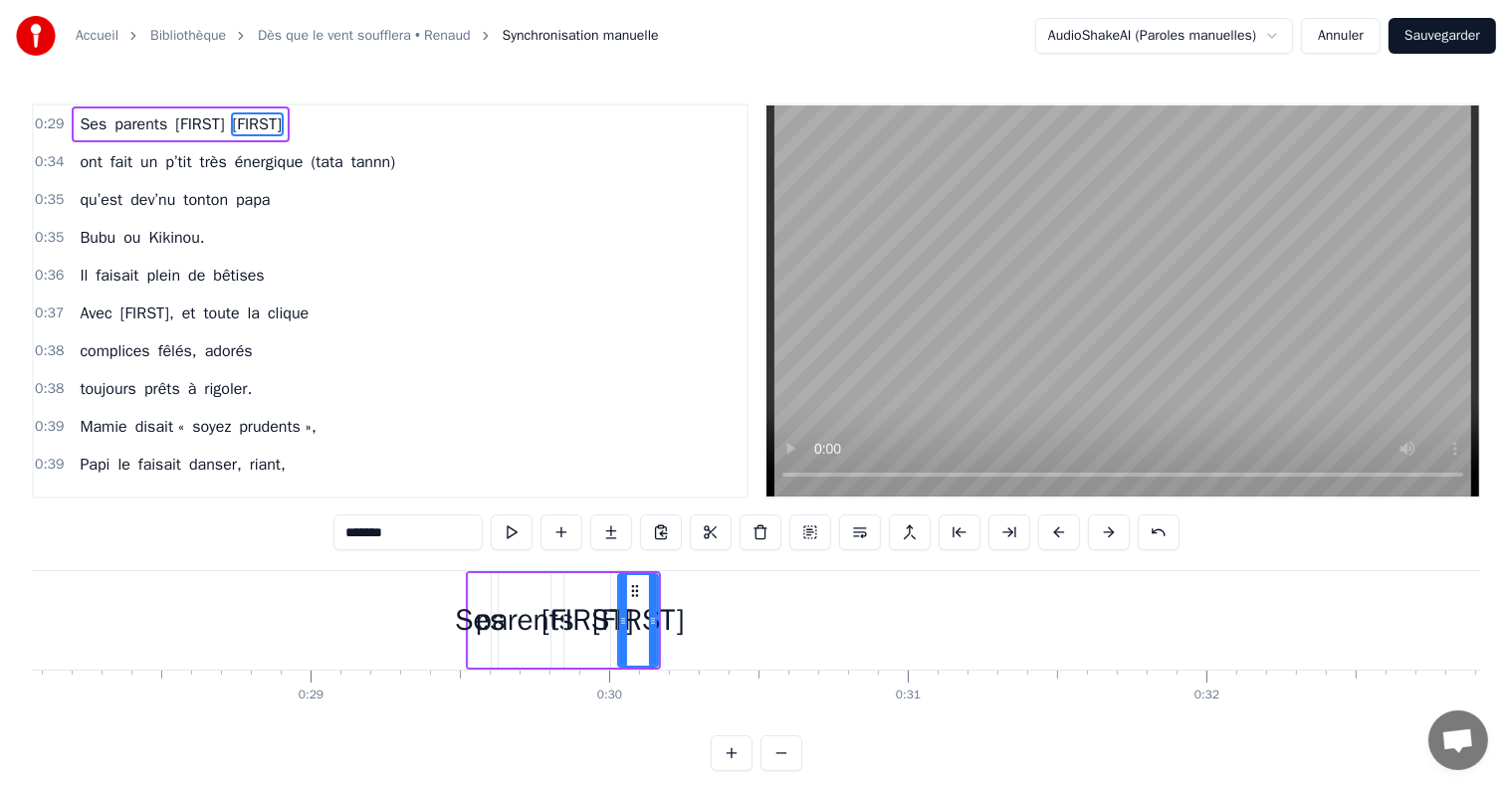 click at bounding box center (1059, 532) 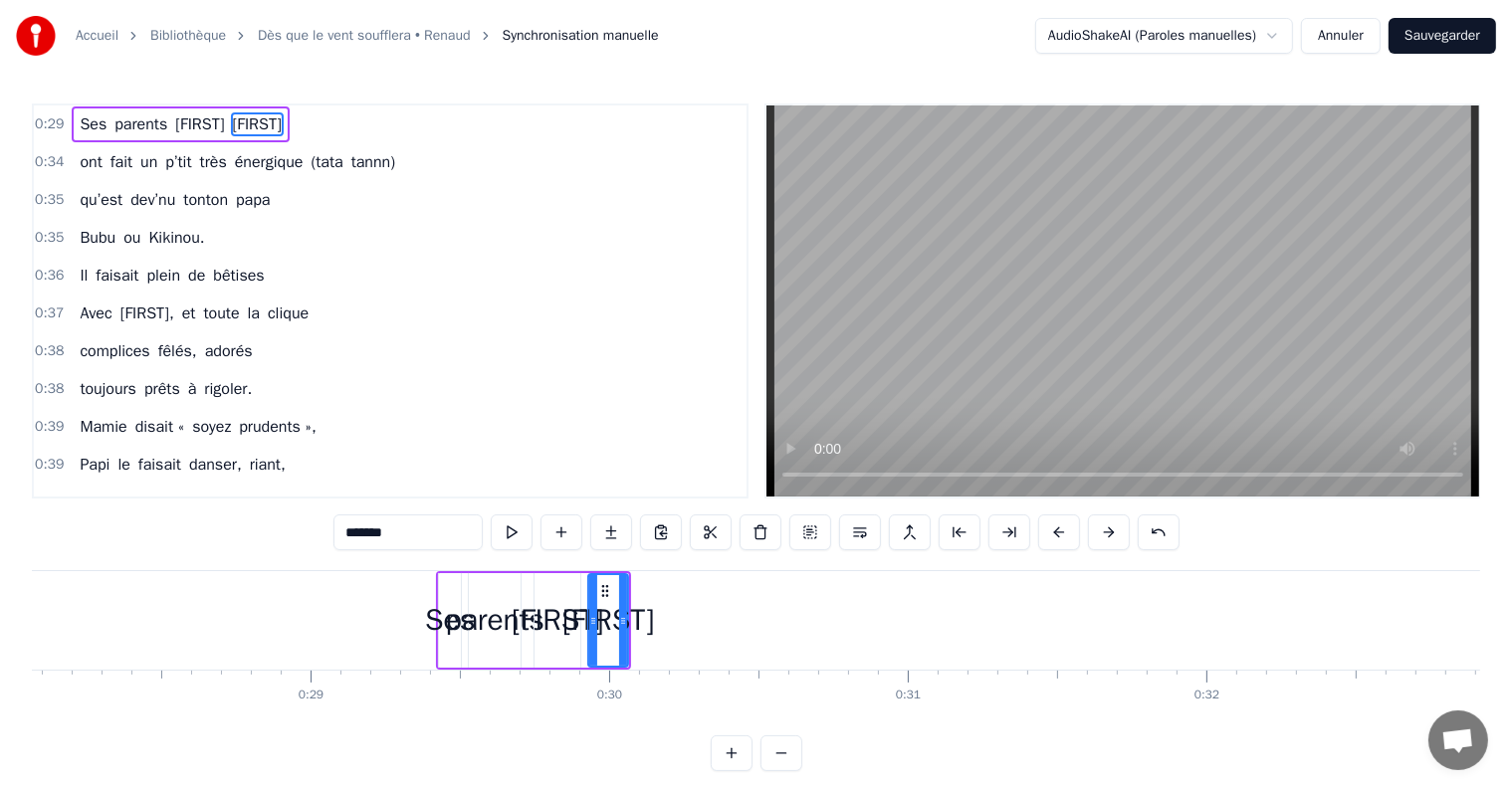 click at bounding box center (1059, 532) 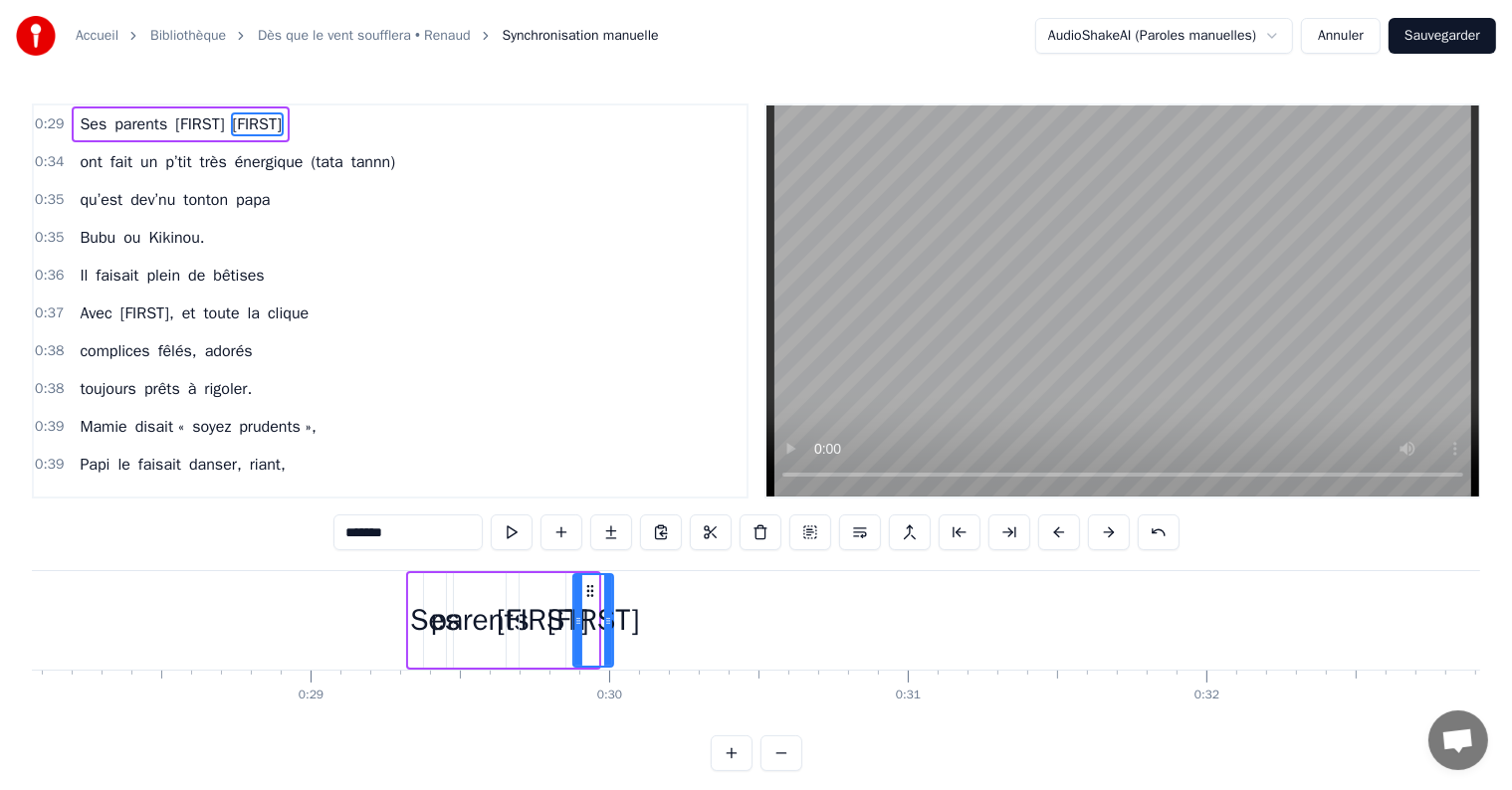 click at bounding box center (1059, 532) 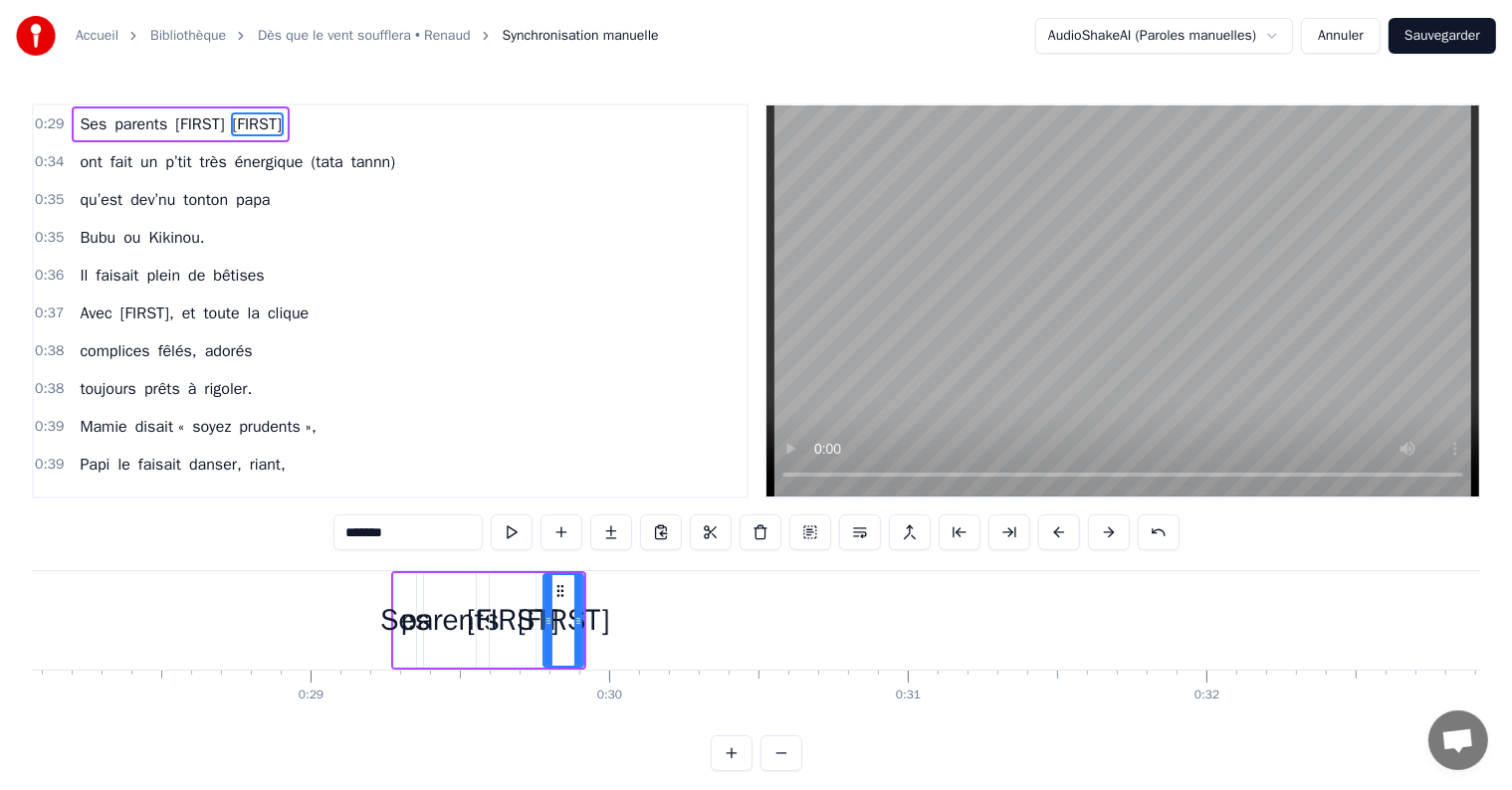 click at bounding box center [1059, 532] 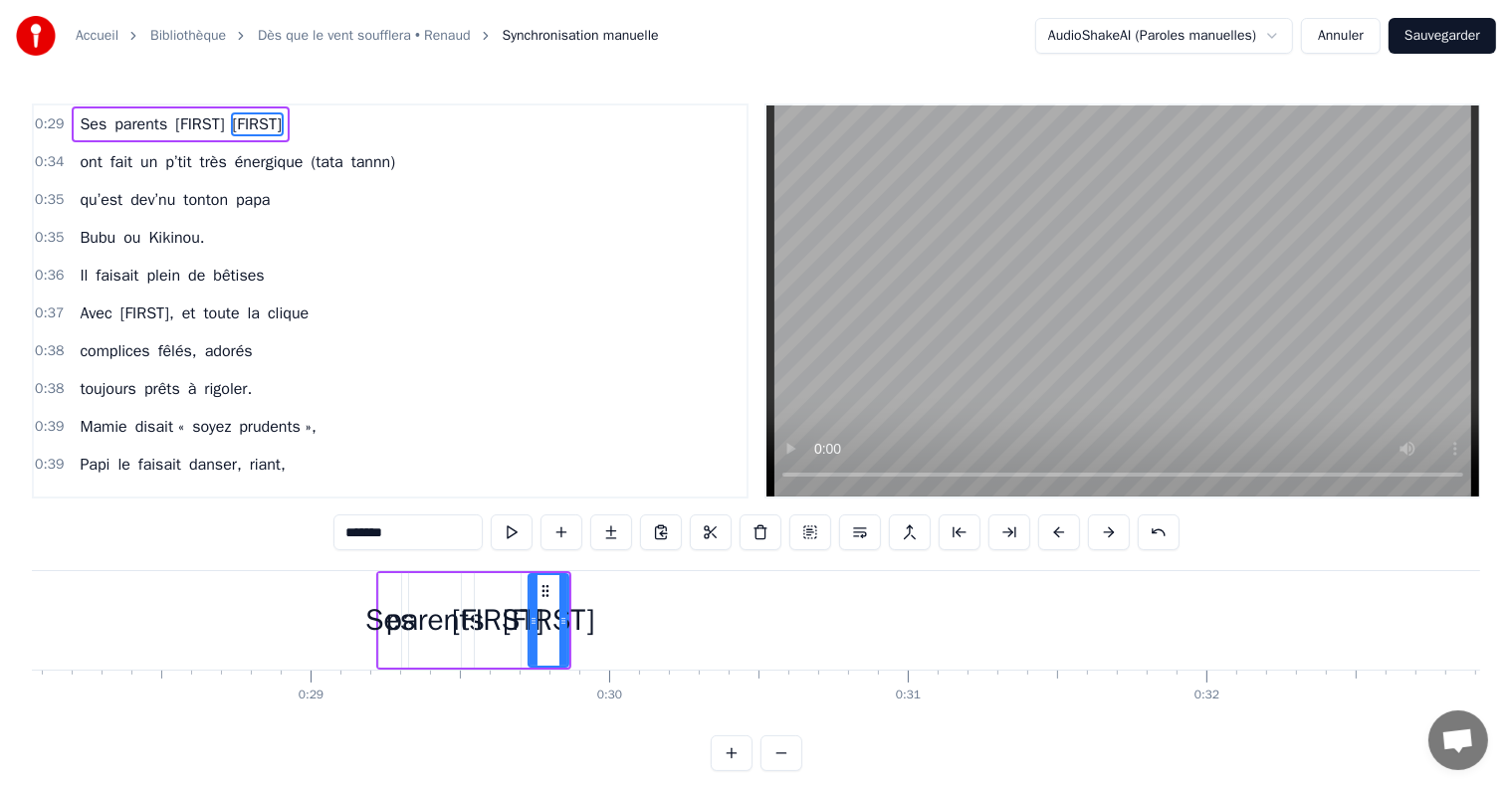 click at bounding box center [1059, 532] 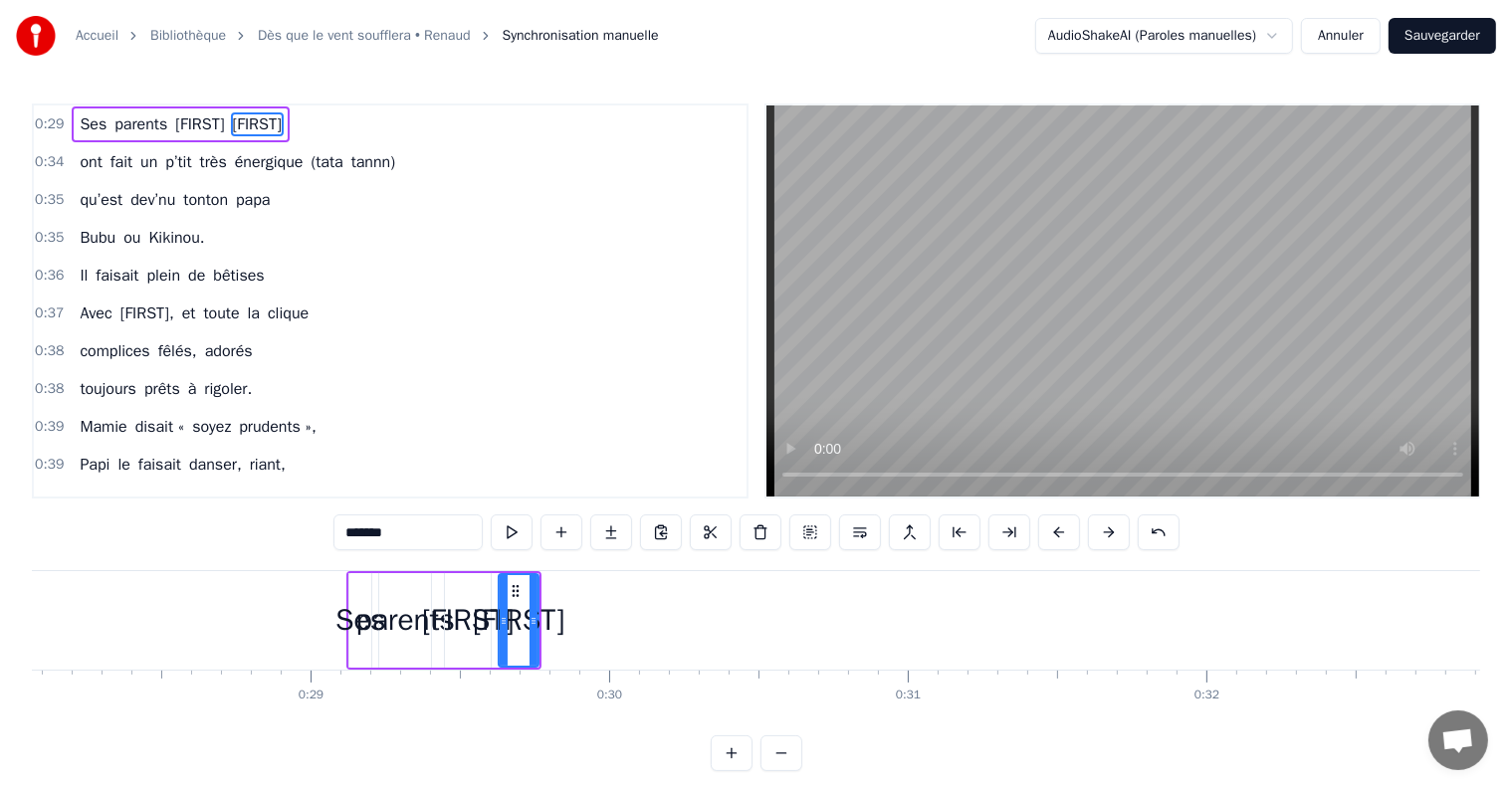 click at bounding box center (1059, 532) 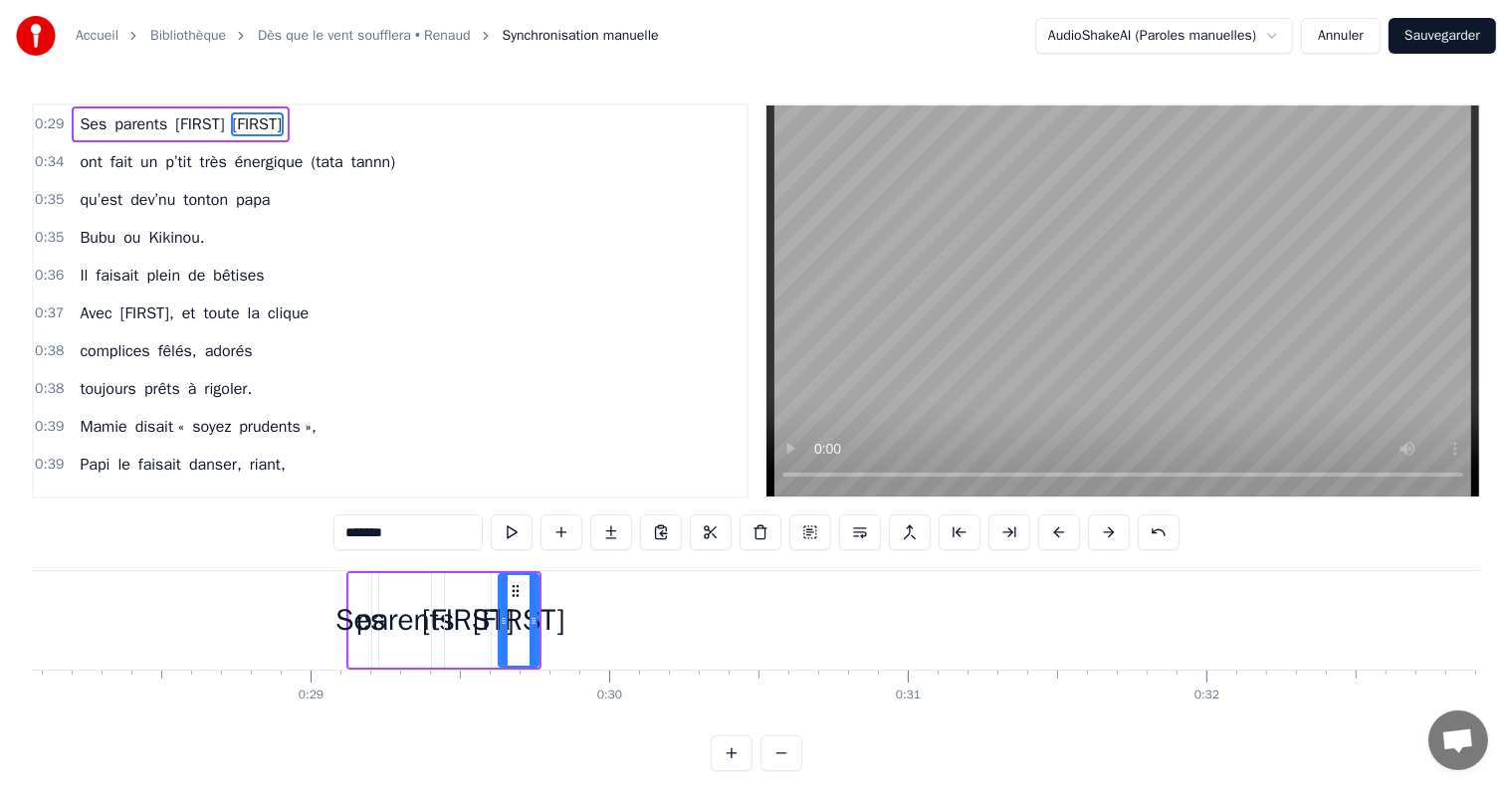 click at bounding box center (1059, 532) 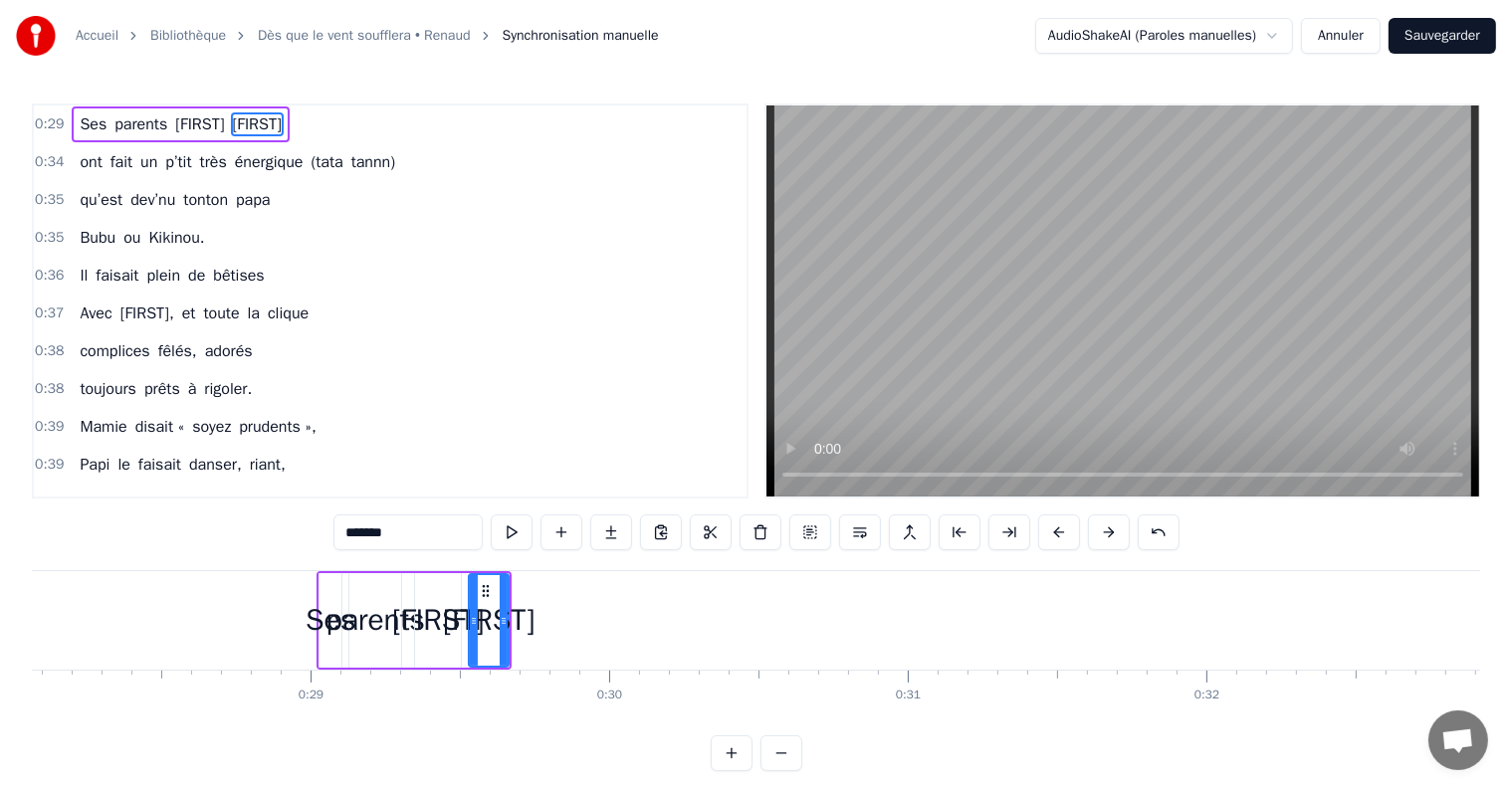 click at bounding box center [1059, 532] 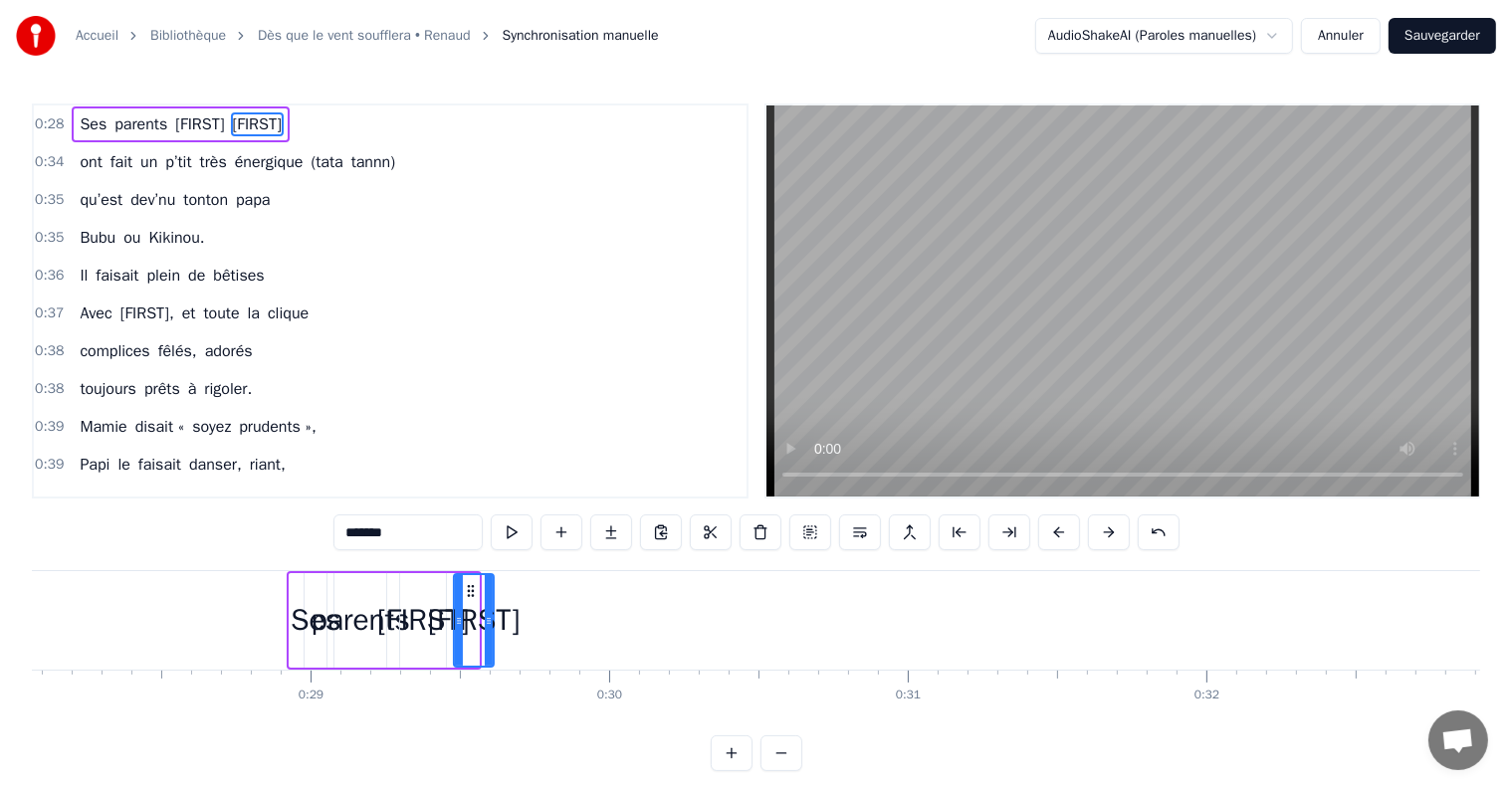 click at bounding box center (1059, 532) 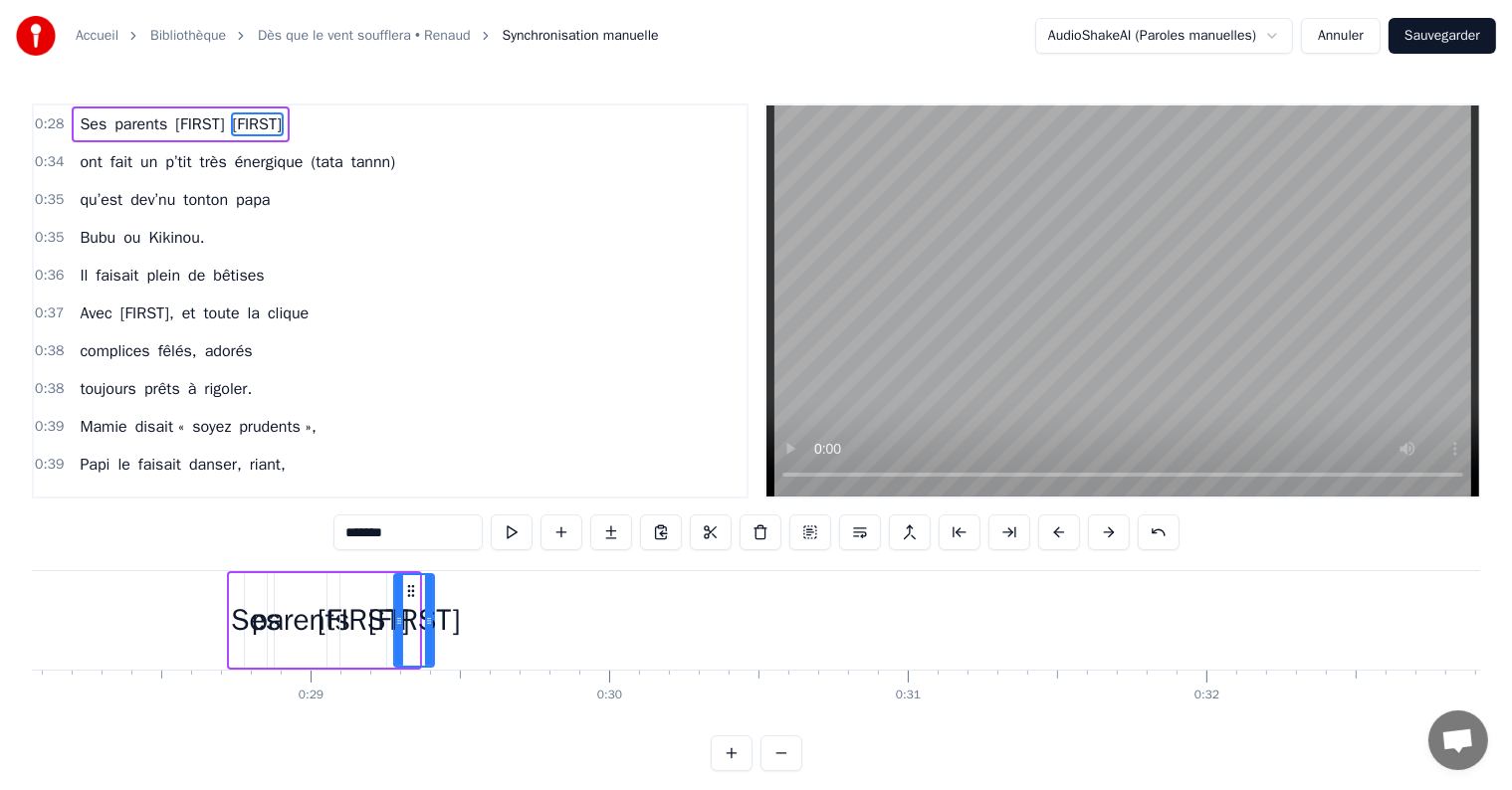 click at bounding box center [1059, 532] 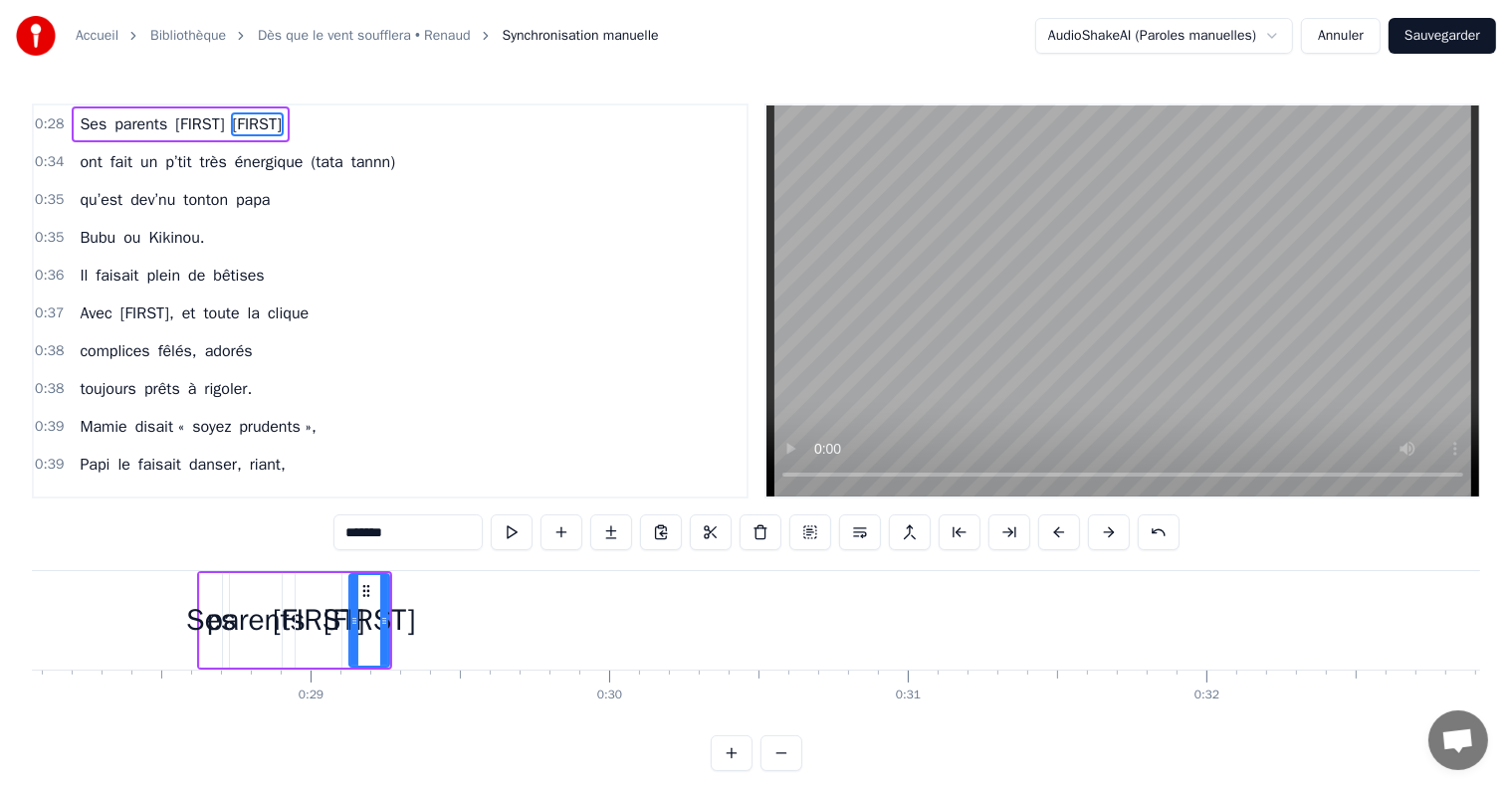 click at bounding box center [1059, 532] 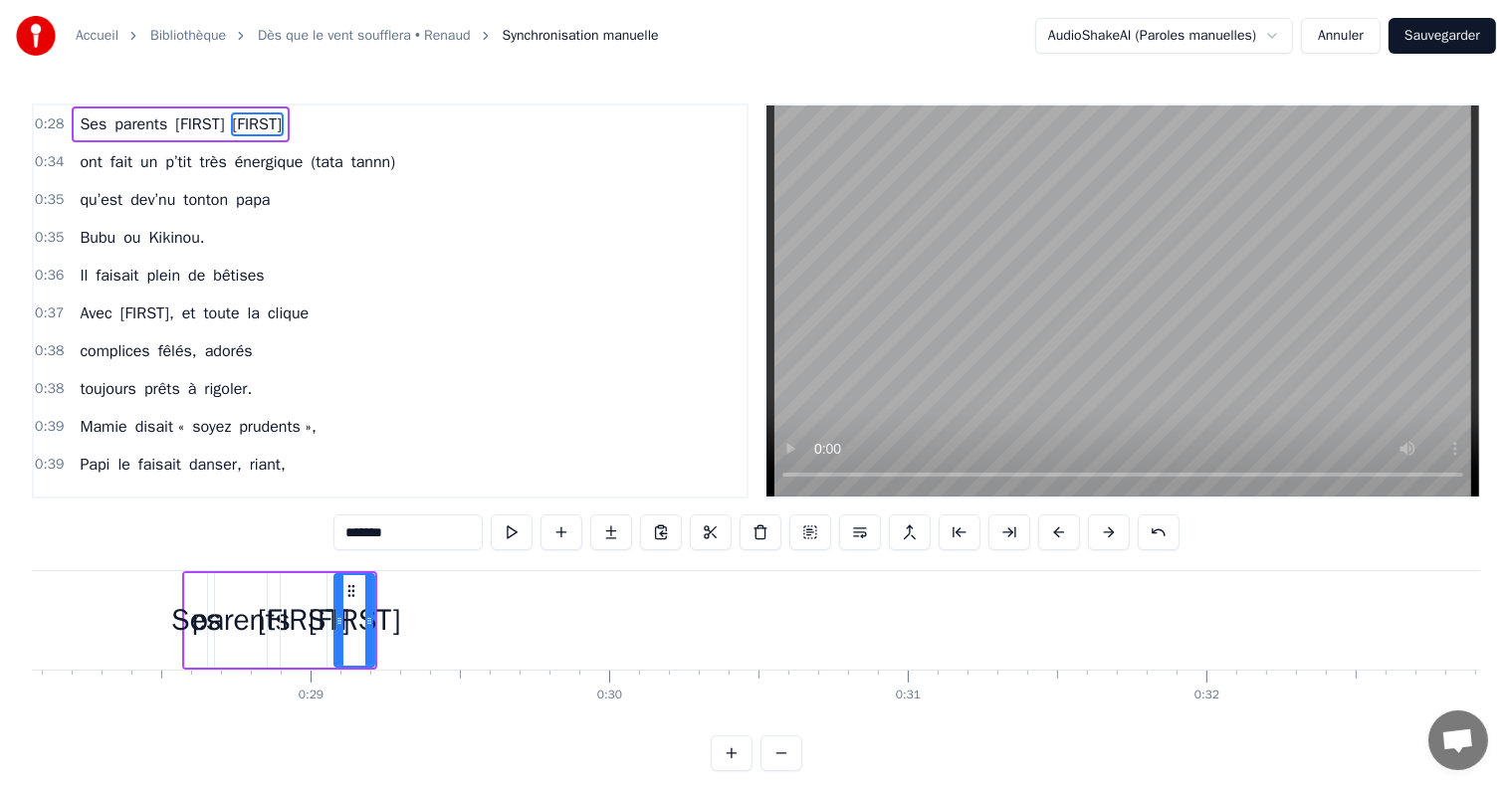 click at bounding box center (1059, 532) 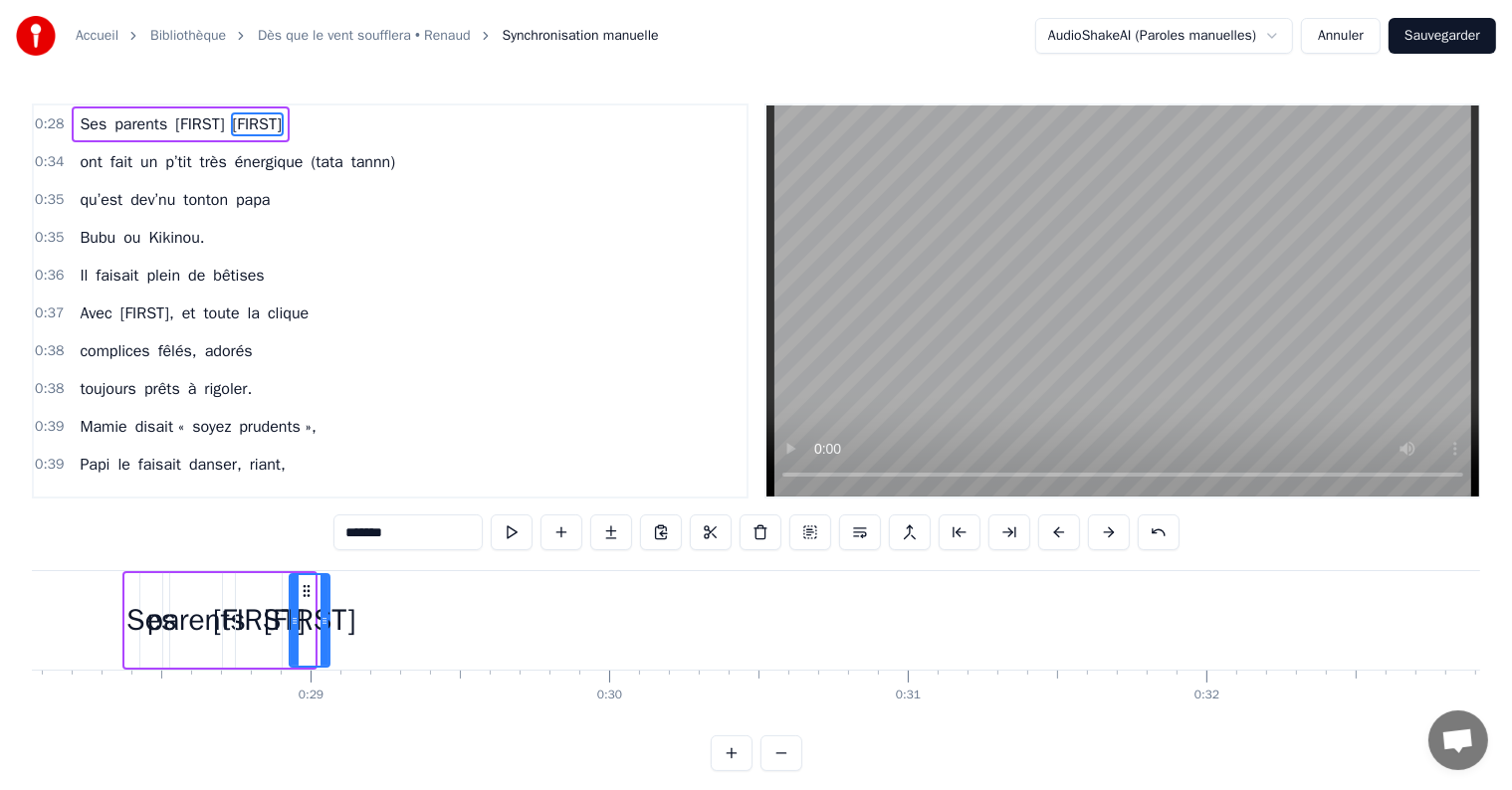 click at bounding box center (1059, 532) 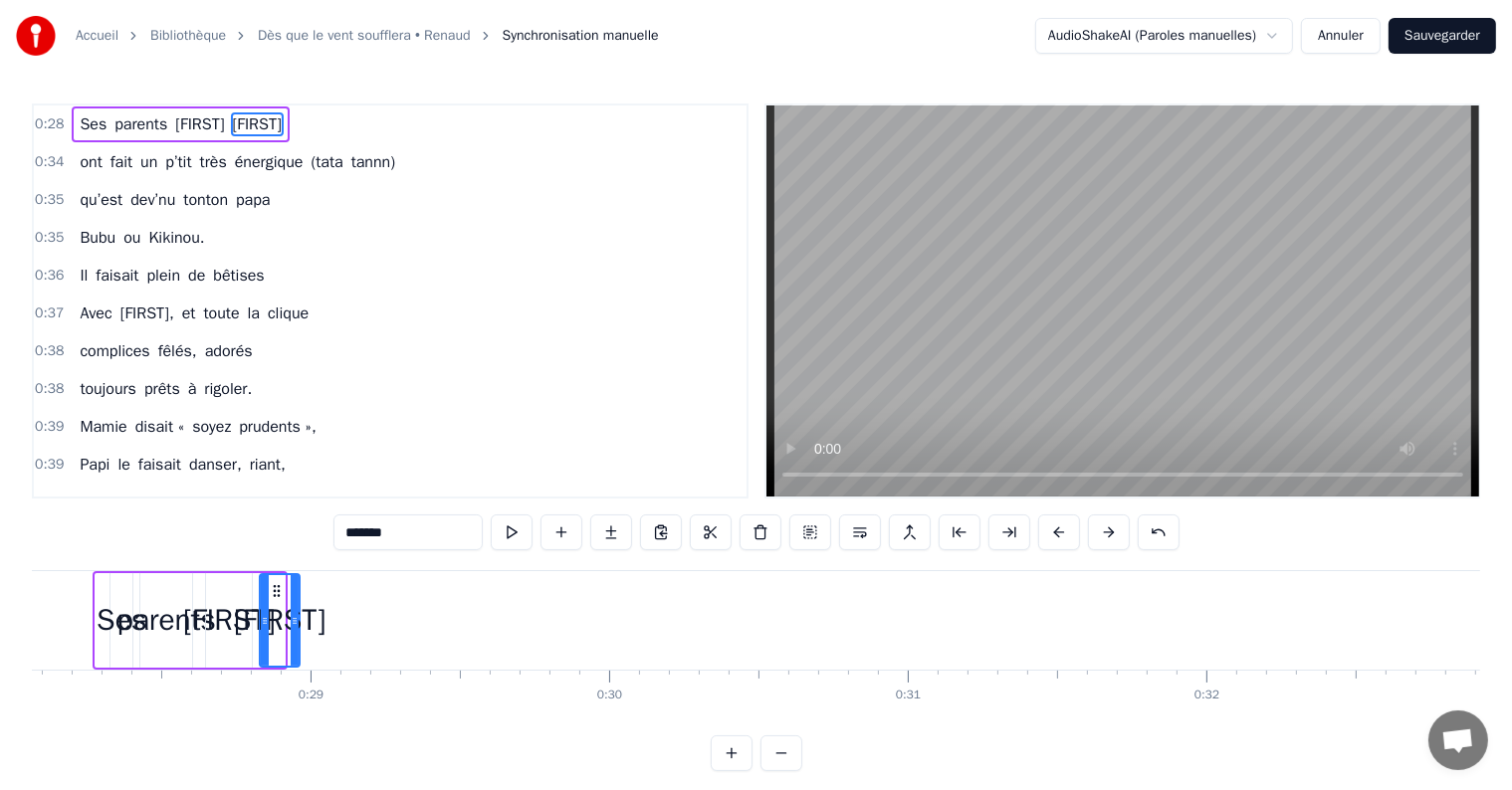 click at bounding box center (1059, 532) 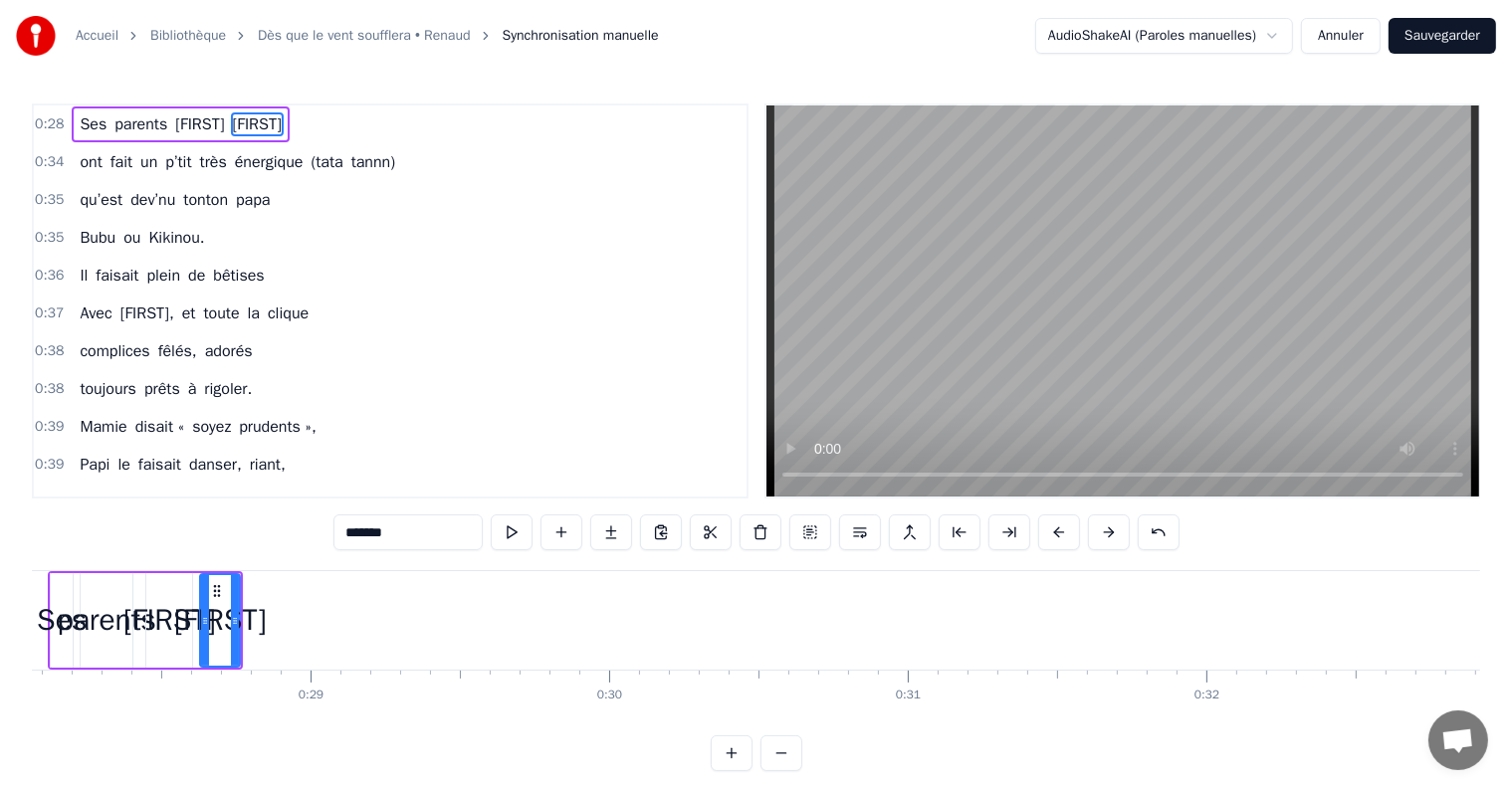 click at bounding box center (1059, 532) 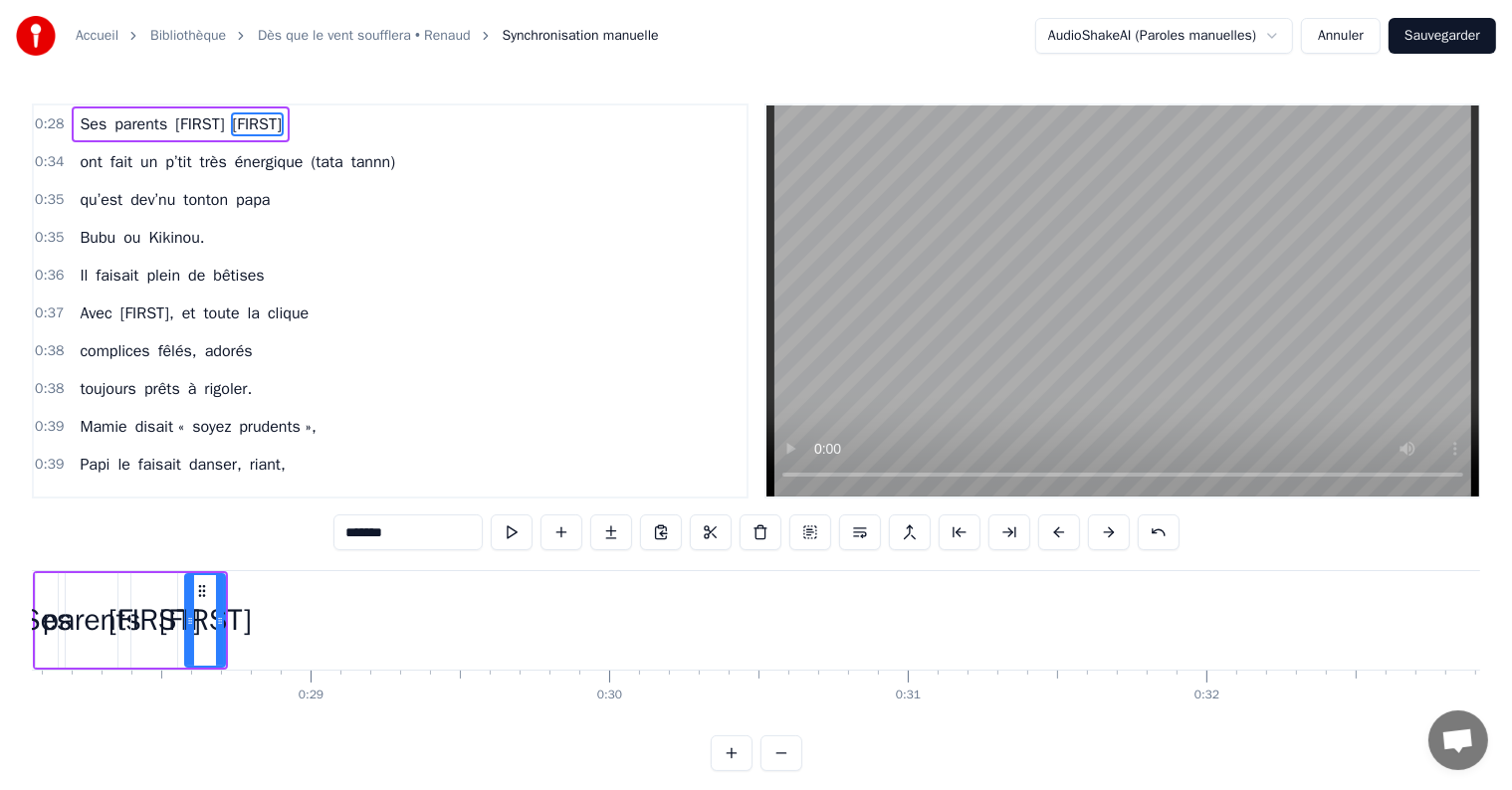 click at bounding box center [1059, 532] 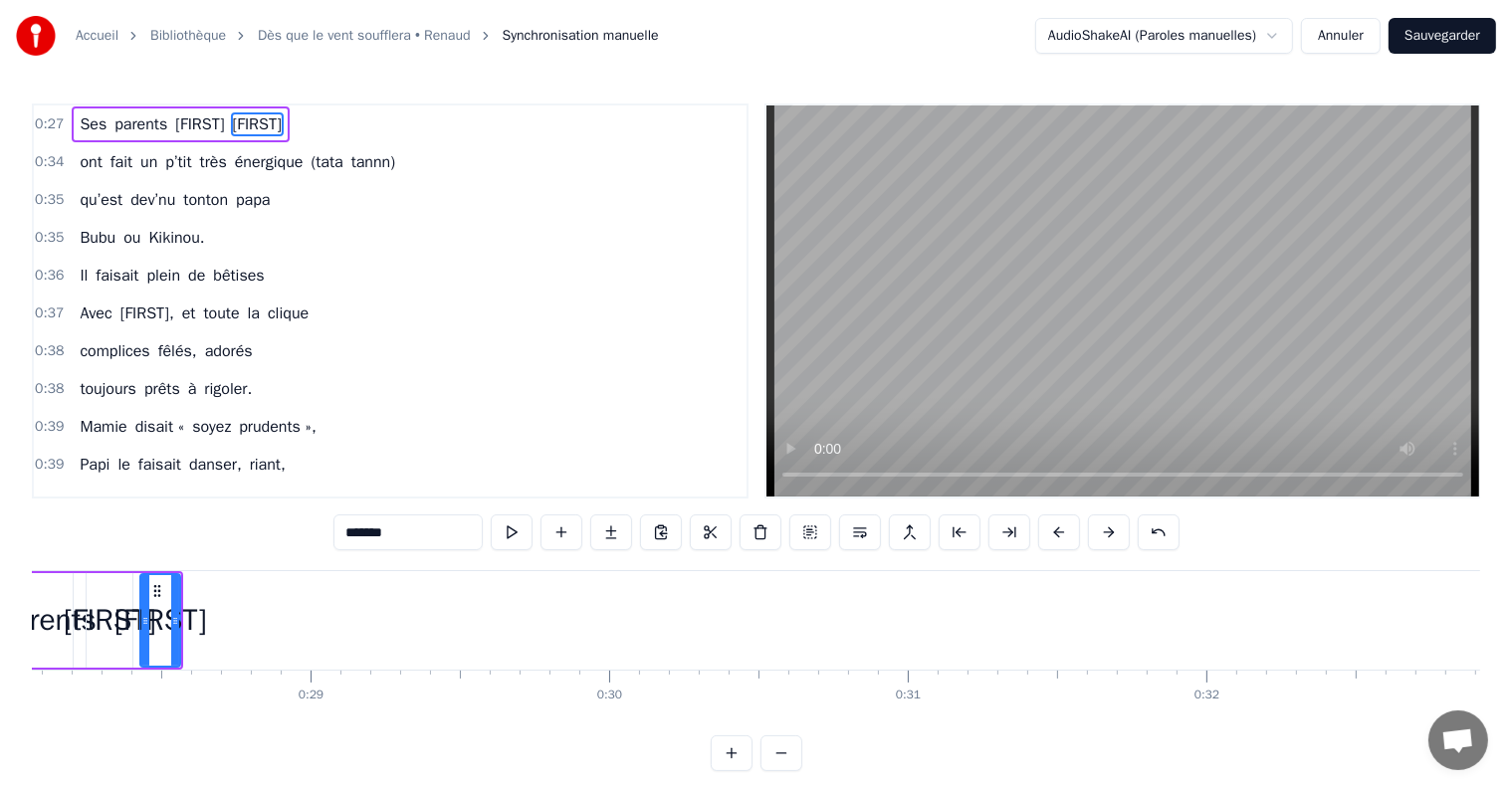 click at bounding box center (1059, 532) 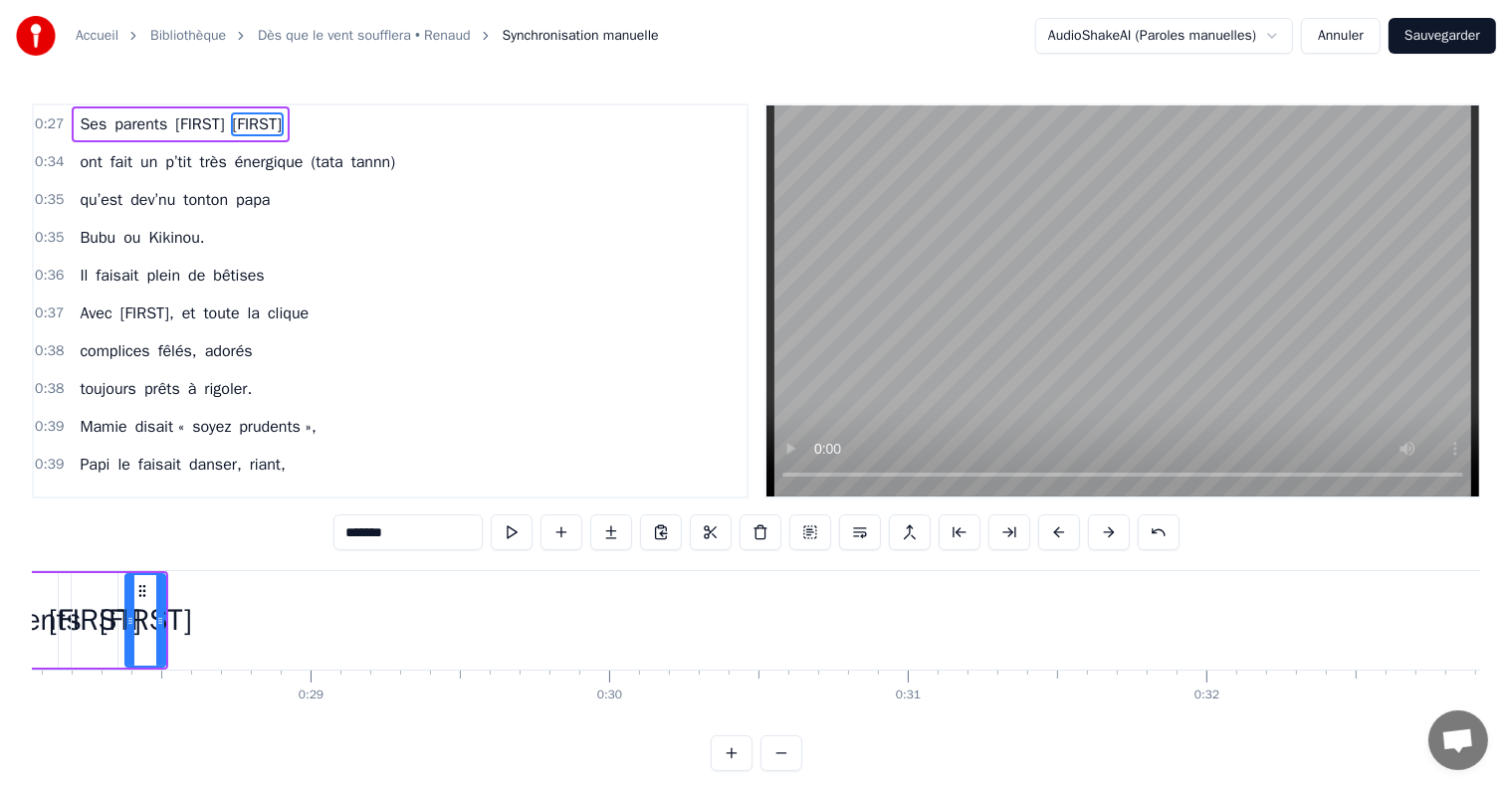 click at bounding box center (1059, 532) 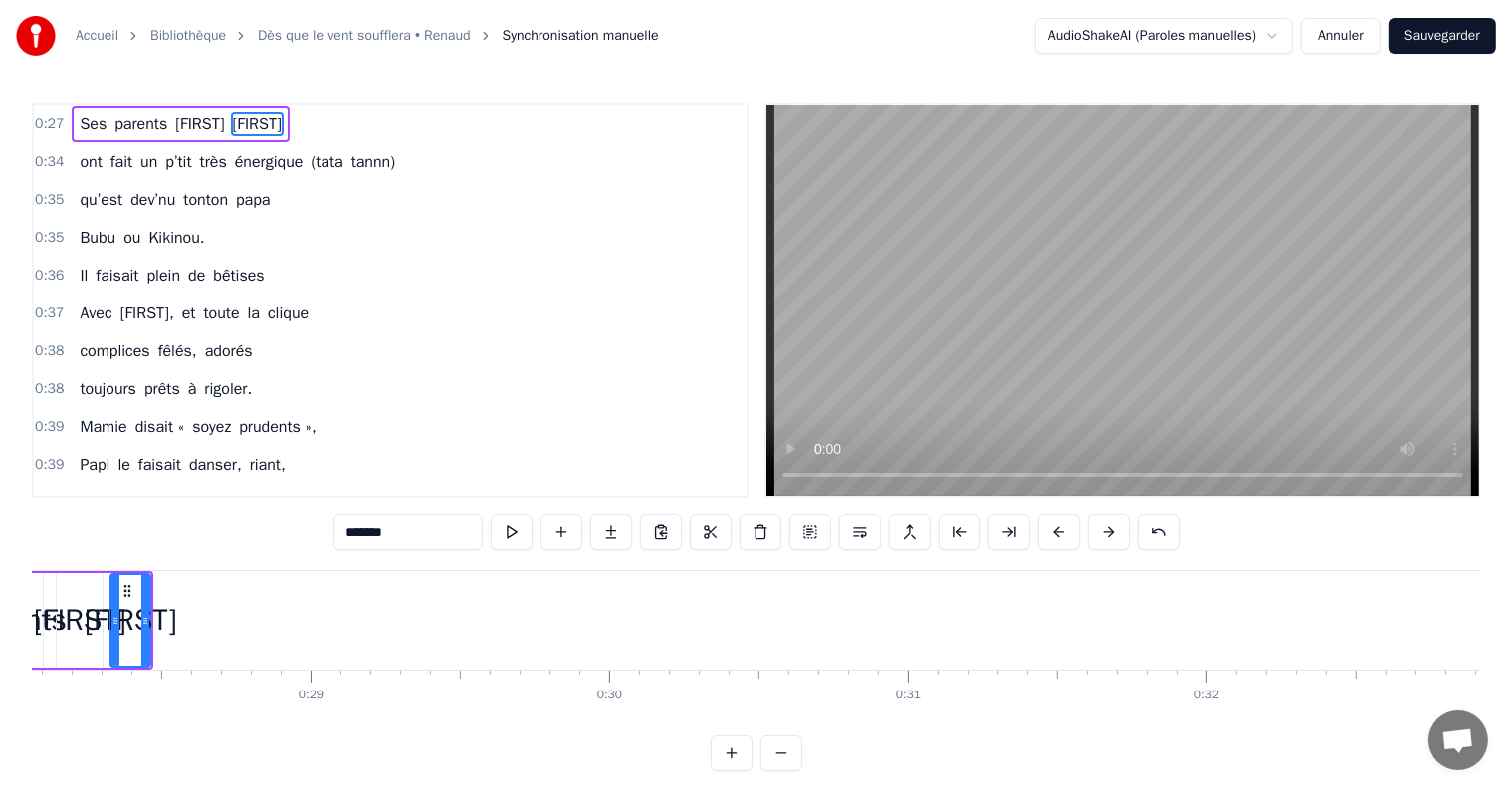 click at bounding box center [1059, 532] 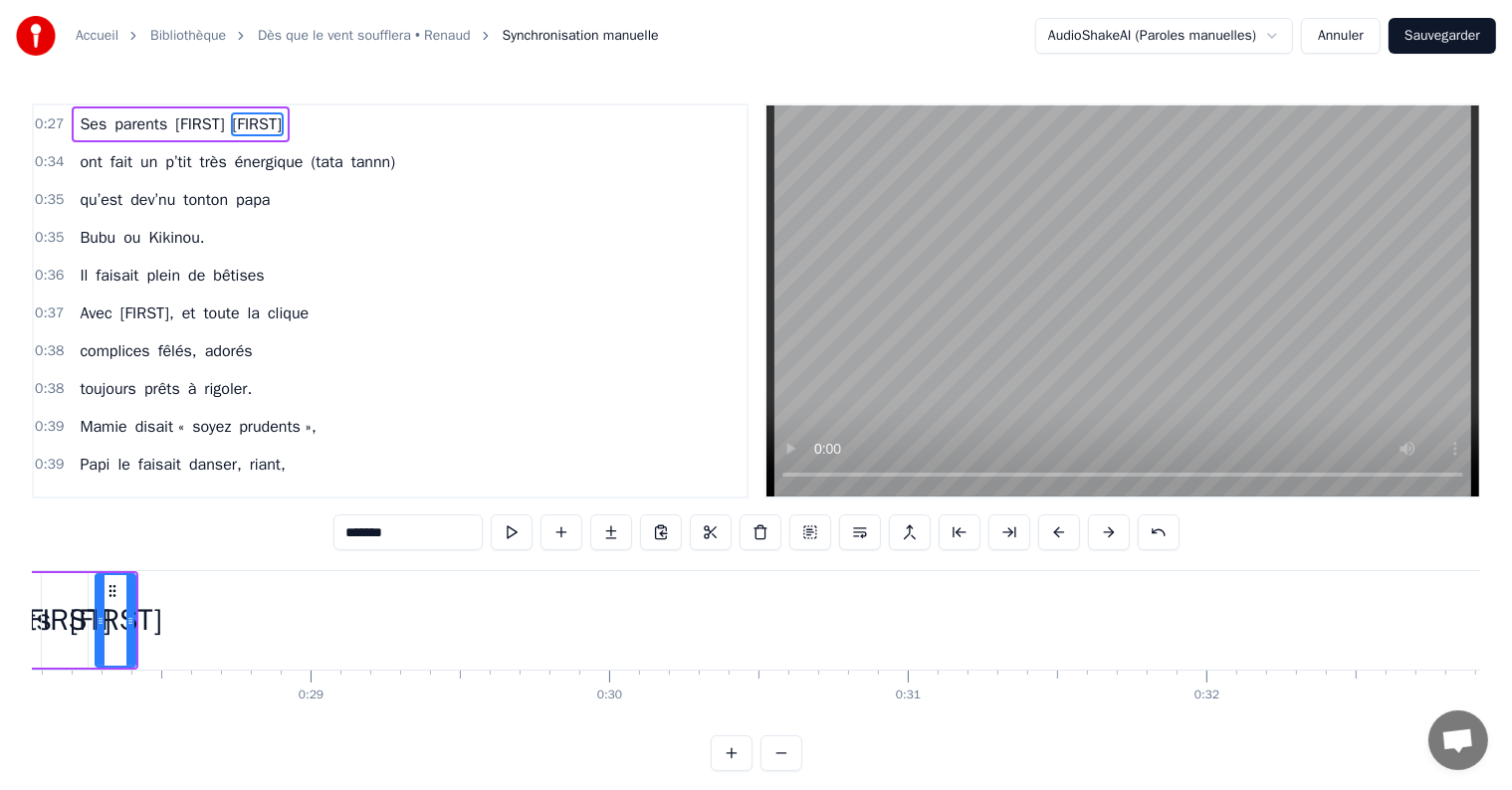 drag, startPoint x: 1059, startPoint y: 536, endPoint x: 1078, endPoint y: 521, distance: 24.207437 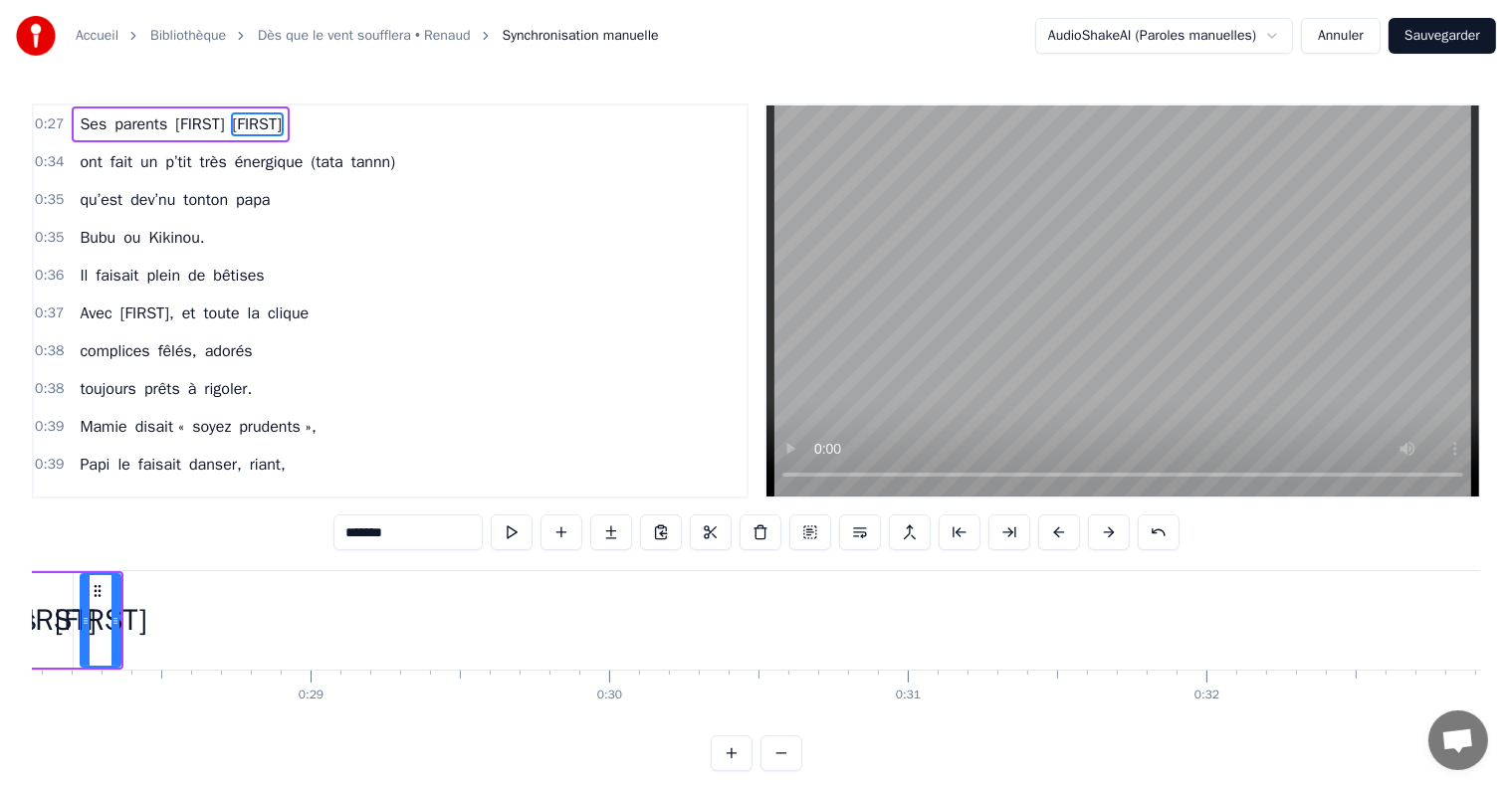 click on "*******" at bounding box center [756, 532] 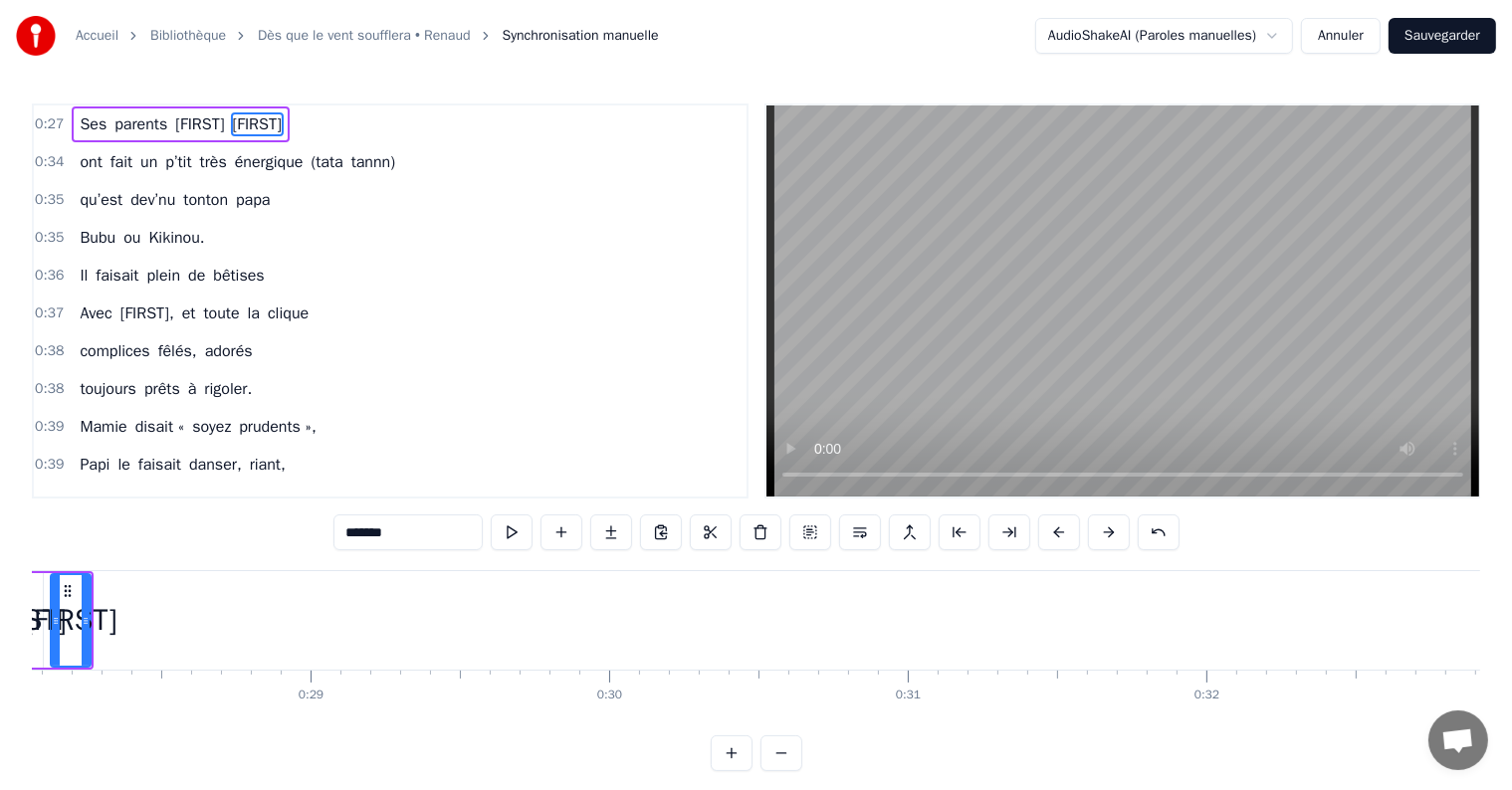 click at bounding box center [1059, 532] 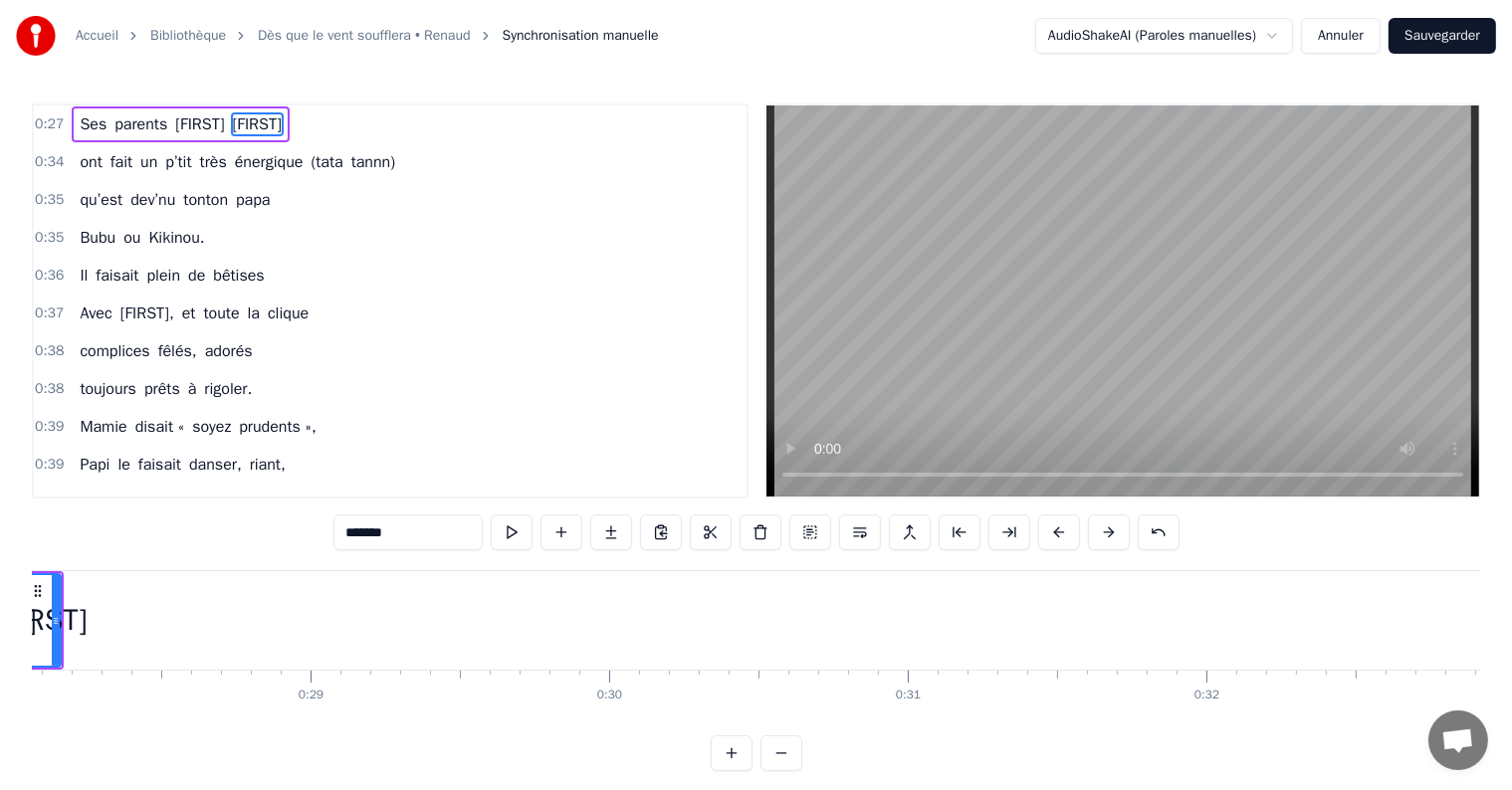 click at bounding box center (1059, 532) 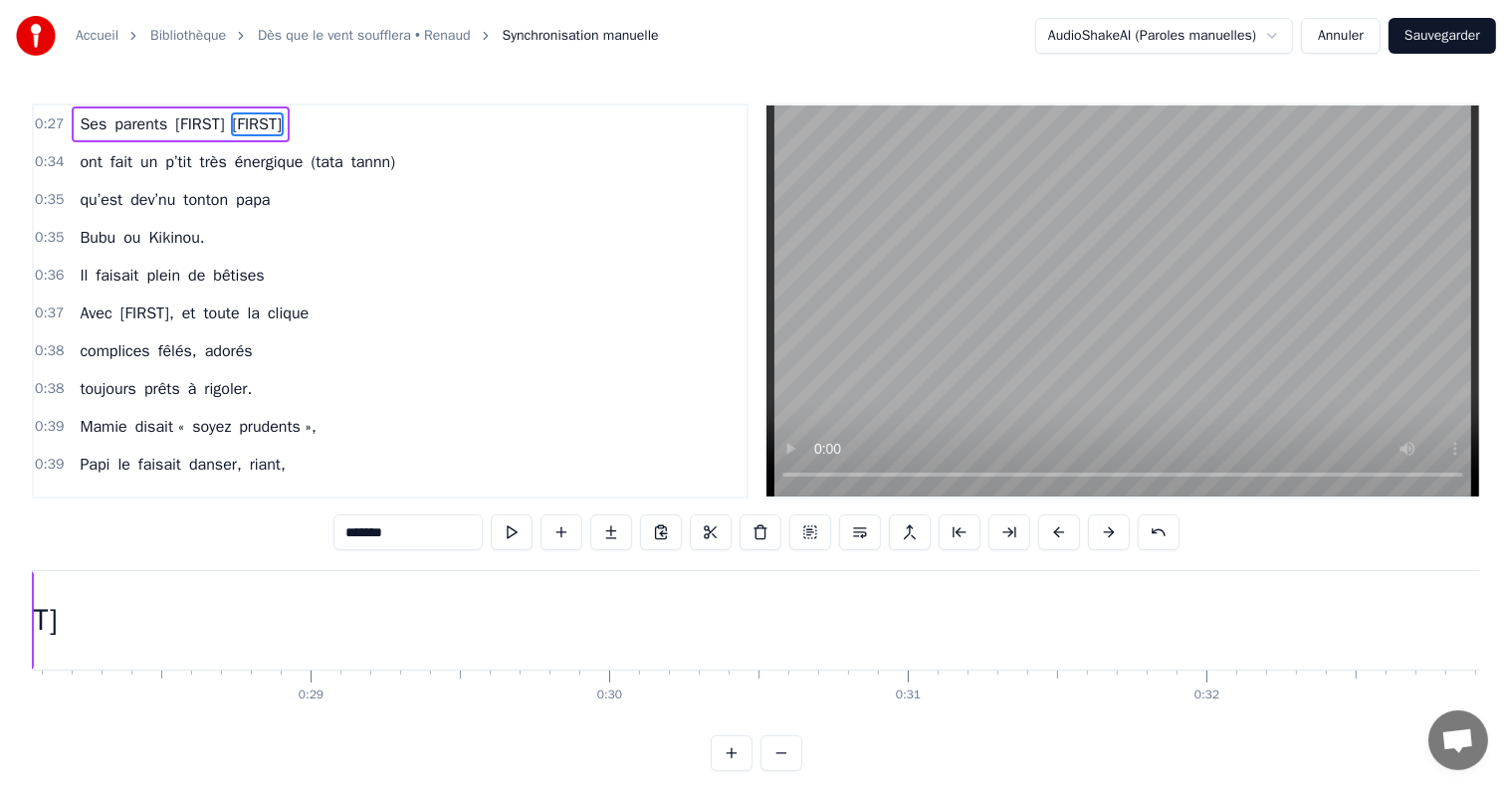 click at bounding box center [1059, 532] 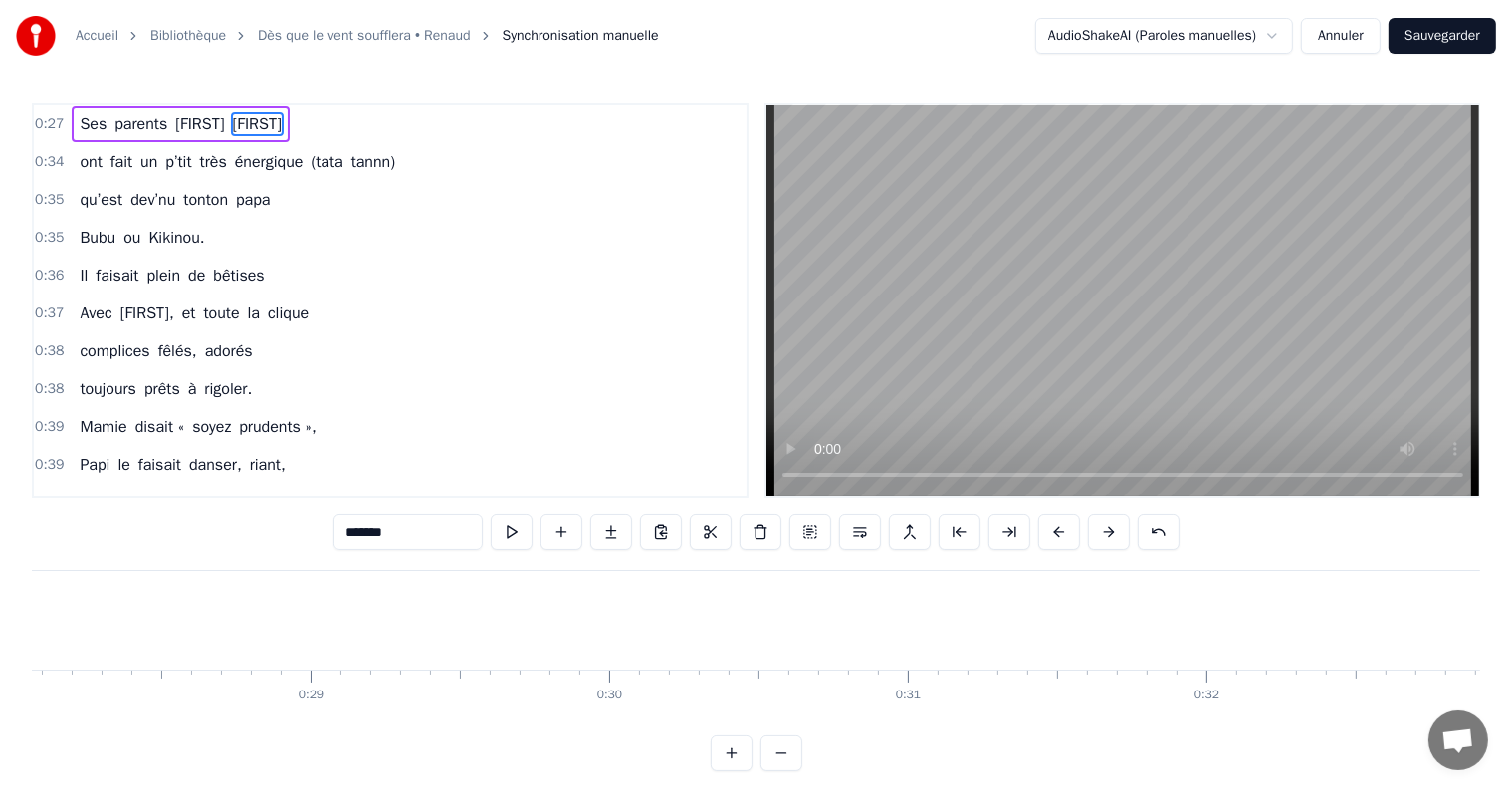 click at bounding box center [1059, 532] 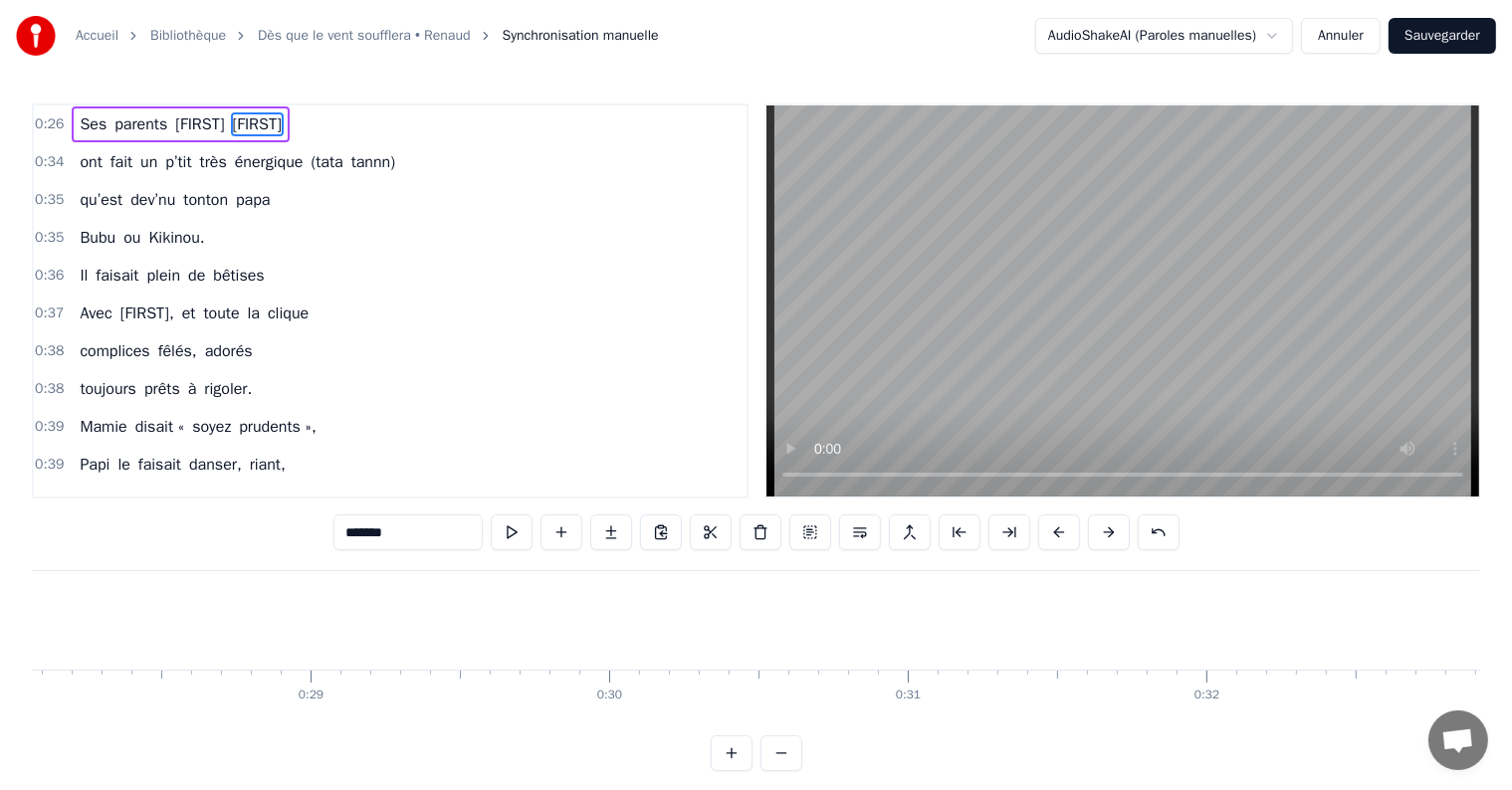 click at bounding box center [1059, 532] 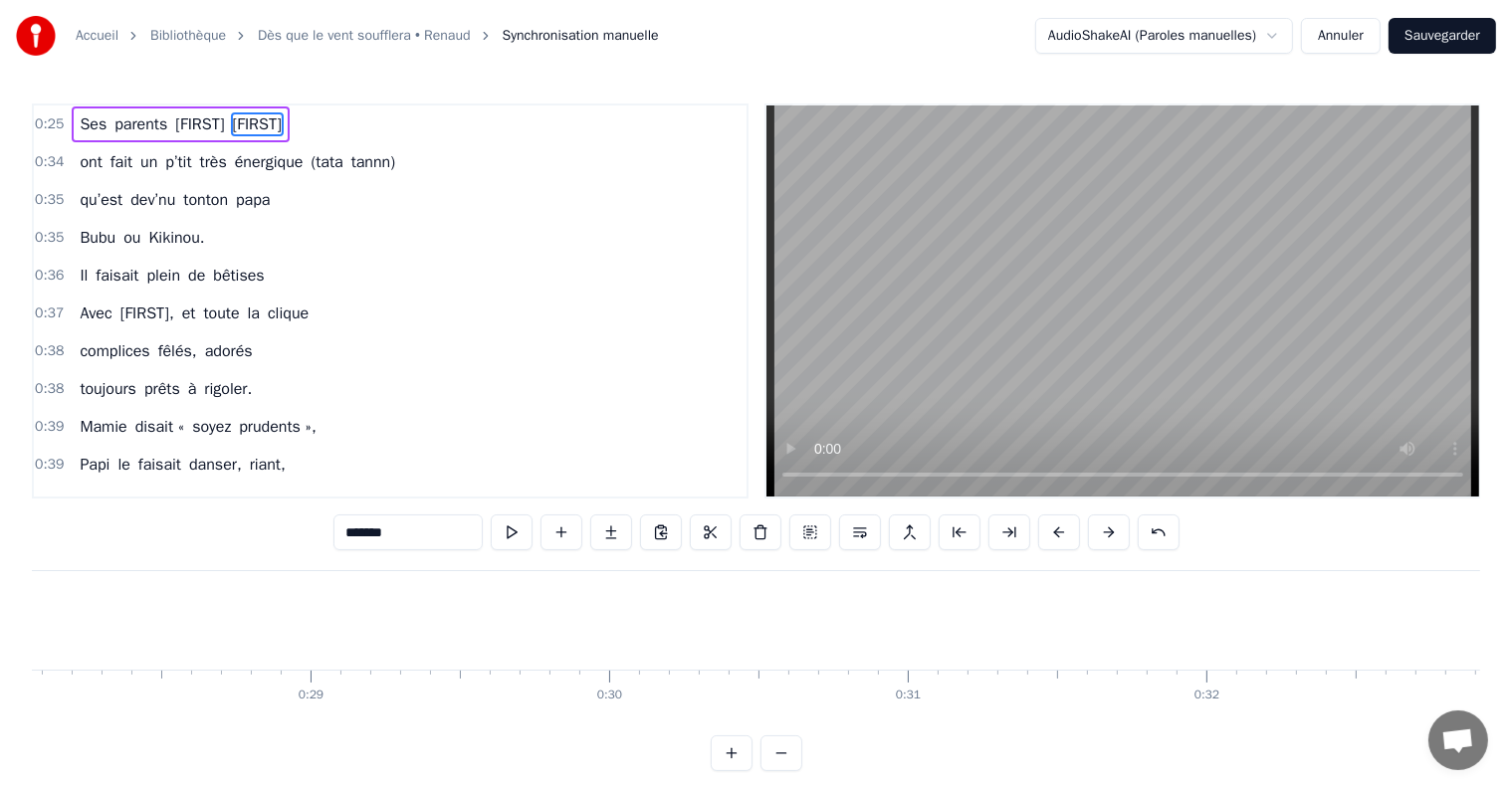 click at bounding box center (1059, 532) 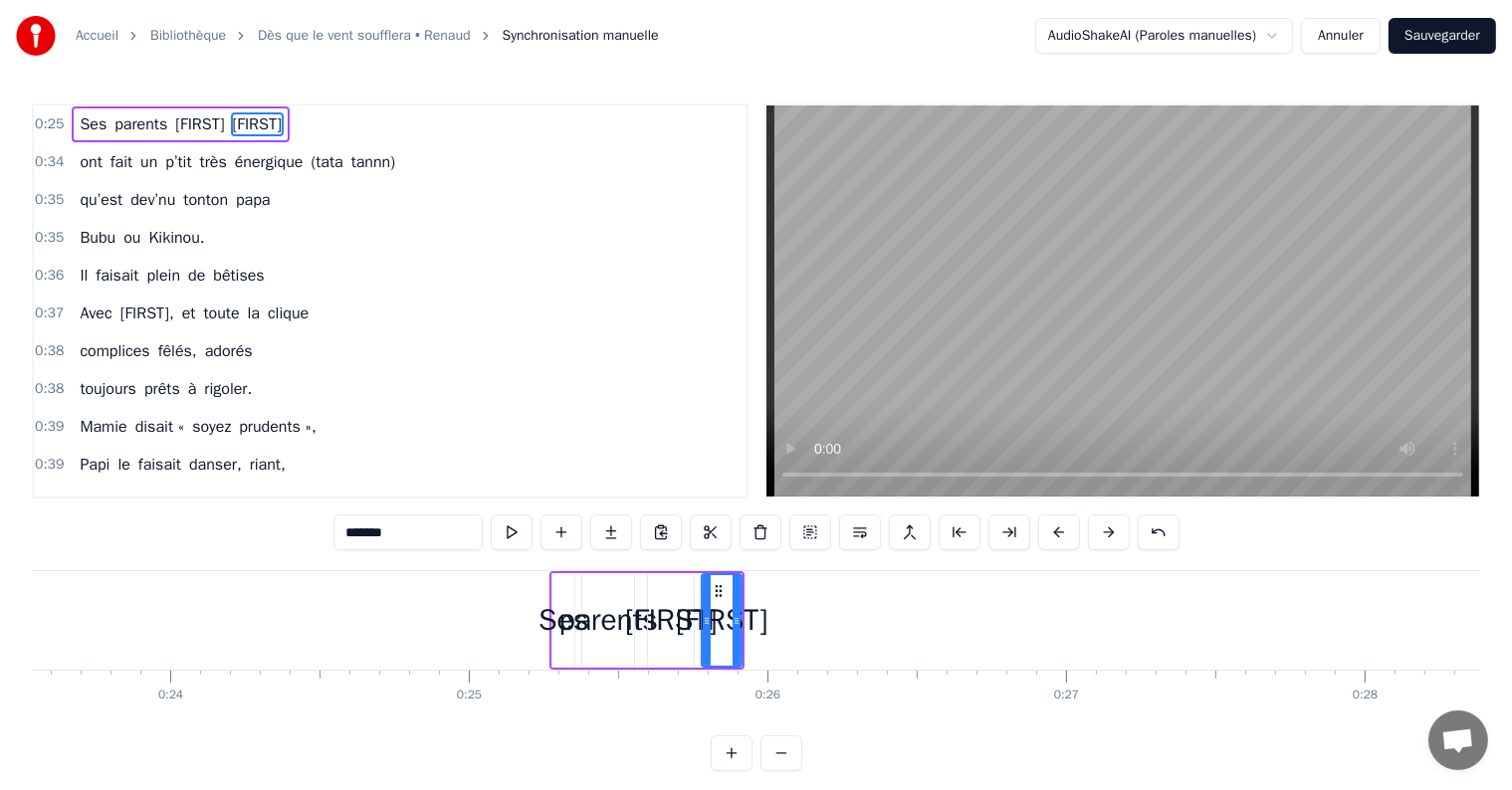 scroll, scrollTop: 0, scrollLeft: 6984, axis: horizontal 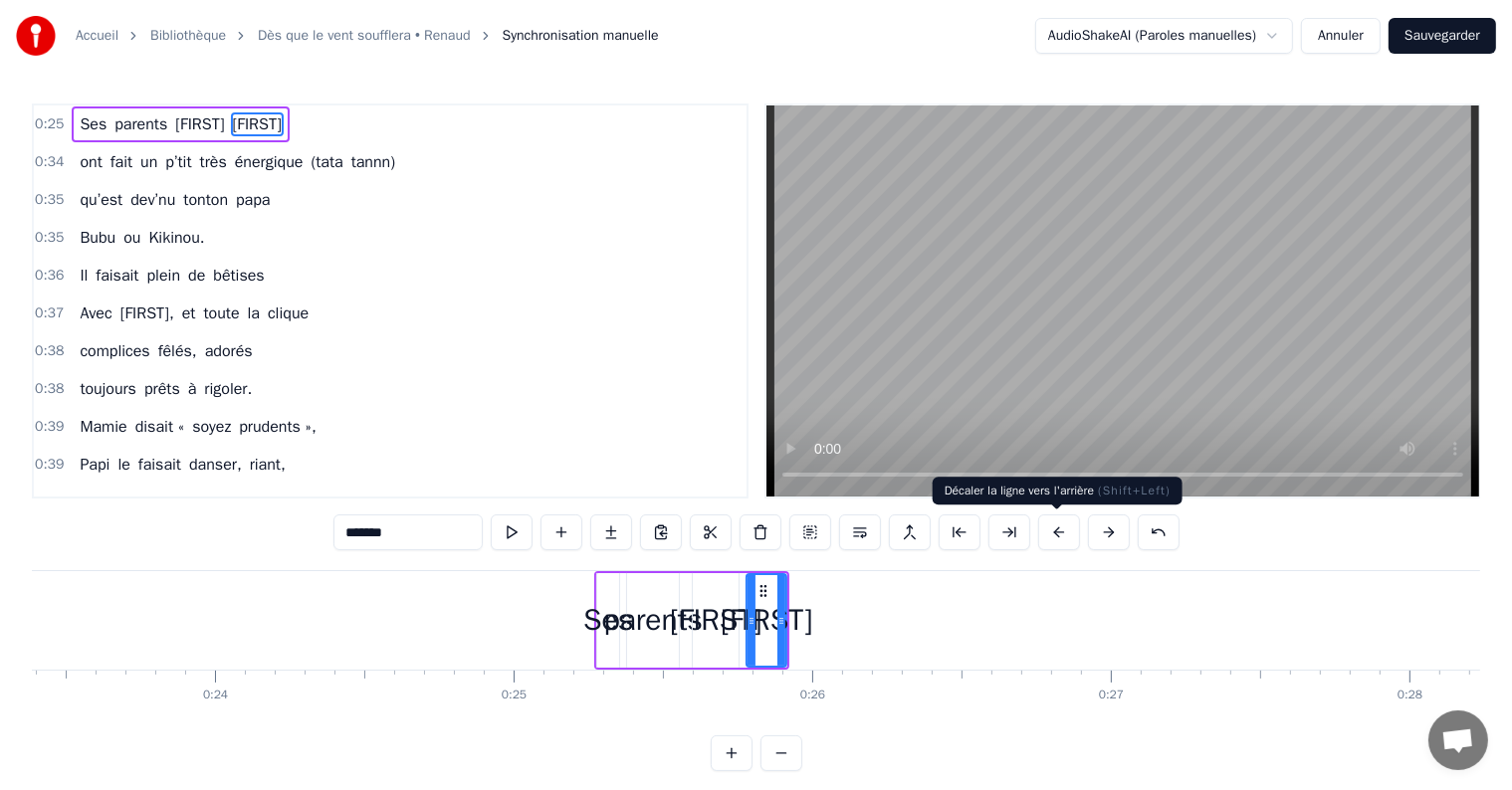 click at bounding box center [1059, 532] 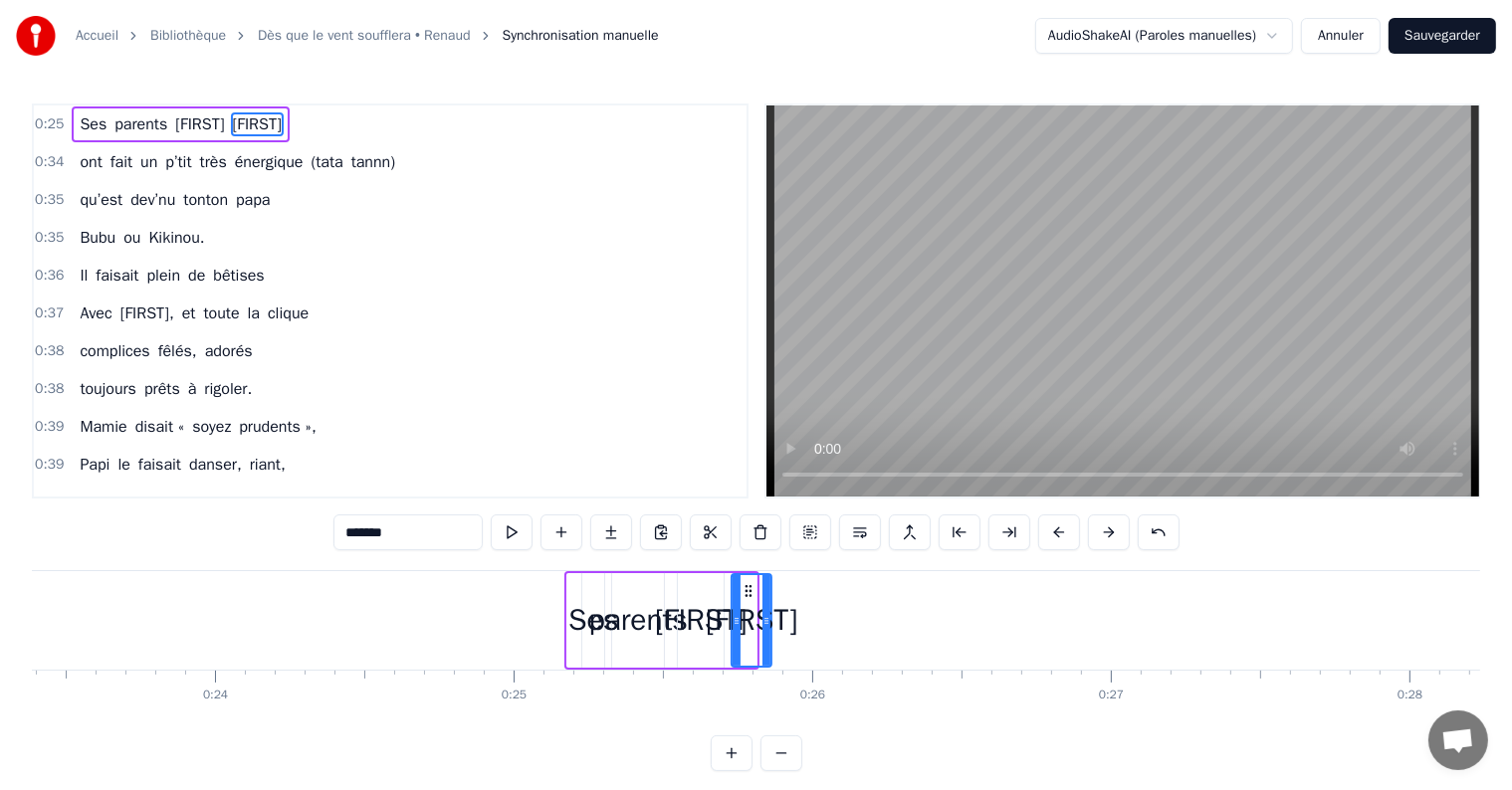 click at bounding box center (1059, 532) 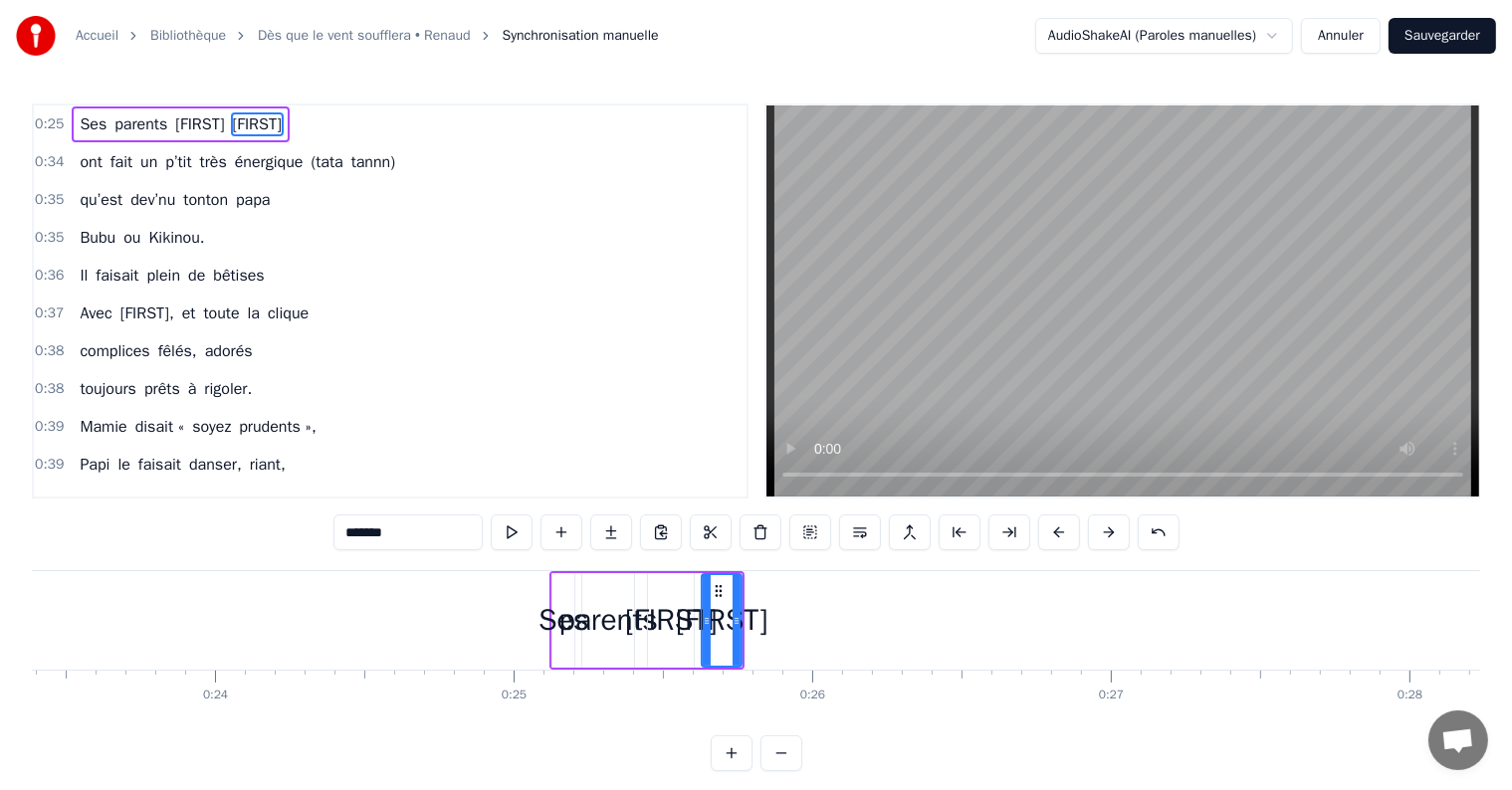 click at bounding box center (1059, 532) 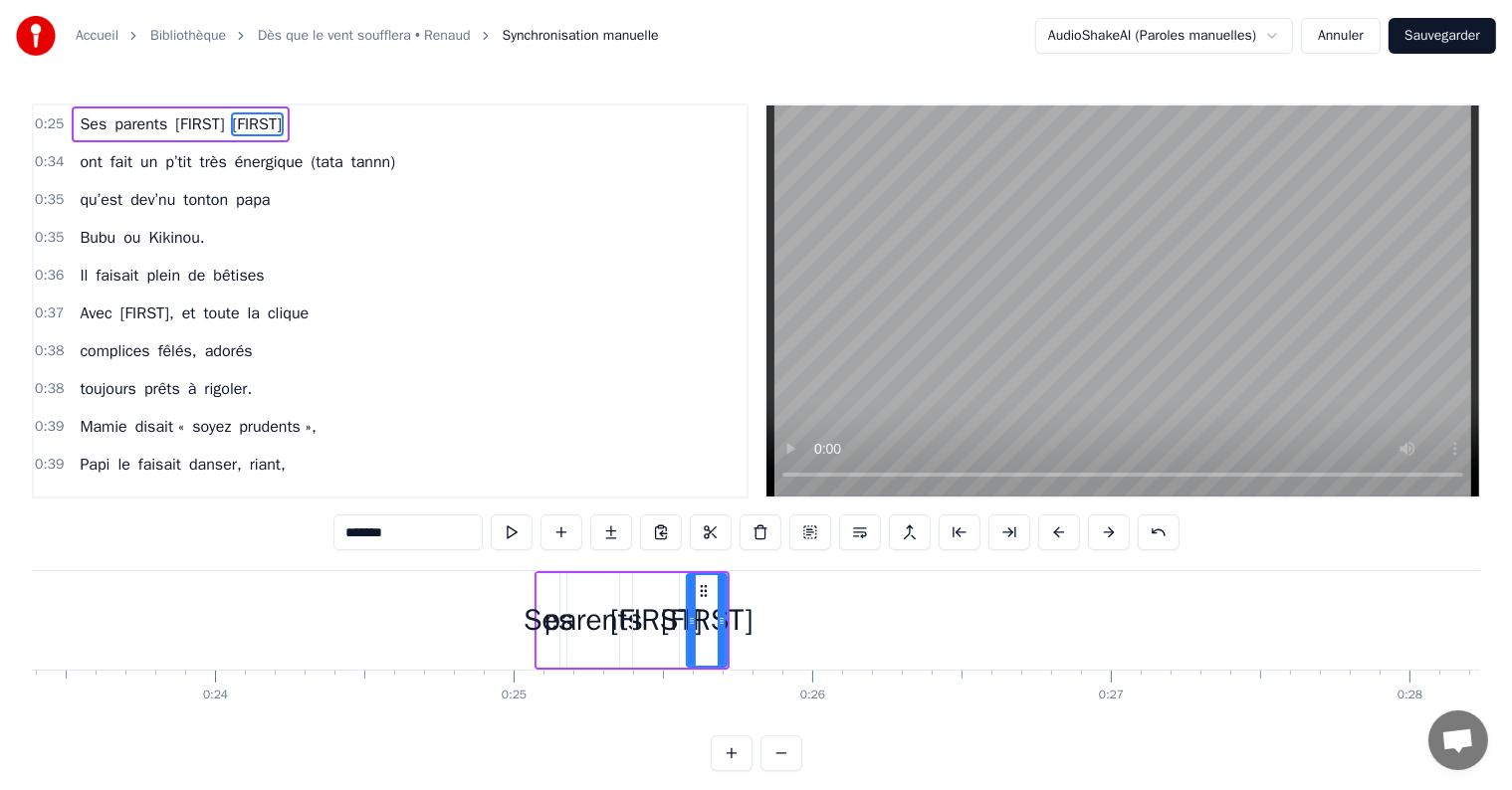 click at bounding box center [1059, 532] 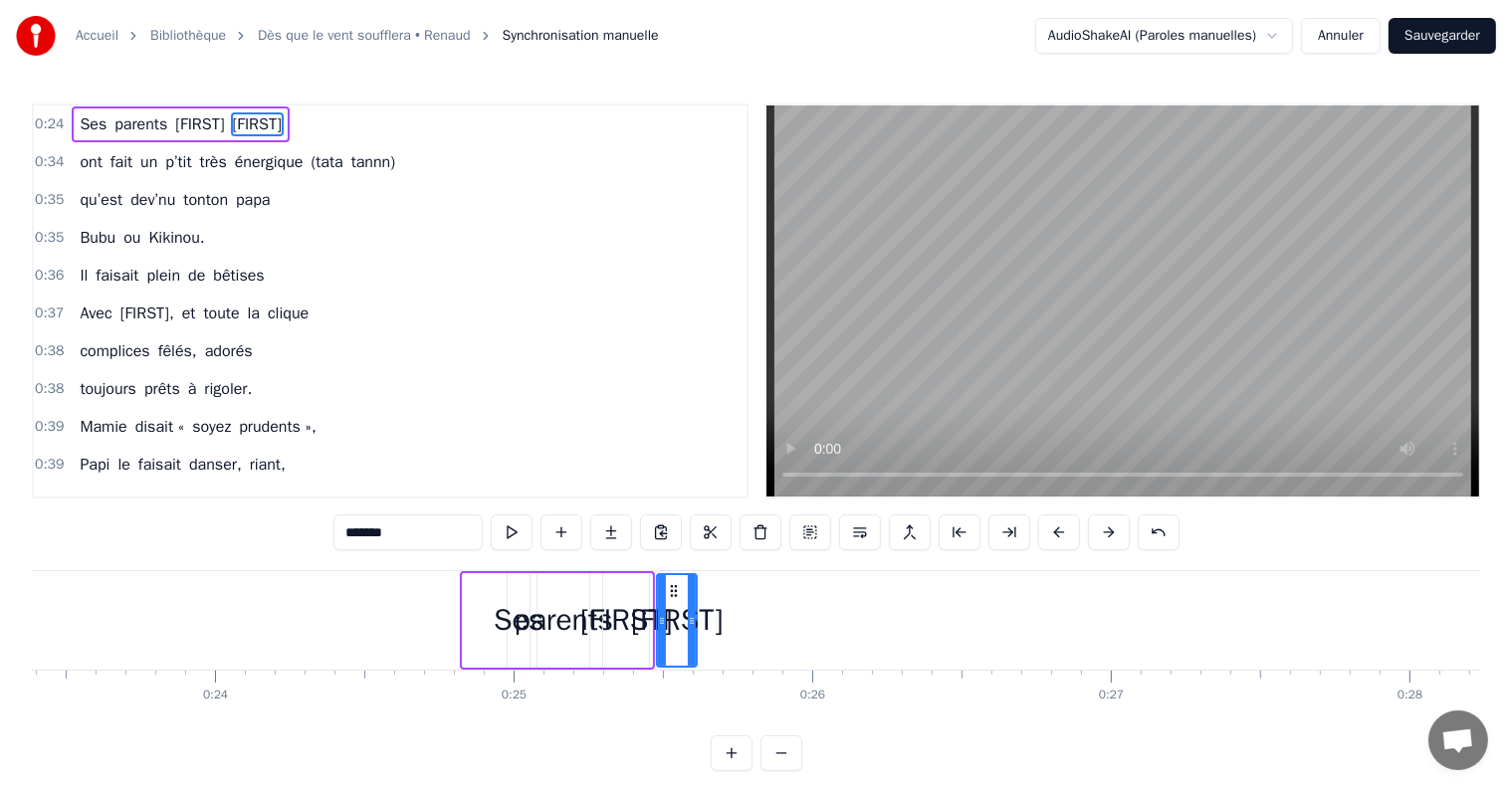 click at bounding box center [1059, 532] 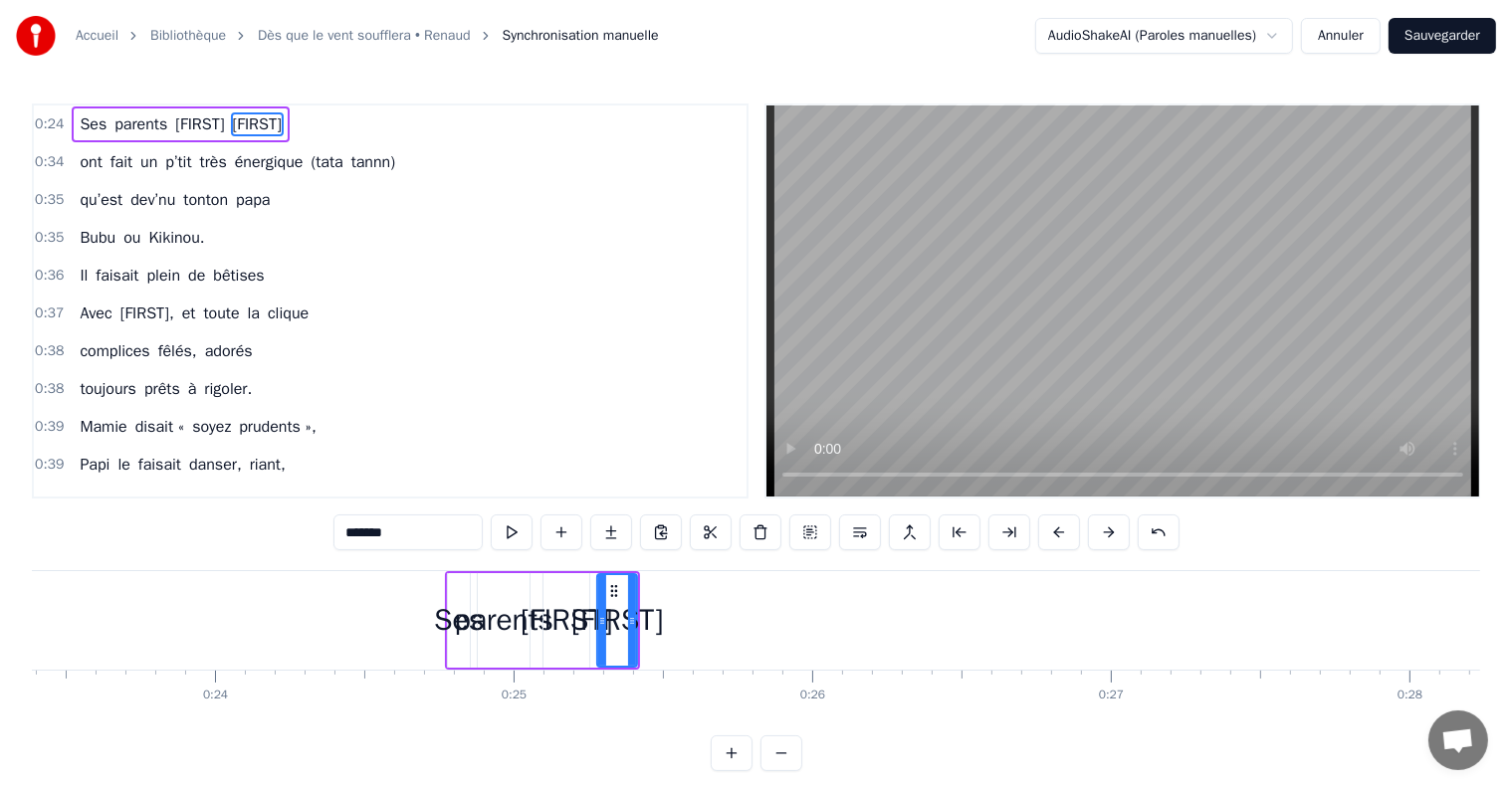 click at bounding box center [1059, 532] 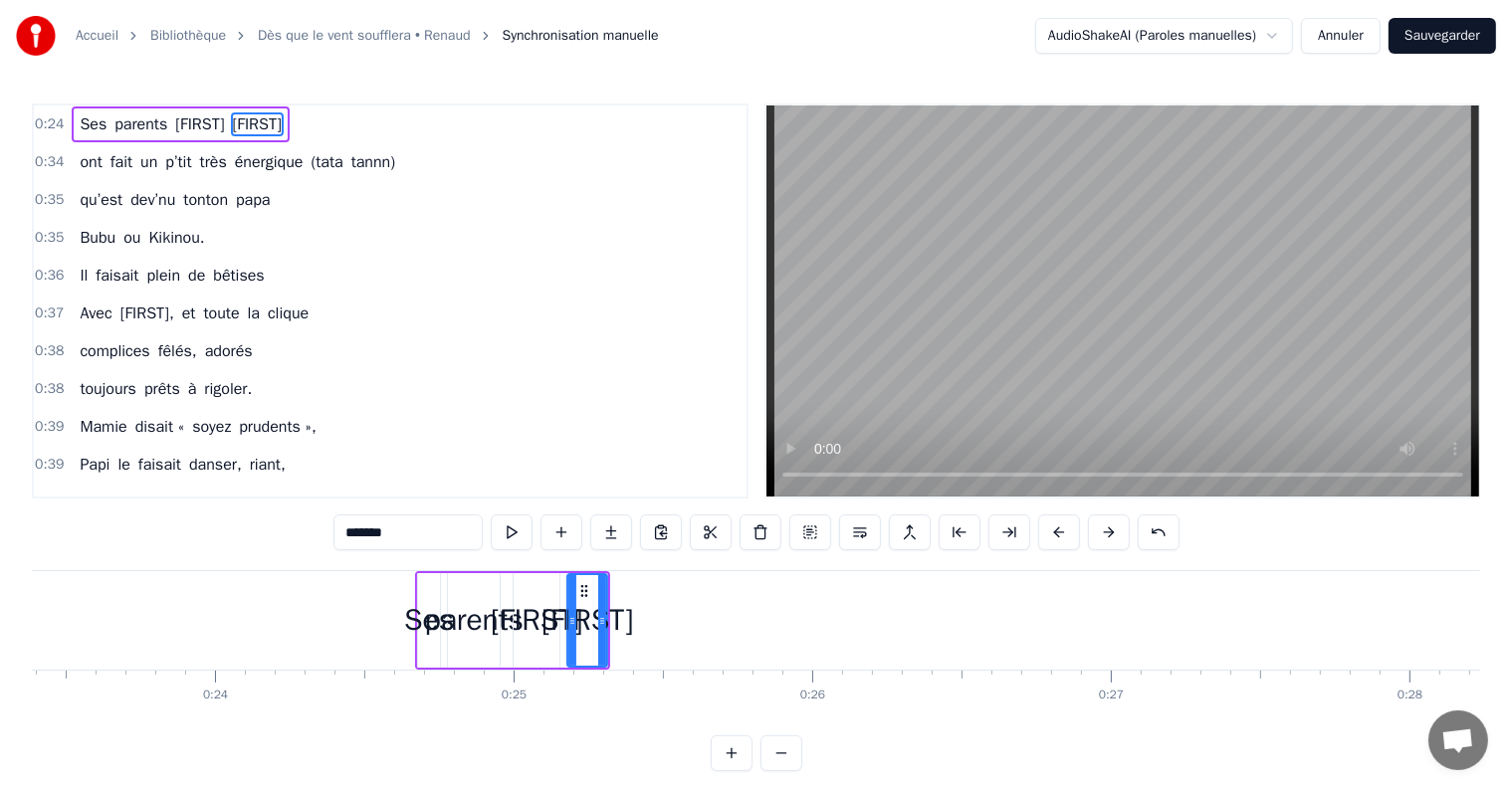 click at bounding box center (1059, 532) 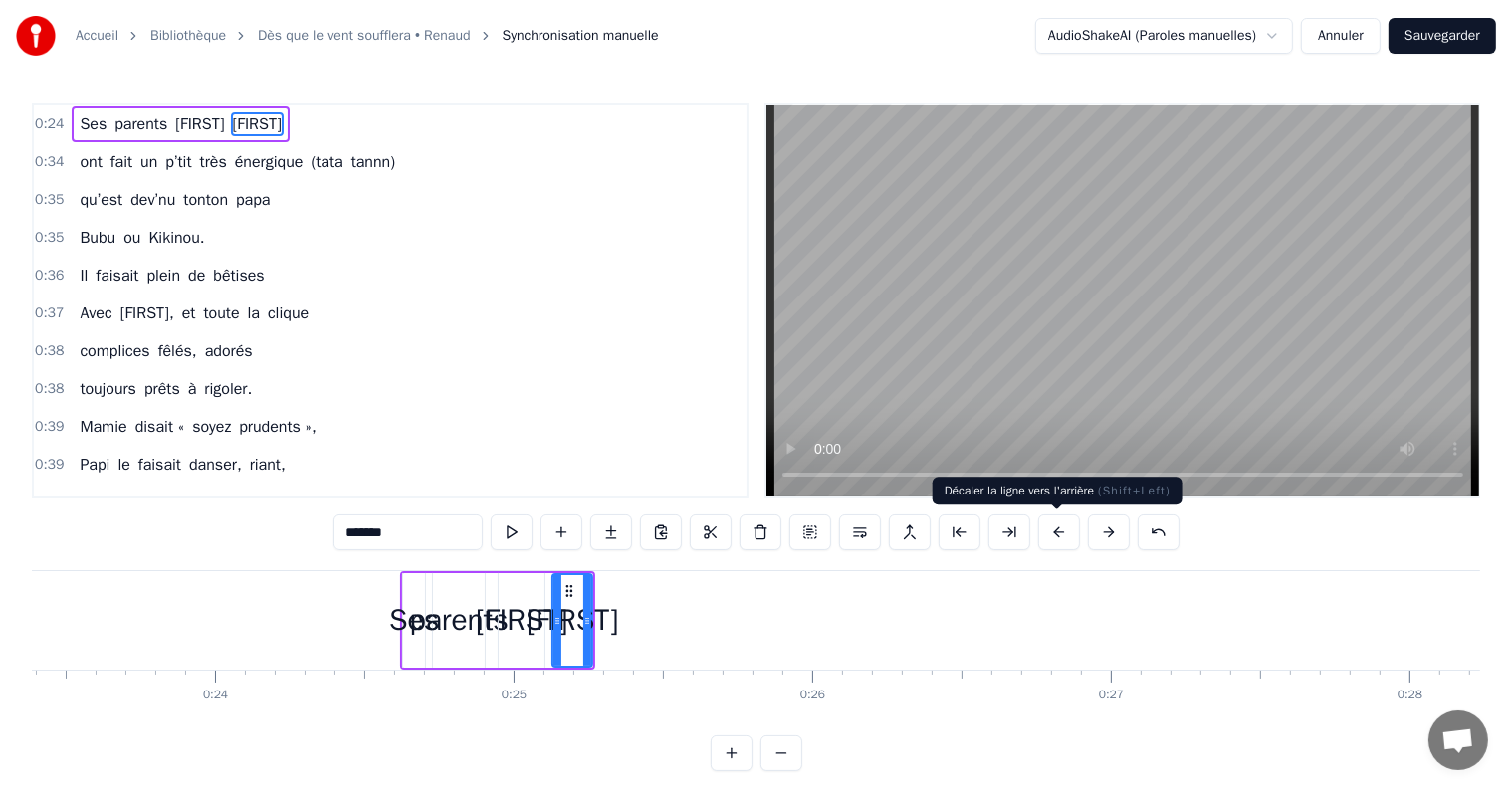 click at bounding box center (1059, 532) 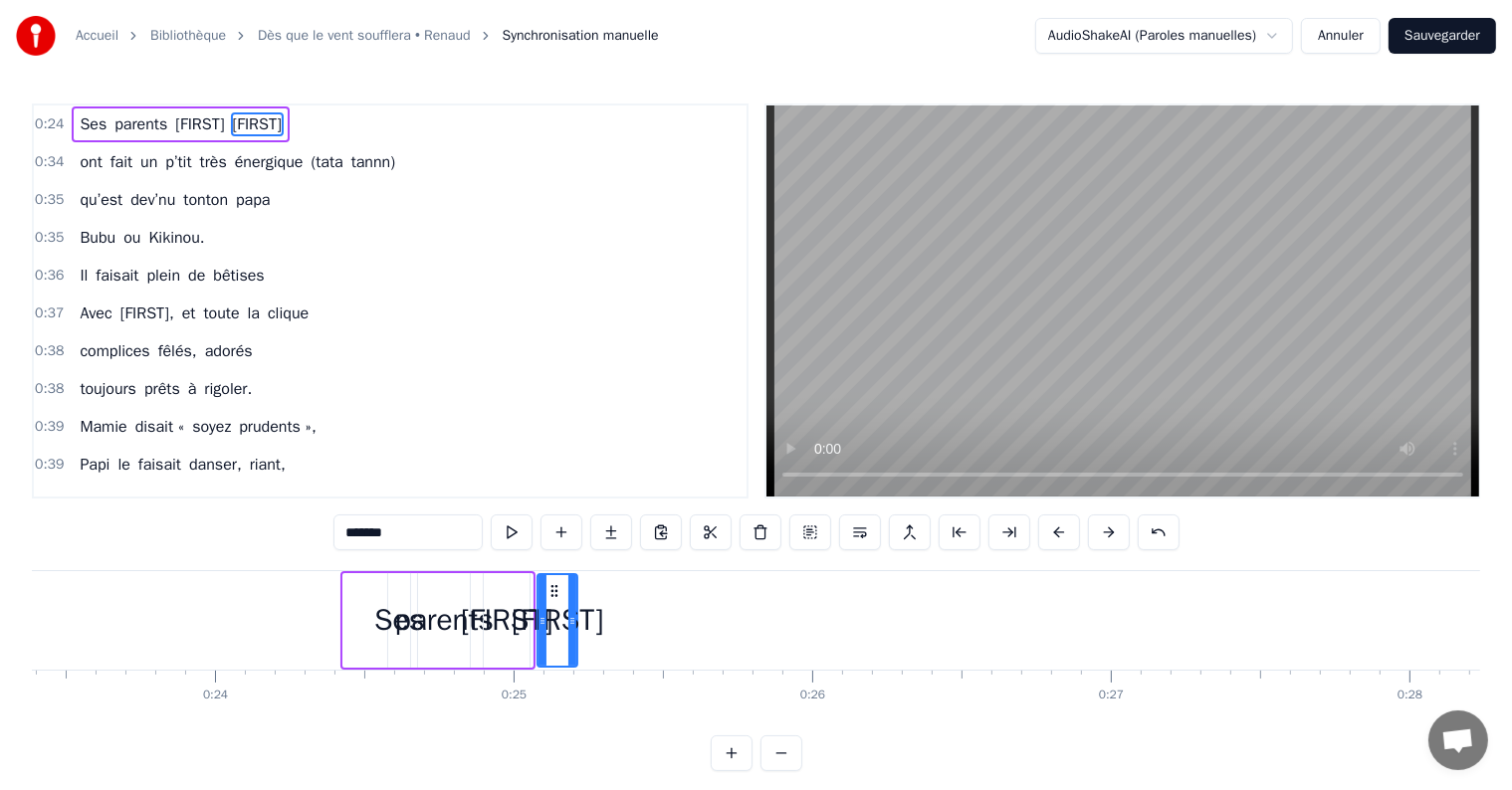 click at bounding box center [1059, 532] 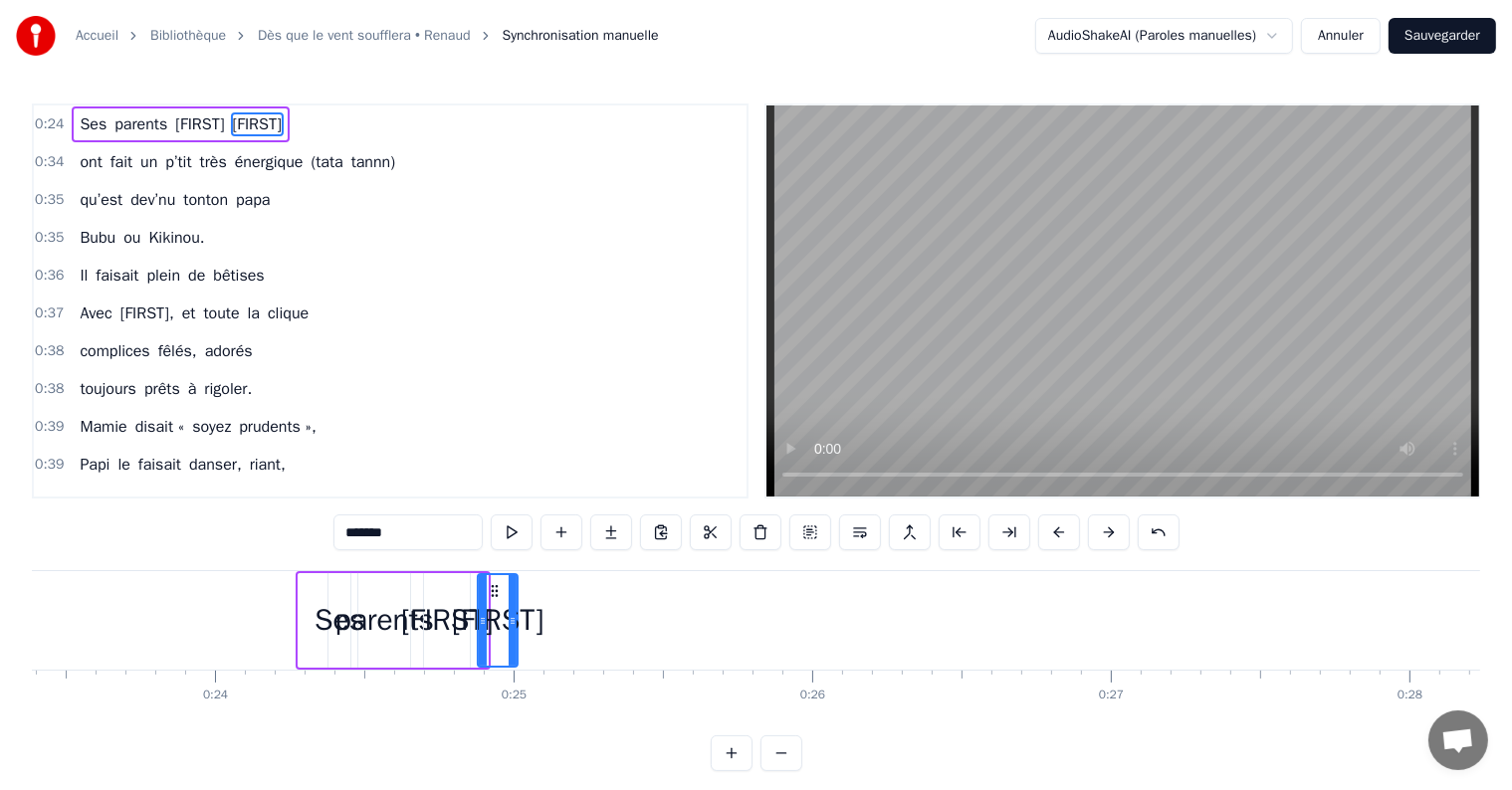 click at bounding box center (1059, 532) 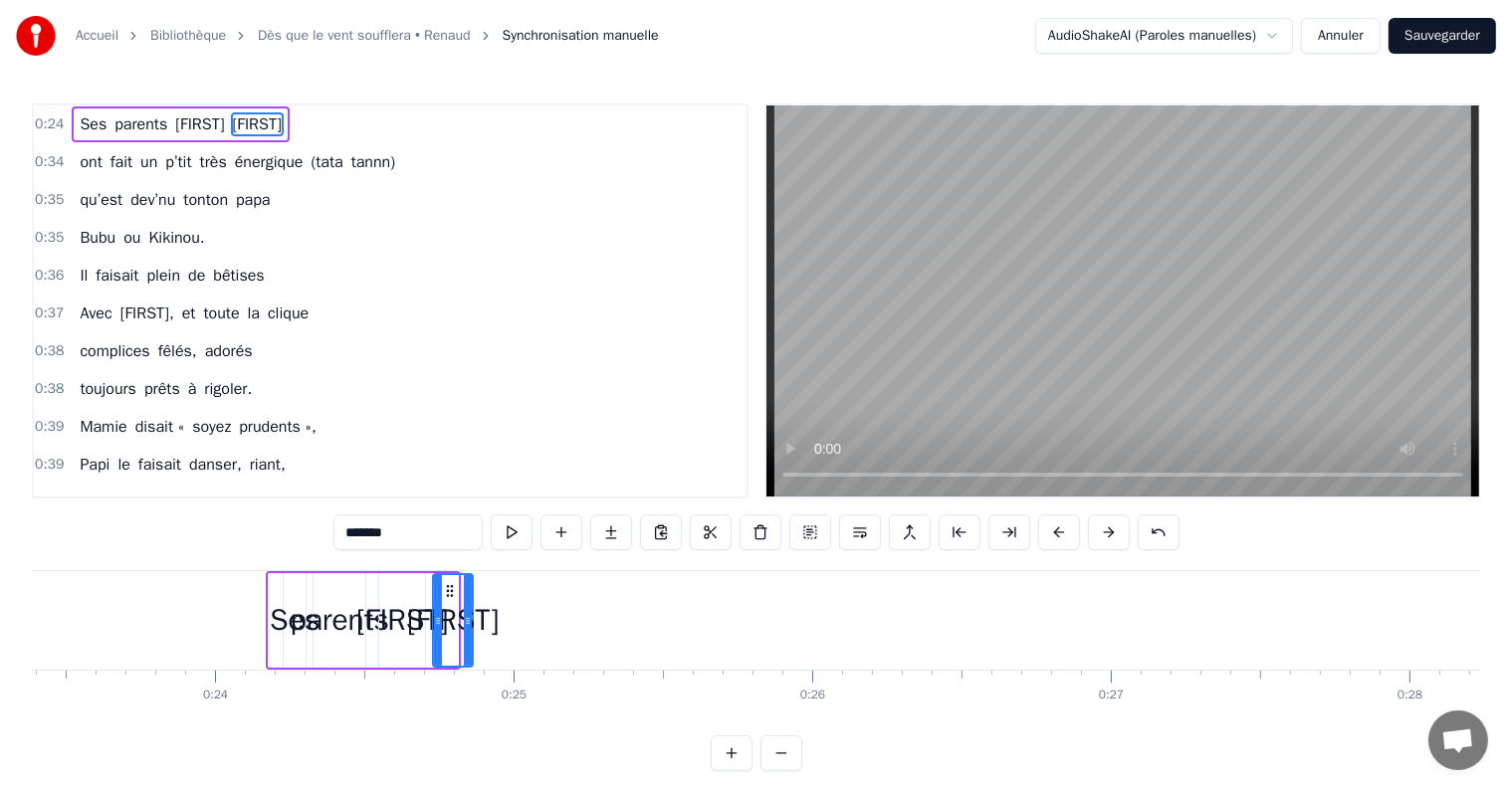click at bounding box center [1059, 532] 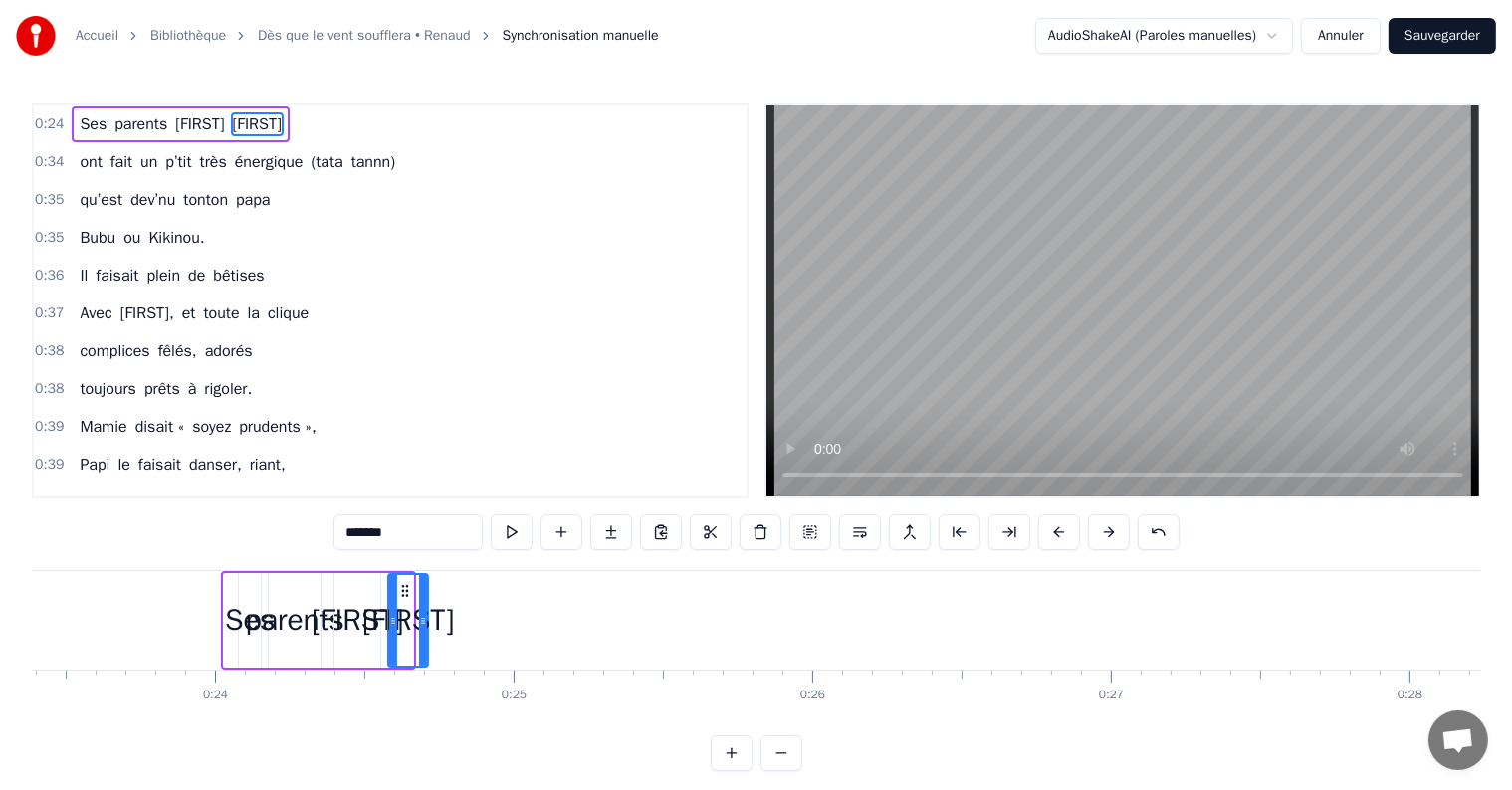 click at bounding box center (1059, 532) 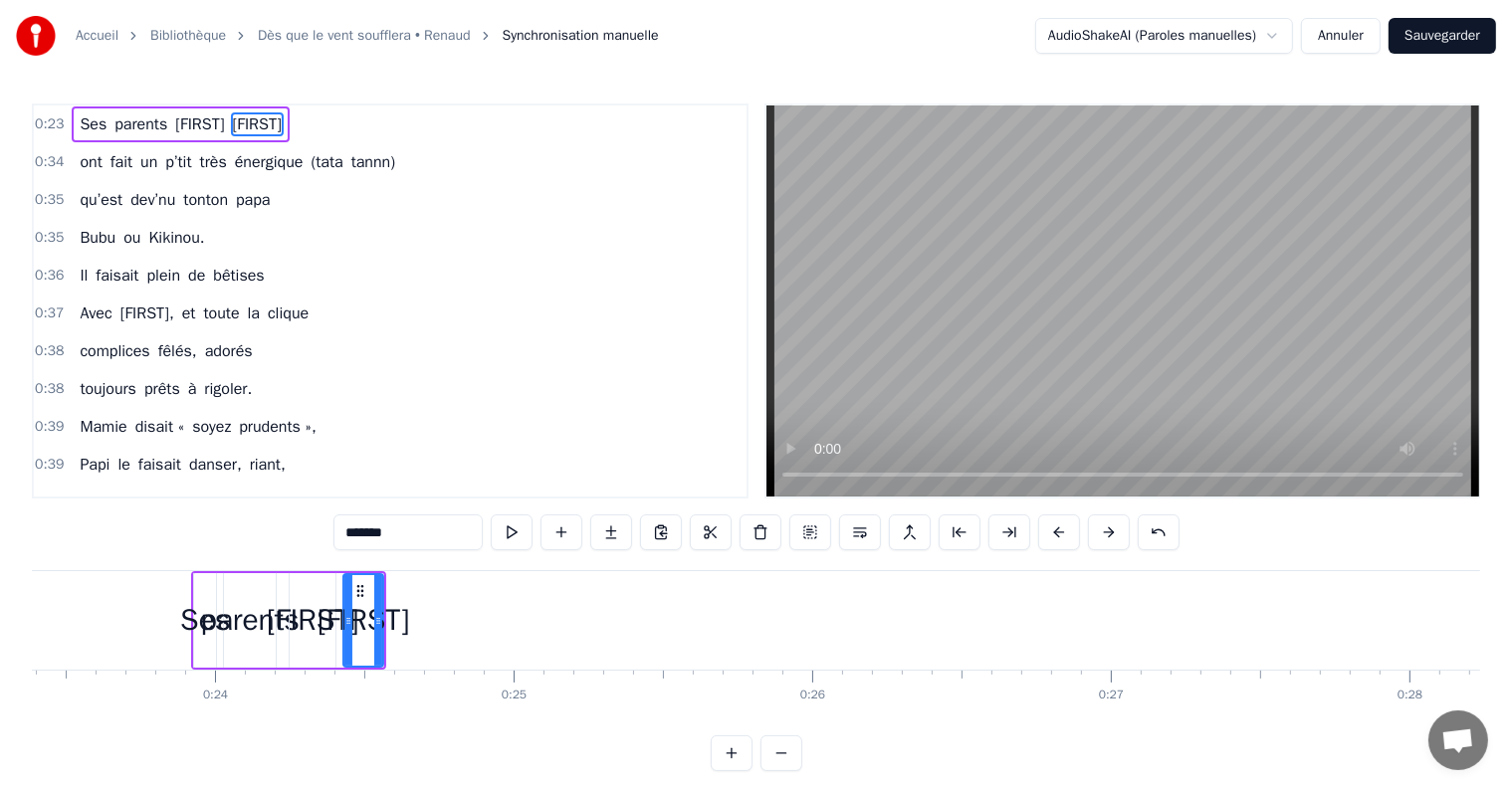 click at bounding box center (1059, 532) 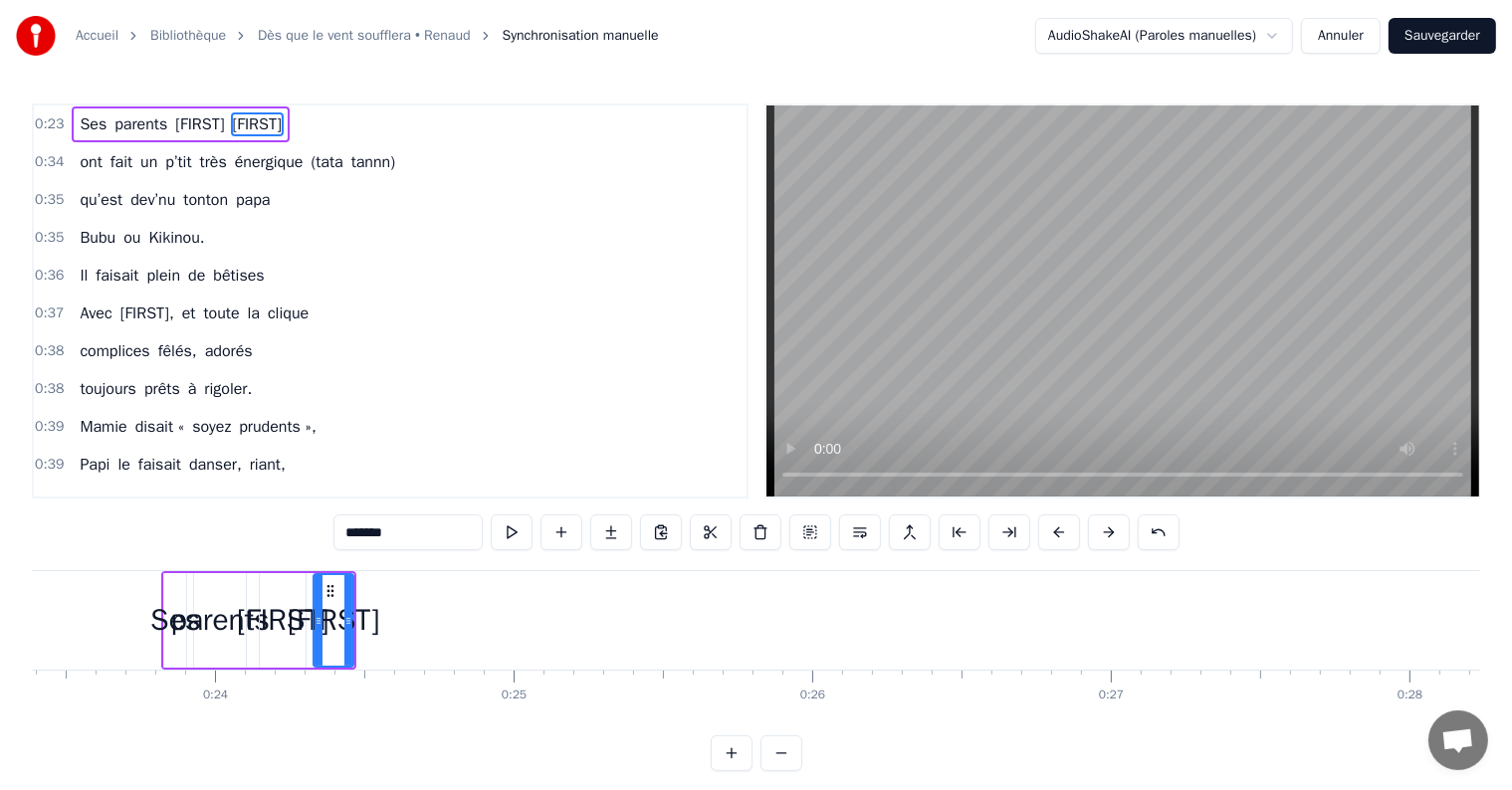 click at bounding box center (1059, 532) 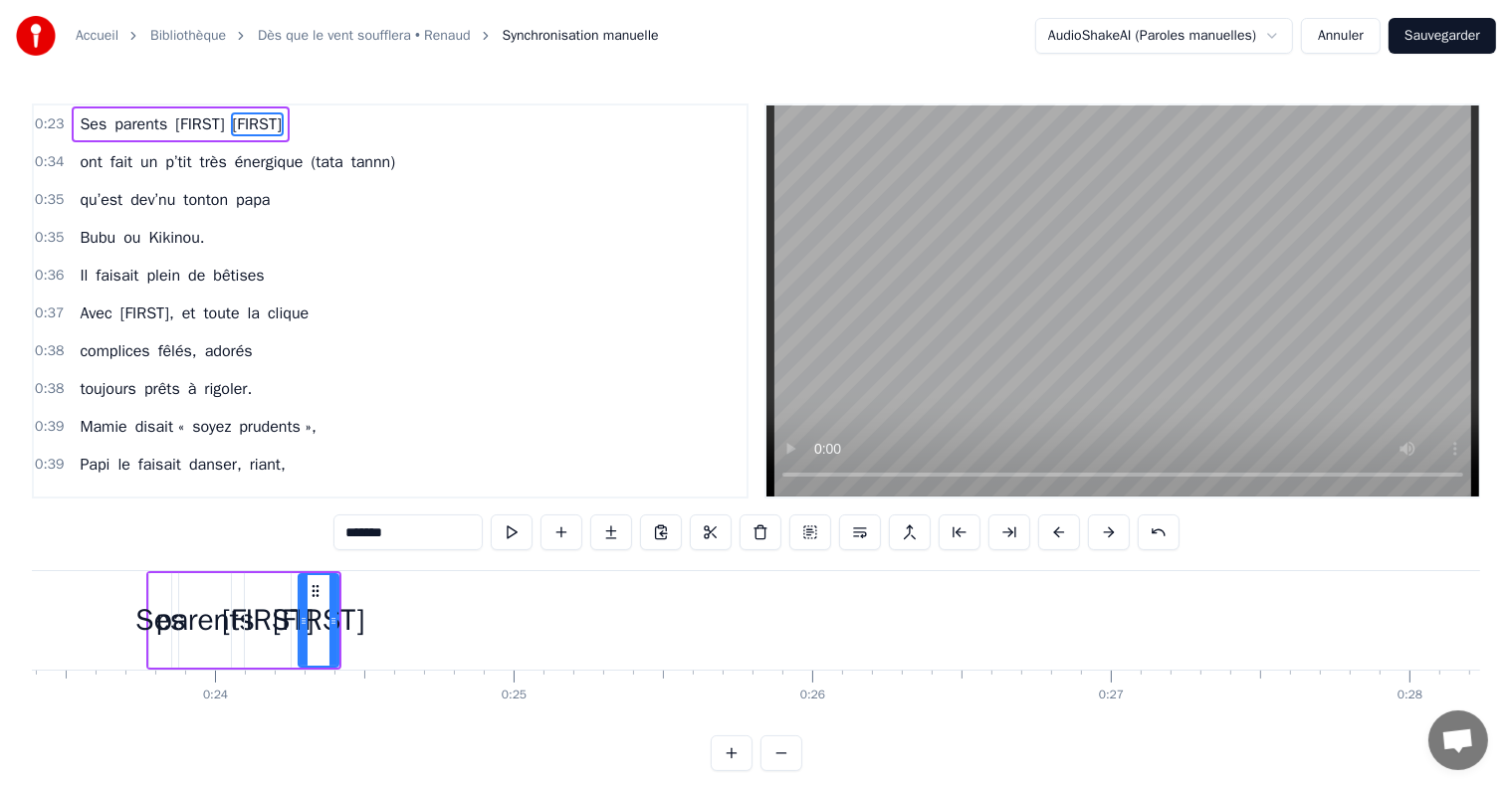 click at bounding box center [1059, 532] 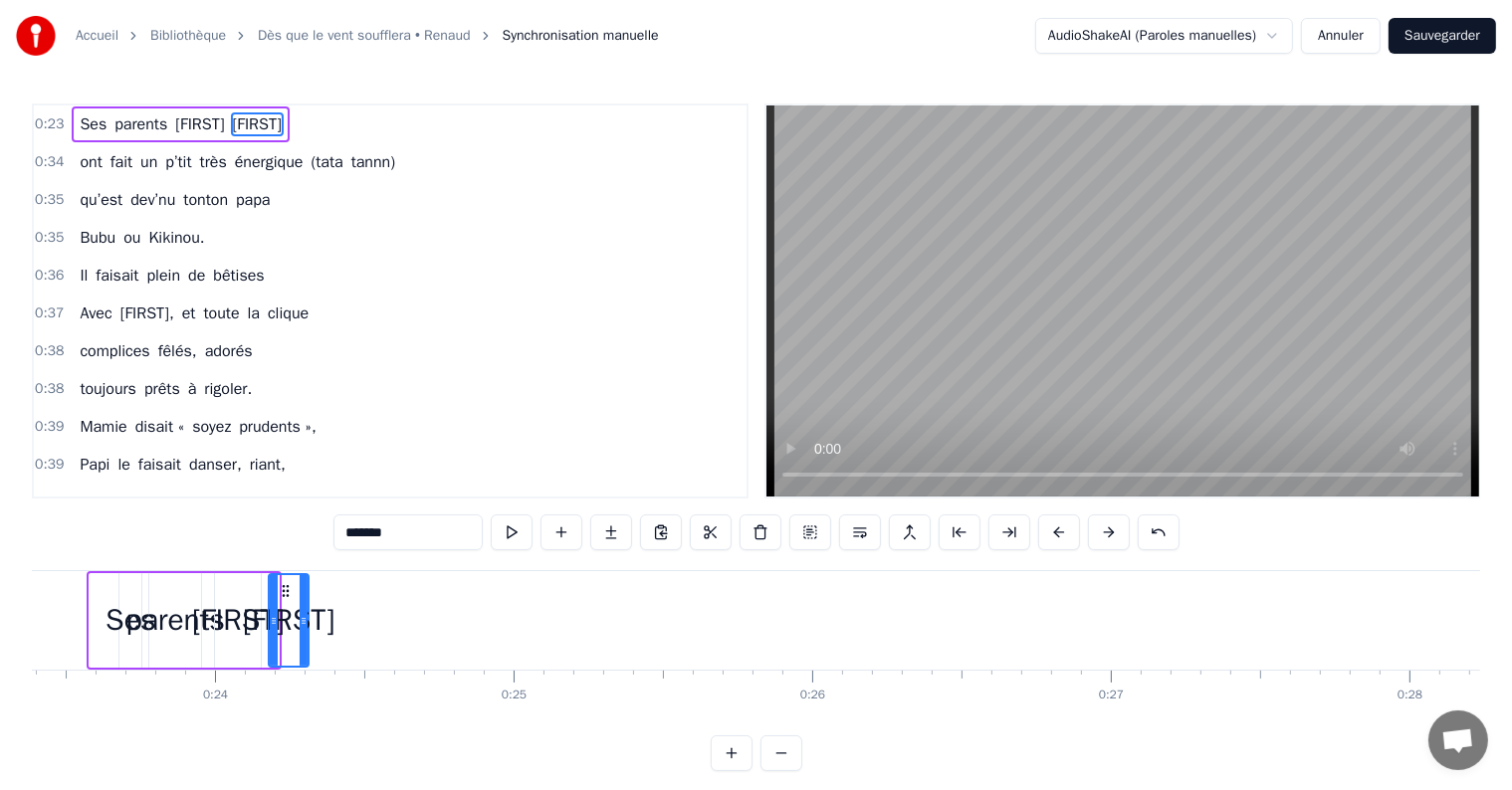 click at bounding box center [1059, 532] 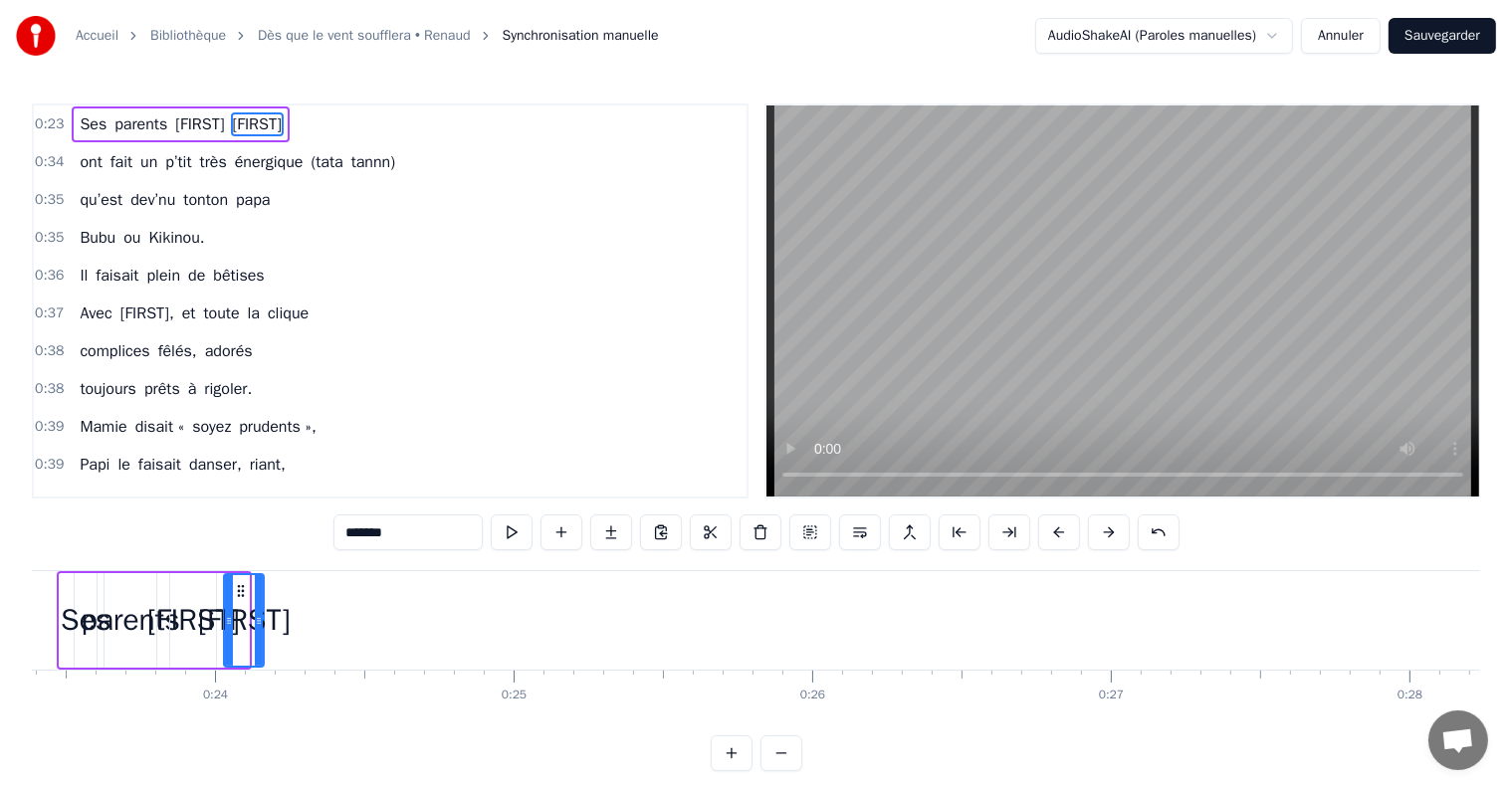 click at bounding box center [1059, 532] 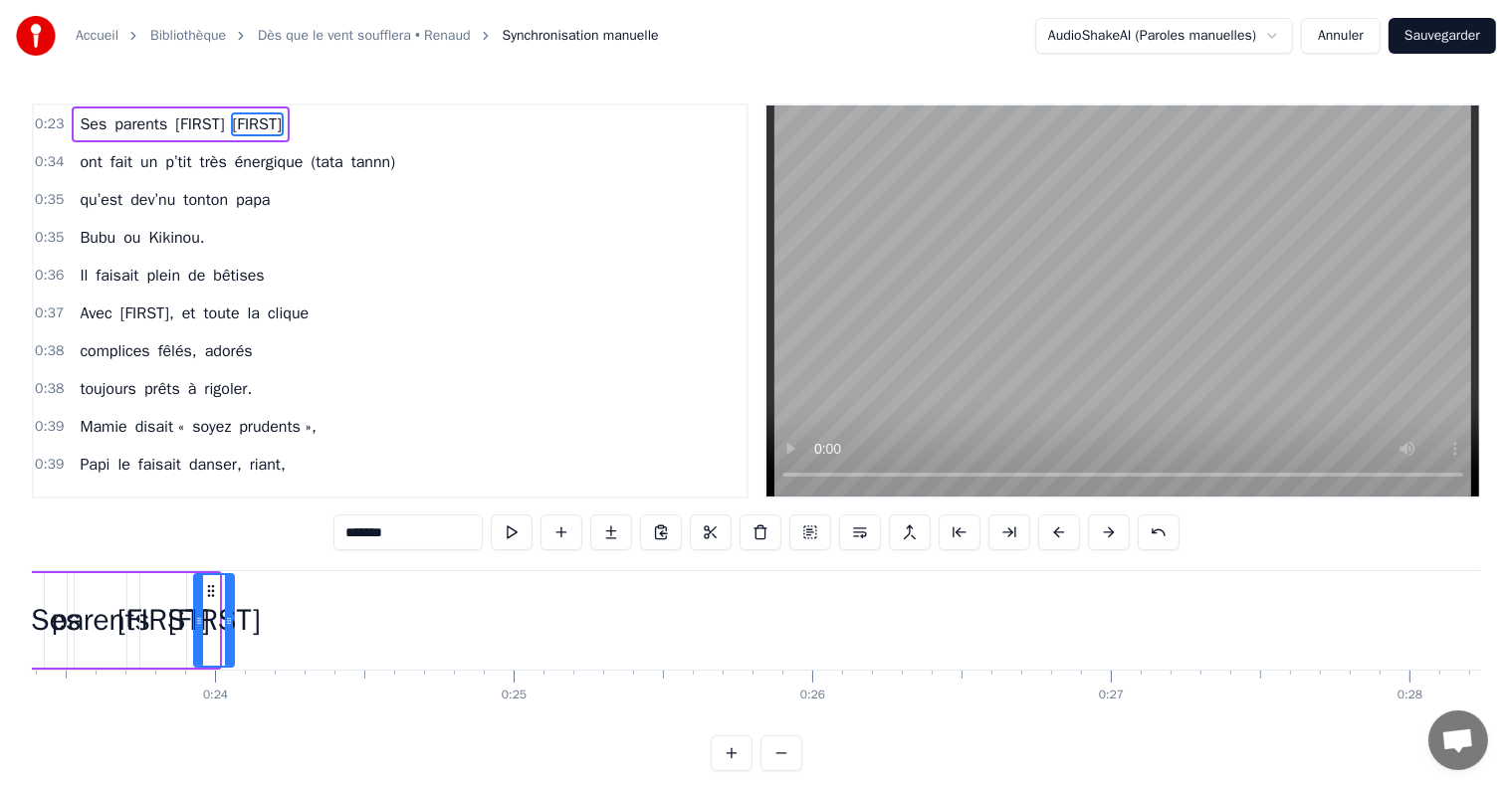 click at bounding box center [1059, 532] 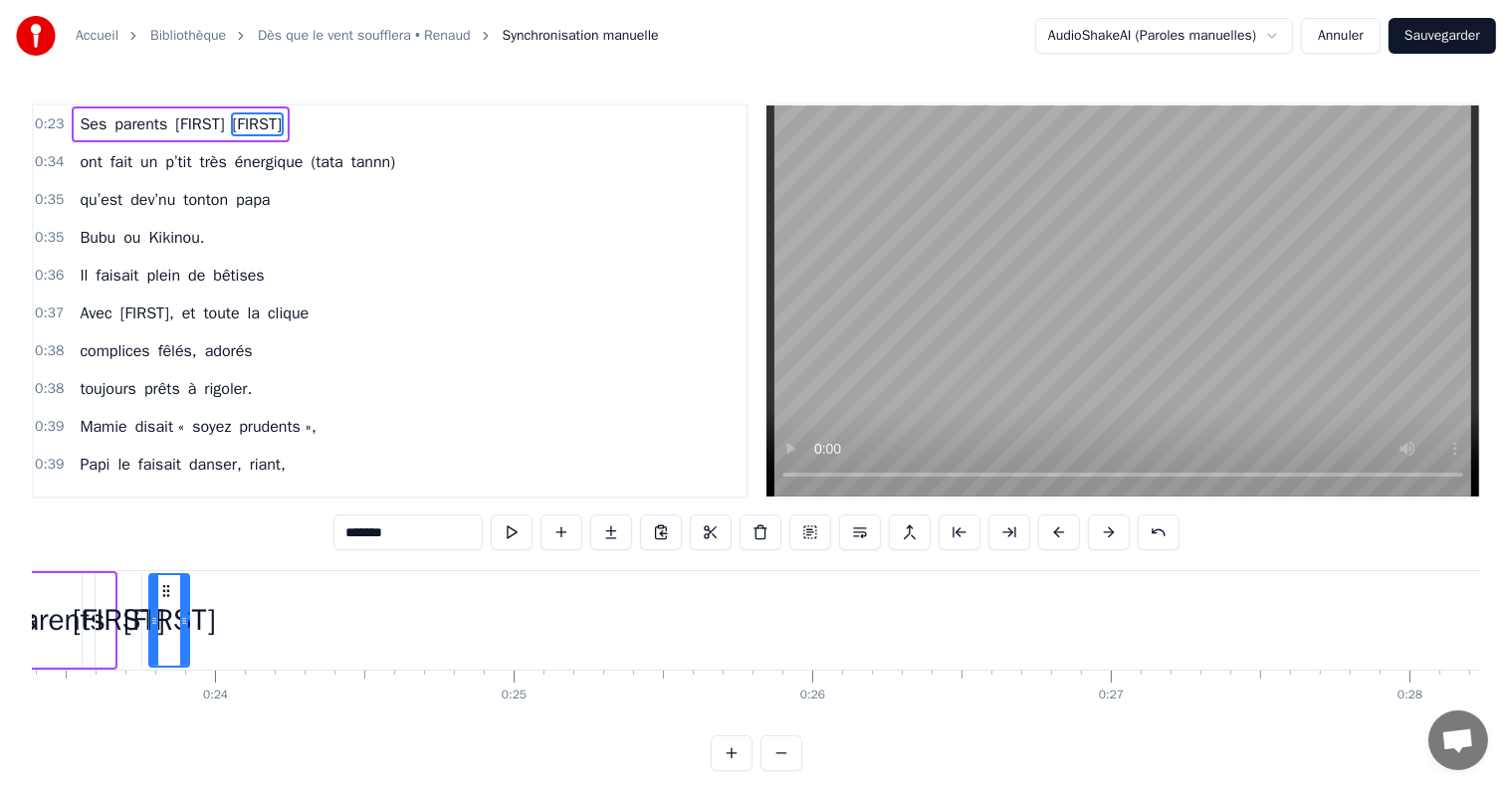 click at bounding box center (1059, 532) 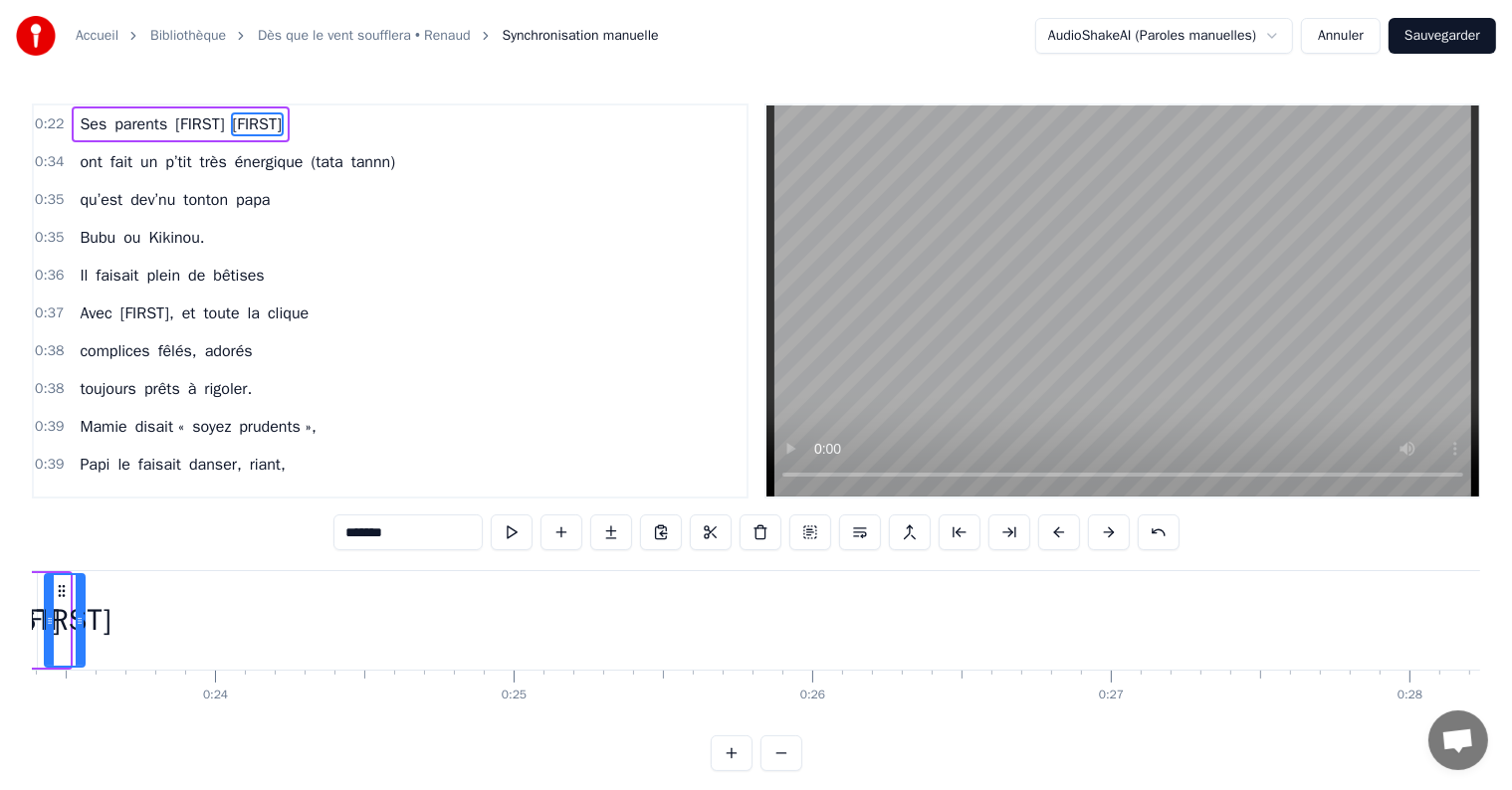 click at bounding box center (1059, 532) 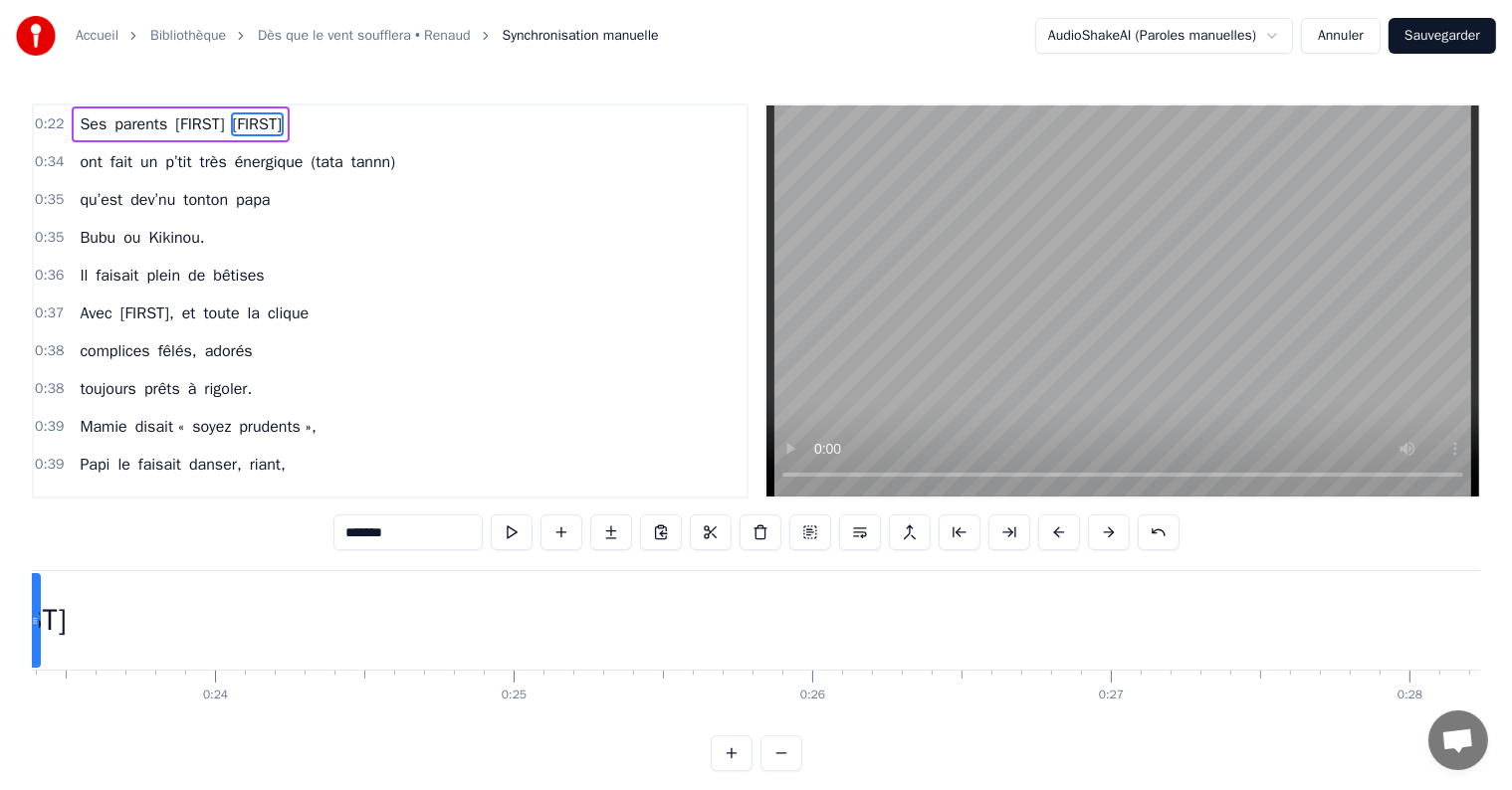click at bounding box center [1059, 532] 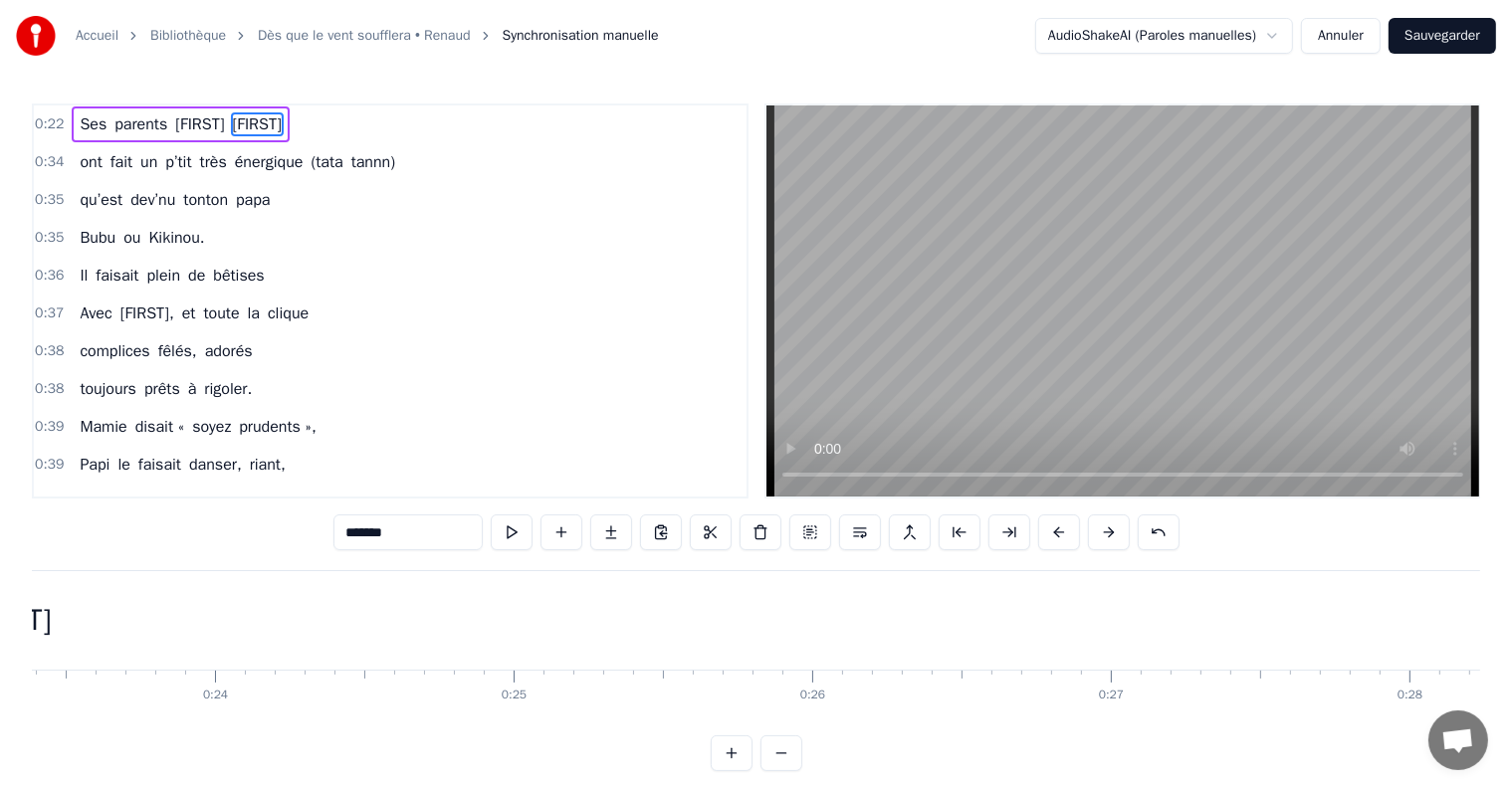 click at bounding box center (1059, 532) 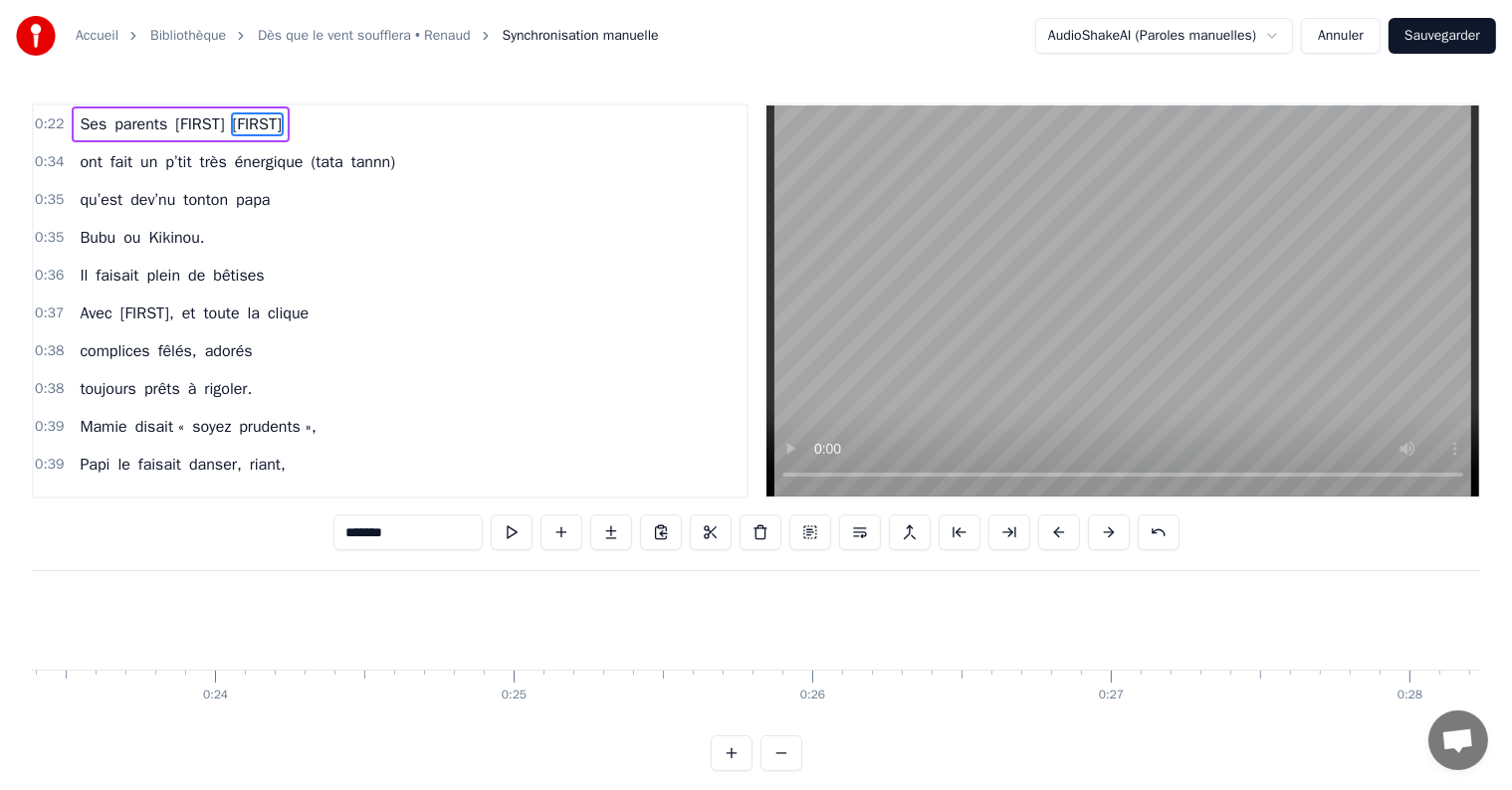 click at bounding box center (1059, 532) 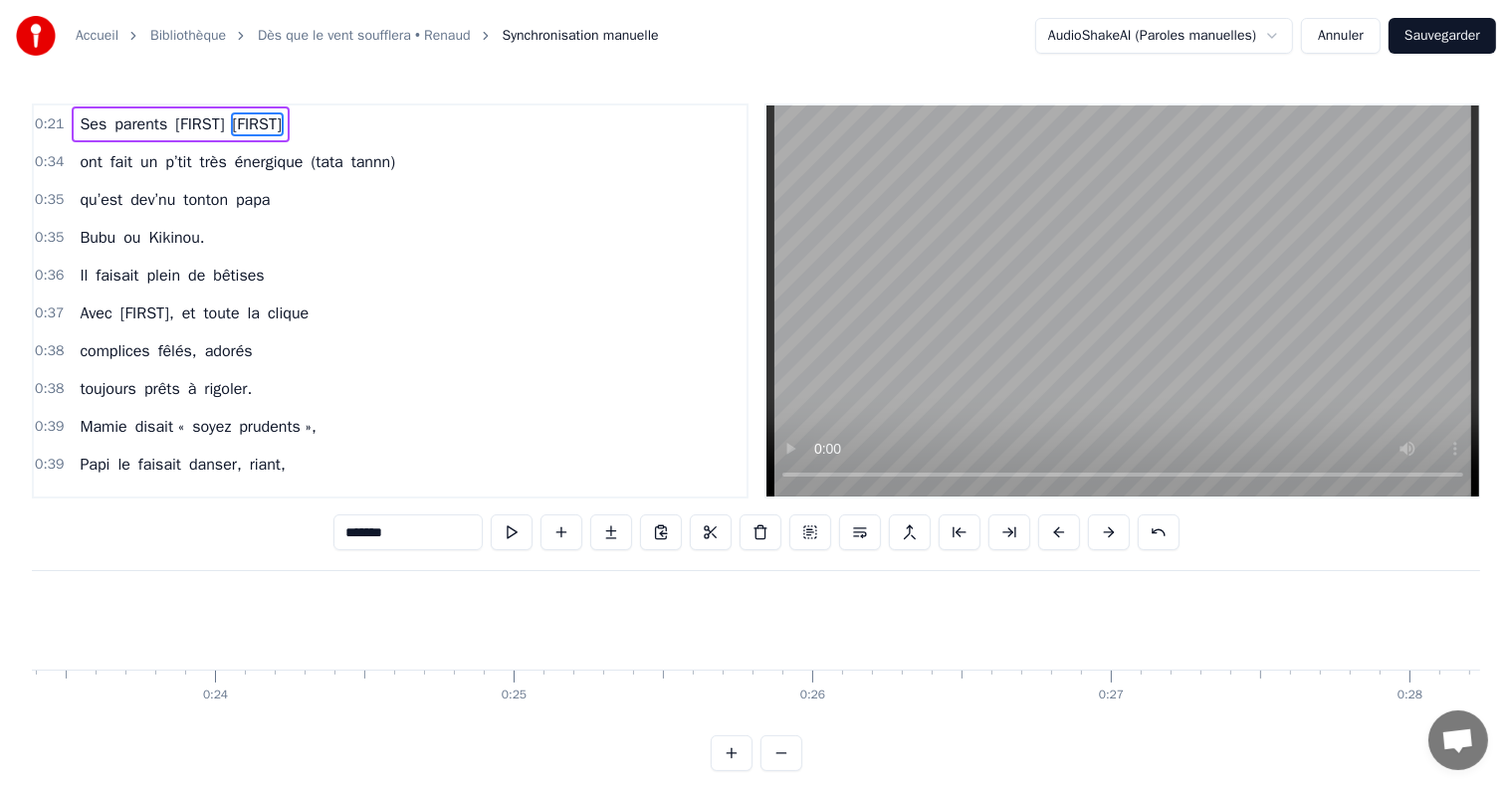 click at bounding box center (1059, 532) 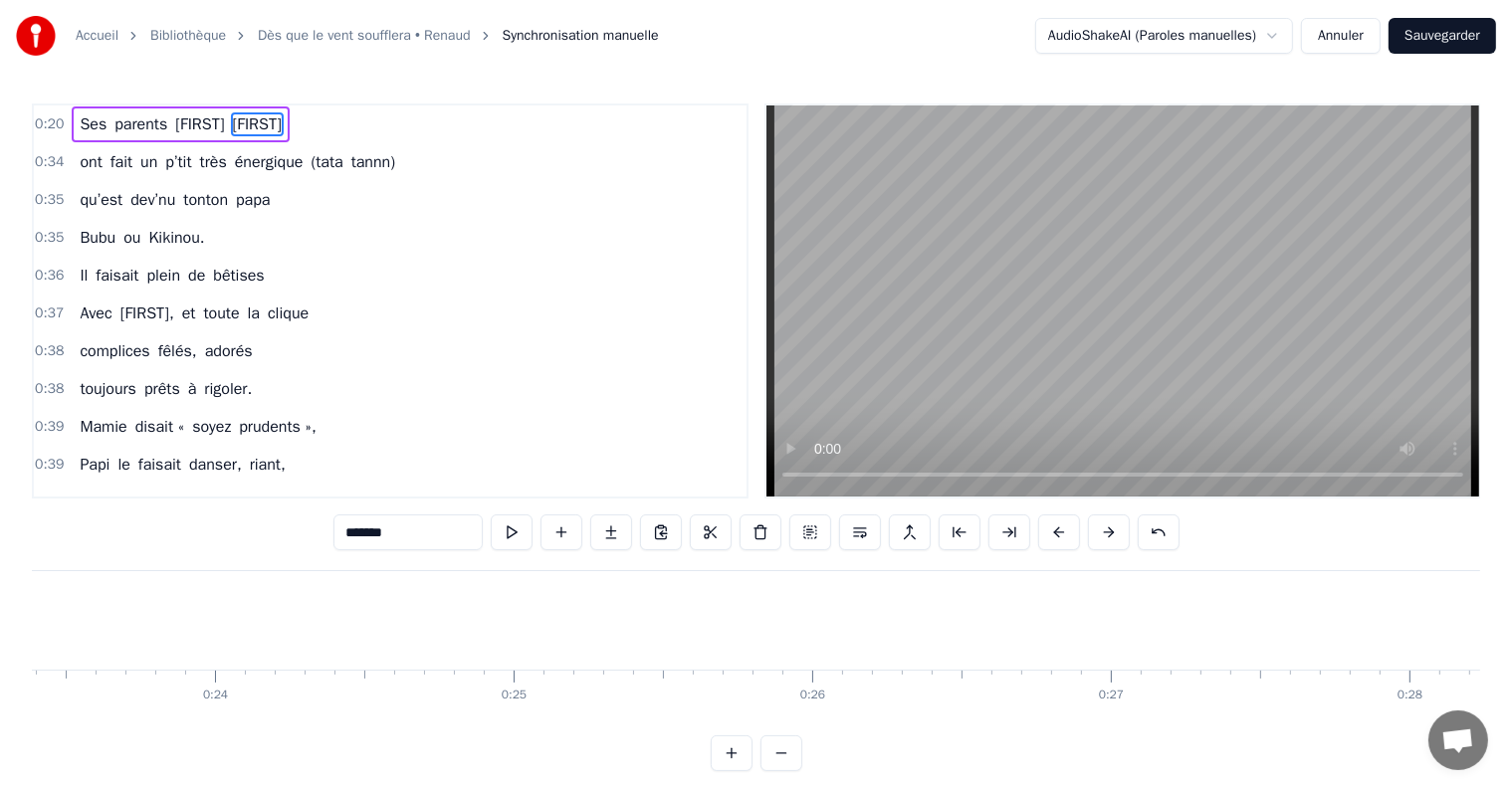 click at bounding box center [1059, 532] 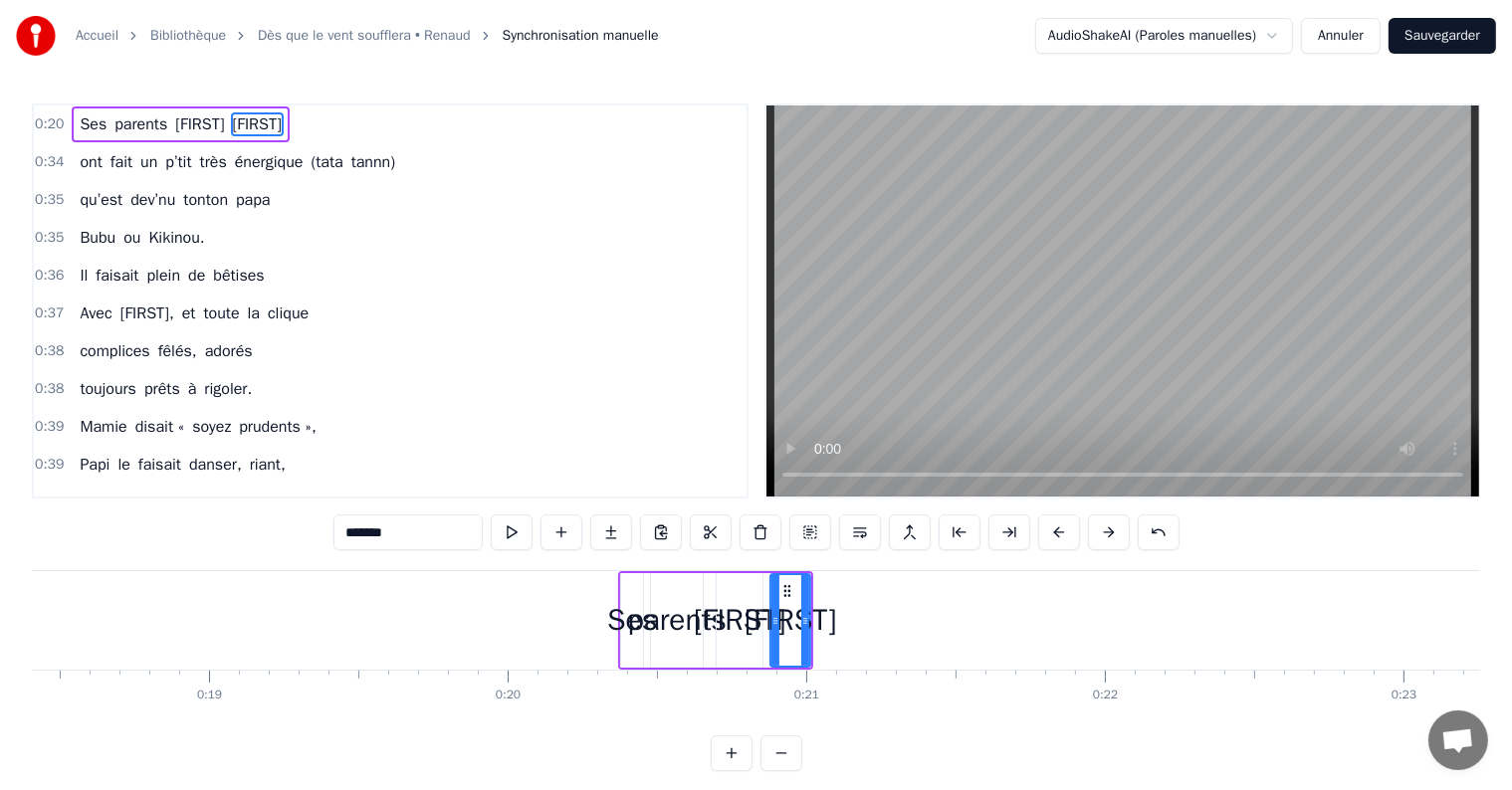 scroll, scrollTop: 0, scrollLeft: 5407, axis: horizontal 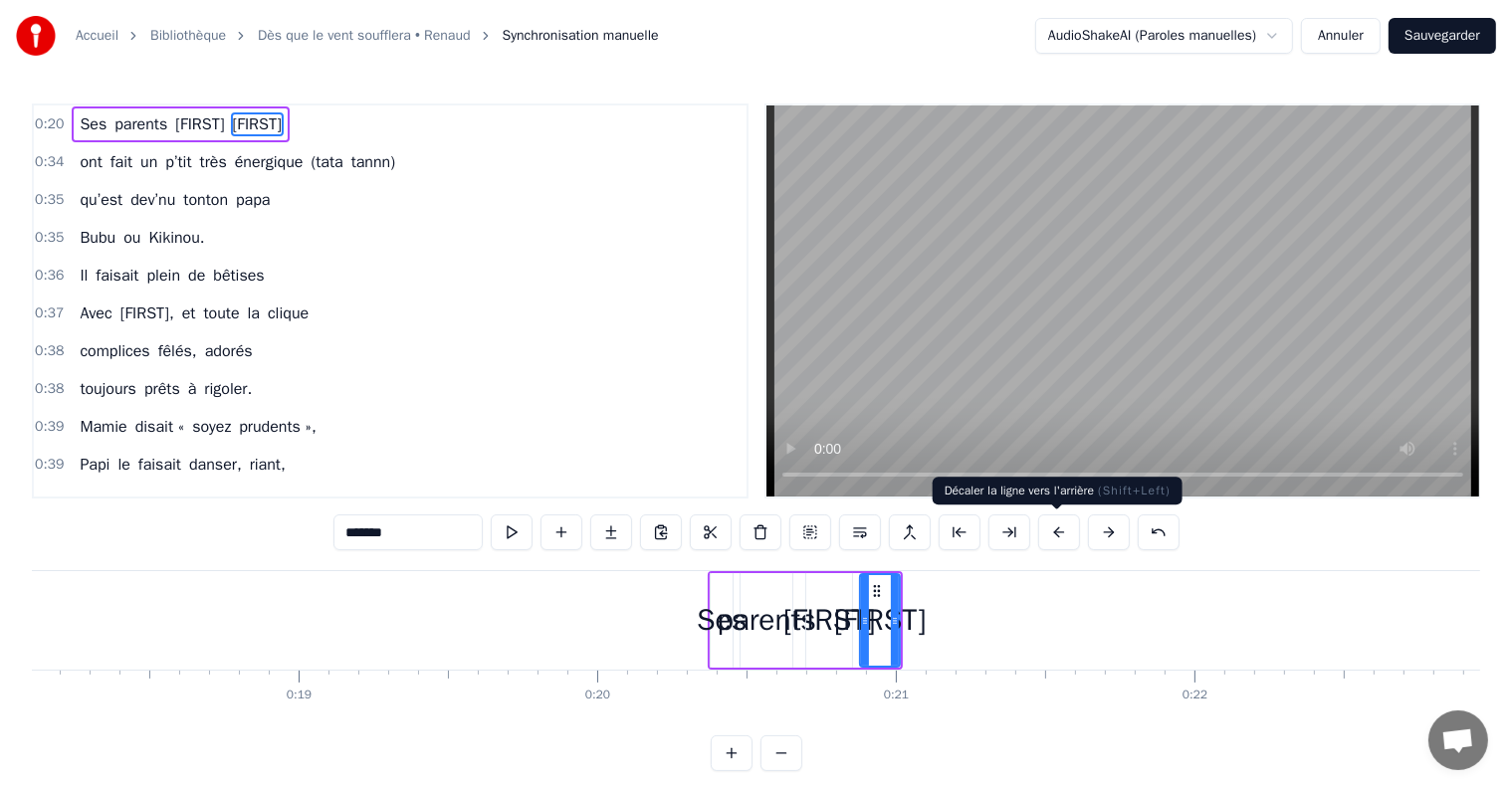 click at bounding box center (1059, 532) 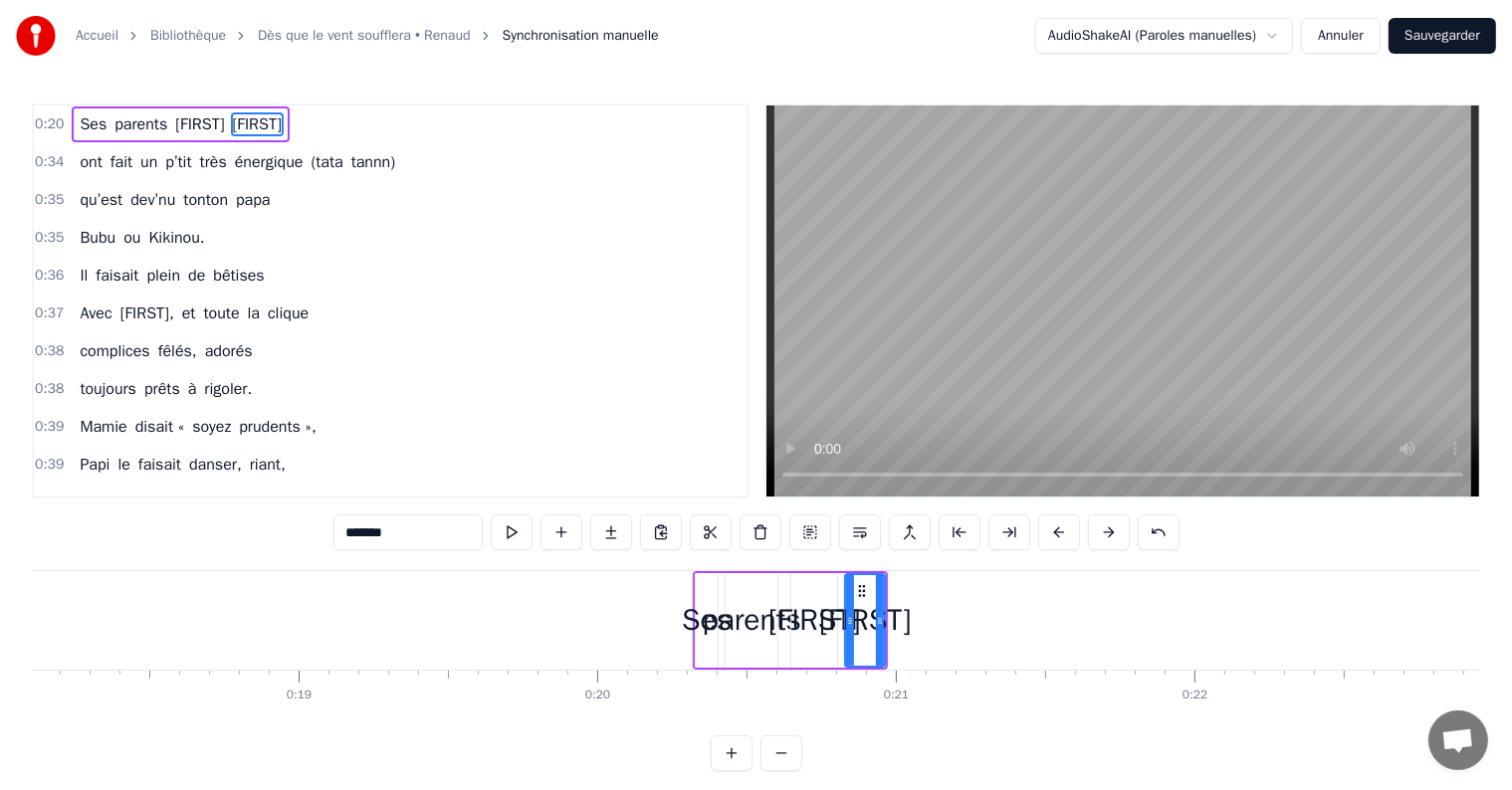 click at bounding box center [1059, 532] 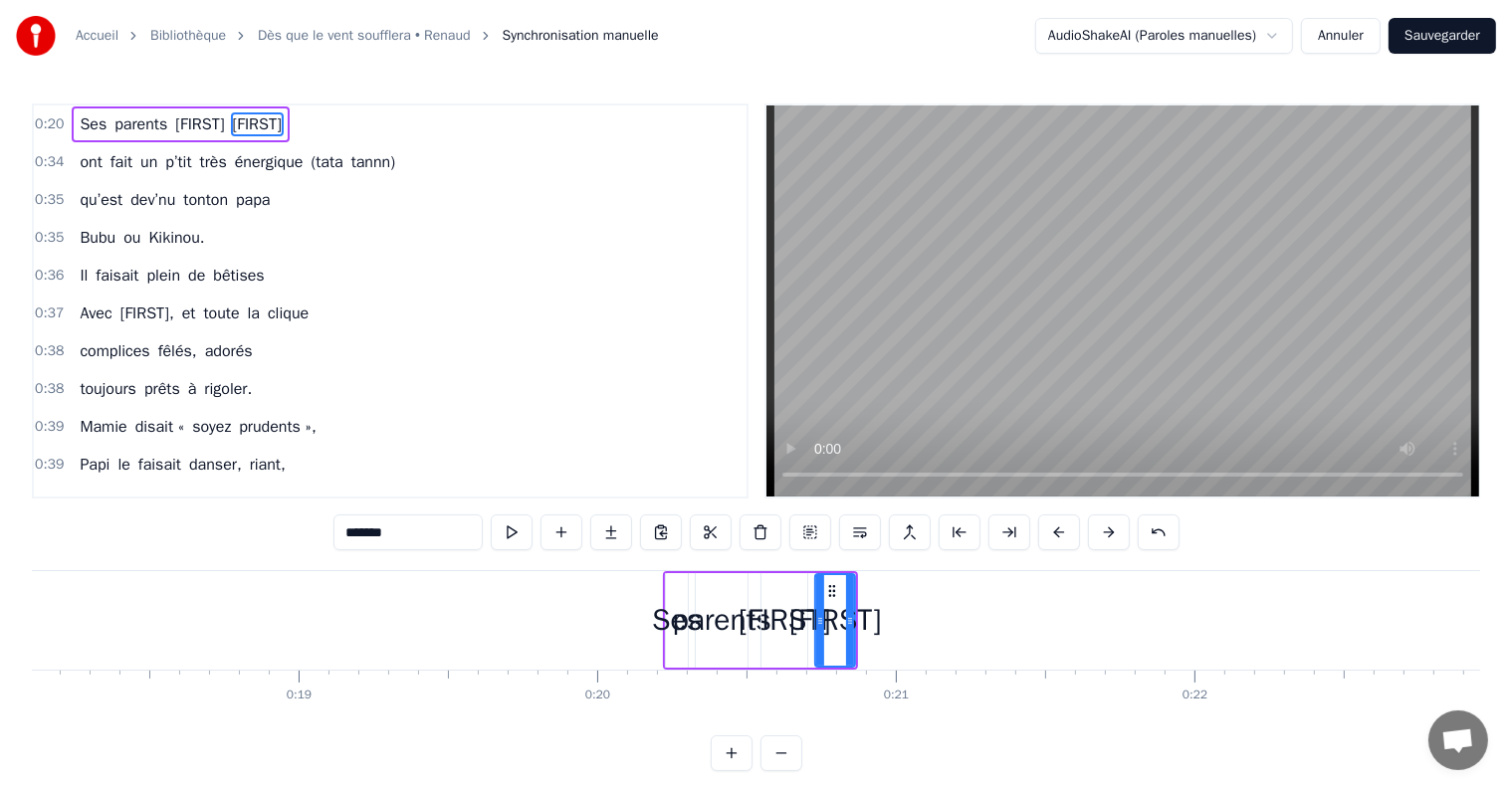 click at bounding box center [1059, 532] 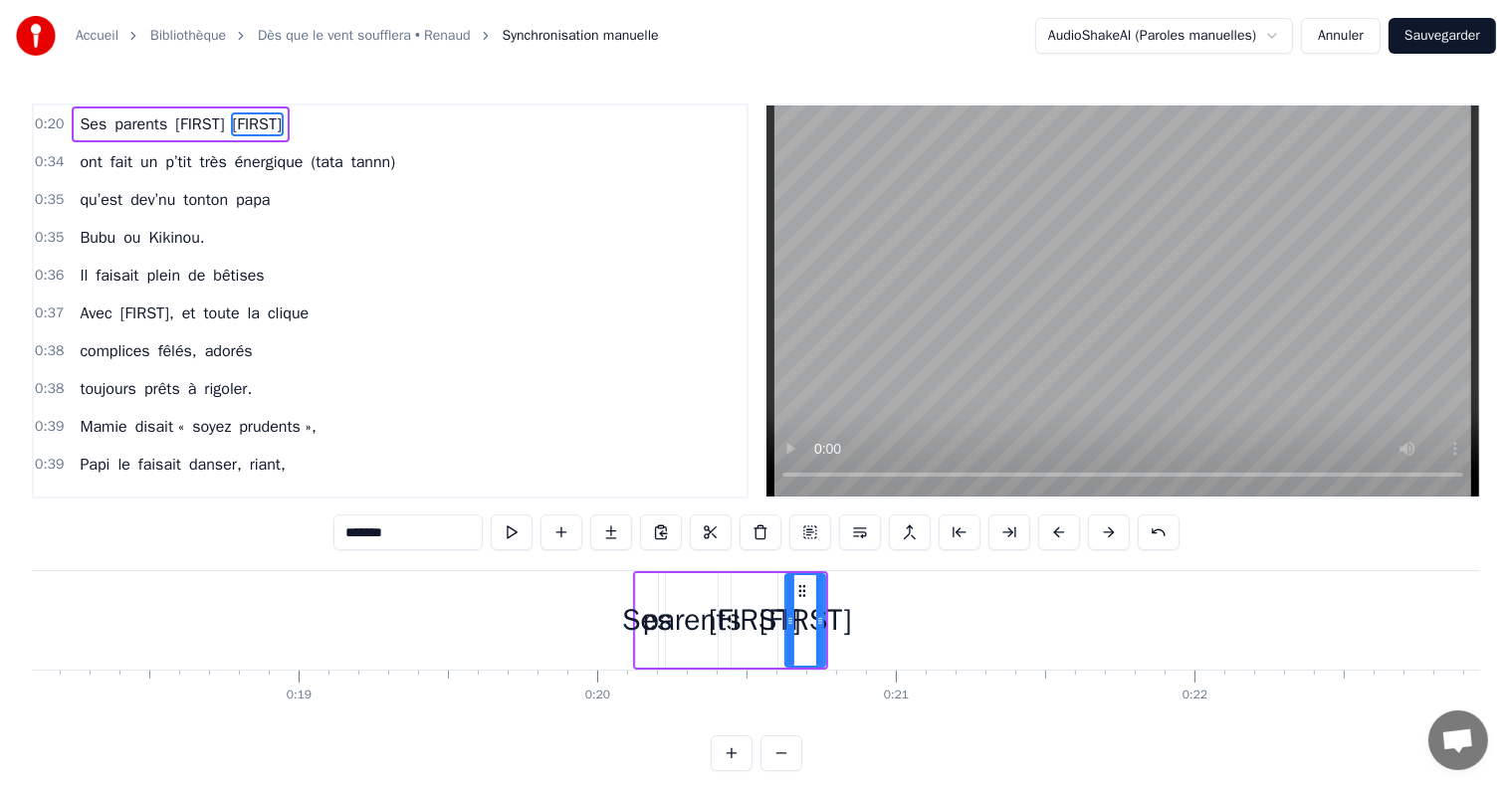 click at bounding box center [1059, 532] 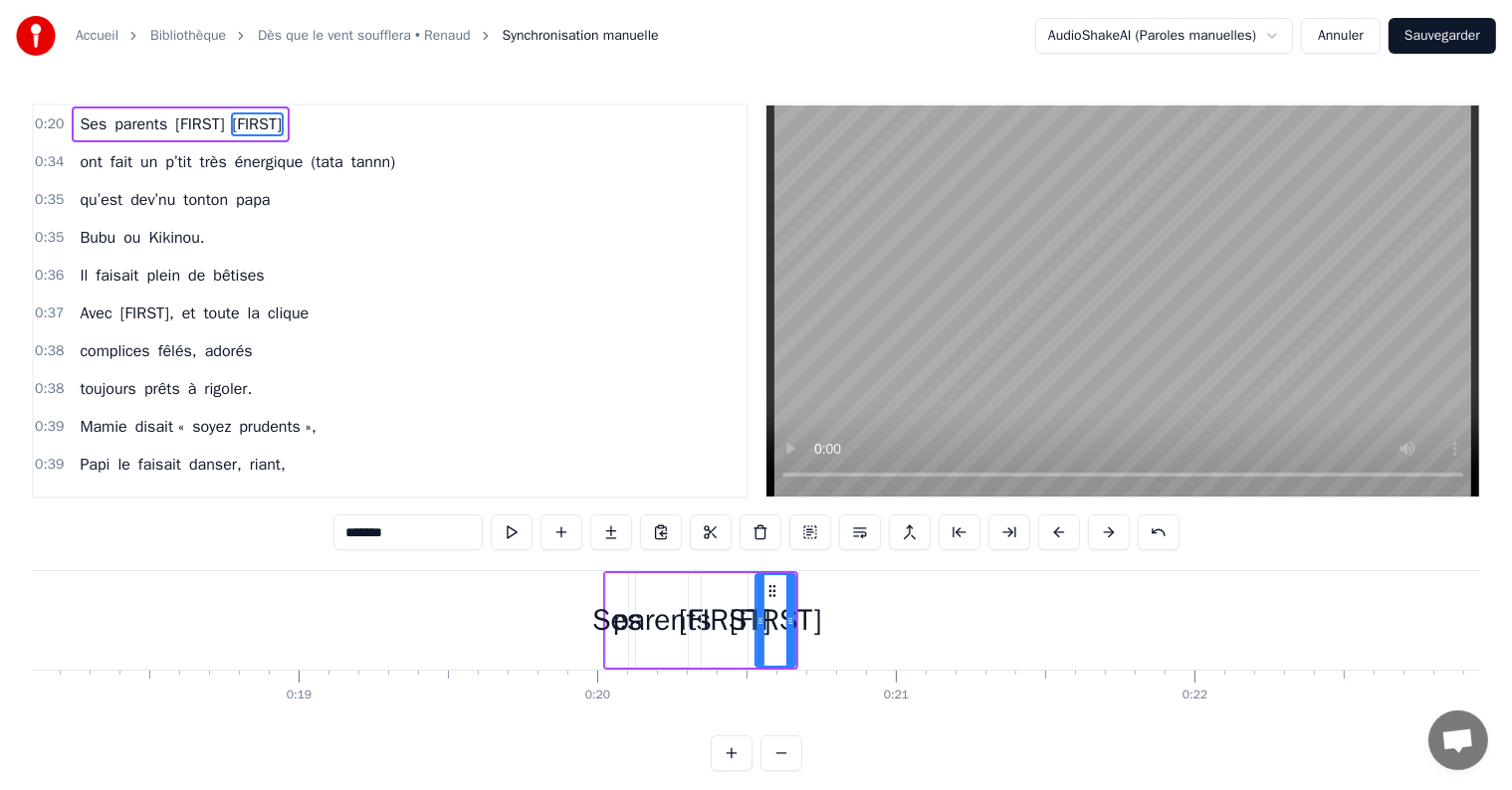 click at bounding box center [1059, 532] 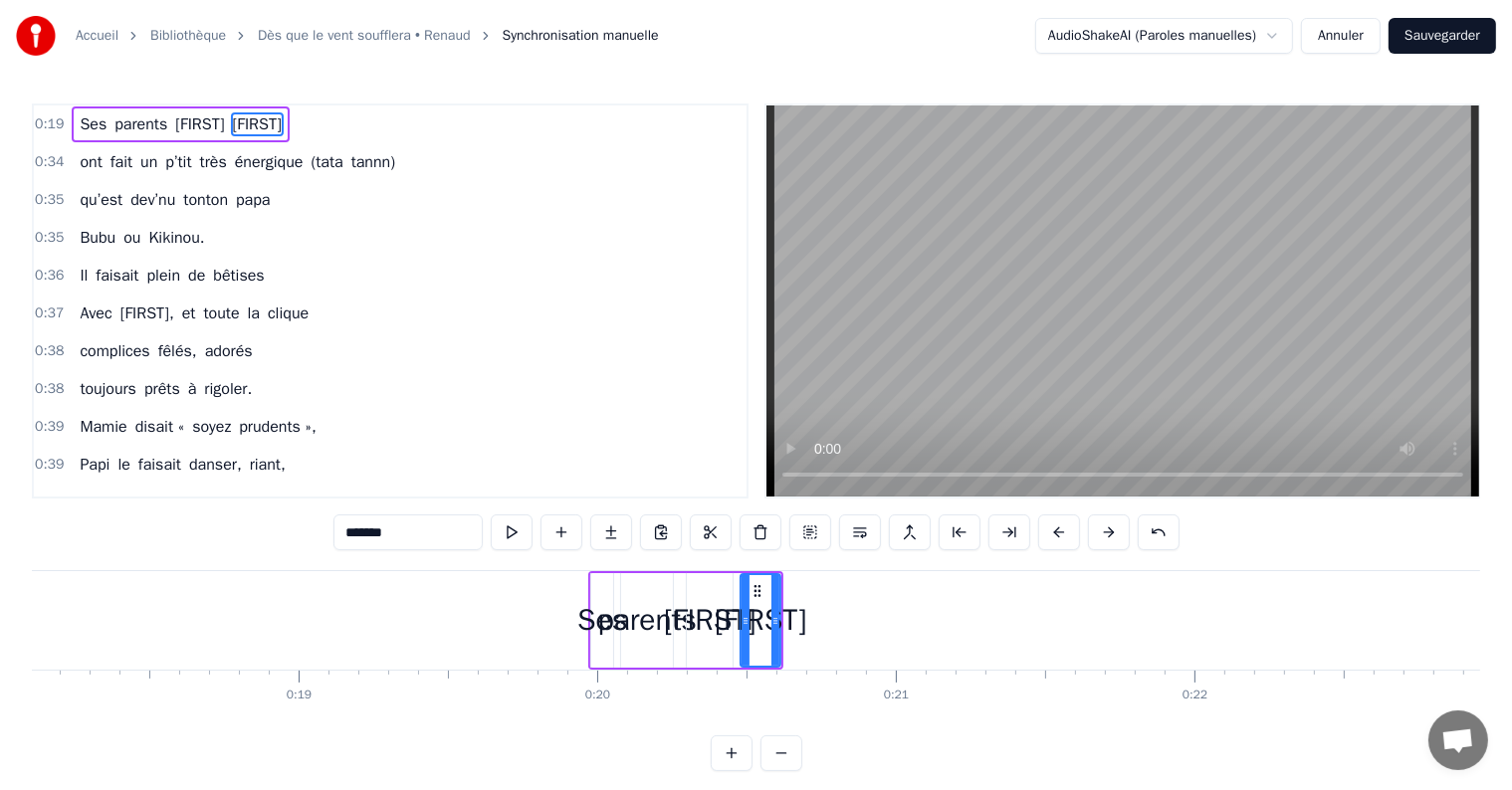 click at bounding box center (1059, 532) 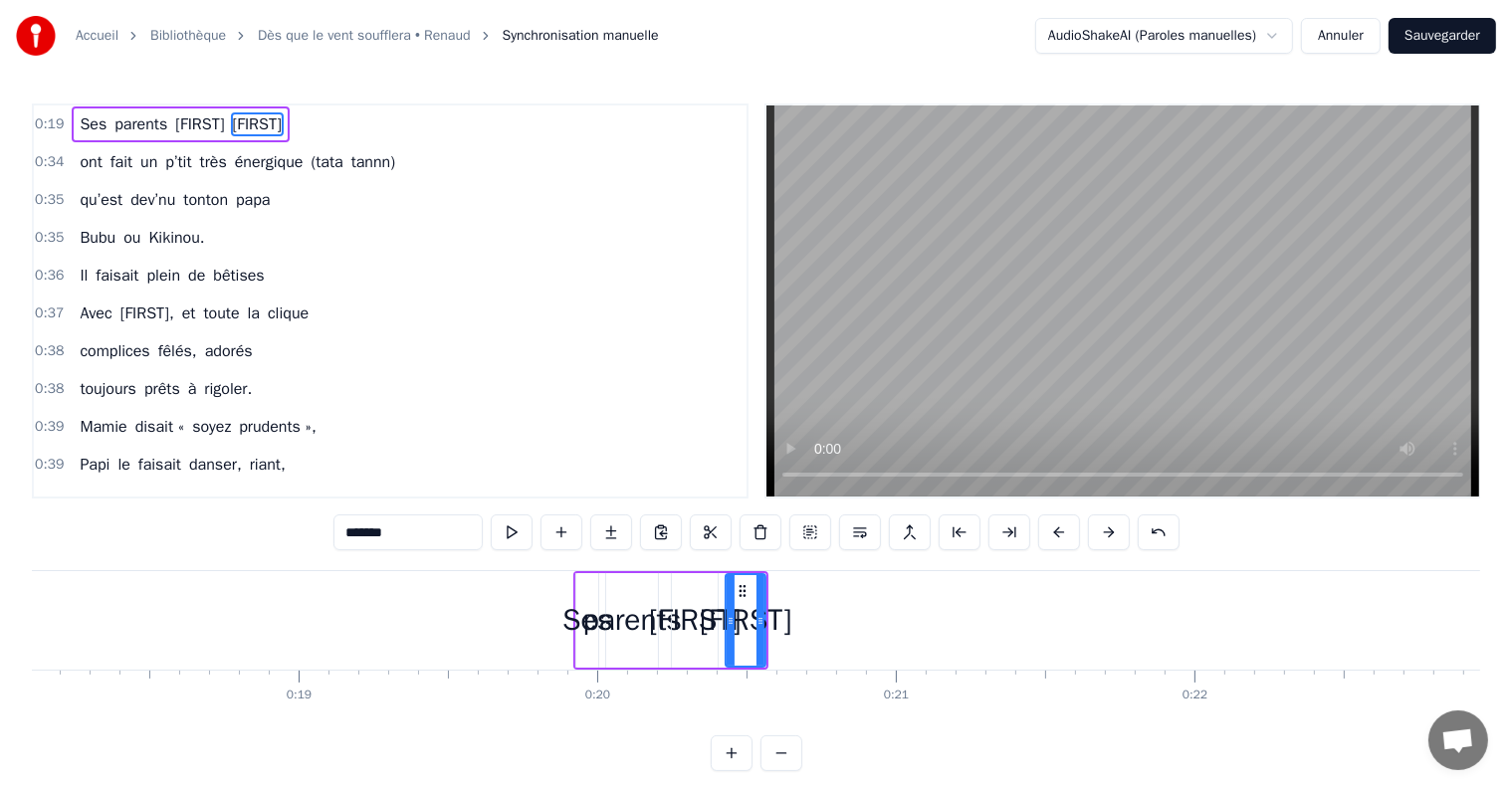 click at bounding box center (1059, 532) 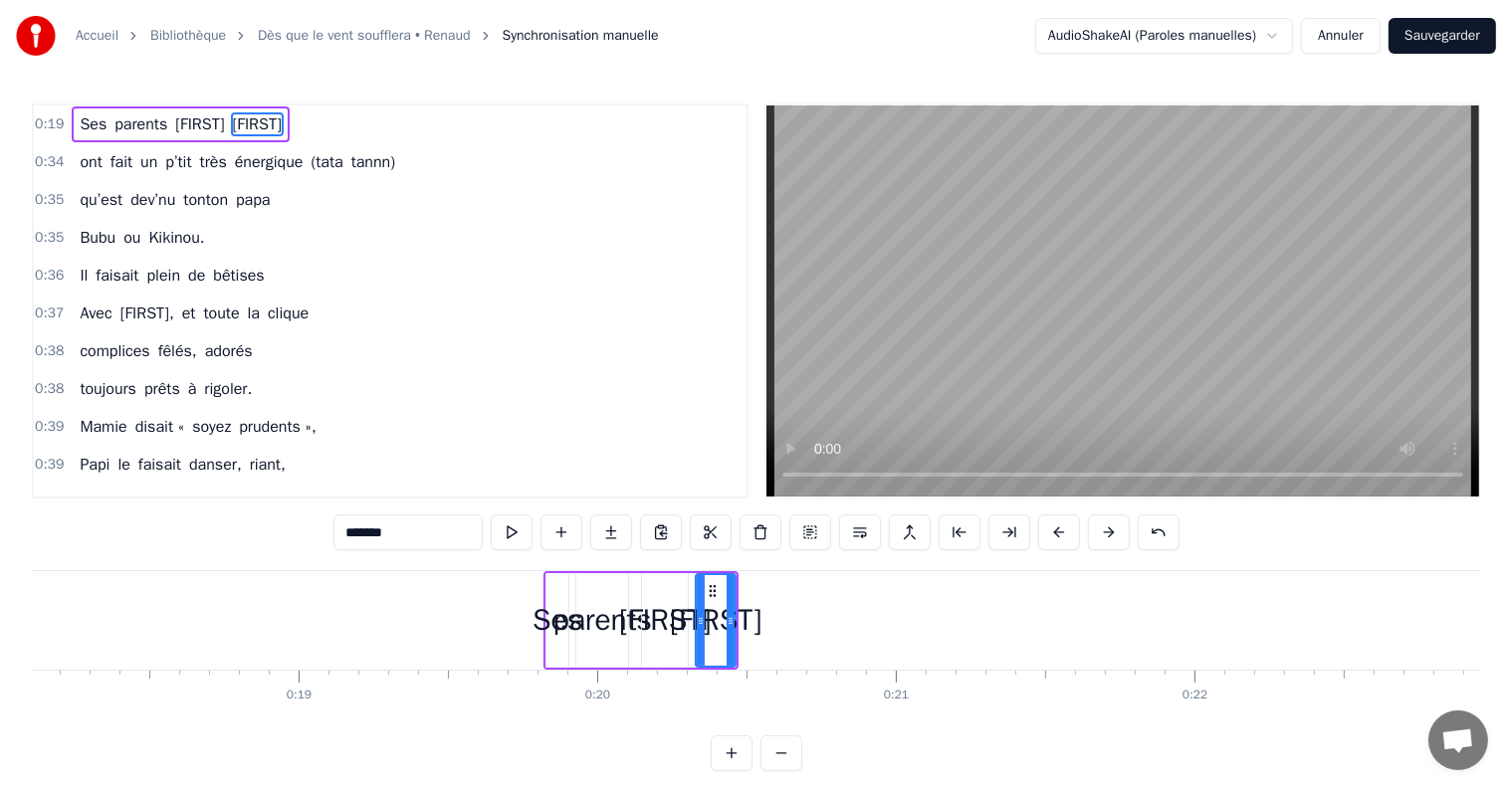 click at bounding box center (1059, 532) 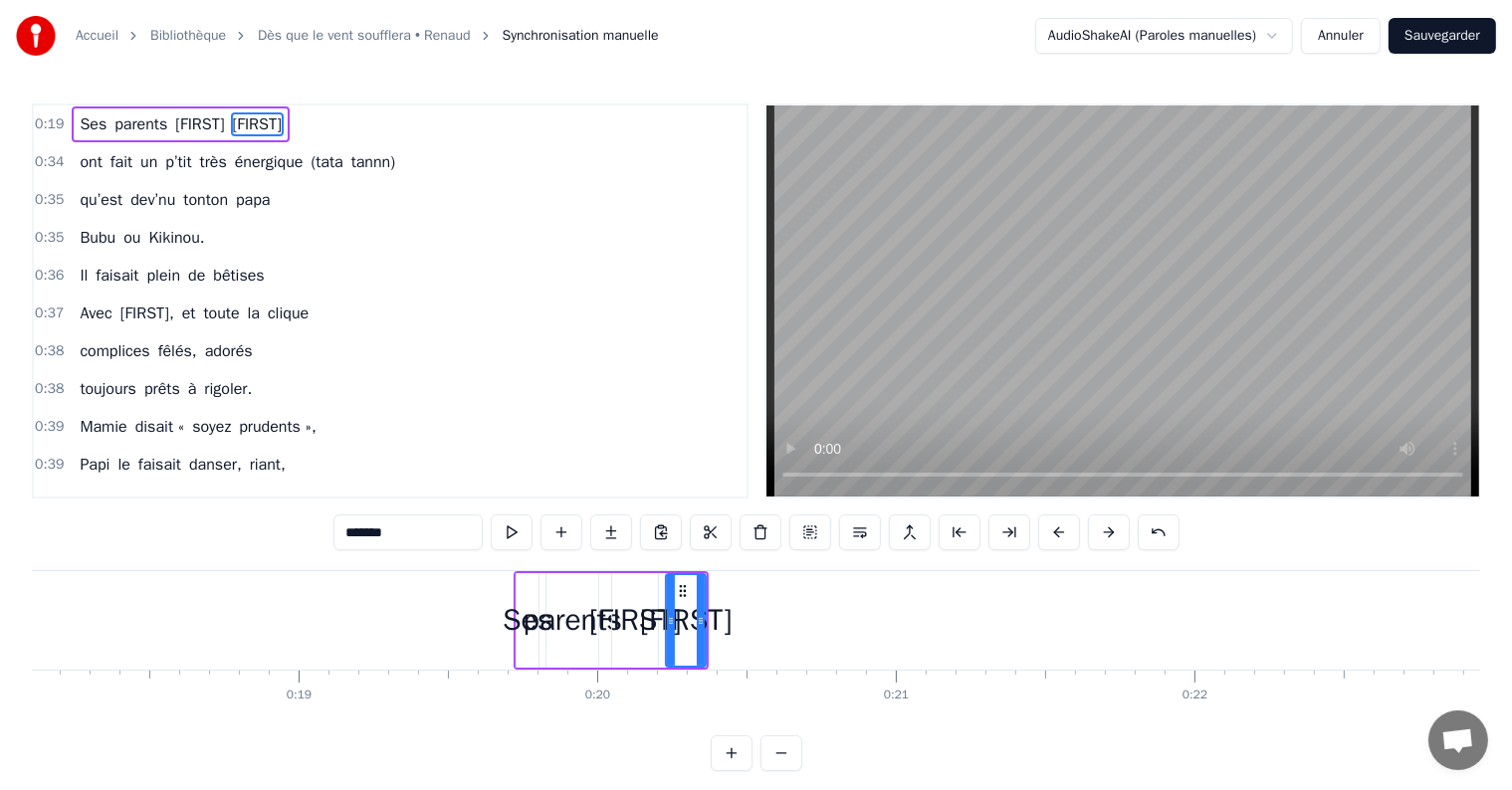 click at bounding box center [1059, 532] 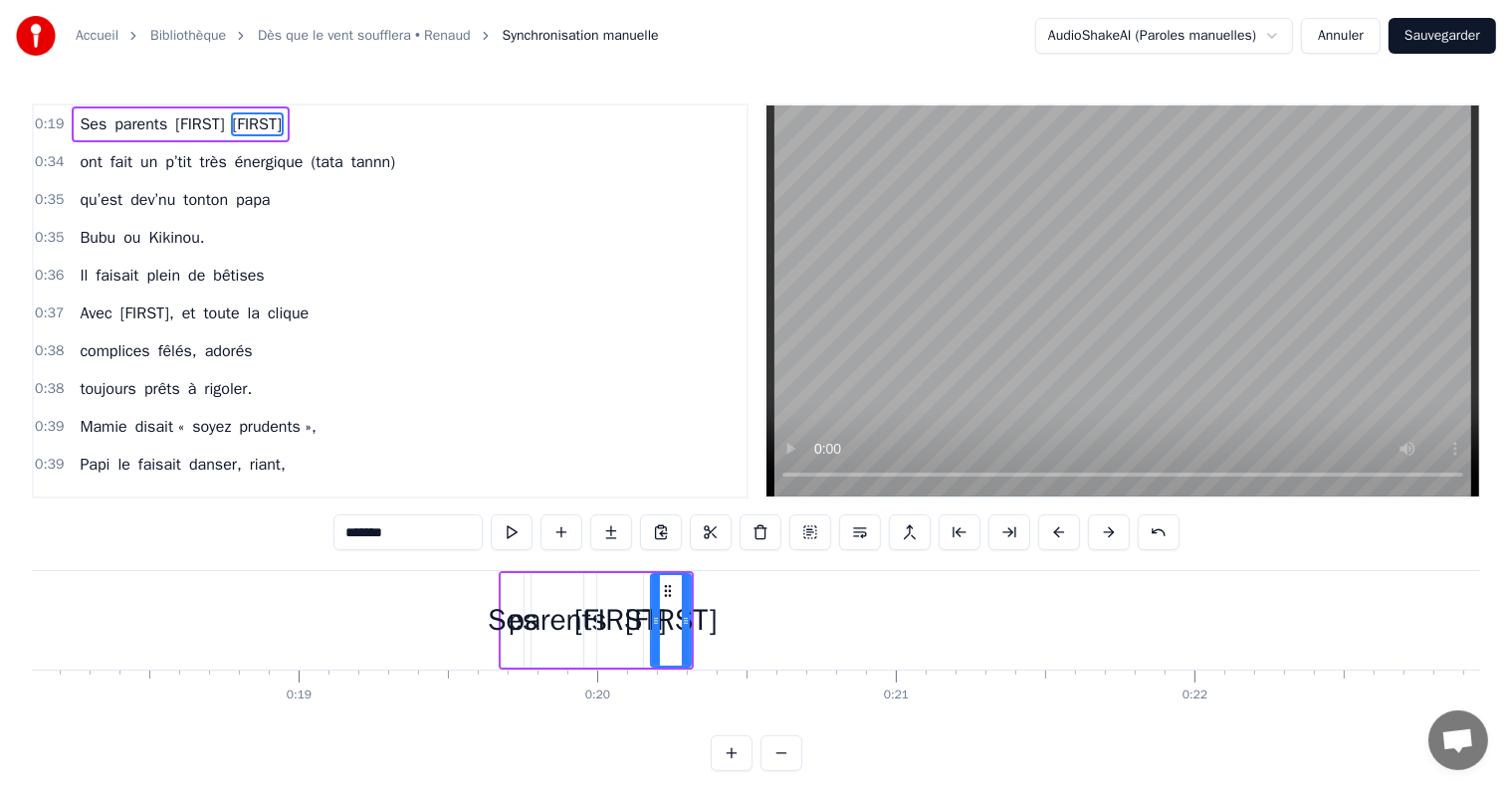 click at bounding box center (1059, 532) 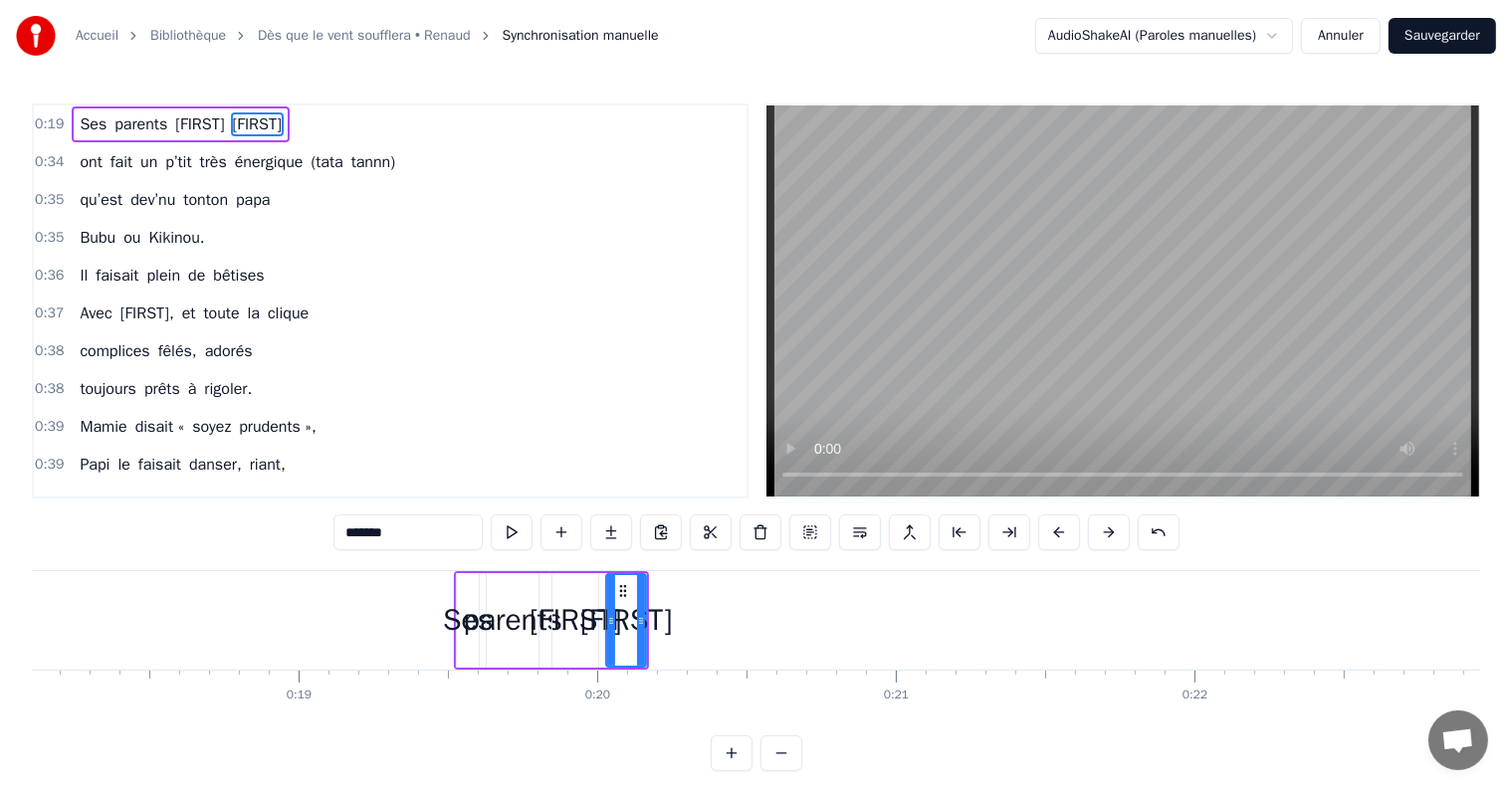click at bounding box center [1059, 532] 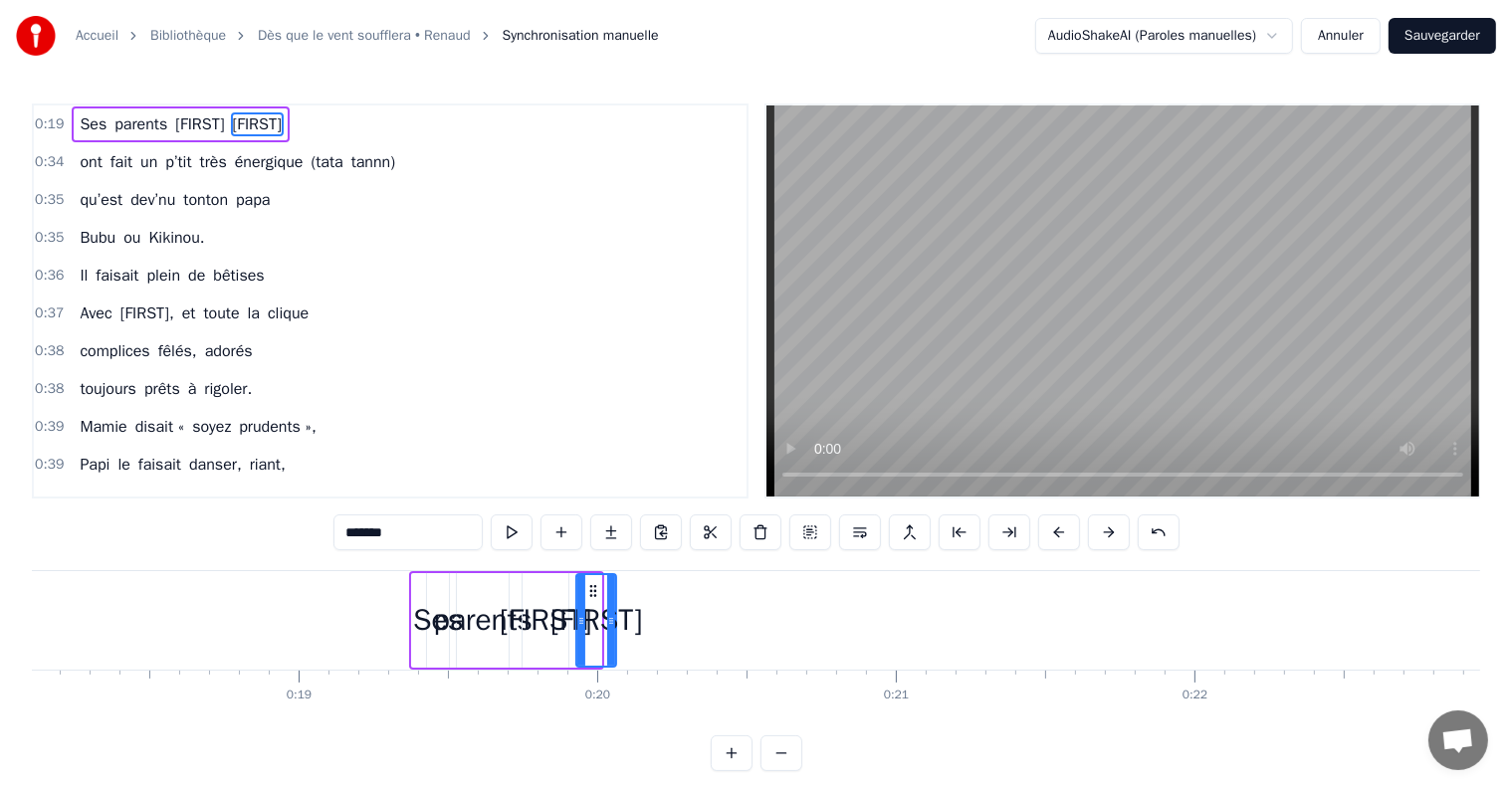 click at bounding box center (1059, 532) 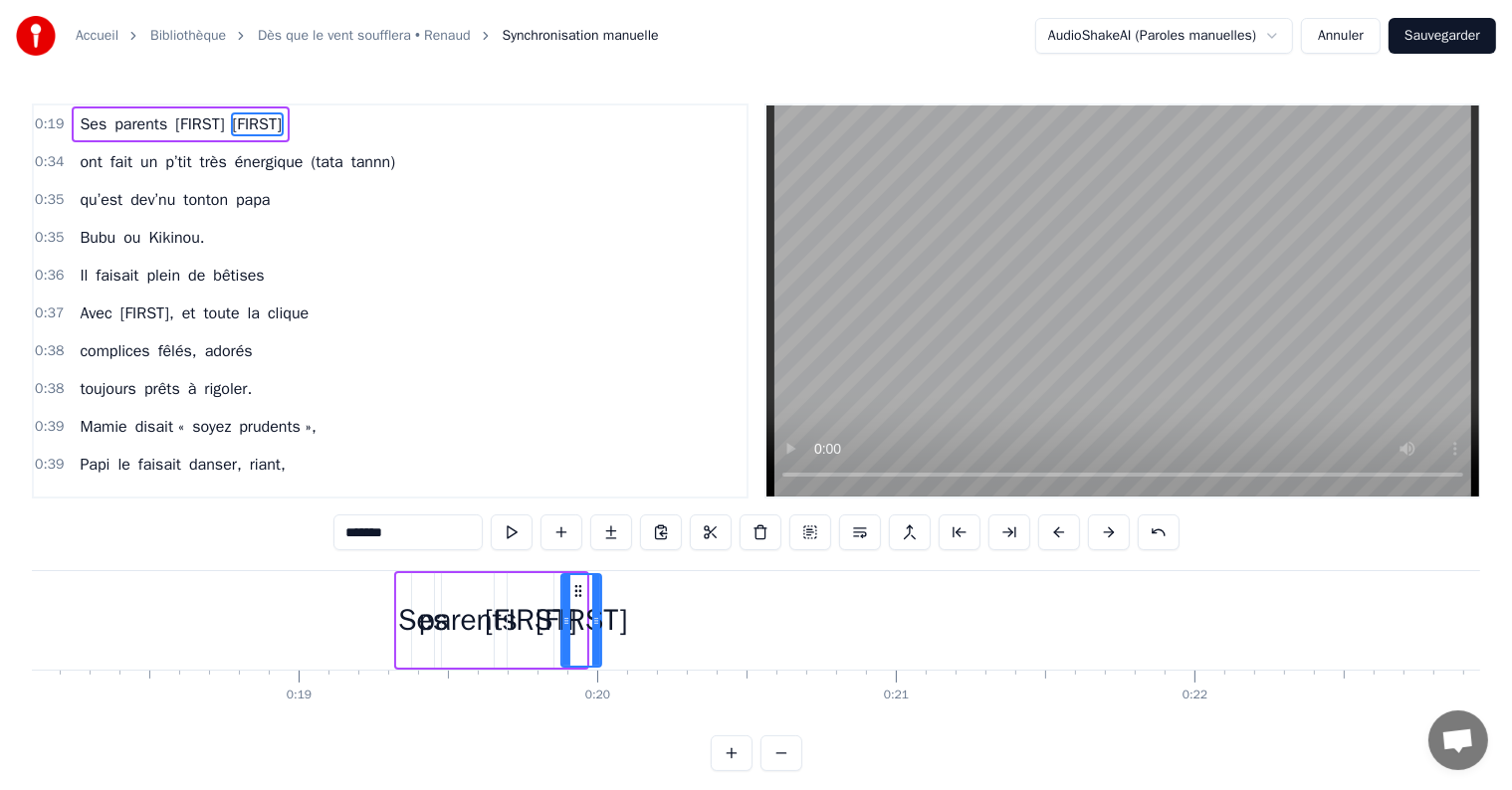 click at bounding box center [1059, 532] 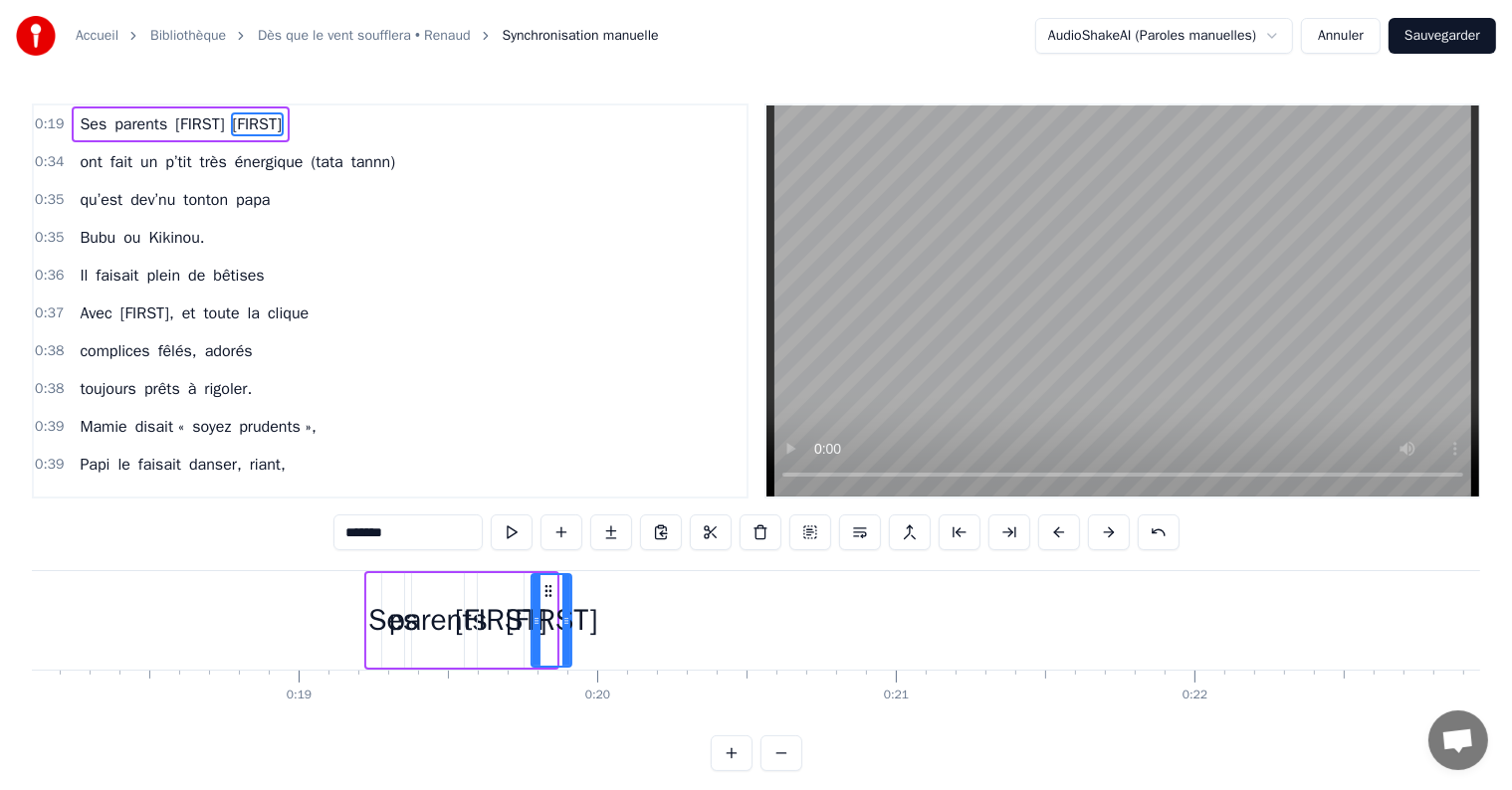click at bounding box center (1059, 532) 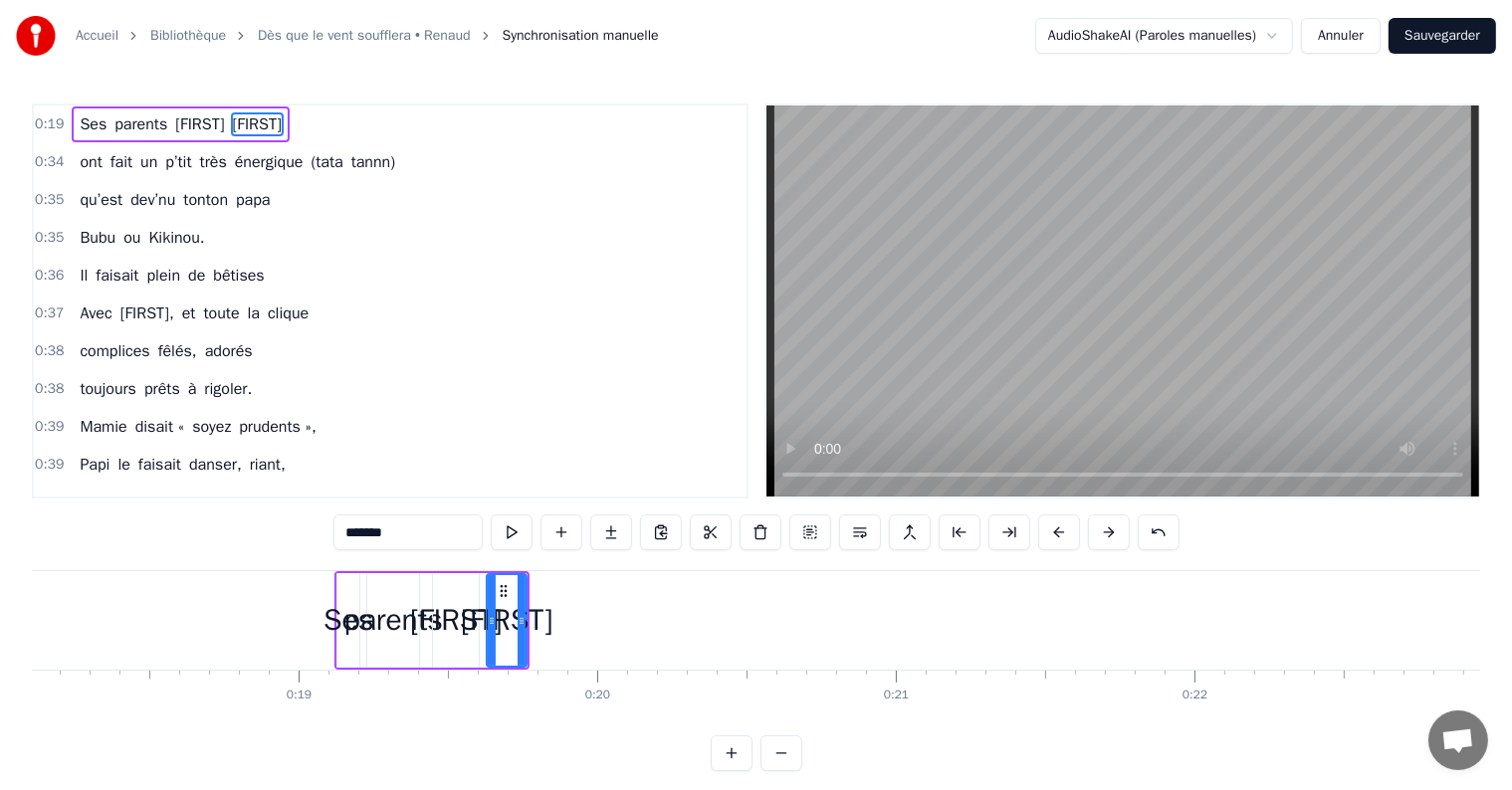 click at bounding box center (1059, 532) 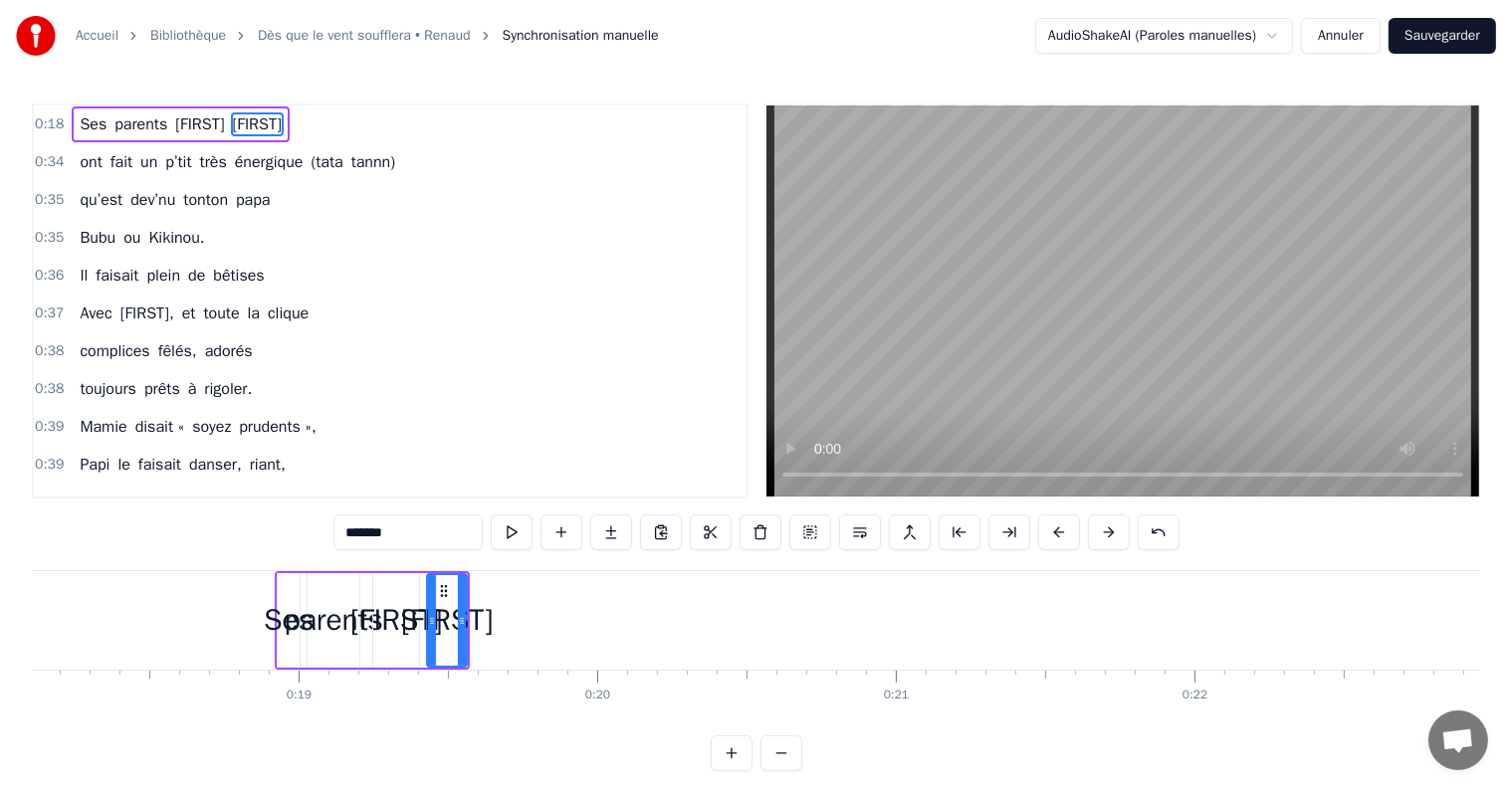 click at bounding box center (1059, 532) 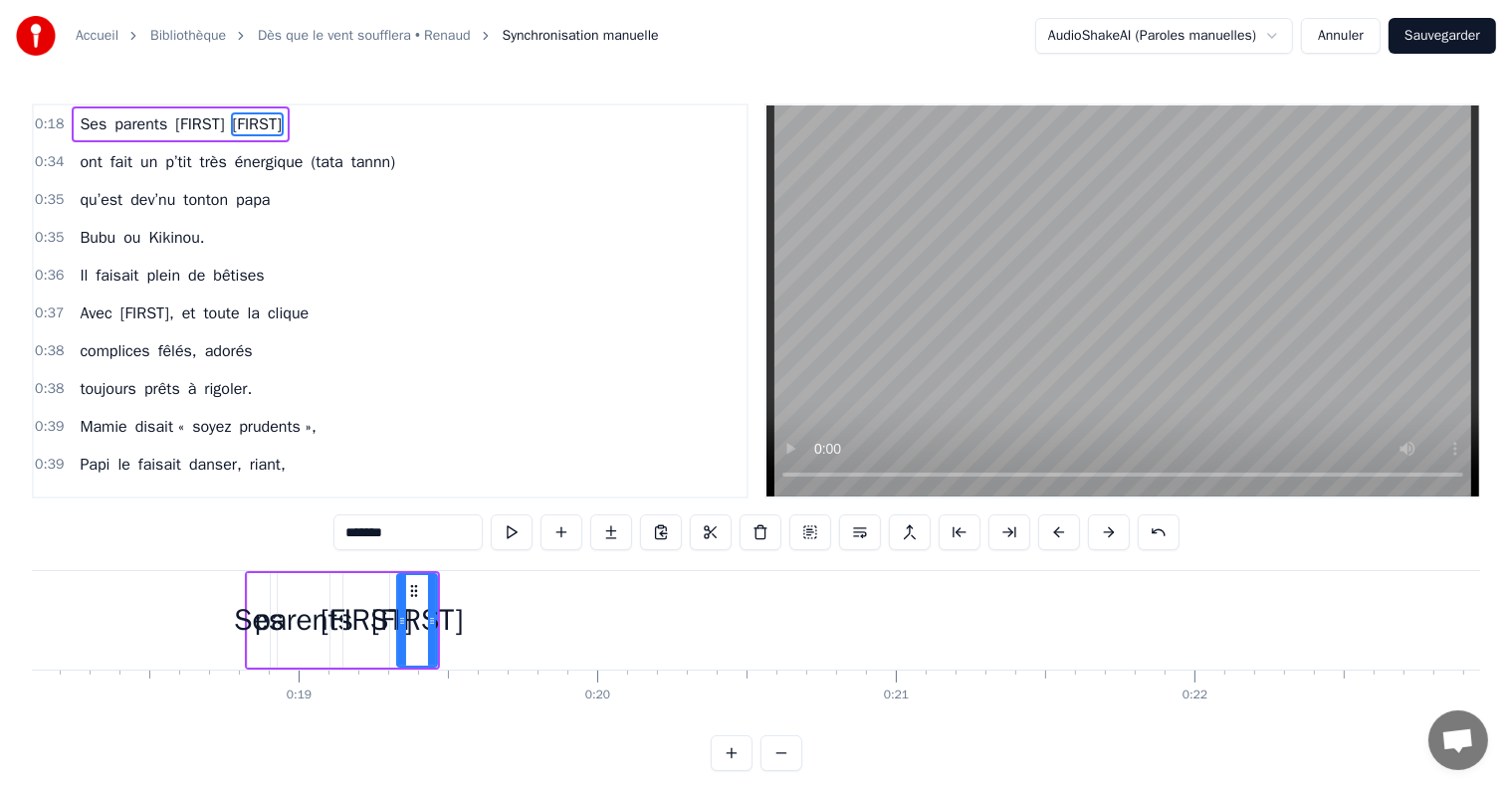 click at bounding box center [1059, 532] 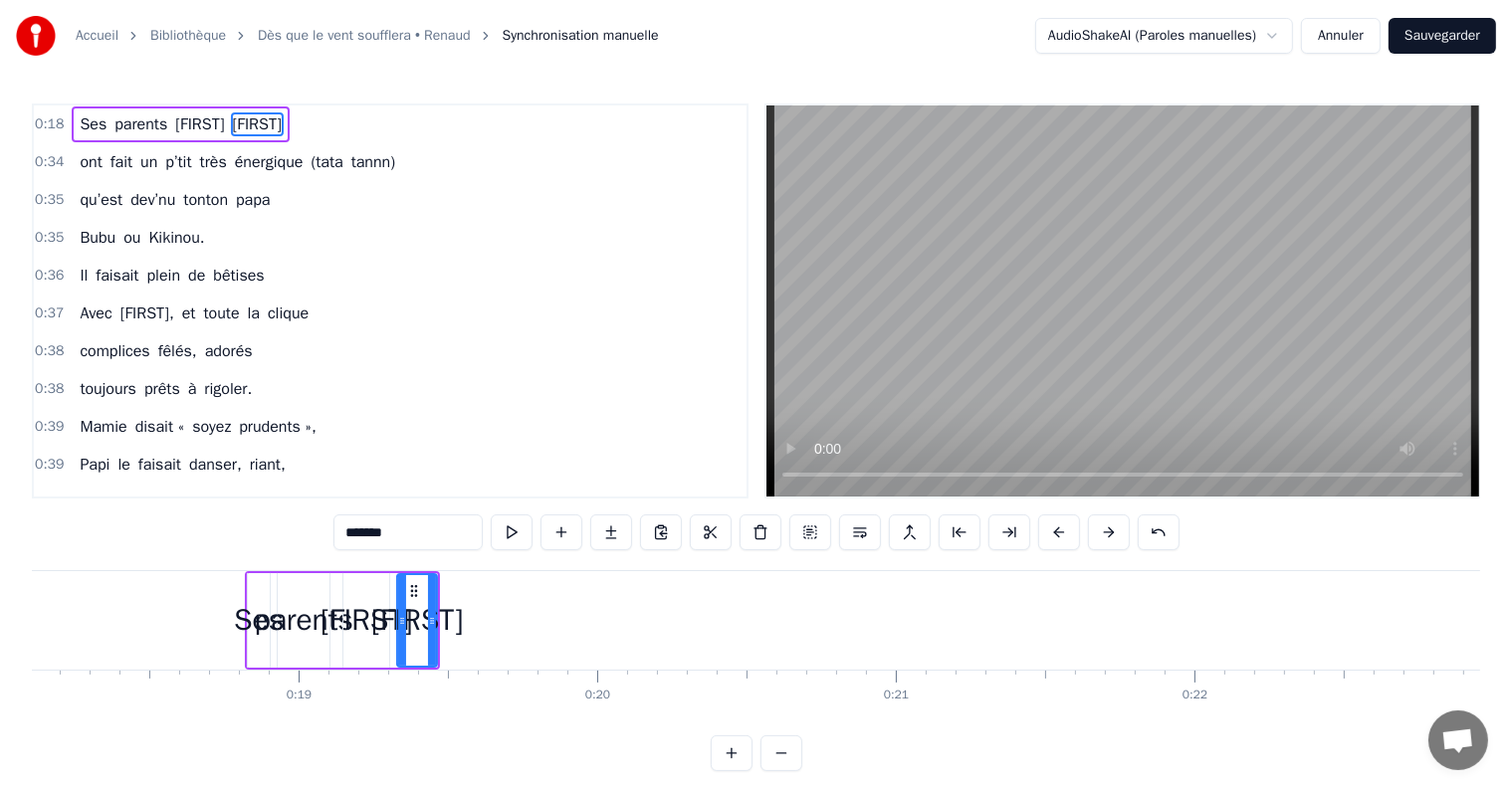 click at bounding box center [1059, 532] 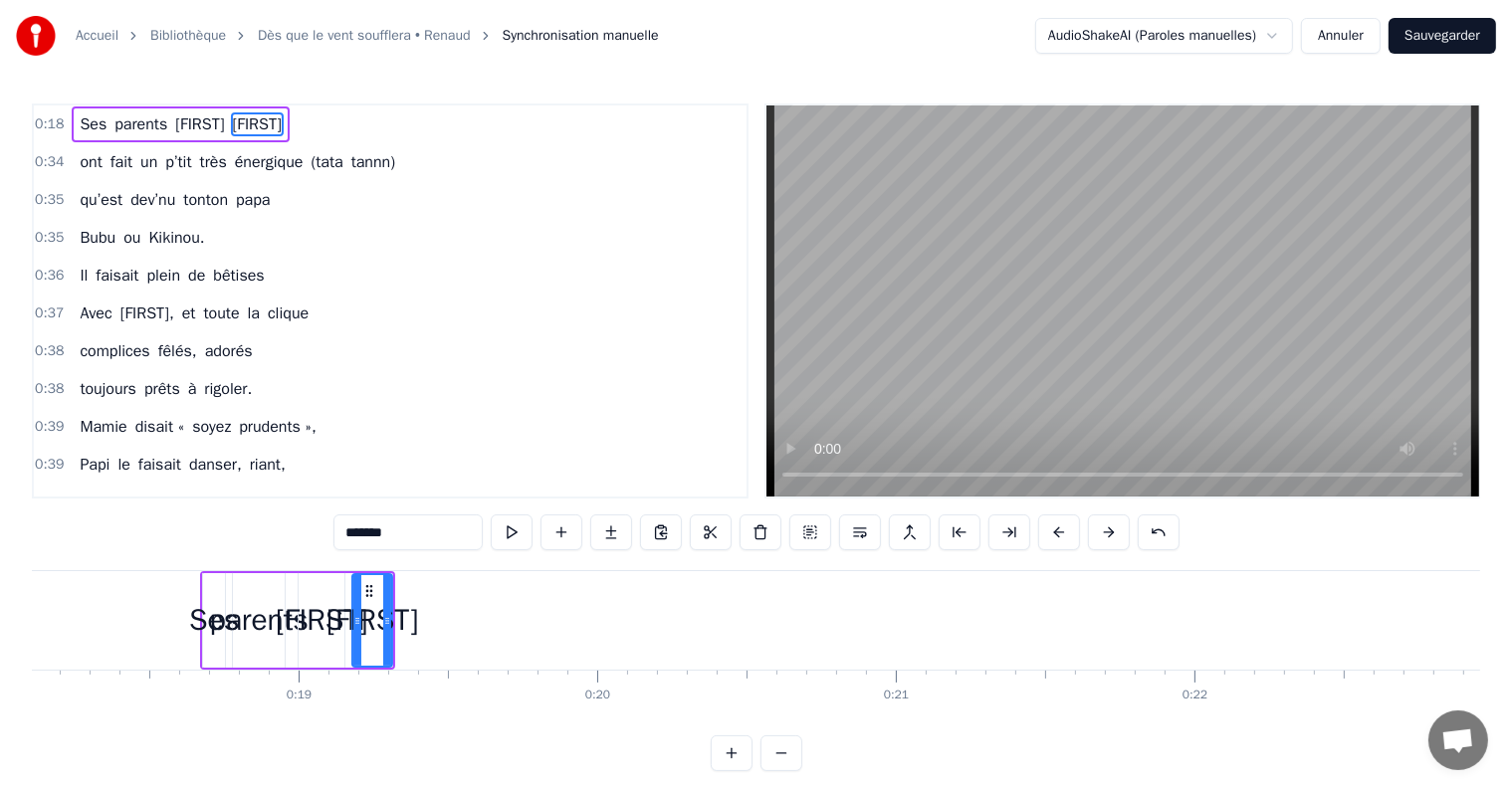 click at bounding box center (1059, 532) 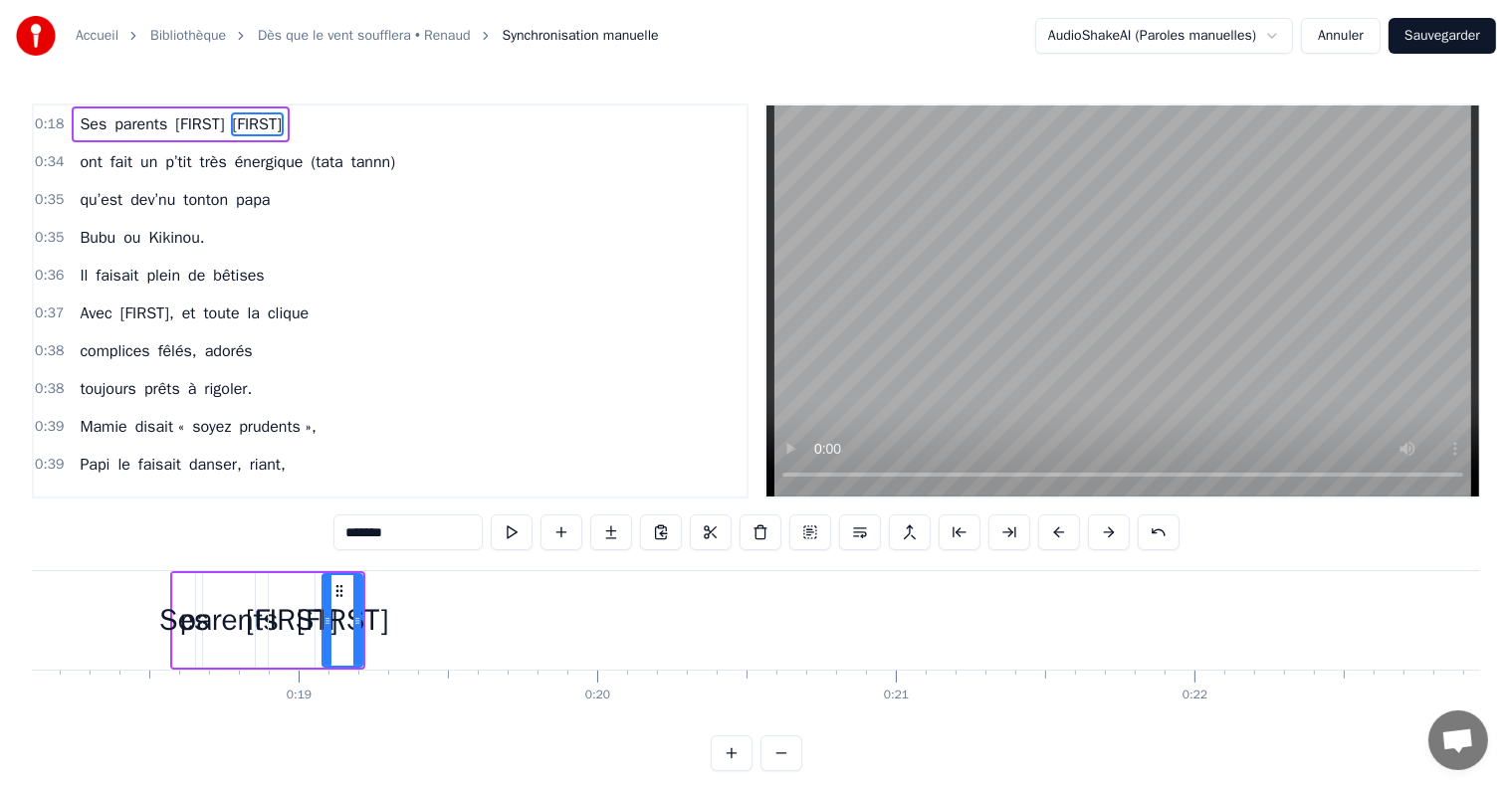 click at bounding box center (1059, 532) 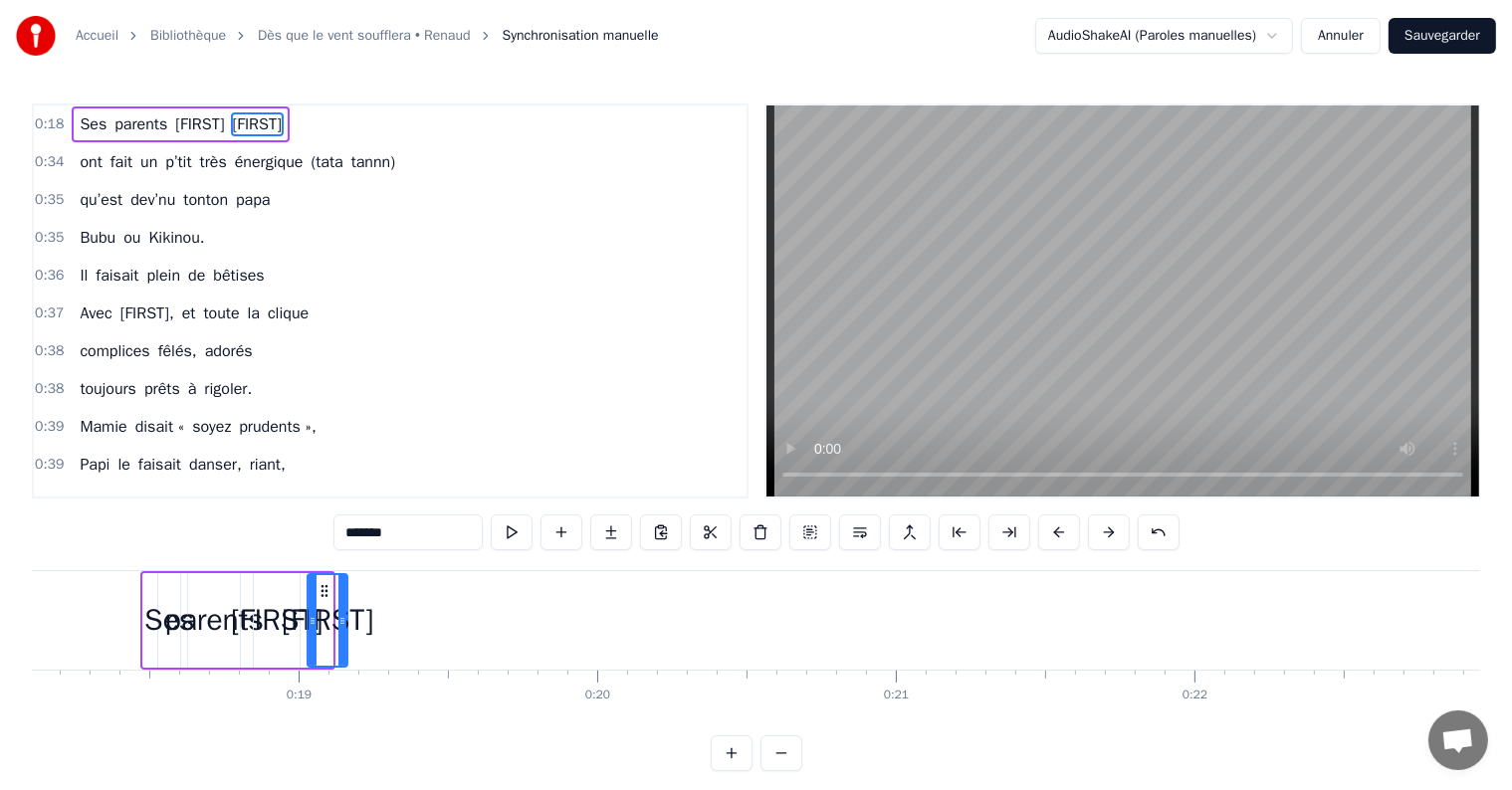 click at bounding box center (1059, 532) 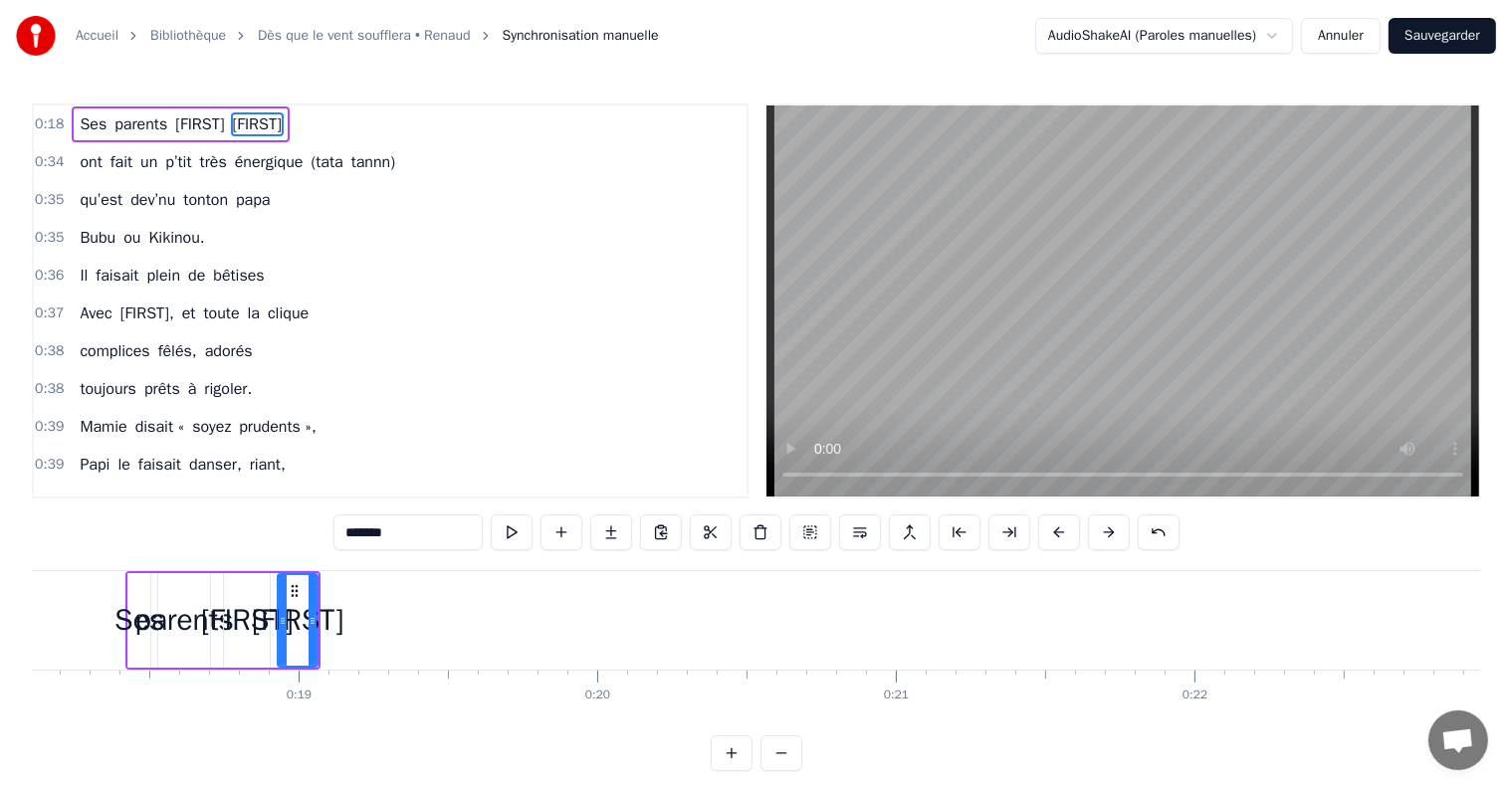 click at bounding box center (1059, 532) 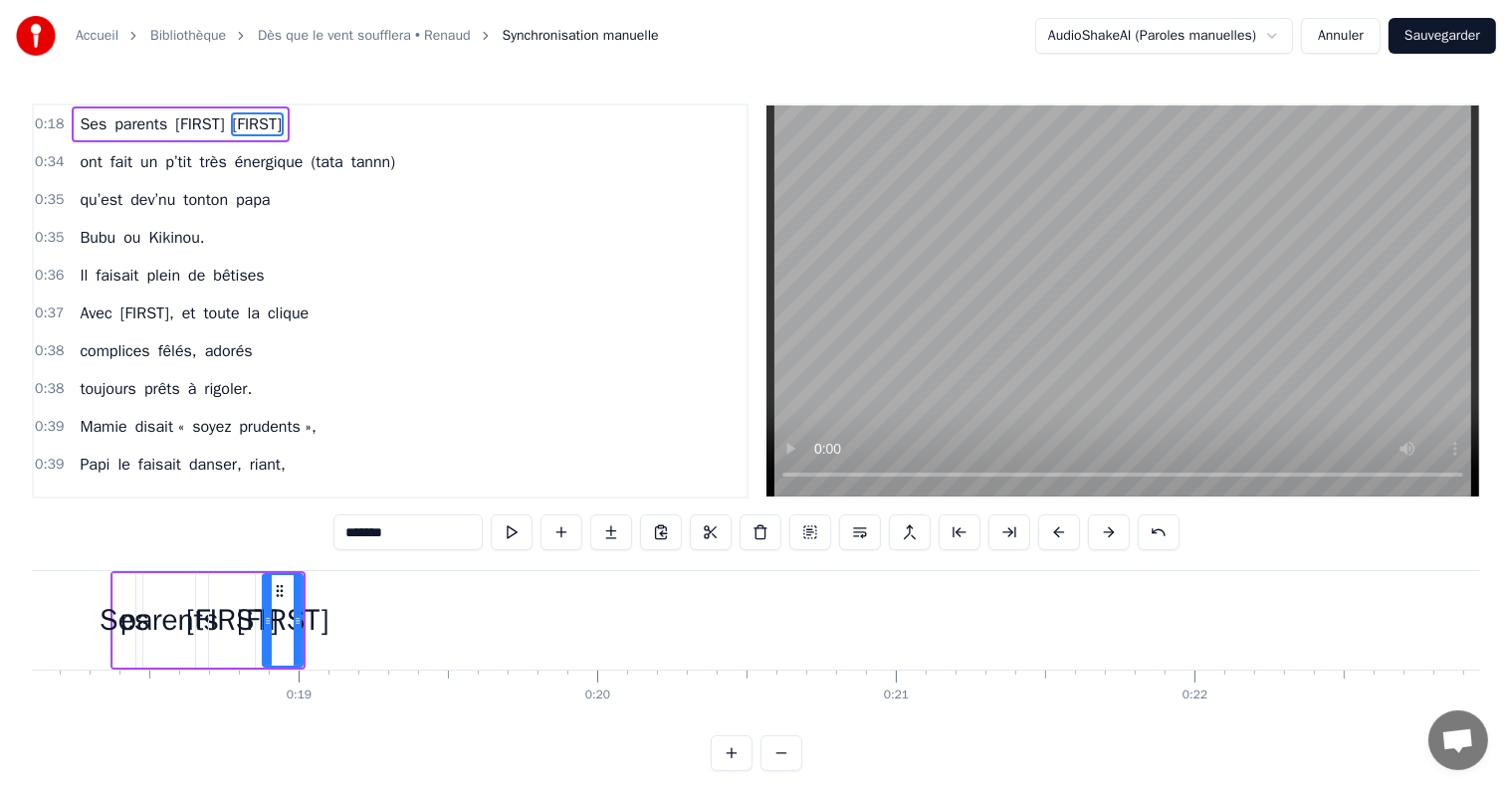 click at bounding box center [1059, 532] 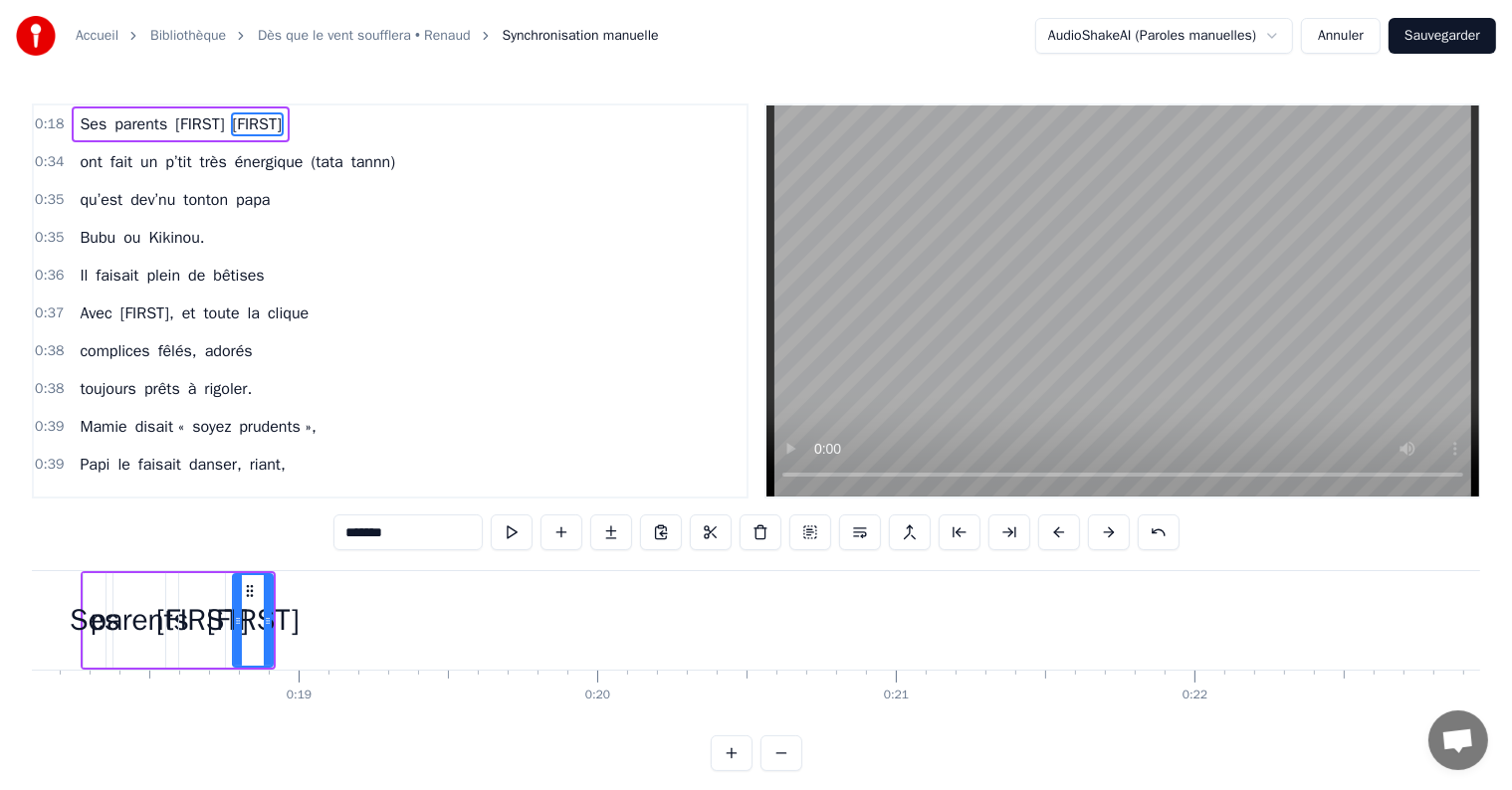 click at bounding box center (1059, 532) 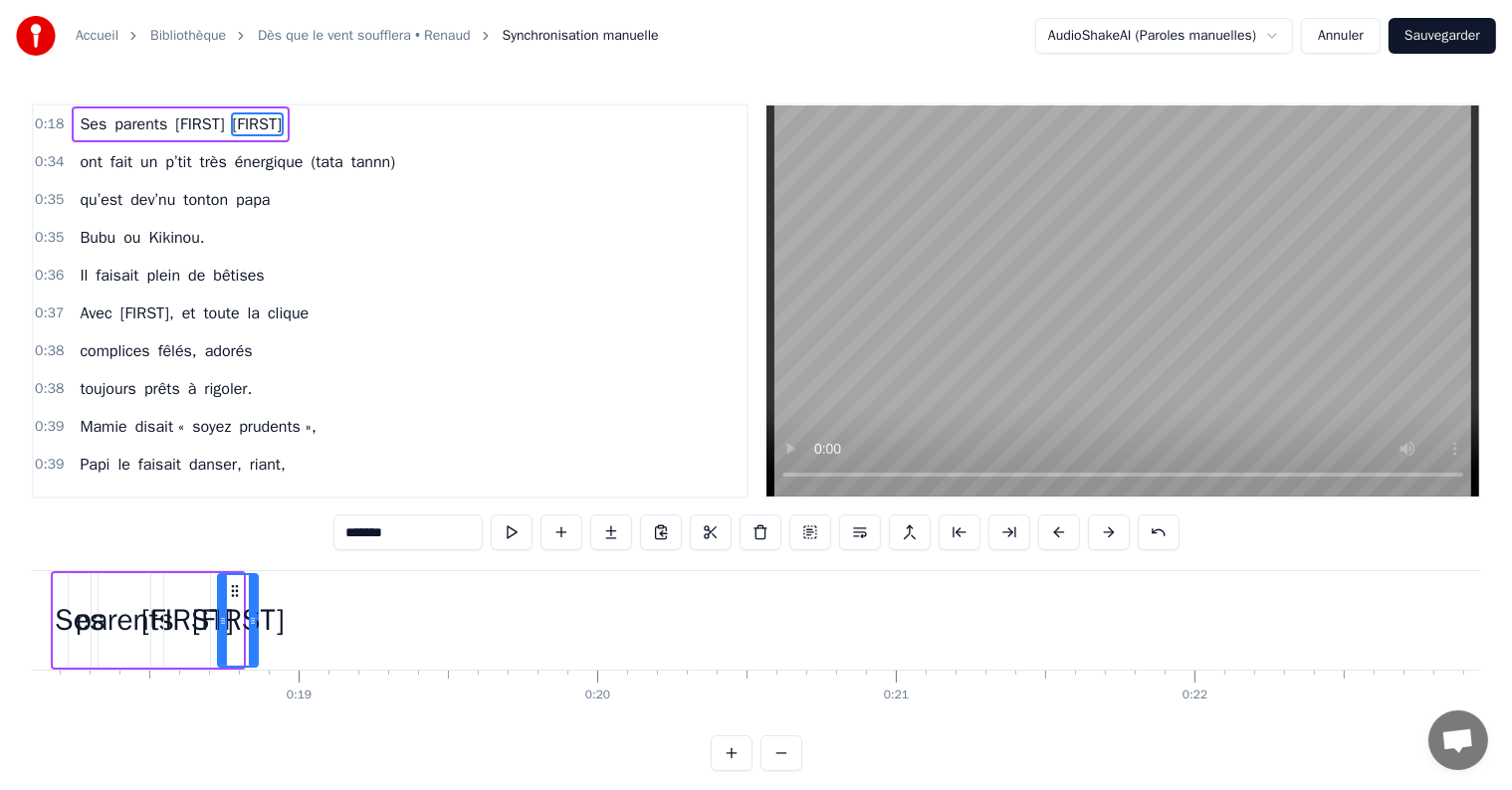click at bounding box center [1059, 532] 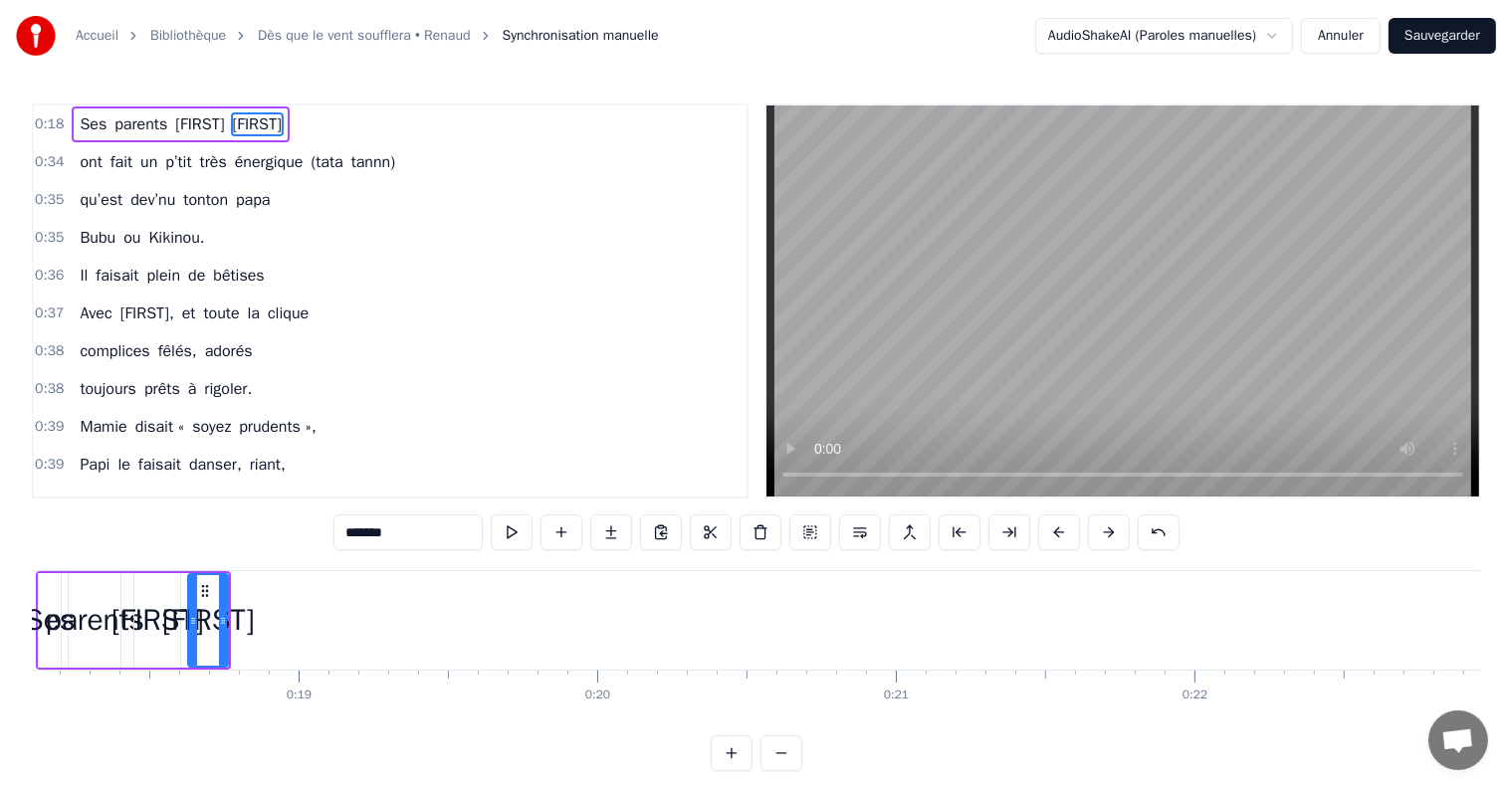 click at bounding box center [1059, 532] 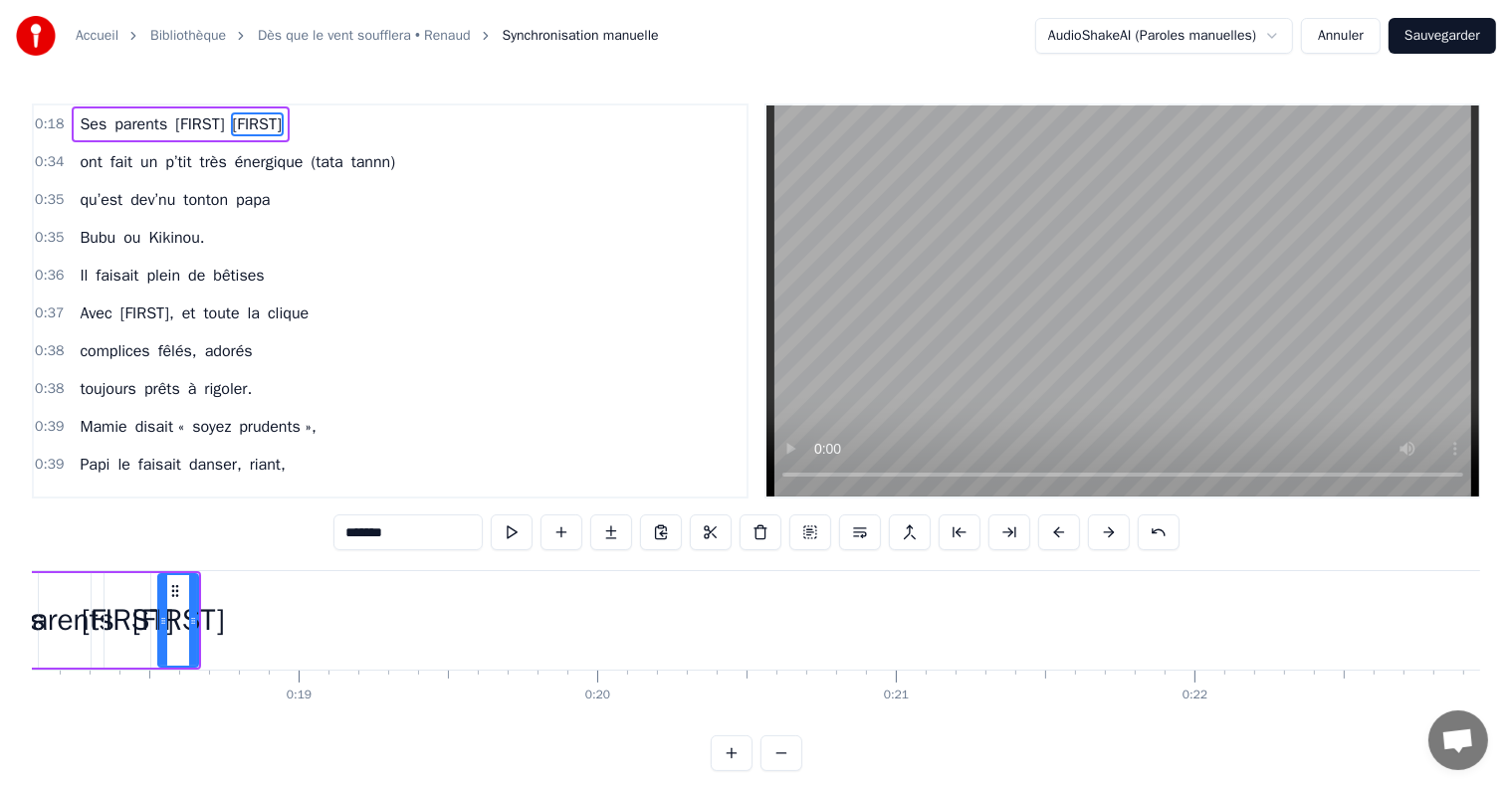 click at bounding box center (1059, 532) 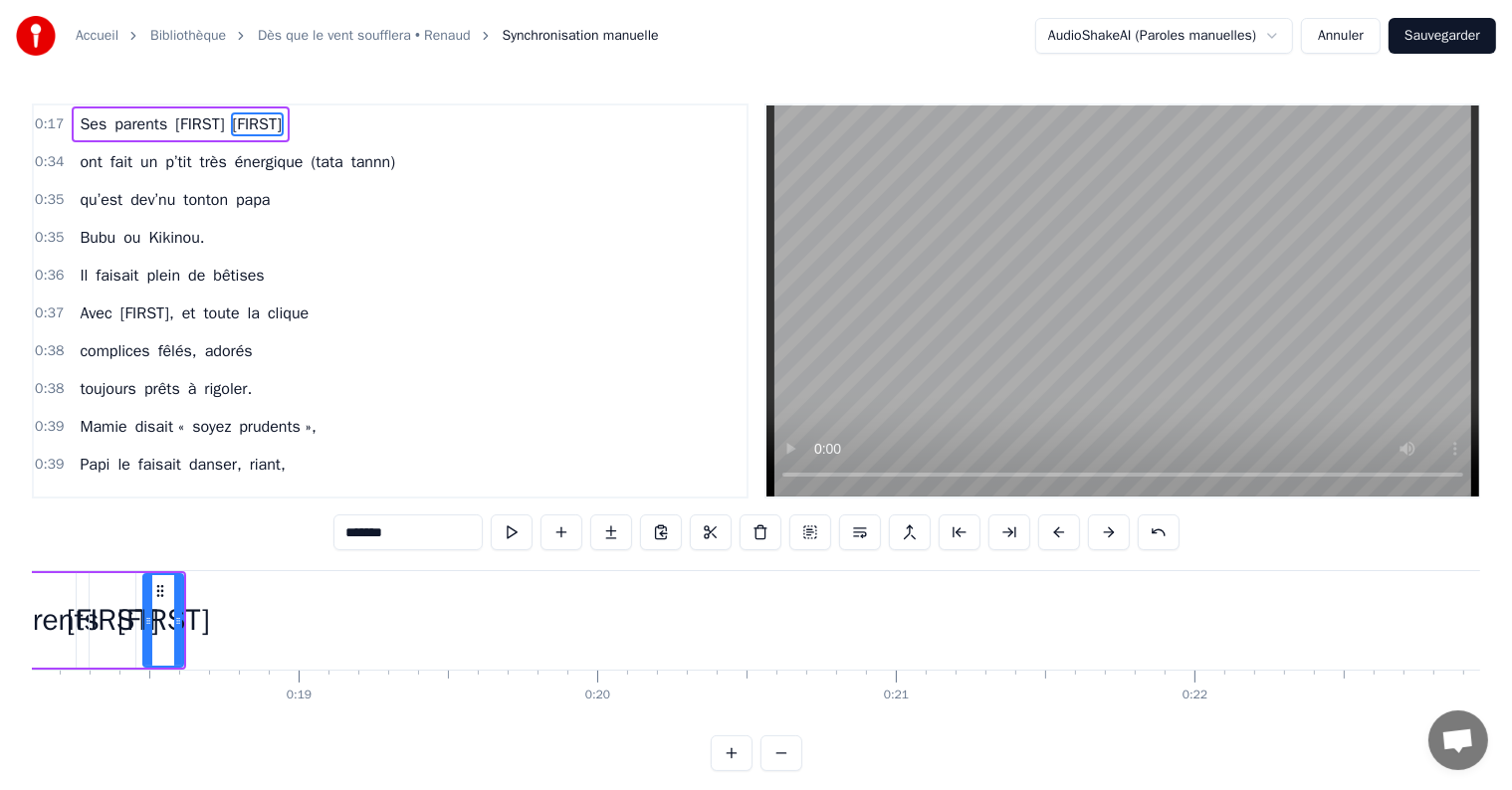 click at bounding box center [1059, 532] 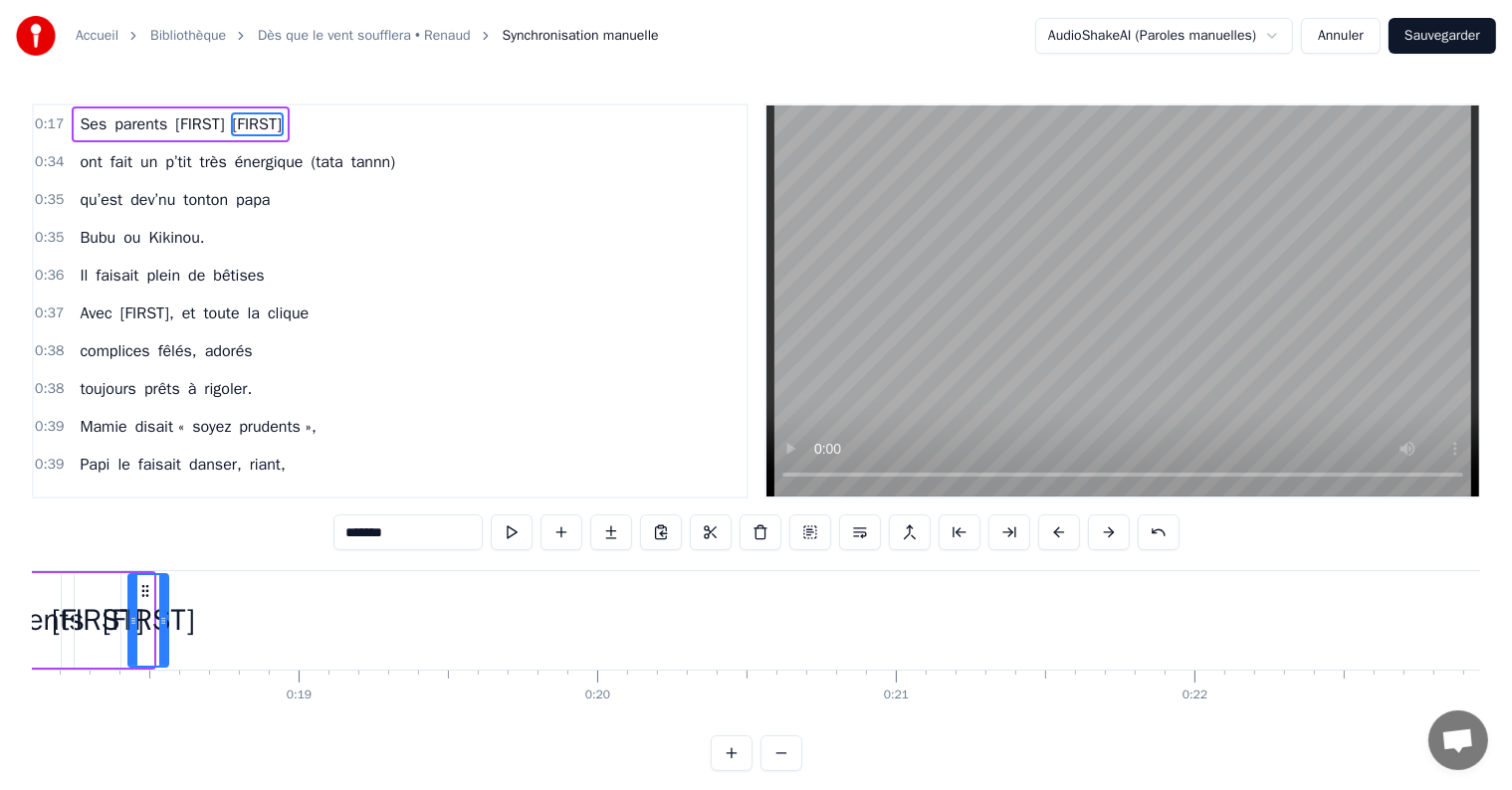 click at bounding box center [1059, 532] 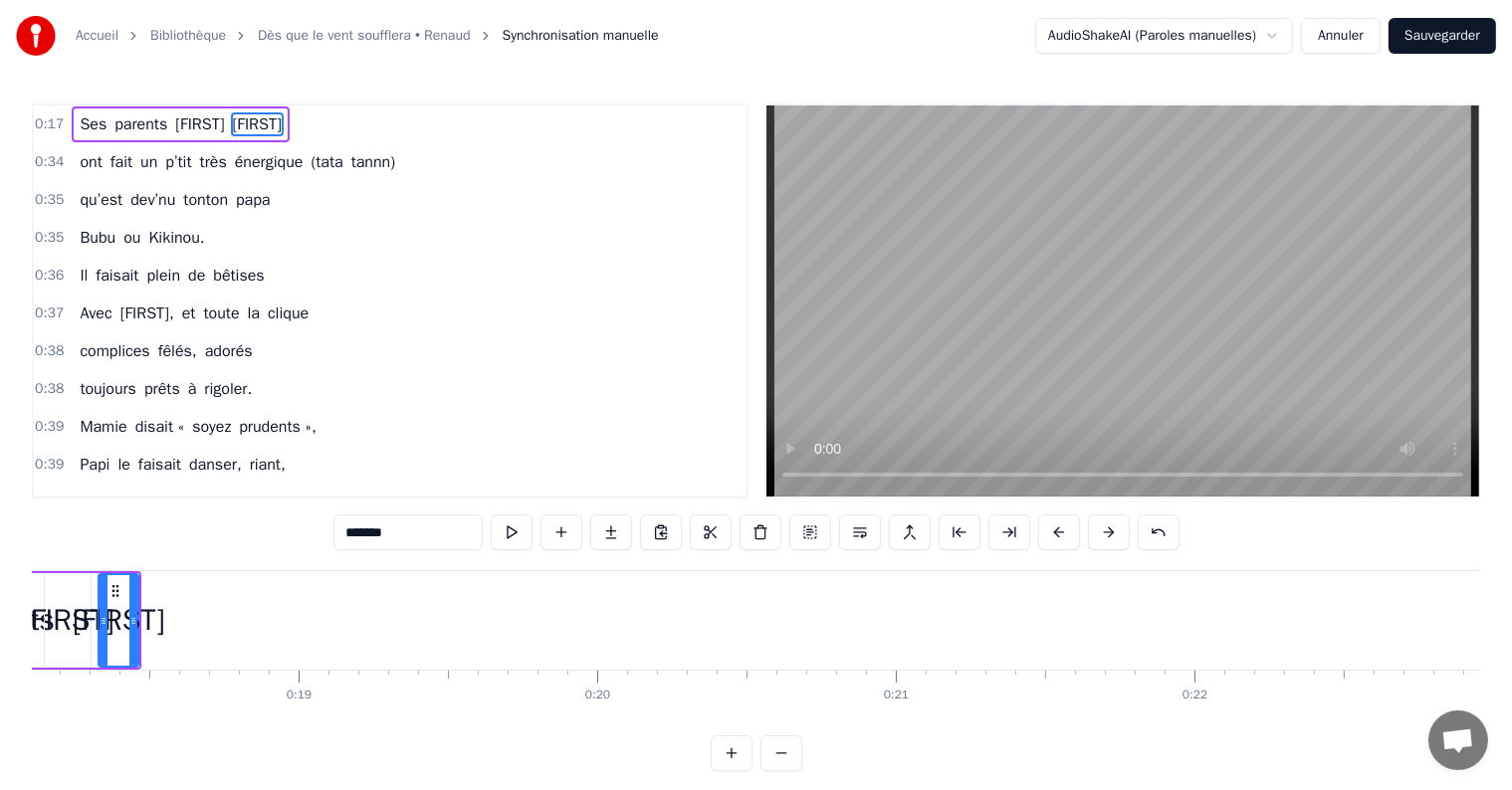 click at bounding box center [1059, 532] 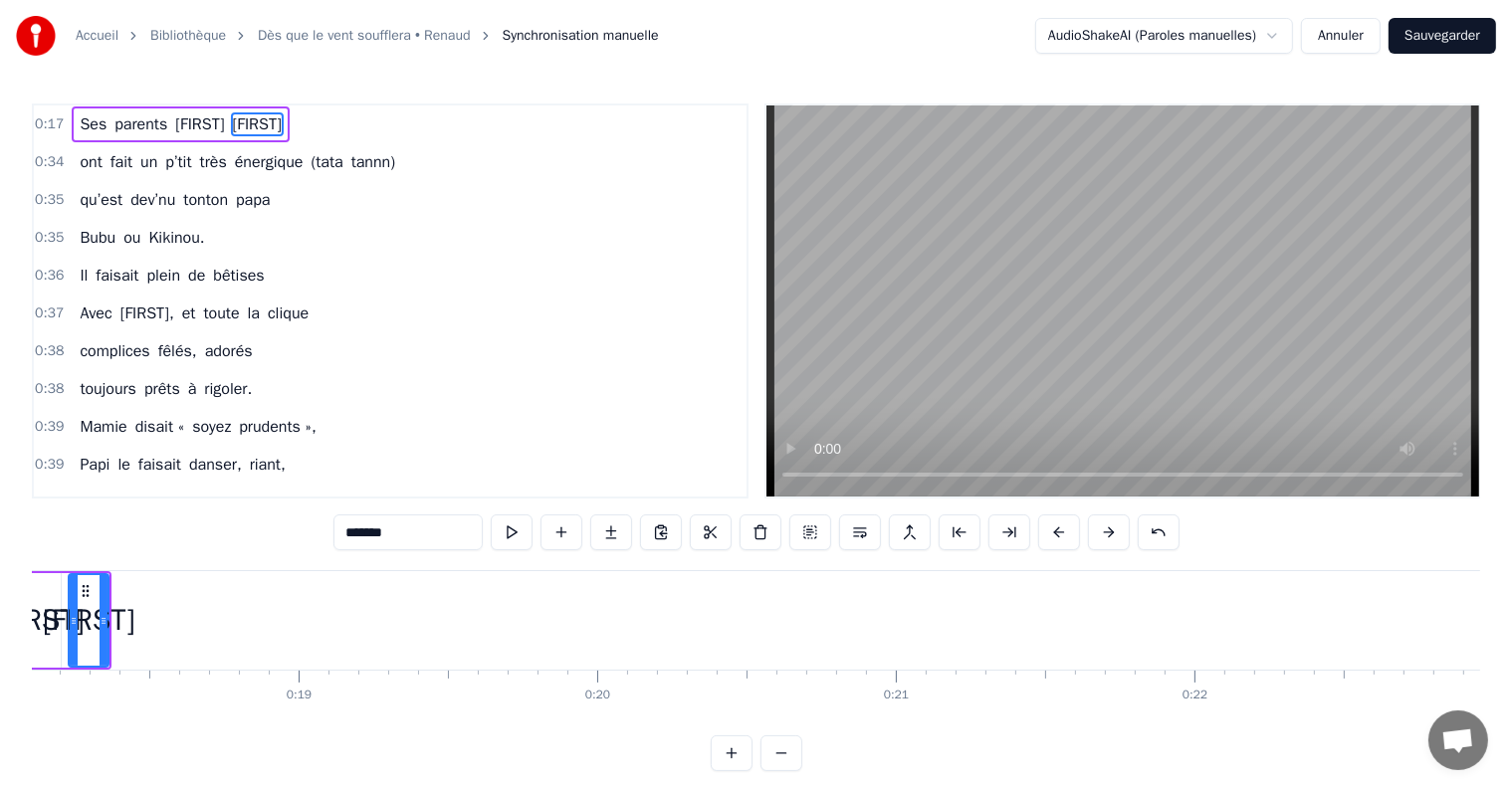 click at bounding box center [1059, 532] 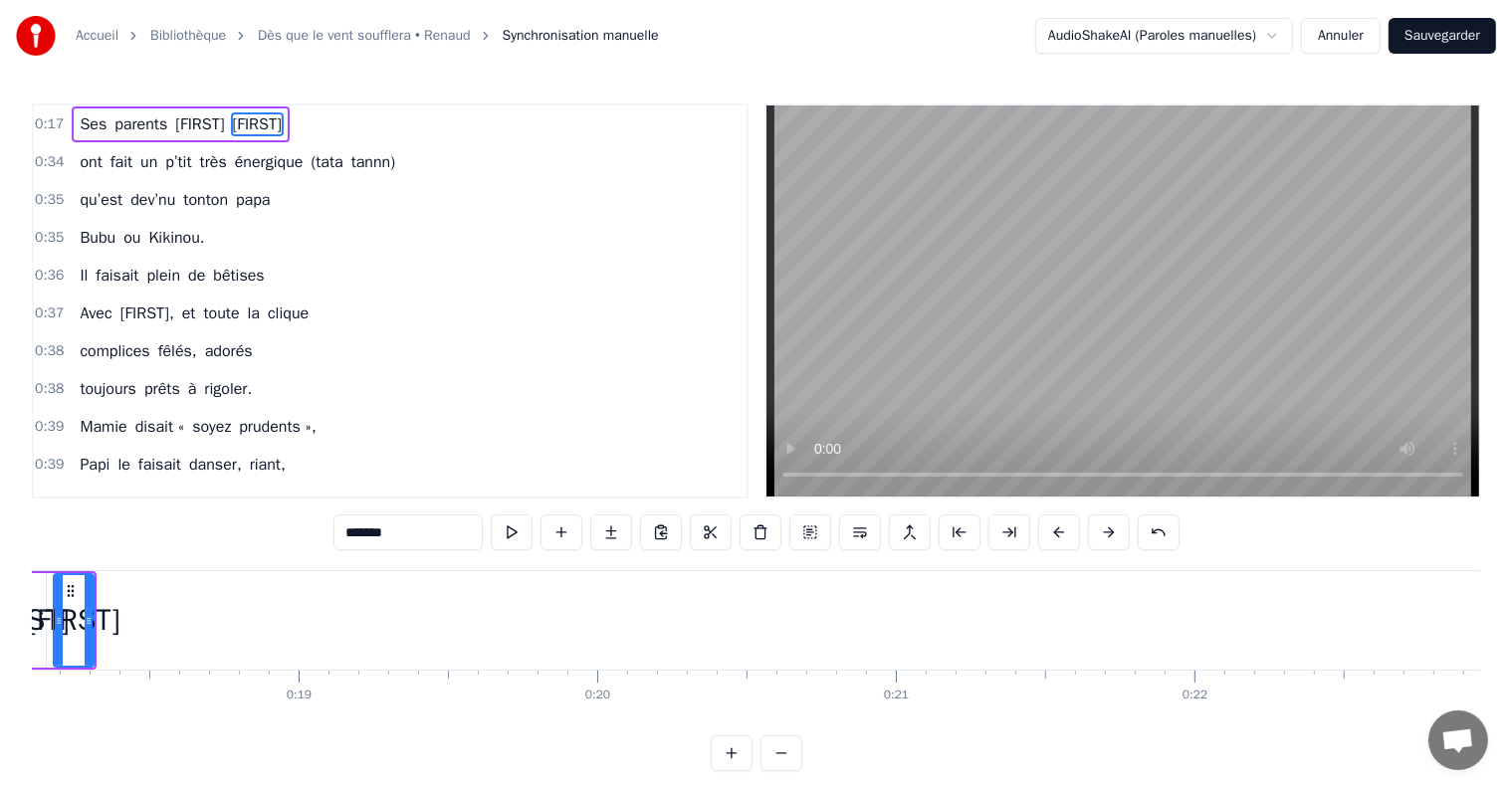 click at bounding box center [1059, 532] 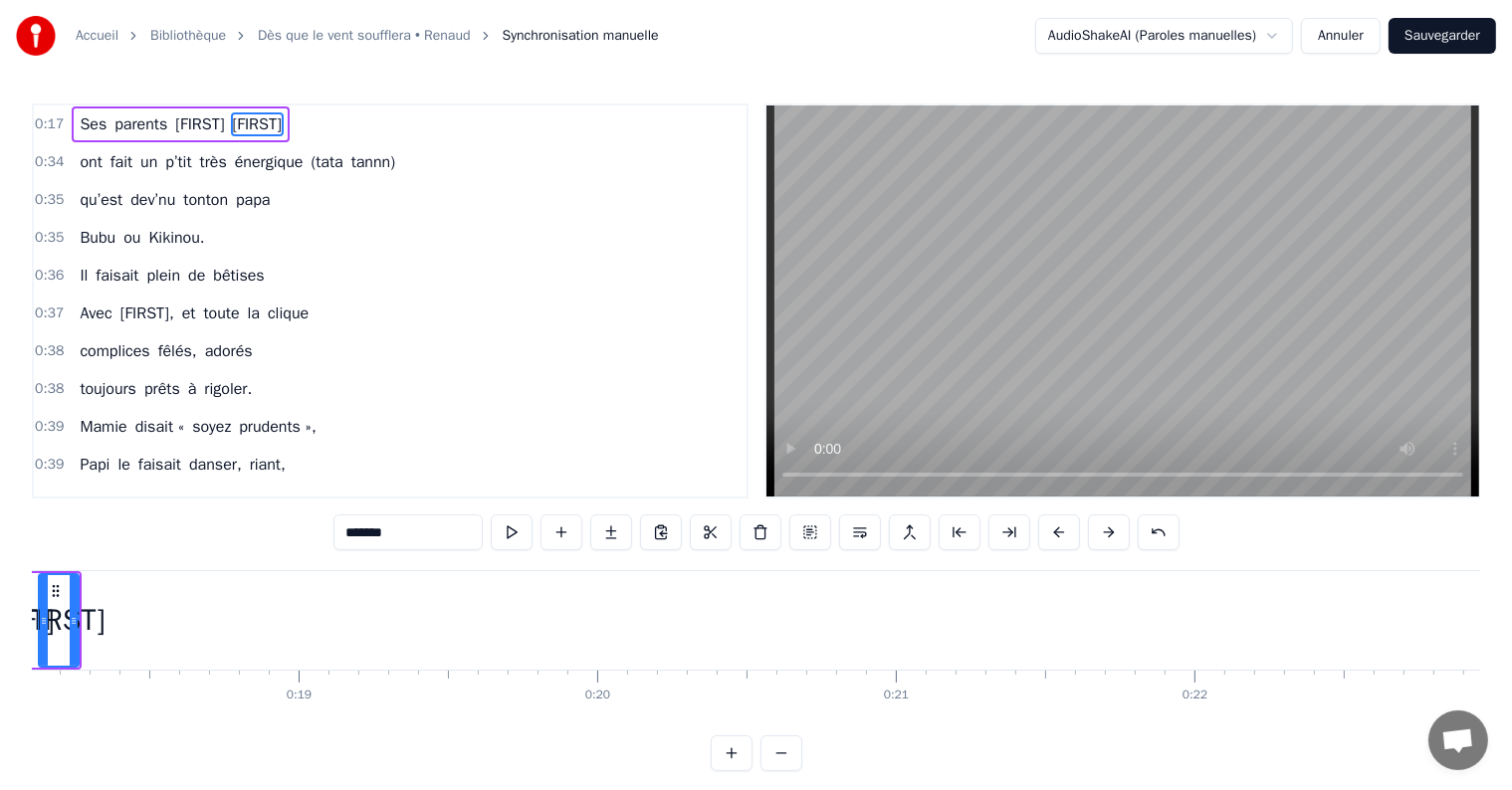 click at bounding box center (1059, 532) 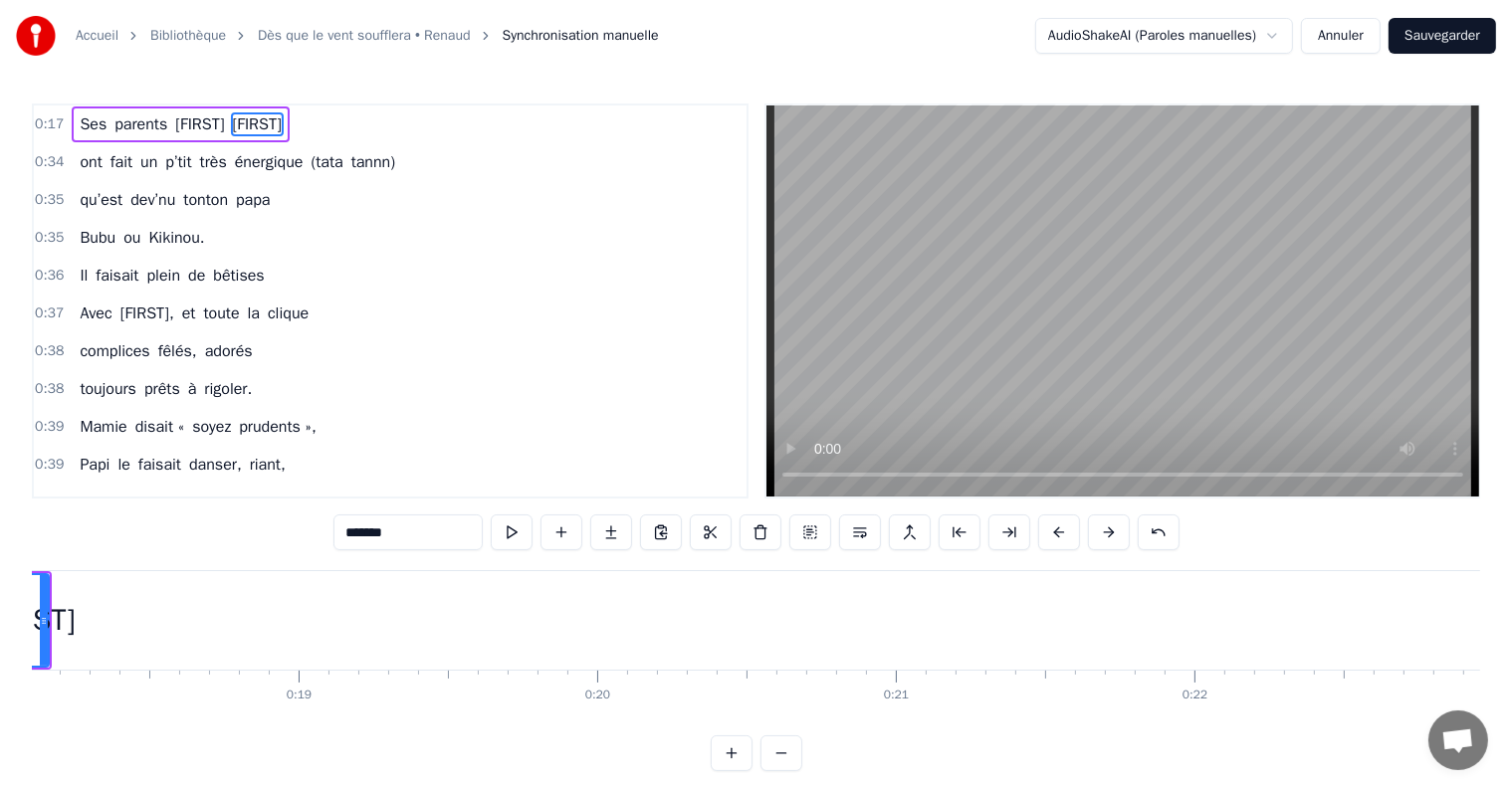 click at bounding box center [1059, 532] 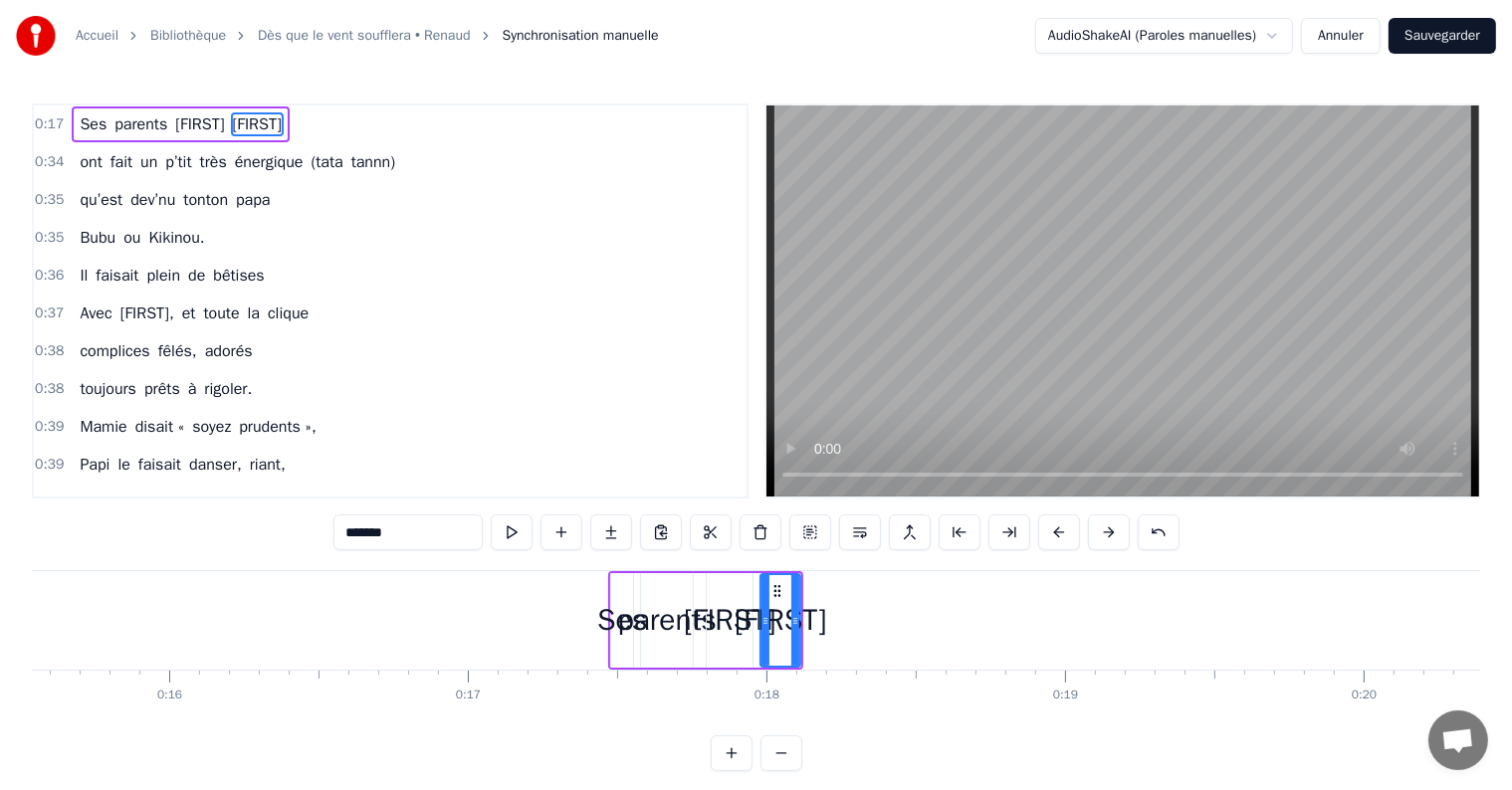 scroll, scrollTop: 0, scrollLeft: 4325, axis: horizontal 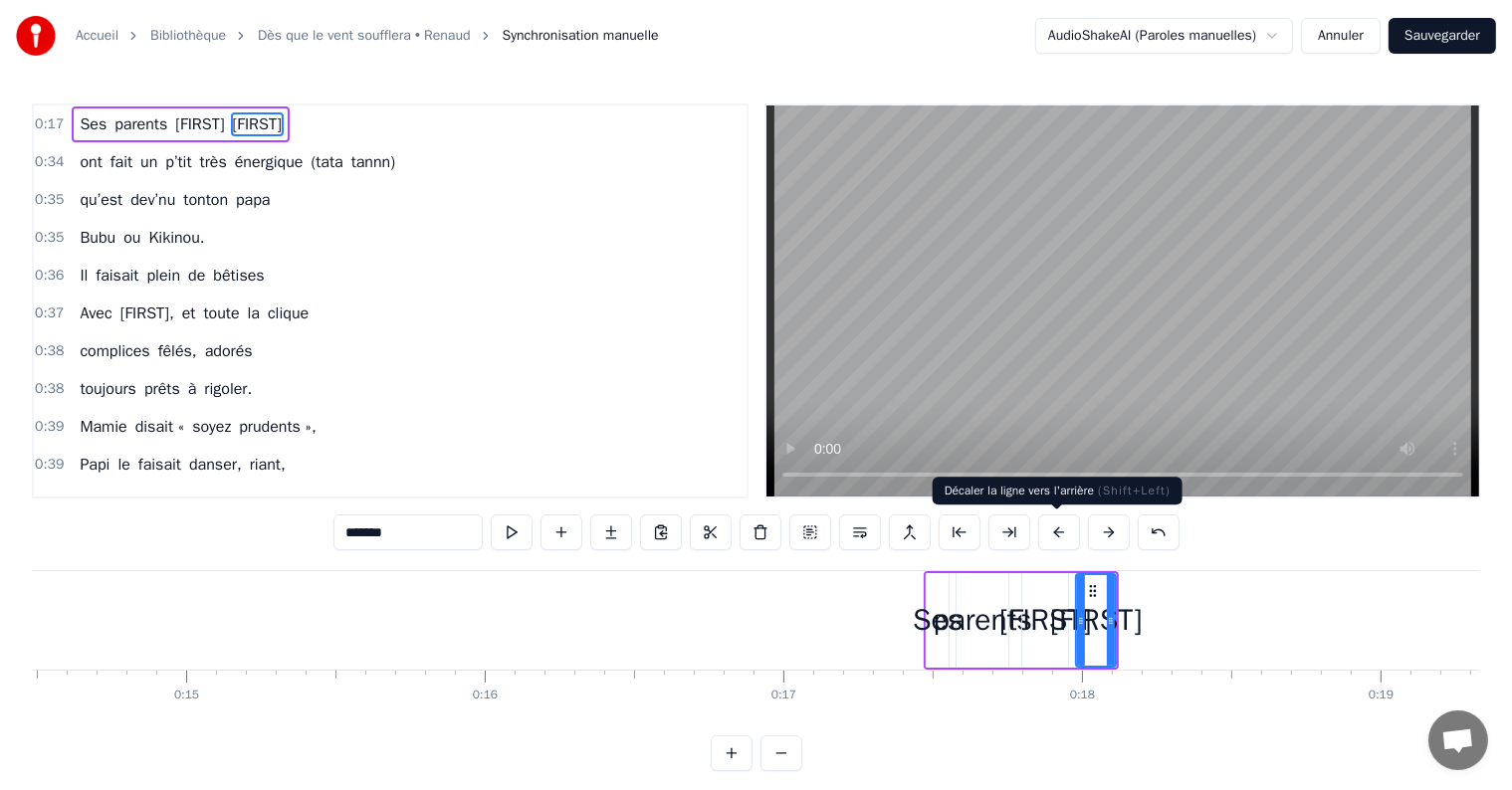 click at bounding box center (1059, 532) 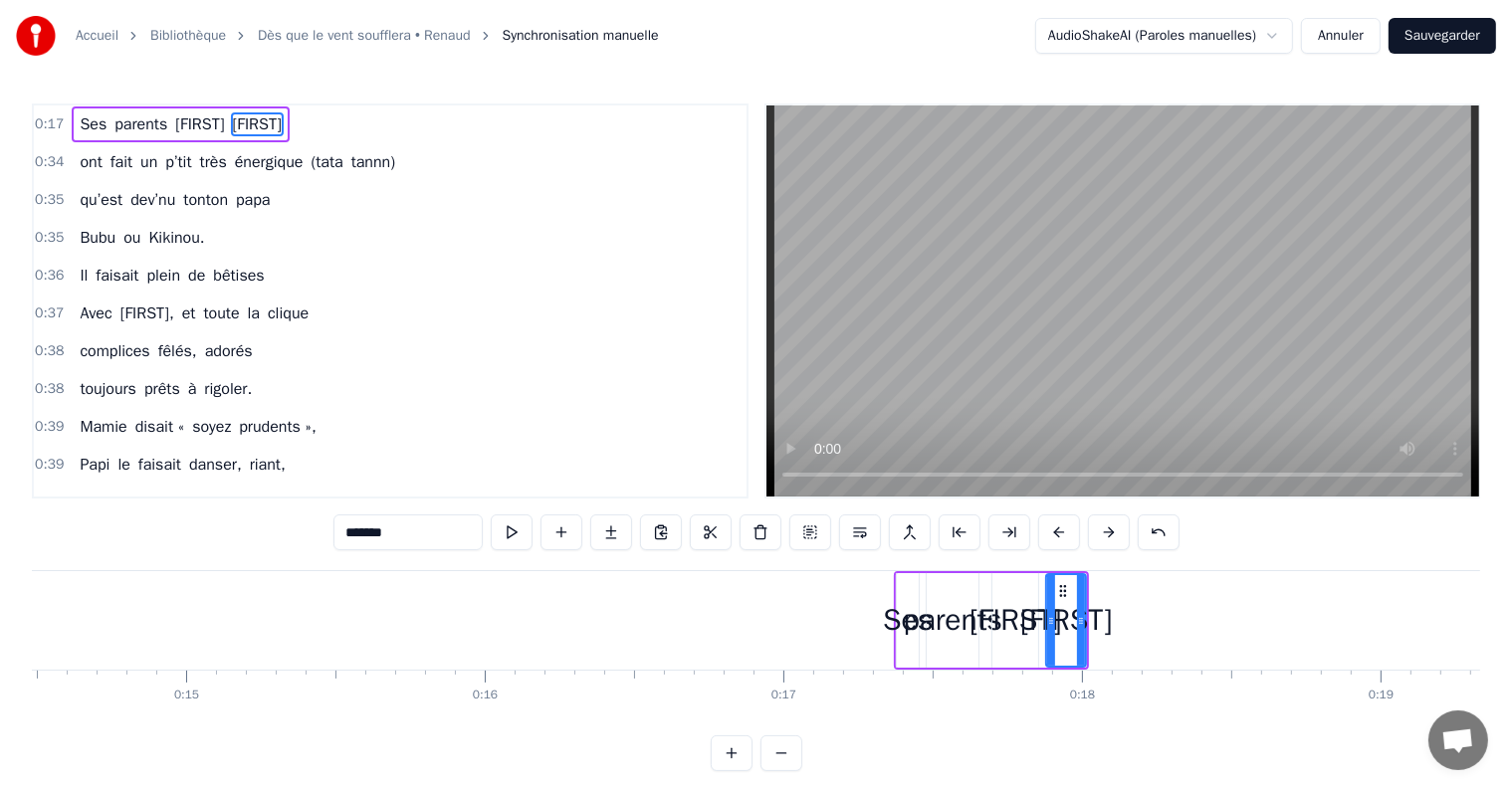 click at bounding box center (1059, 532) 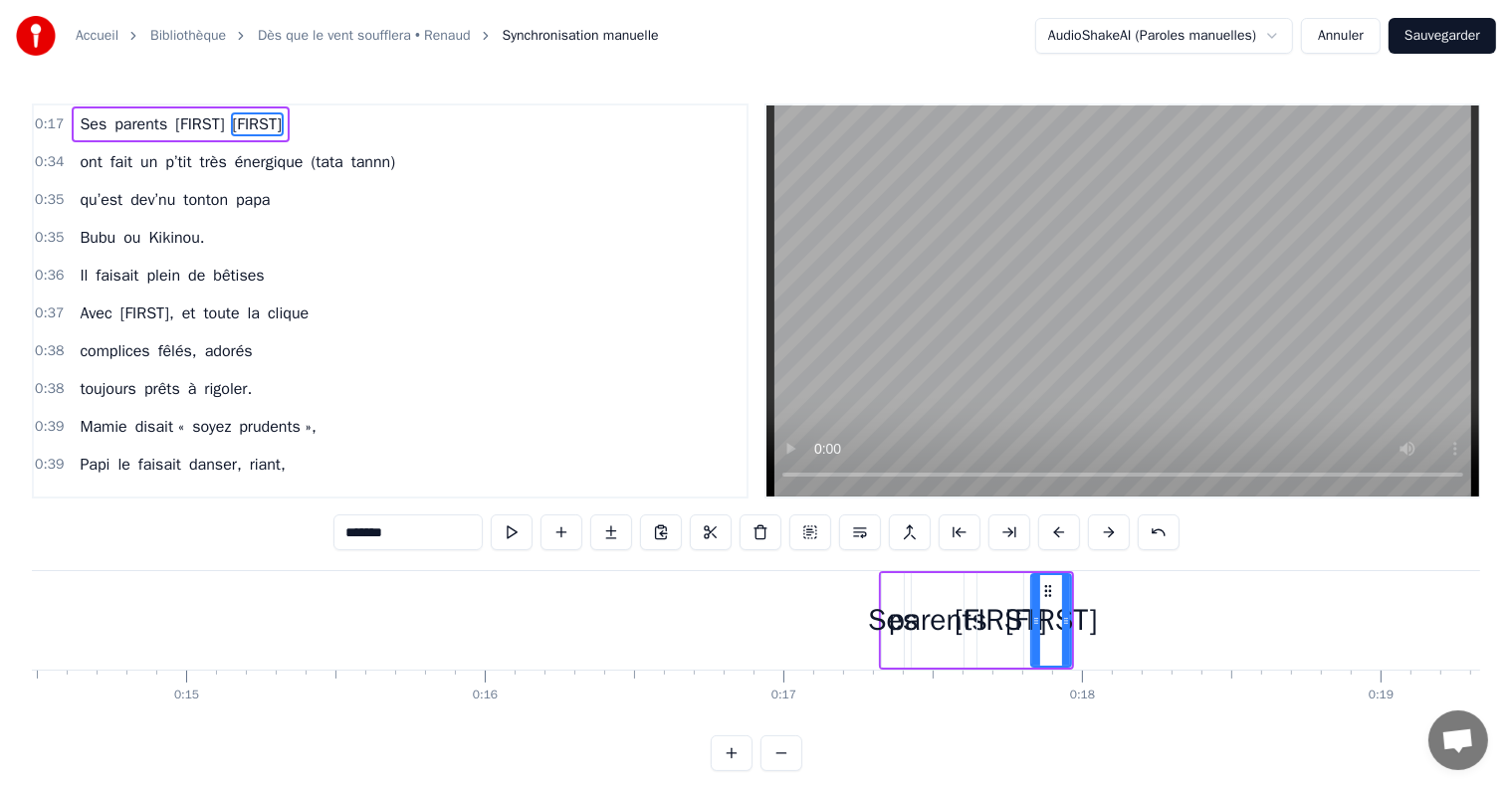 click at bounding box center (1059, 532) 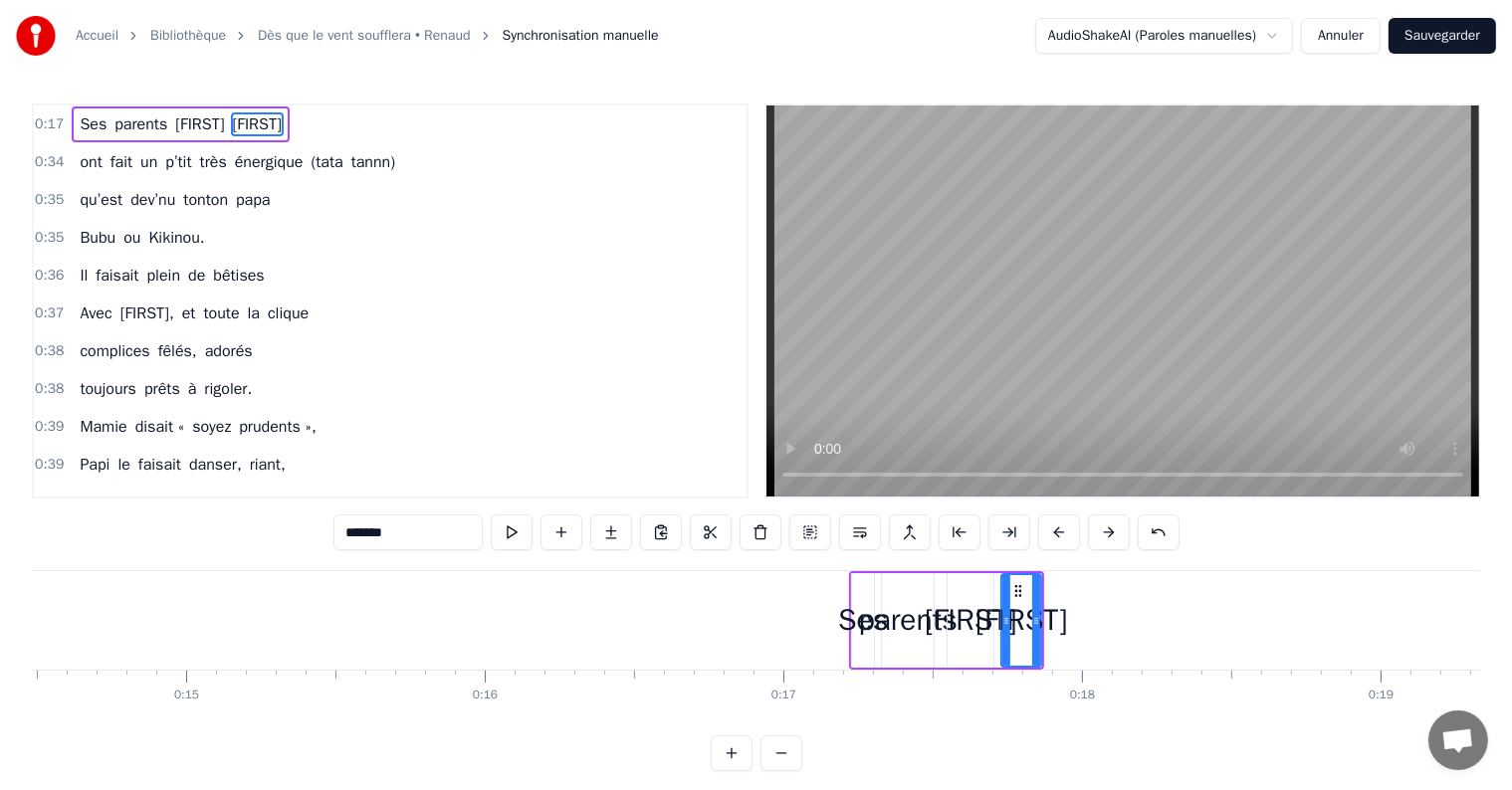 click at bounding box center [1059, 532] 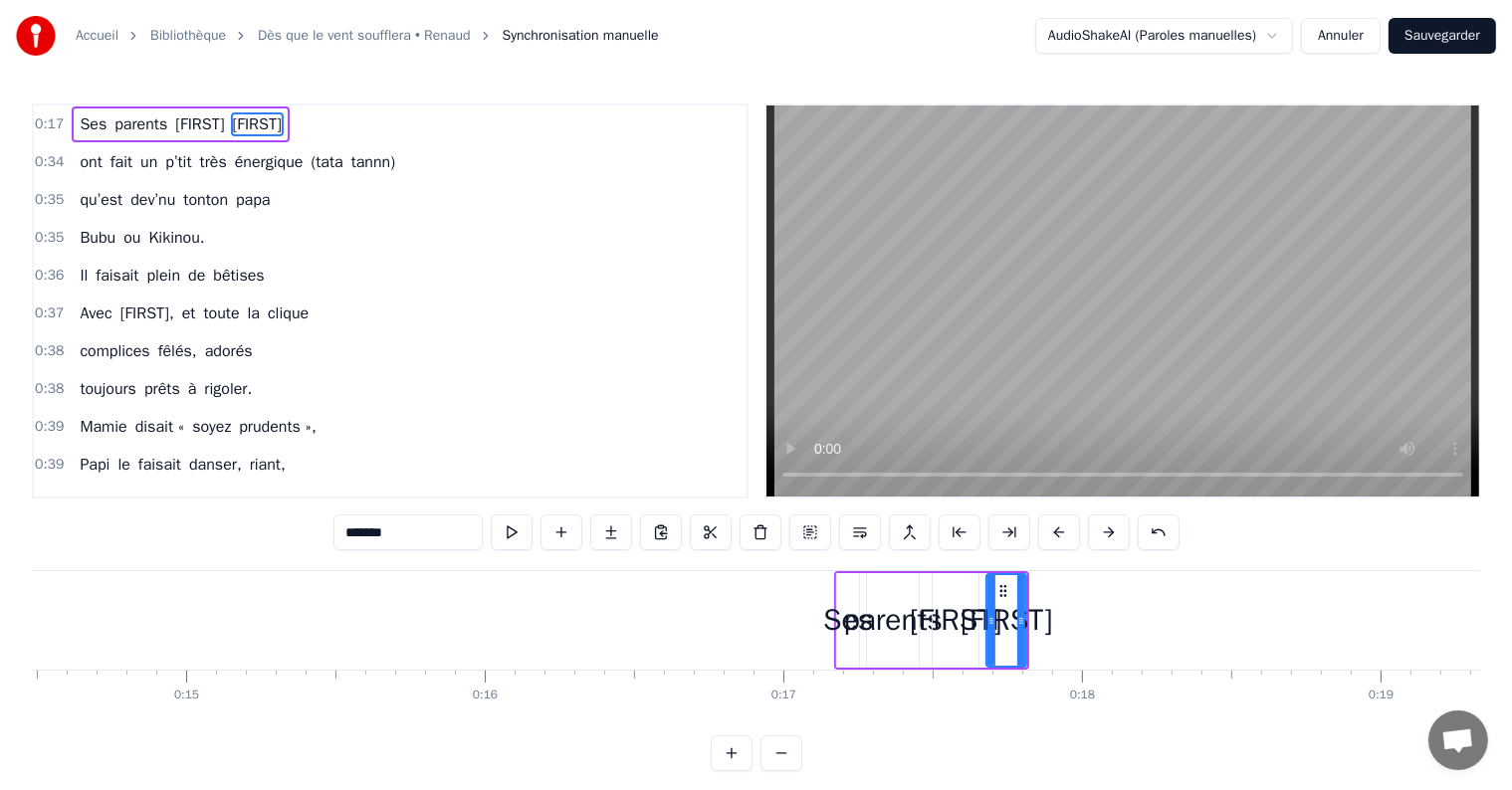 click at bounding box center (1059, 532) 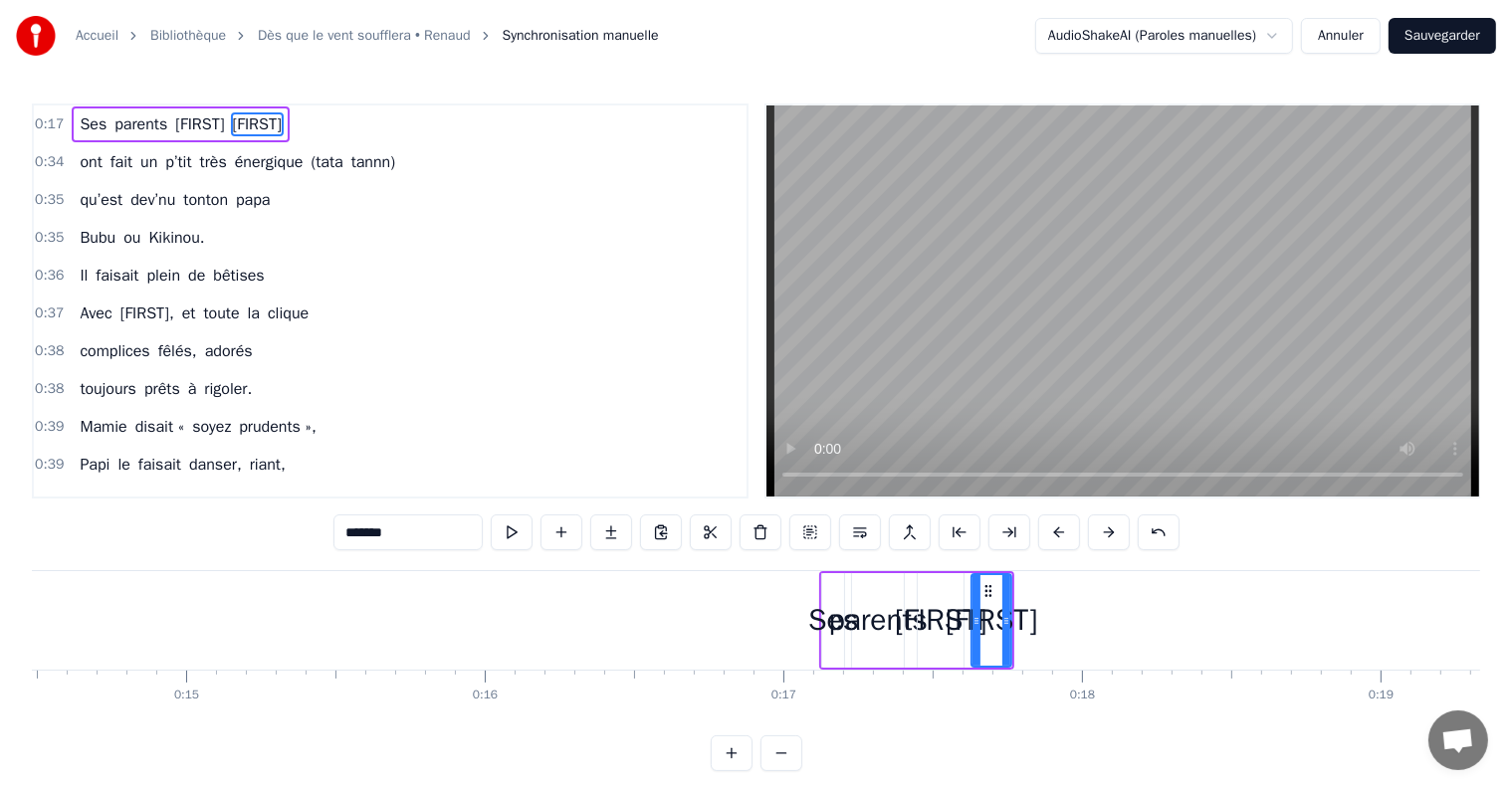 click at bounding box center (1059, 532) 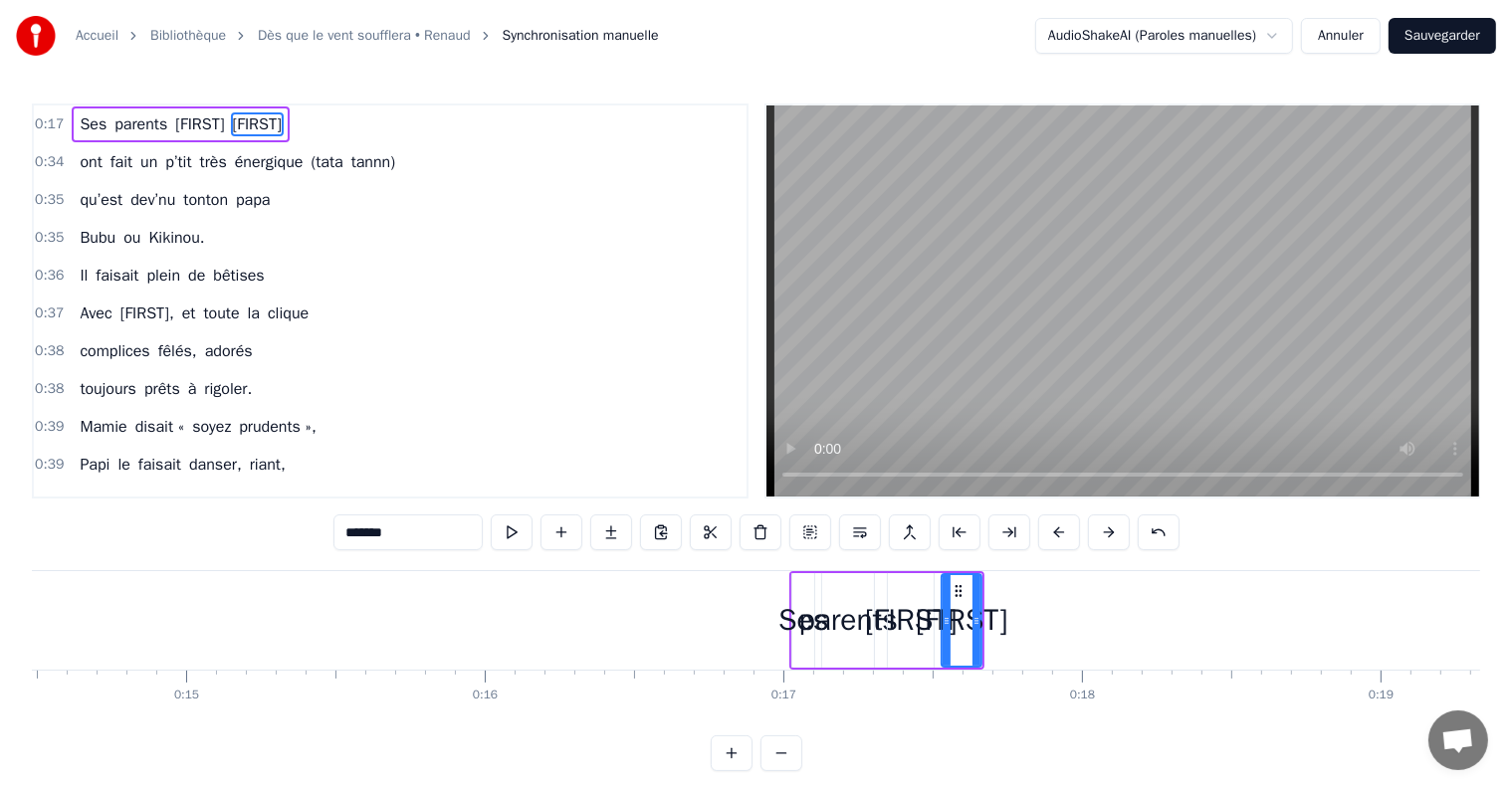 click at bounding box center (1059, 532) 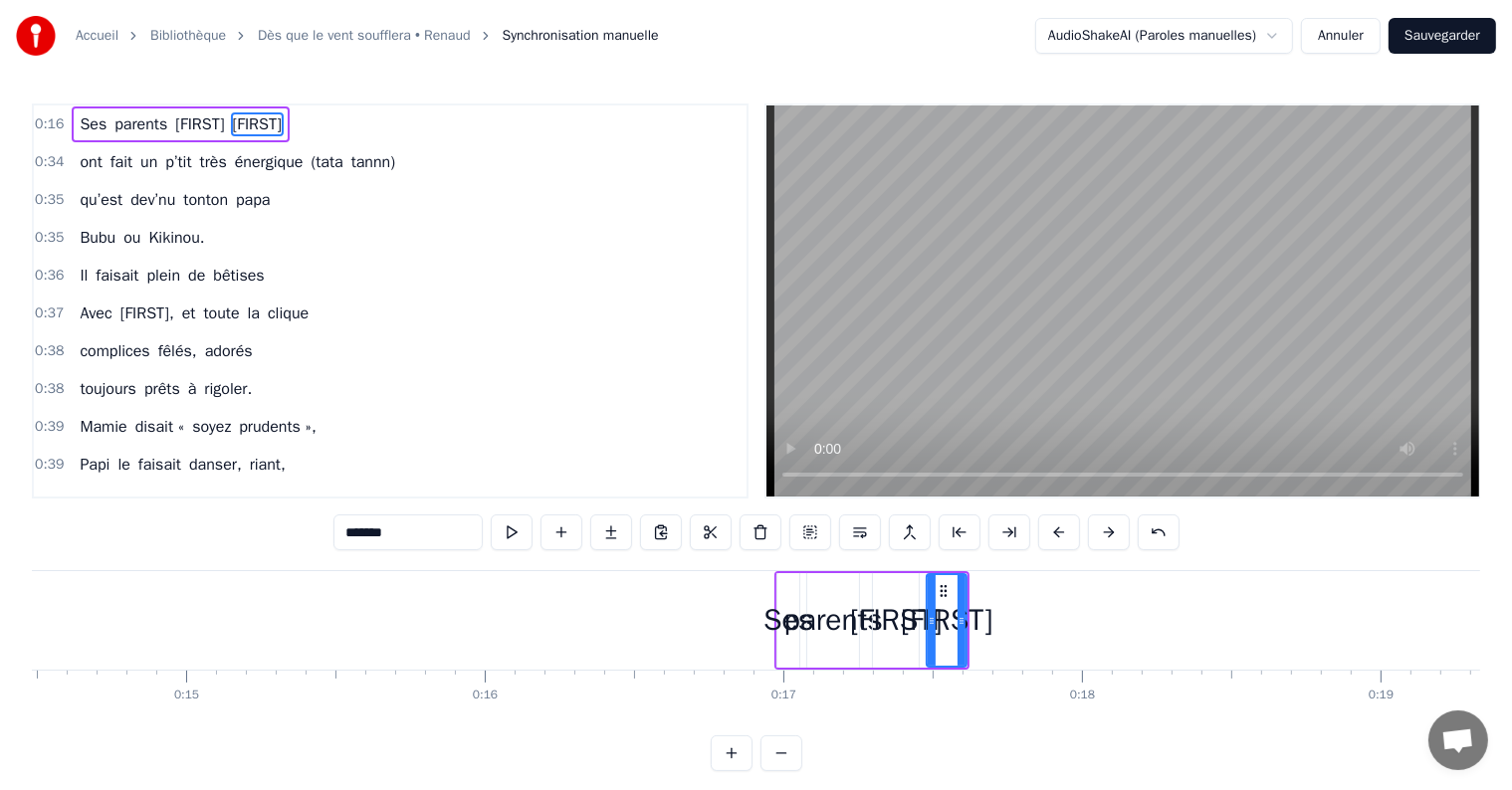 click at bounding box center (1059, 532) 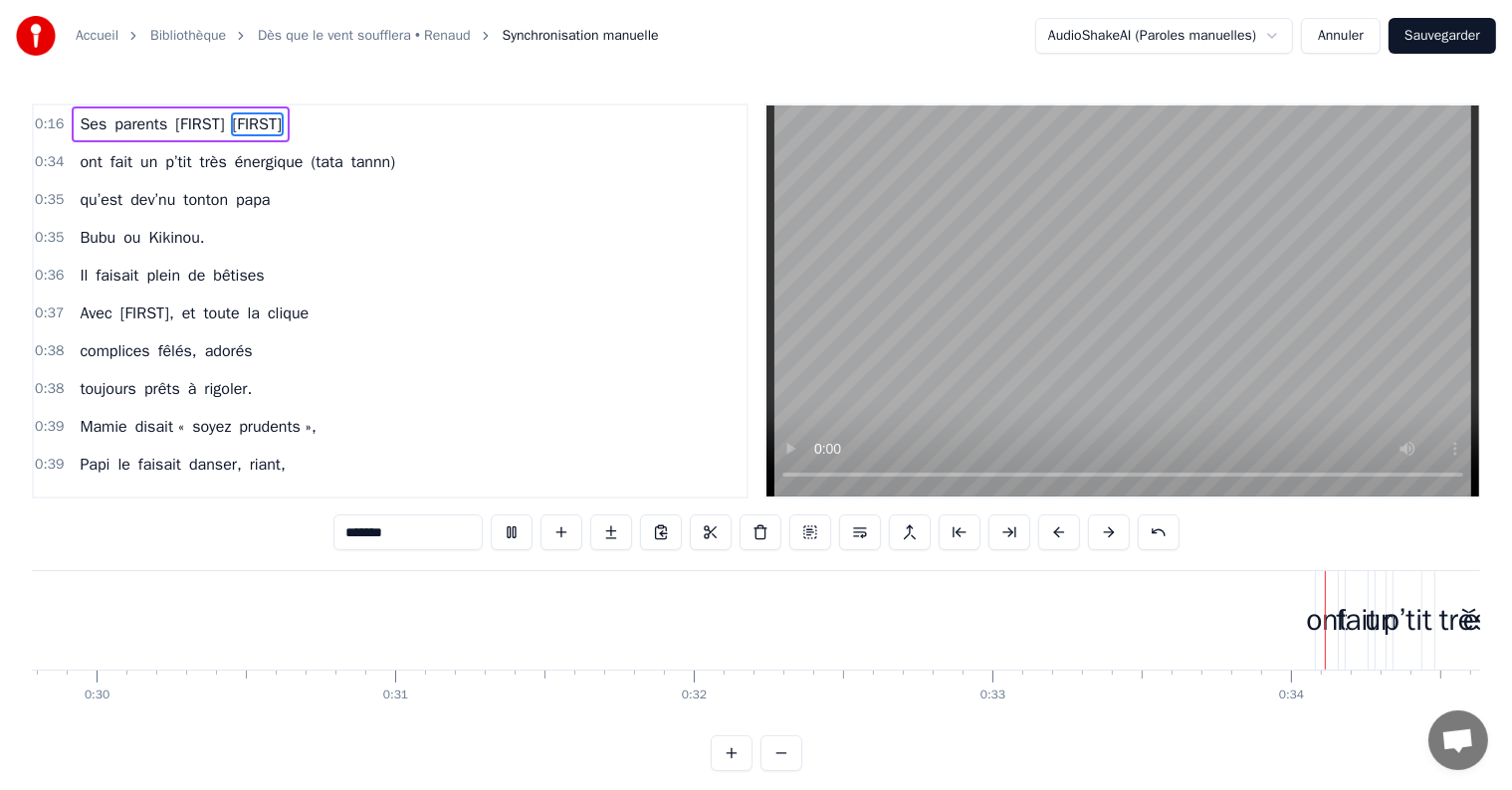scroll, scrollTop: 0, scrollLeft: 10037, axis: horizontal 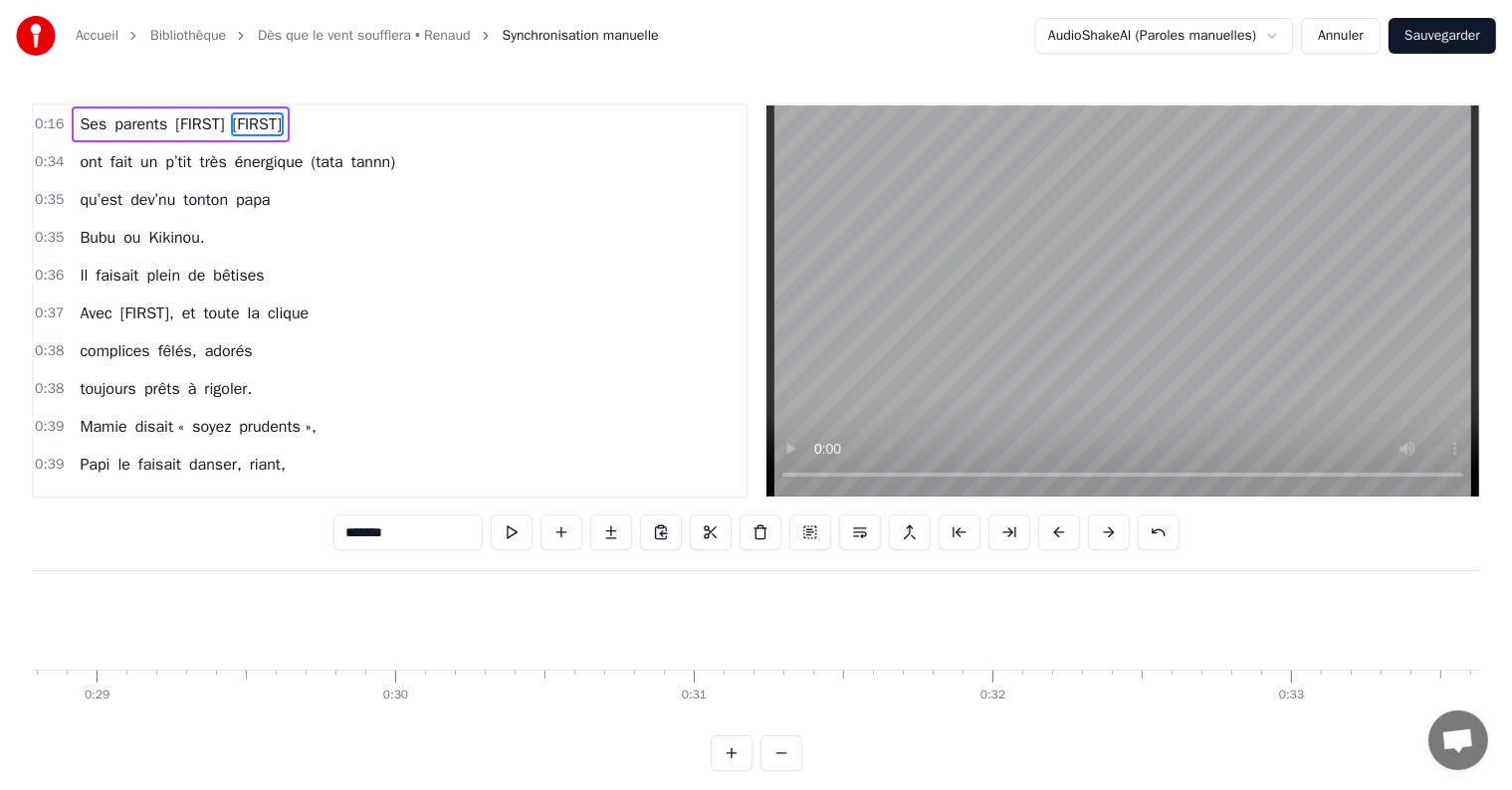 type 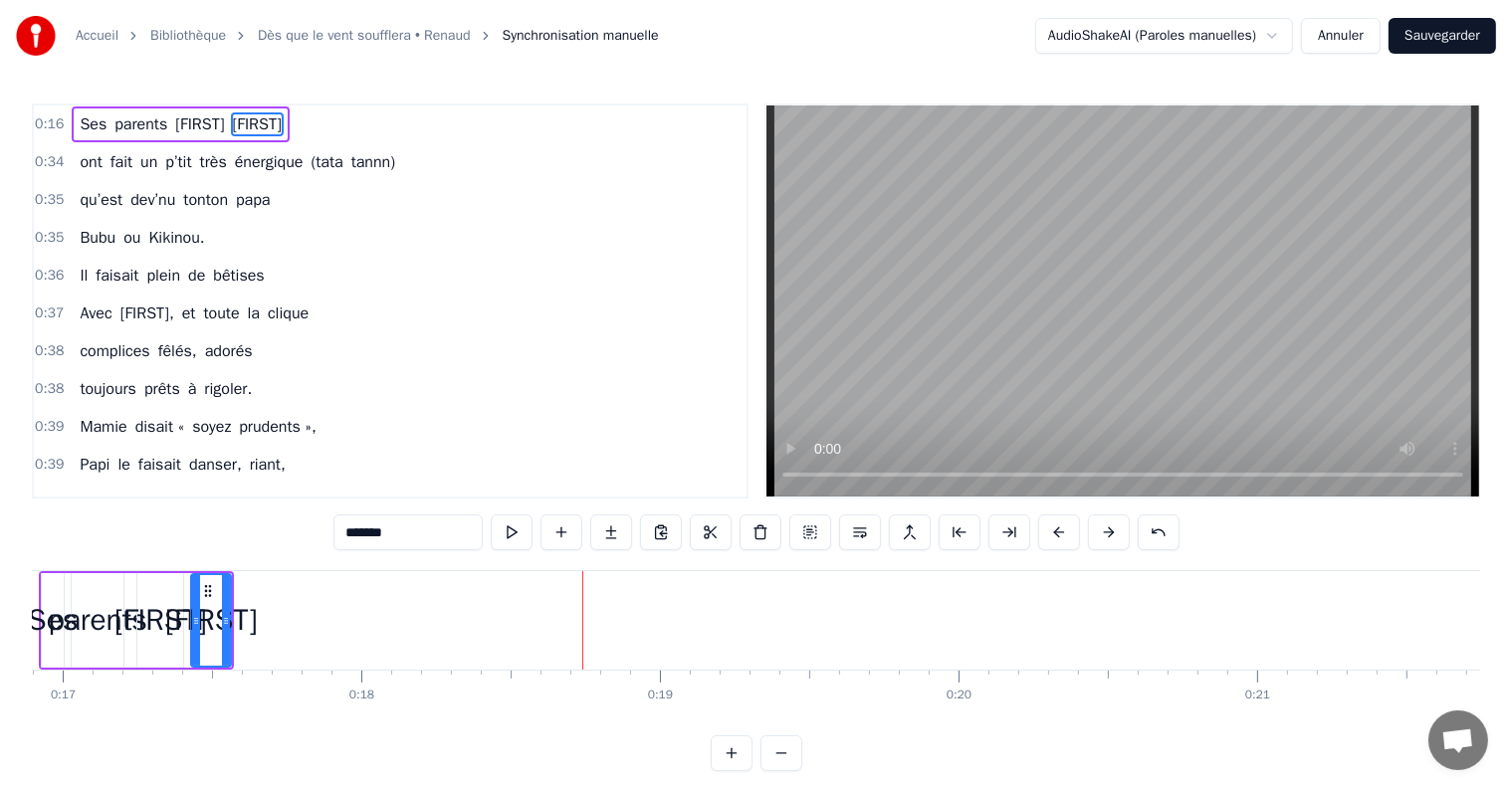 scroll, scrollTop: 0, scrollLeft: 4416, axis: horizontal 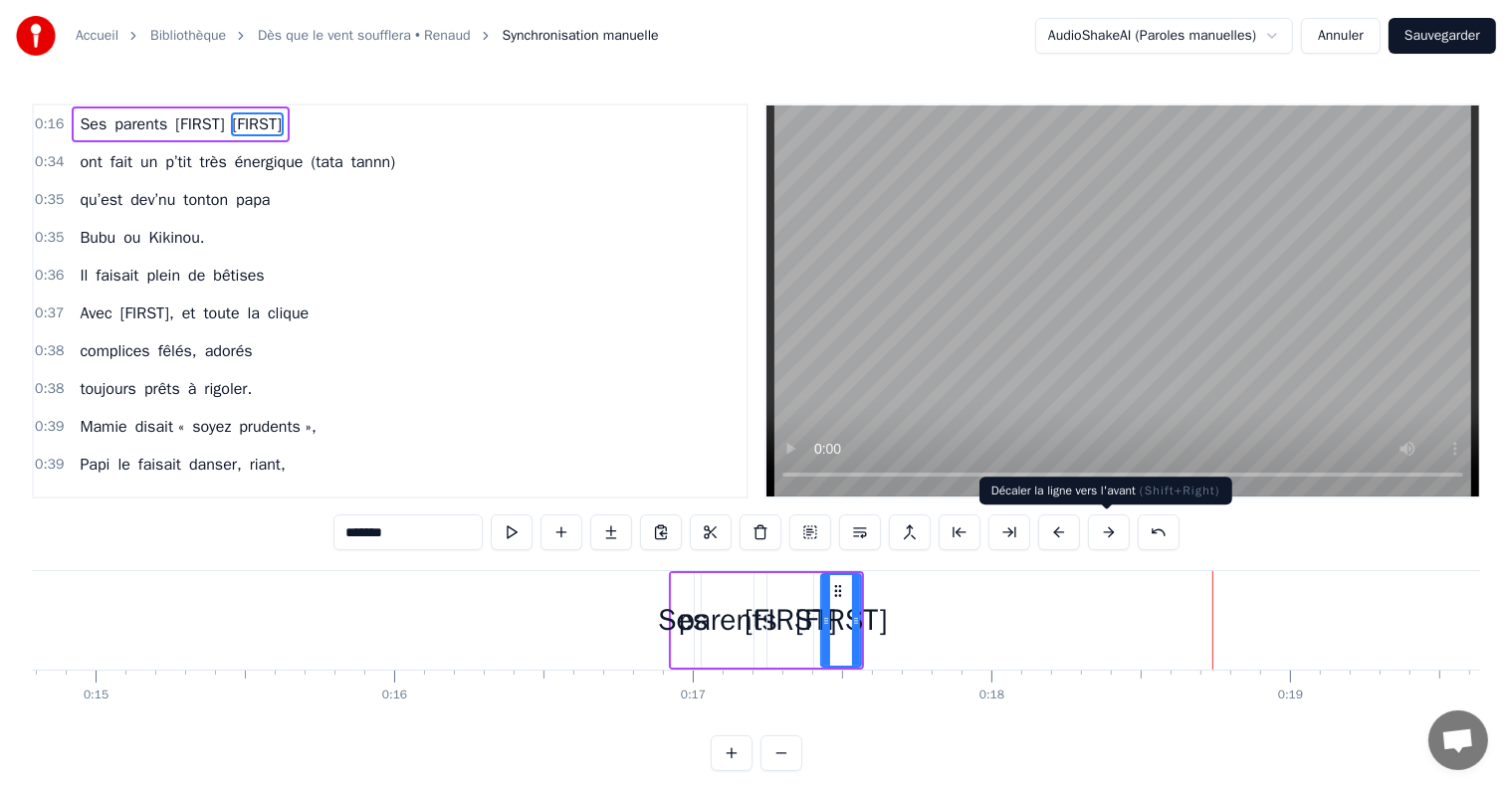 click at bounding box center (1109, 532) 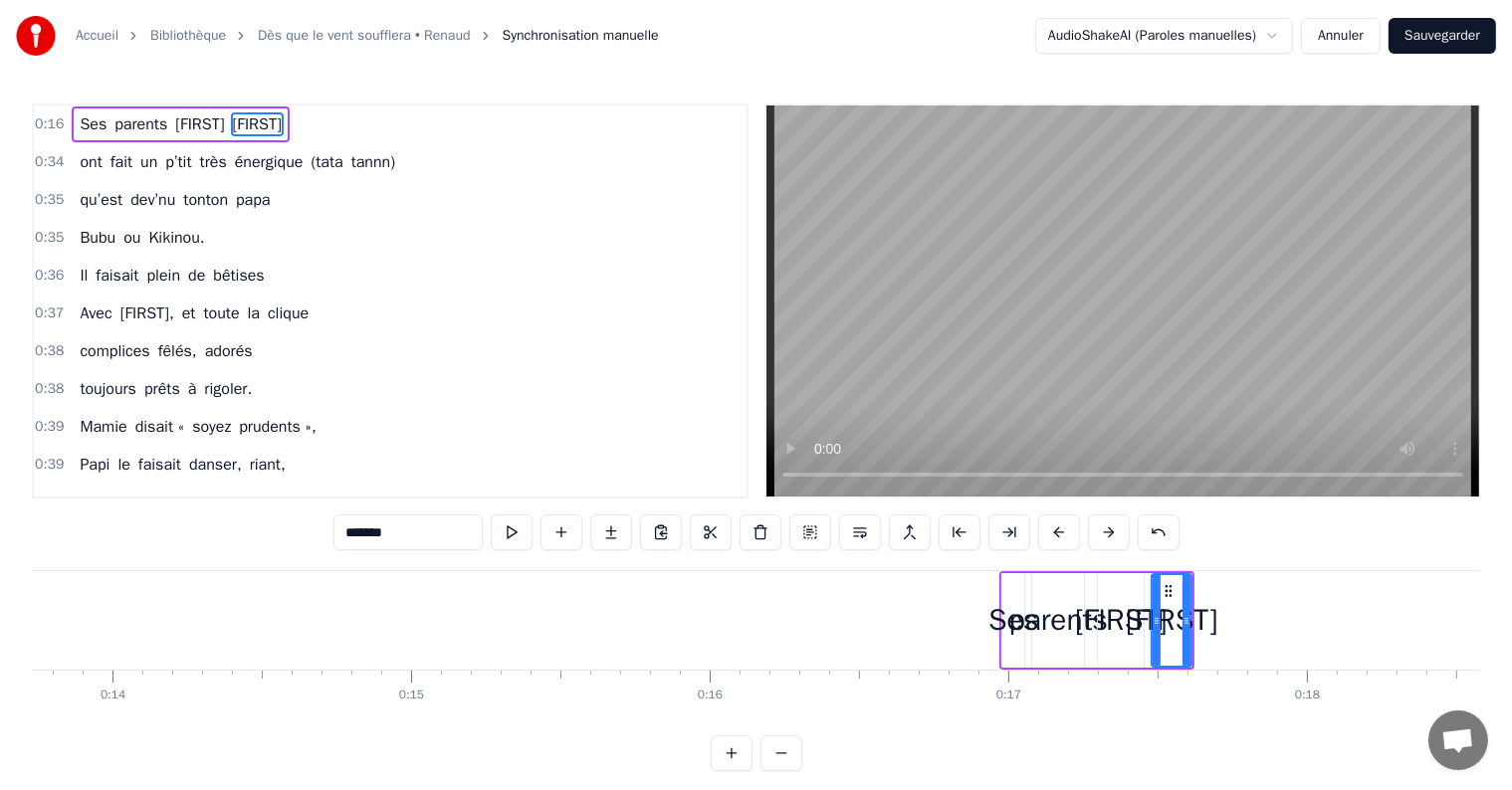 scroll, scrollTop: 0, scrollLeft: 4145, axis: horizontal 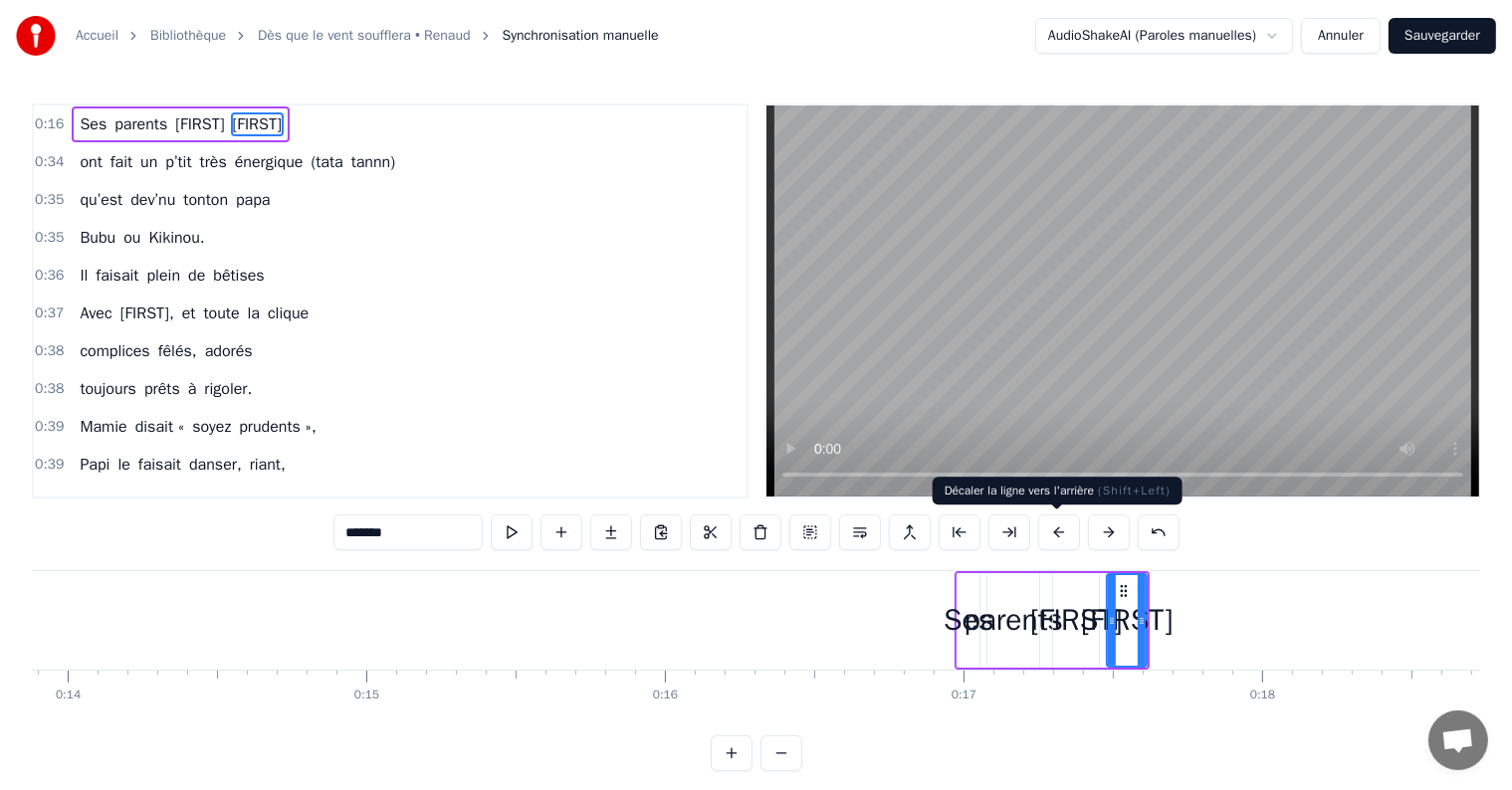 click at bounding box center [1059, 532] 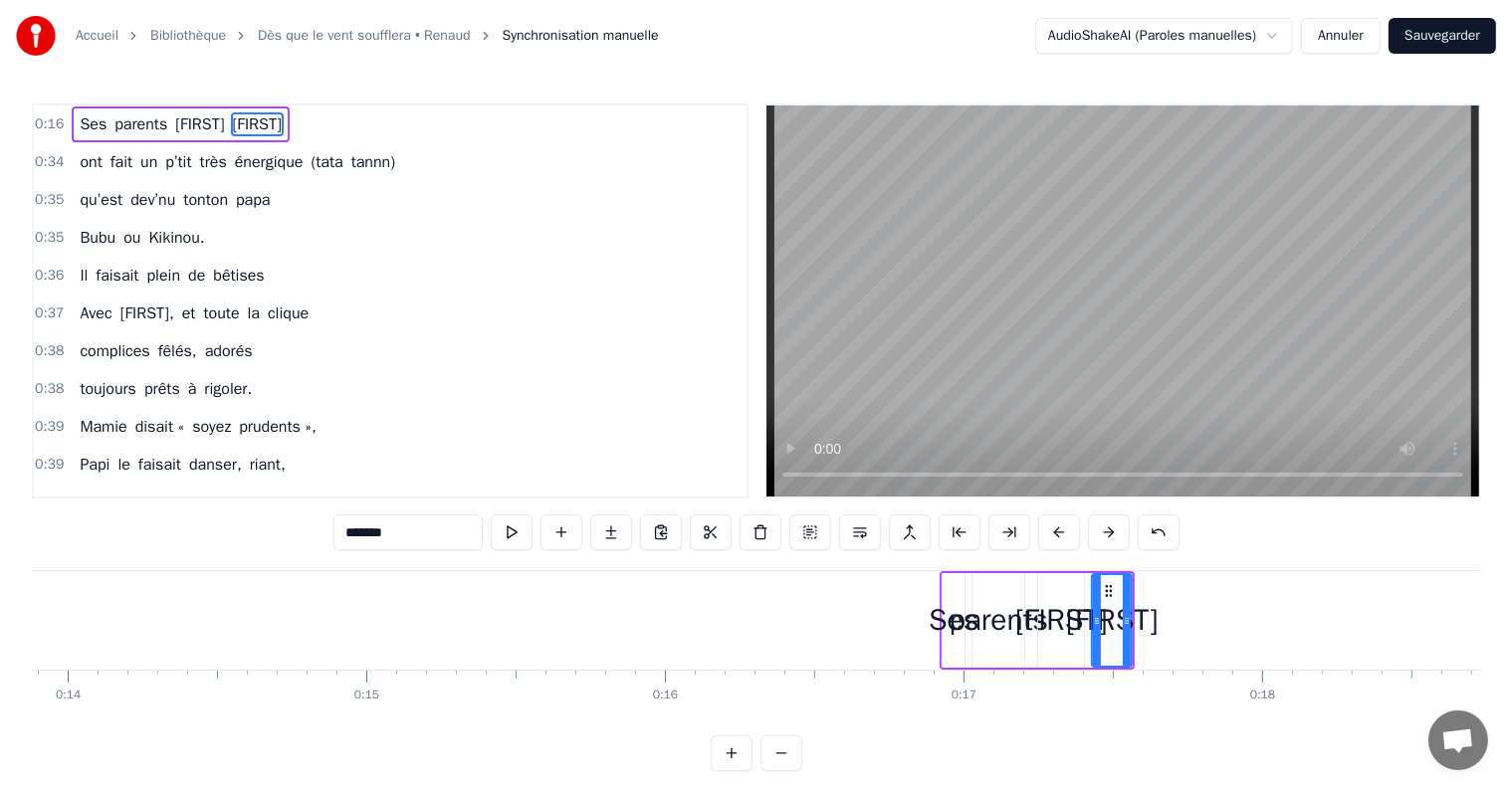click at bounding box center [1059, 532] 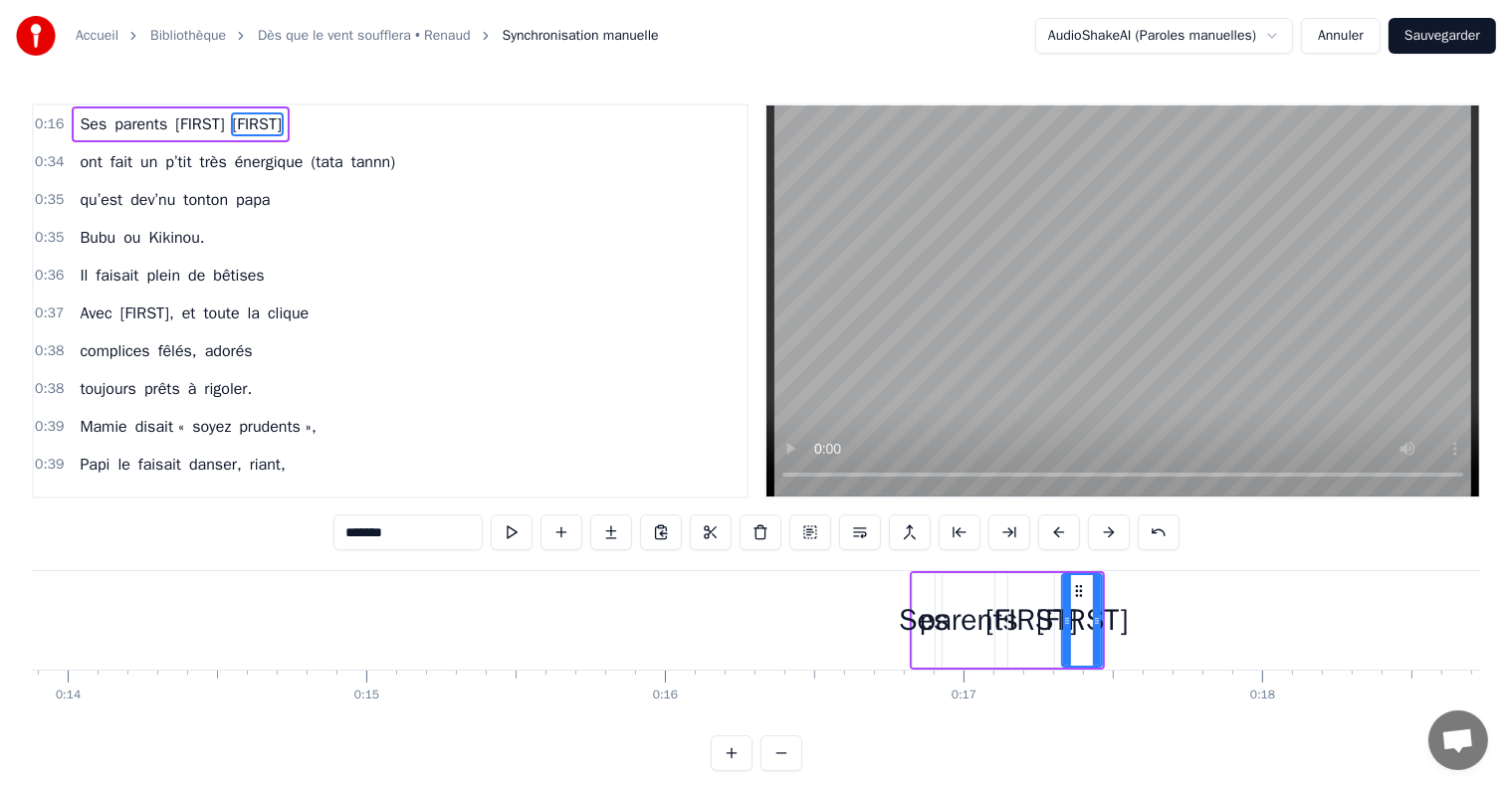 click at bounding box center [1059, 532] 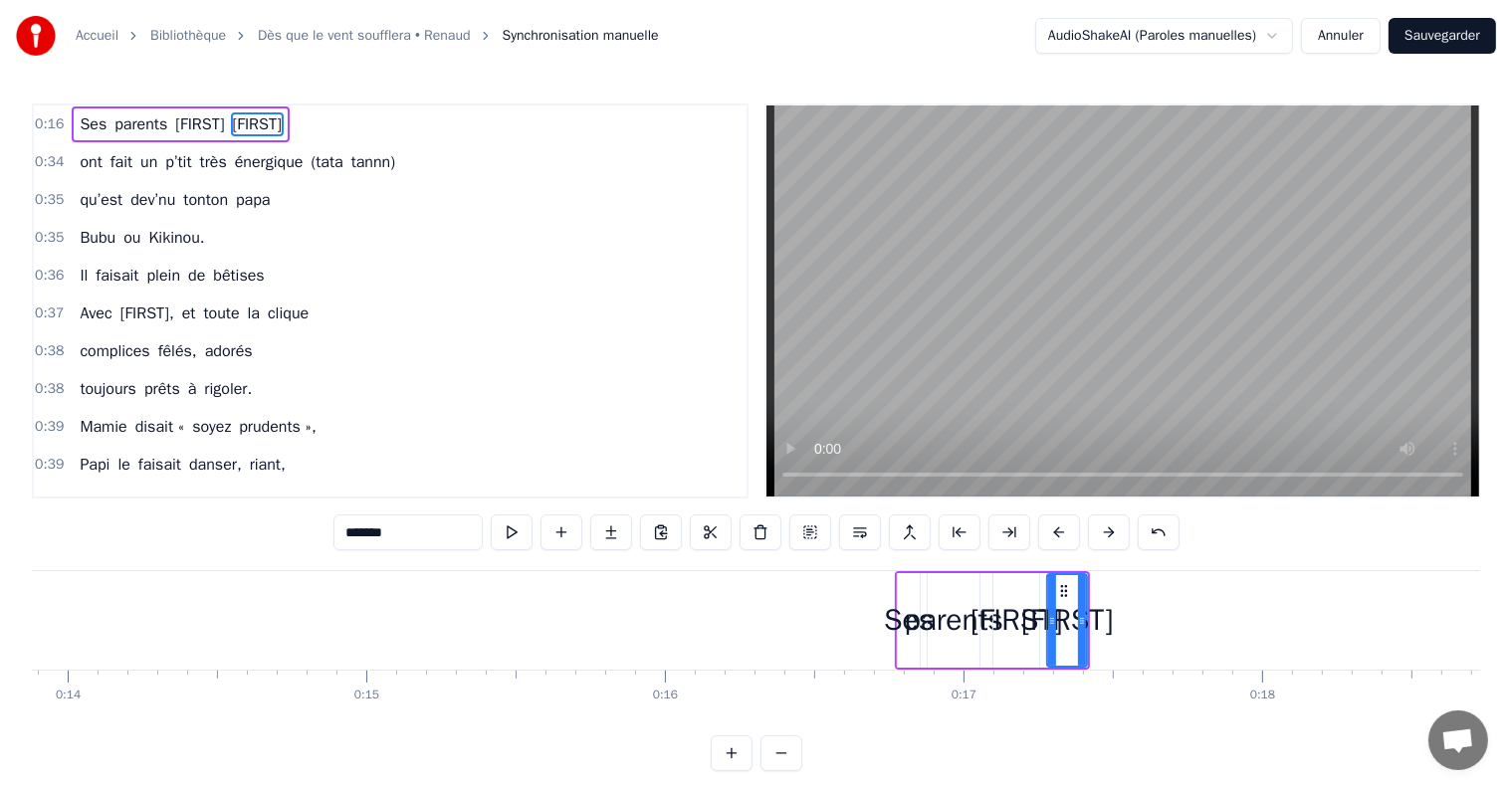 click at bounding box center [1059, 532] 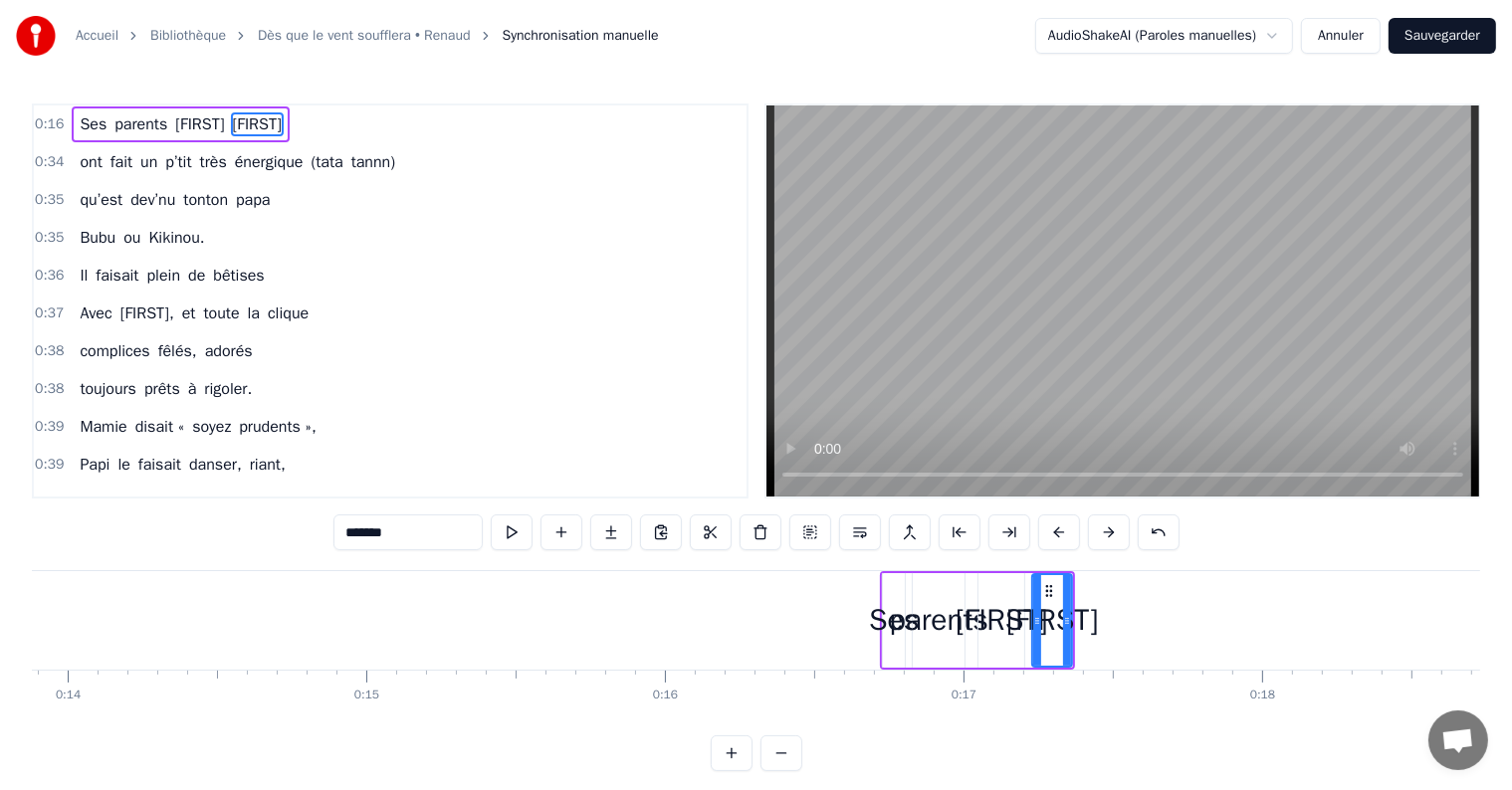 click at bounding box center [1059, 532] 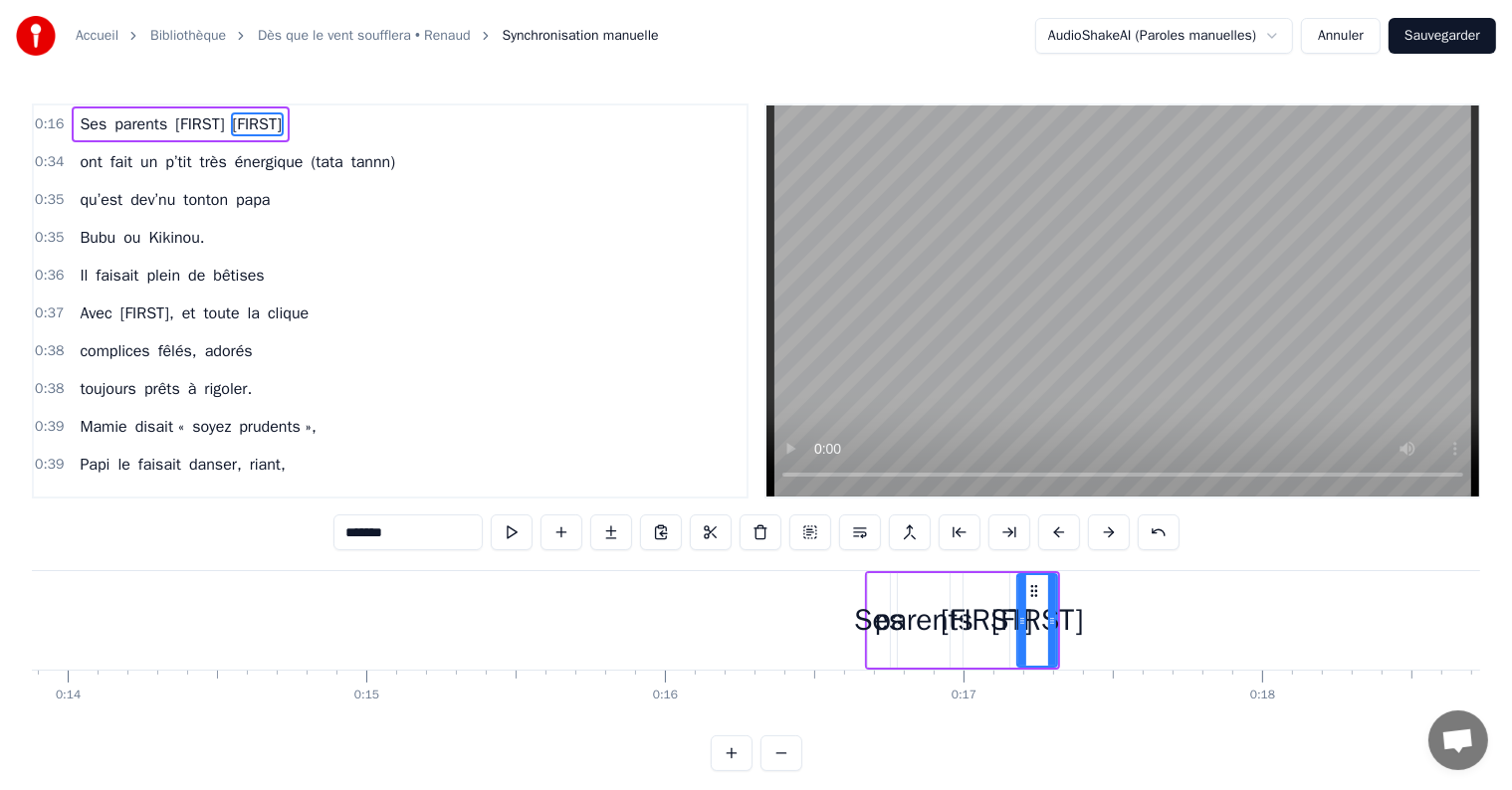 click at bounding box center [1059, 532] 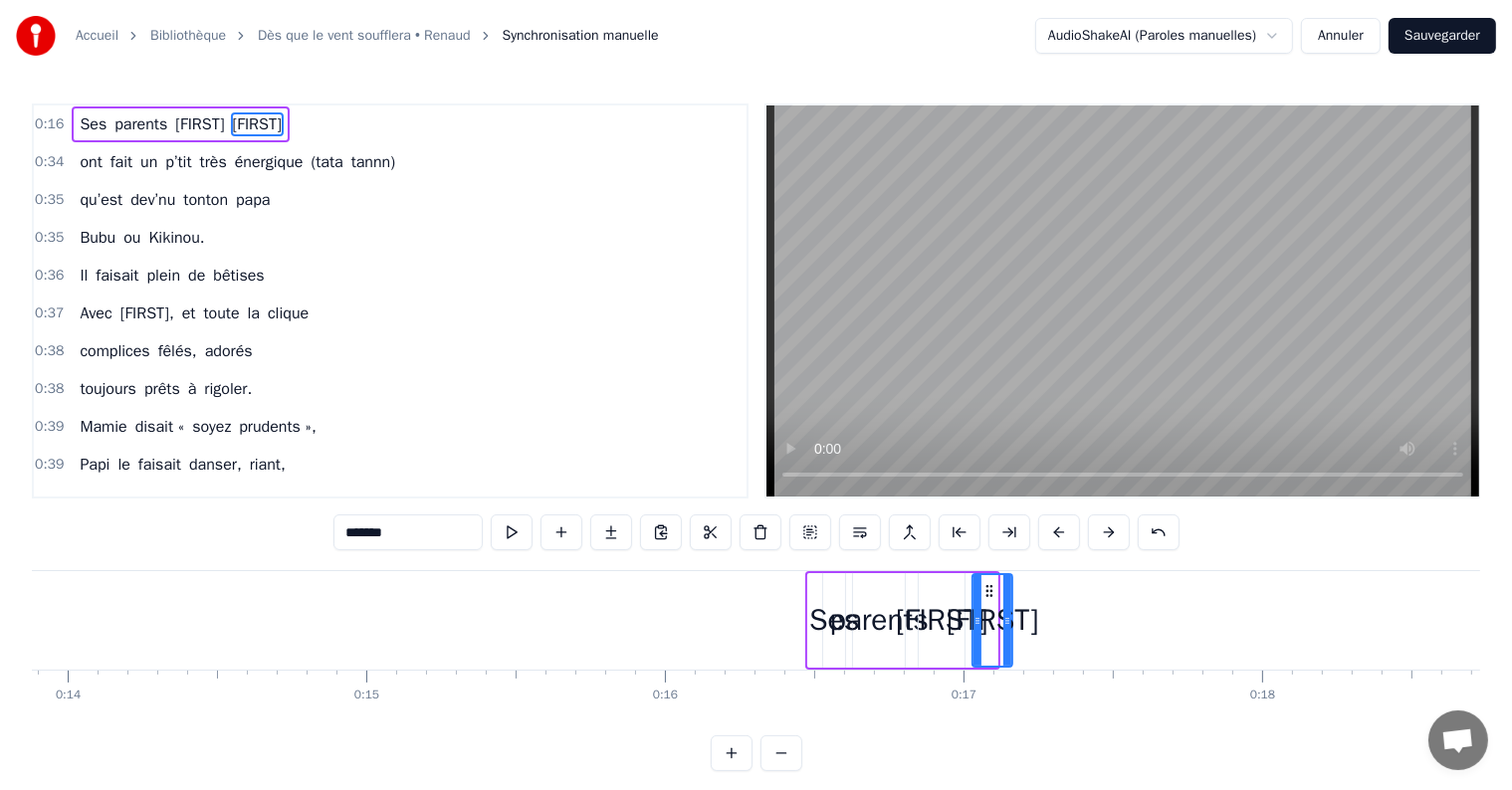 click at bounding box center [1059, 532] 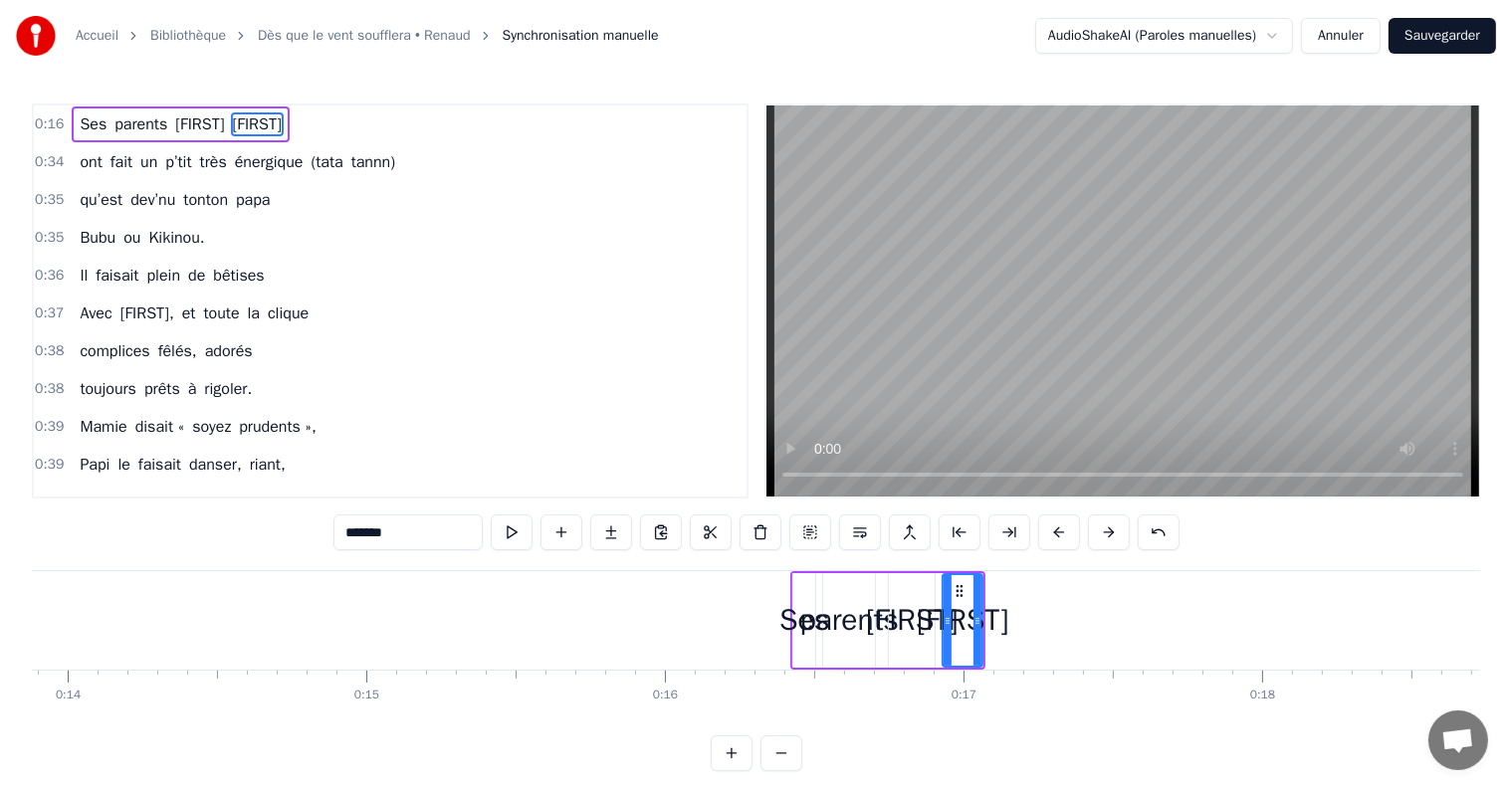 click at bounding box center [1059, 532] 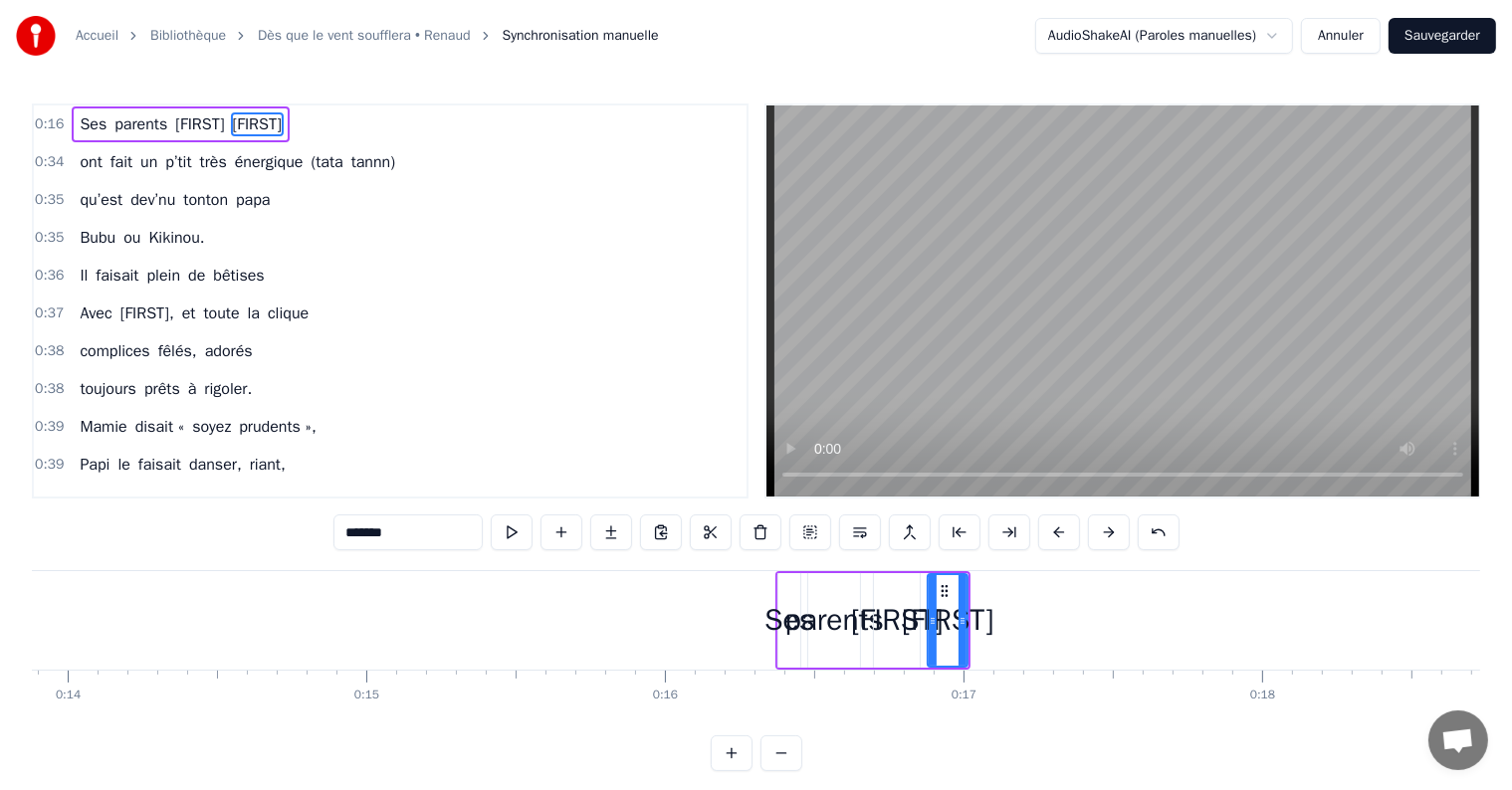 click at bounding box center [1059, 532] 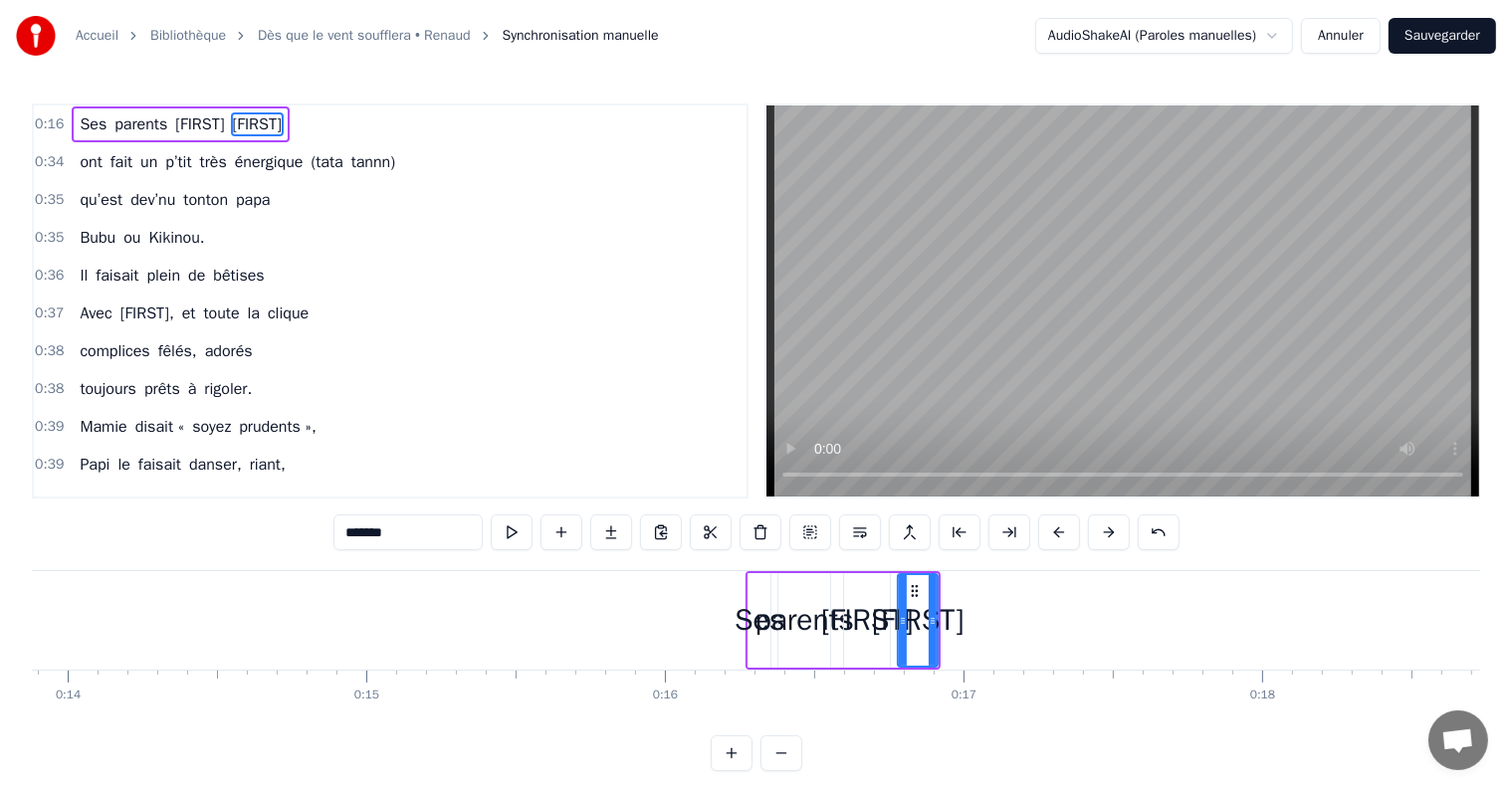 click at bounding box center (1059, 532) 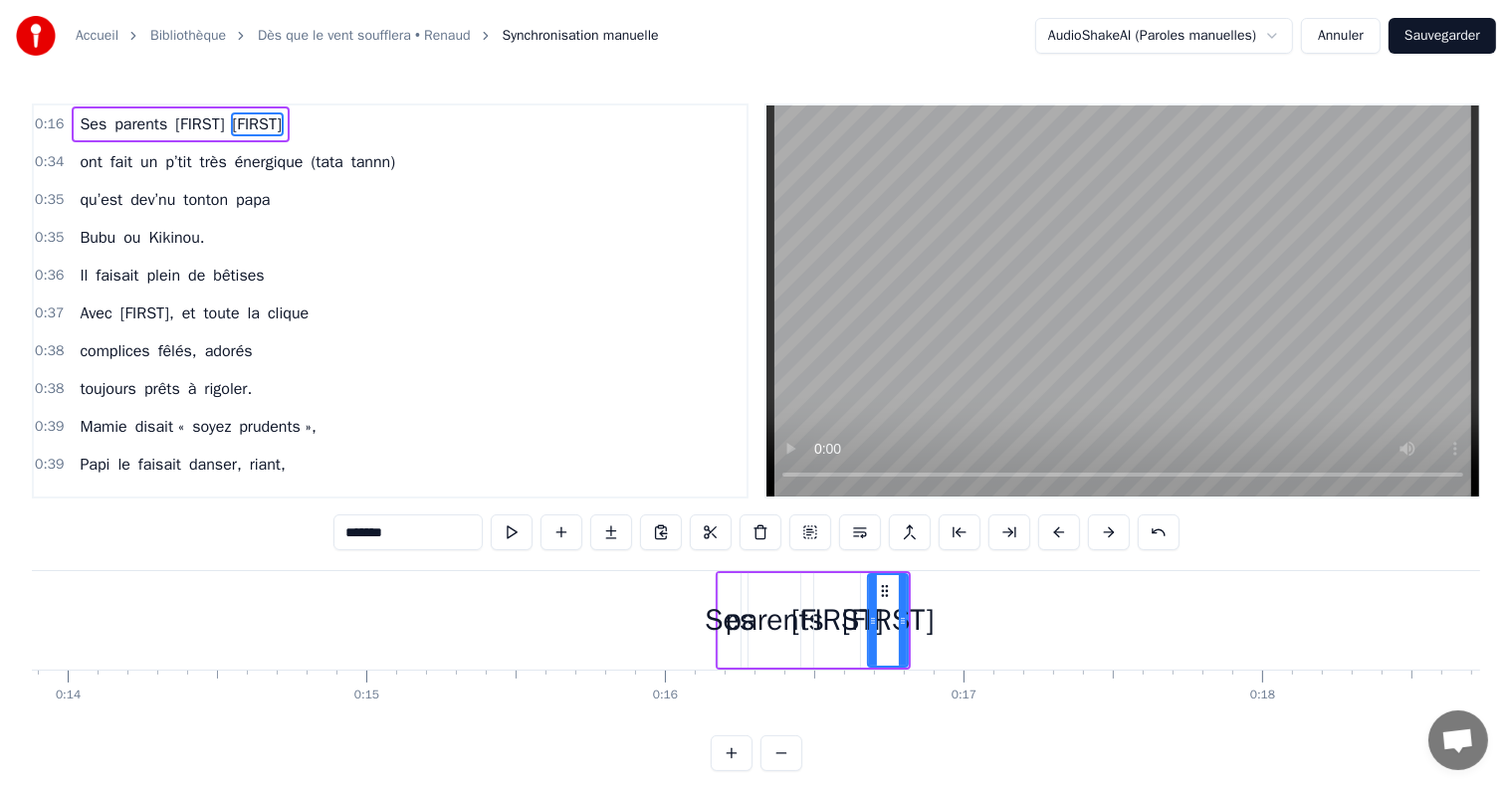 click at bounding box center (1059, 532) 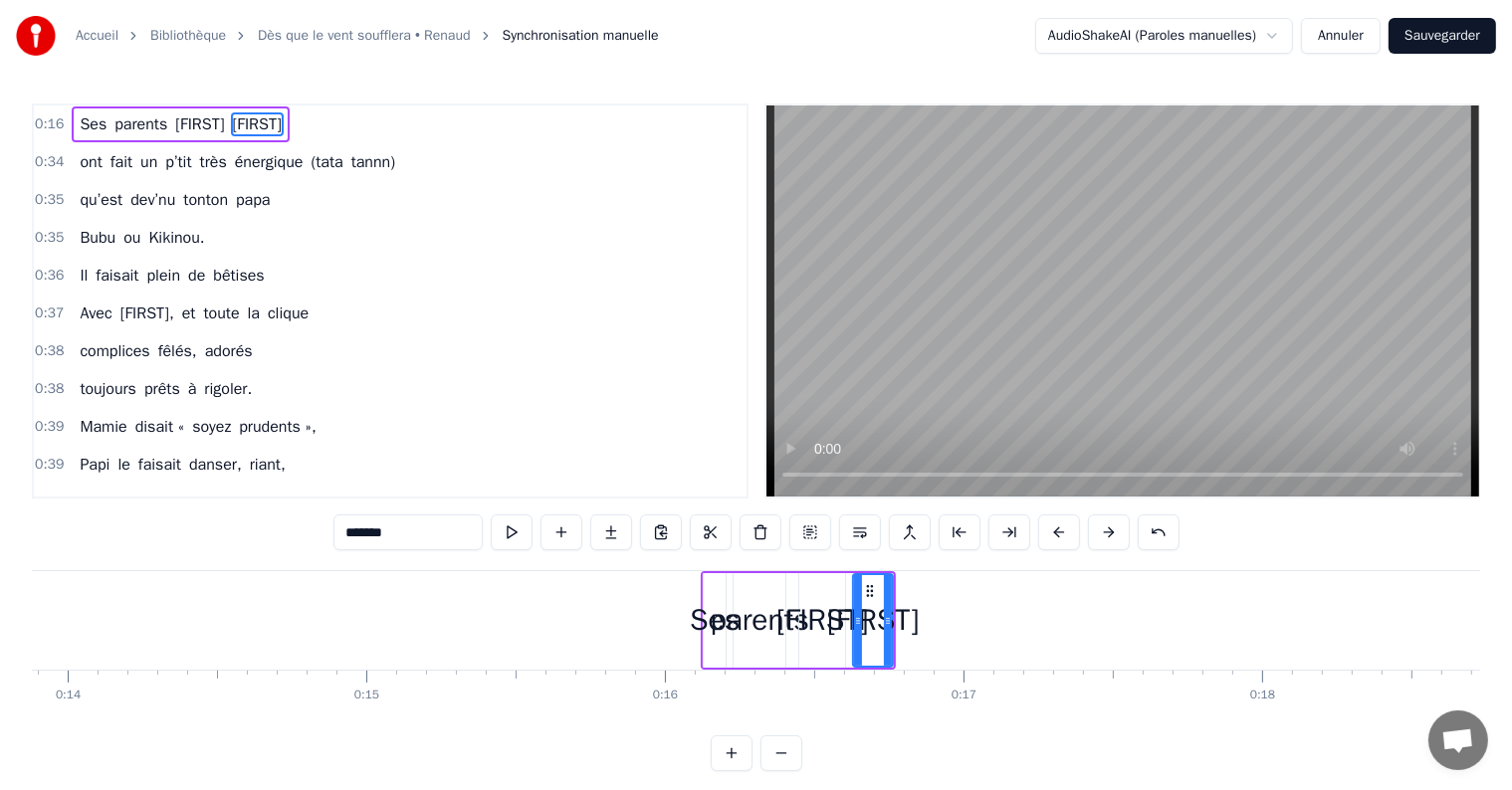 click at bounding box center (1059, 532) 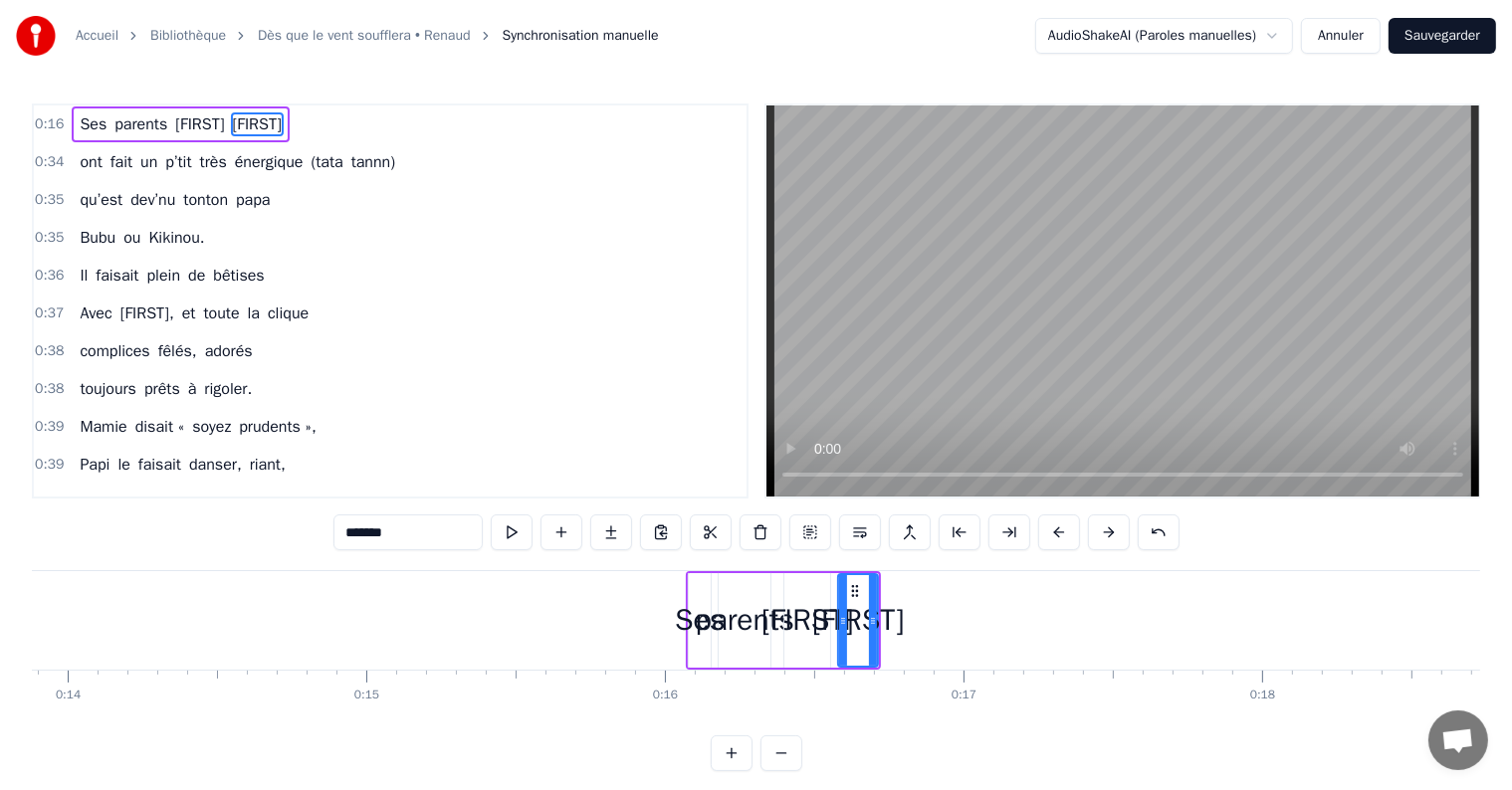 click at bounding box center [1059, 532] 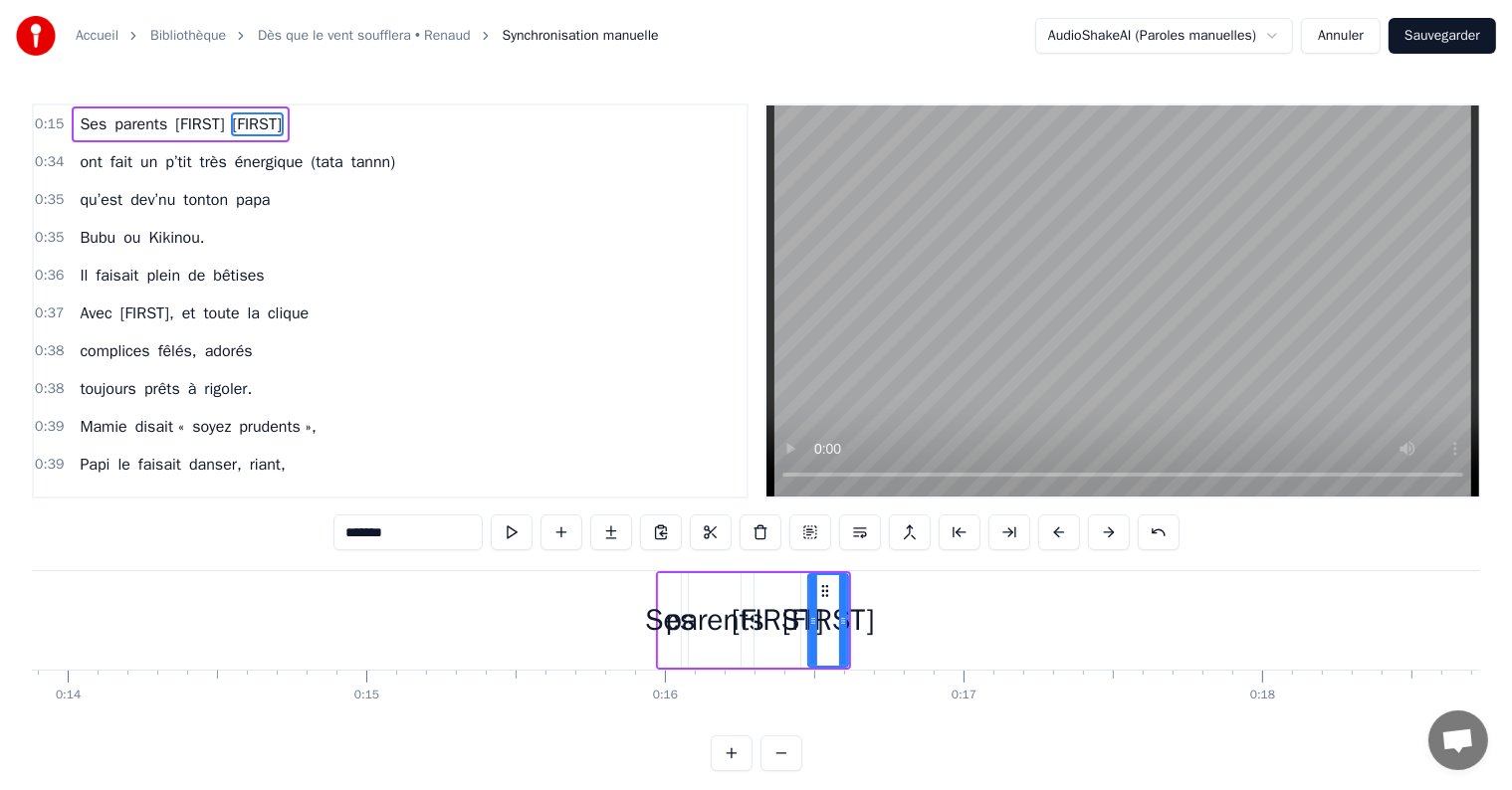 click at bounding box center (1059, 532) 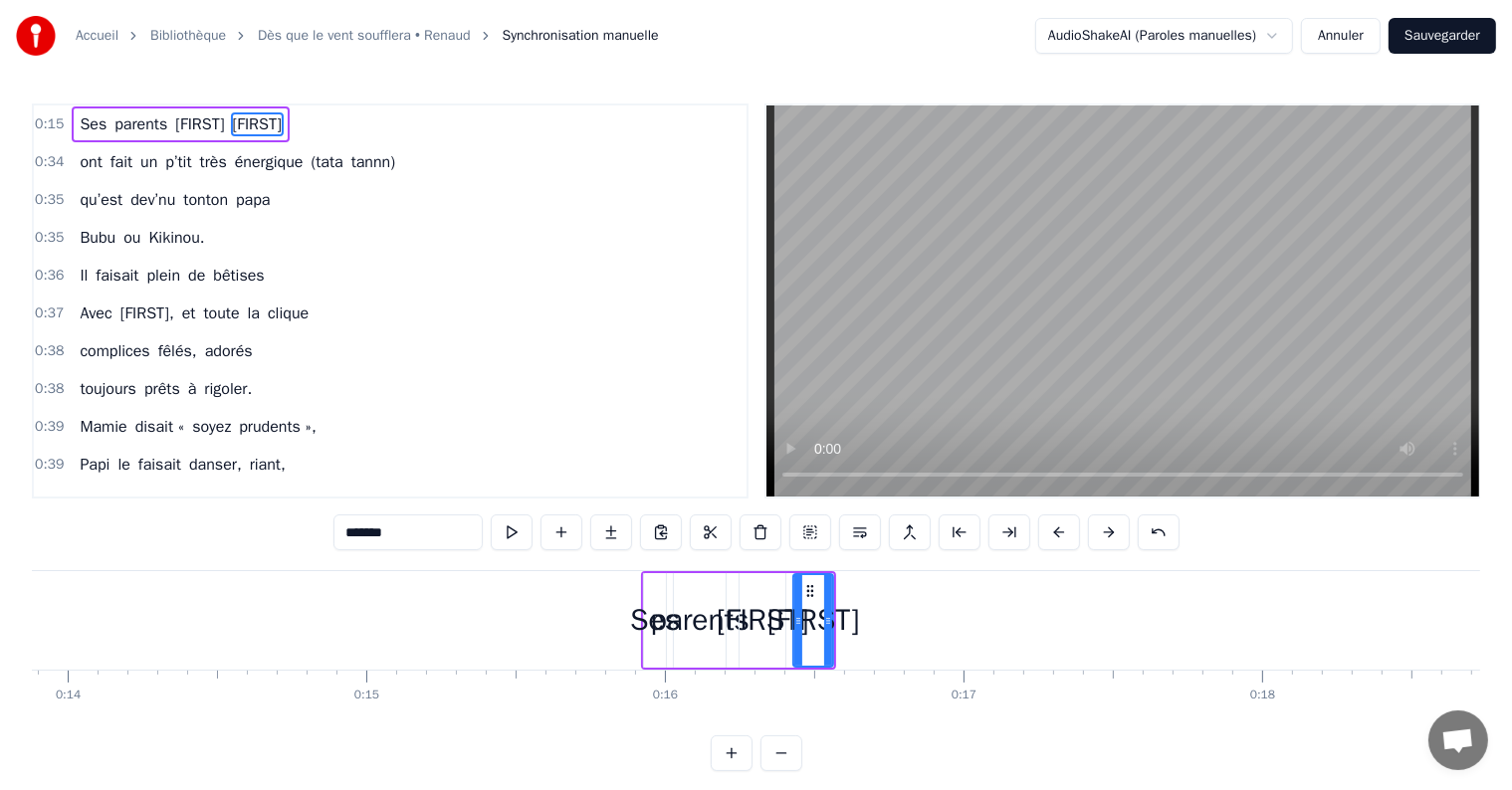click at bounding box center (1059, 532) 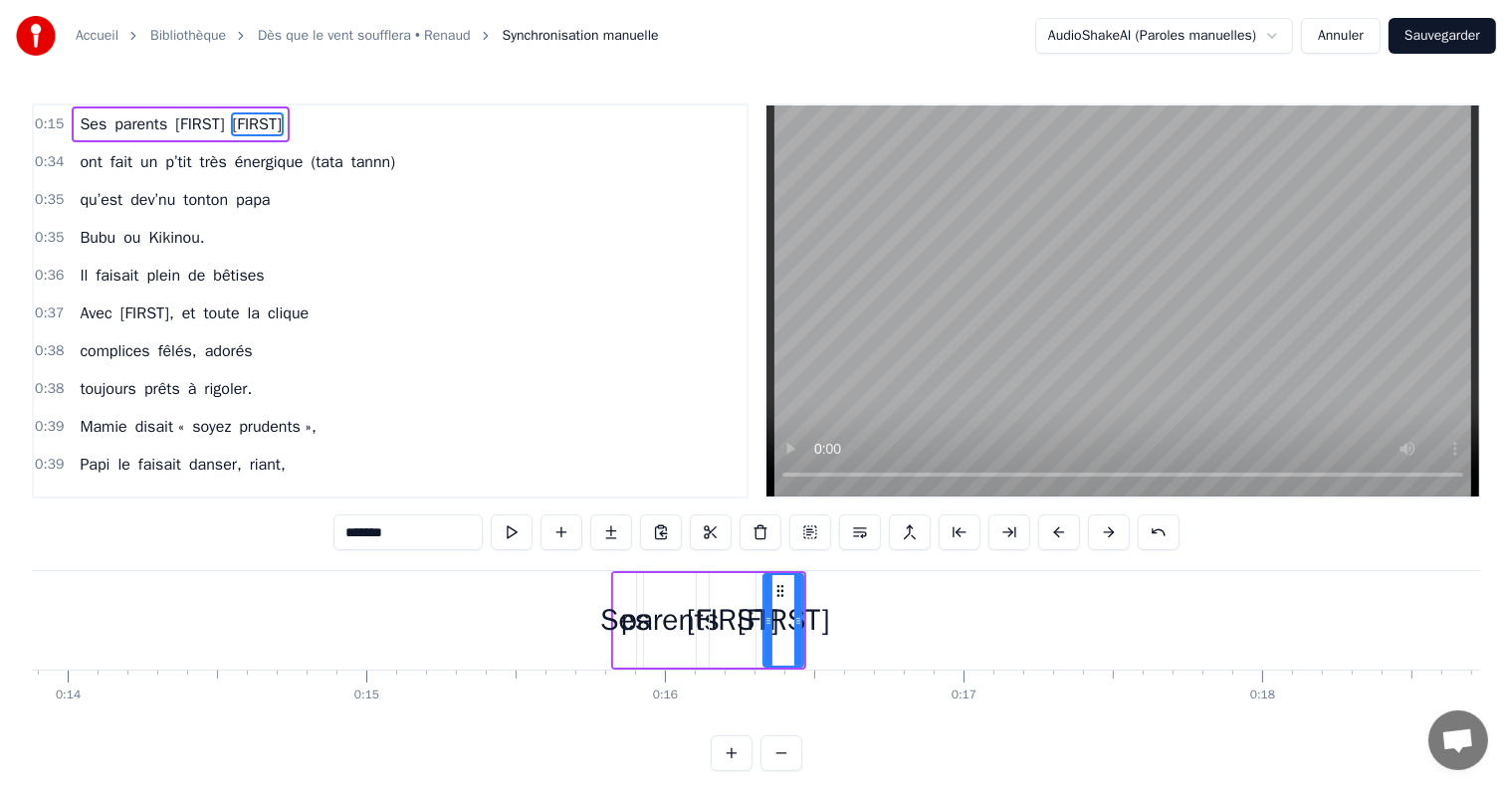 click at bounding box center (1059, 532) 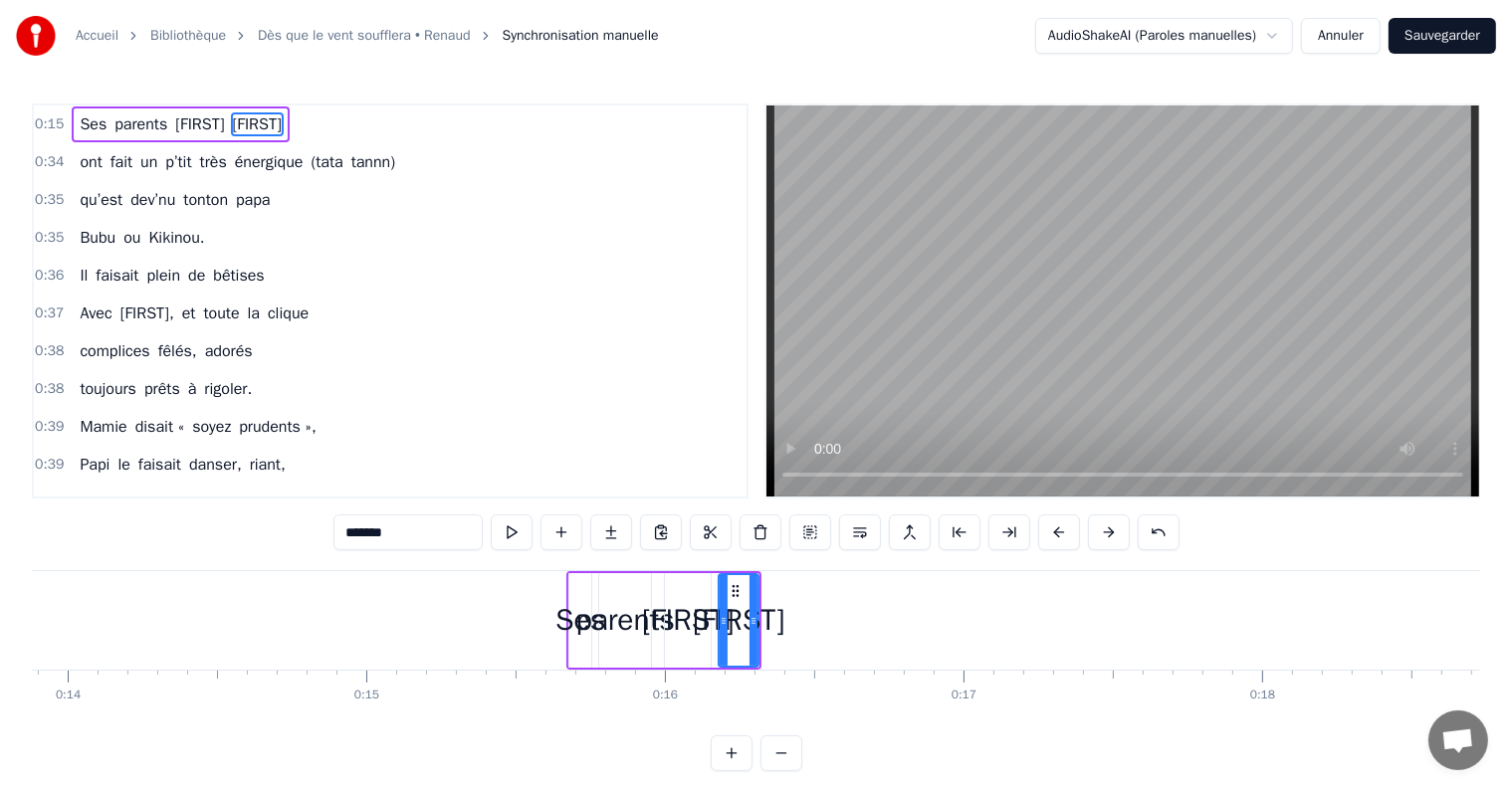 click at bounding box center [1059, 532] 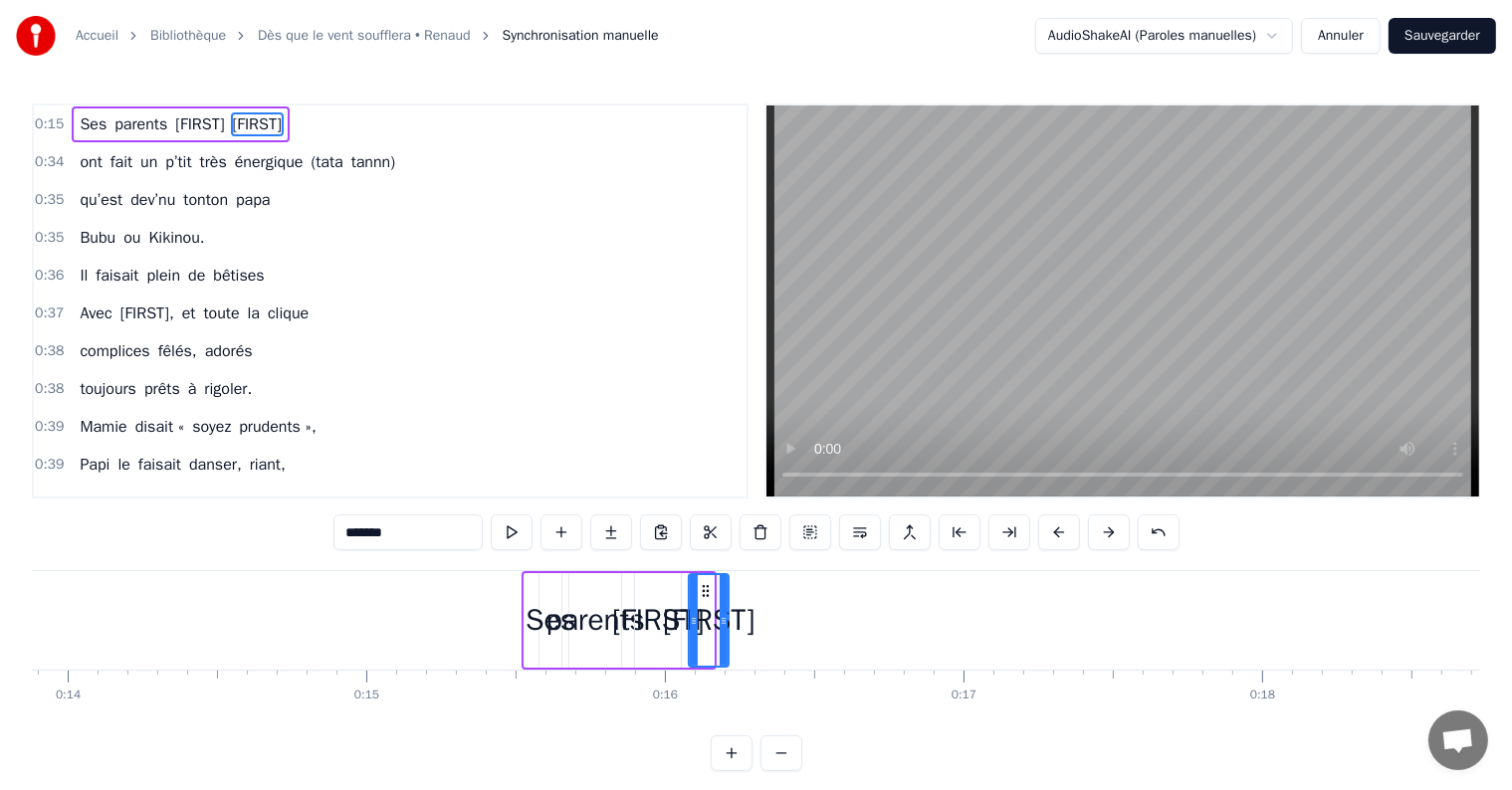 click at bounding box center [1059, 532] 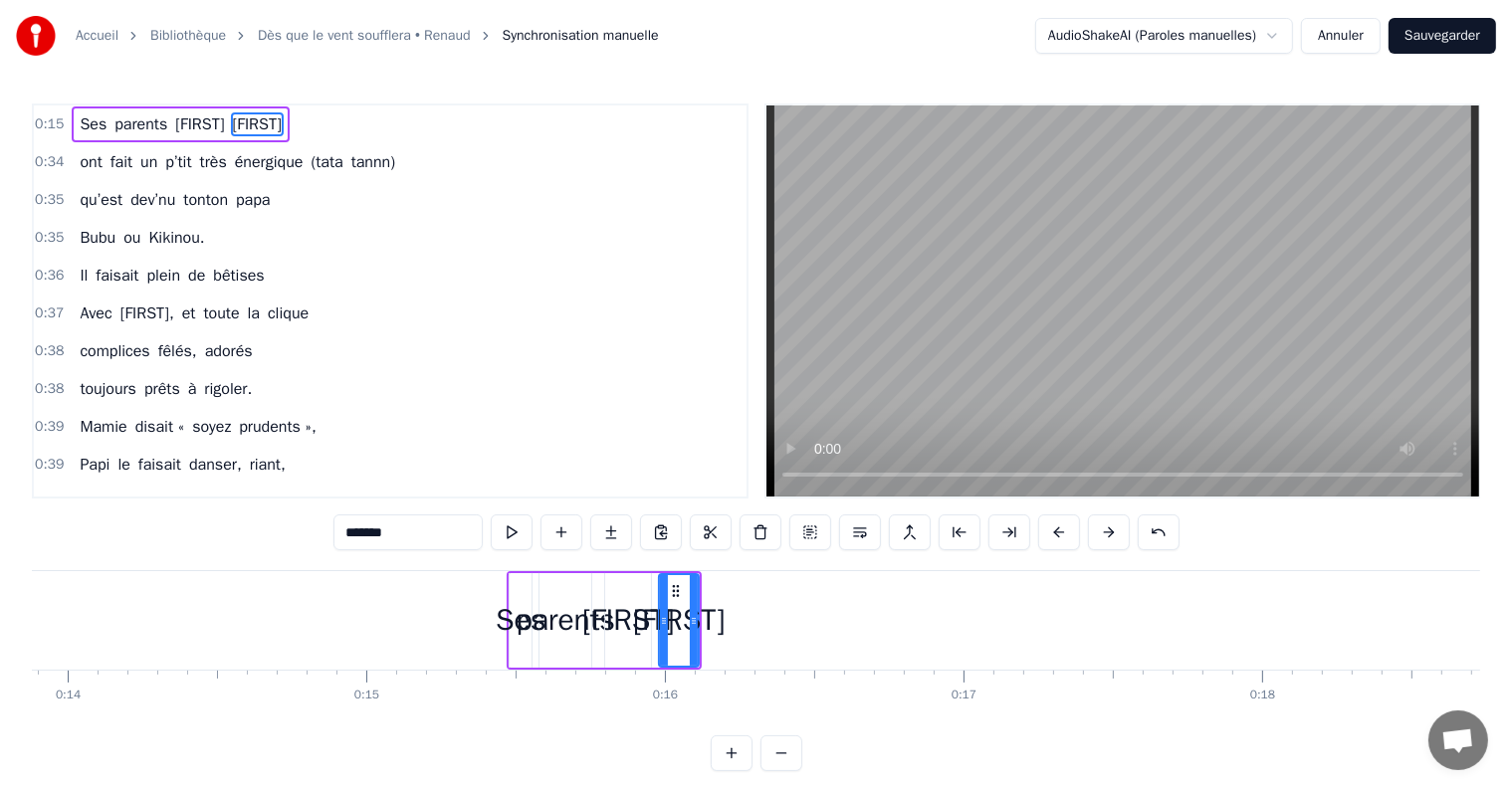 click at bounding box center [1059, 532] 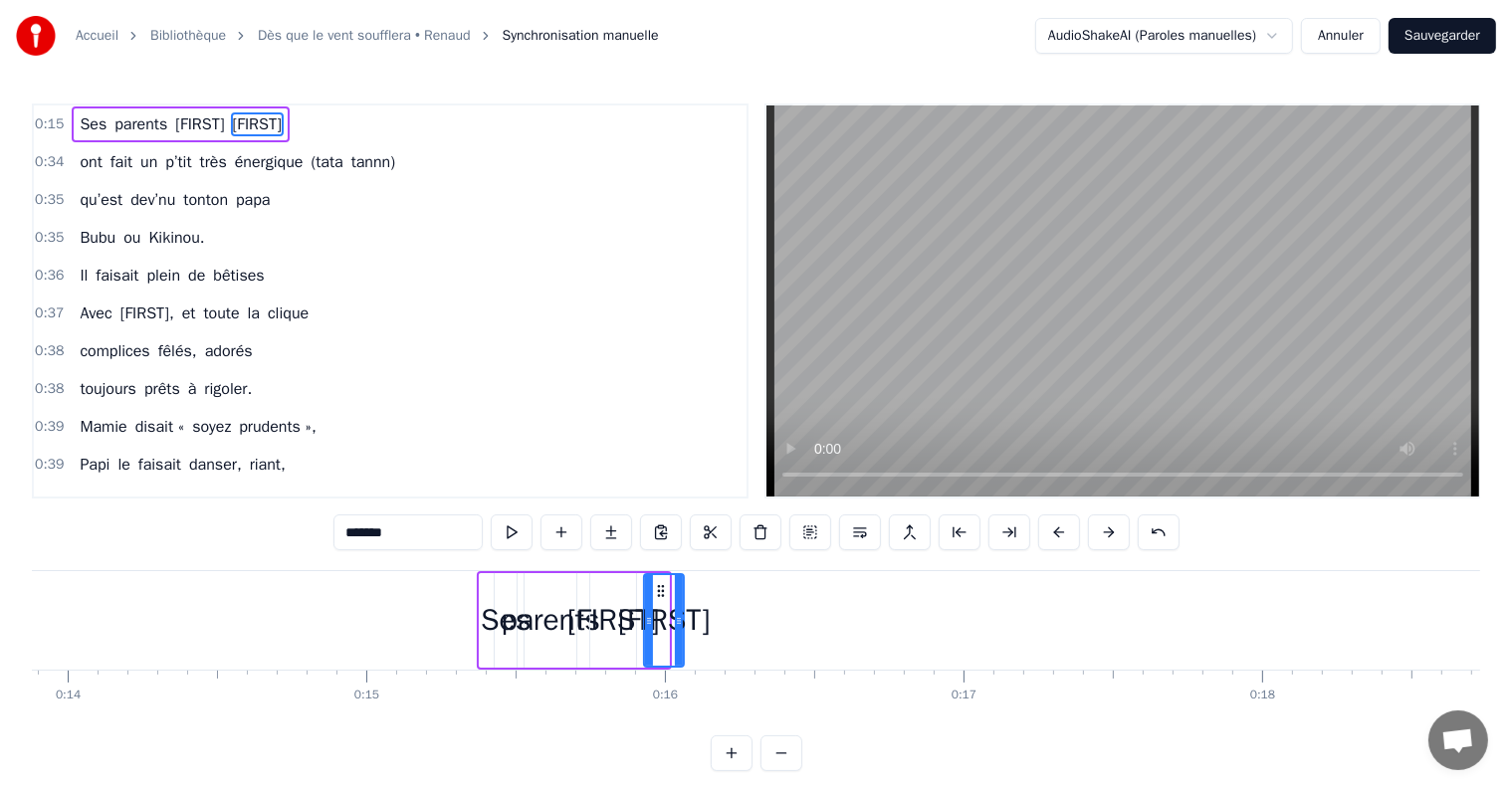 click at bounding box center (1059, 532) 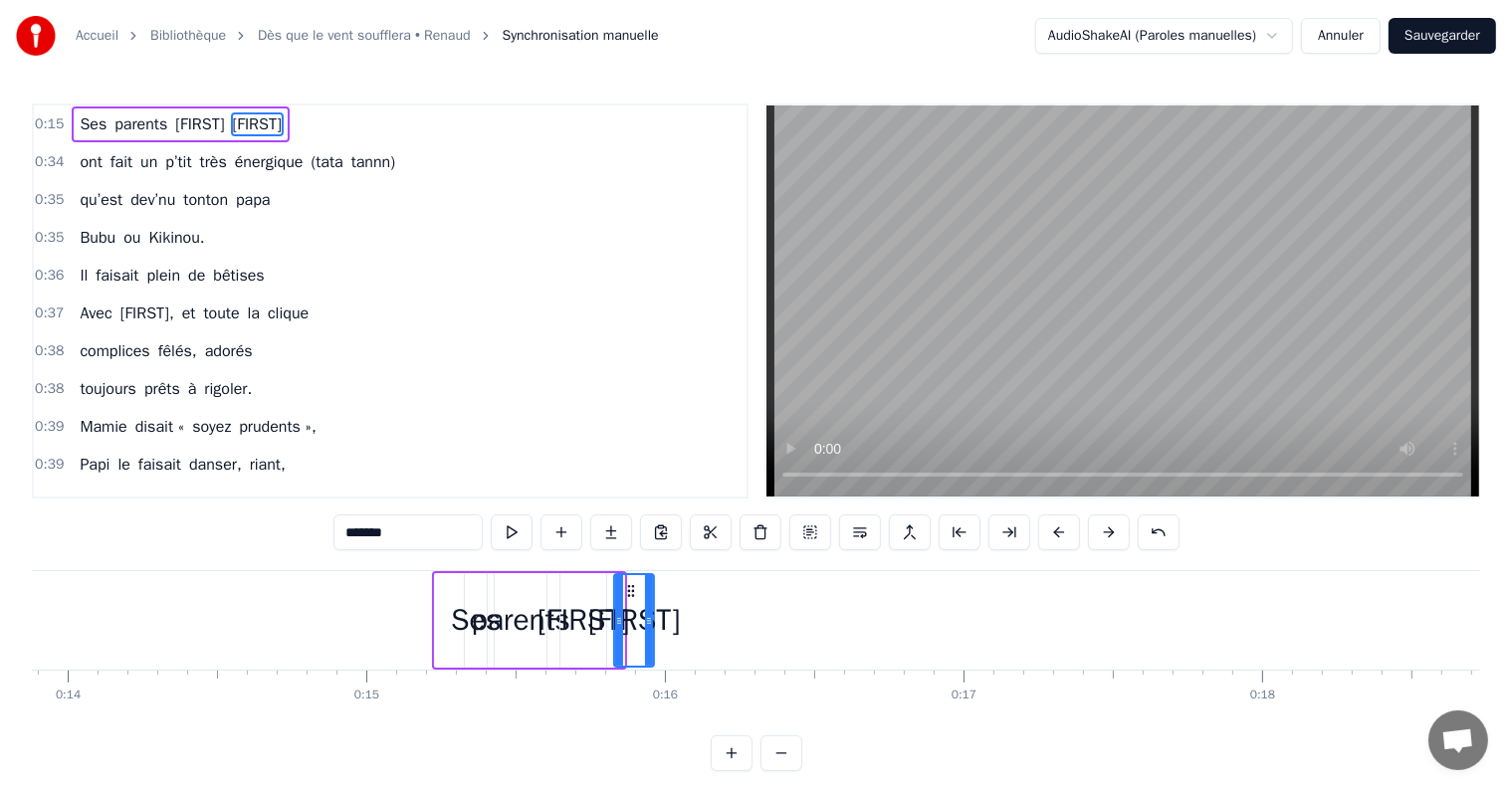 click at bounding box center [1059, 532] 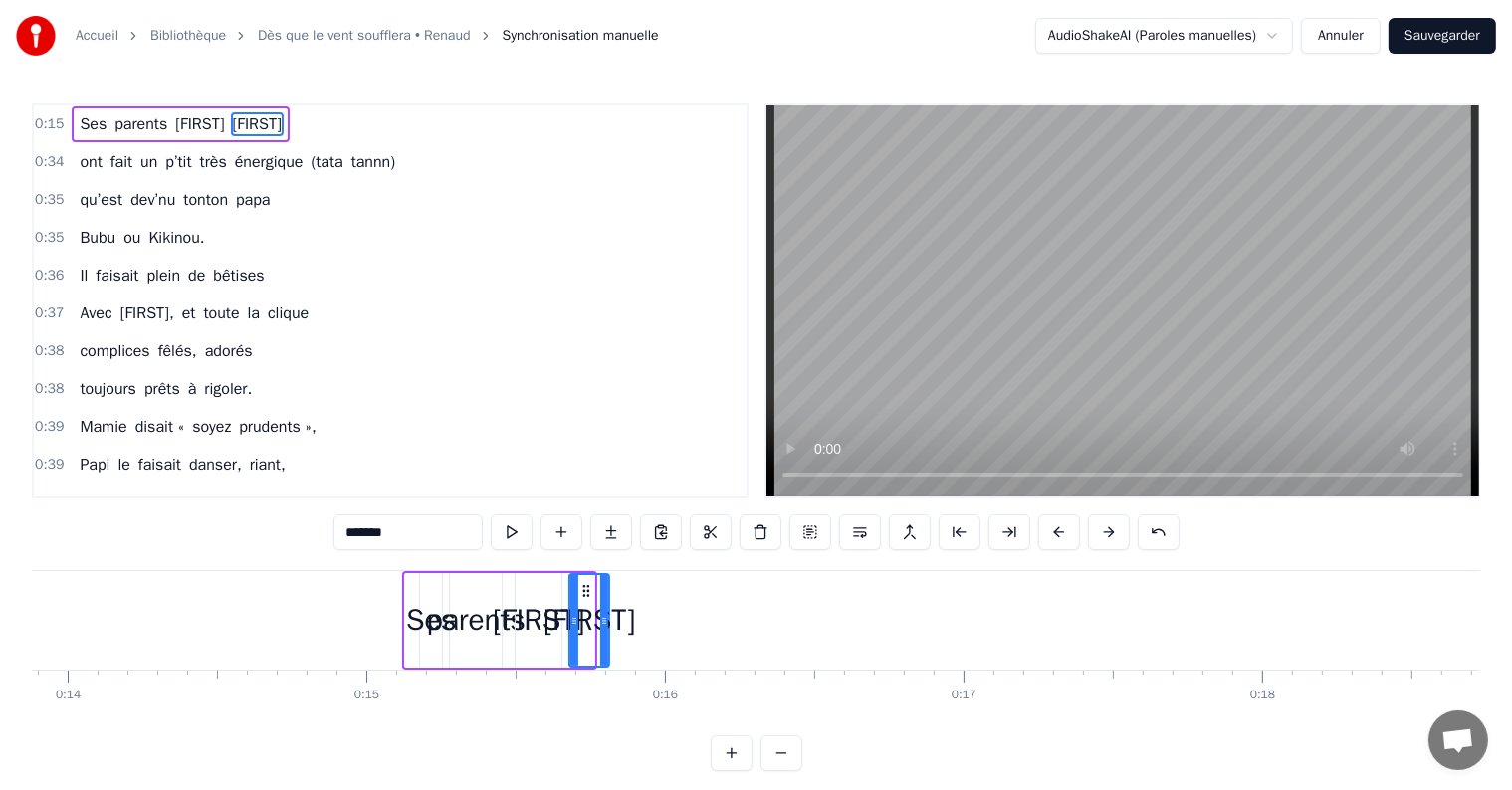 click at bounding box center [1059, 532] 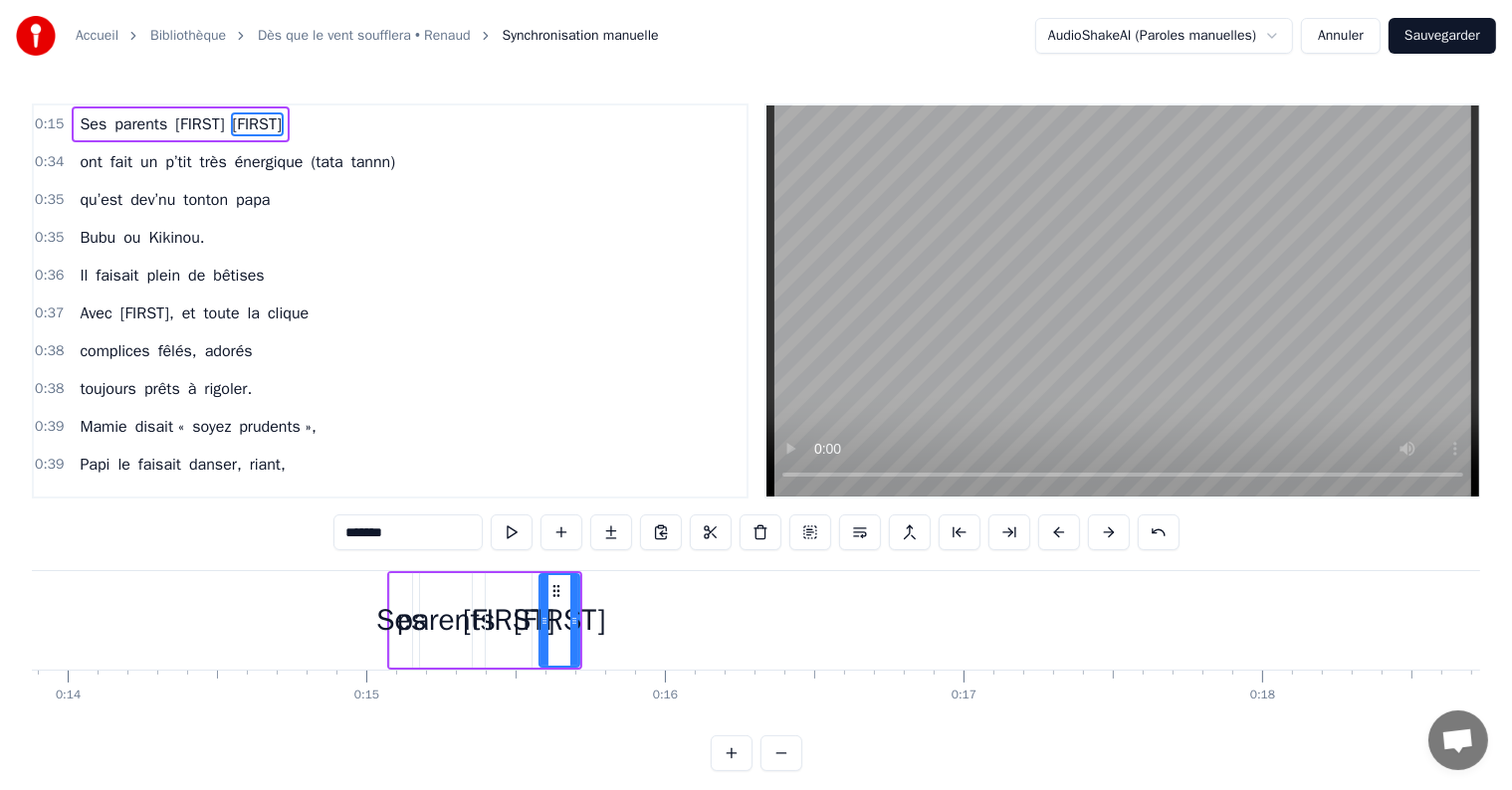 click at bounding box center [1059, 532] 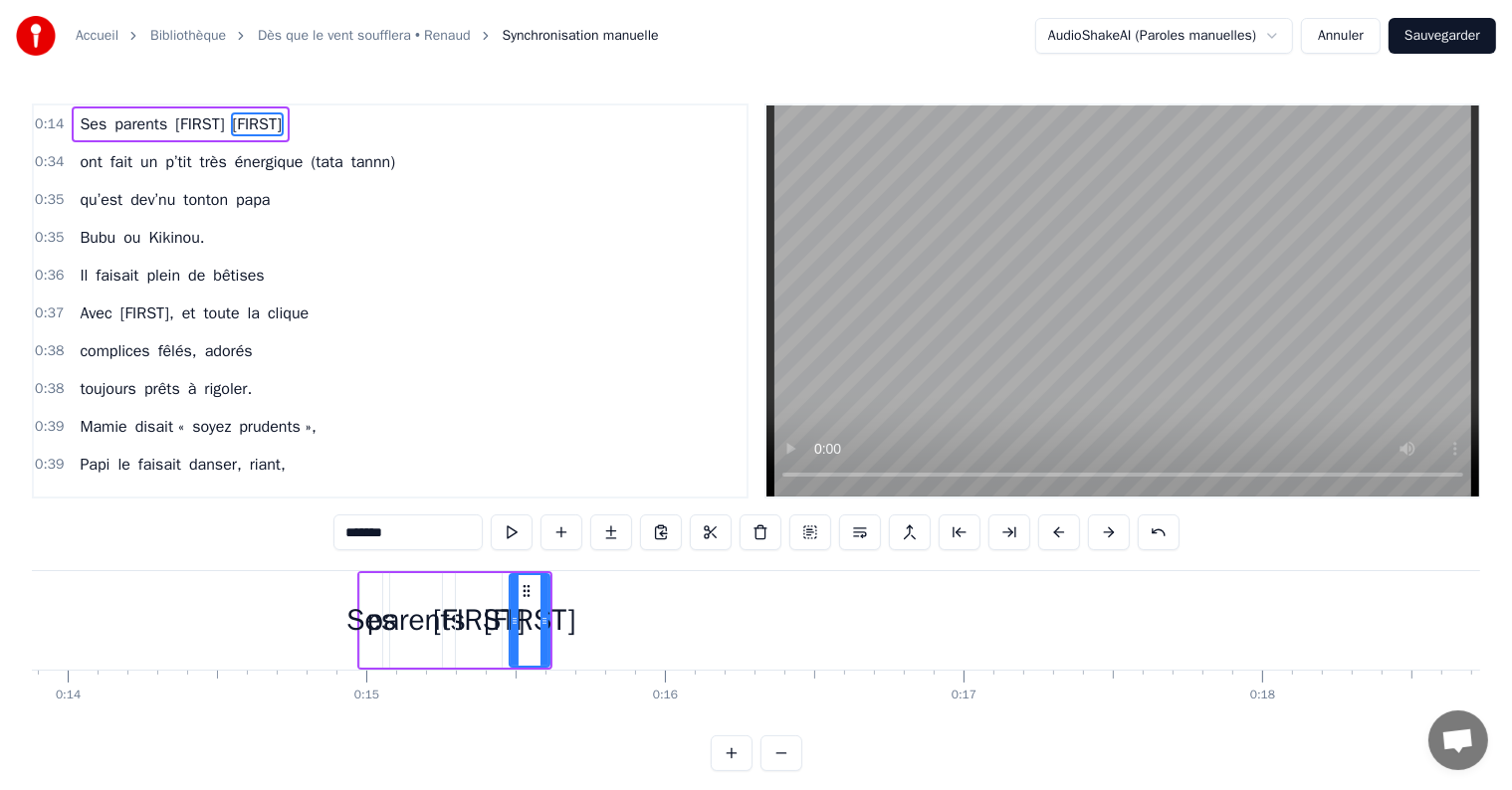 click at bounding box center [1059, 532] 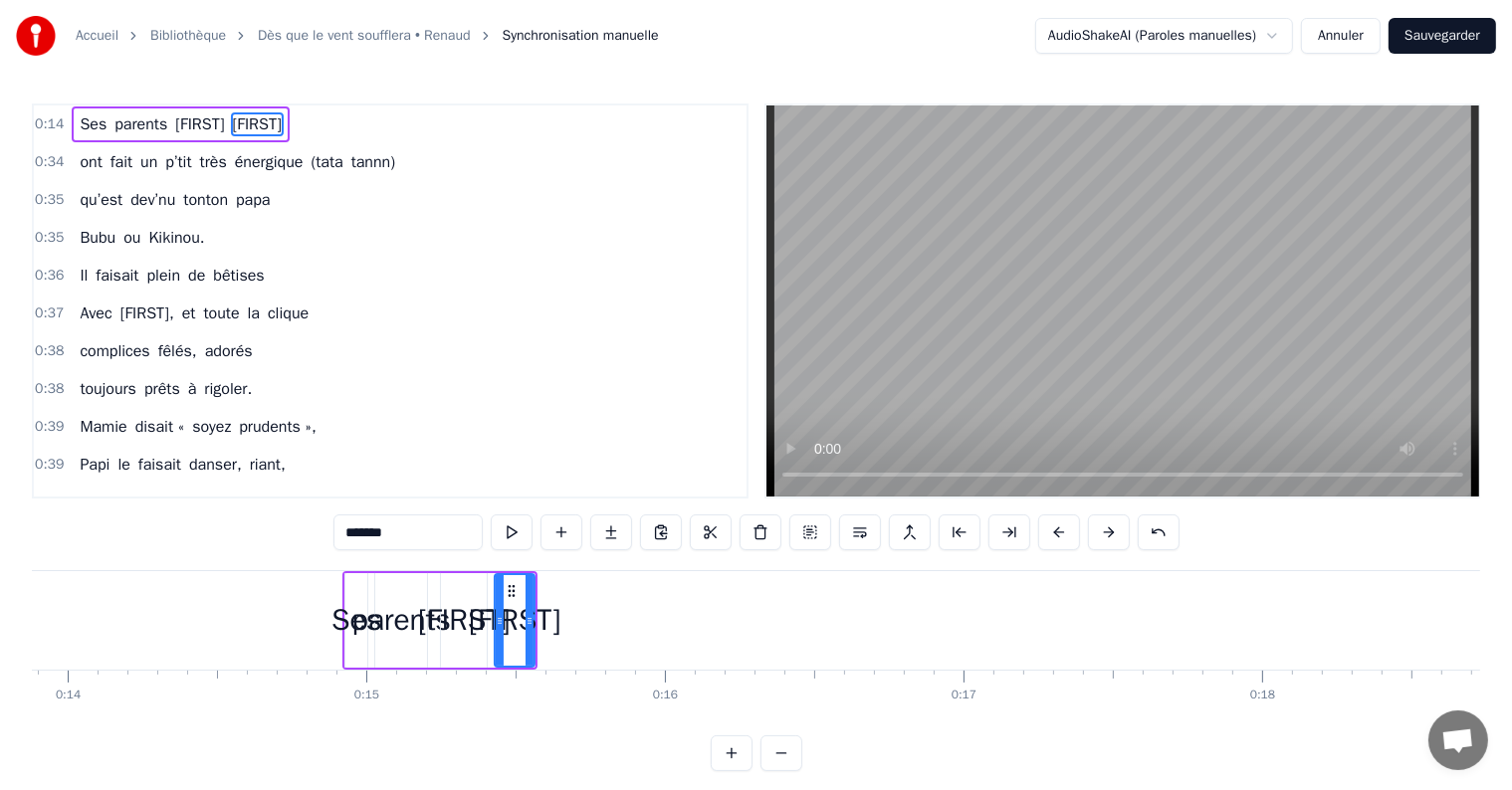 click at bounding box center (1059, 532) 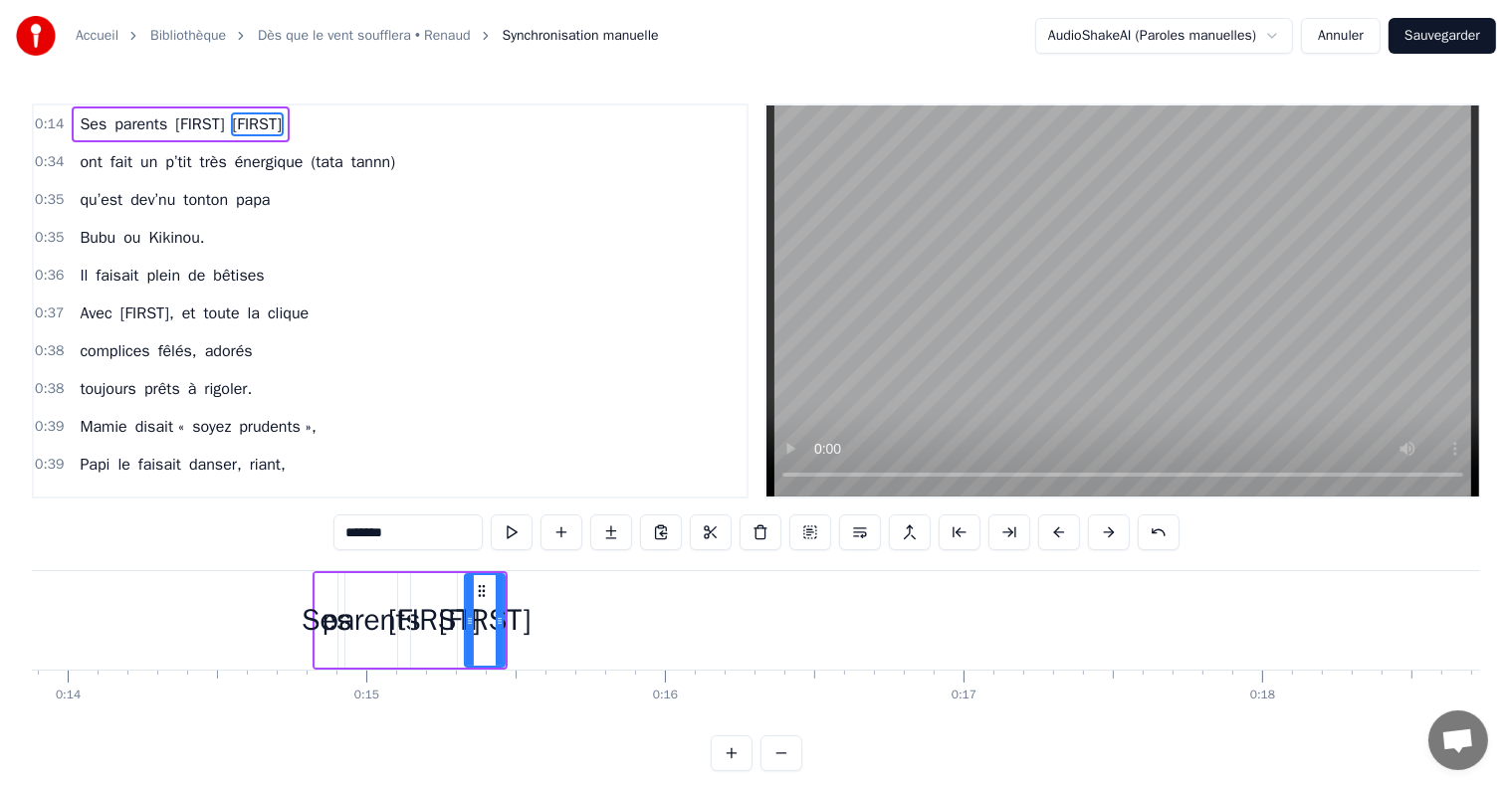 click at bounding box center (1059, 532) 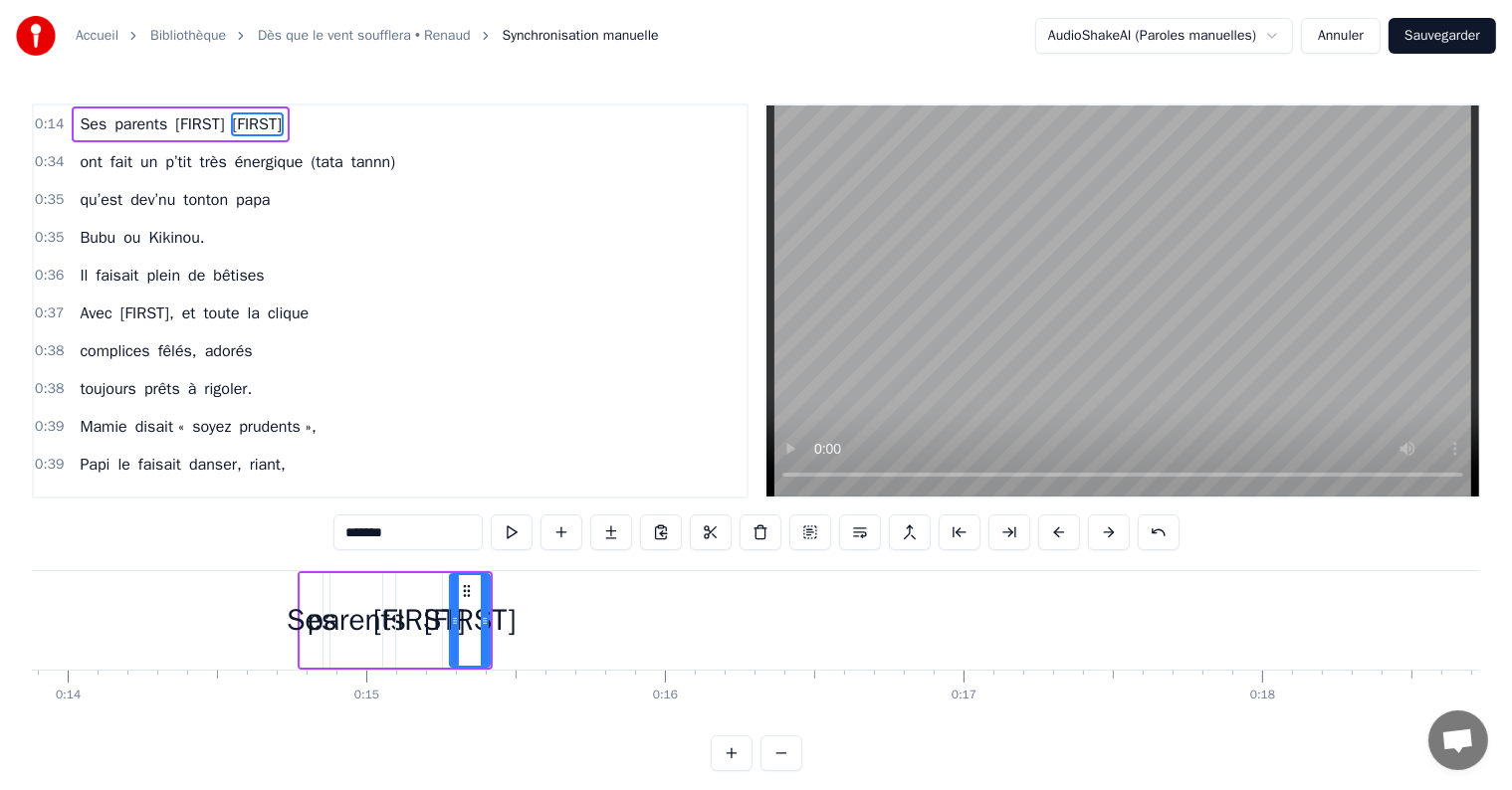 click at bounding box center (1059, 532) 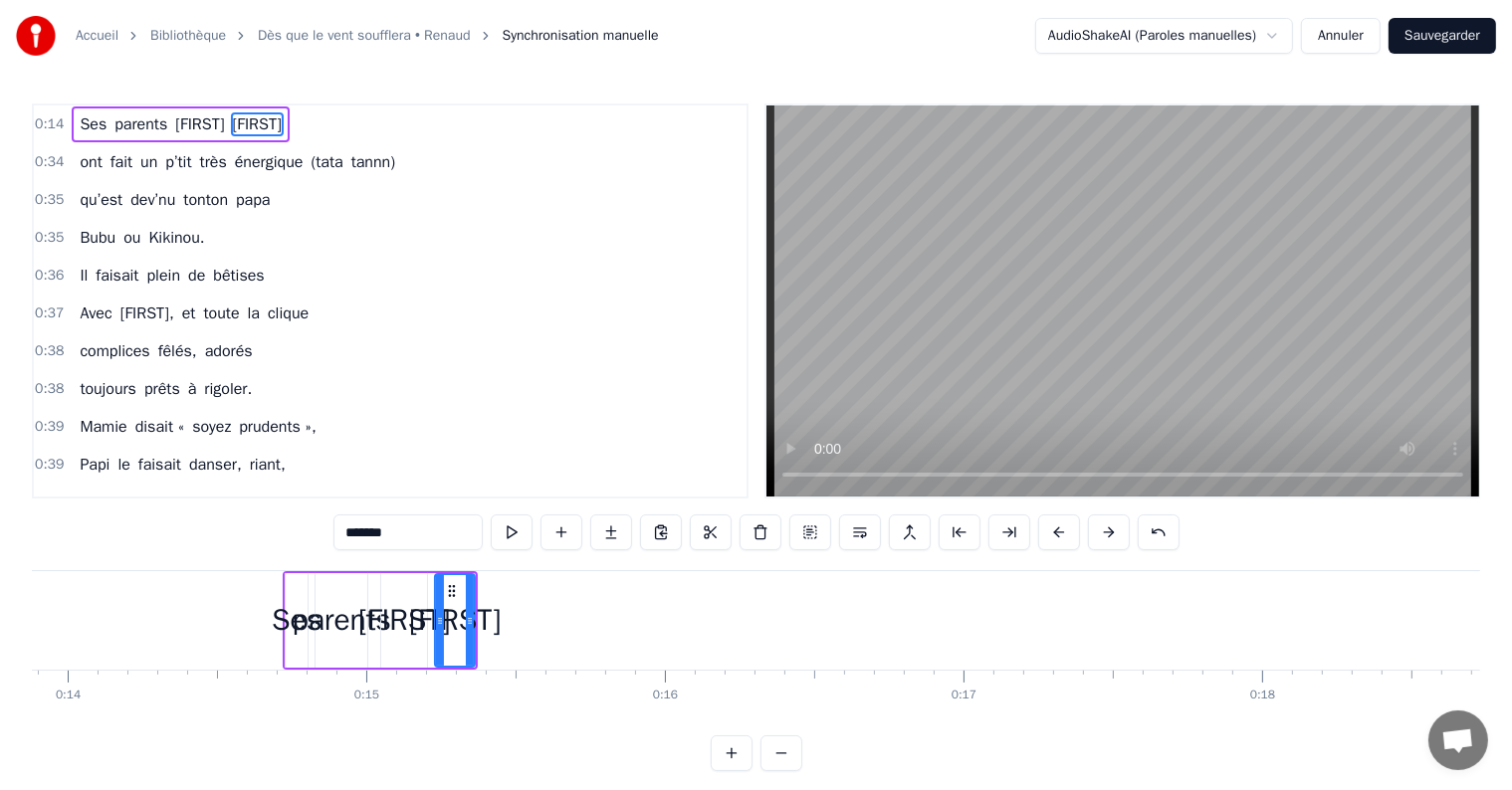 click at bounding box center (1059, 532) 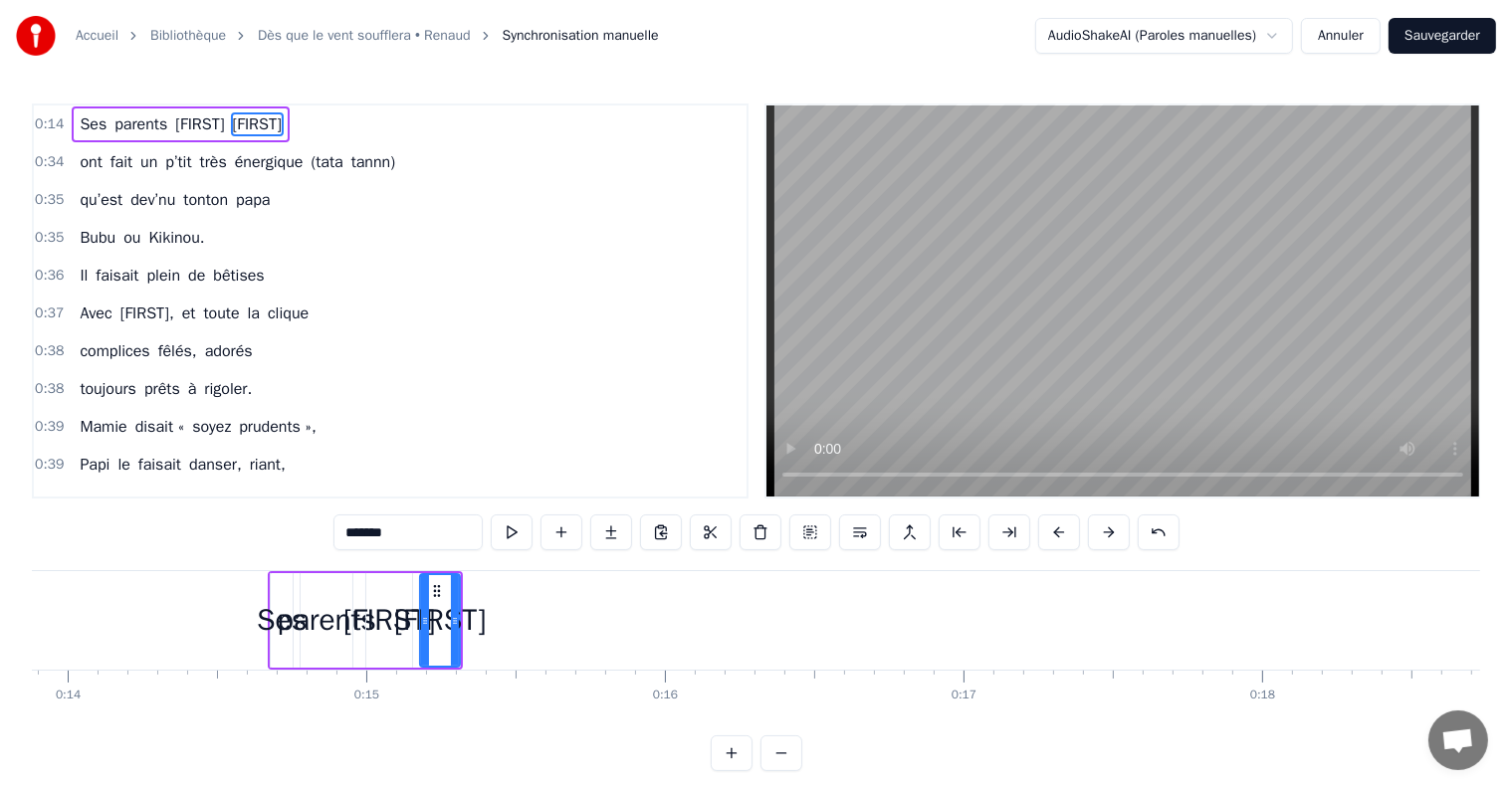 click at bounding box center (1059, 532) 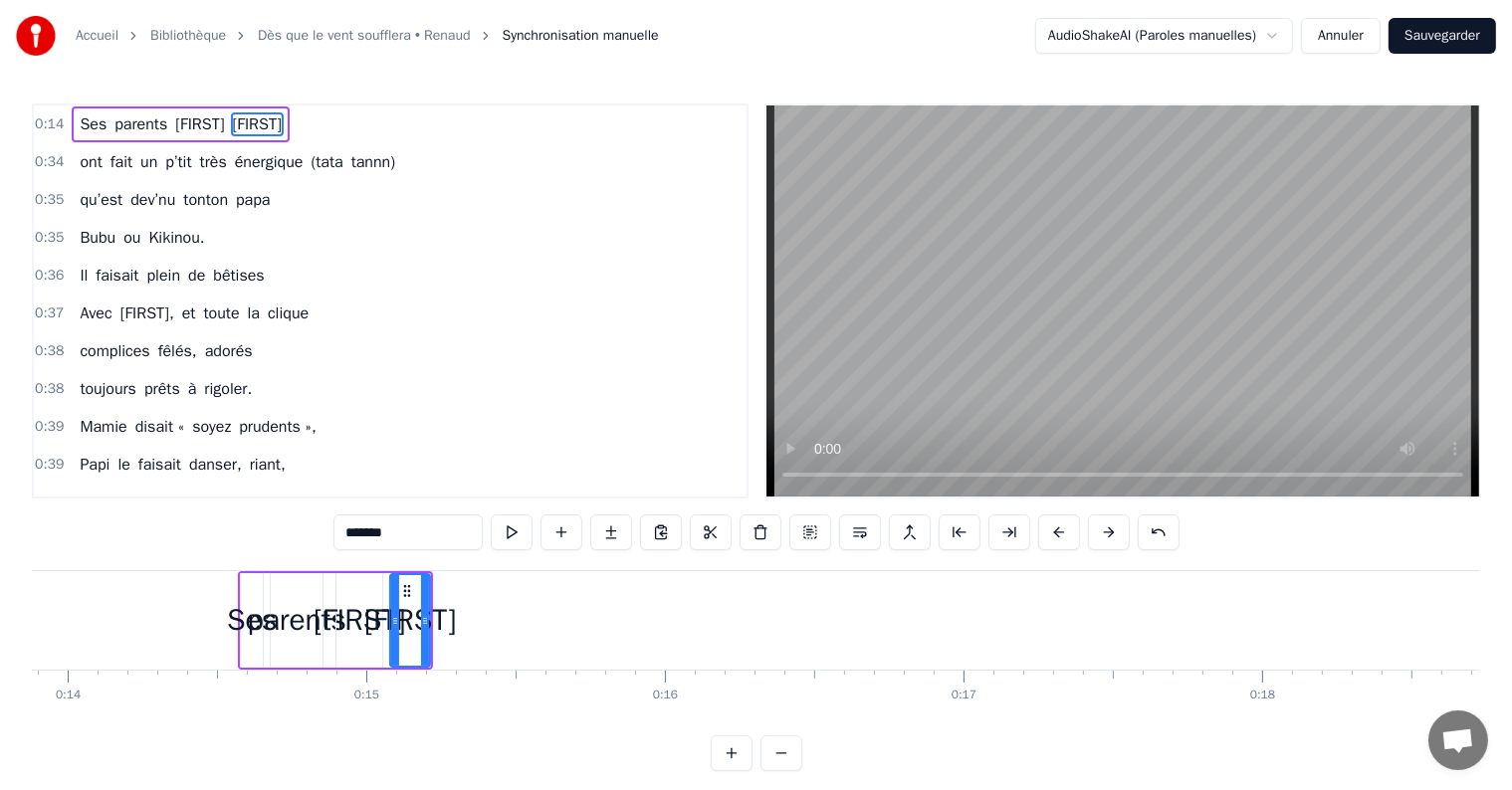 click at bounding box center (1059, 532) 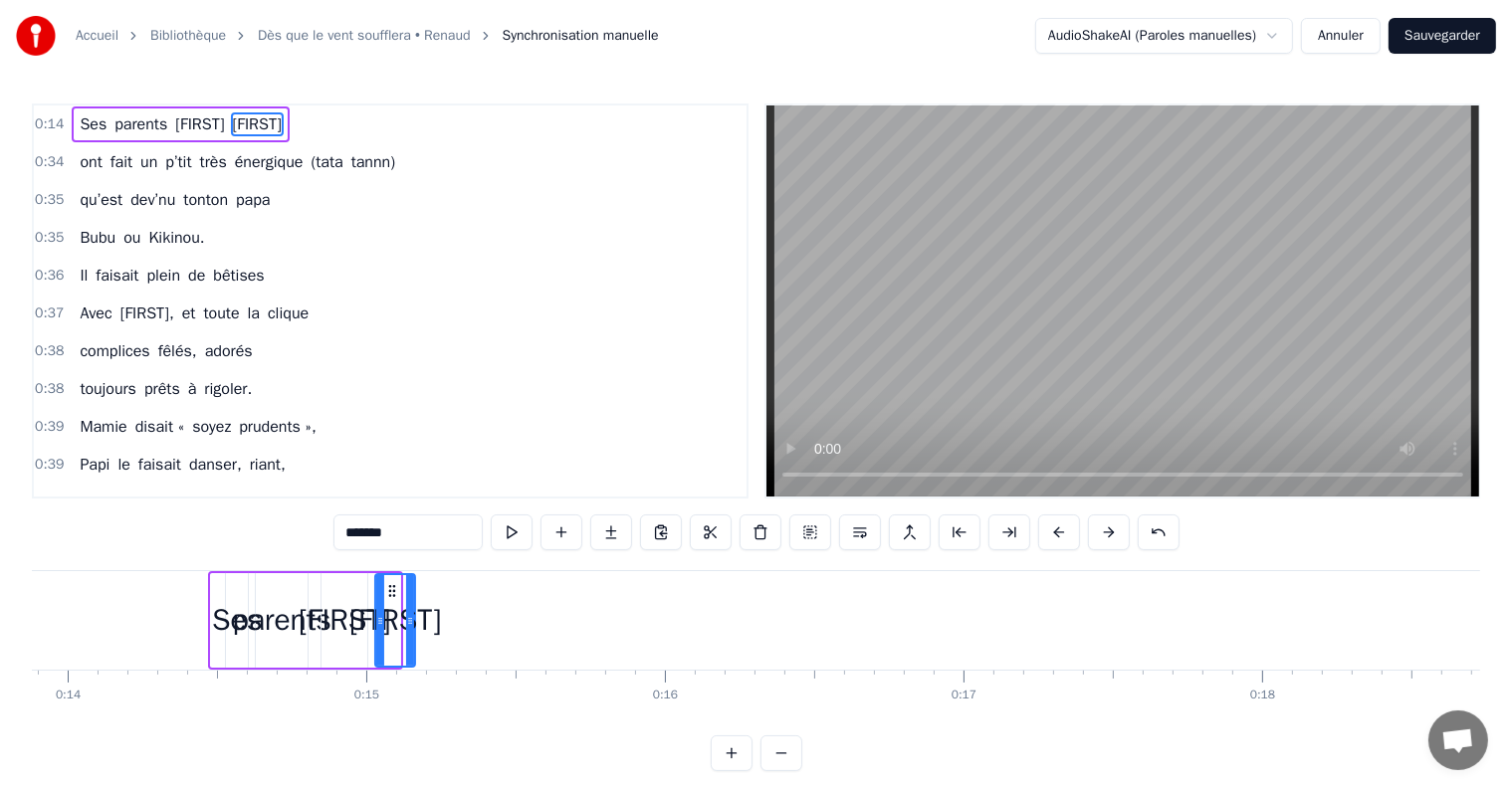 click at bounding box center (1059, 532) 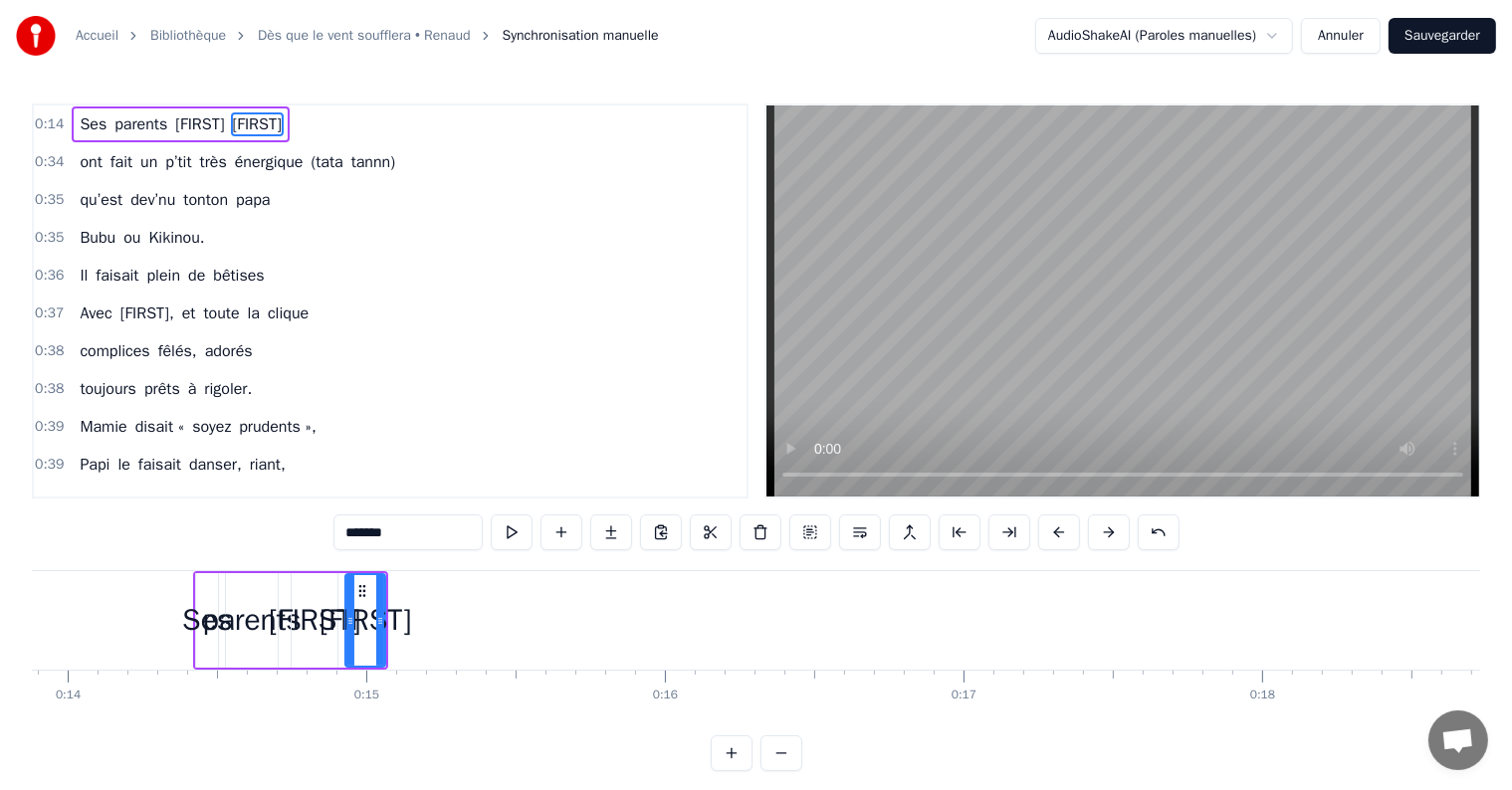 click at bounding box center [1059, 532] 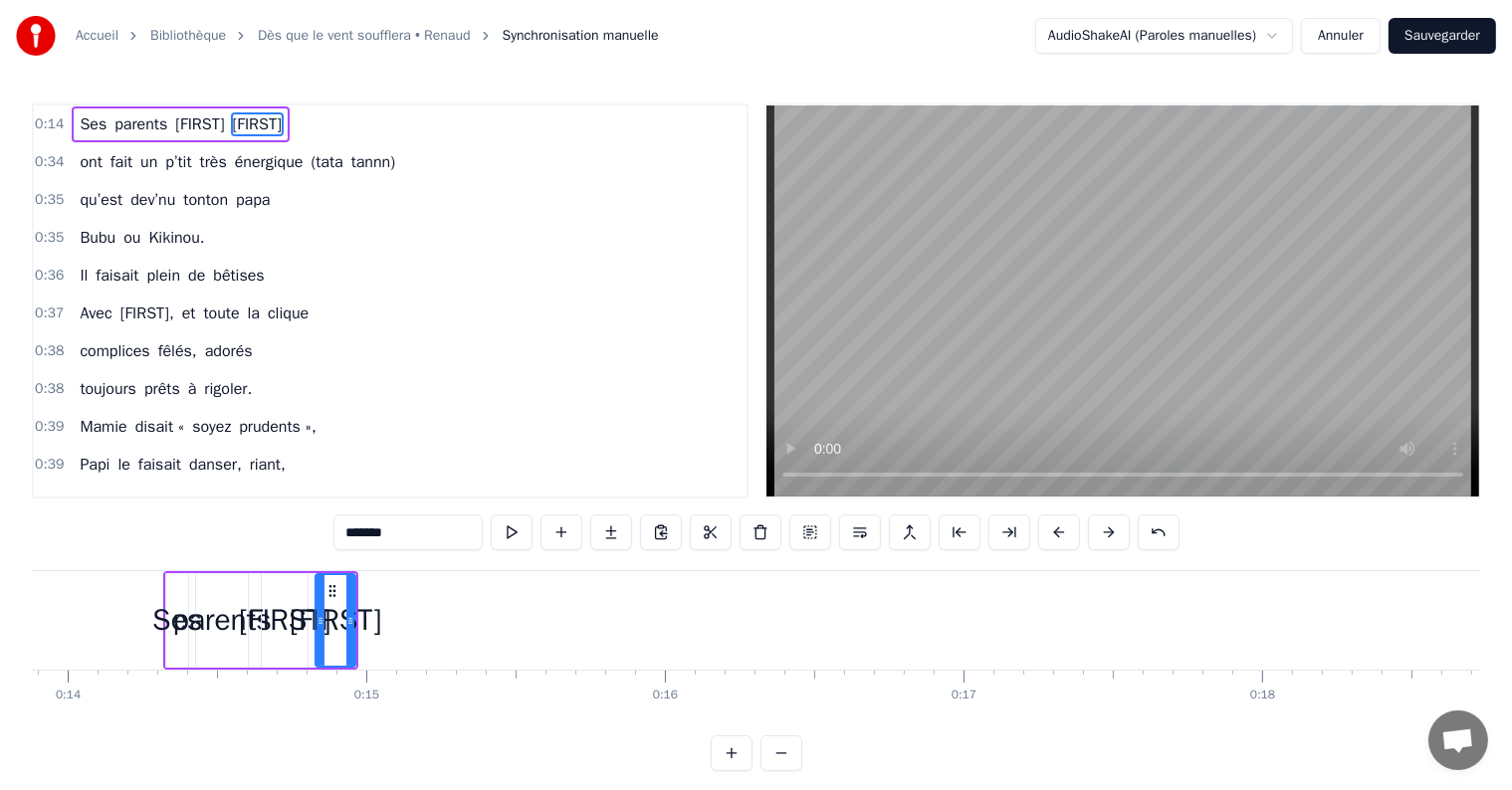 click at bounding box center [1059, 532] 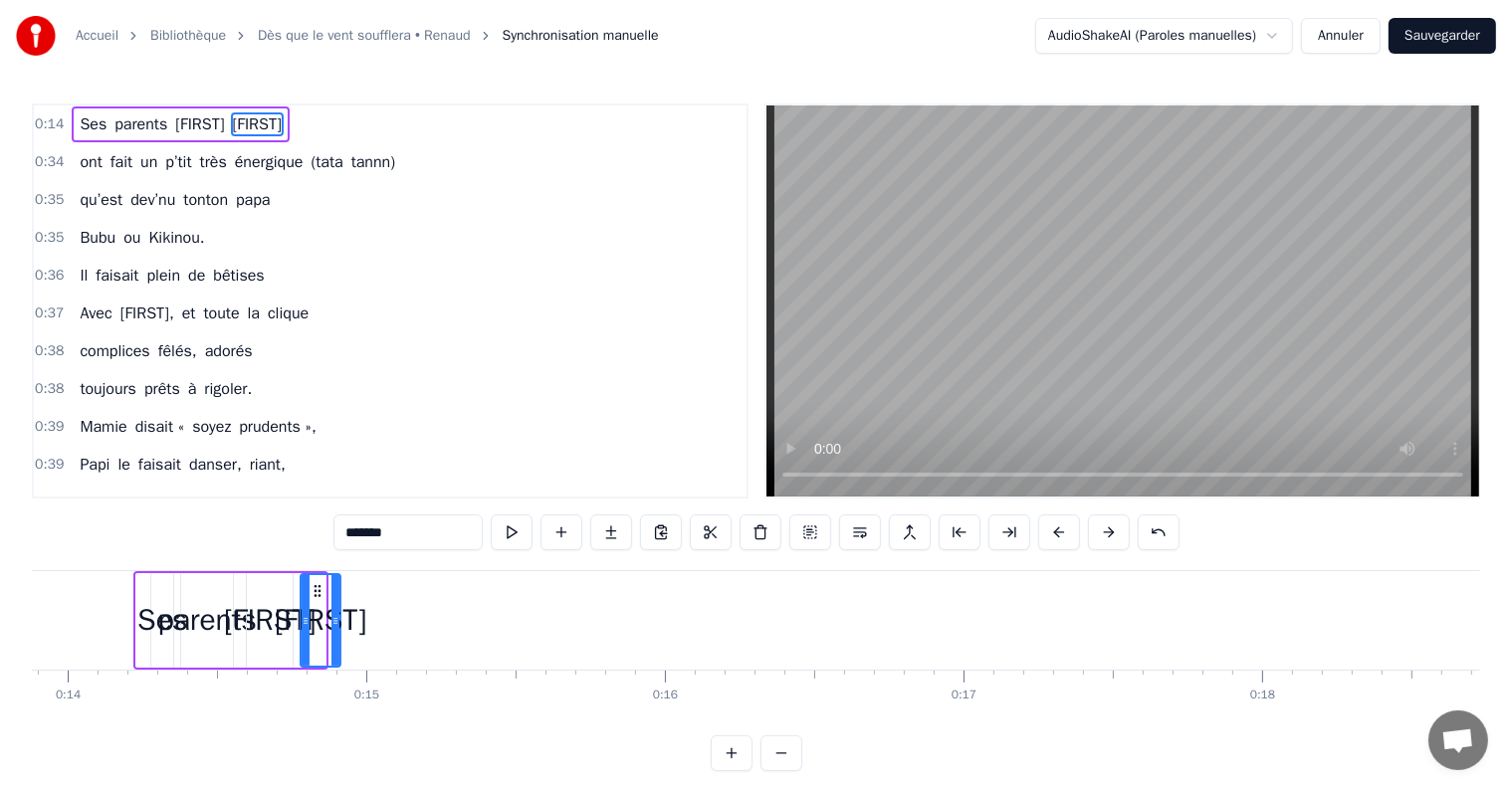 click at bounding box center (1059, 532) 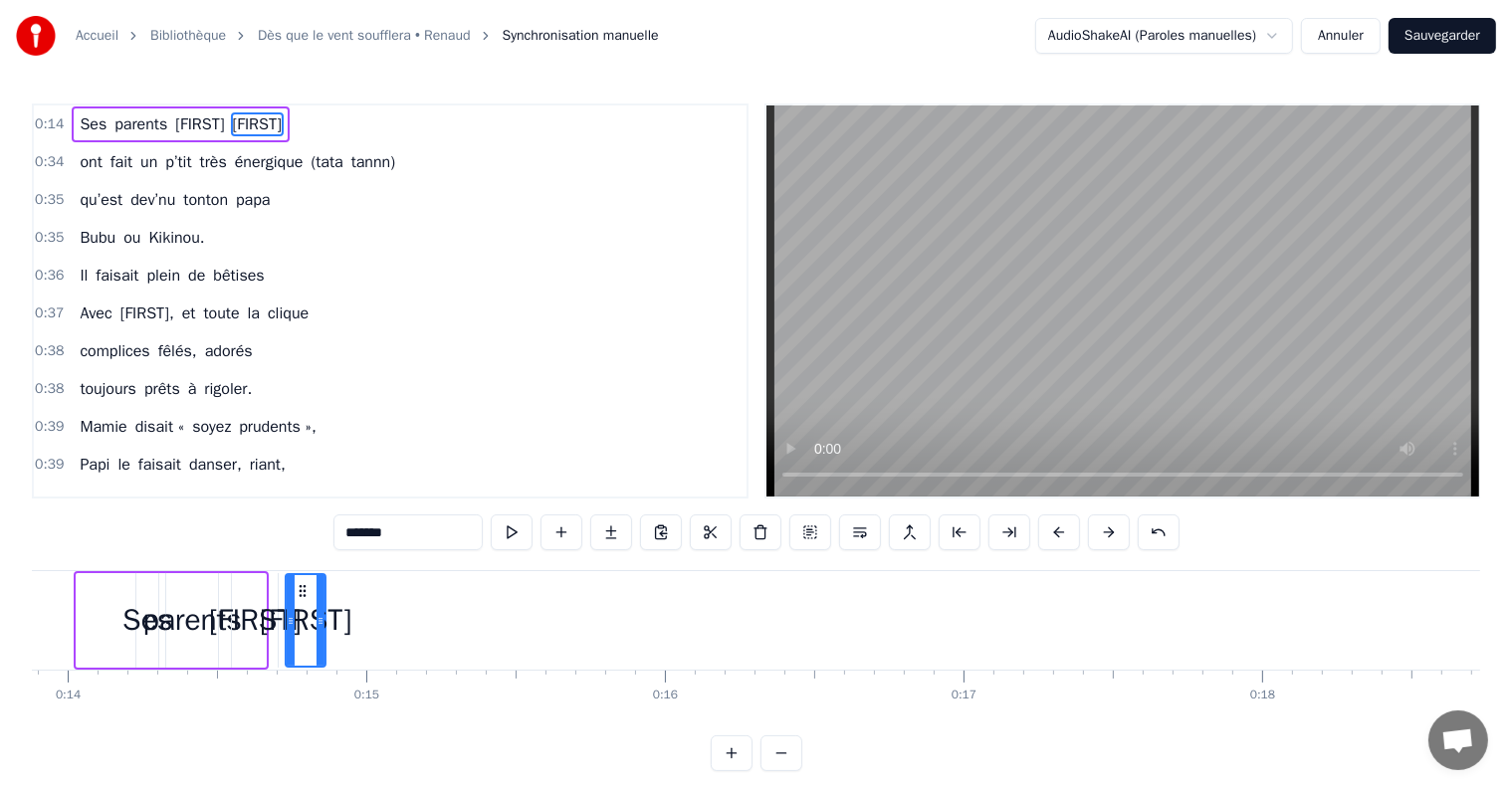 click at bounding box center [1059, 532] 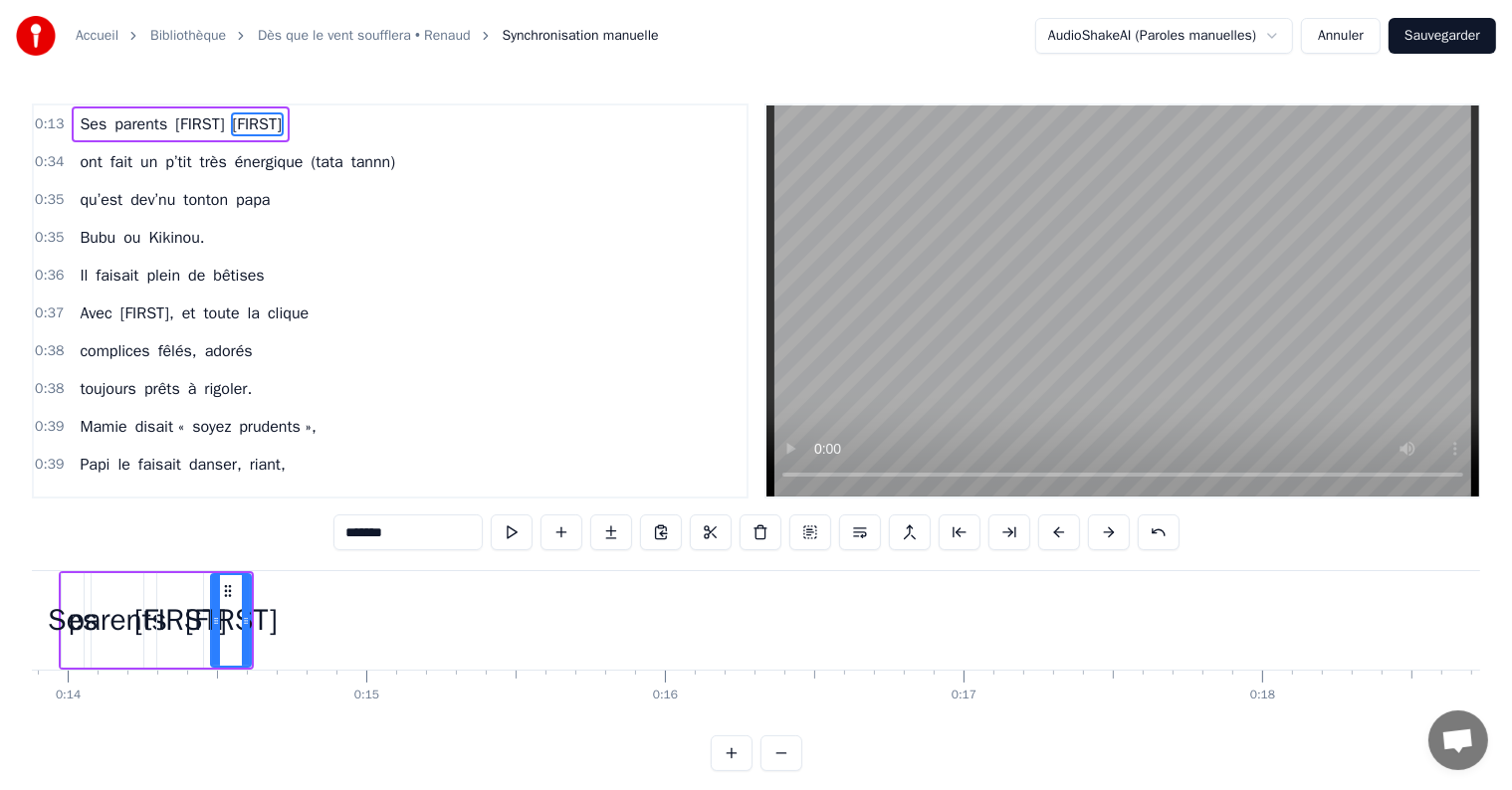 click at bounding box center [1059, 532] 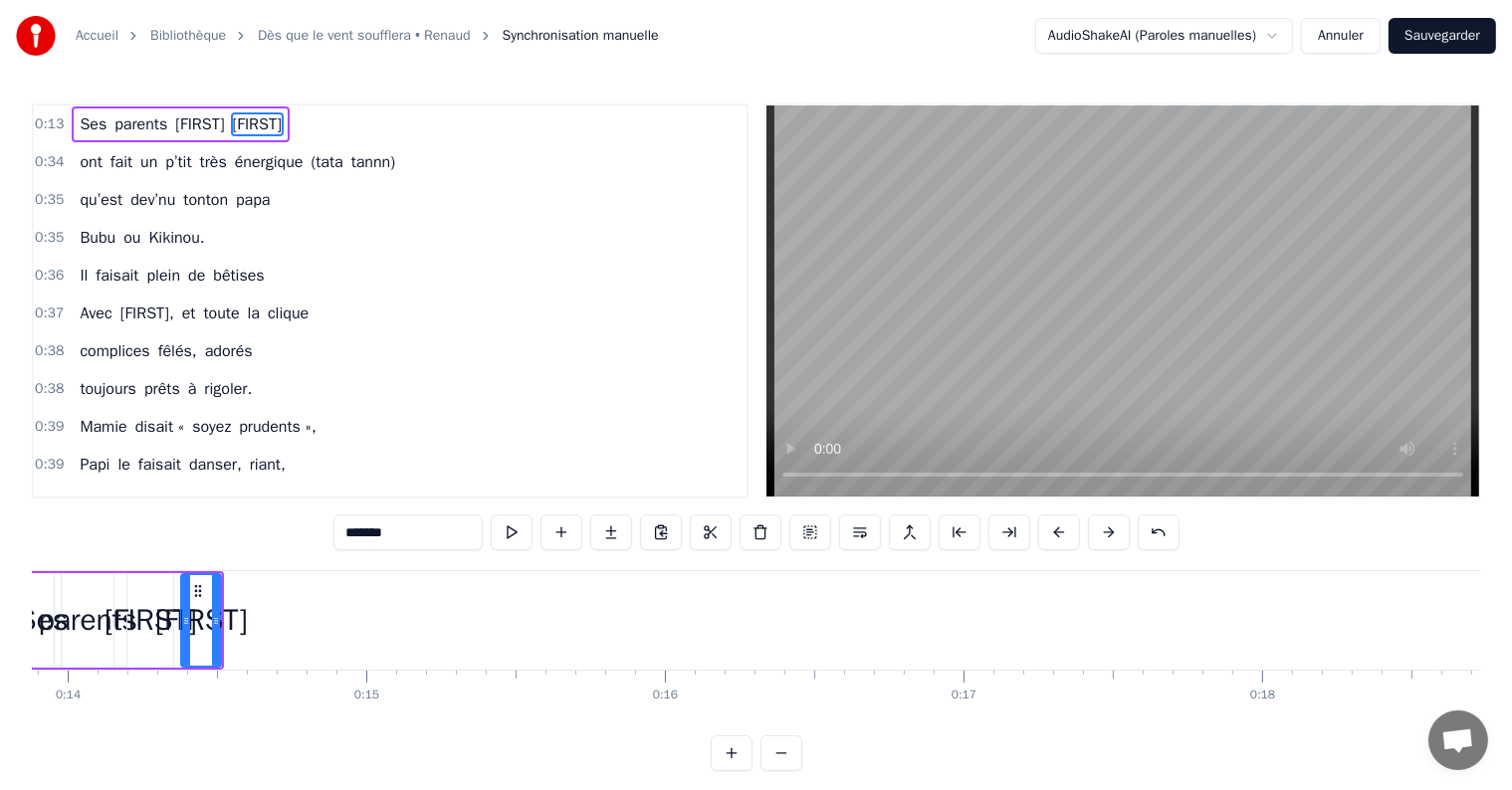 click at bounding box center (1059, 532) 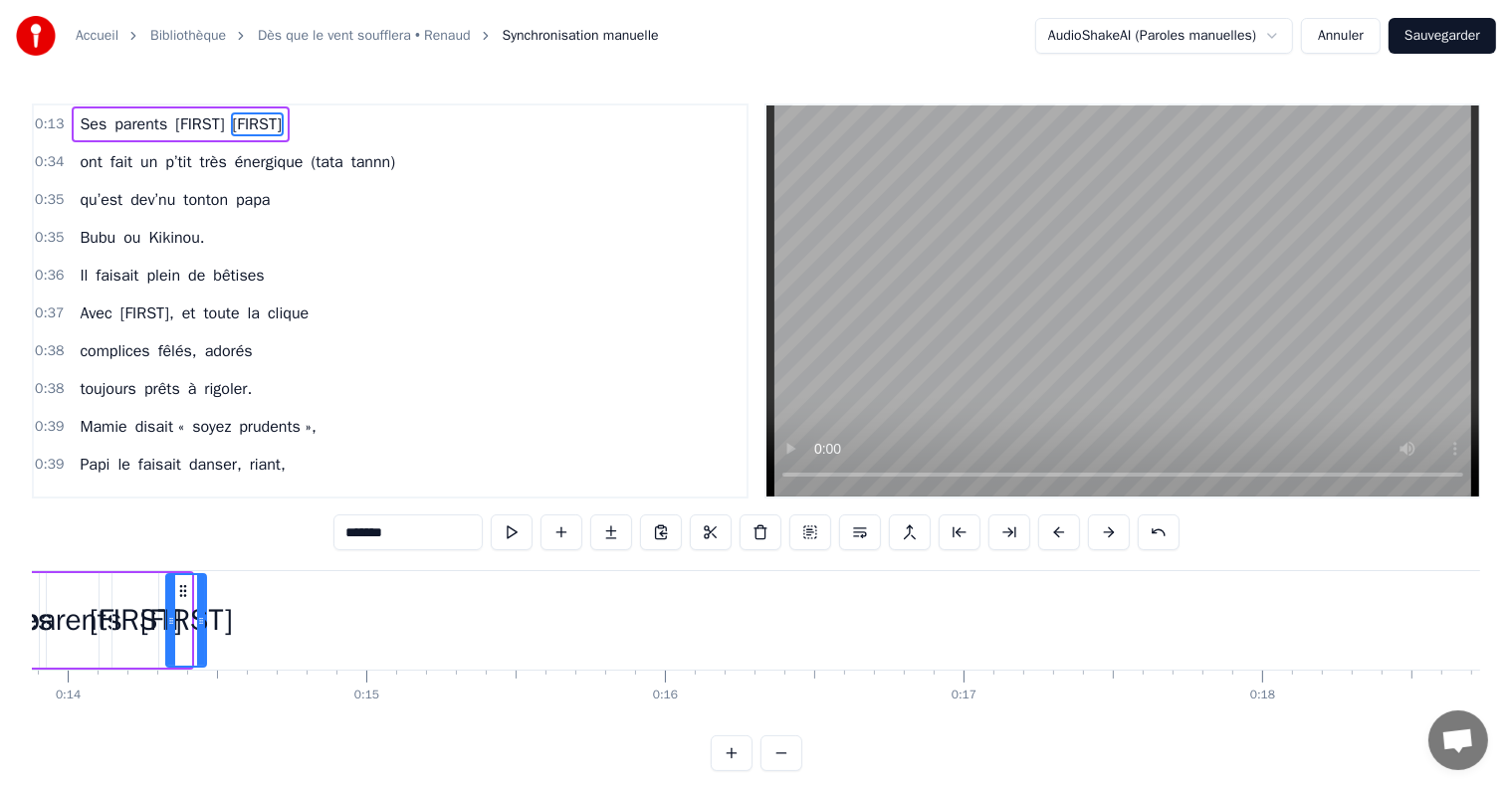 click at bounding box center [1059, 532] 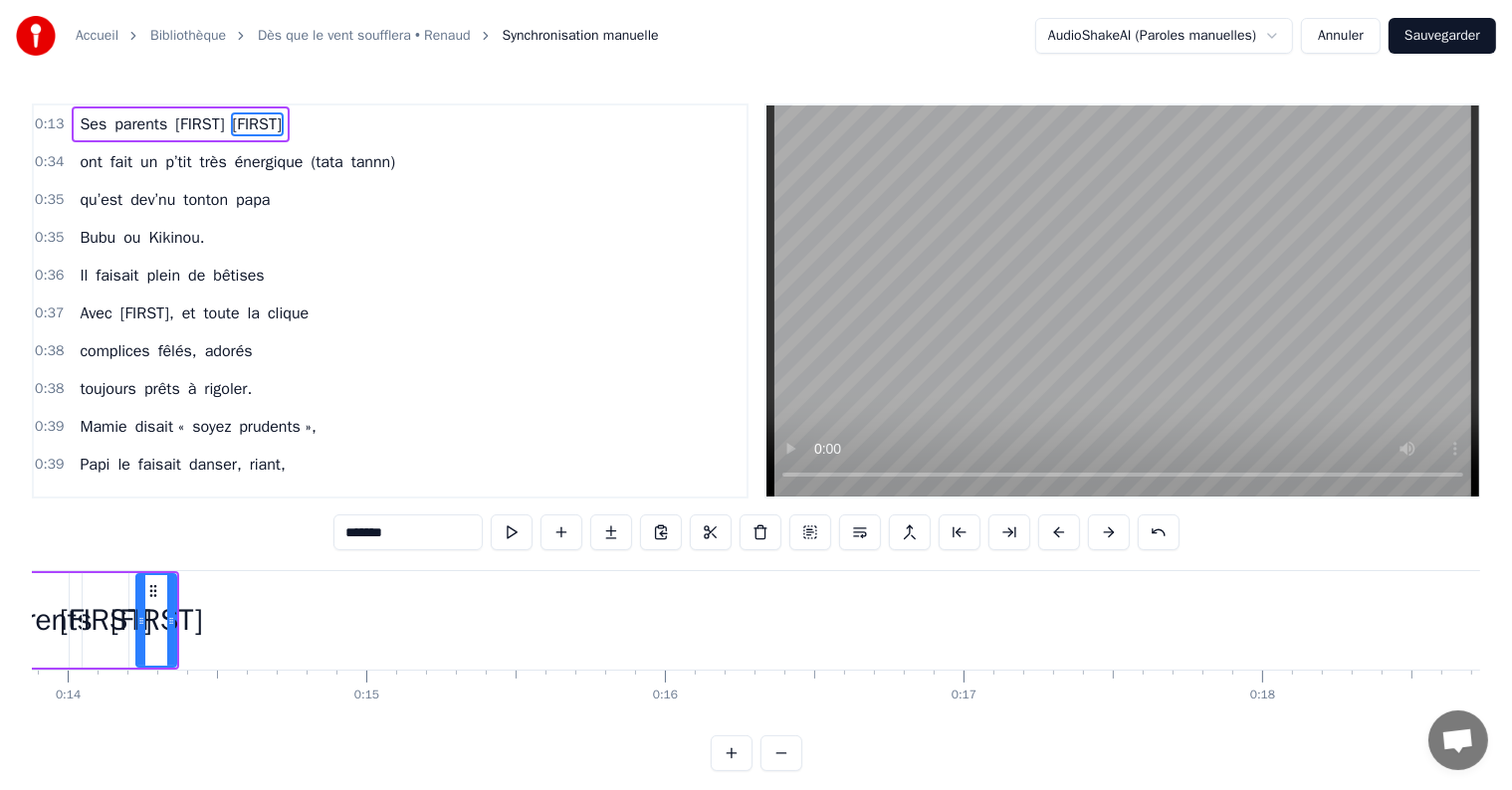 click at bounding box center [1059, 532] 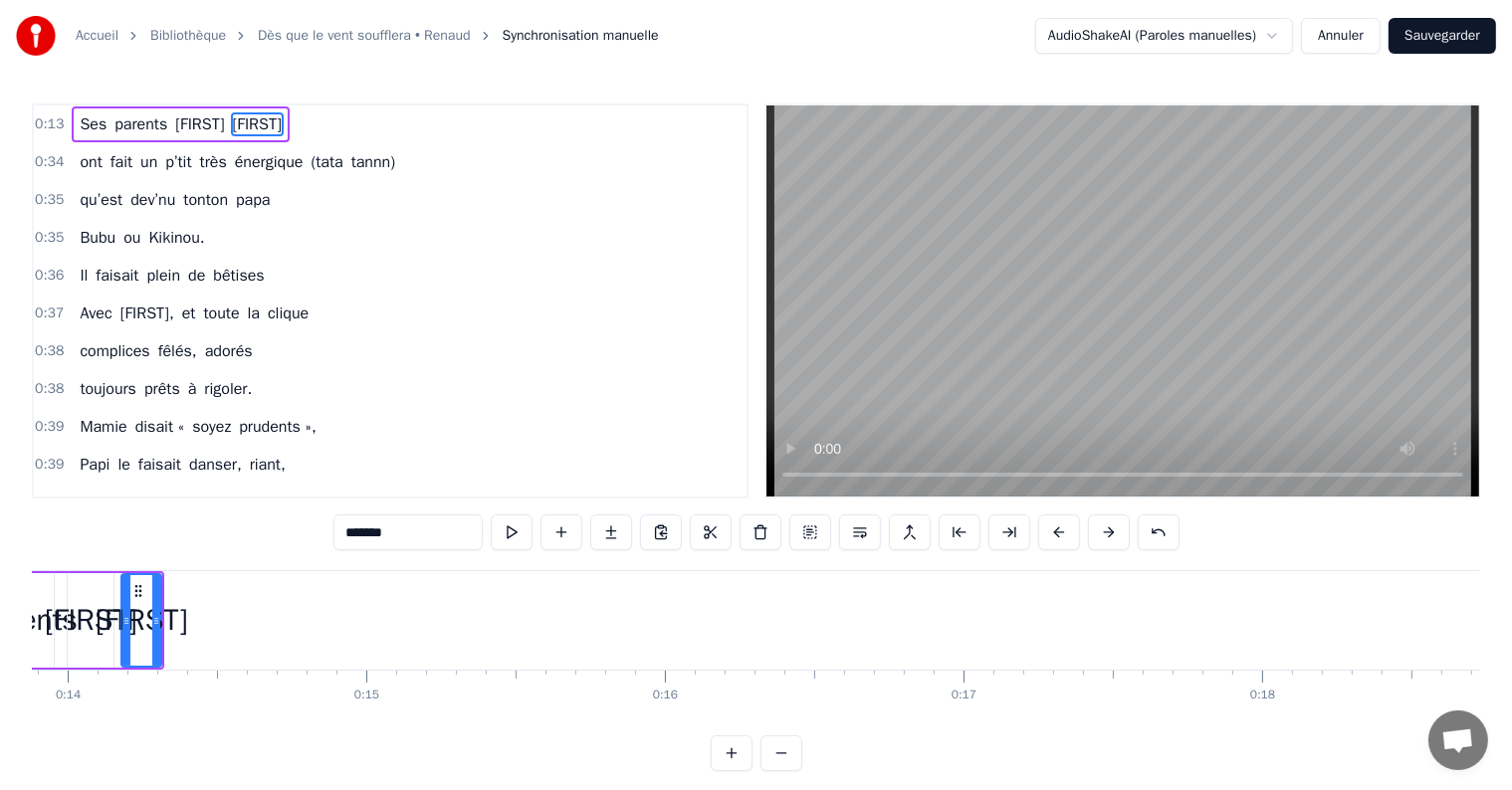 click at bounding box center (1059, 532) 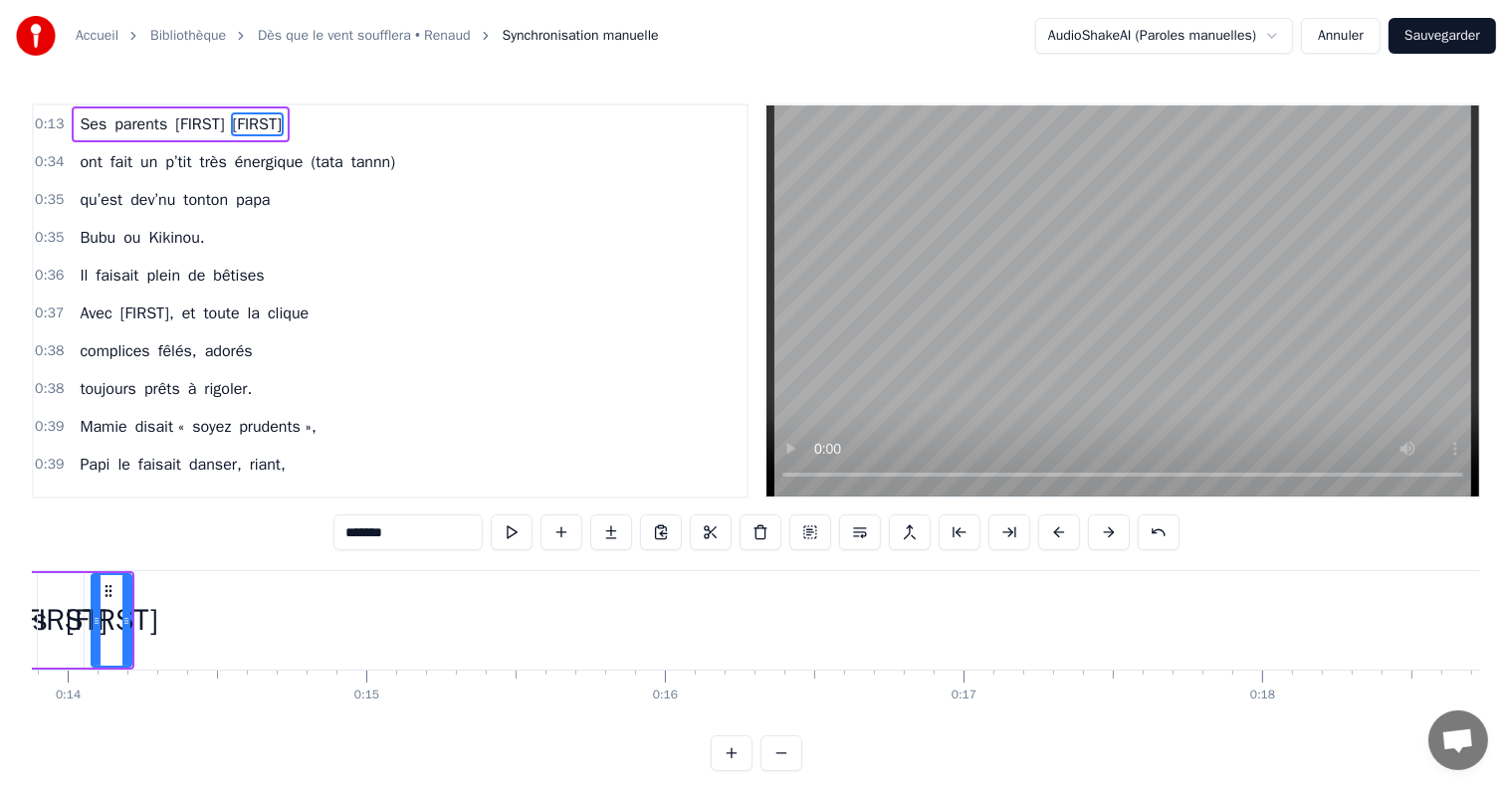 click at bounding box center (1059, 532) 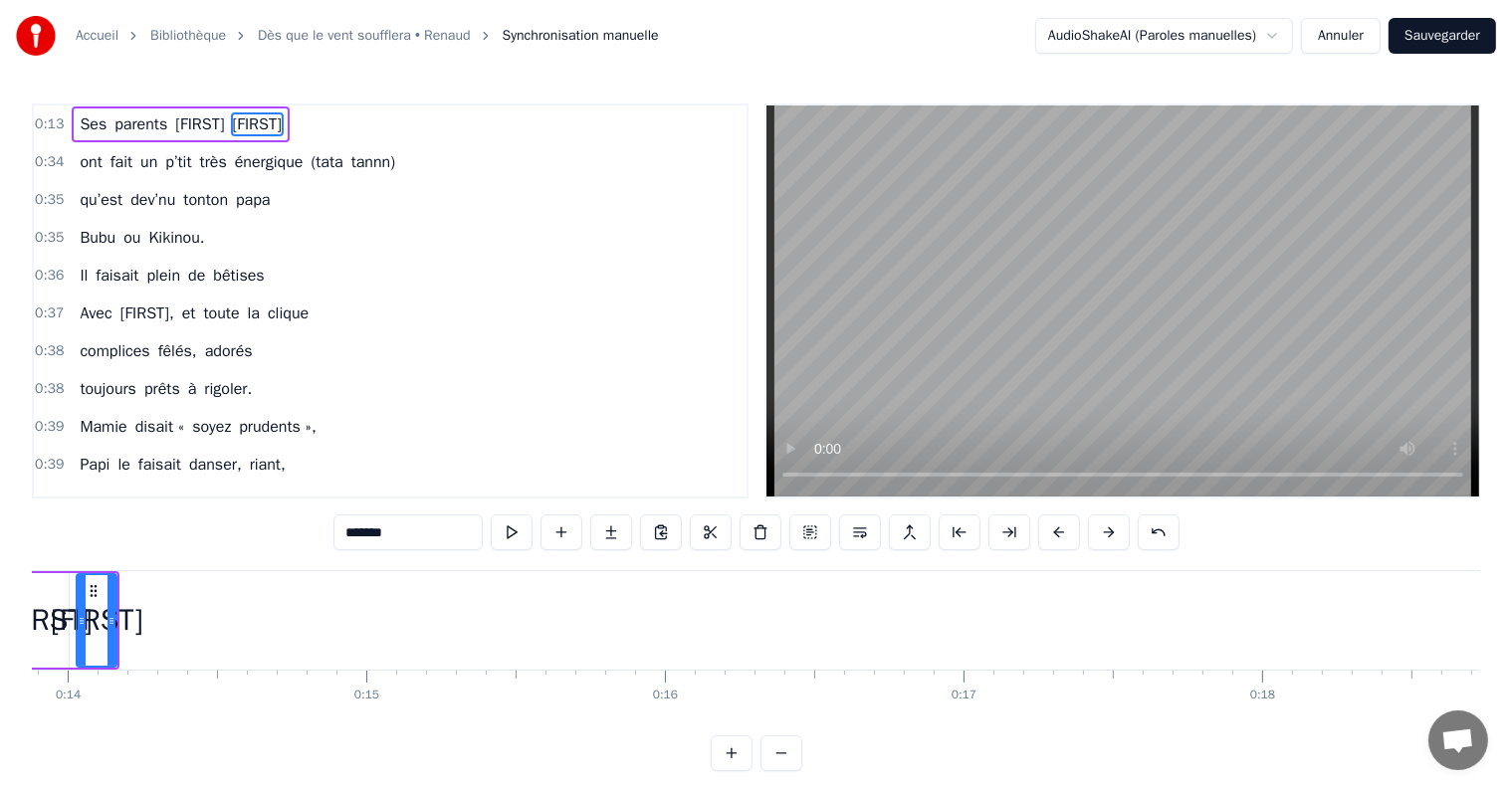 click at bounding box center (1059, 532) 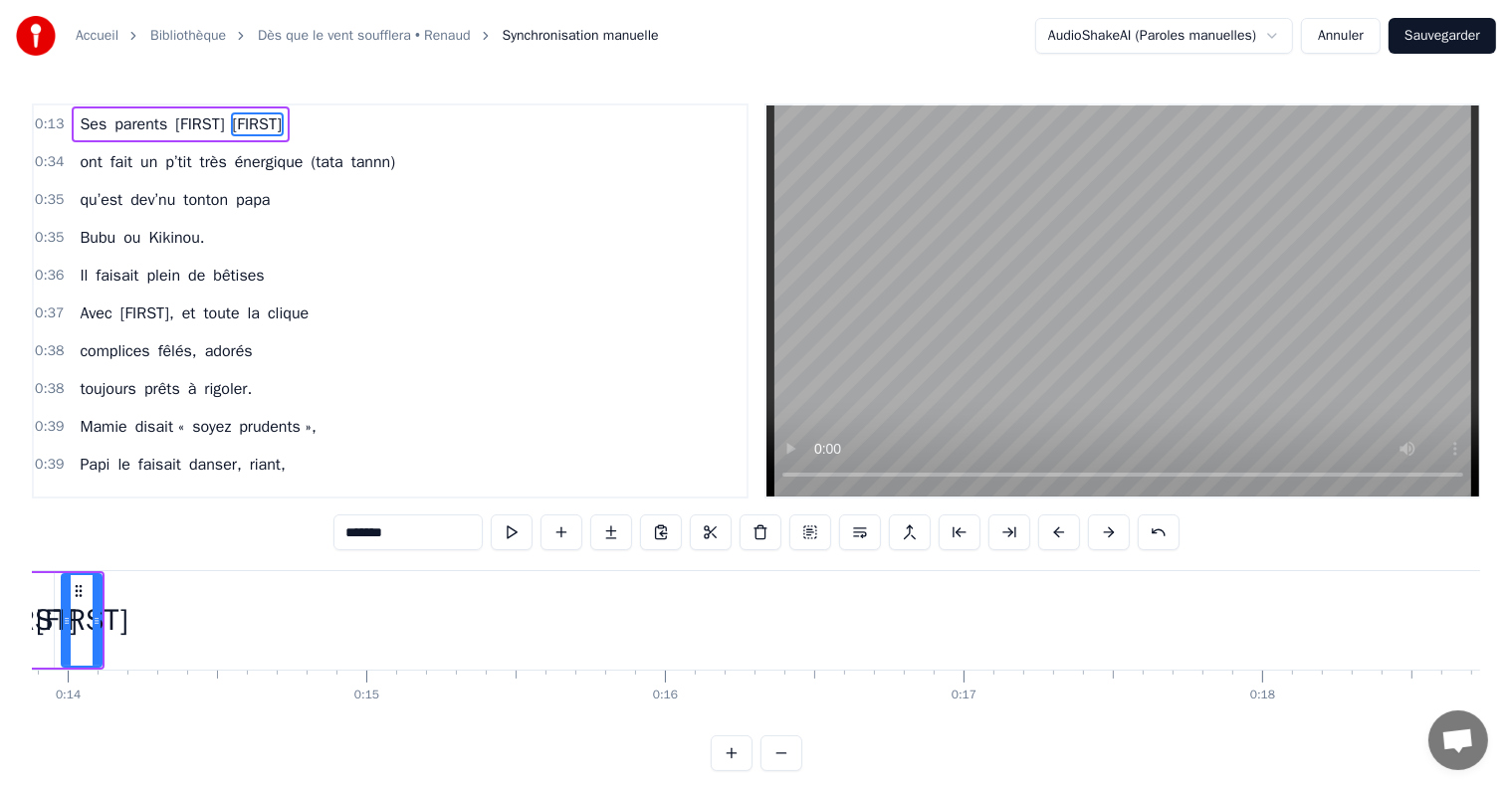 click at bounding box center (1059, 532) 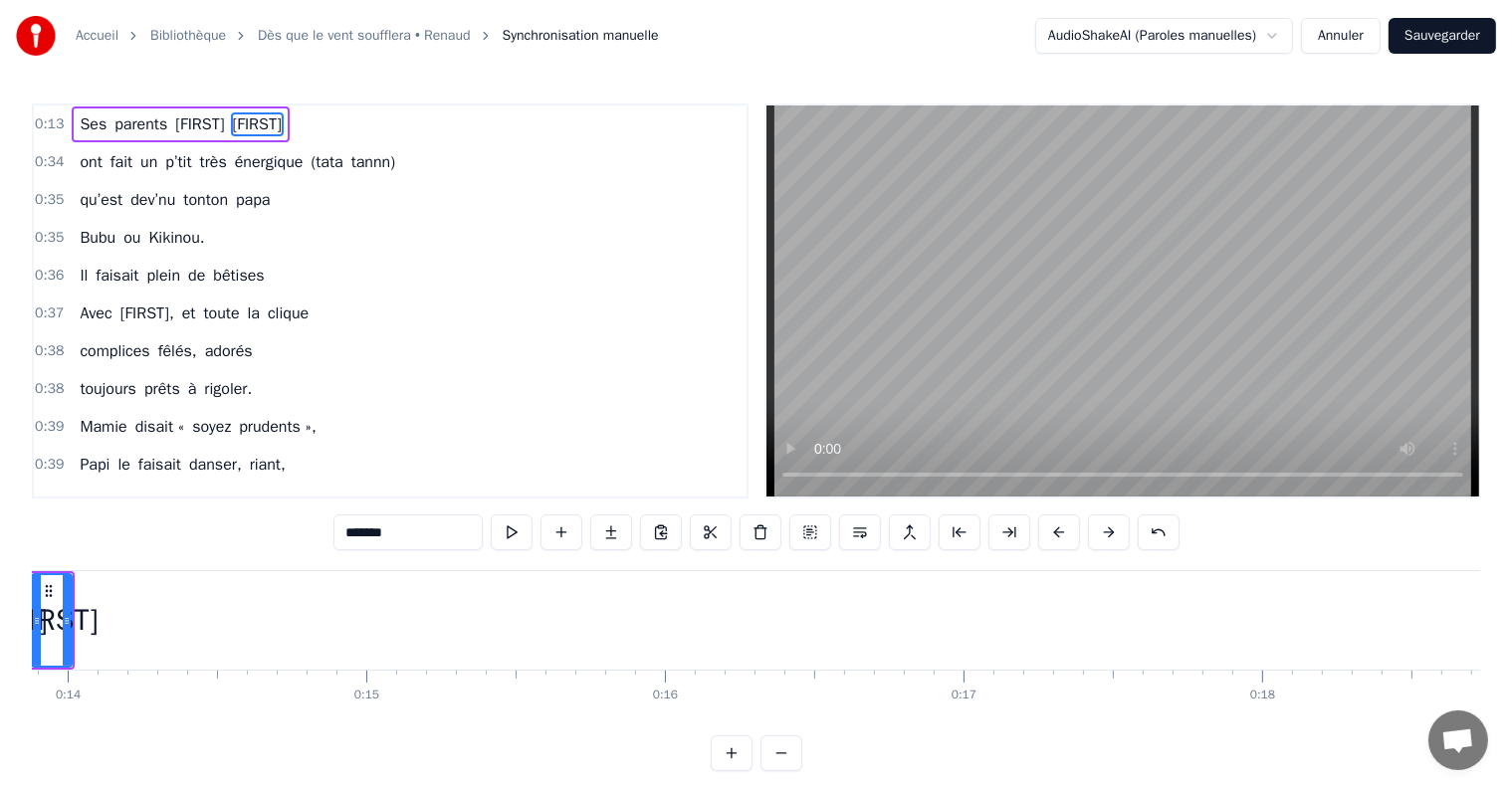 click at bounding box center (1059, 532) 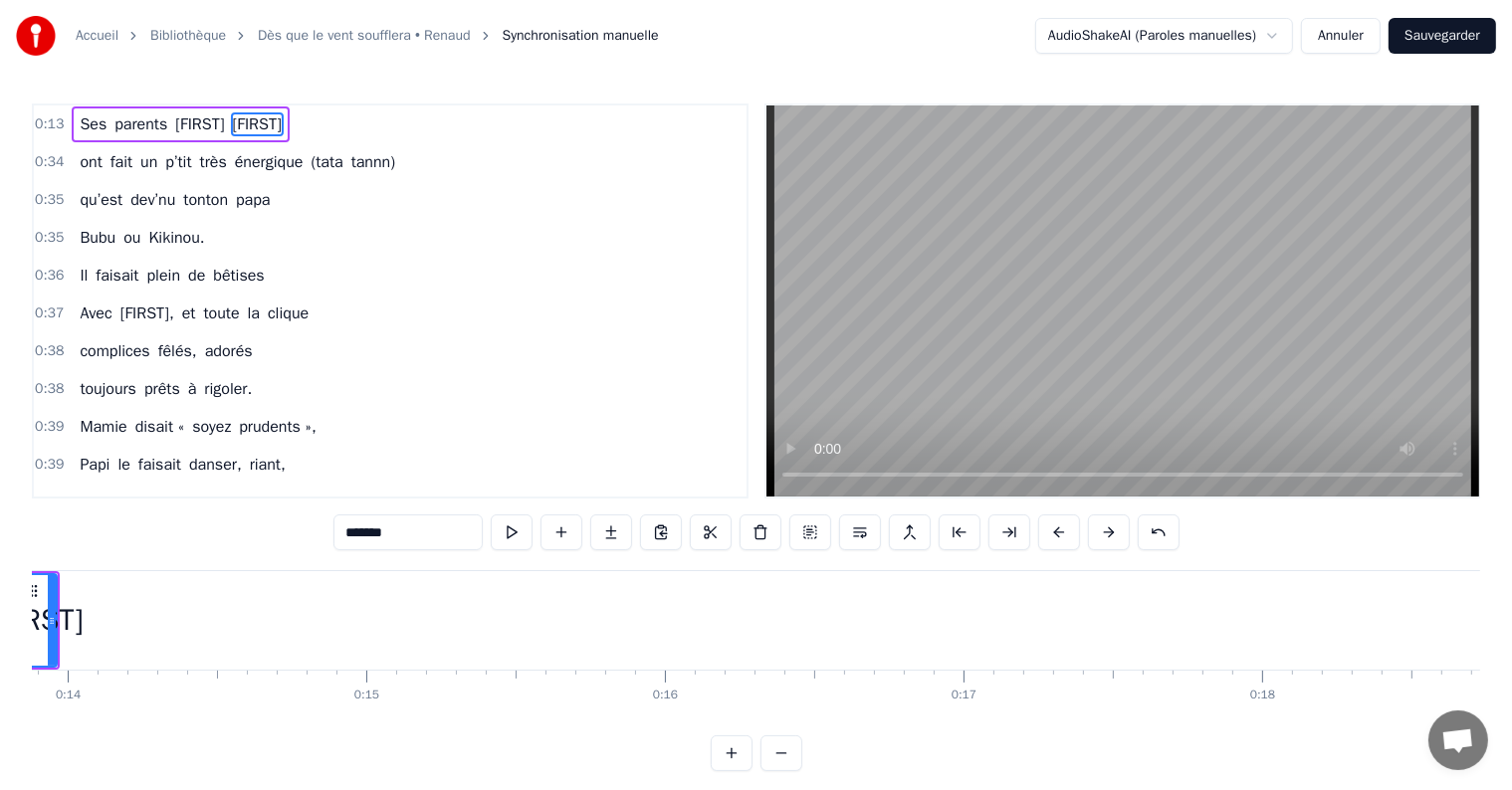 click at bounding box center (1059, 532) 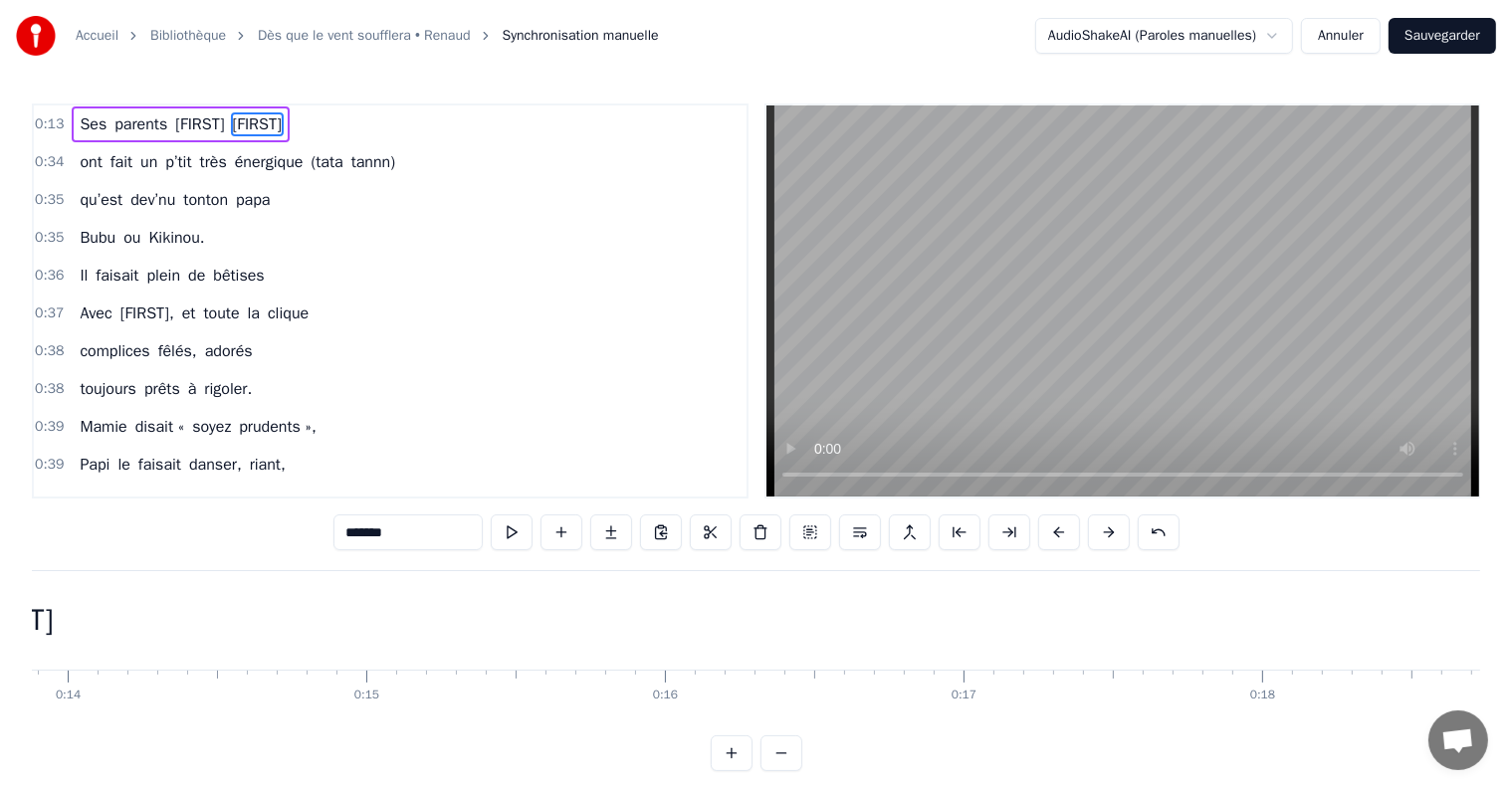 click at bounding box center [1059, 532] 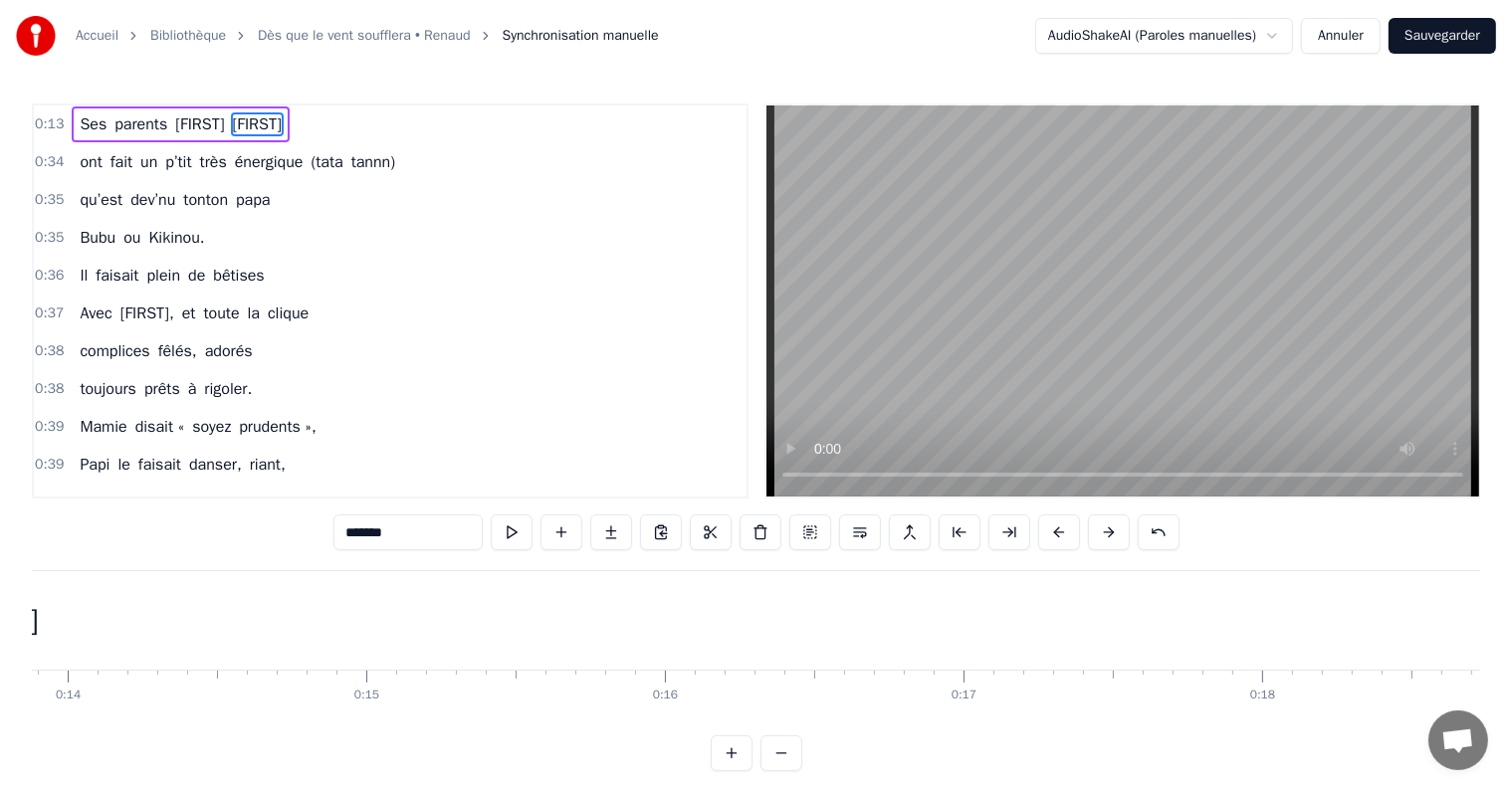 click at bounding box center (1059, 532) 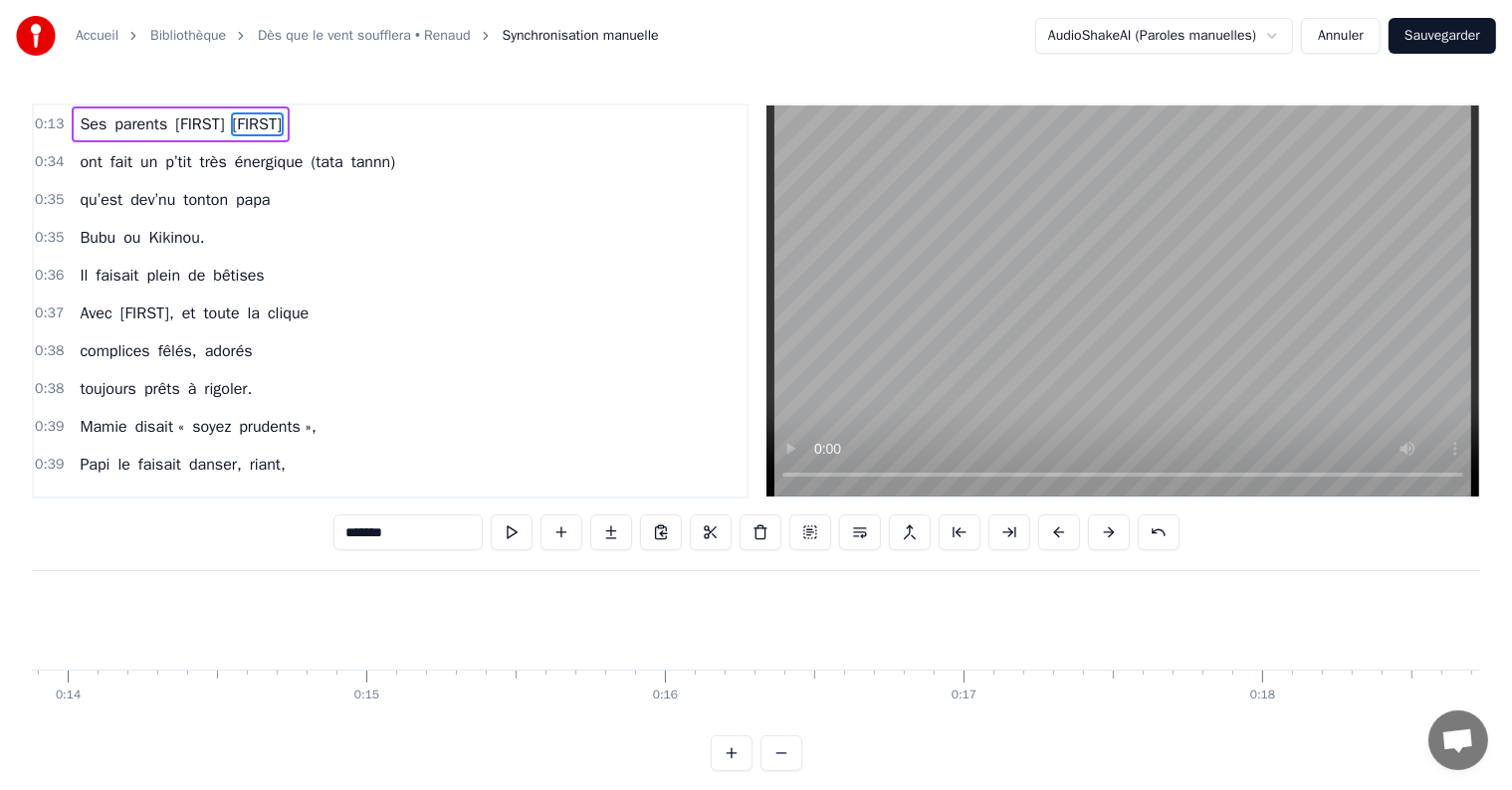 click at bounding box center [1059, 532] 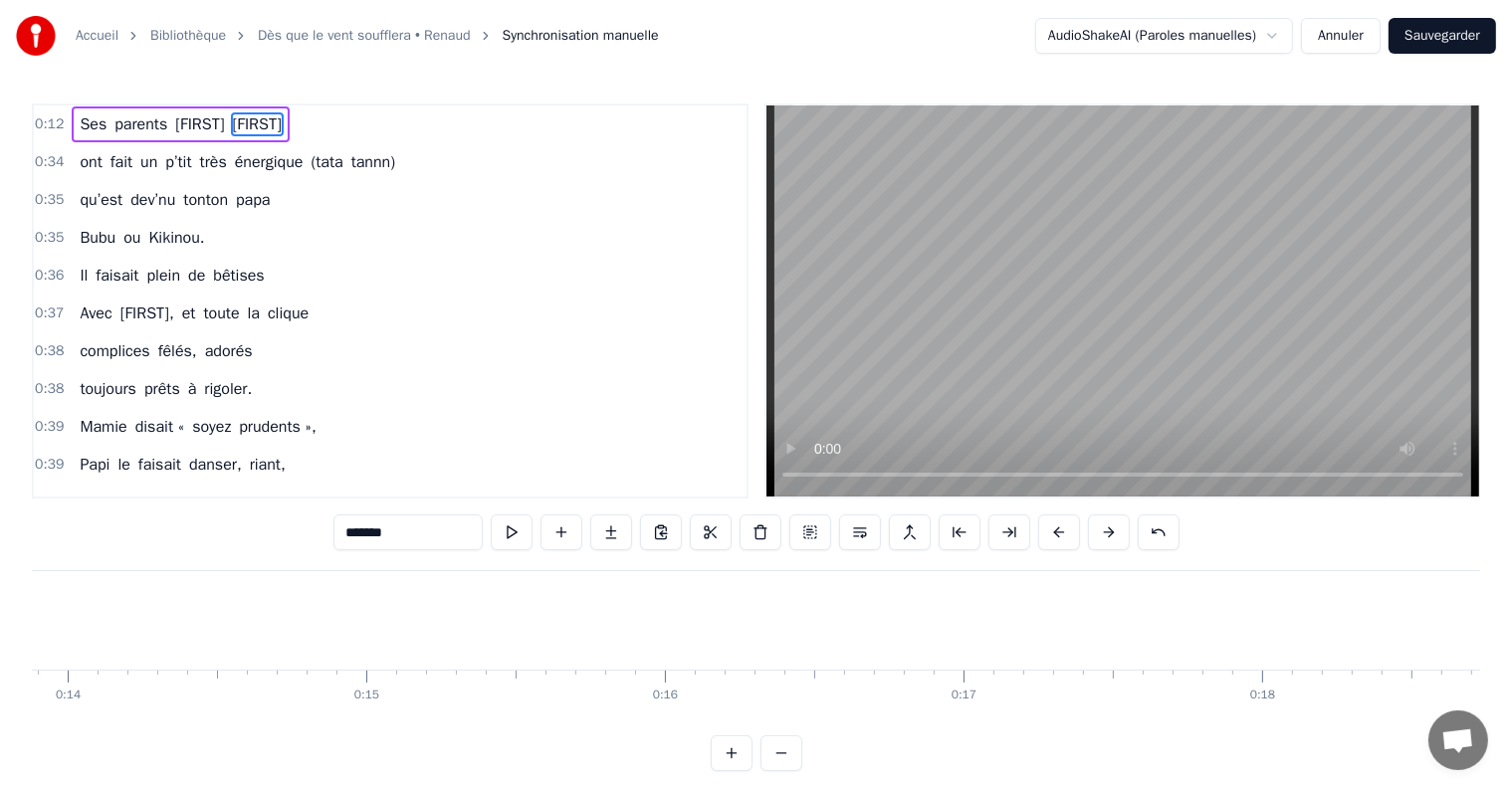 click at bounding box center [1059, 532] 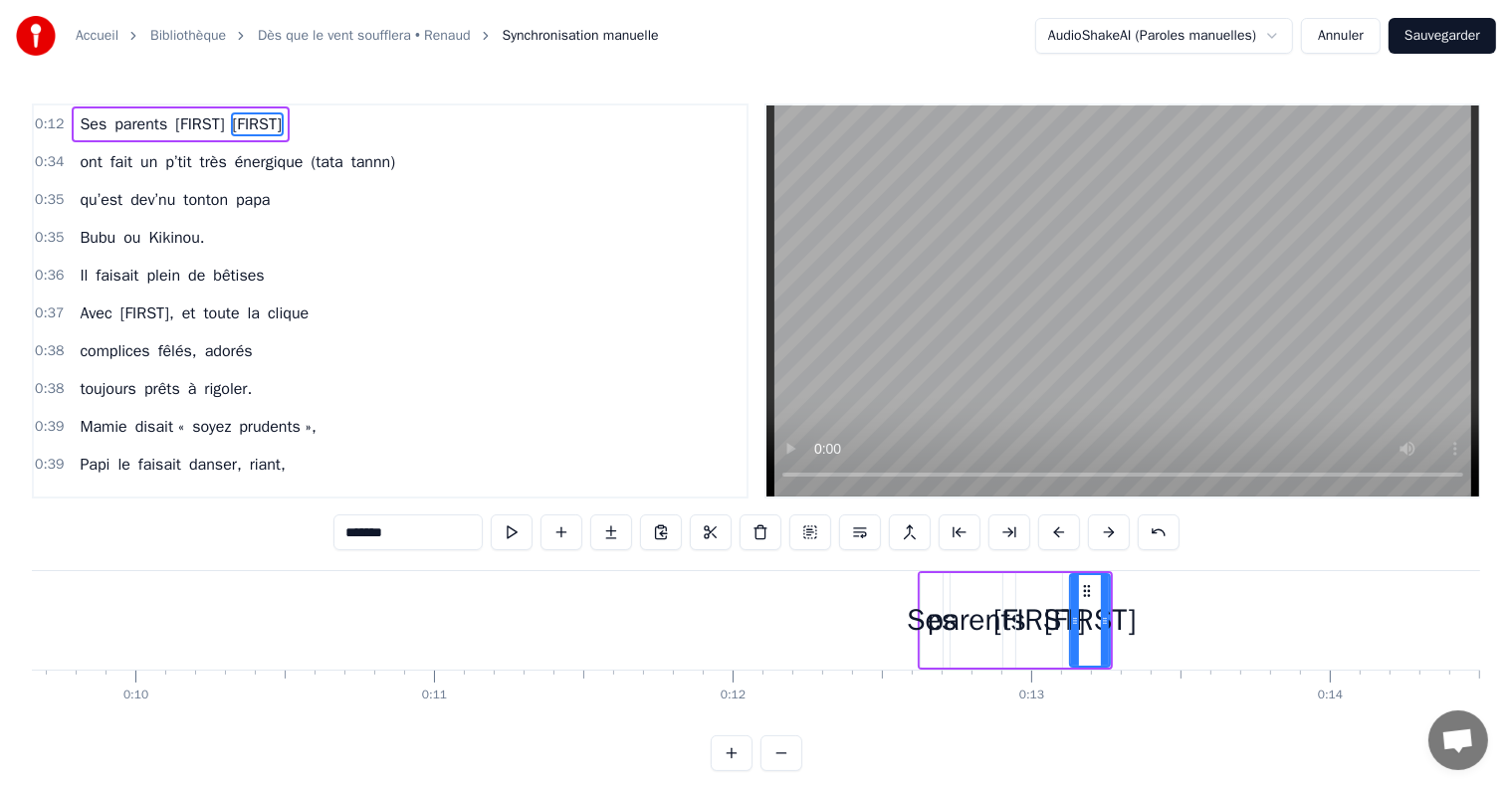 scroll, scrollTop: 0, scrollLeft: 2659, axis: horizontal 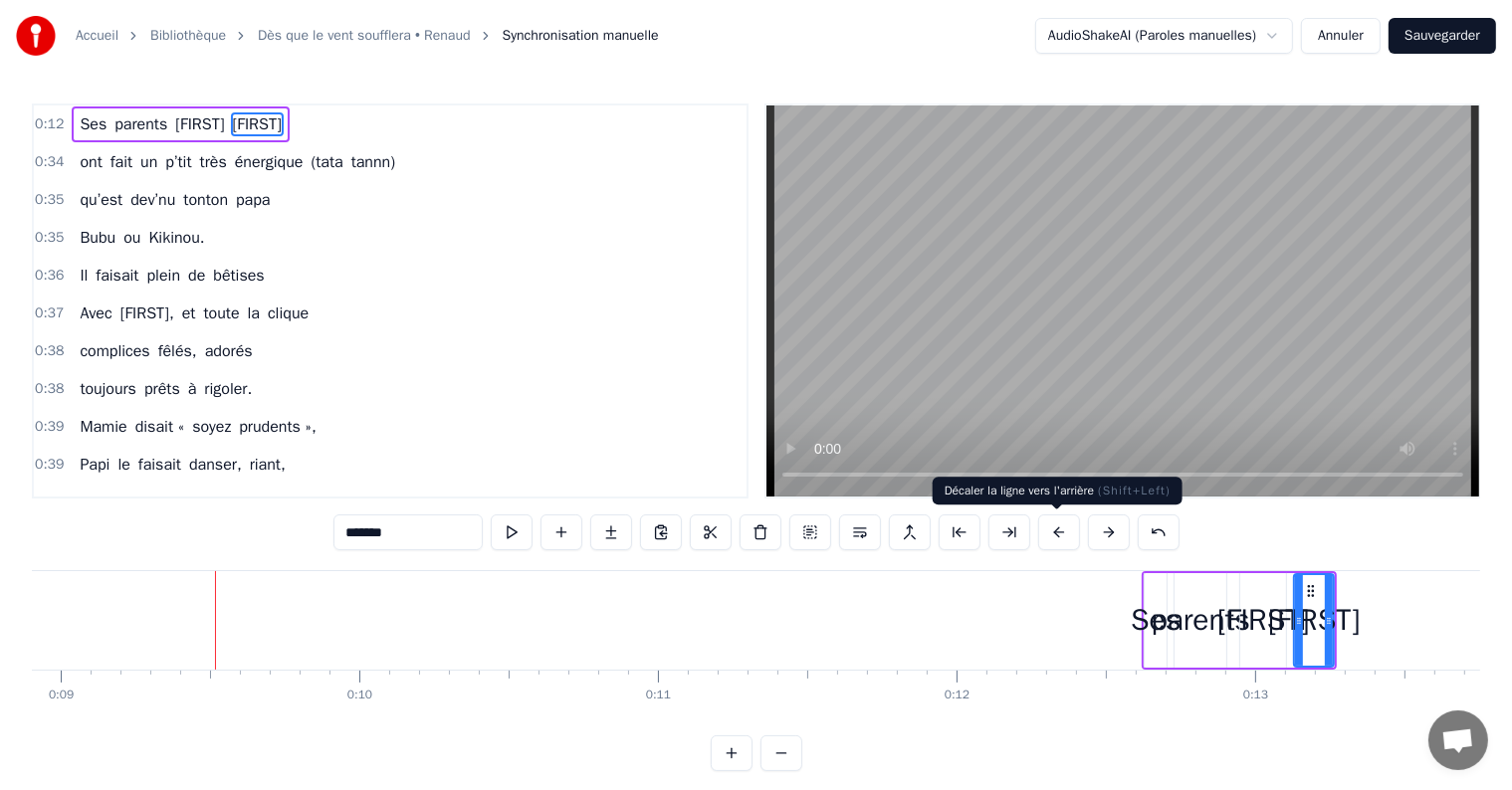 click at bounding box center (1059, 532) 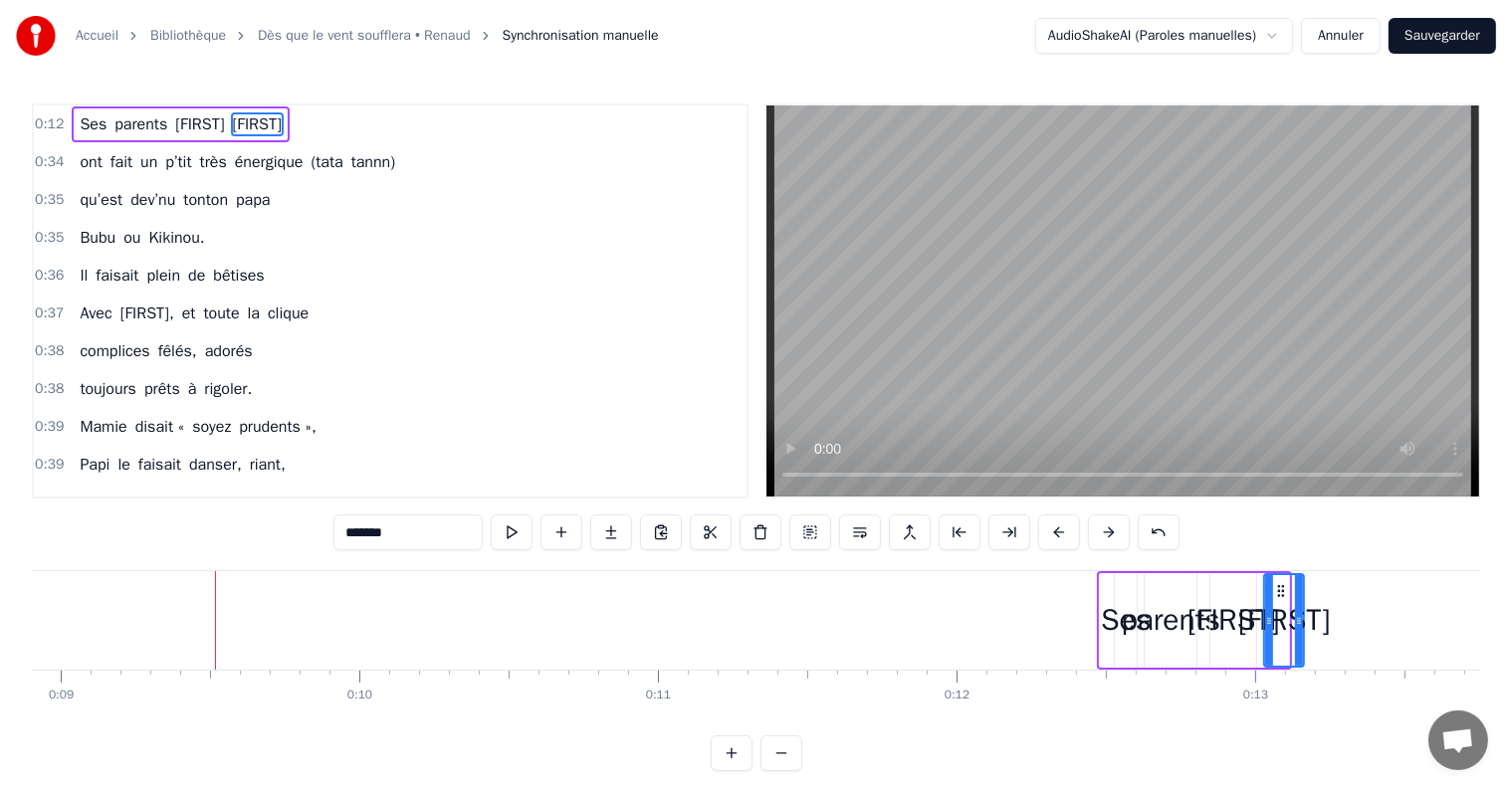 click at bounding box center (1059, 532) 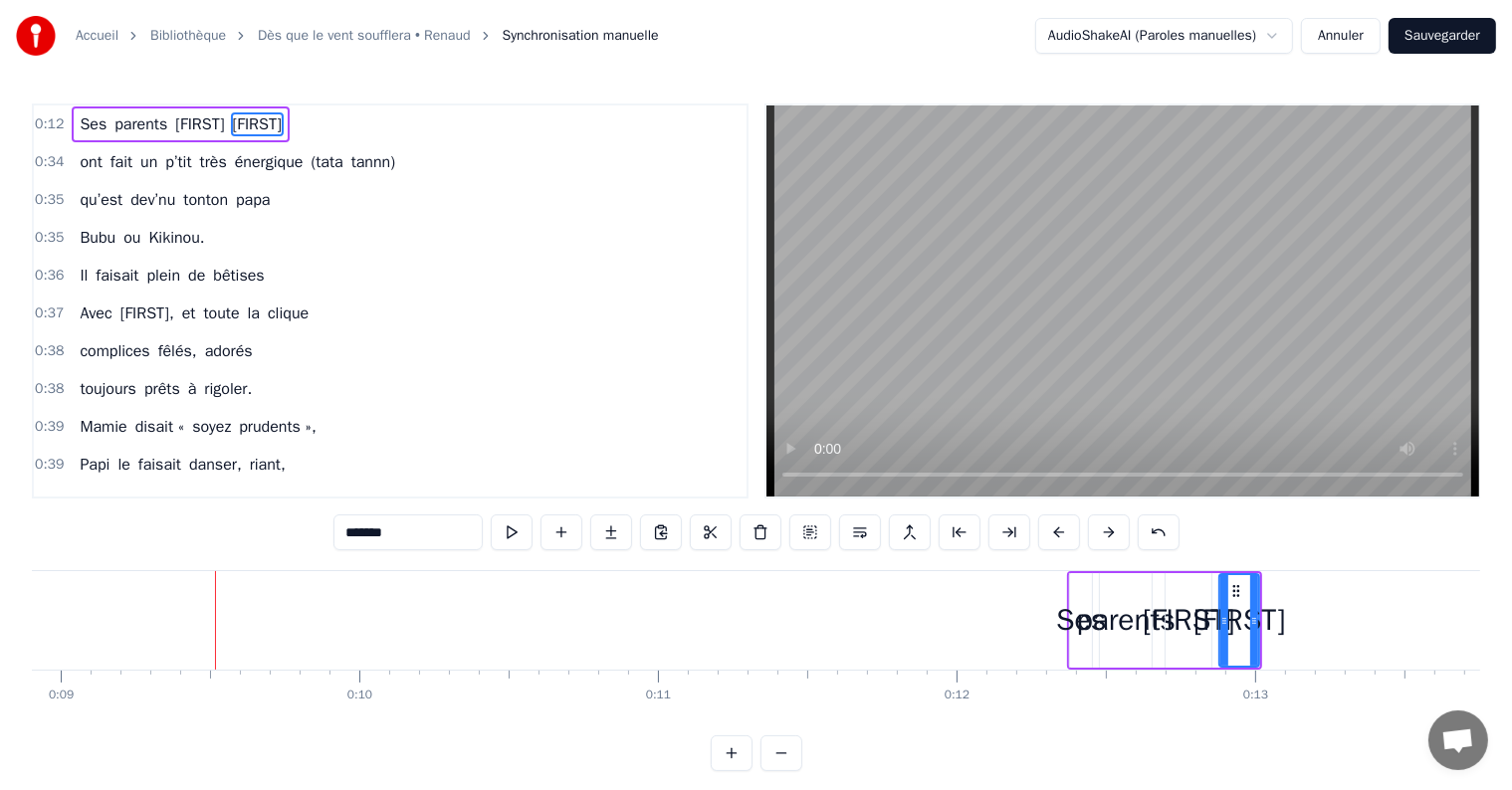 click at bounding box center [1059, 532] 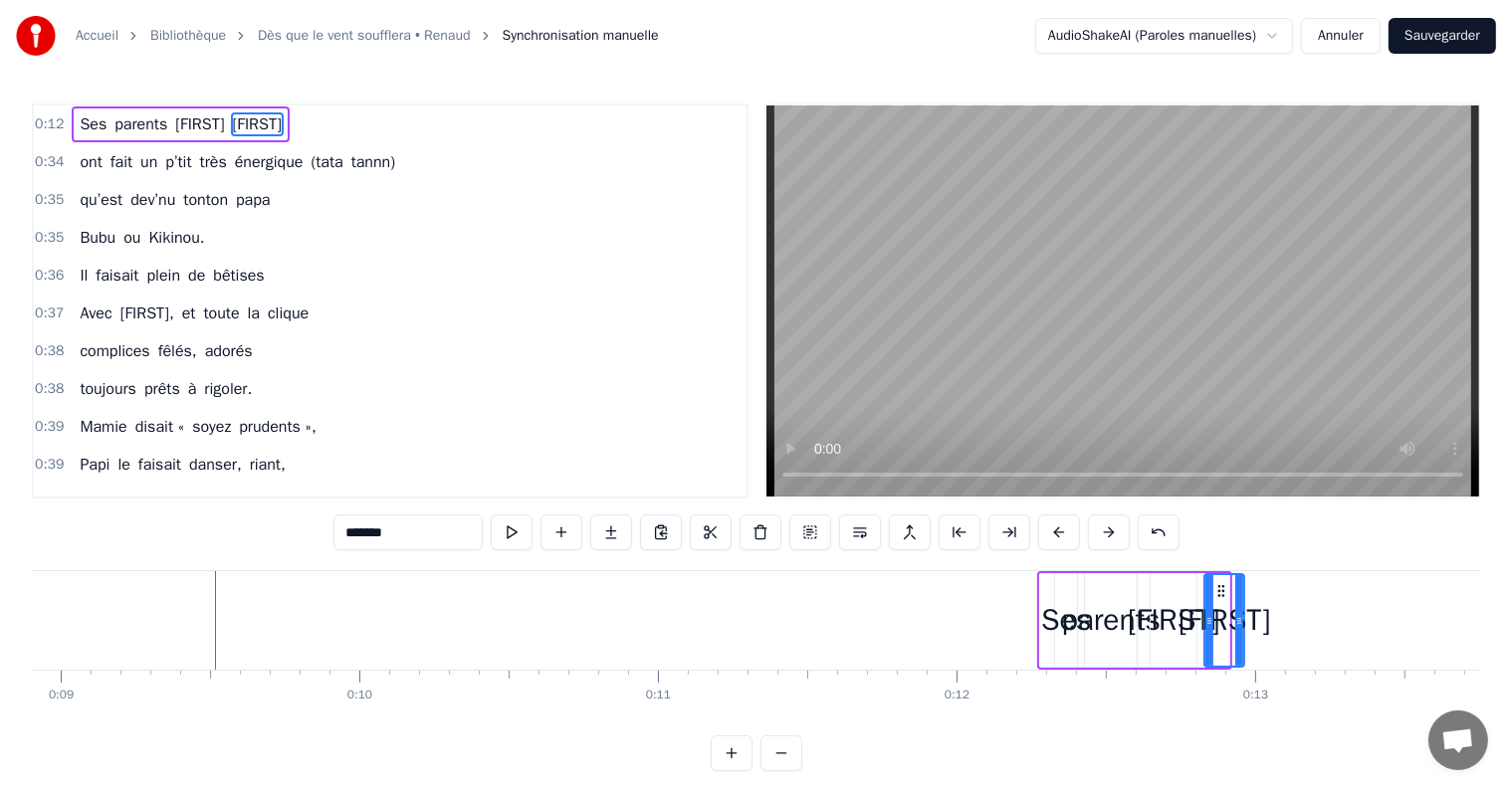 click at bounding box center (1059, 532) 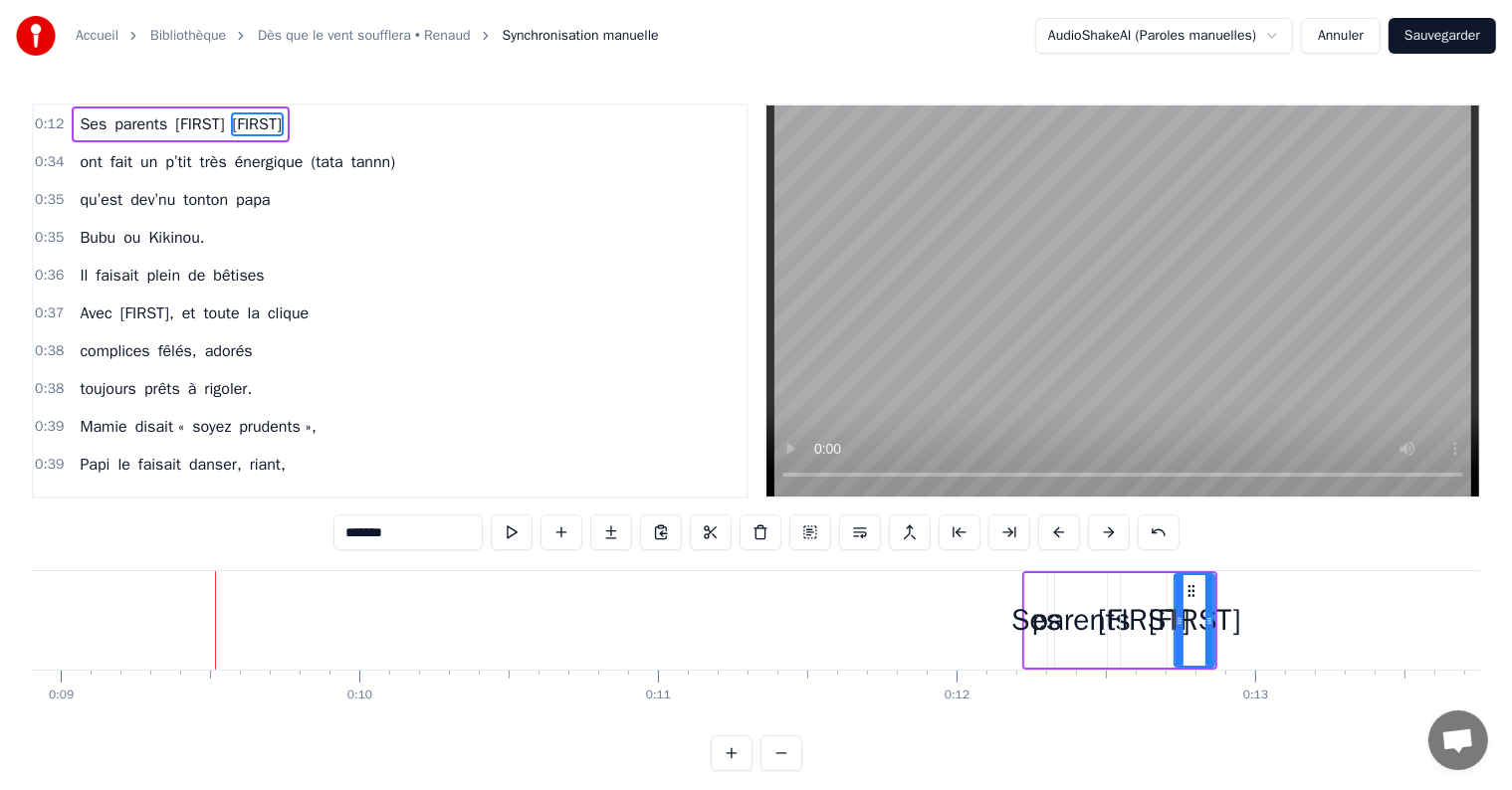 click at bounding box center [1059, 532] 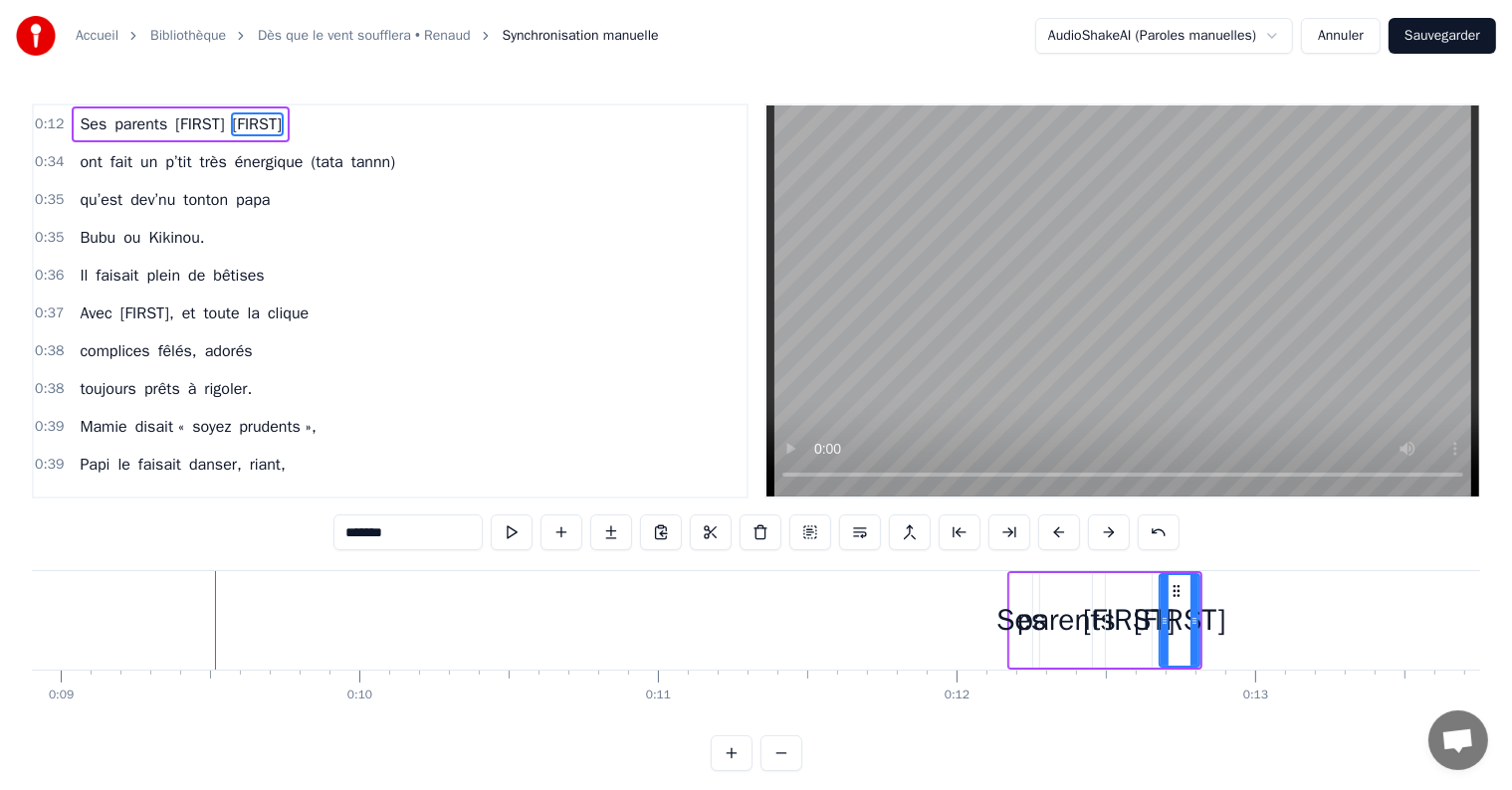 click at bounding box center (1059, 532) 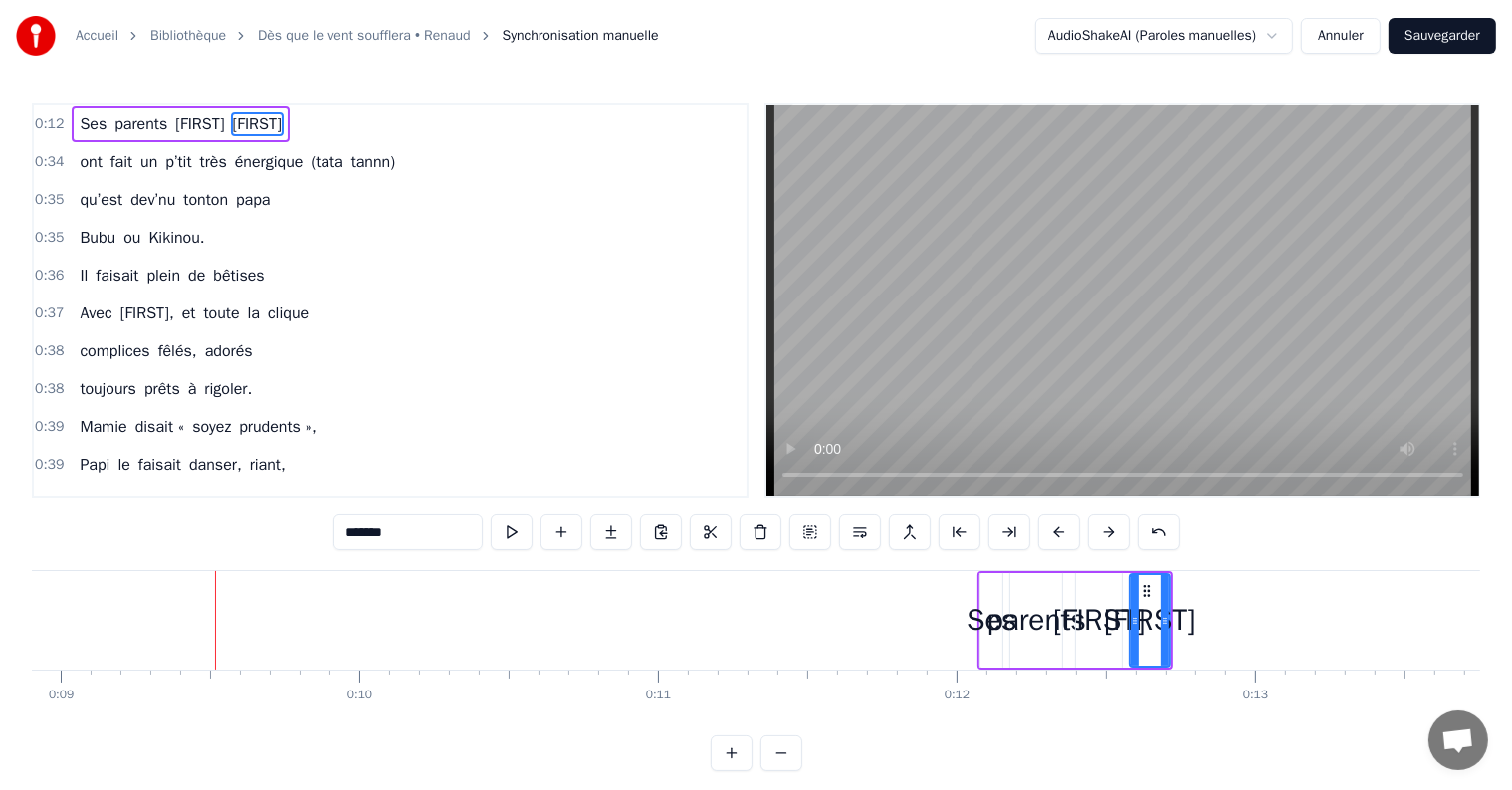 click at bounding box center [1059, 532] 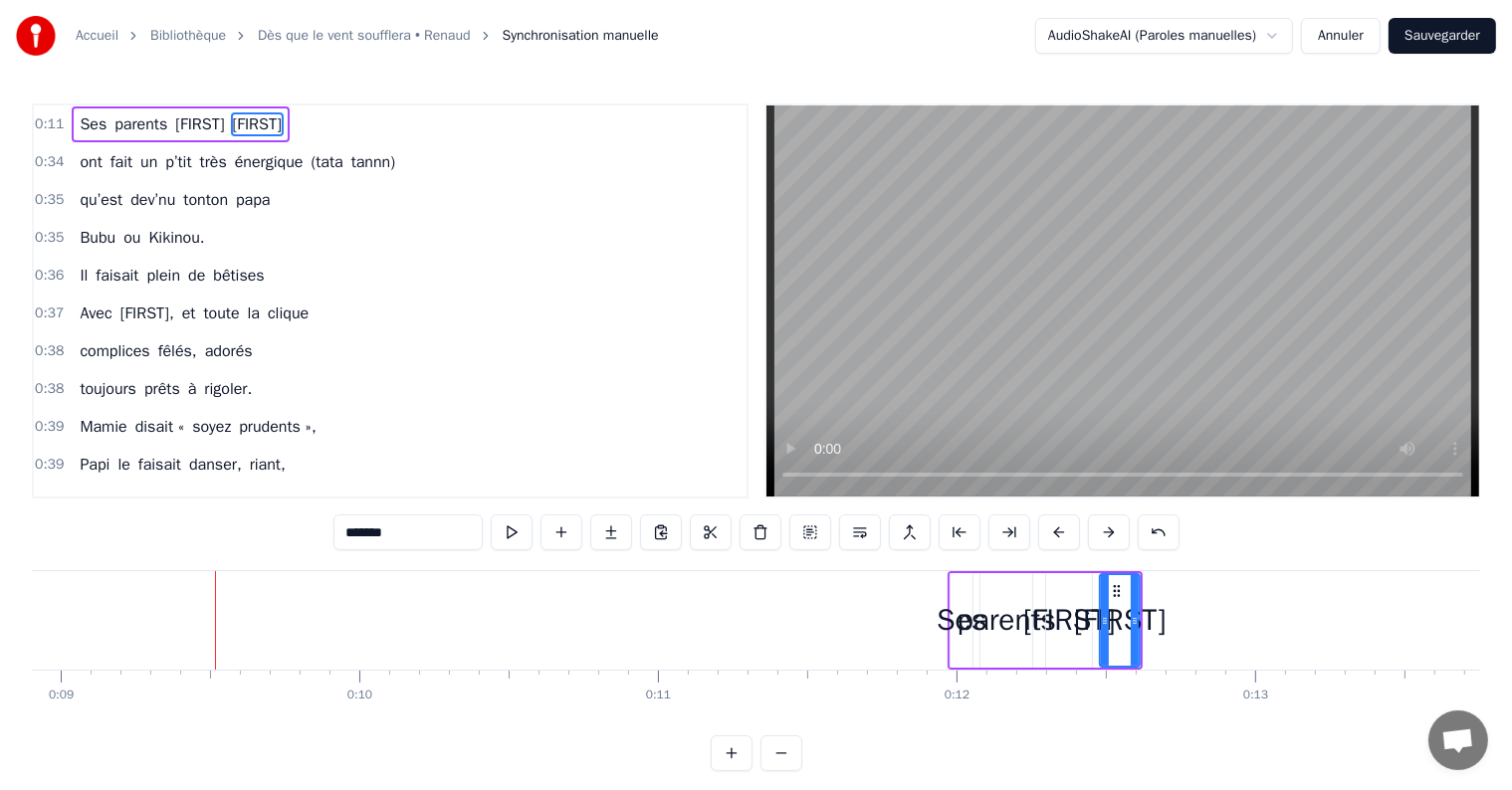 click at bounding box center (1059, 532) 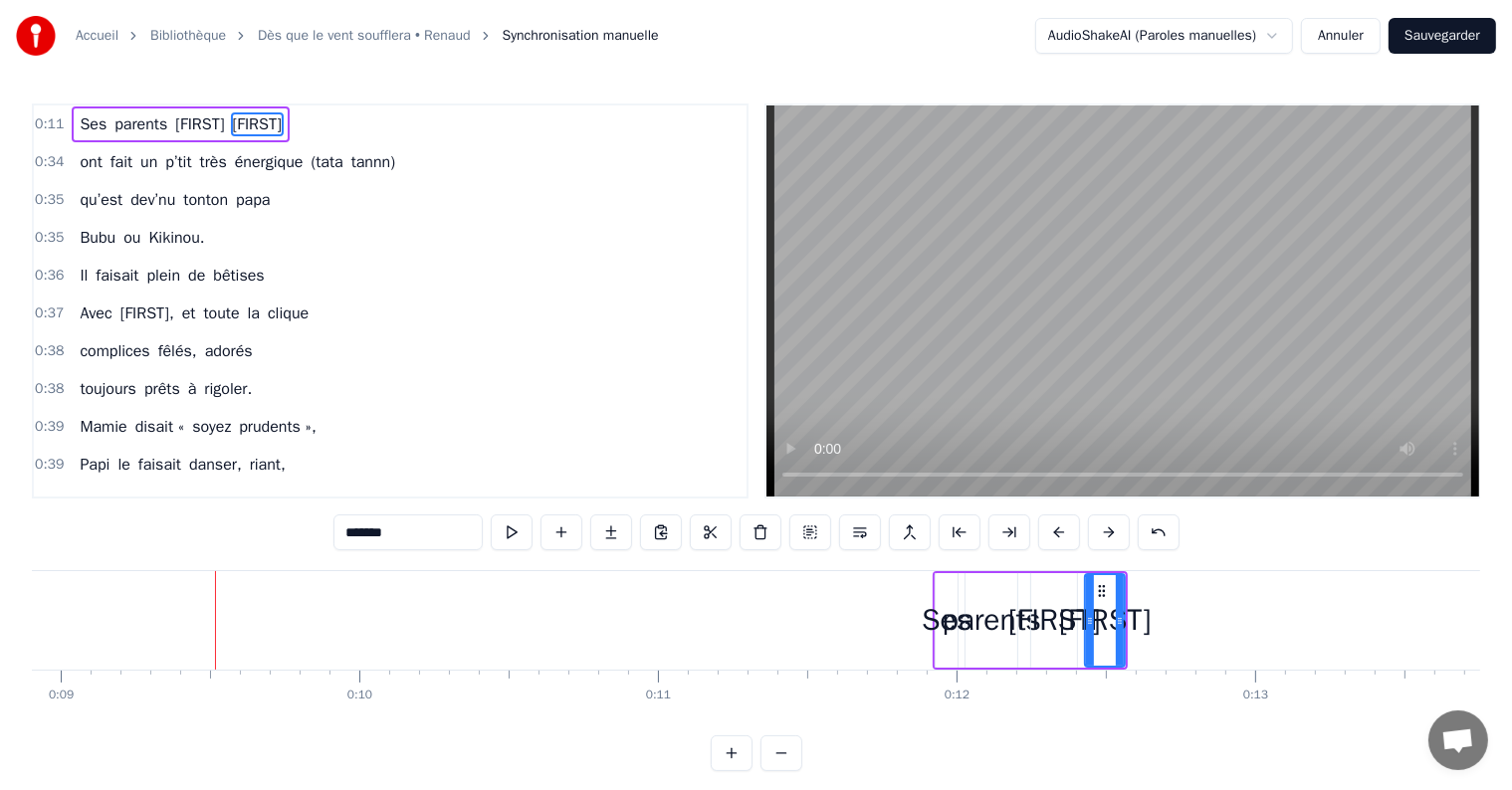 click at bounding box center (1059, 532) 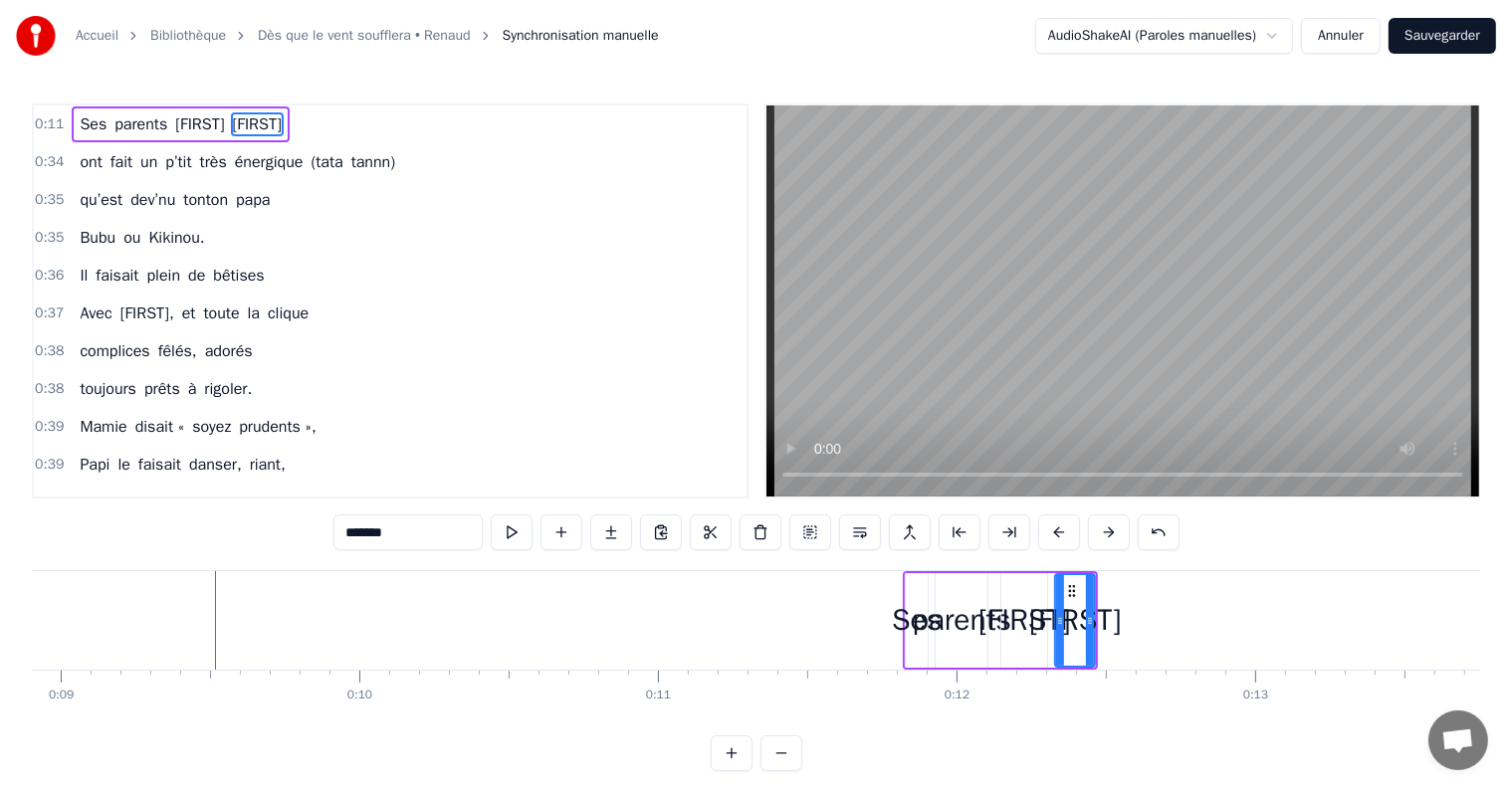 click at bounding box center [1059, 532] 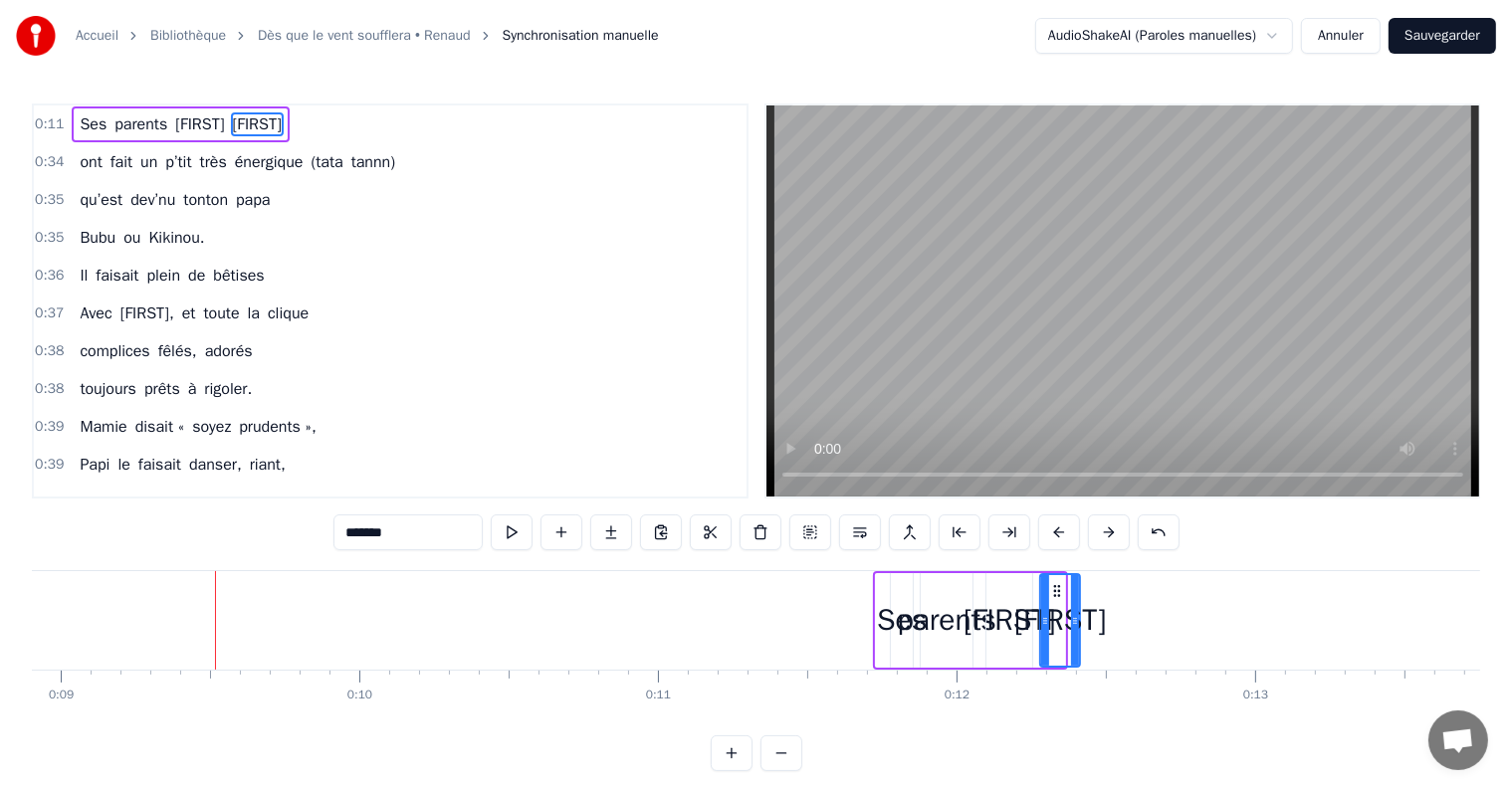 click at bounding box center (1059, 532) 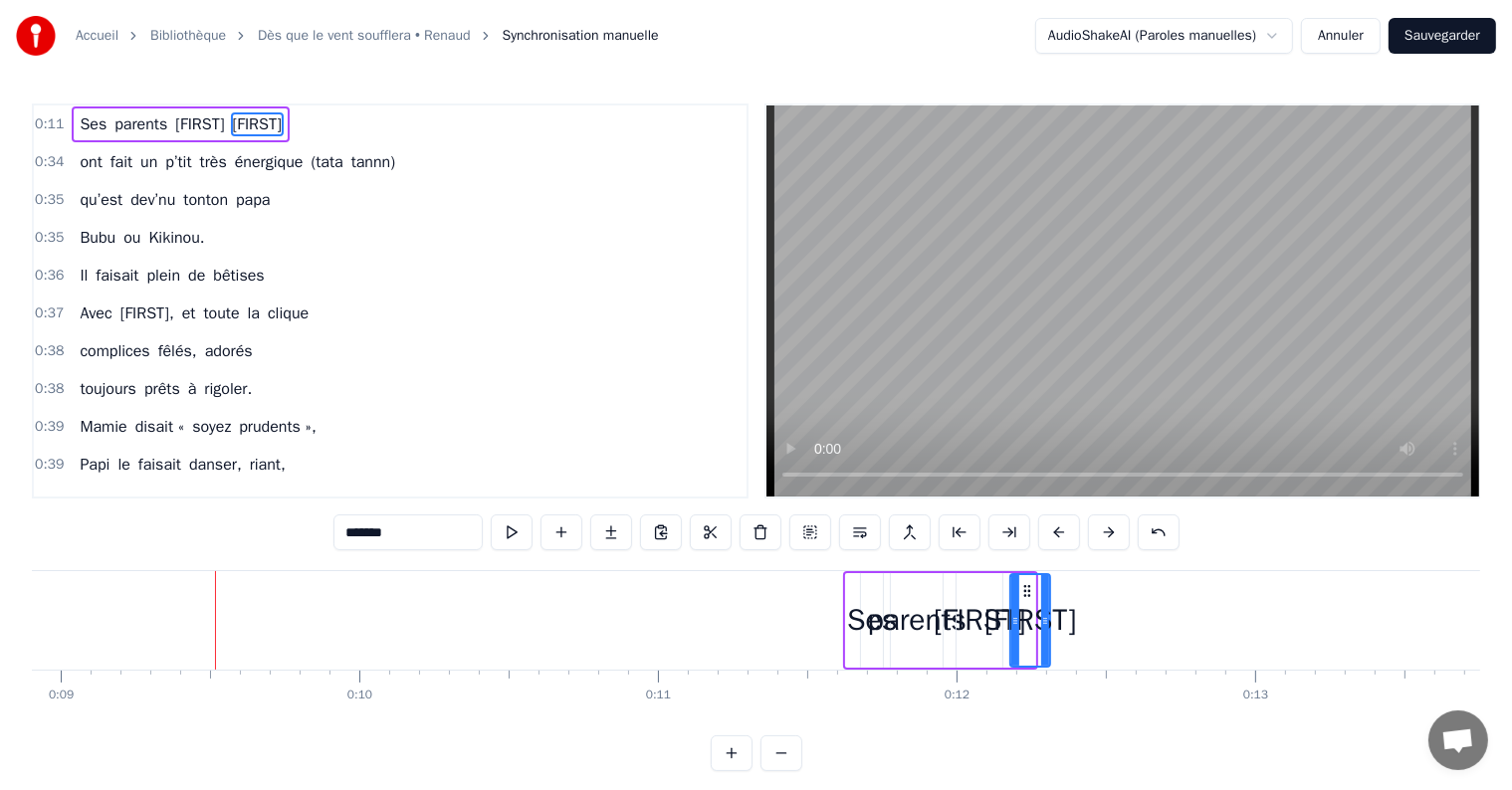 click at bounding box center (1059, 532) 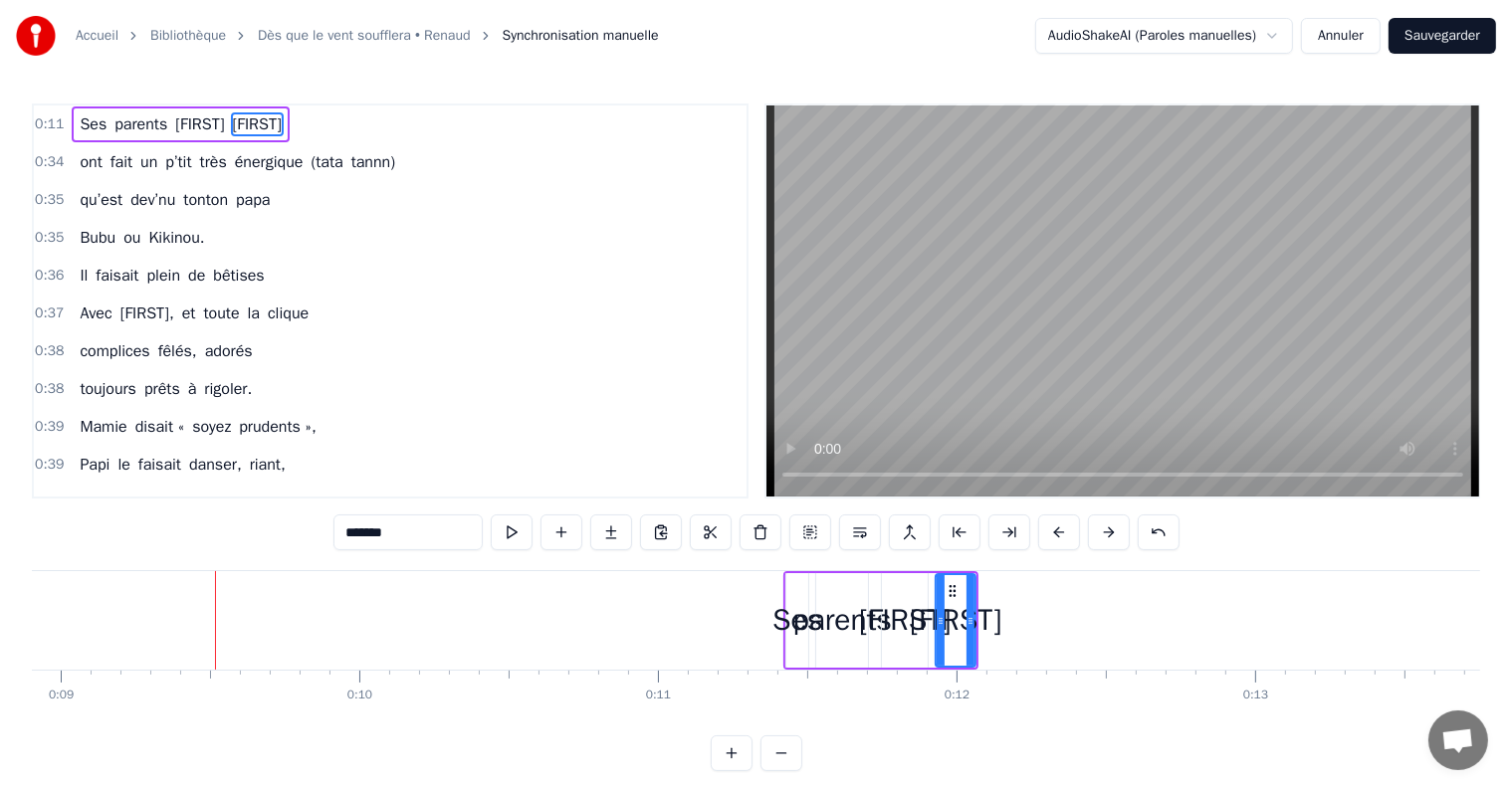 click at bounding box center [1059, 532] 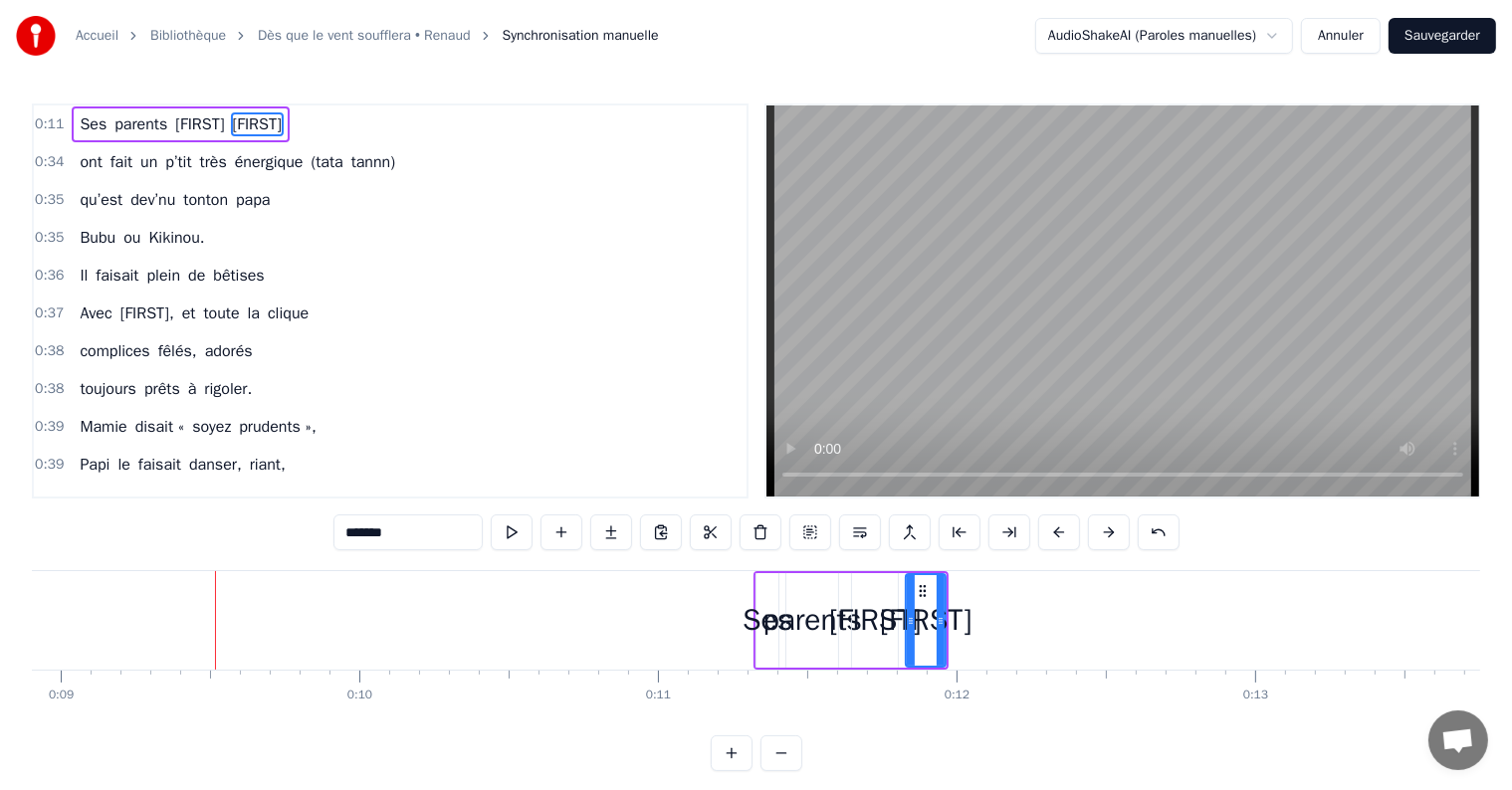 click at bounding box center [1059, 532] 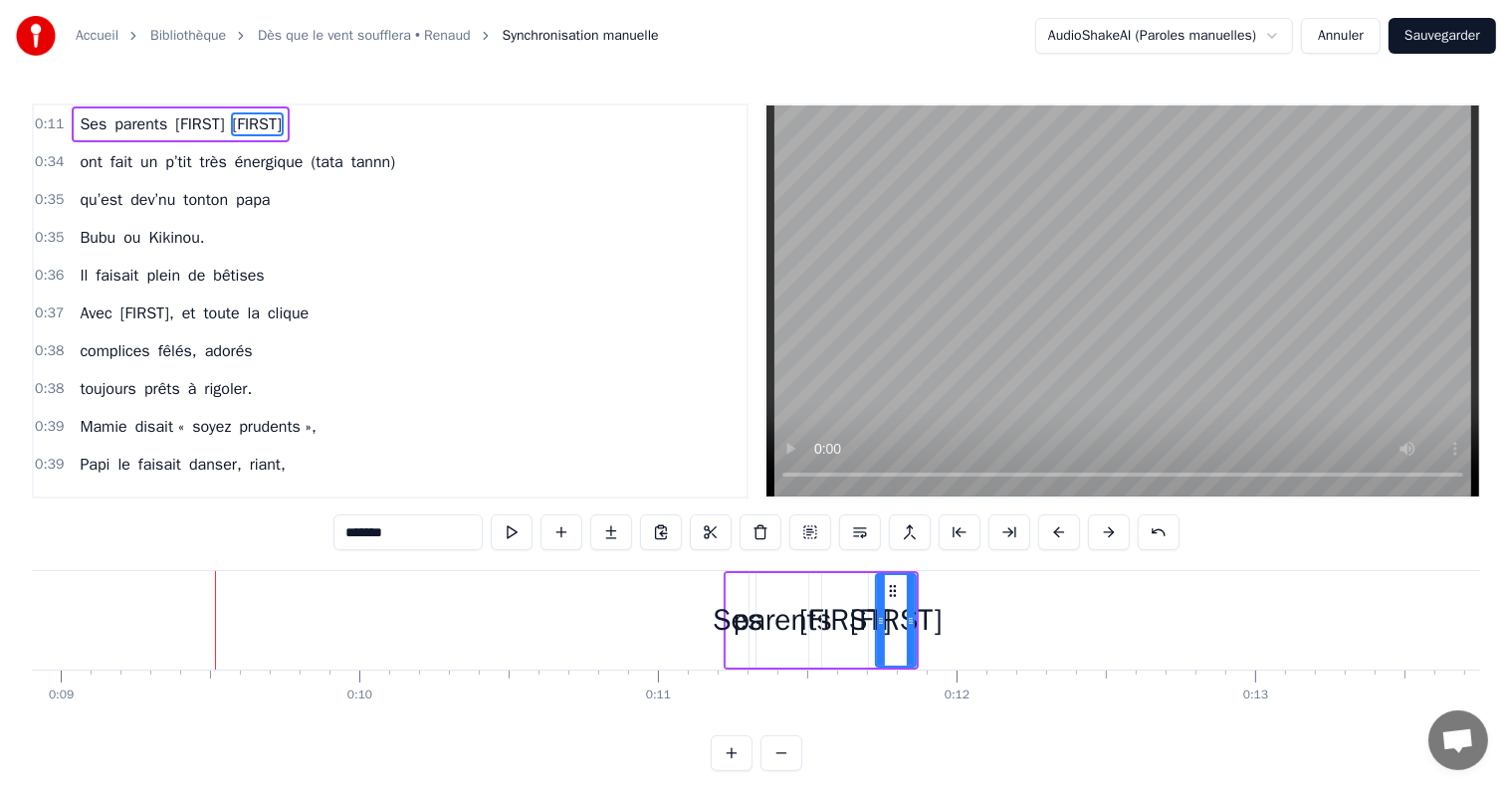 click at bounding box center (1059, 532) 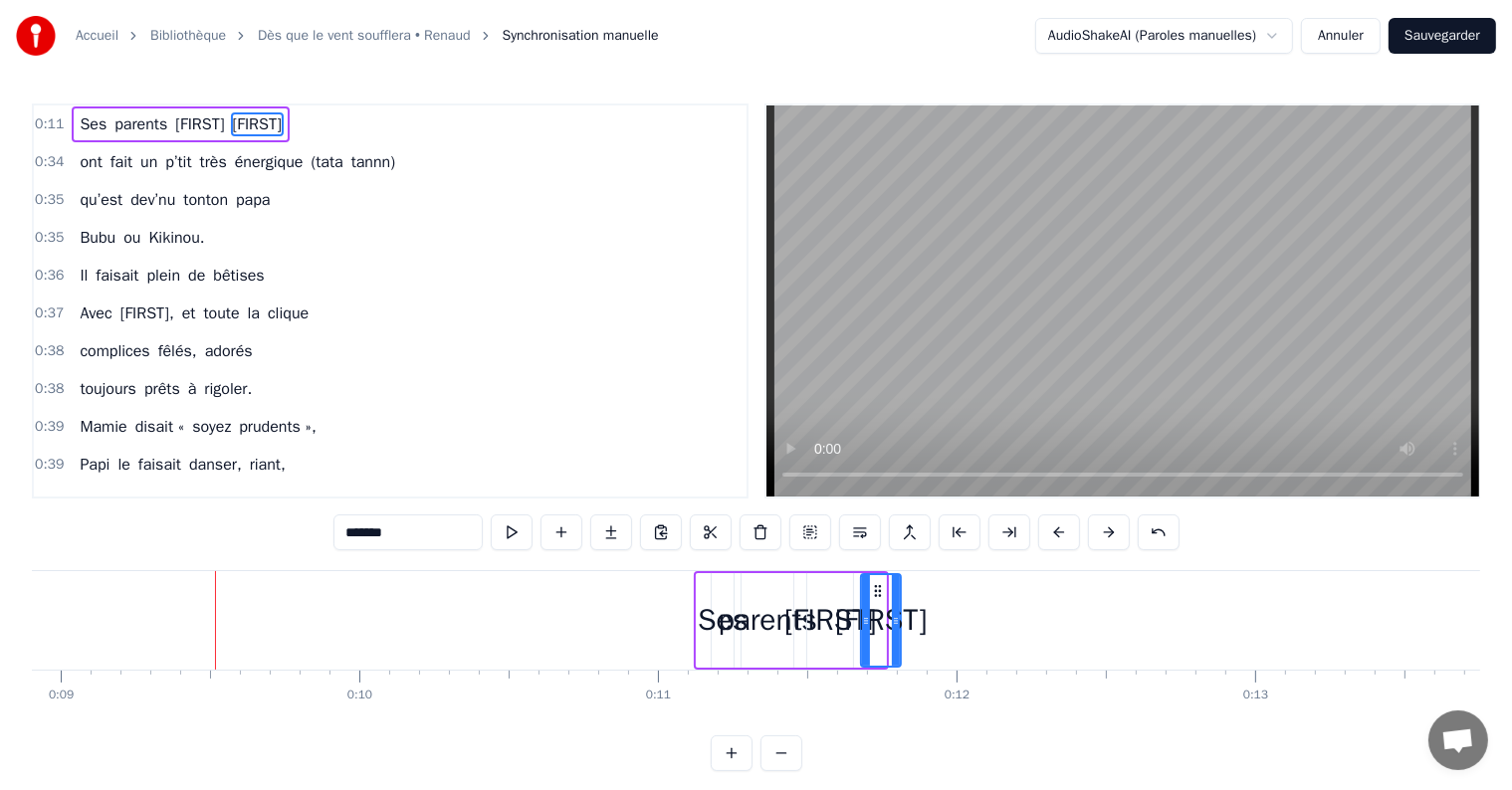 click at bounding box center (1059, 532) 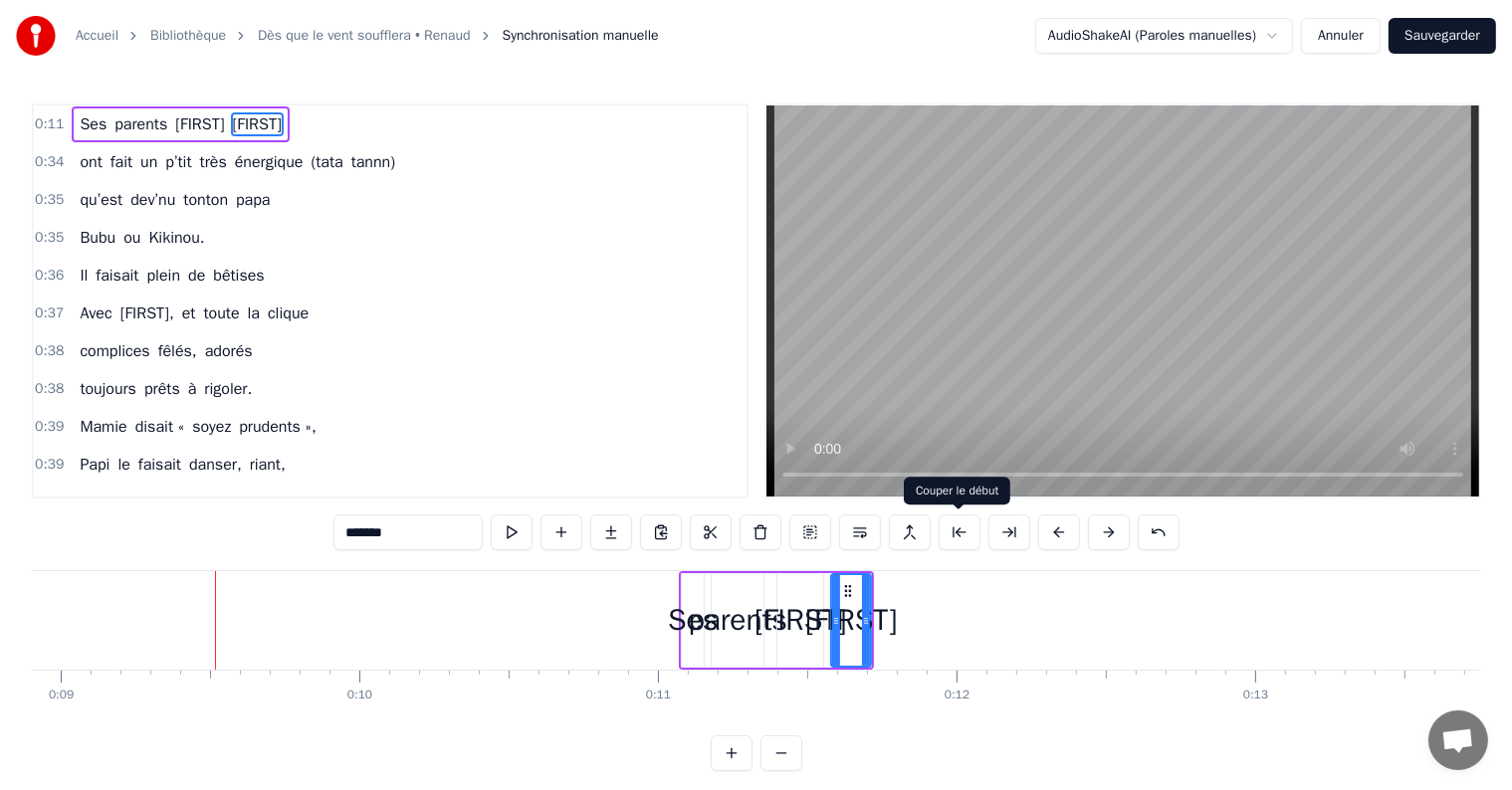 click at bounding box center (960, 532) 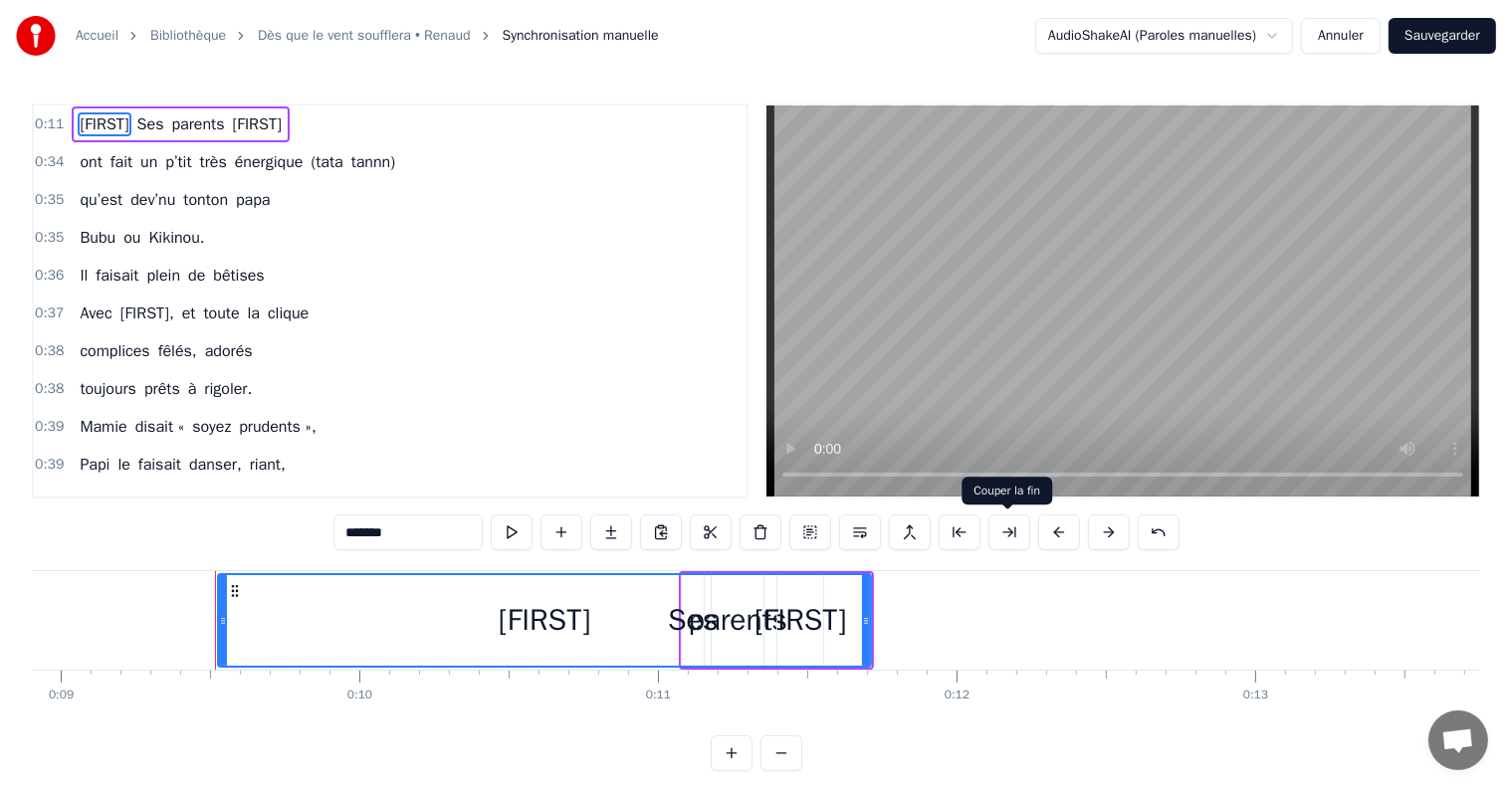 click at bounding box center [1009, 532] 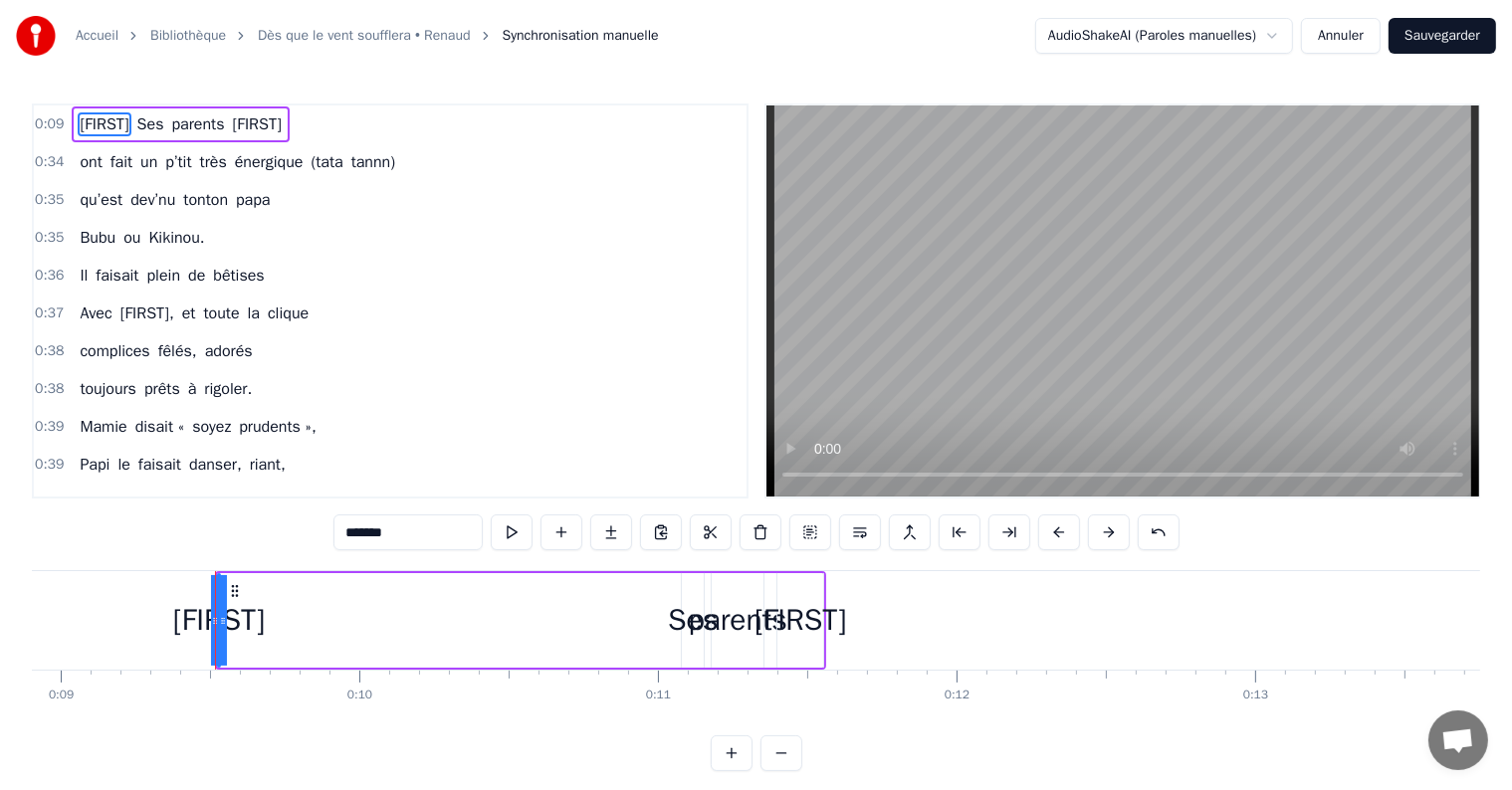 type 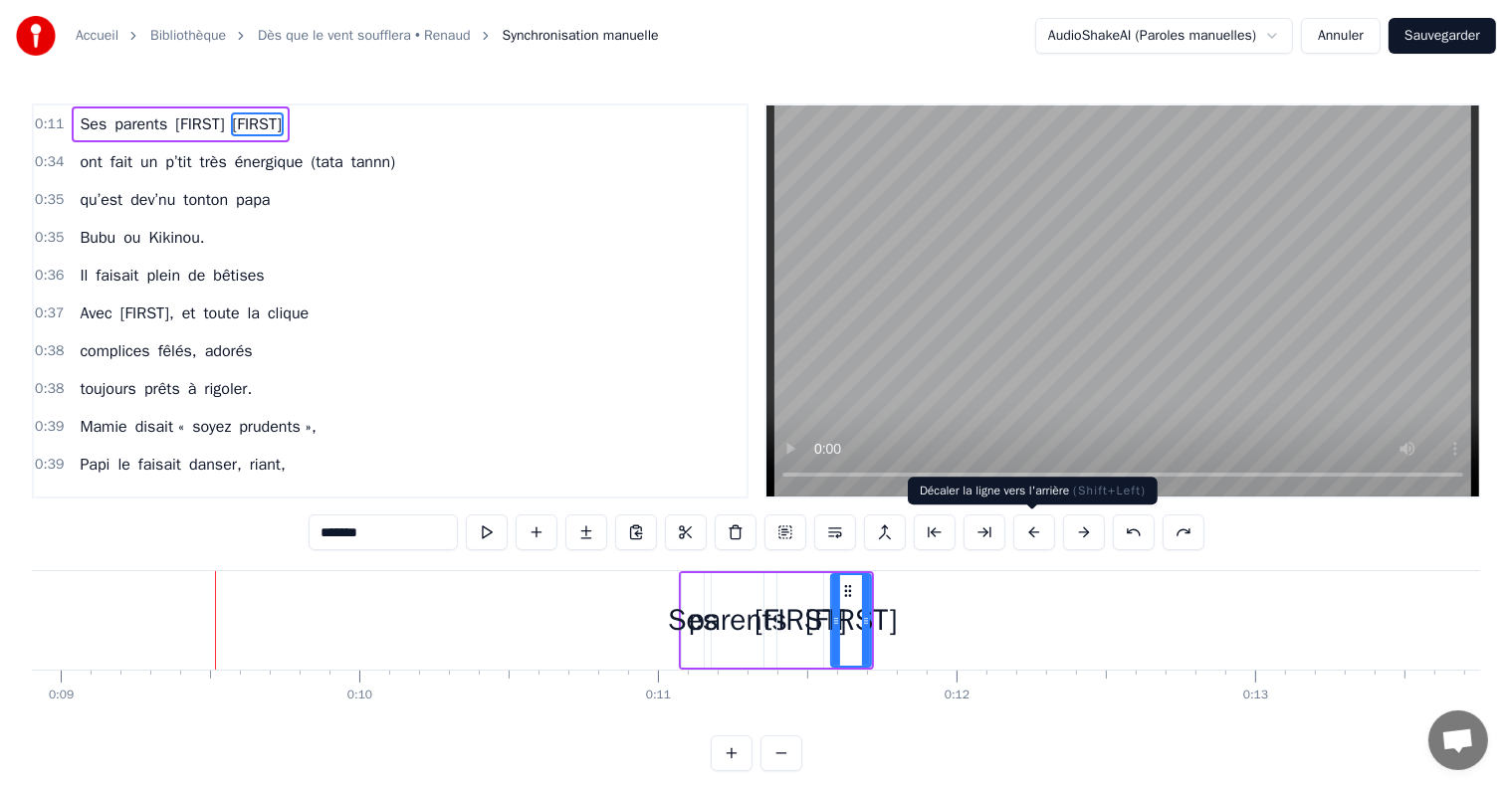 click at bounding box center (1034, 532) 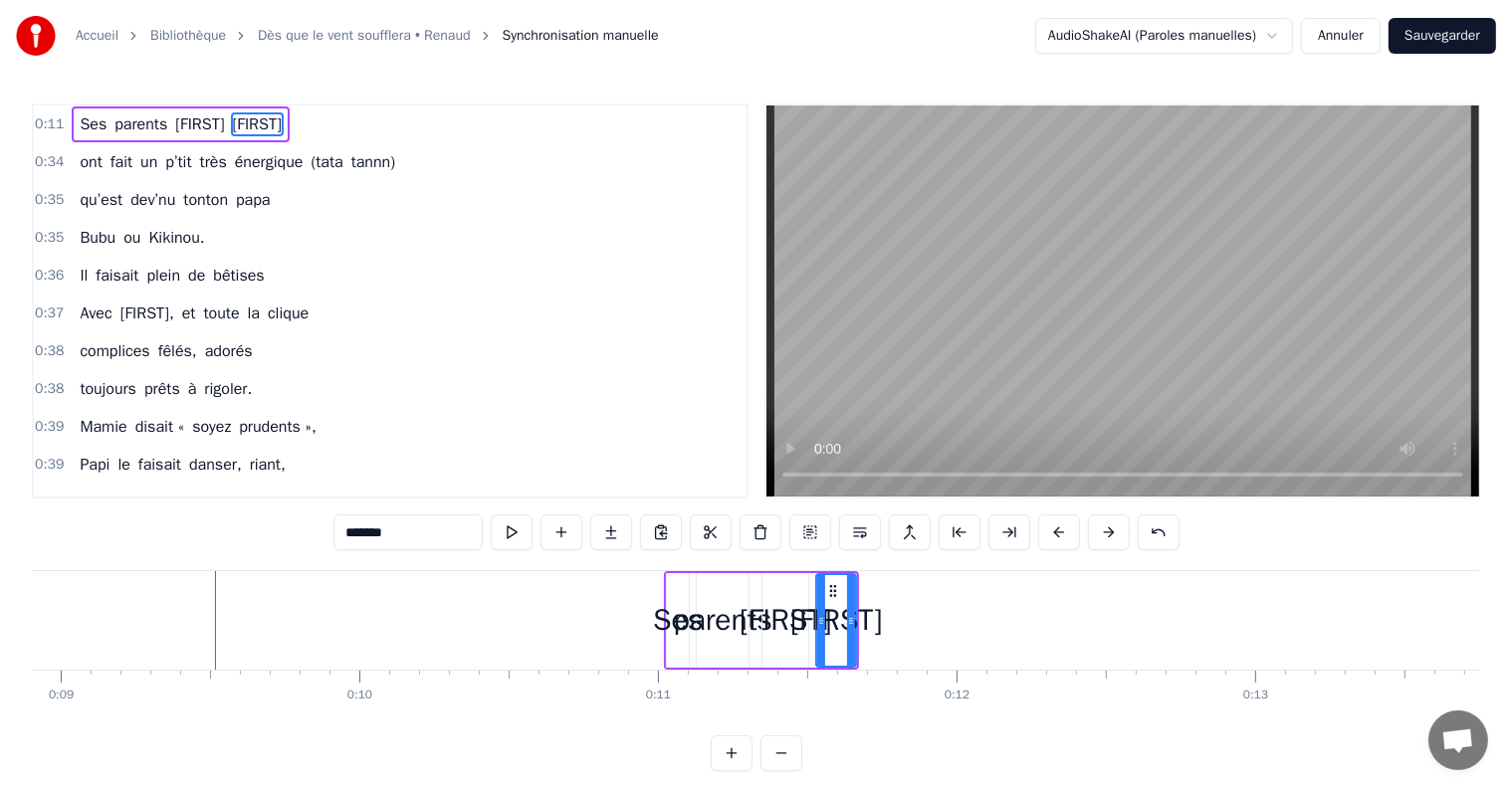 click at bounding box center (1009, 532) 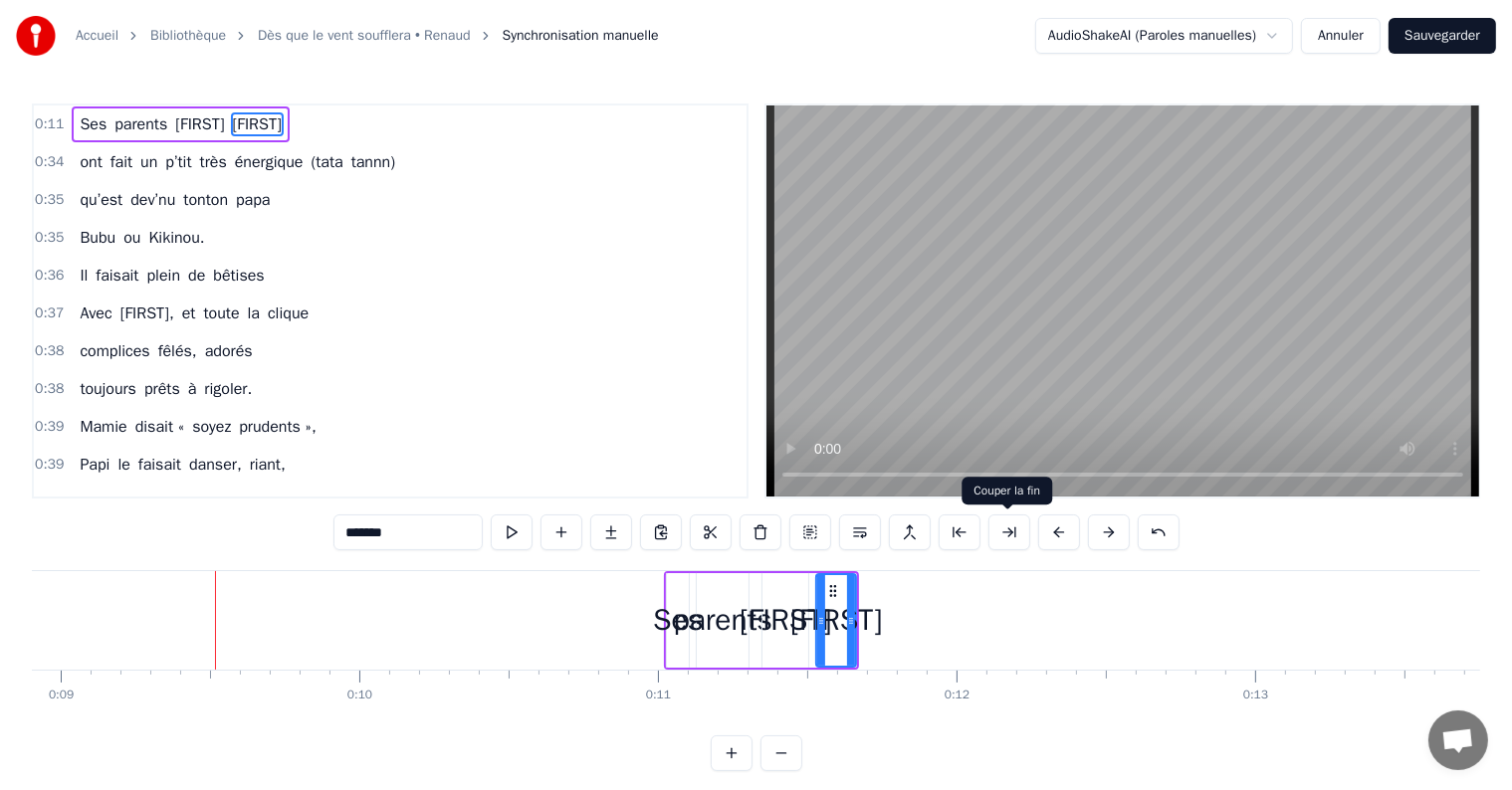 click at bounding box center [1009, 532] 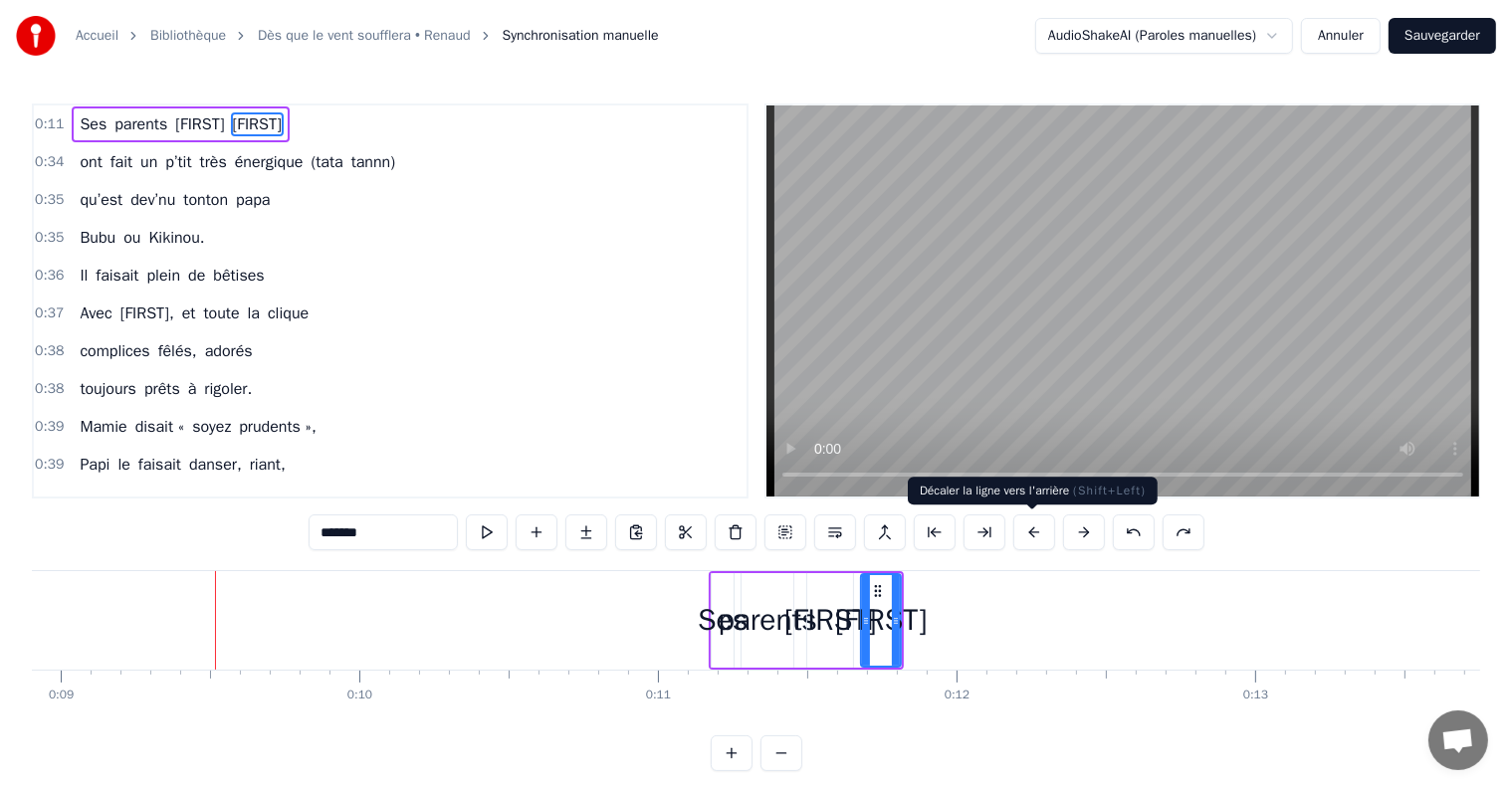 click at bounding box center [1034, 532] 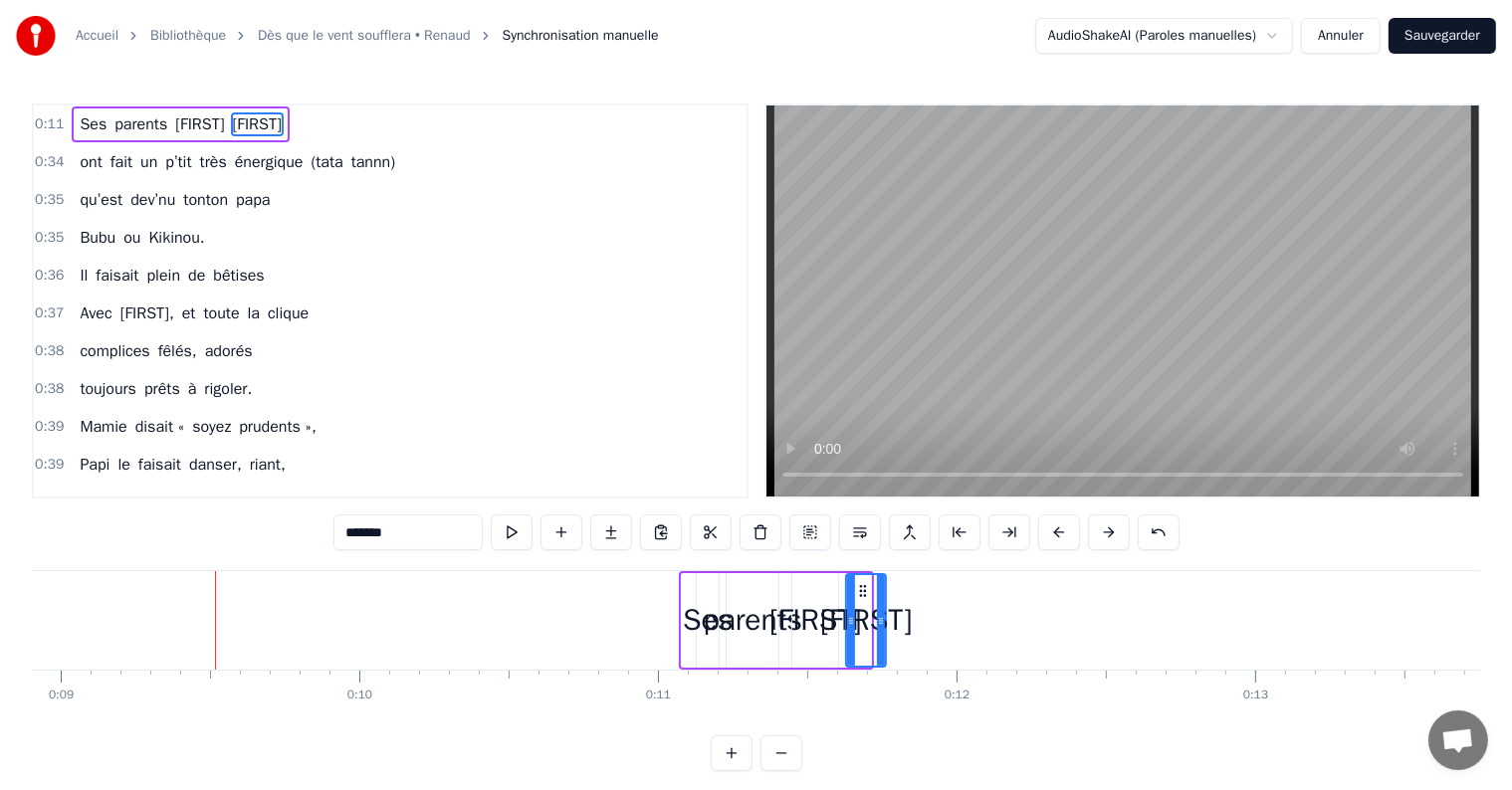 click at bounding box center [1059, 532] 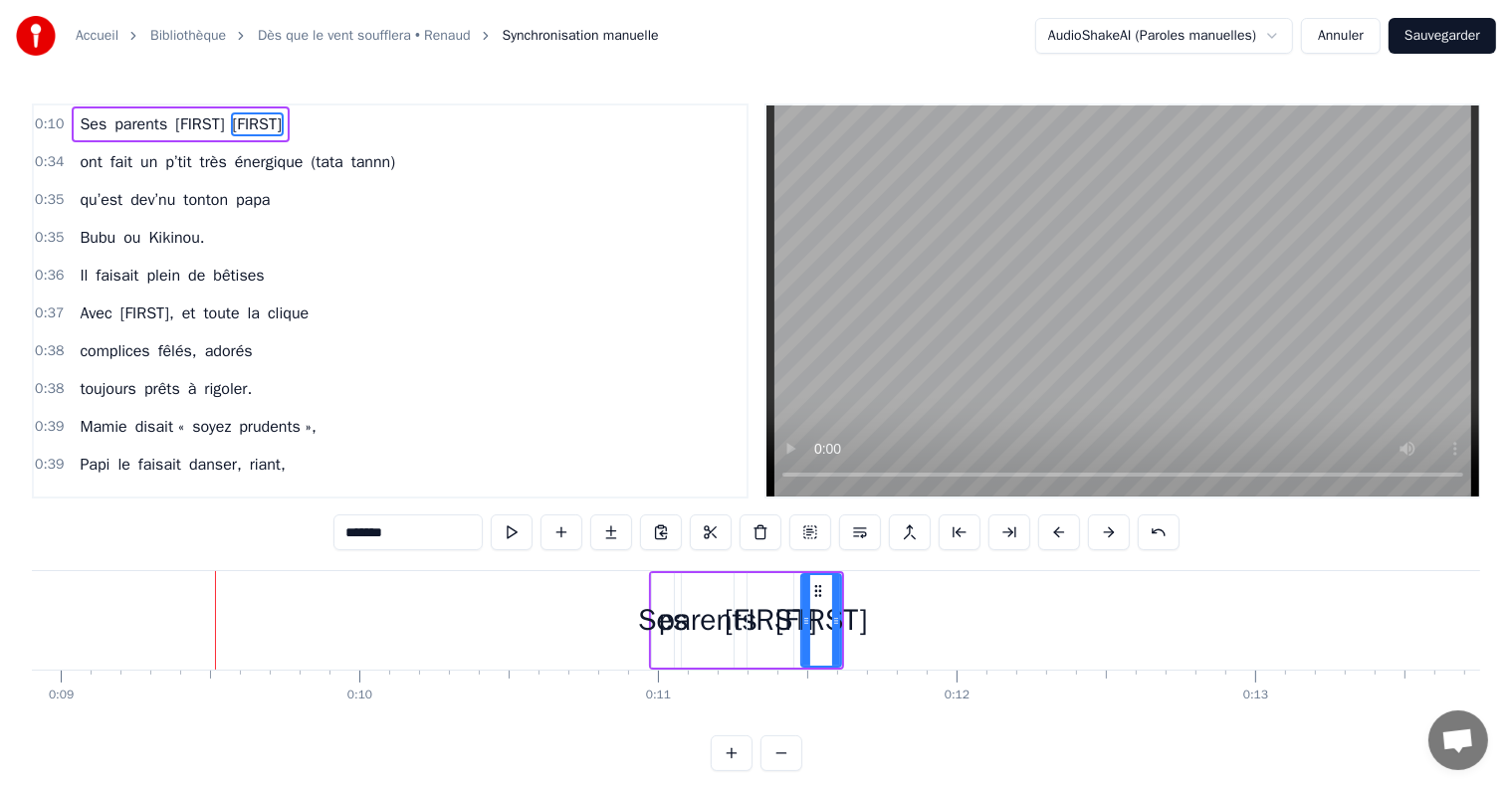 click at bounding box center (1059, 532) 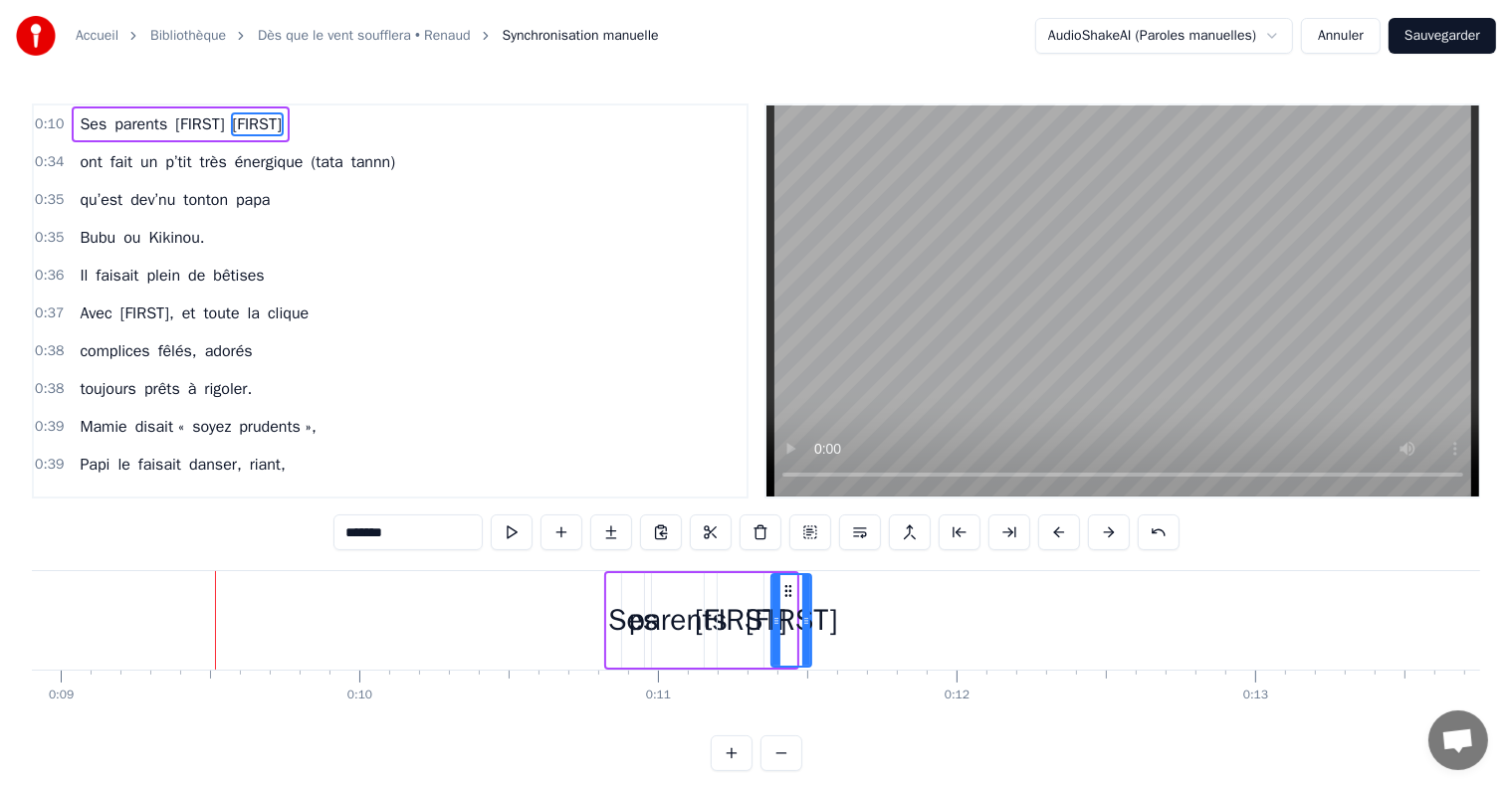 click at bounding box center [1059, 532] 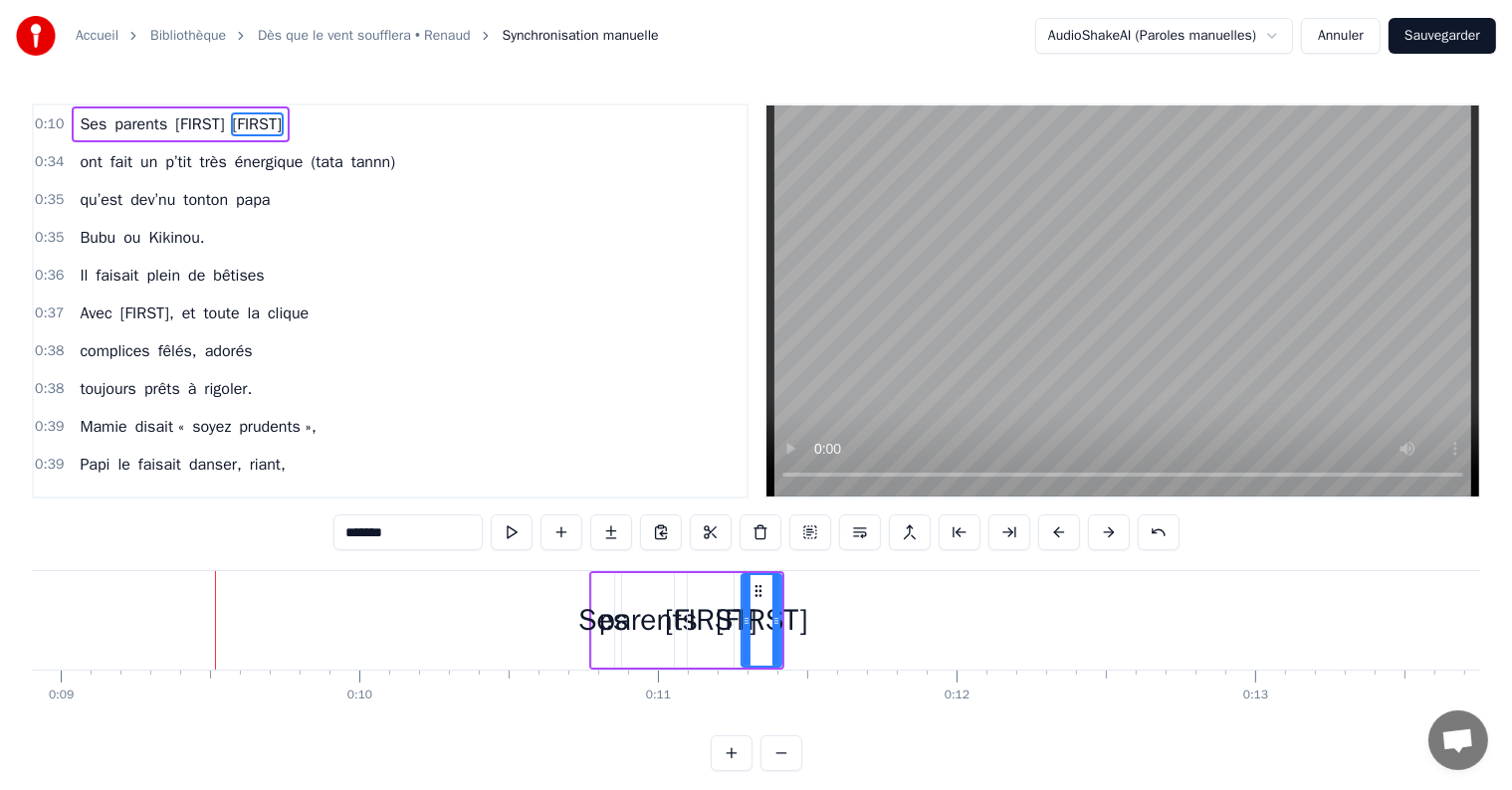 click at bounding box center (1059, 532) 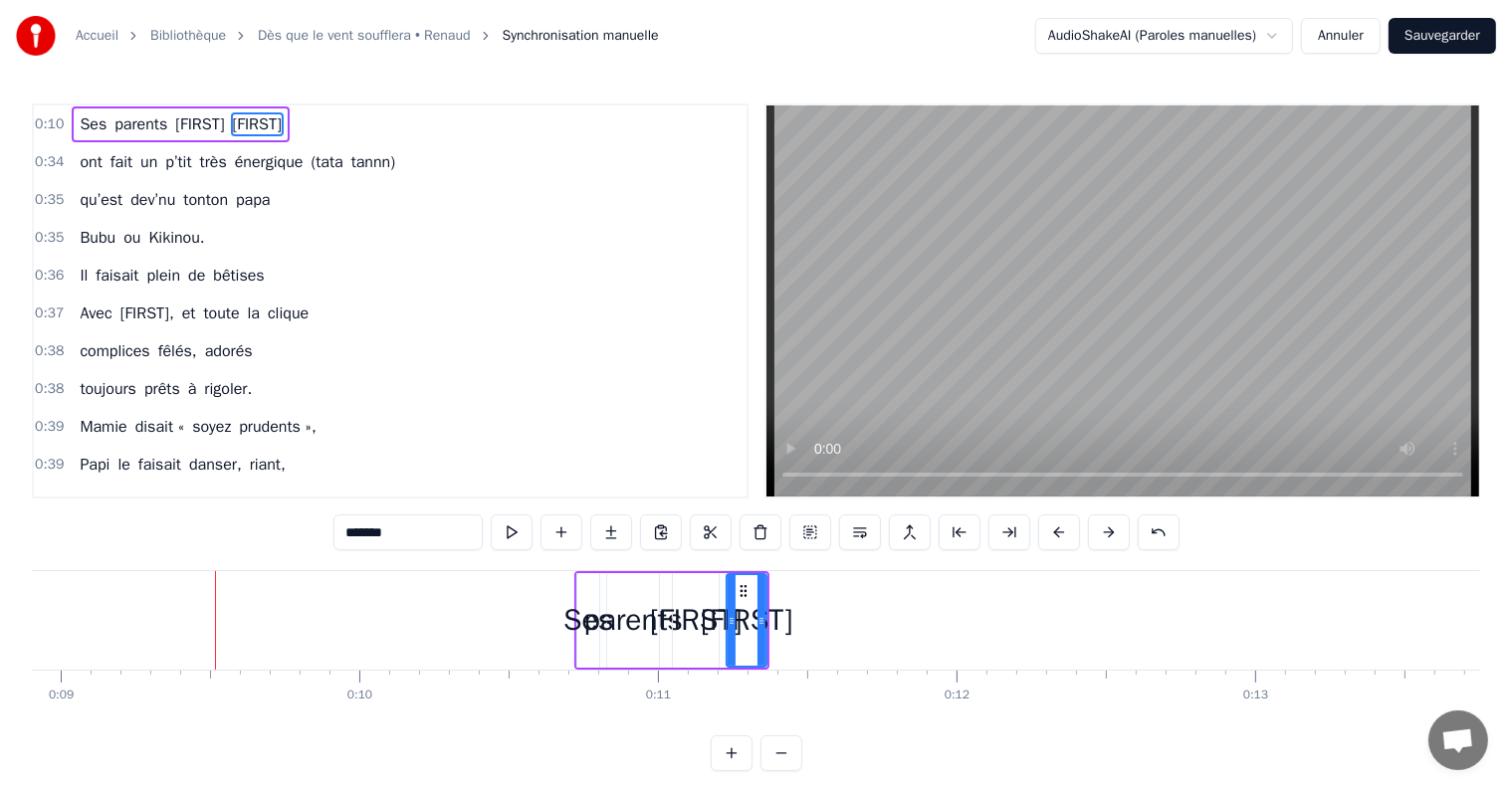 click at bounding box center (1059, 532) 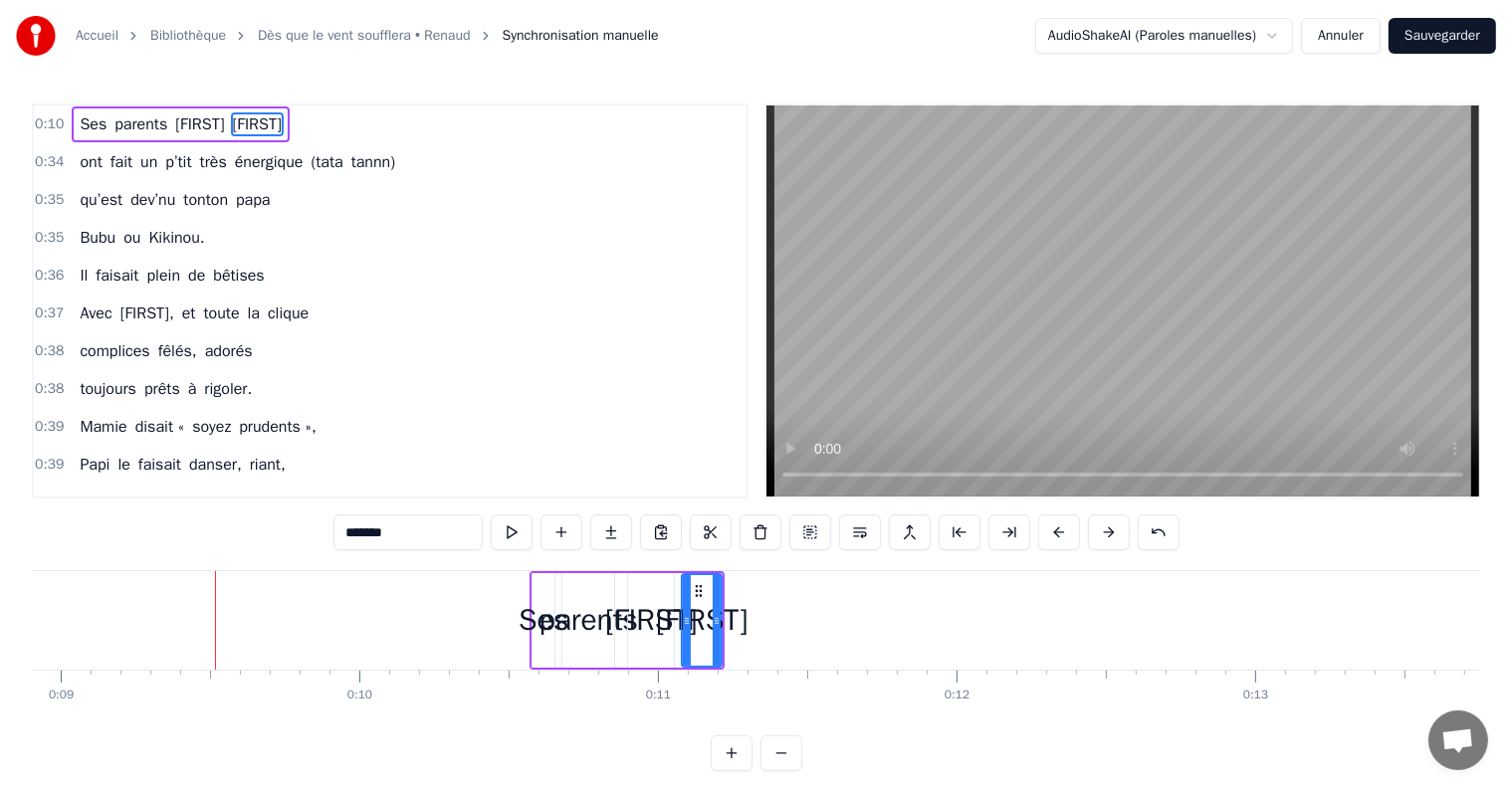 click at bounding box center (1059, 532) 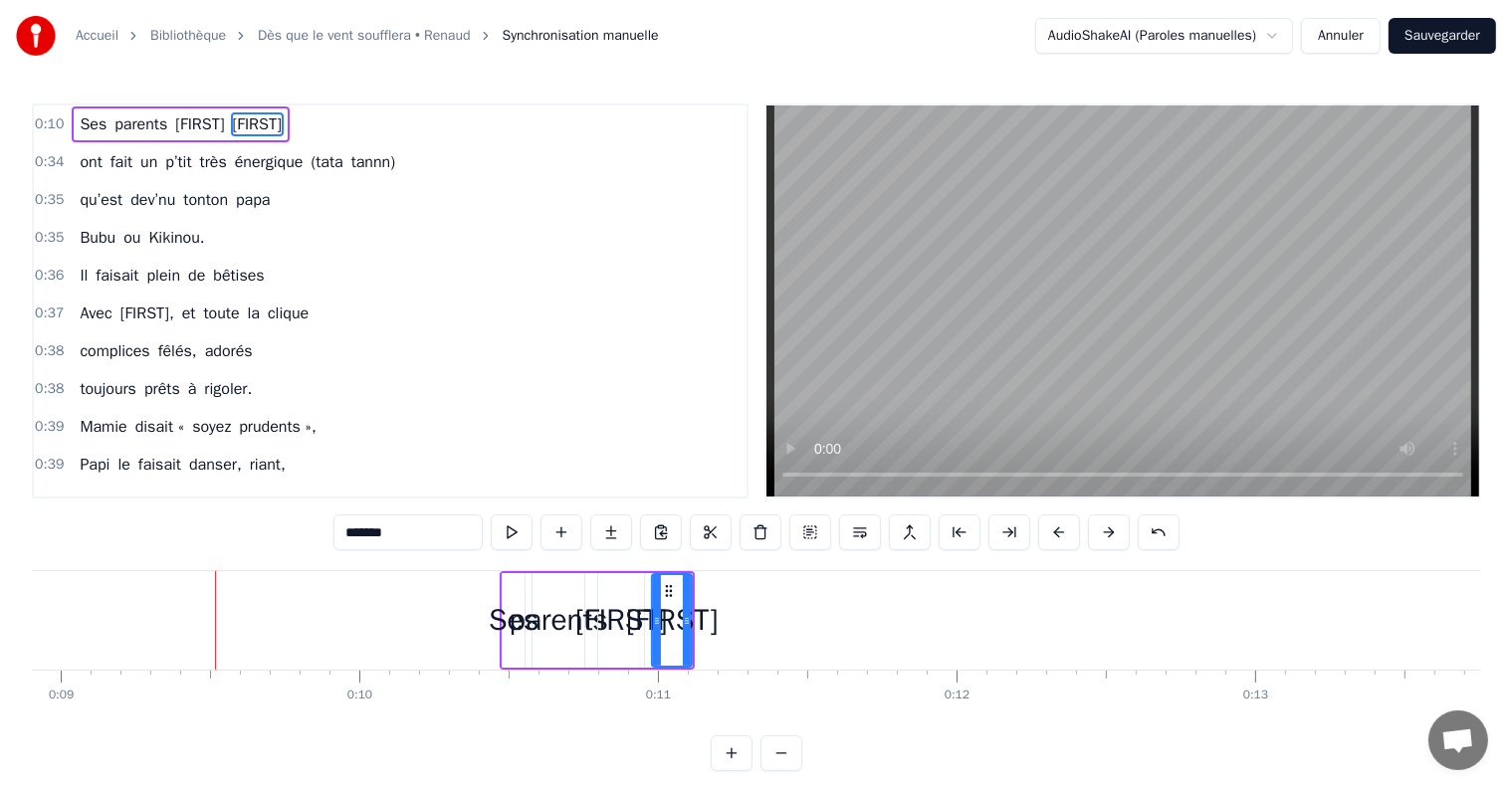 click at bounding box center [1059, 532] 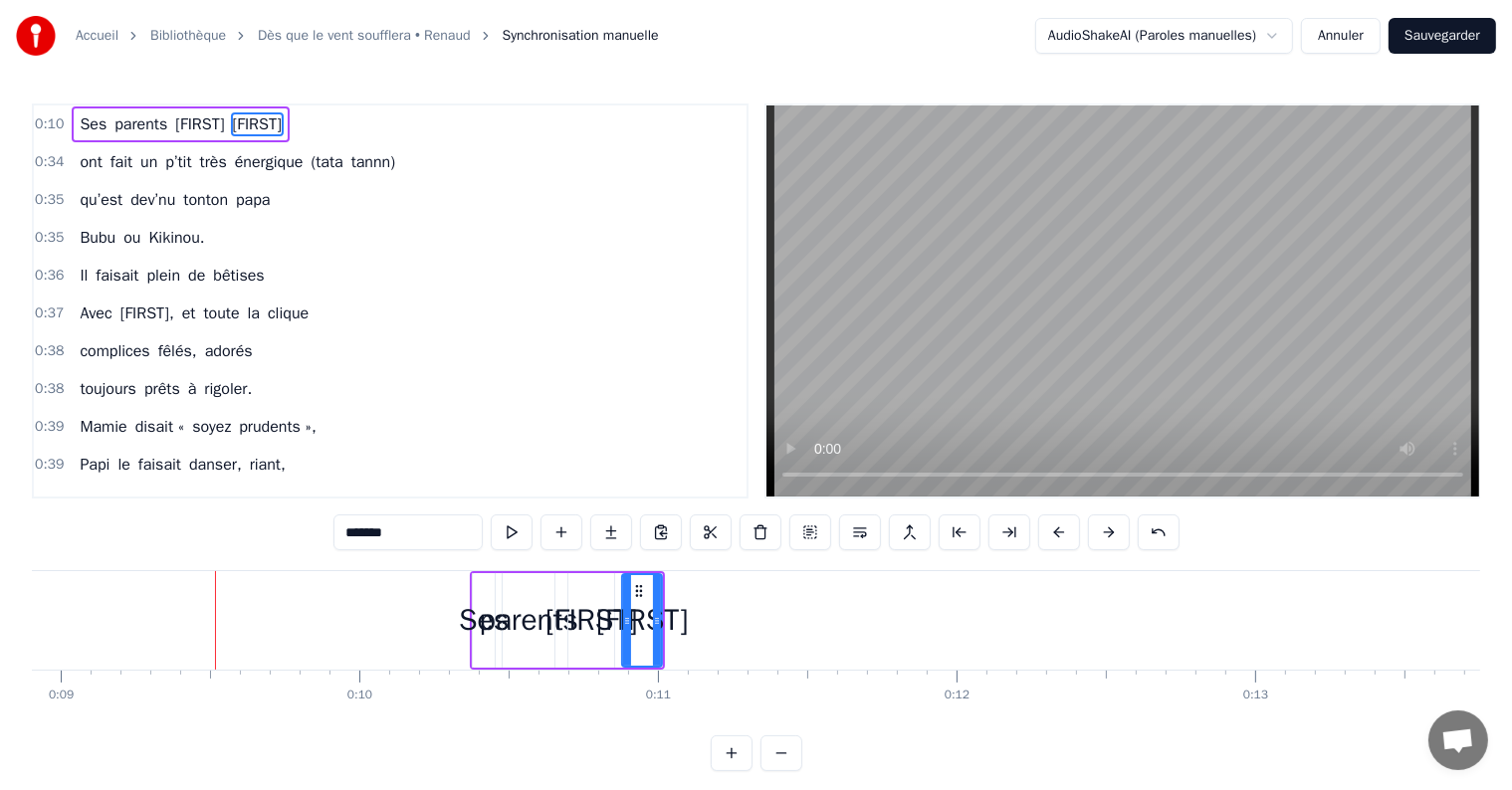 click at bounding box center [1059, 532] 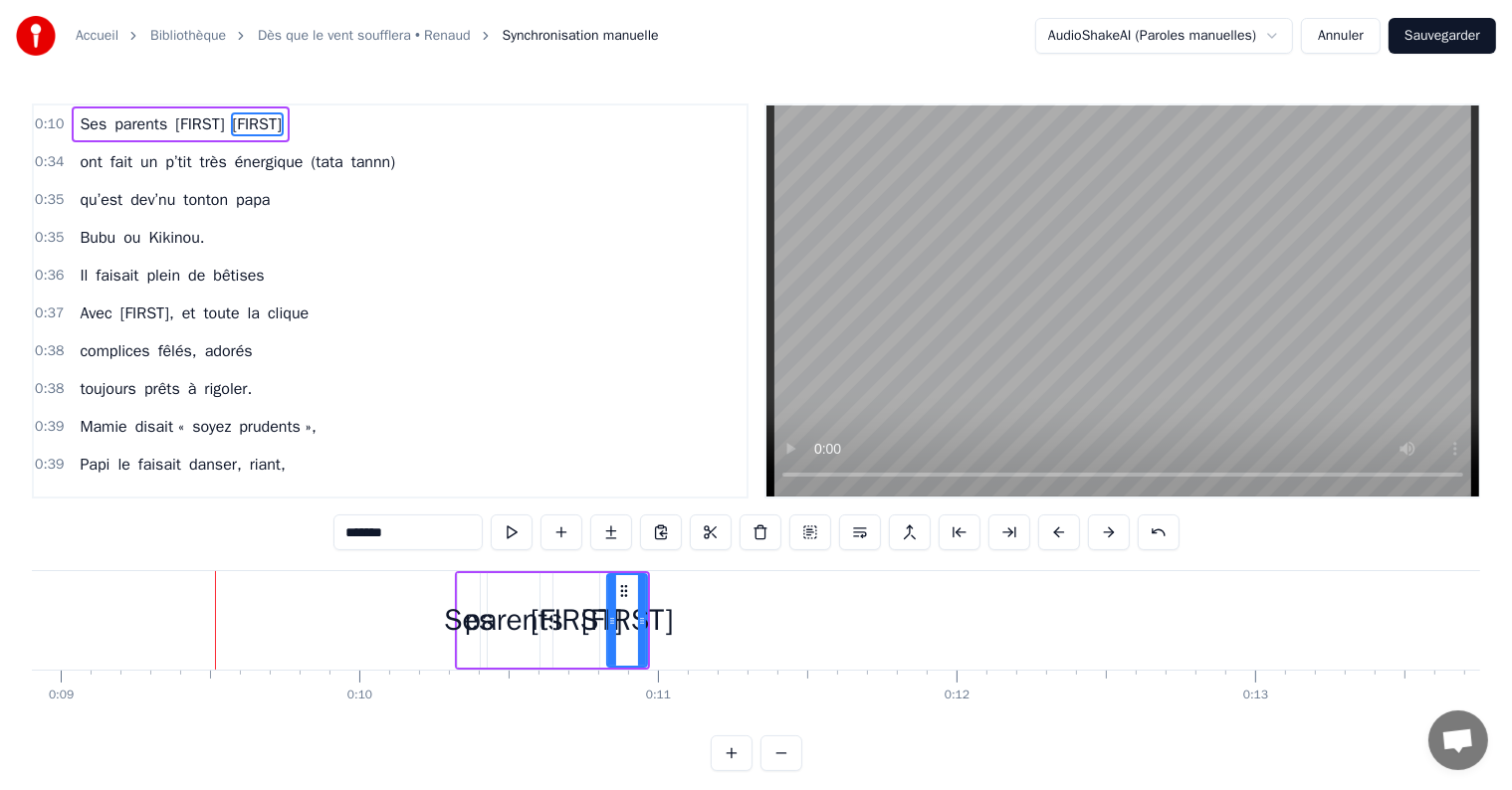 click at bounding box center (1059, 532) 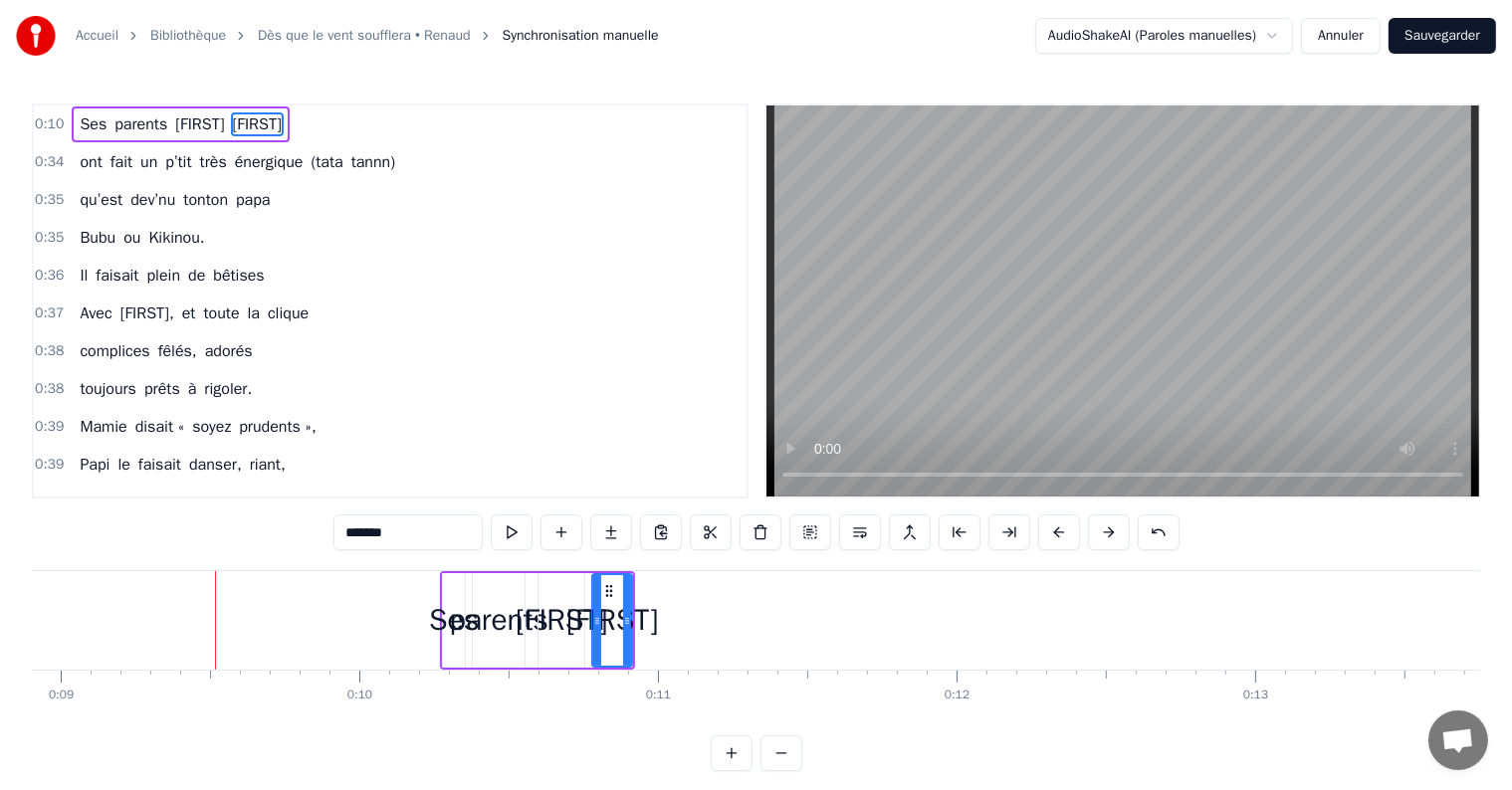 click at bounding box center [1059, 532] 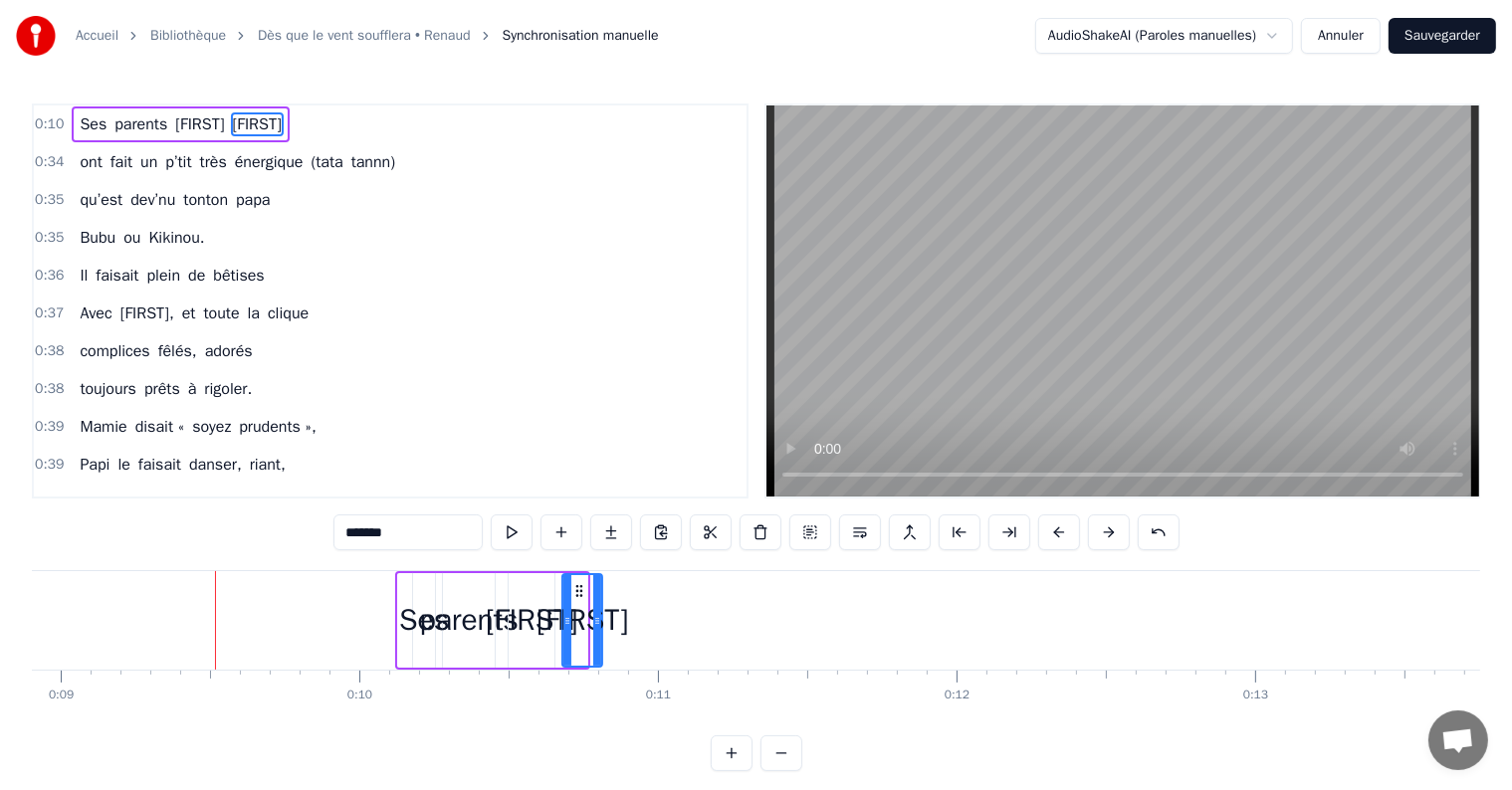 click at bounding box center (1059, 532) 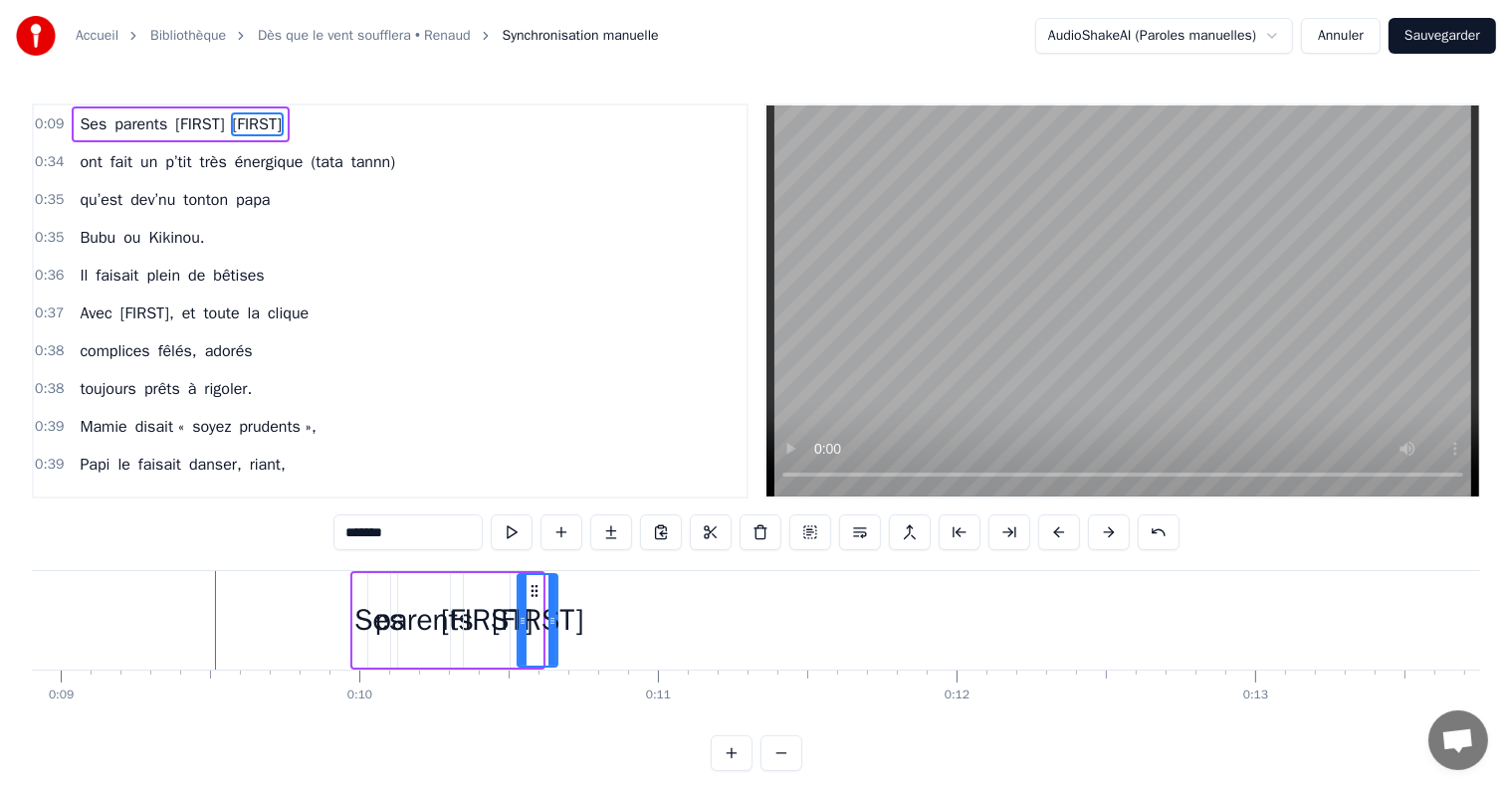 click at bounding box center [1059, 532] 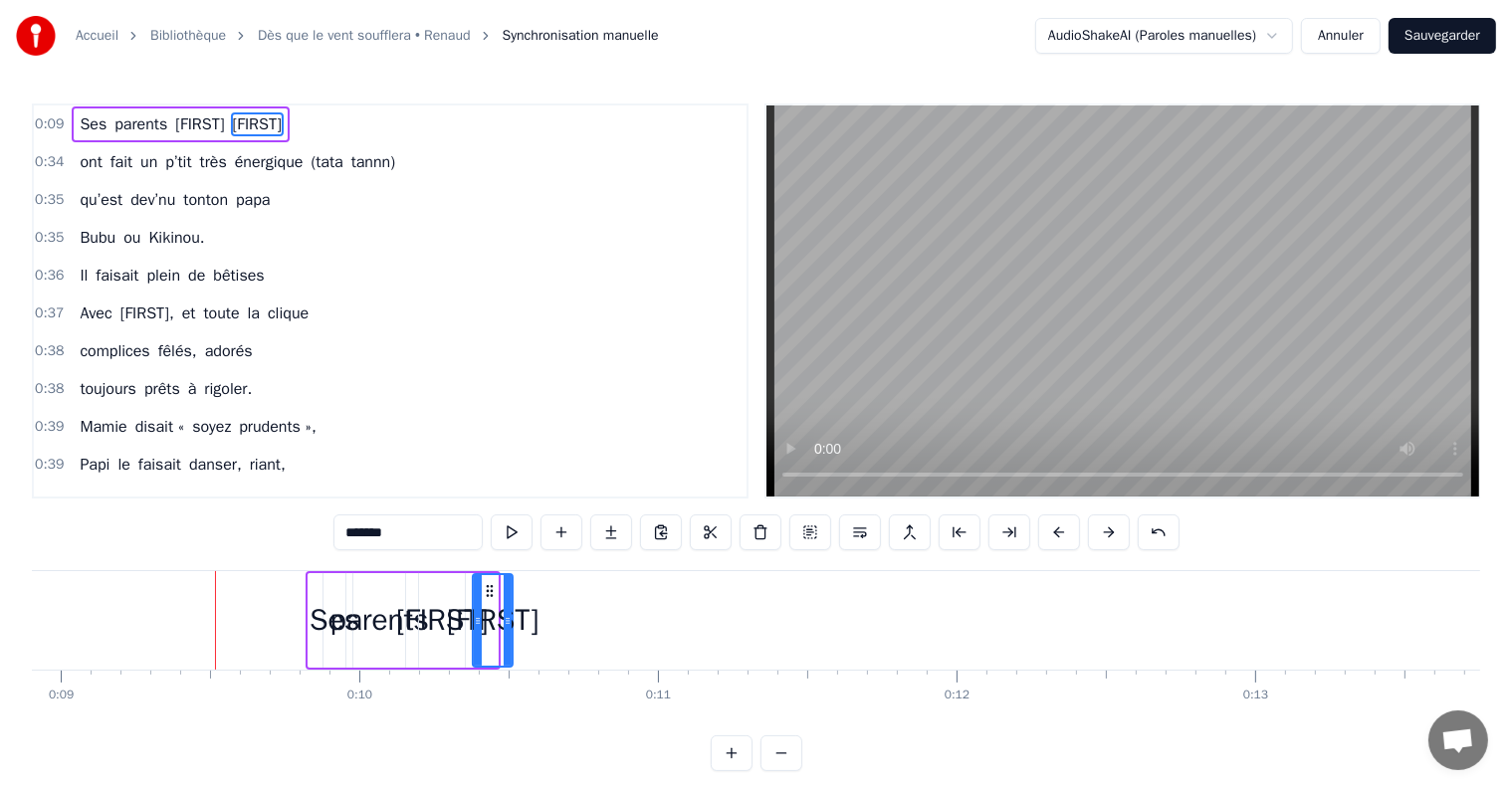 click at bounding box center [1059, 532] 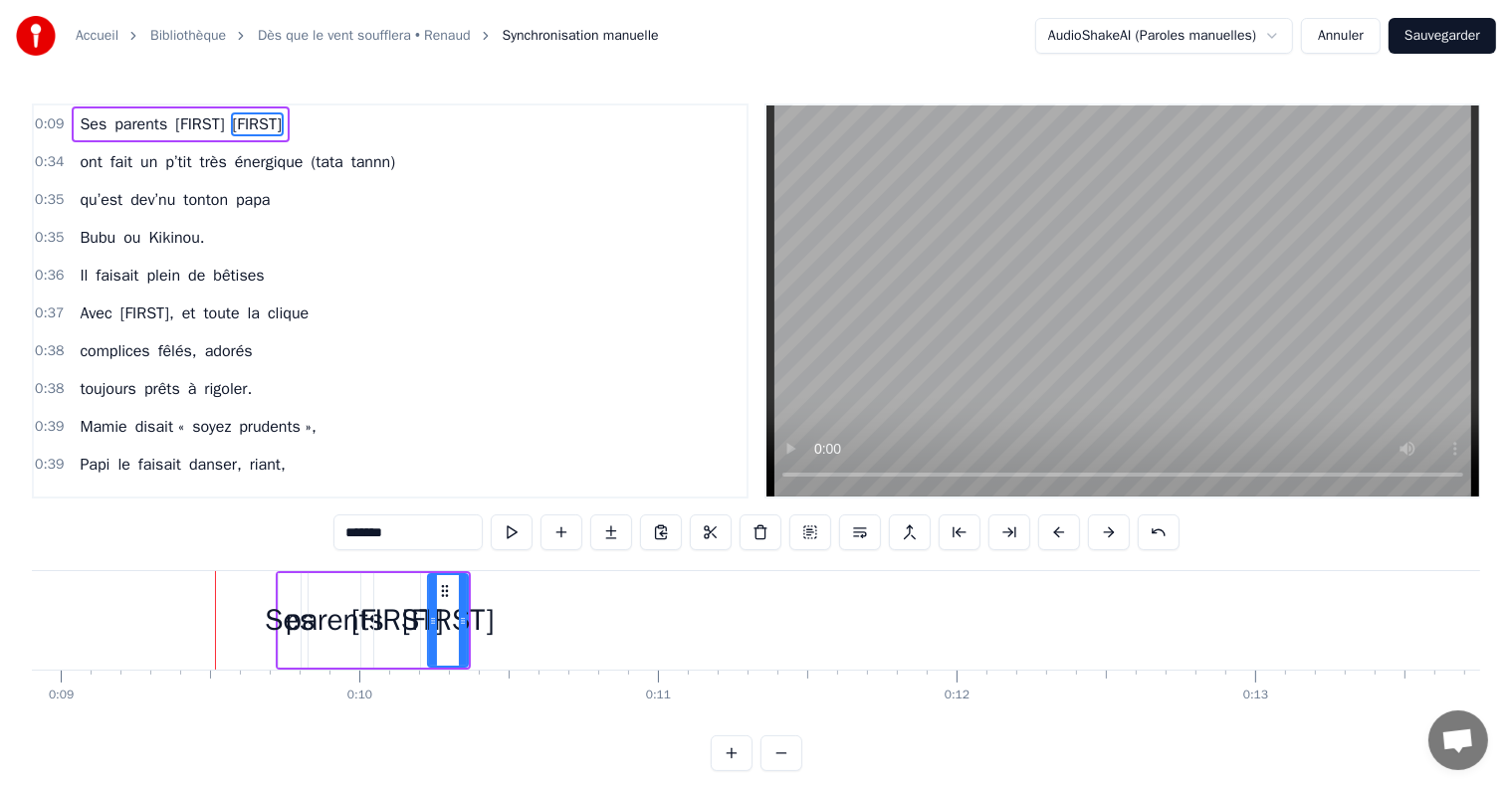 click at bounding box center [1059, 532] 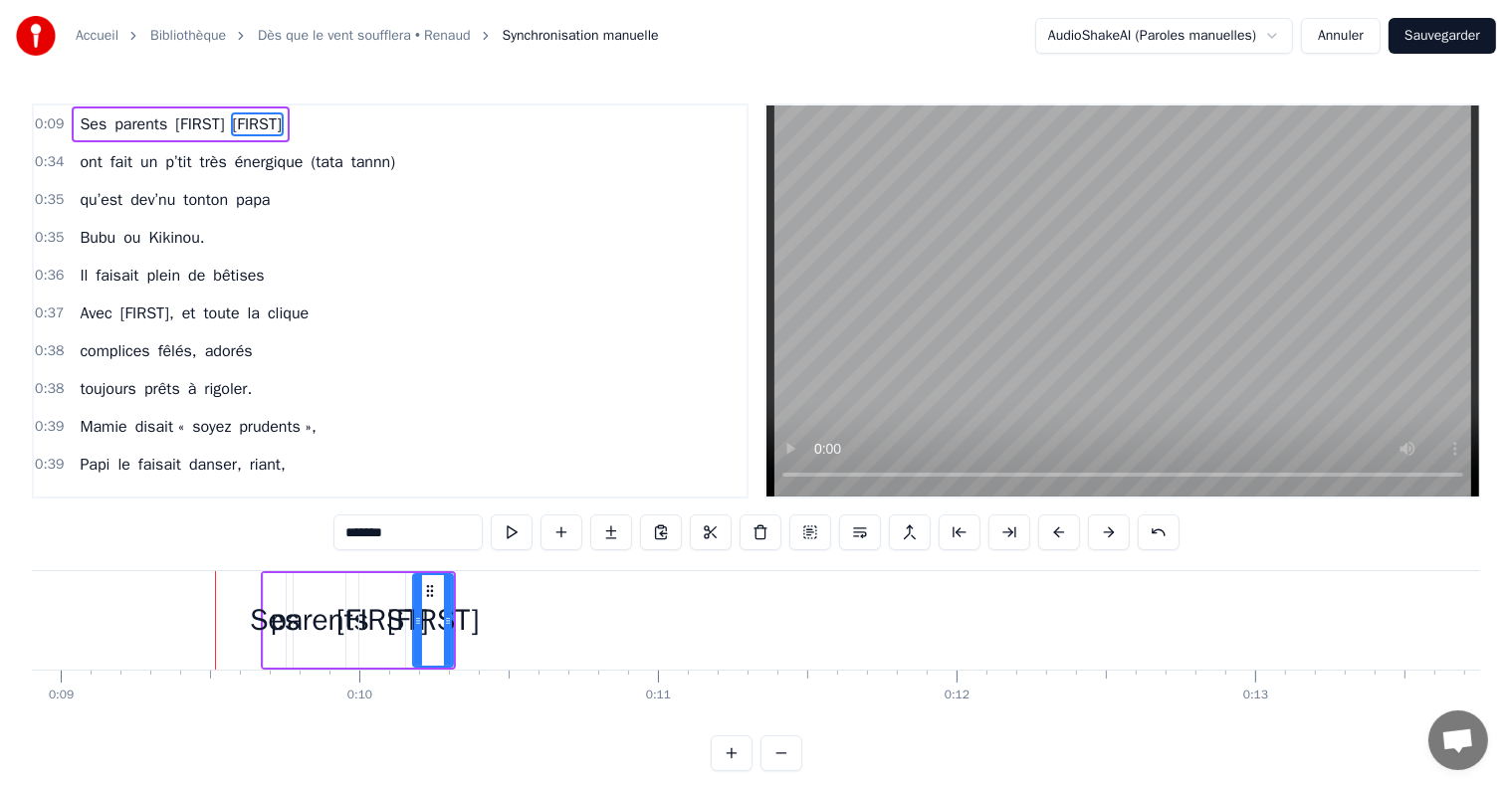 click at bounding box center [1059, 532] 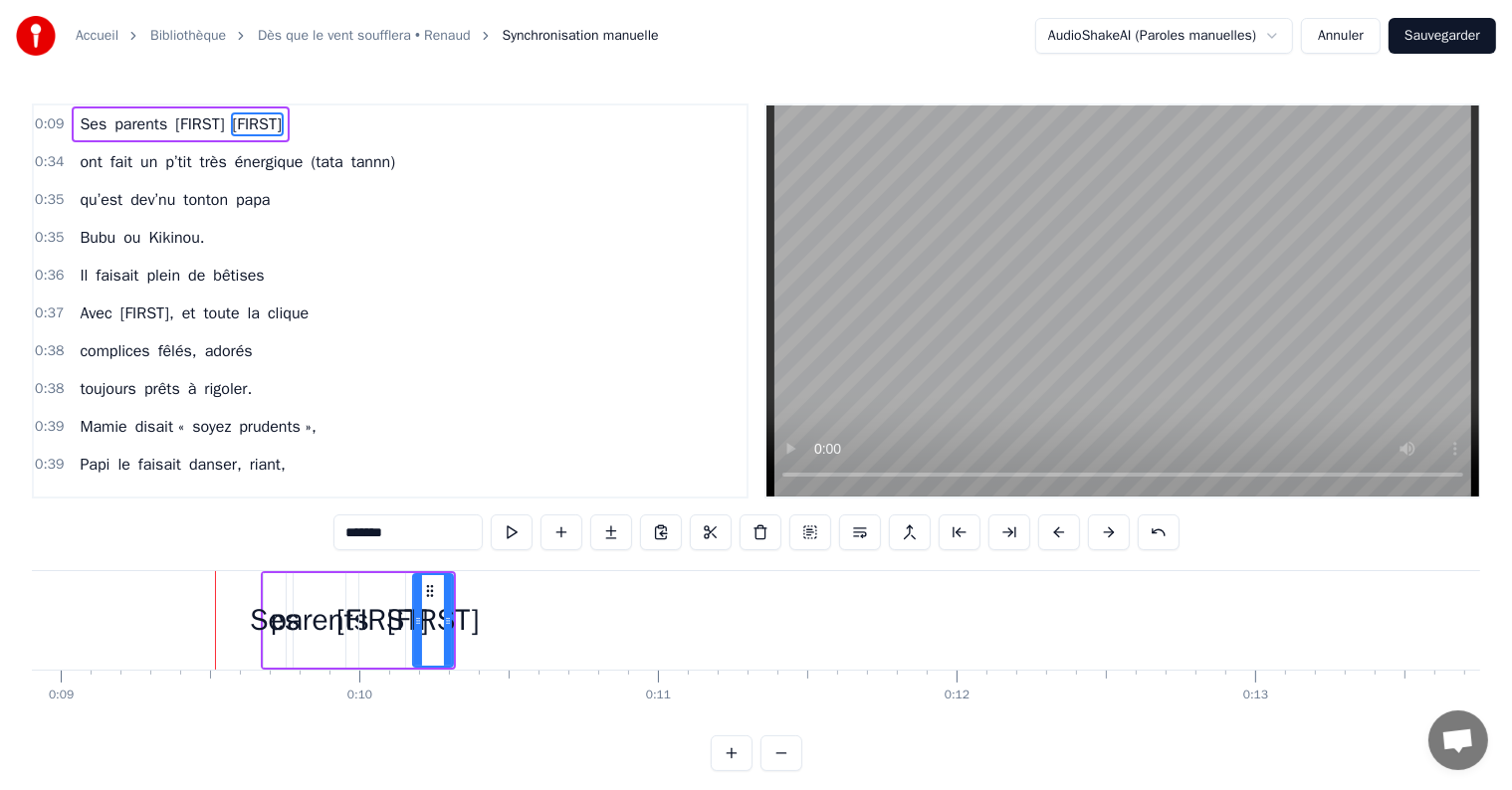 click at bounding box center (1059, 532) 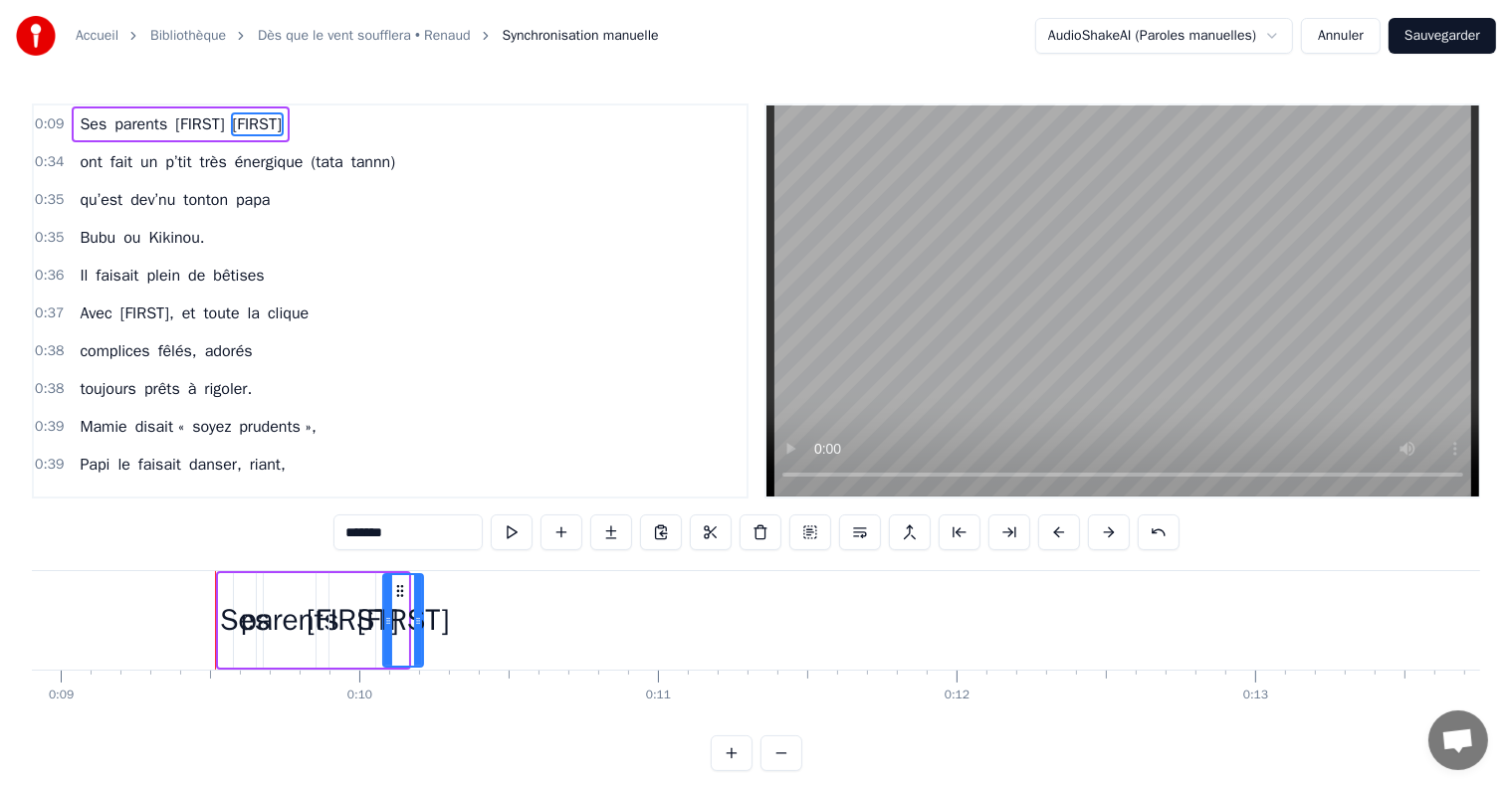 click at bounding box center (1059, 532) 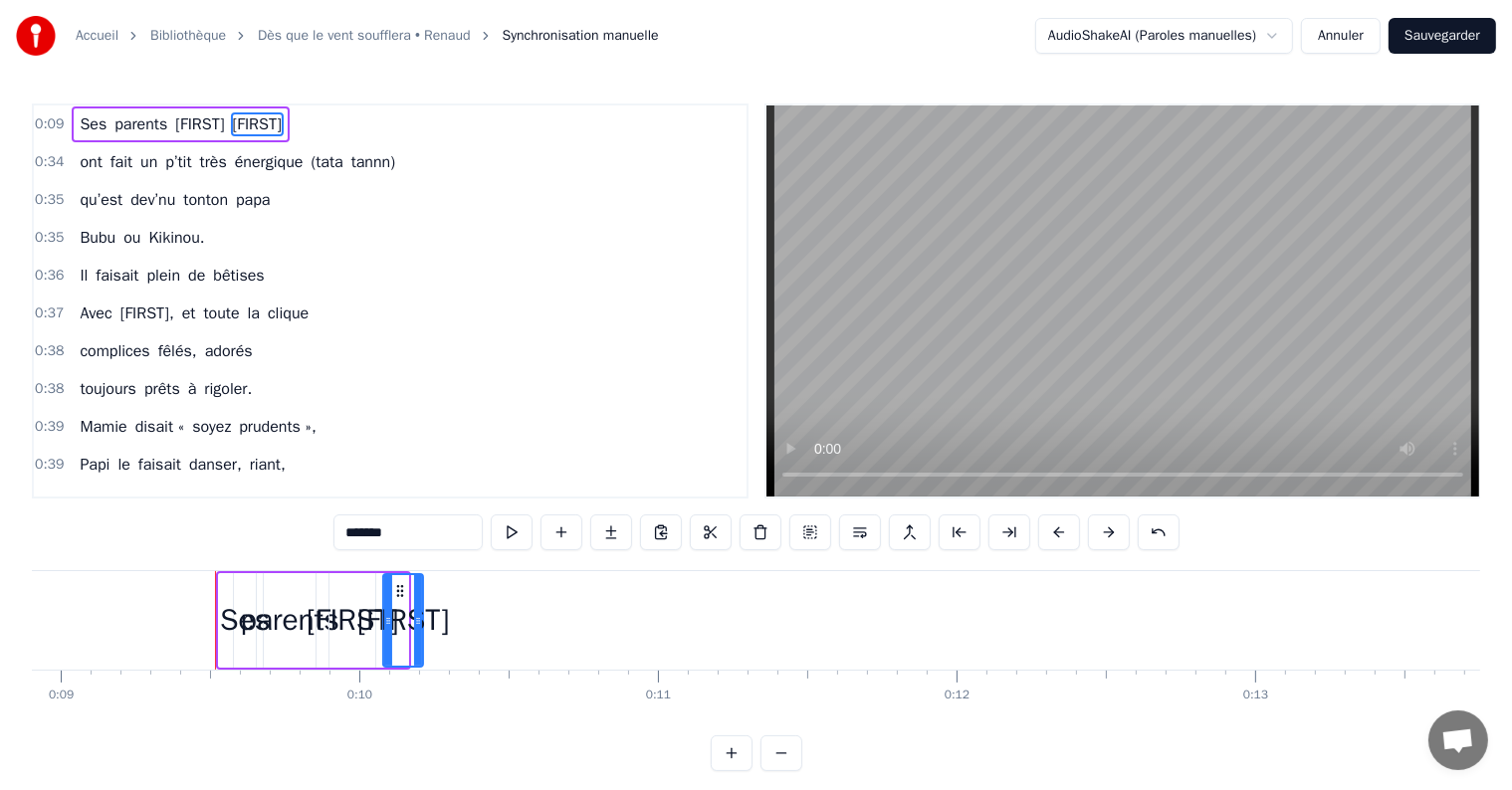 click at bounding box center [1059, 532] 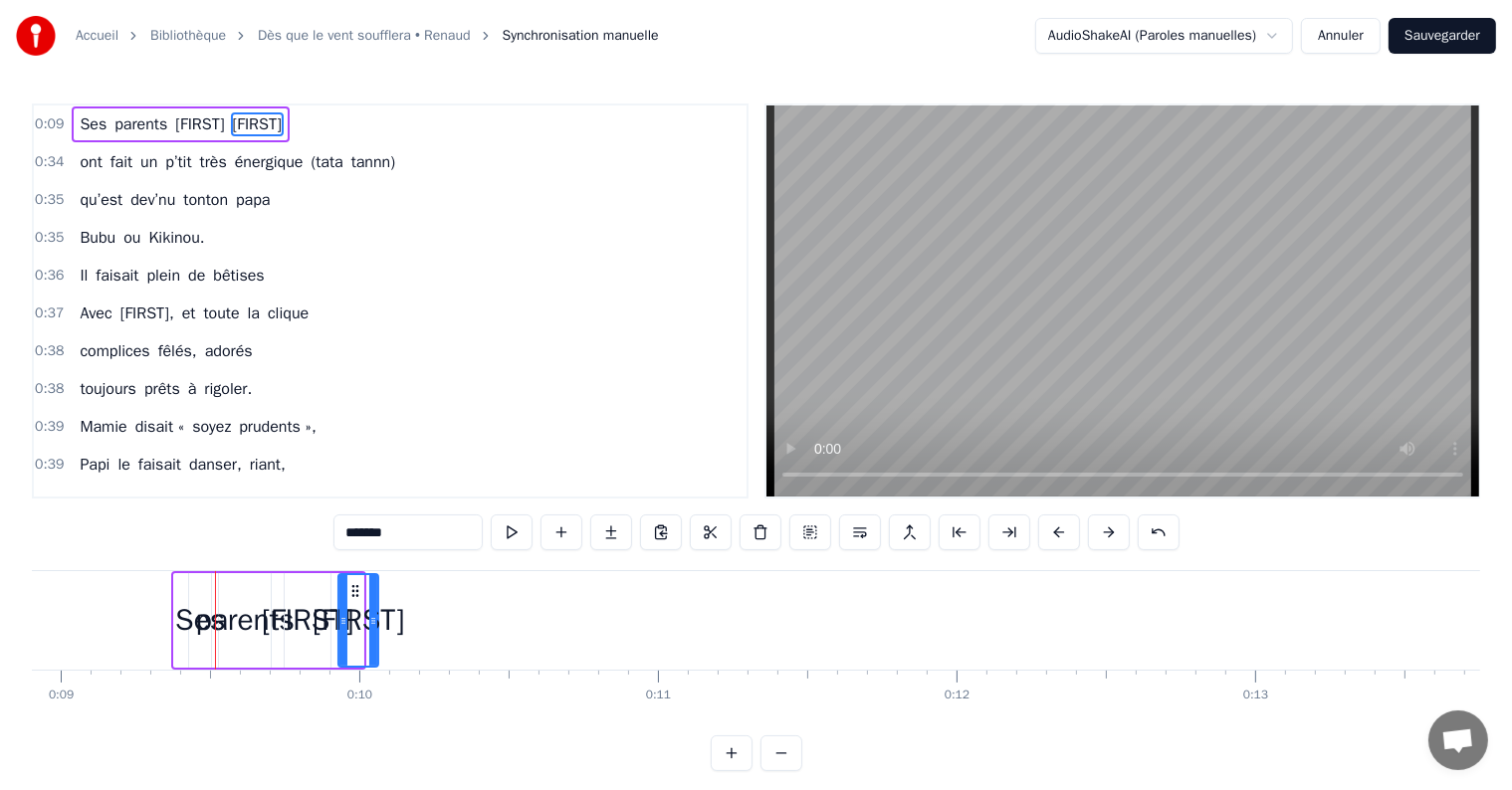 click at bounding box center [1059, 532] 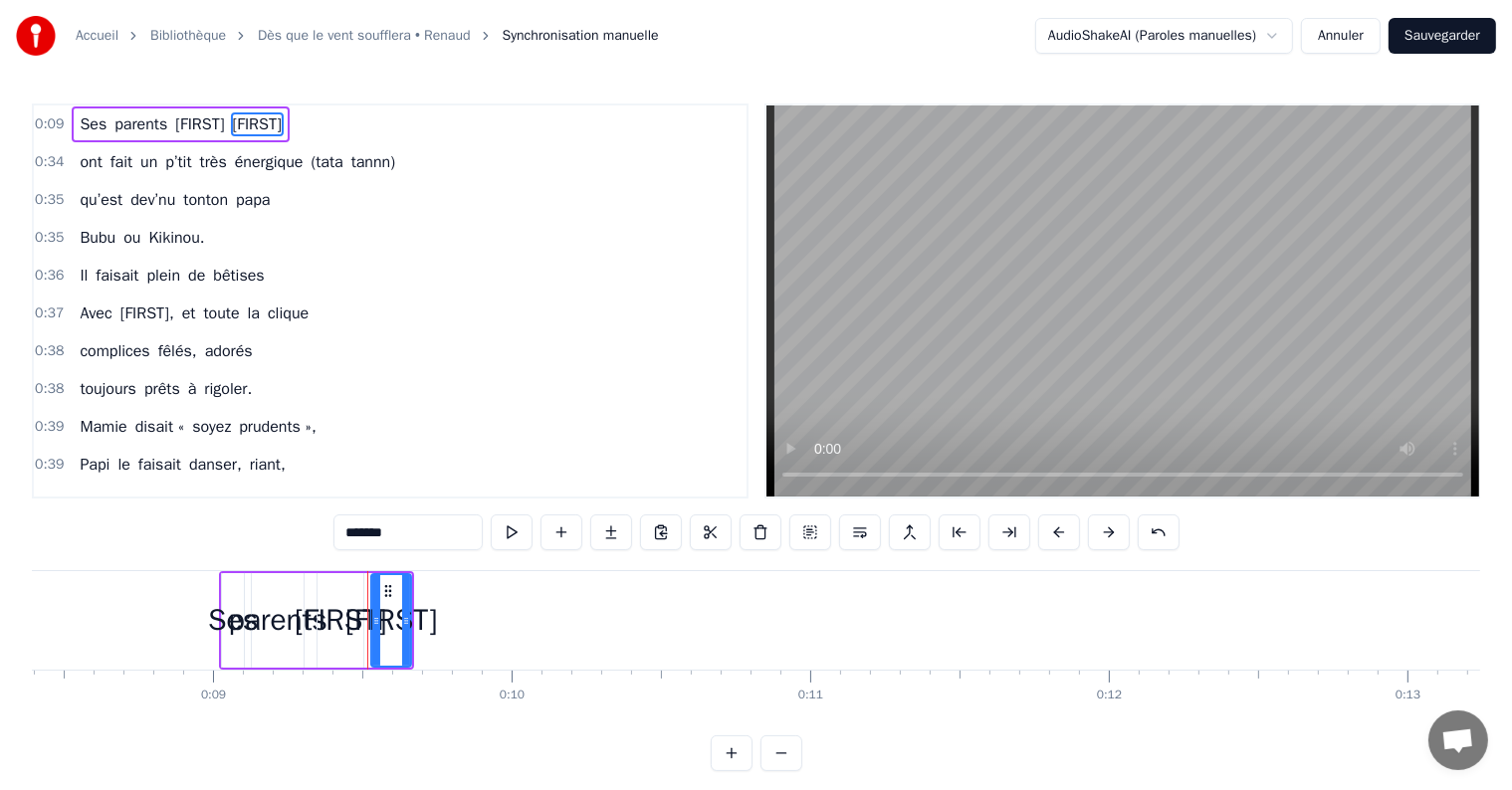 scroll, scrollTop: 0, scrollLeft: 2460, axis: horizontal 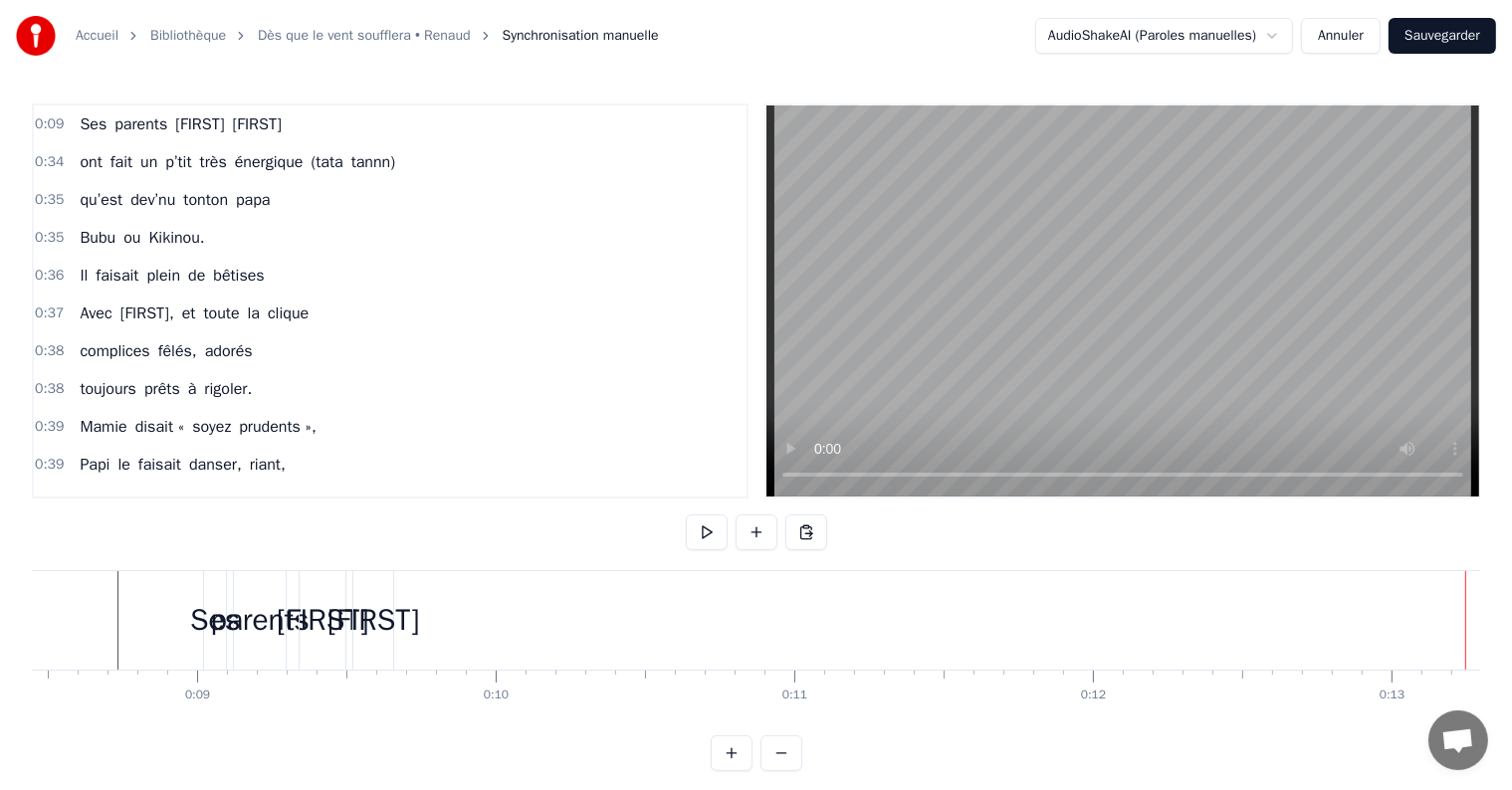 click on "ont fait un p’tit très énergique (tata tannn)" at bounding box center (237, 162) 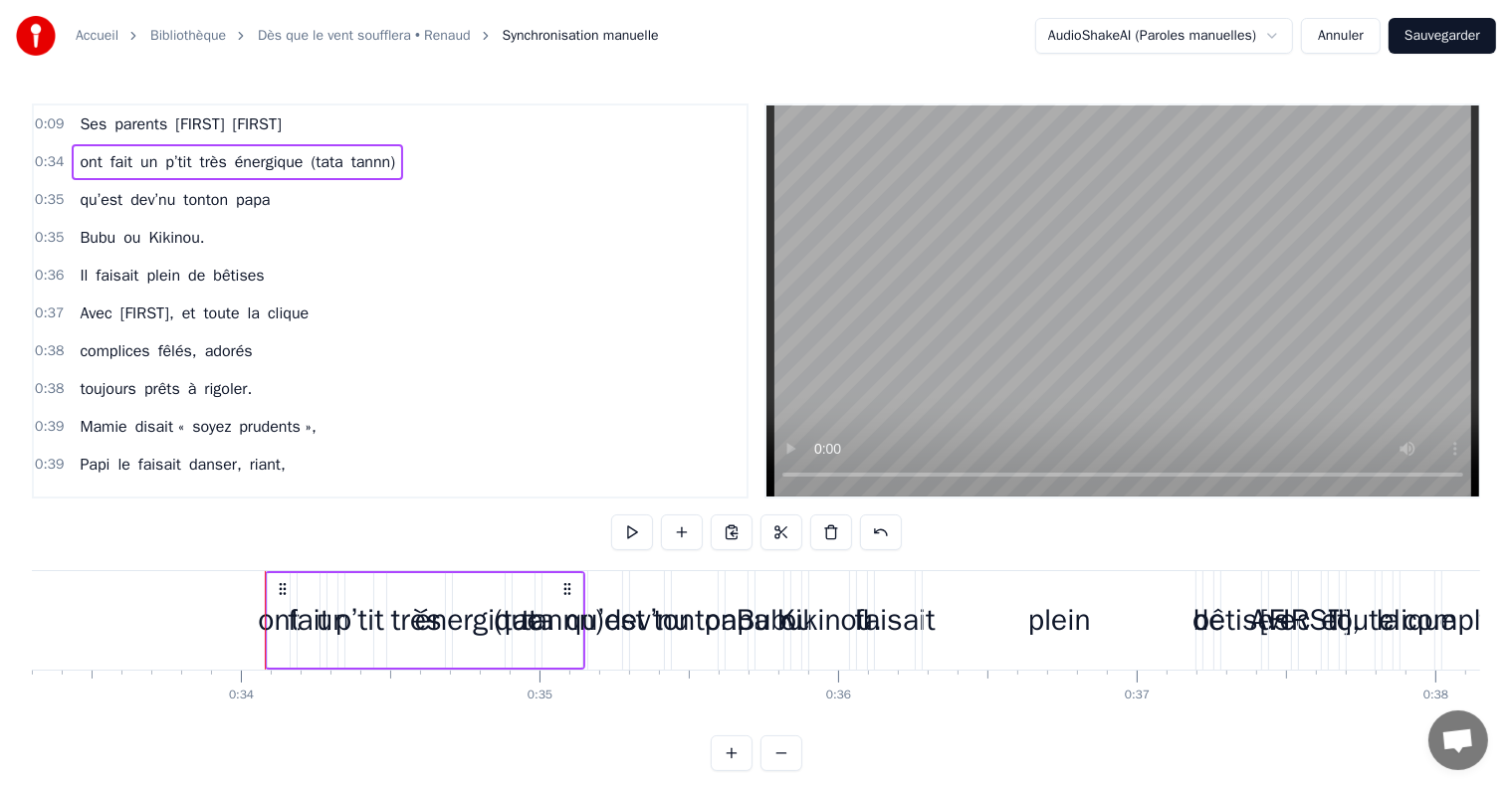 scroll, scrollTop: 0, scrollLeft: 10077, axis: horizontal 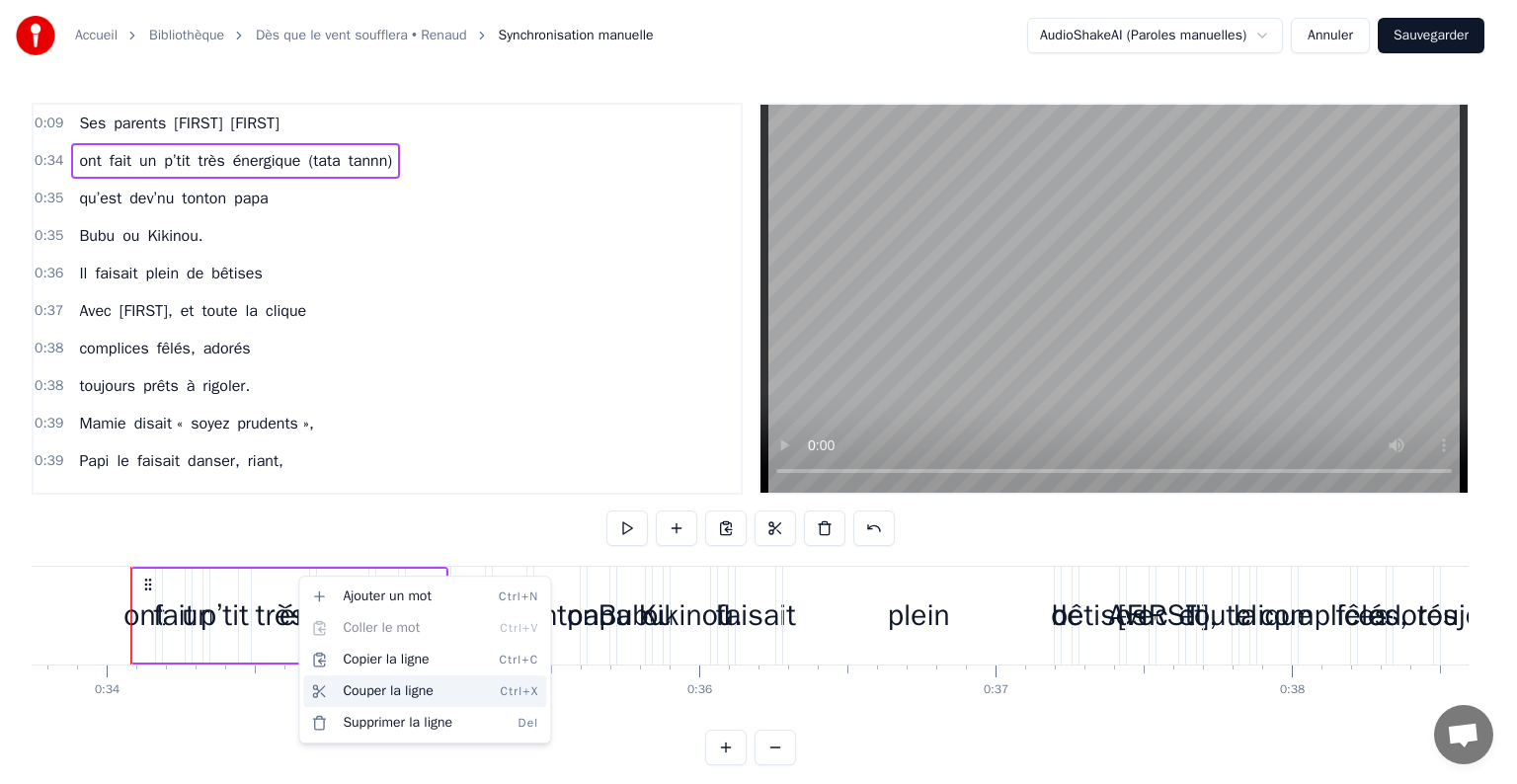click on "Couper la ligne Ctrl+X" at bounding box center [425, 691] 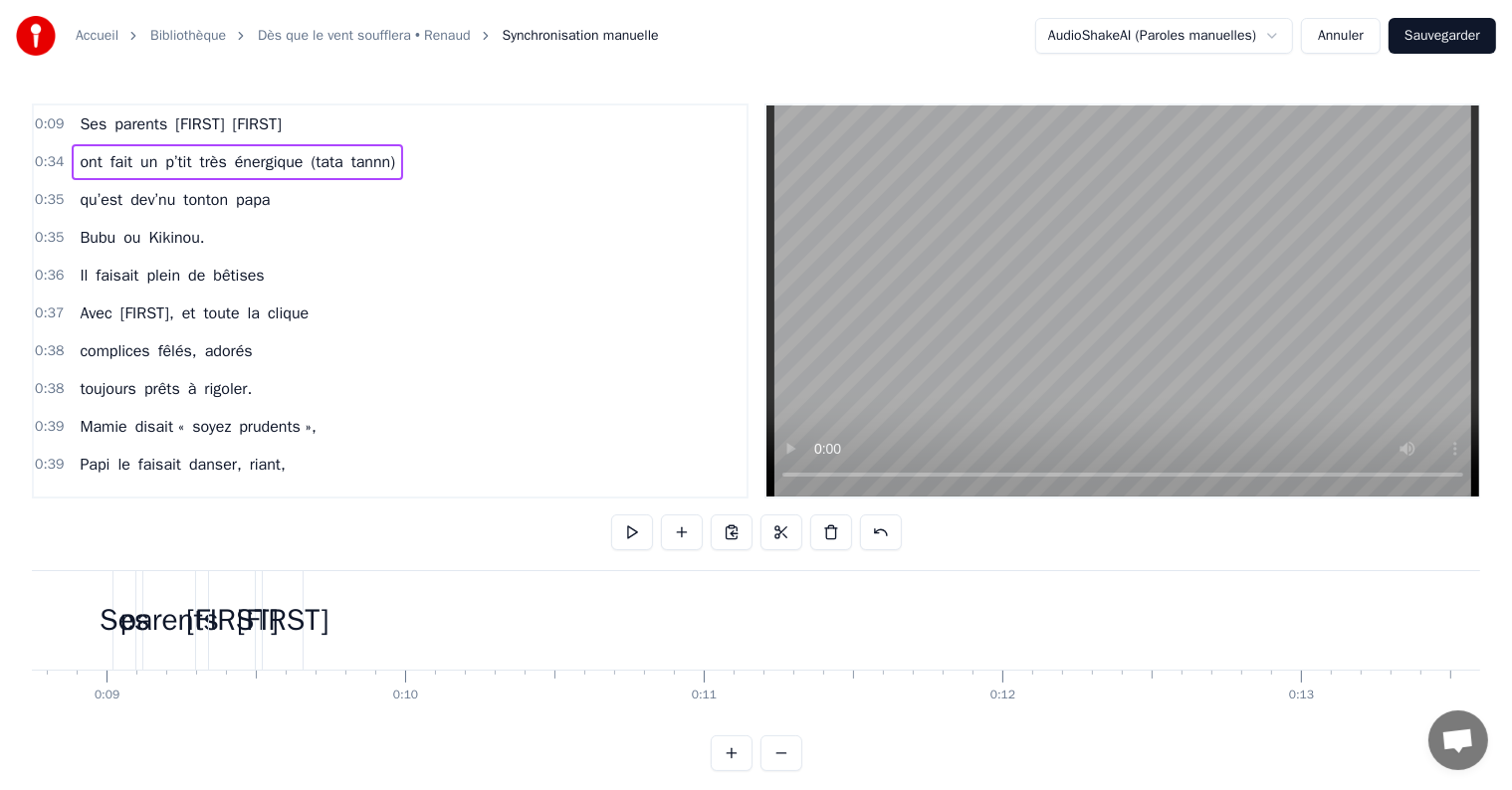 scroll, scrollTop: 0, scrollLeft: 2343, axis: horizontal 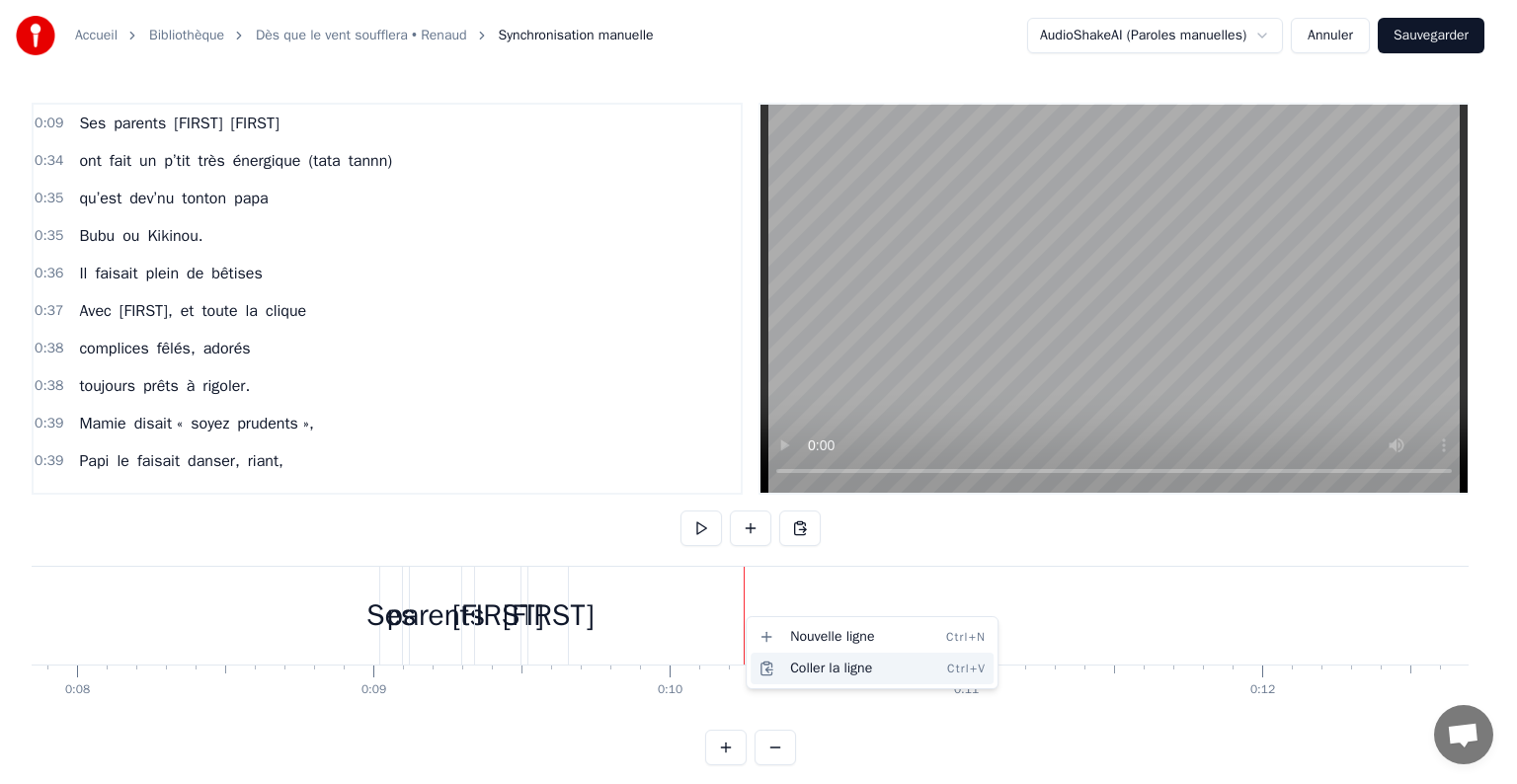 click on "Coller la ligne Ctrl+V" at bounding box center (872, 668) 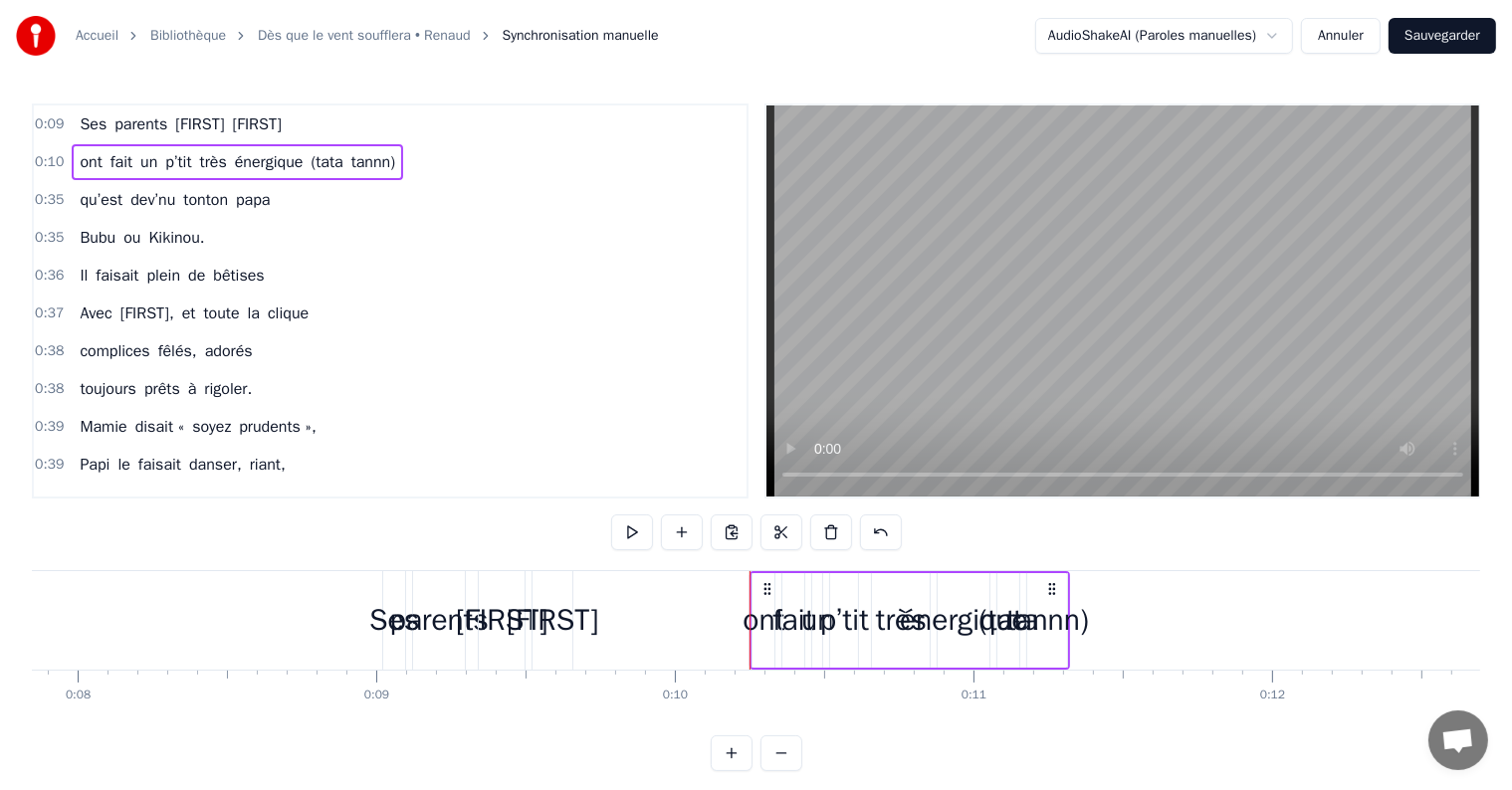 click on "ont fait un p’tit très énergique (tata tannn)" at bounding box center [237, 162] 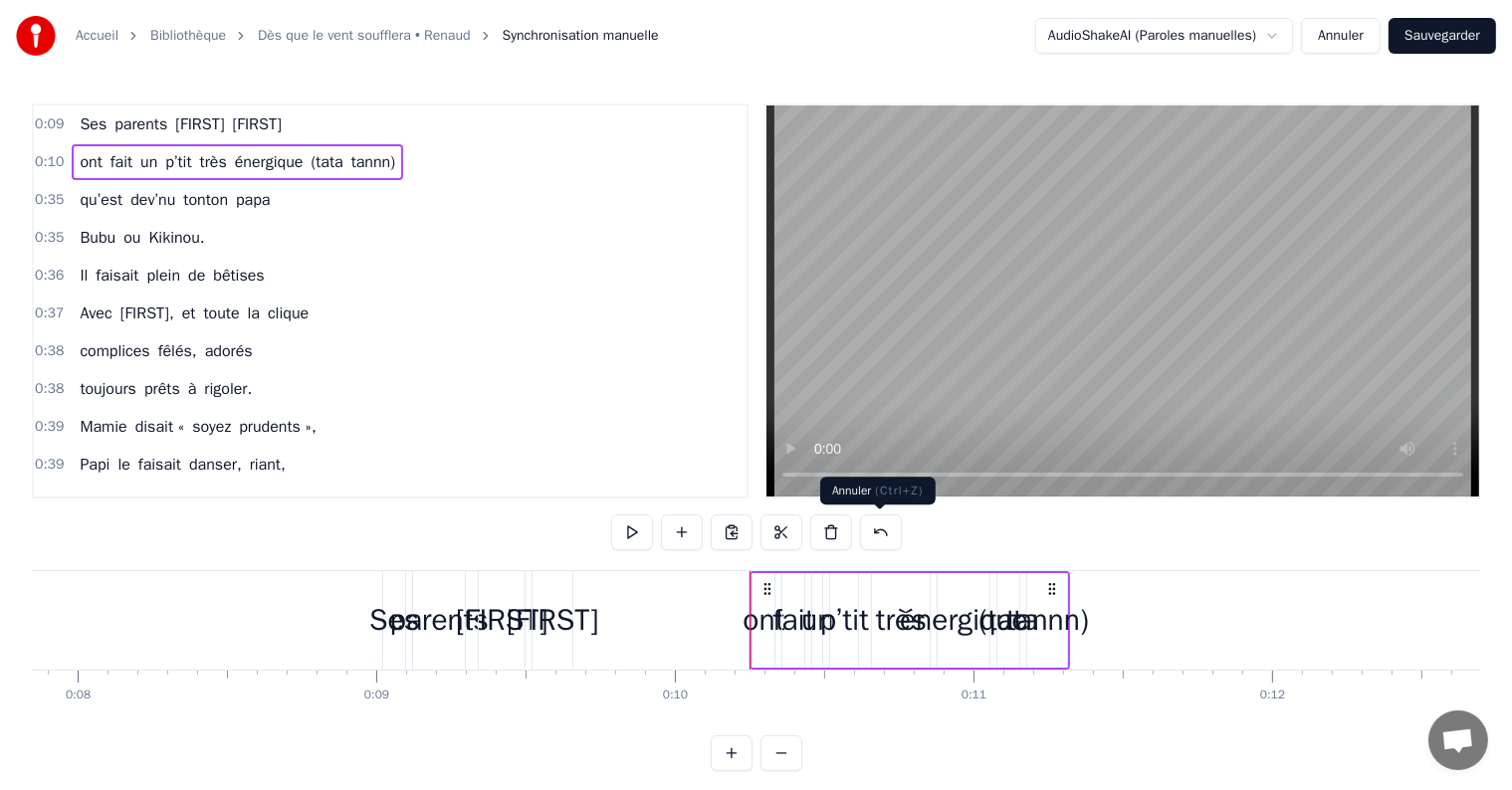 click on "0:09 Ses parents [FIRST] [LAST] 0:10 ont fait un p’tit très énergique (tata tannn) 0:35 qu’est dev’nu tonton papa 0:35 Bubu ou Kikinou. 0:36 Il faisait plein de bêtises 0:37 Avec [FIRST], et toute la clique 0:38 complices fêlés, adorés 0:38 toujours prêts à rigoler. 0:39 Mamie disait « soyez prudents », 0:39 Papi le faisait danser, riant, 0:40 dans sa casquette, les dimanches 1:08 Pour une quête amusante. 1:09 Quand la fête commencera... 1:10 Et que Bubu soufflera 1:11 Ses cinquante balais tout beaux 1:11 On lèv’ra nos verres bien haut ! 1:12 Chez sa mamie, la porte était 1:13 toujours ouverte hiver été 1:19 Gâteaux, crêpes et merveilles 1:20 elle cuisinait depuis la veille. 1:21 A la fête, elle les am’nait 1:21 à Castel, tous contents. 1:22 La voiture vert’, ils prenaient 1:22 les enfants cheveux au vent. 1:23 Ils filaient à toute allure 1:24 sans faire attention au danger 1:25 « mamie nous prend dans sa voiture : 1:26 on va ensemble s’éclater !!! » 1:49 Quand la et" at bounding box center (756, 437) 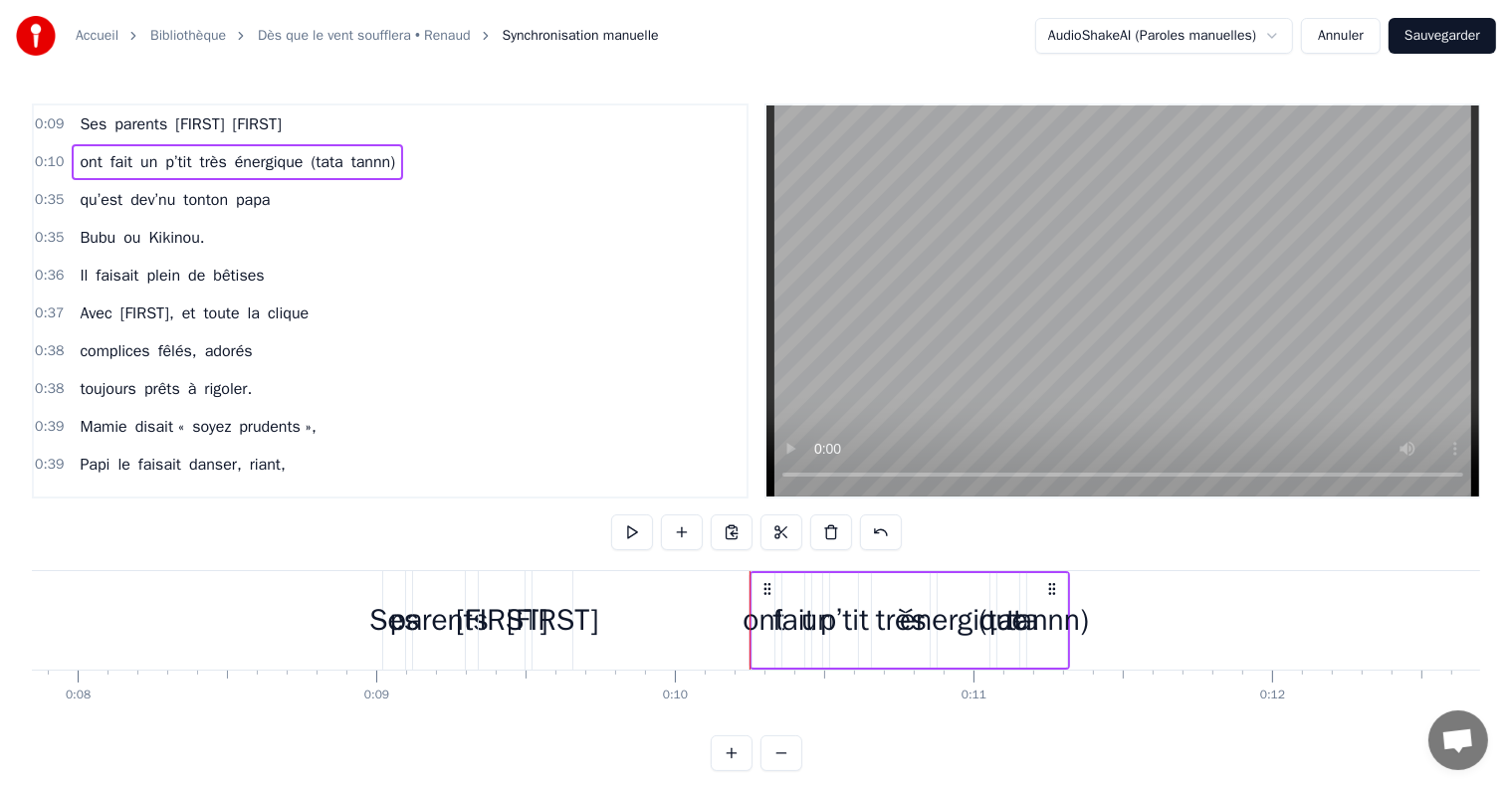 click on "0:09 Ses parents [FIRST] [LAST] 0:10 ont fait un p’tit très énergique (tata tannn) 0:35 qu’est dev’nu tonton papa 0:35 Bubu ou Kikinou. 0:36 Il faisait plein de bêtises 0:37 Avec [FIRST], et toute la clique 0:38 complices fêlés, adorés 0:38 toujours prêts à rigoler. 0:39 Mamie disait « soyez prudents », 0:39 Papi le faisait danser, riant, 0:40 dans sa casquette, les dimanches 1:08 Pour une quête amusante. 1:09 Quand la fête commencera... 1:10 Et que Bubu soufflera 1:11 Ses cinquante balais tout beaux 1:11 On lèv’ra nos verres bien haut ! 1:12 Chez sa mamie, la porte était 1:13 toujours ouverte hiver été 1:19 Gâteaux, crêpes et merveilles 1:20 elle cuisinait depuis la veille. 1:21 A la fête, elle les am’nait 1:21 à Castel, tous contents. 1:22 La voiture vert’, ils prenaient 1:22 les enfants cheveux au vent. 1:23 Ils filaient à toute allure 1:24 sans faire attention au danger 1:25 « mamie nous prend dans sa voiture : 1:26 on va ensemble s’éclater !!! » 1:49 Quand la et" at bounding box center (756, 437) 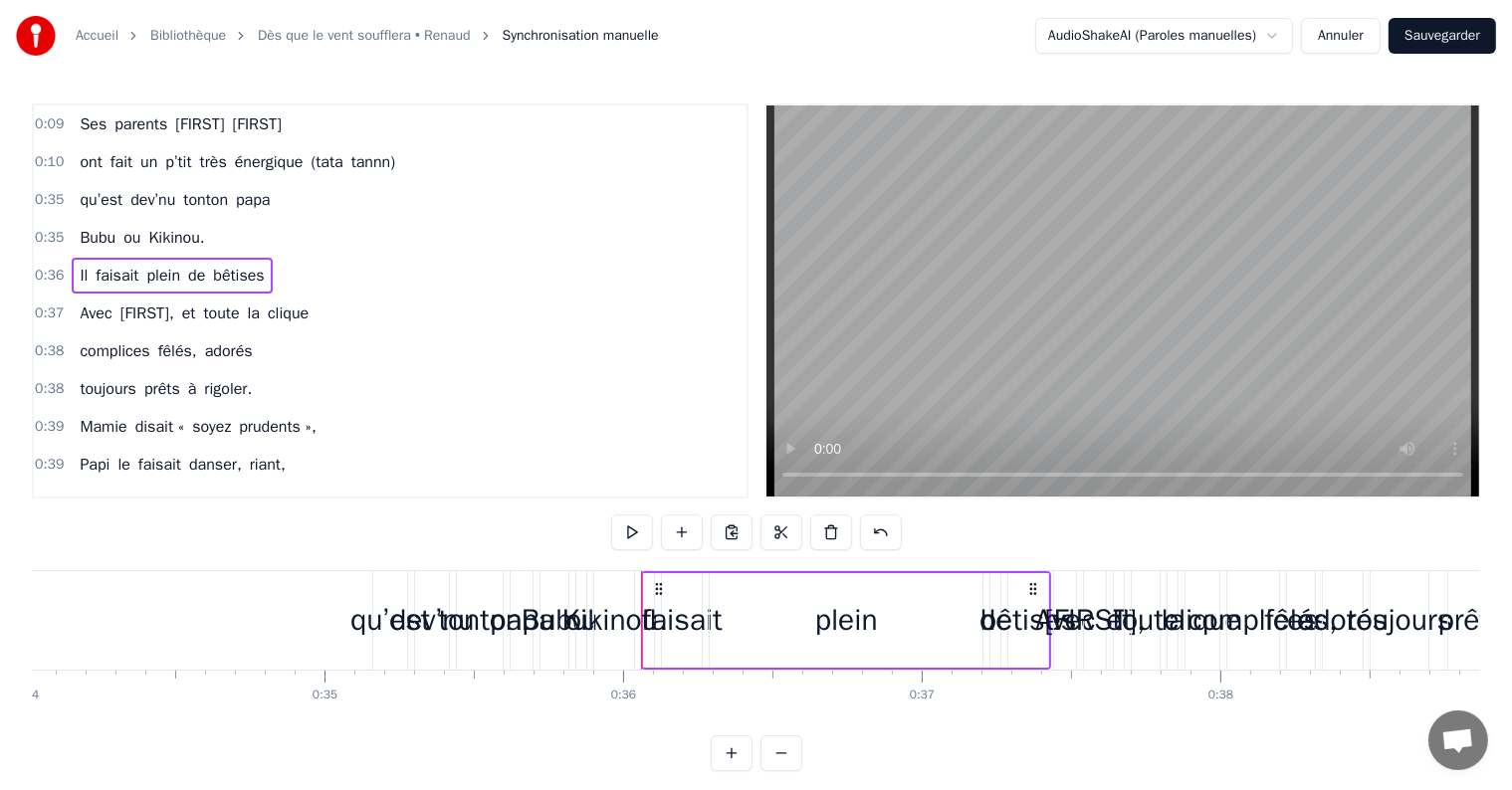 scroll, scrollTop: 0, scrollLeft: 10668, axis: horizontal 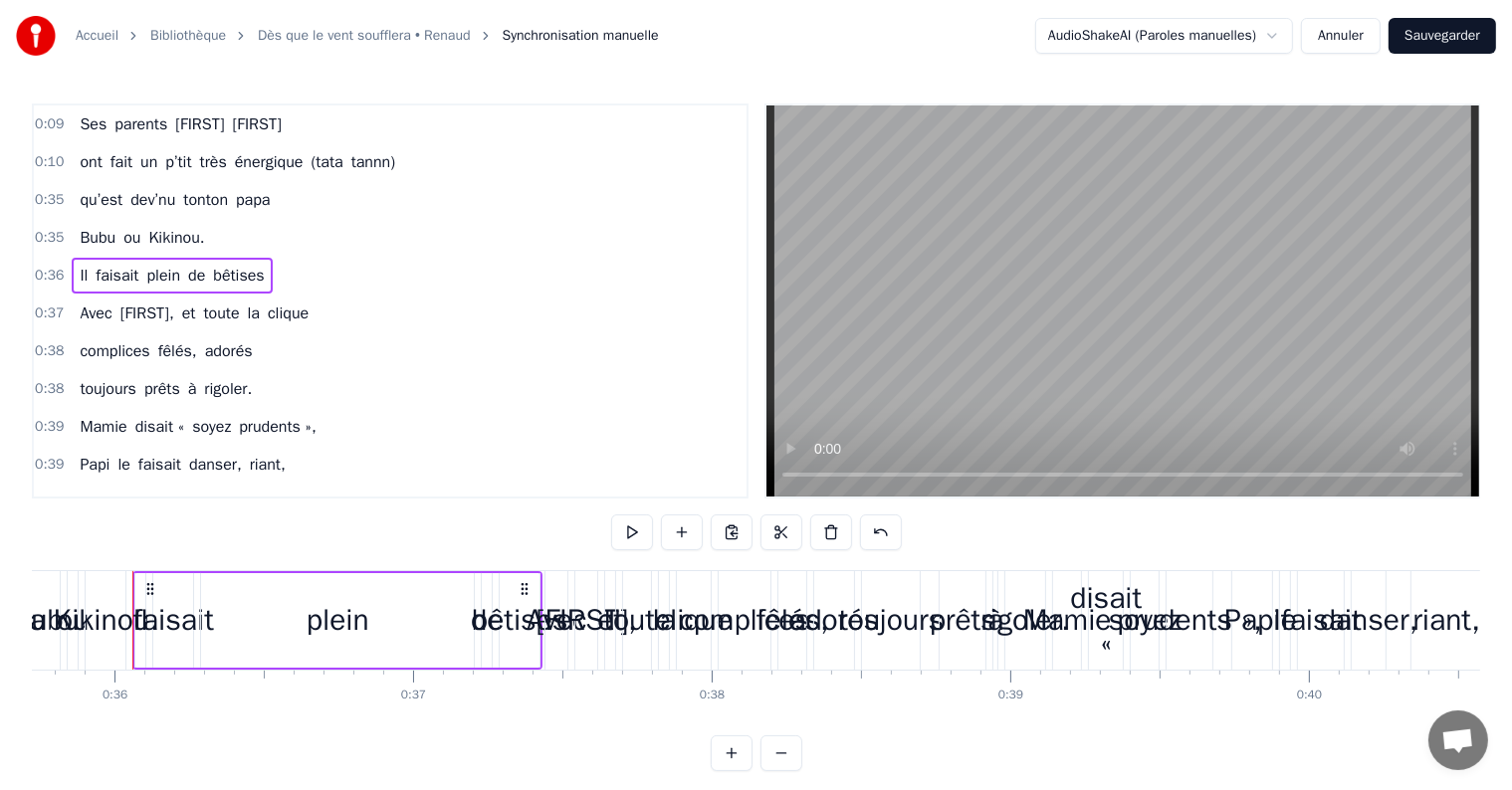 click on "[FIRST]" at bounding box center (257, 124) 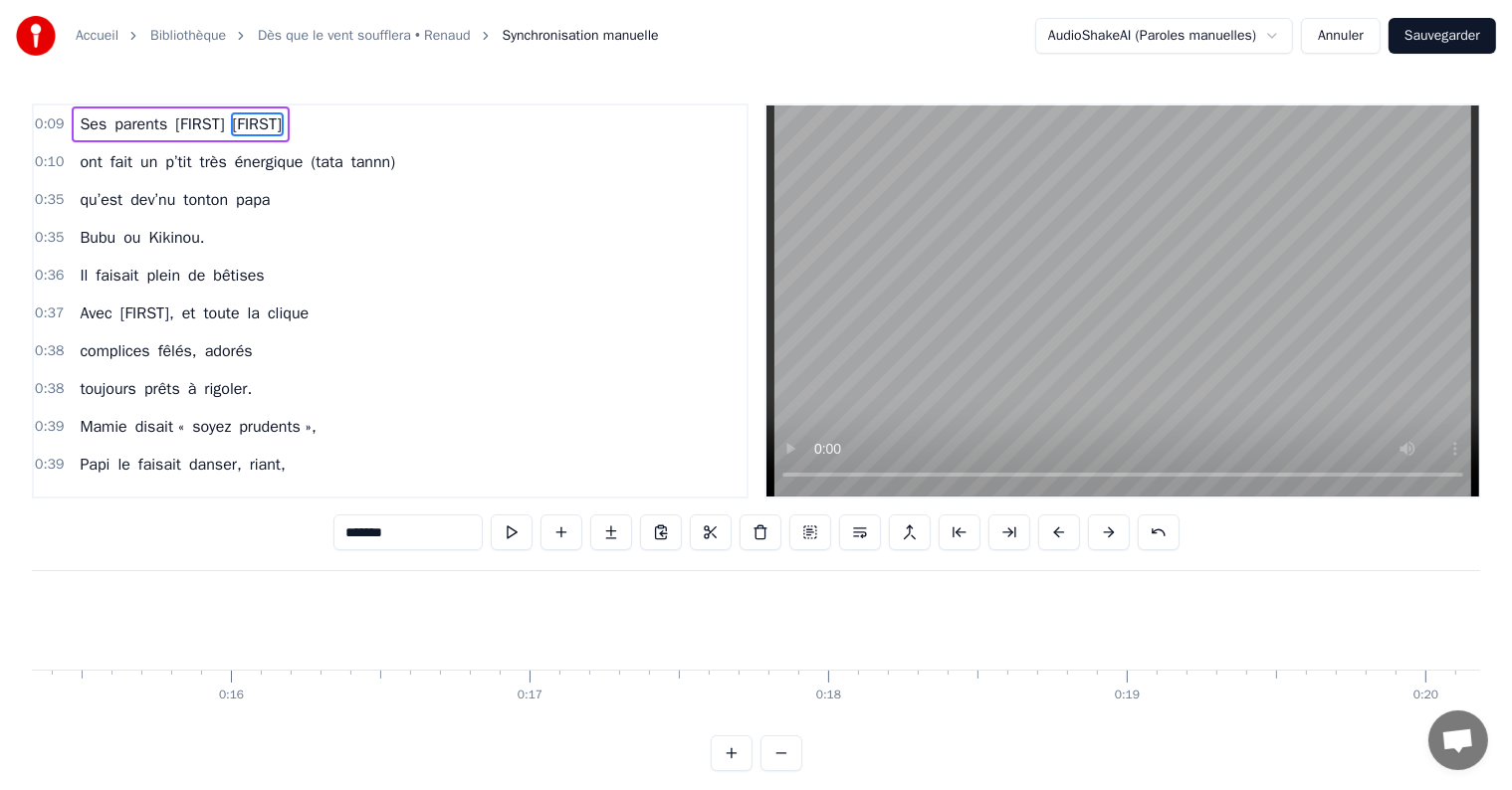 scroll, scrollTop: 0, scrollLeft: 2743, axis: horizontal 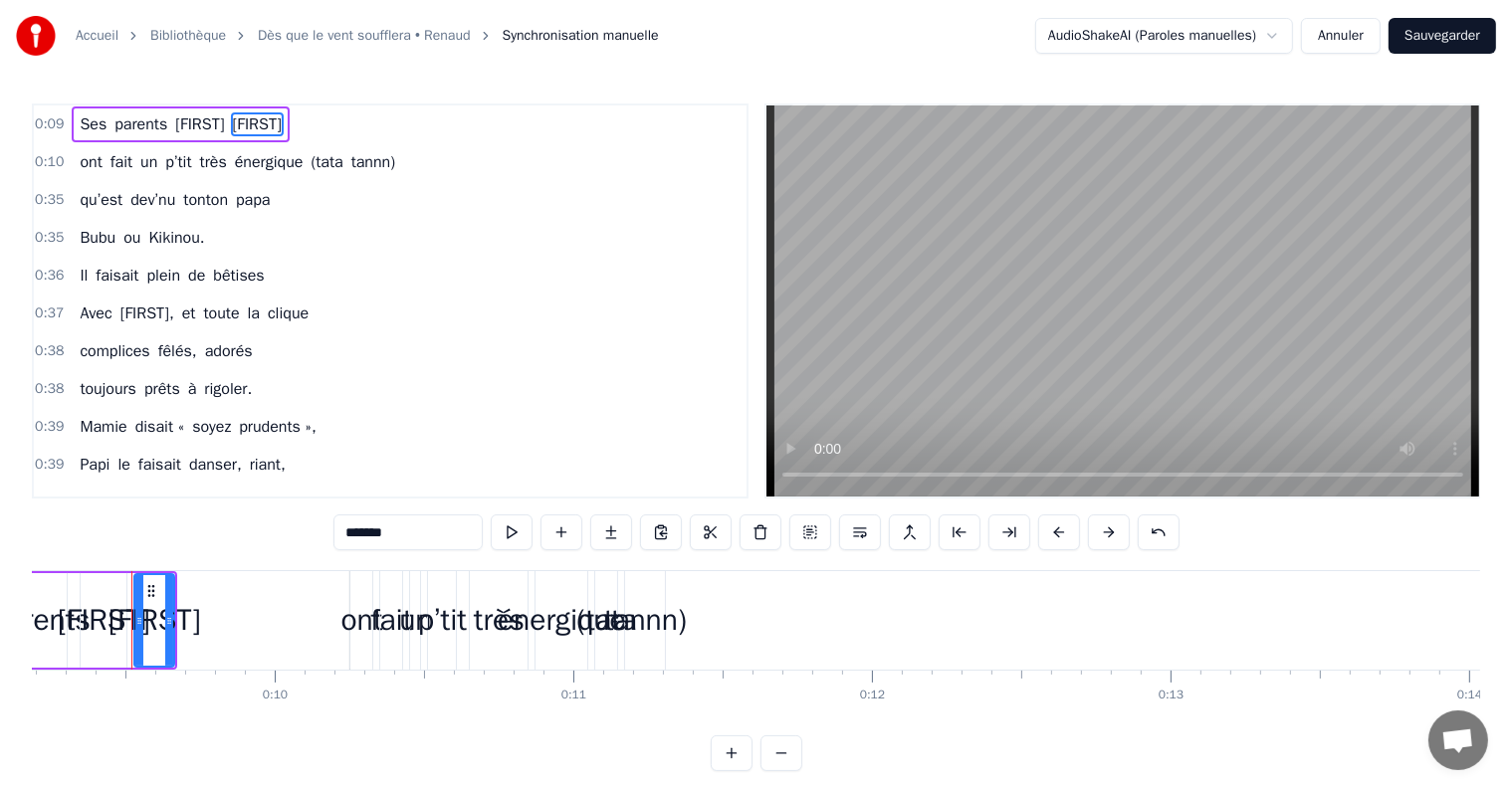 click on "Ses parents [FIRST] [LAST]" at bounding box center (180, 124) 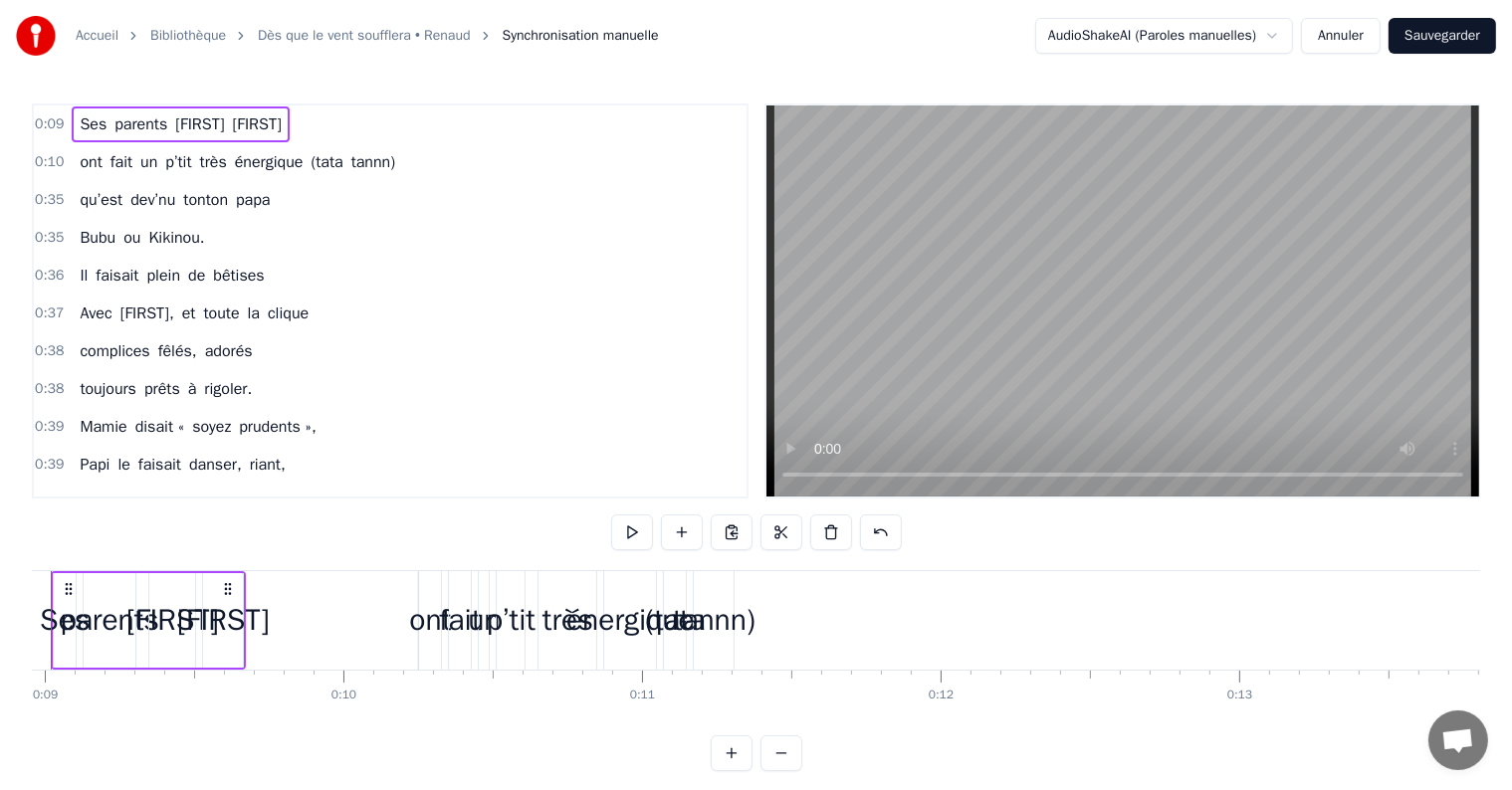 scroll, scrollTop: 0, scrollLeft: 2593, axis: horizontal 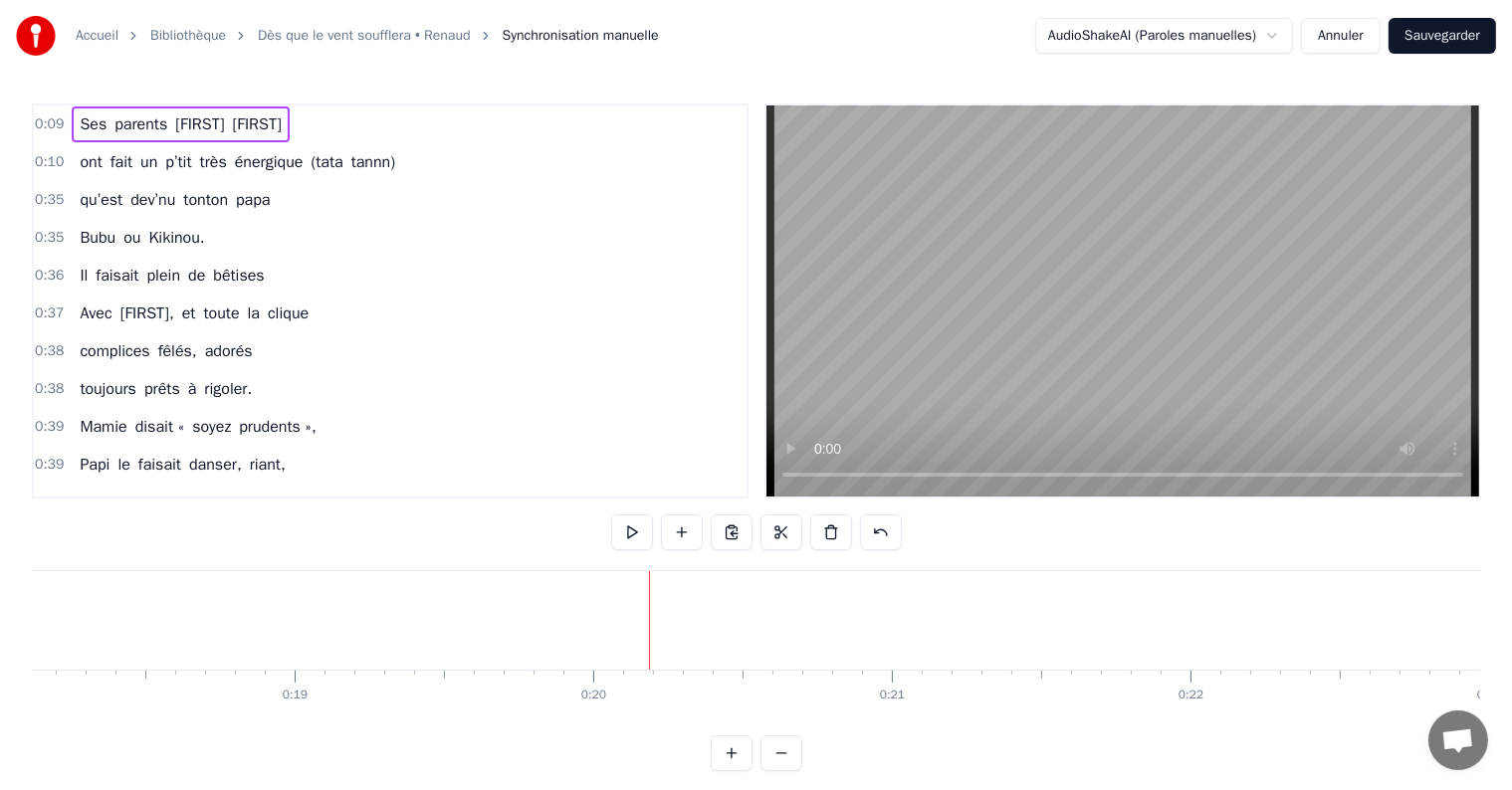 click on "qu’est dev’nu tonton papa" at bounding box center (174, 200) 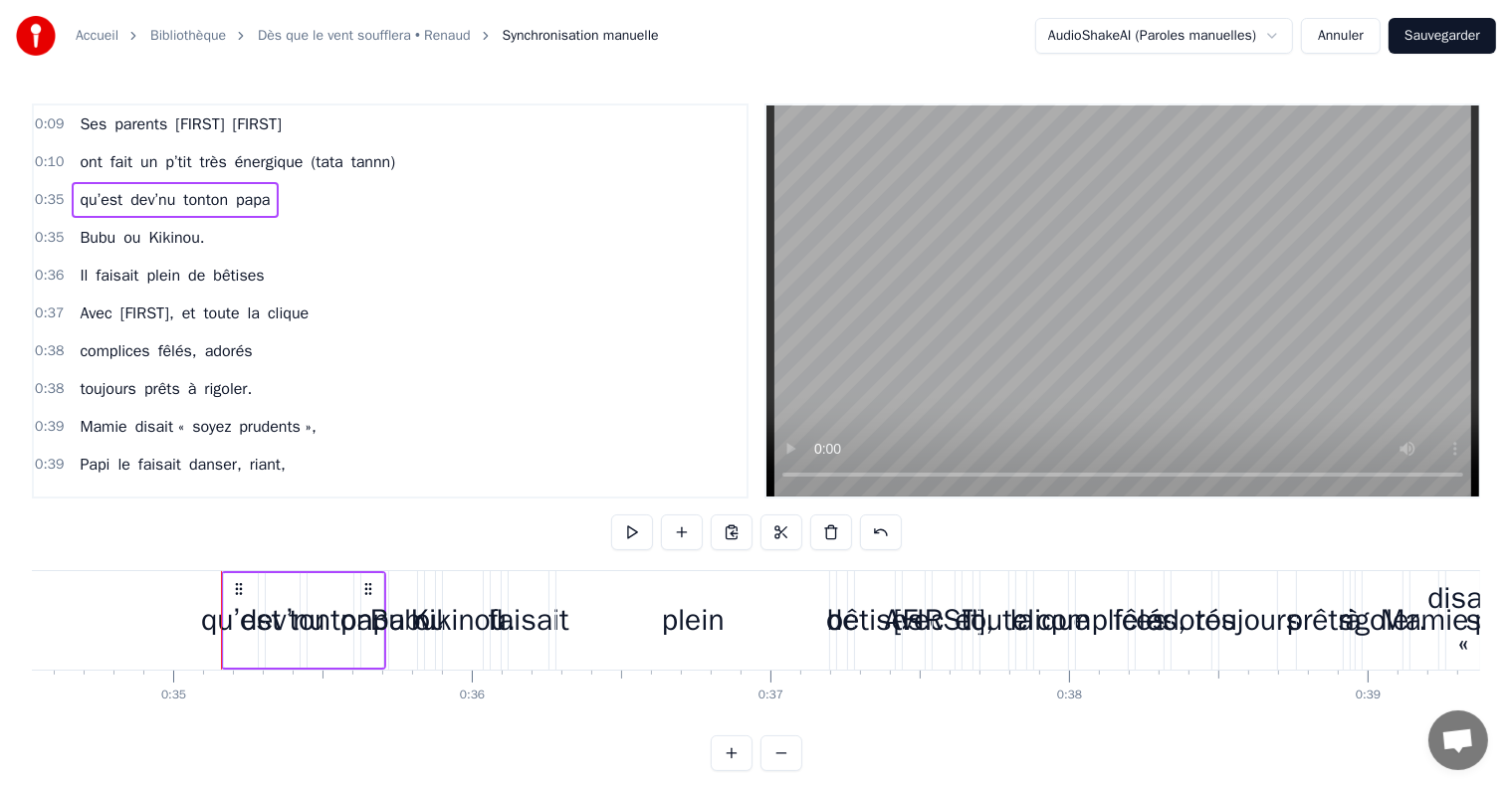scroll, scrollTop: 0, scrollLeft: 10400, axis: horizontal 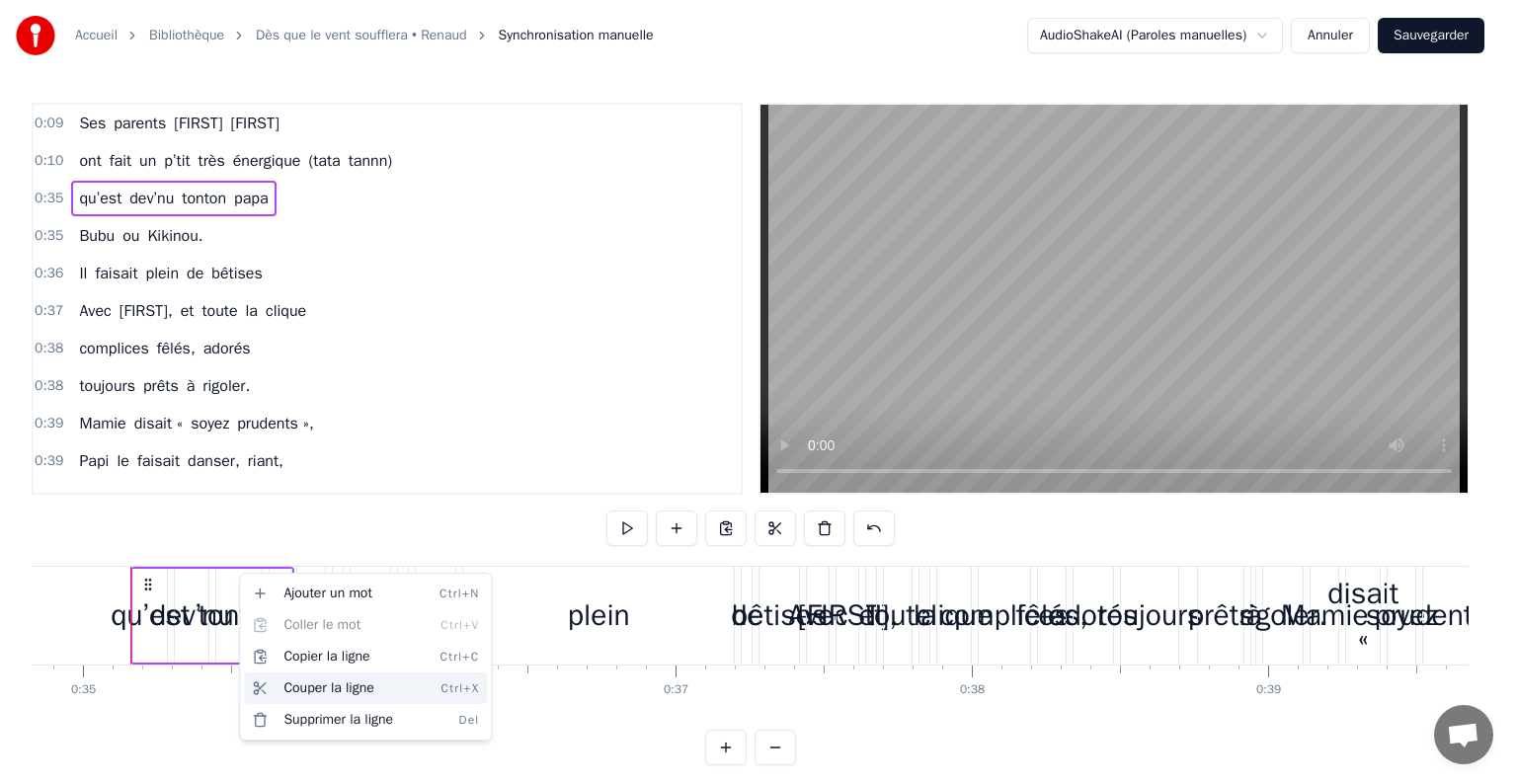click on "Couper la ligne Ctrl+X" at bounding box center (365, 688) 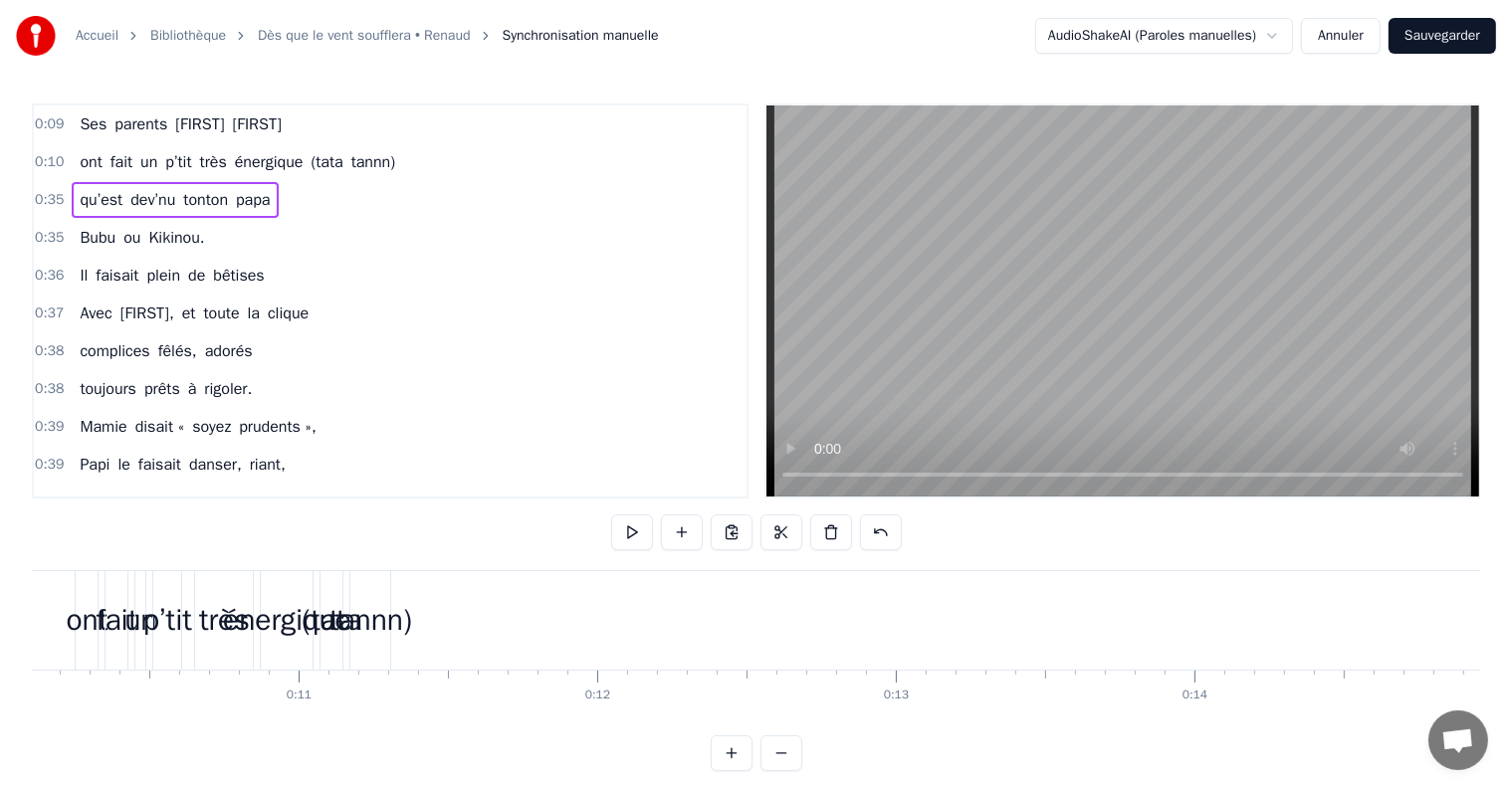 scroll, scrollTop: 0, scrollLeft: 2838, axis: horizontal 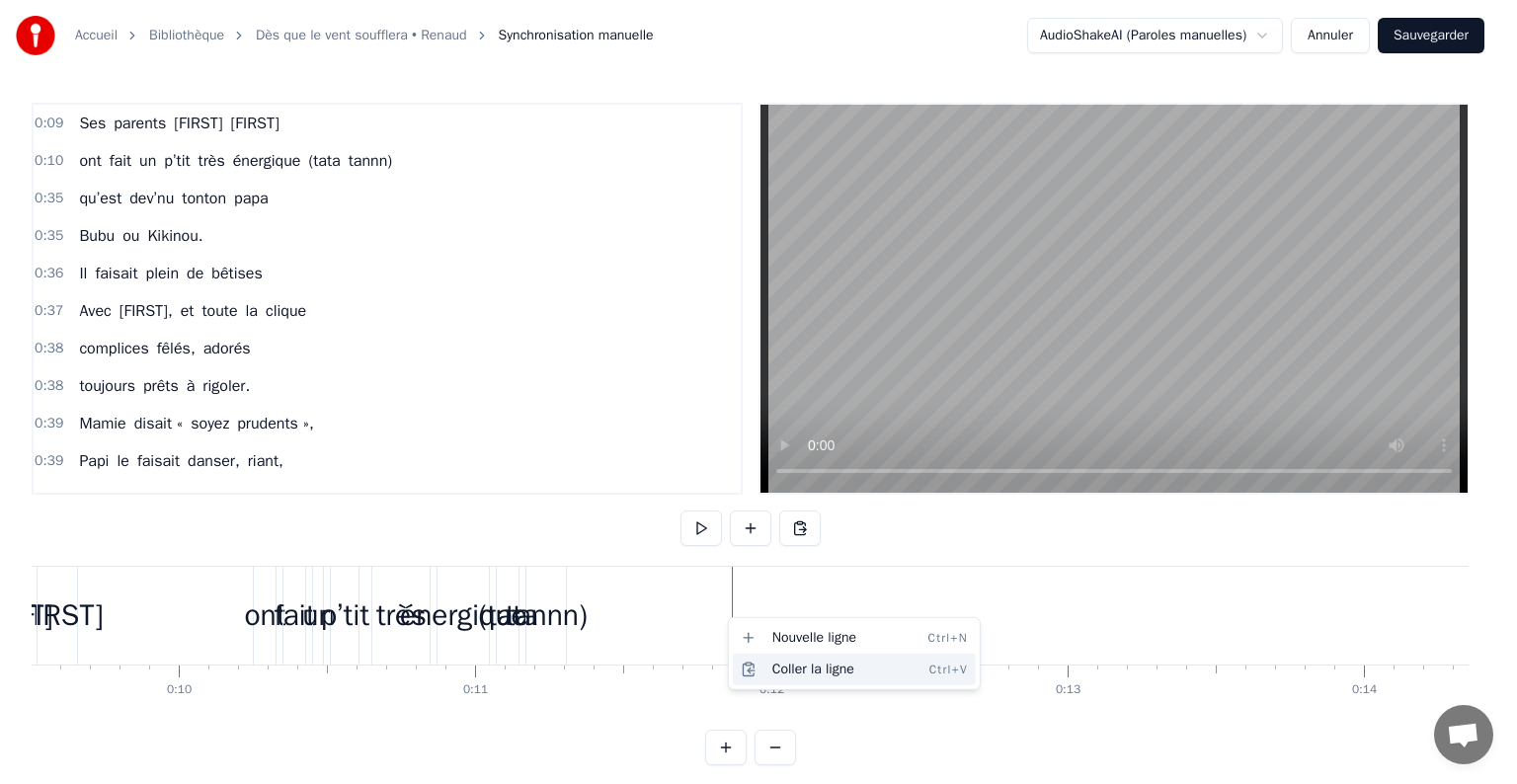 click on "Coller la ligne Ctrl+V" at bounding box center (854, 669) 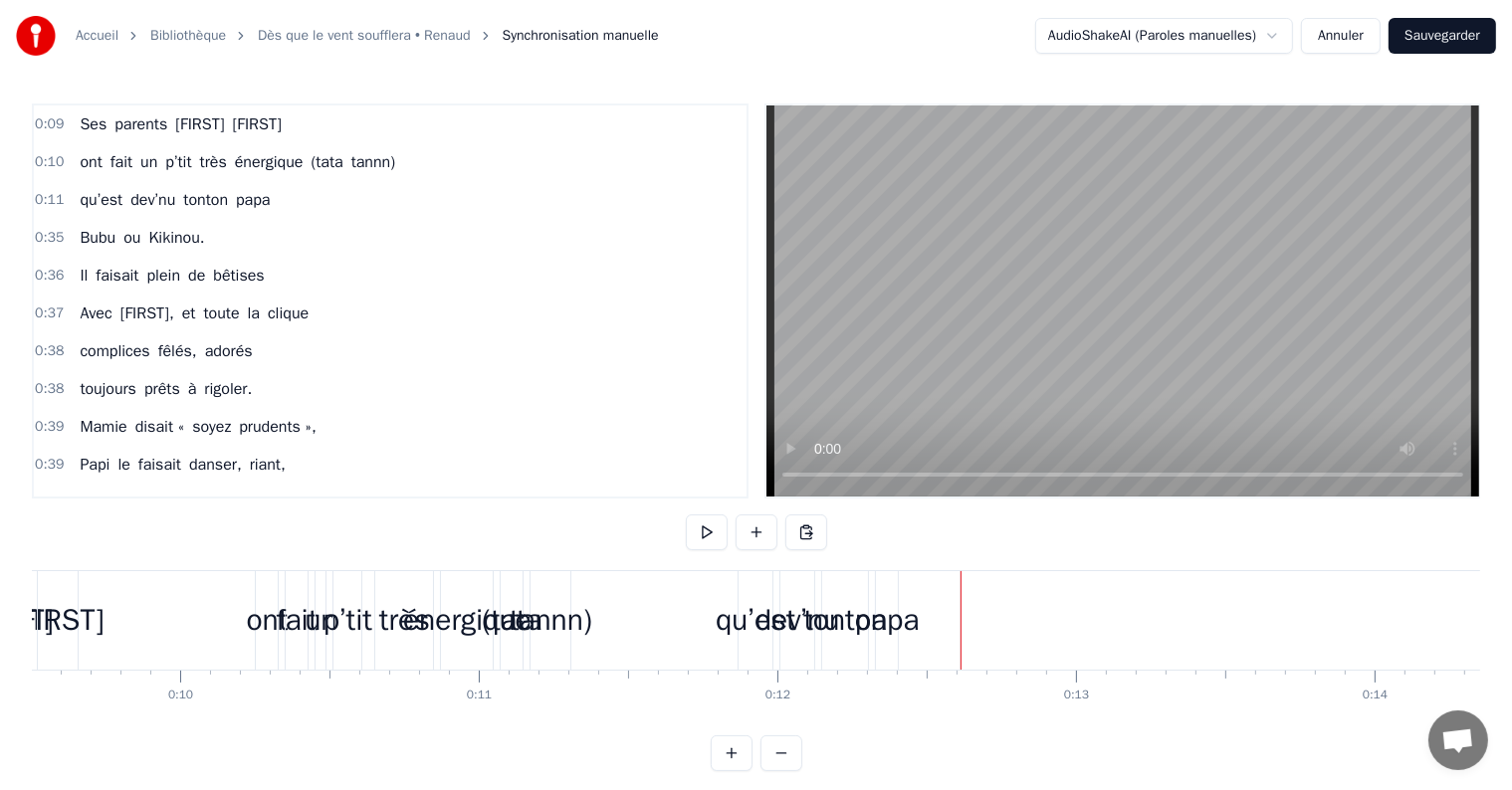 click on "papa" at bounding box center [887, 620] 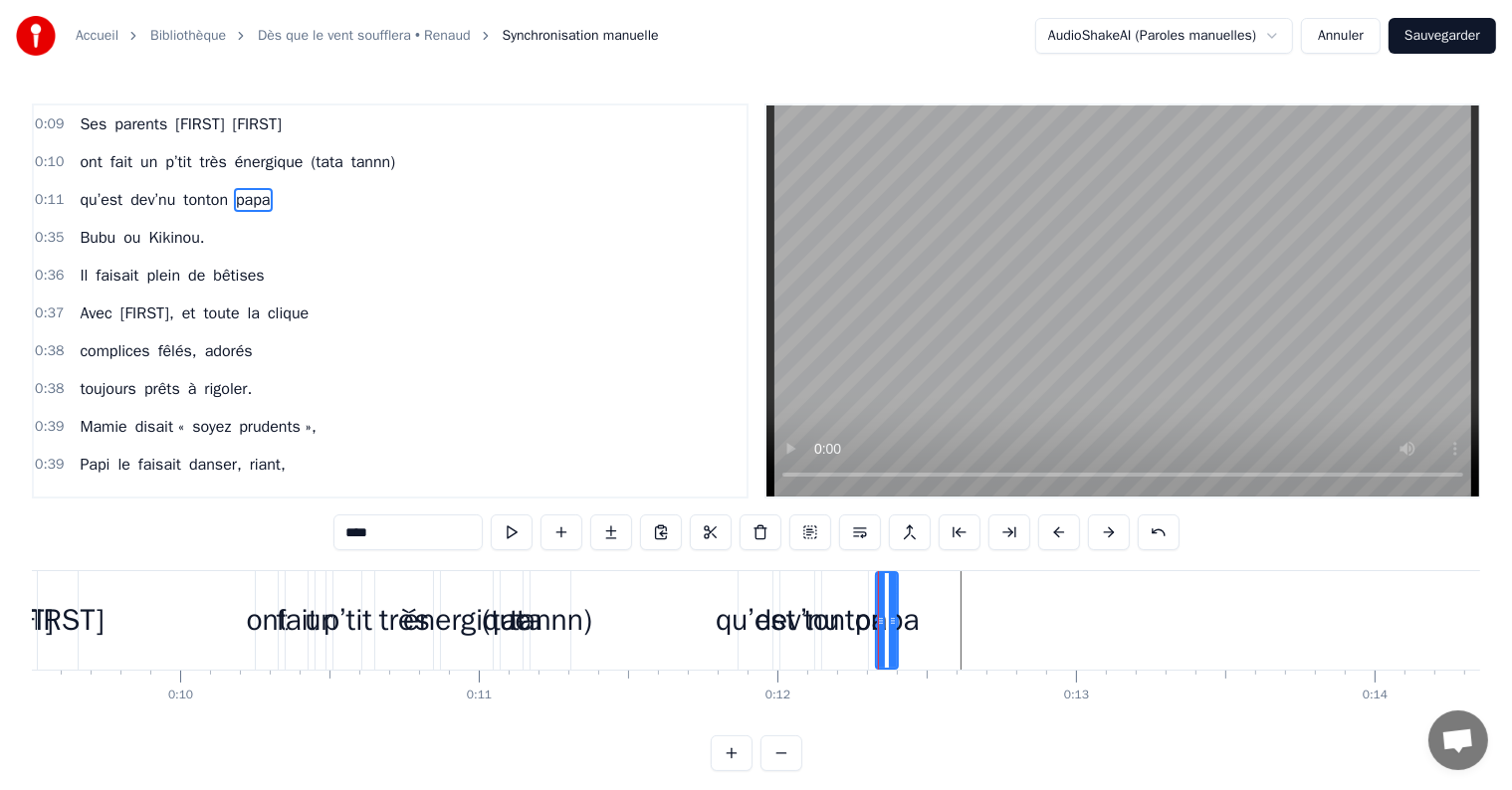 click on "tonton" at bounding box center (845, 620) 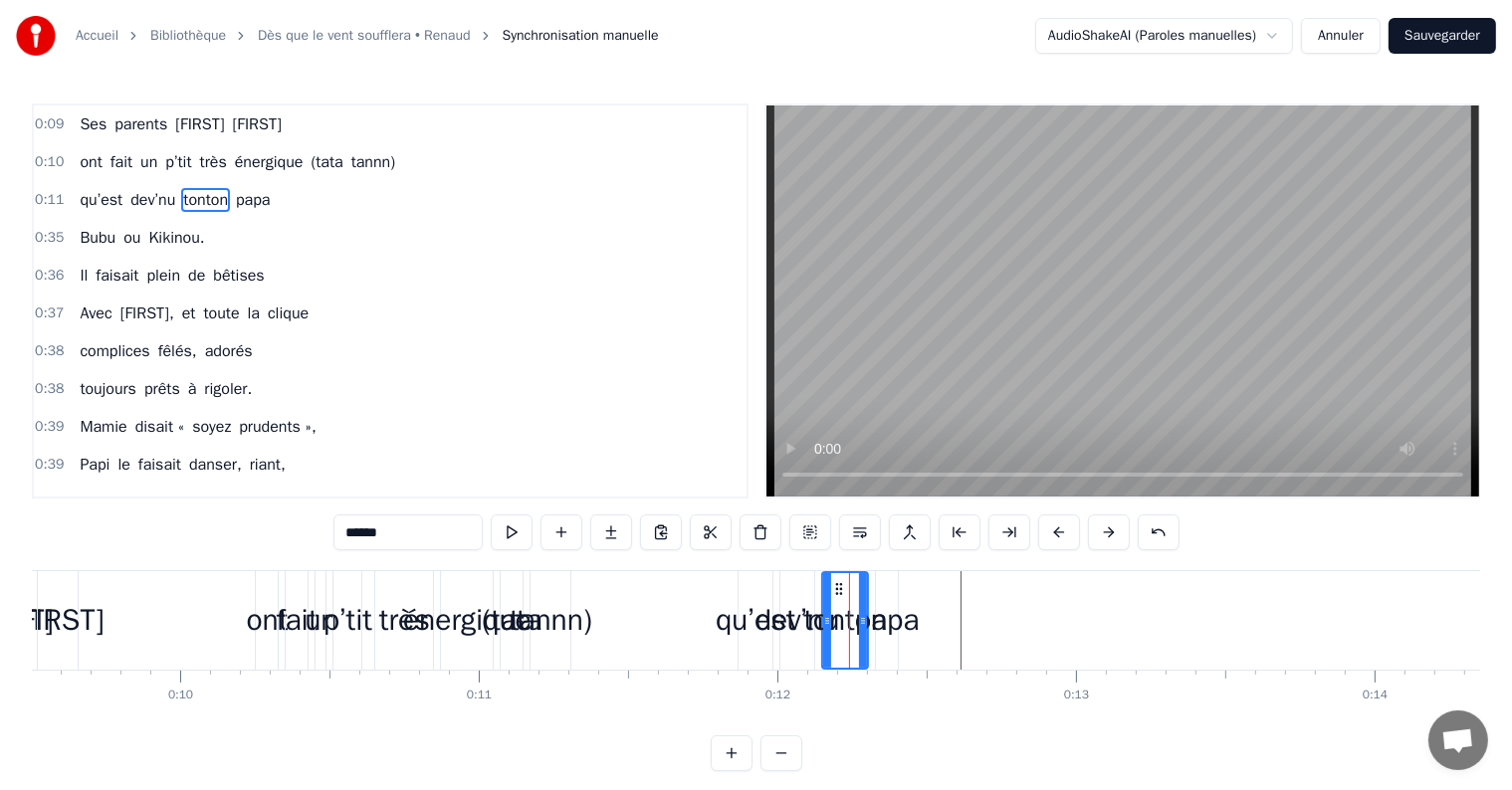 click on "qu’est" at bounding box center [756, 620] 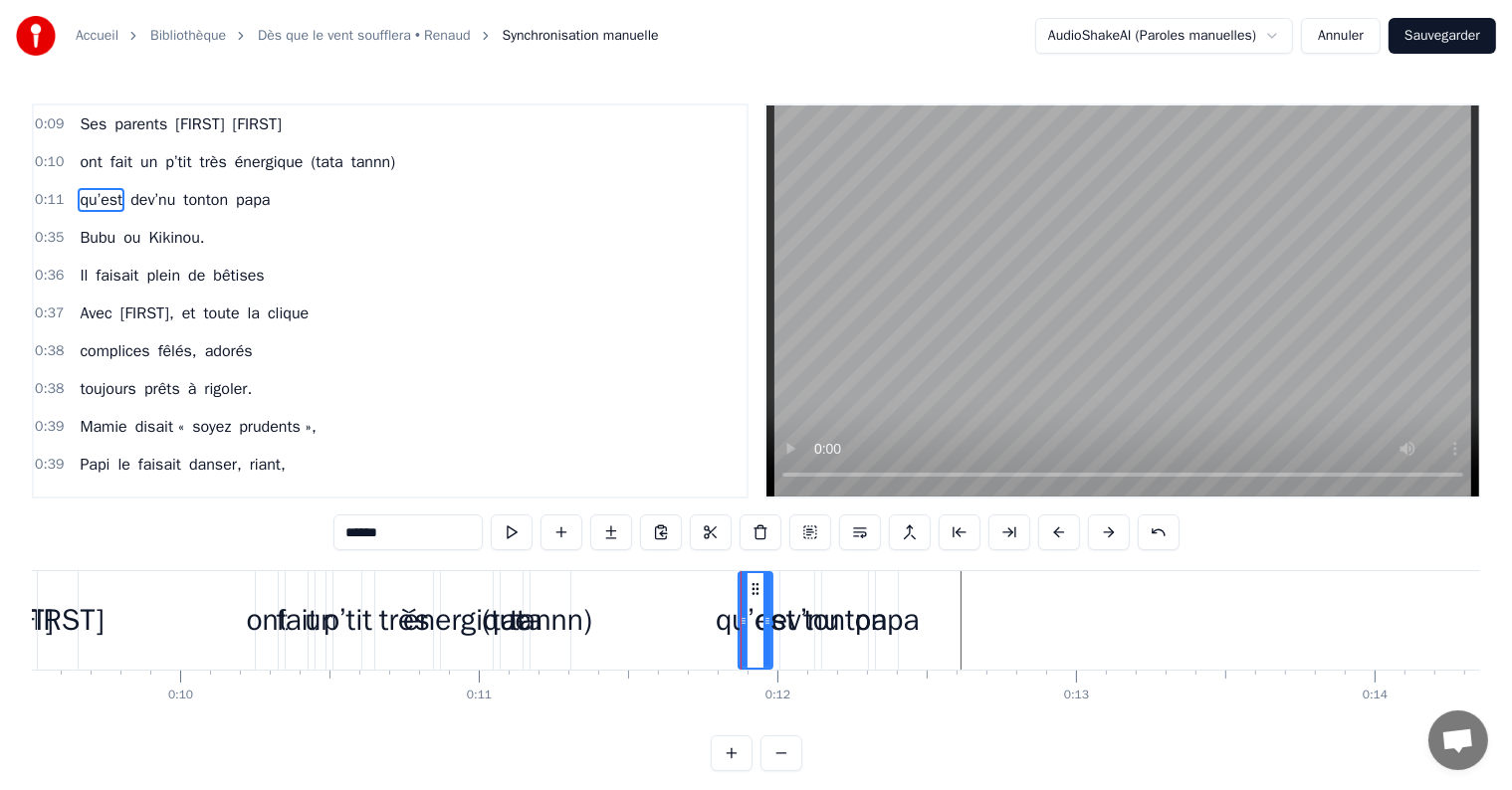 click on "qu’est dev’nu tonton papa" at bounding box center (174, 200) 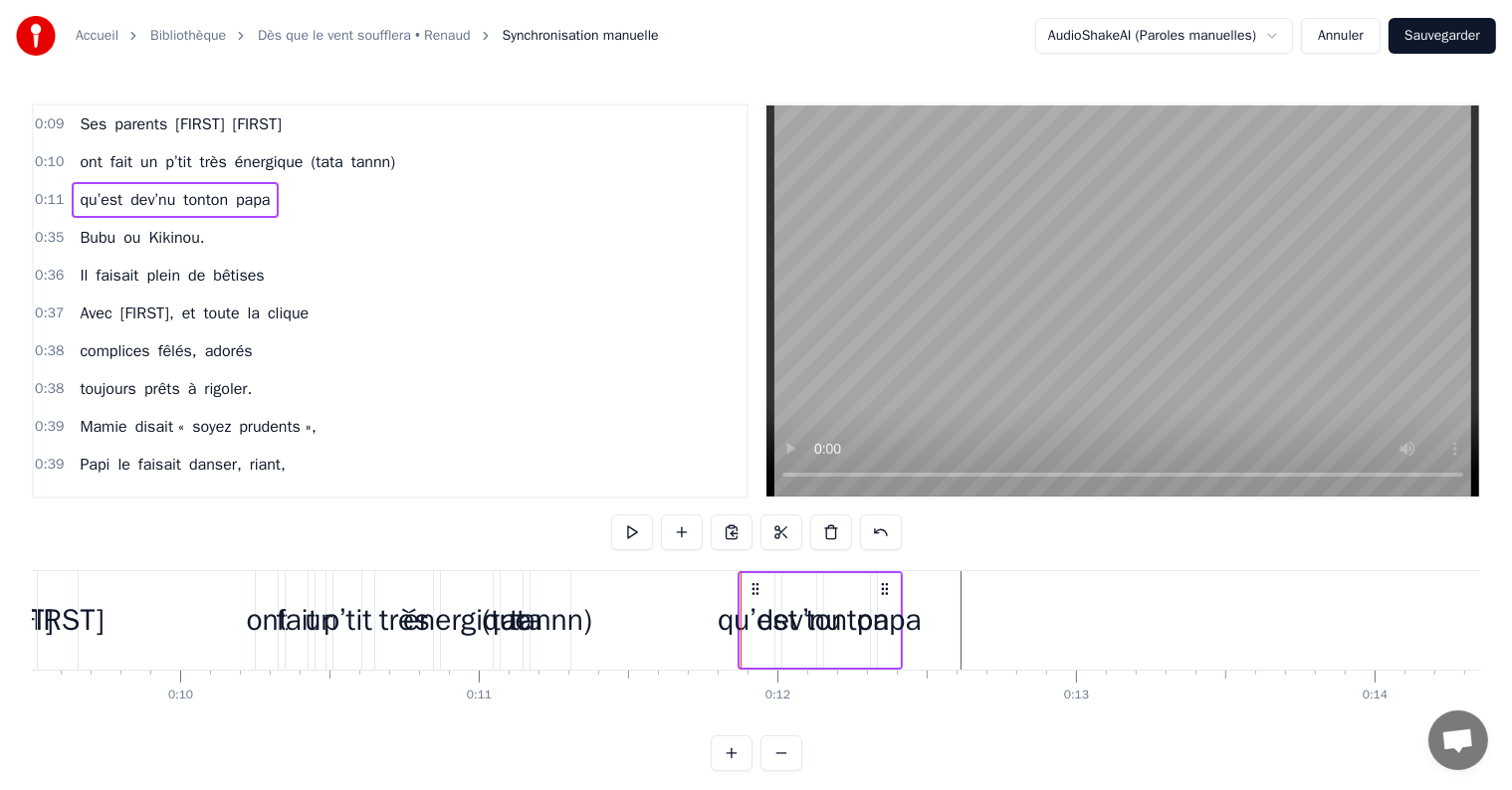 click 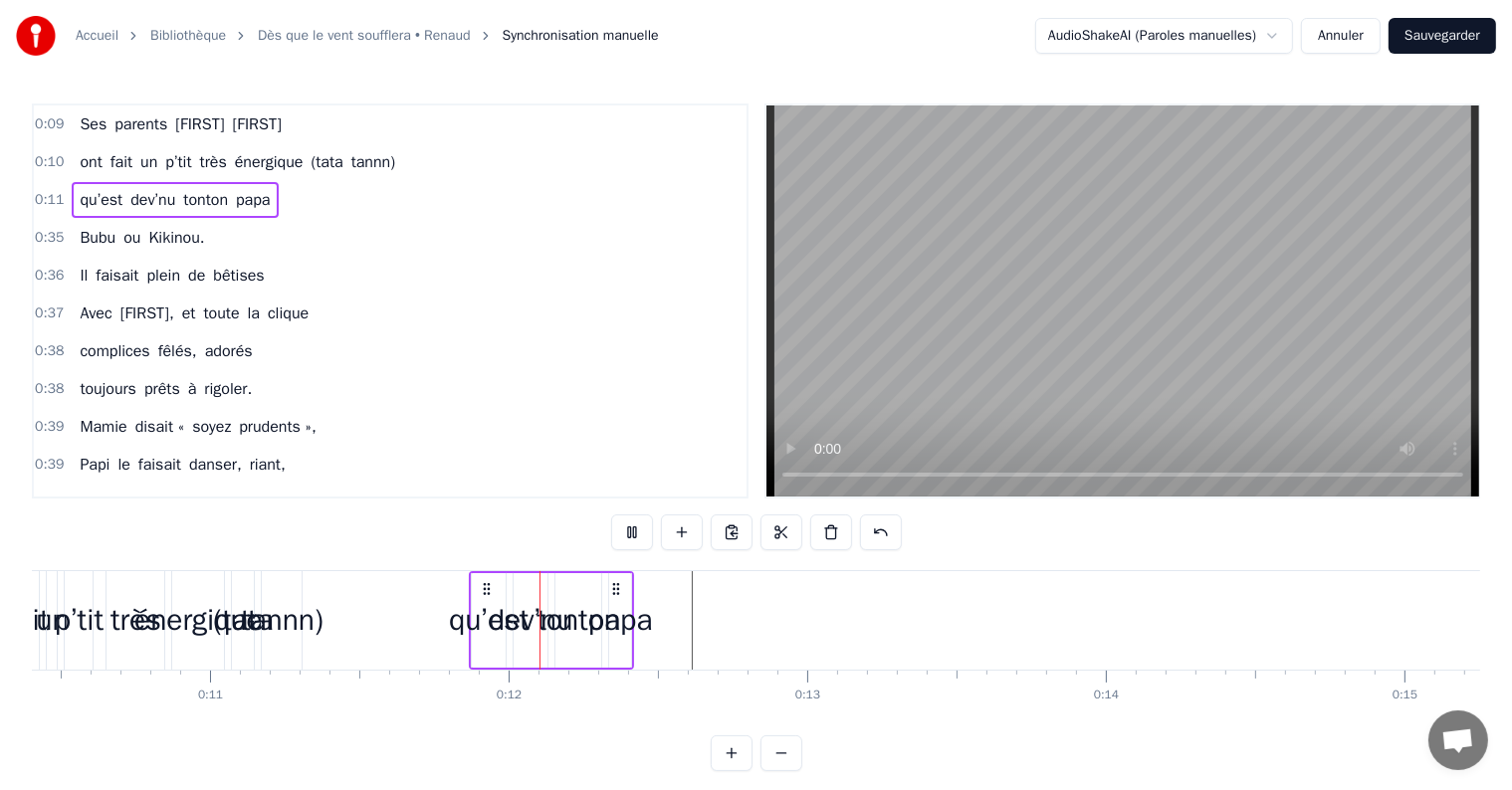 scroll, scrollTop: 0, scrollLeft: 3269, axis: horizontal 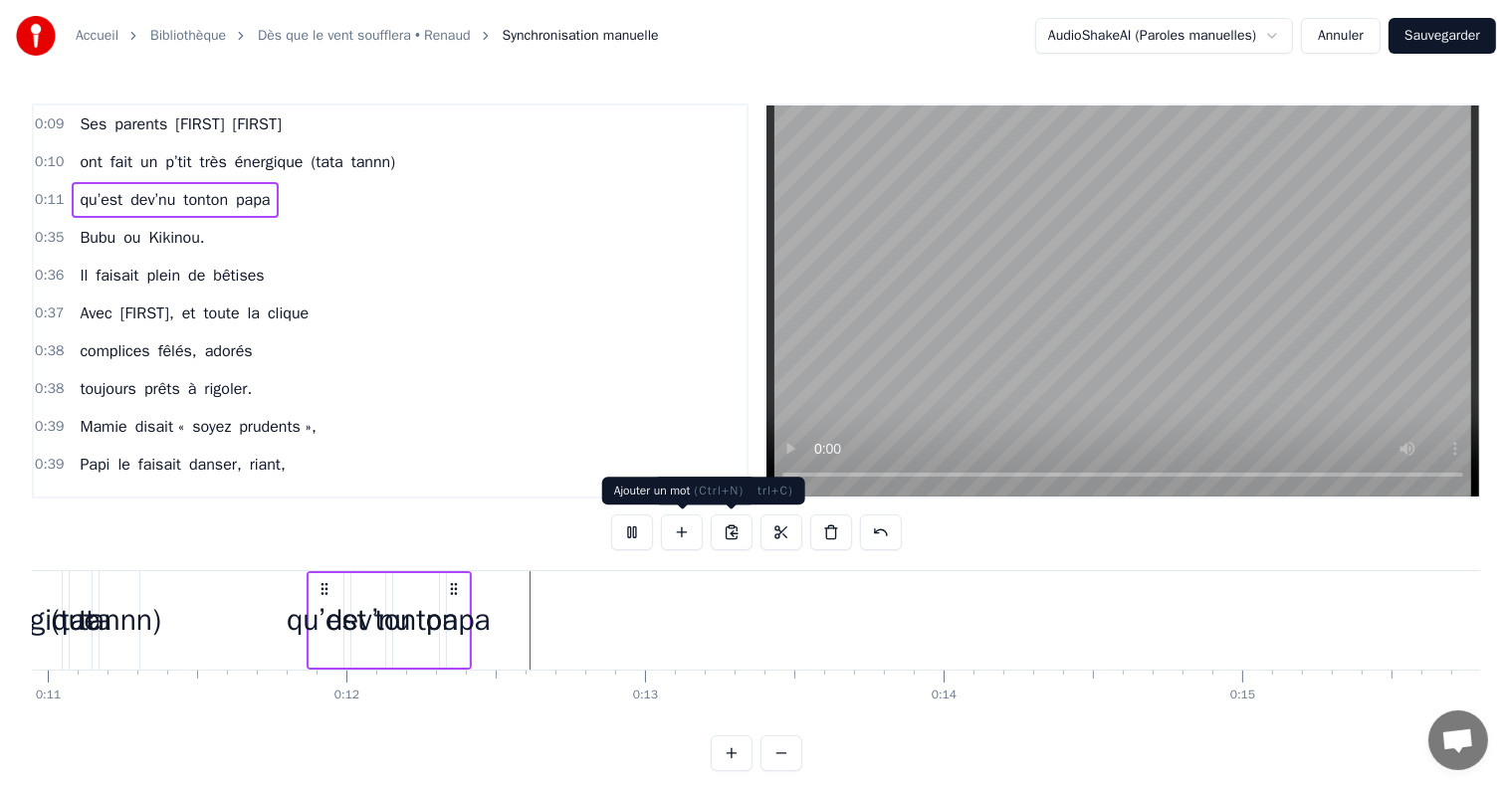 click at bounding box center [632, 532] 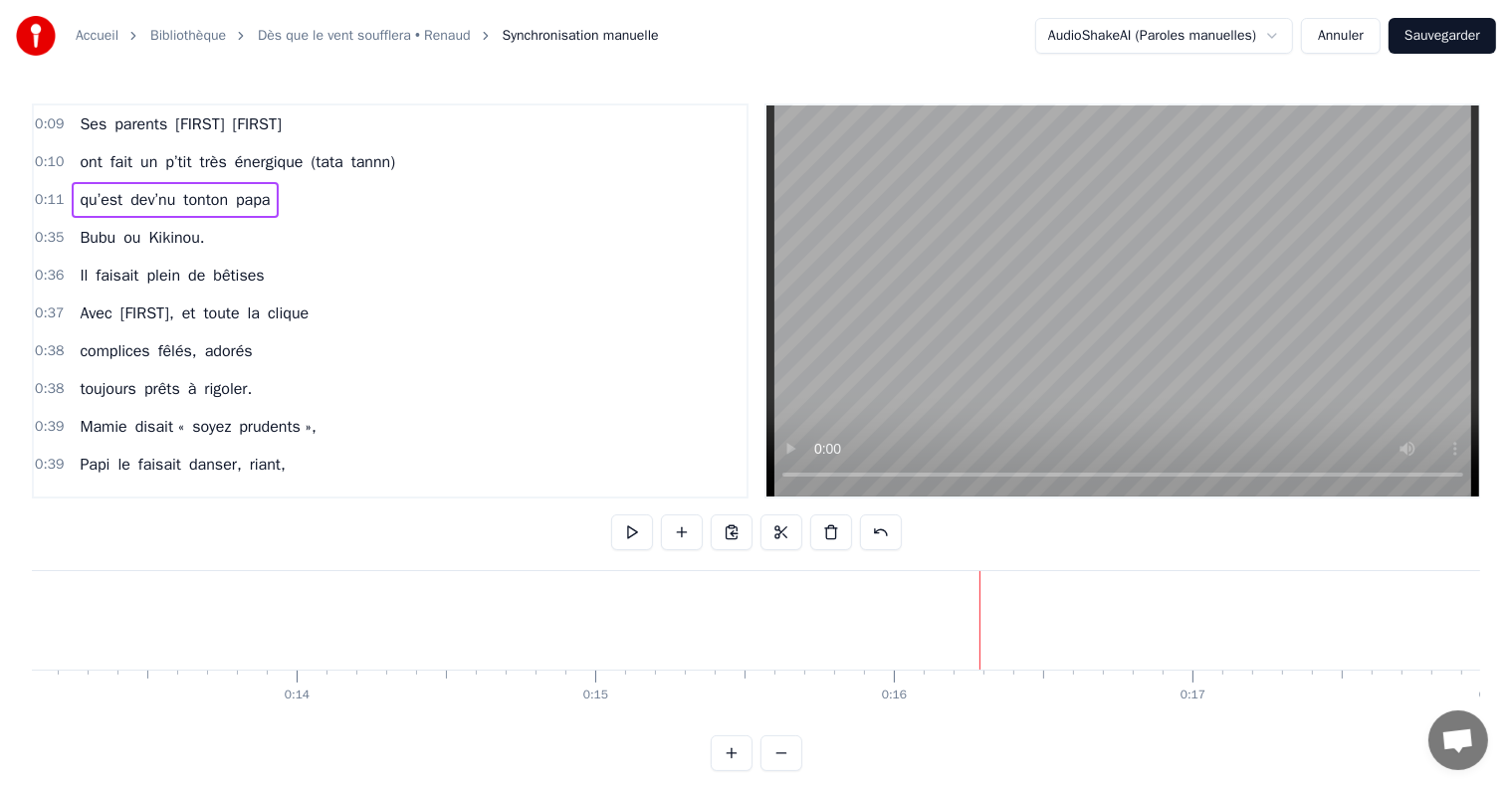 scroll, scrollTop: 0, scrollLeft: 4615, axis: horizontal 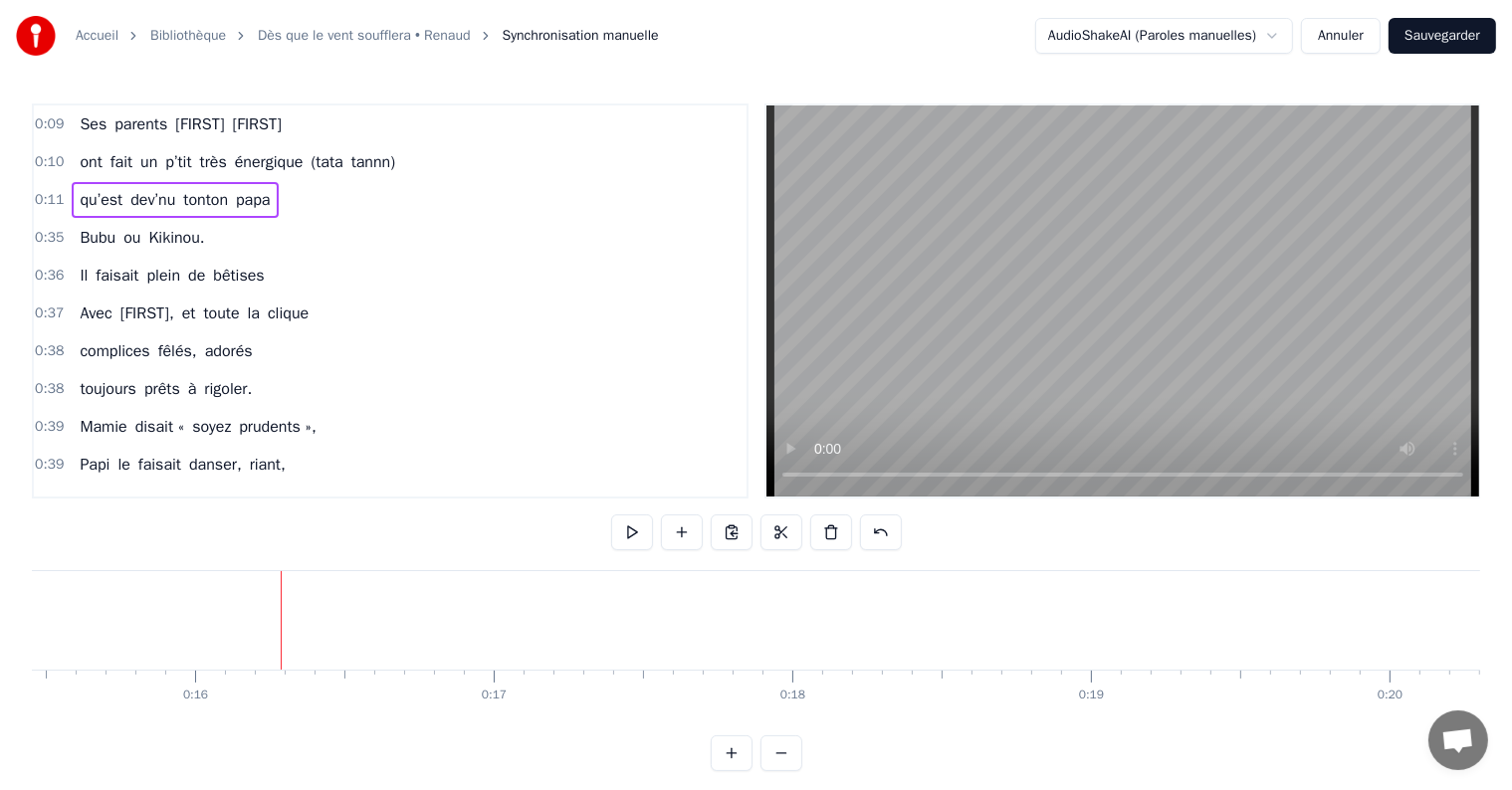 click on "ou" at bounding box center [131, 238] 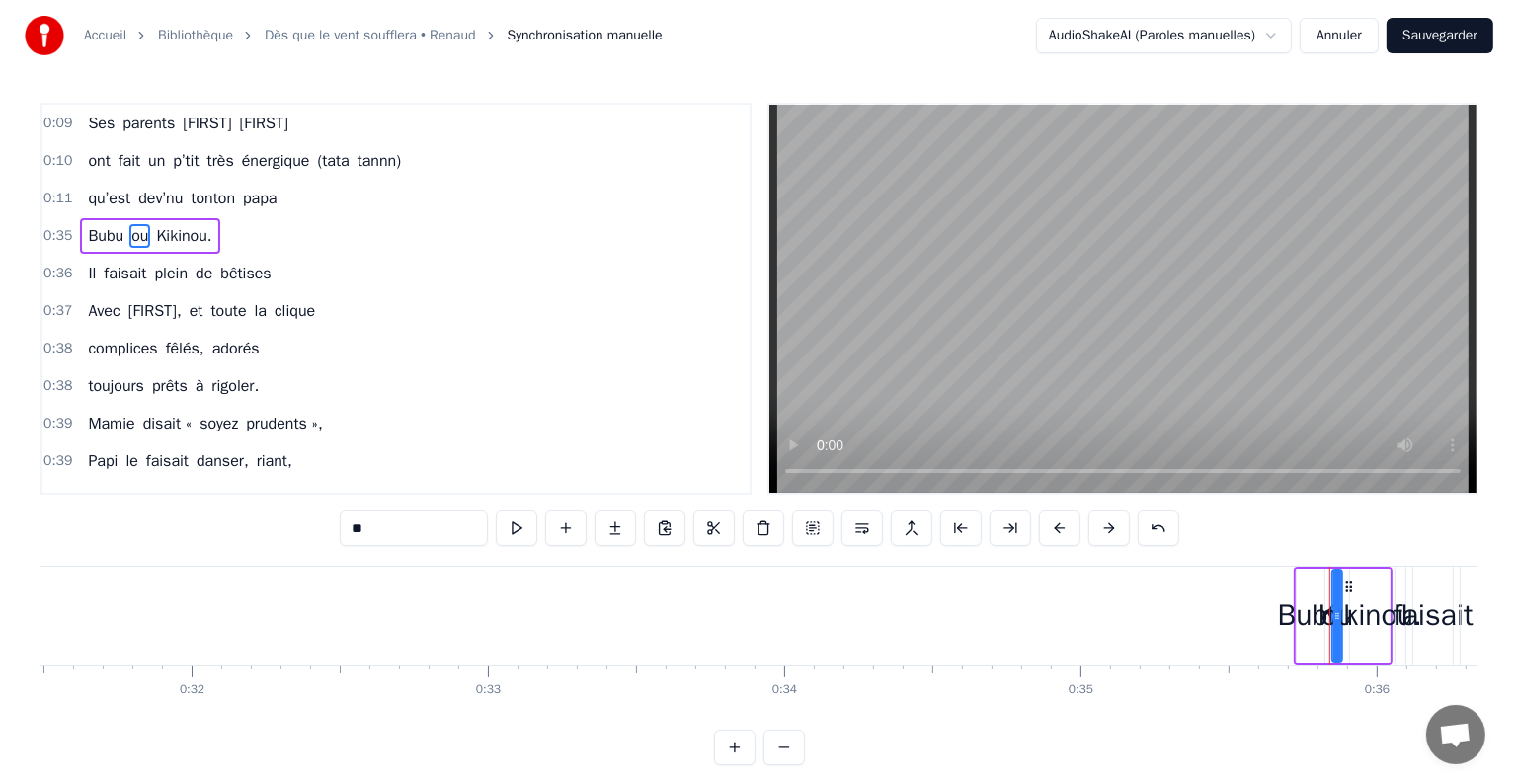 scroll, scrollTop: 0, scrollLeft: 10520, axis: horizontal 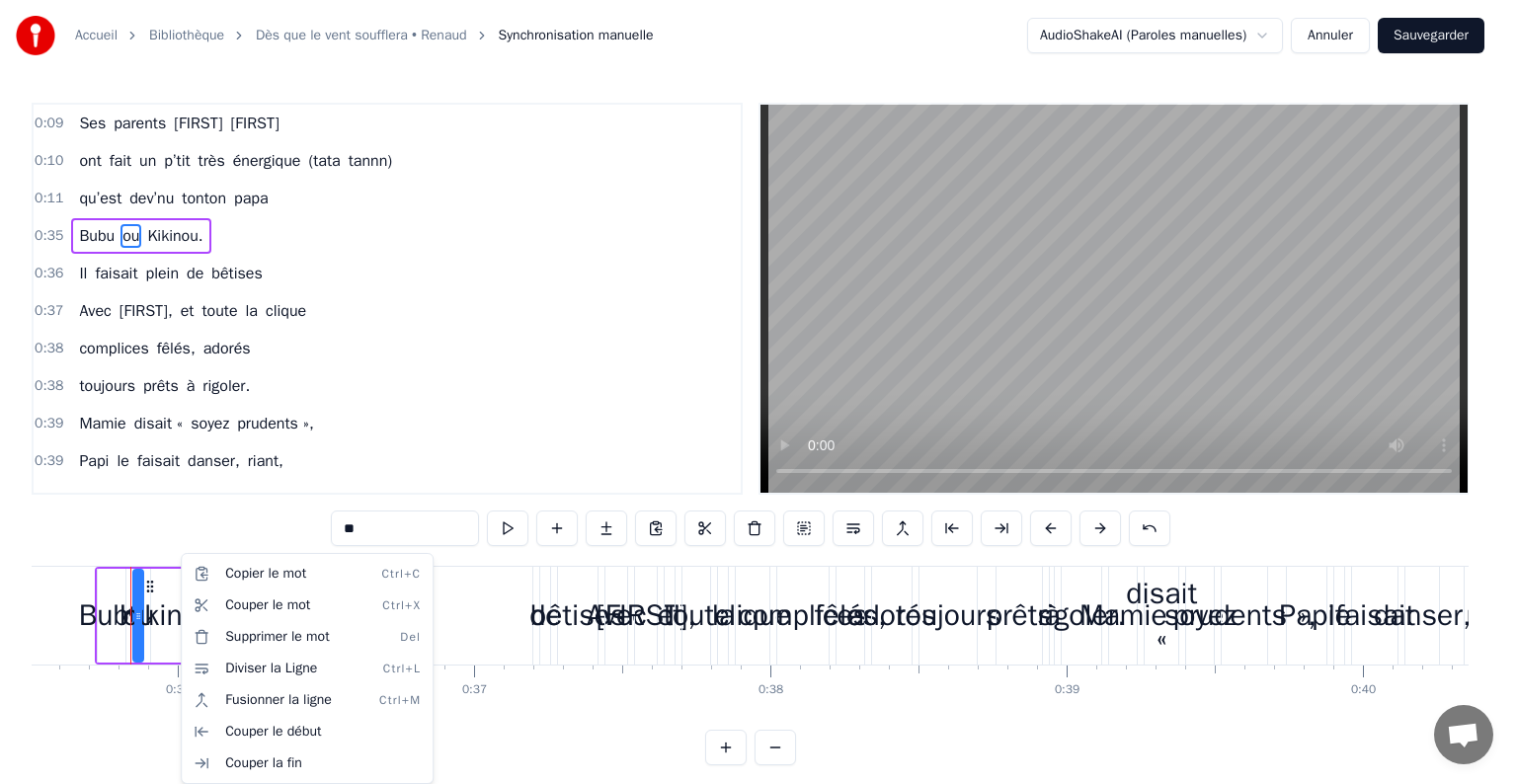 click on "Accueil Bibliothèque Dès que le vent soufflera • [LAST] Synchronisation manuelle AudioShakeAI (Paroles manuelles) Annuler Sauvegarder 0:09 Ses parents [FIRST] [LAST] 0:10 ont fait un p’tit très énergique (tata tannn) 0:11 qu’est dev’nu tonton papa 0:35 Bubu ou Kikinou. 0:36 Il faisait plein de bêtises 0:37 Avec [FIRST], et toute la clique 0:38 complices fêlés, adorés 0:38 toujours prêts à rigoler. 0:39 Mamie disait « soyez prudents », 0:39 Papi le faisait danser, riant, 0:40 dans sa casquette, les dimanches 1:08 Pour une quête amusante. 1:09 Quand la fête commencera... 1:10 Et que Bubu soufflera 1:11 Ses cinquante balais tout beaux 1:11 On lèv’ra nos verres bien haut ! 1:12 Chez sa mamie, la porte était 1:13 toujours ouverte hiver été 1:19 Gâteaux, crêpes et merveilles 1:20 elle cuisinait depuis la veille. 1:21 A la fête, elle les am’nait 1:21 à Castel, tous contents. 1:22 La voiture vert’, ils prenaient 1:22 les enfants cheveux au vent. 1:23 Ils filaient à toute allure a" at bounding box center (758, 398) 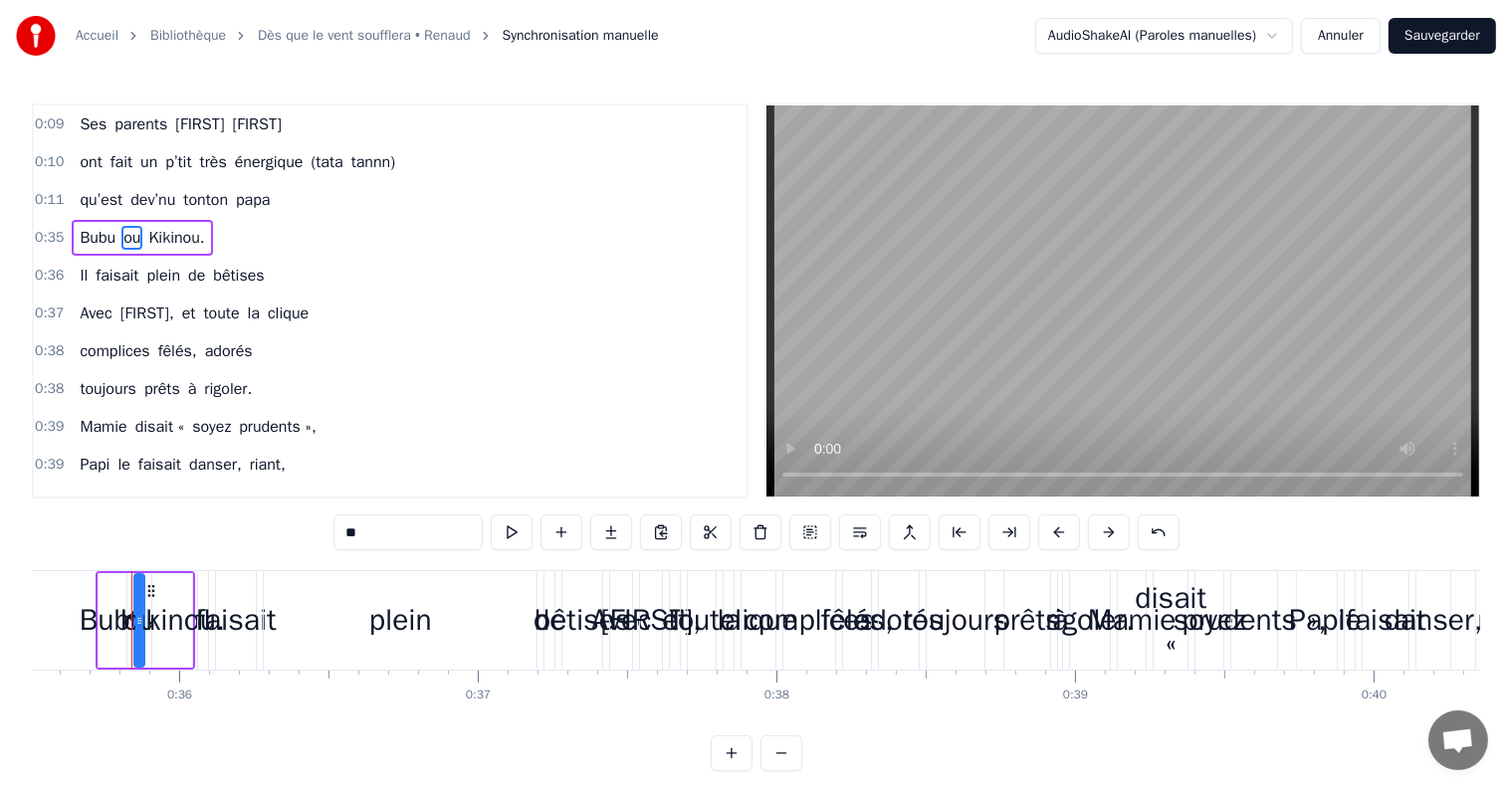 click on "0:09 Ses parents [FIRST] [LAST] 0:10 ont fait un p’tit très énergique (tata tannn) 0:11 qu’est dev’nu tonton papa 0:35 Bubu ou Kikinou. 0:36 Il faisait plein de bêtises 0:37 Avec [FIRST], et toute la clique 0:38 complices fêlés, adorés 0:38 toujours prêts à rigoler. 0:39 Mamie disait « soyez prudents », 0:39 Papi le faisait danser, riant, 0:40 dans sa casquette, les dimanches 1:08 Pour une quête amusante. 1:09 Quand la fête commencera... 1:10 Et que Bubu soufflera 1:11 Ses cinquante balais tout beaux 1:11 On lèv’ra nos verres bien haut ! 1:12 Chez sa mamie, la porte était 1:13 toujours ouverte hiver été 1:19 Gâteaux, crêpes et merveilles 1:20 elle cuisinait depuis la veille. 1:21 A la fête, elle les am’nait 1:21 à Castel, tous contents. 1:22 La voiture vert’, ils prenaient 1:22 les enfants cheveux au vent. 1:23 Ils filaient à toute allure 1:24 sans faire attention au danger 1:25 « mamie nous prend dans sa voiture : 1:26 on va ensemble s’éclater !!! » 1:49 Quand la et" at bounding box center (756, 437) 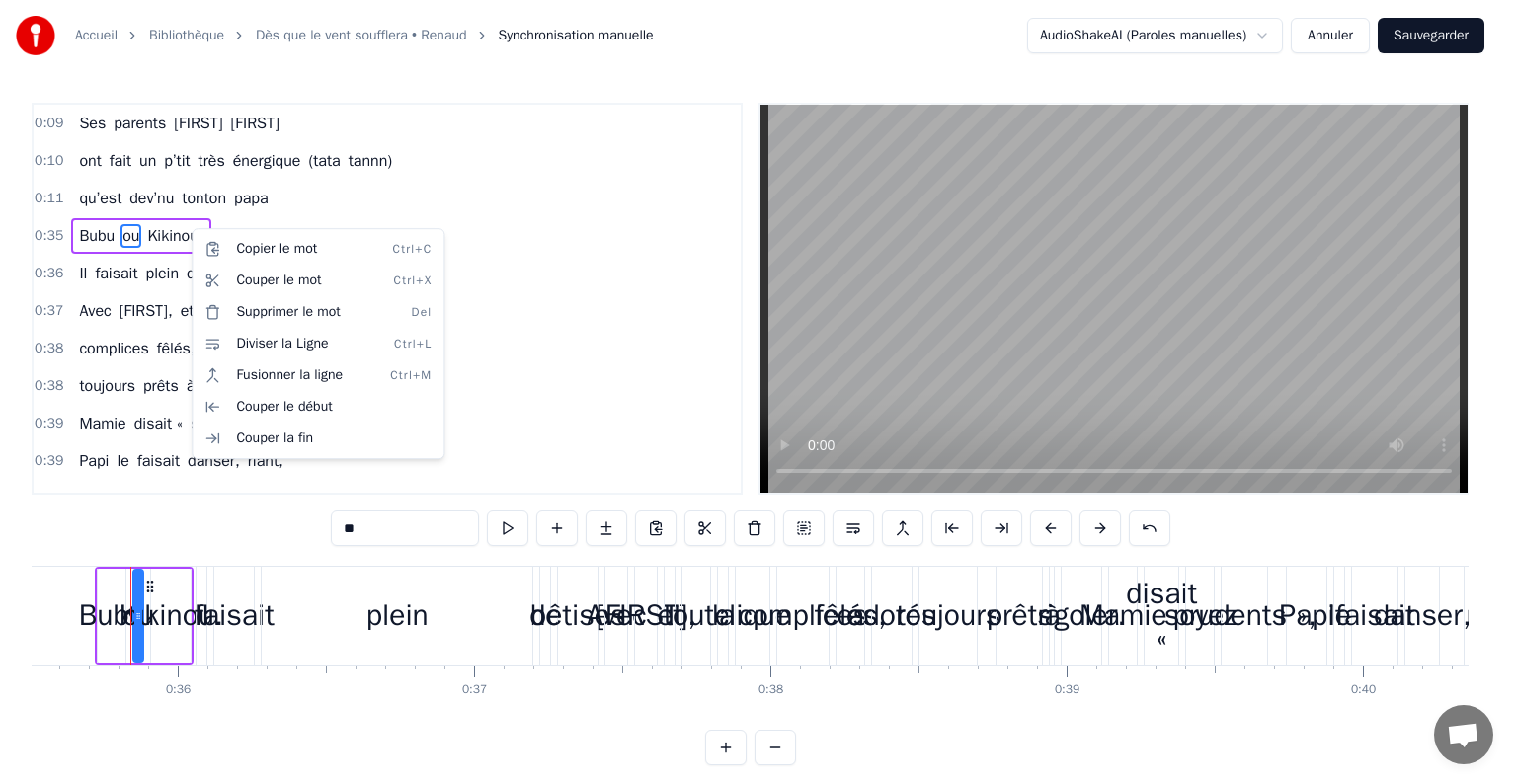 click on "0:35 Bubu ou Kikinou." at bounding box center (387, 236) 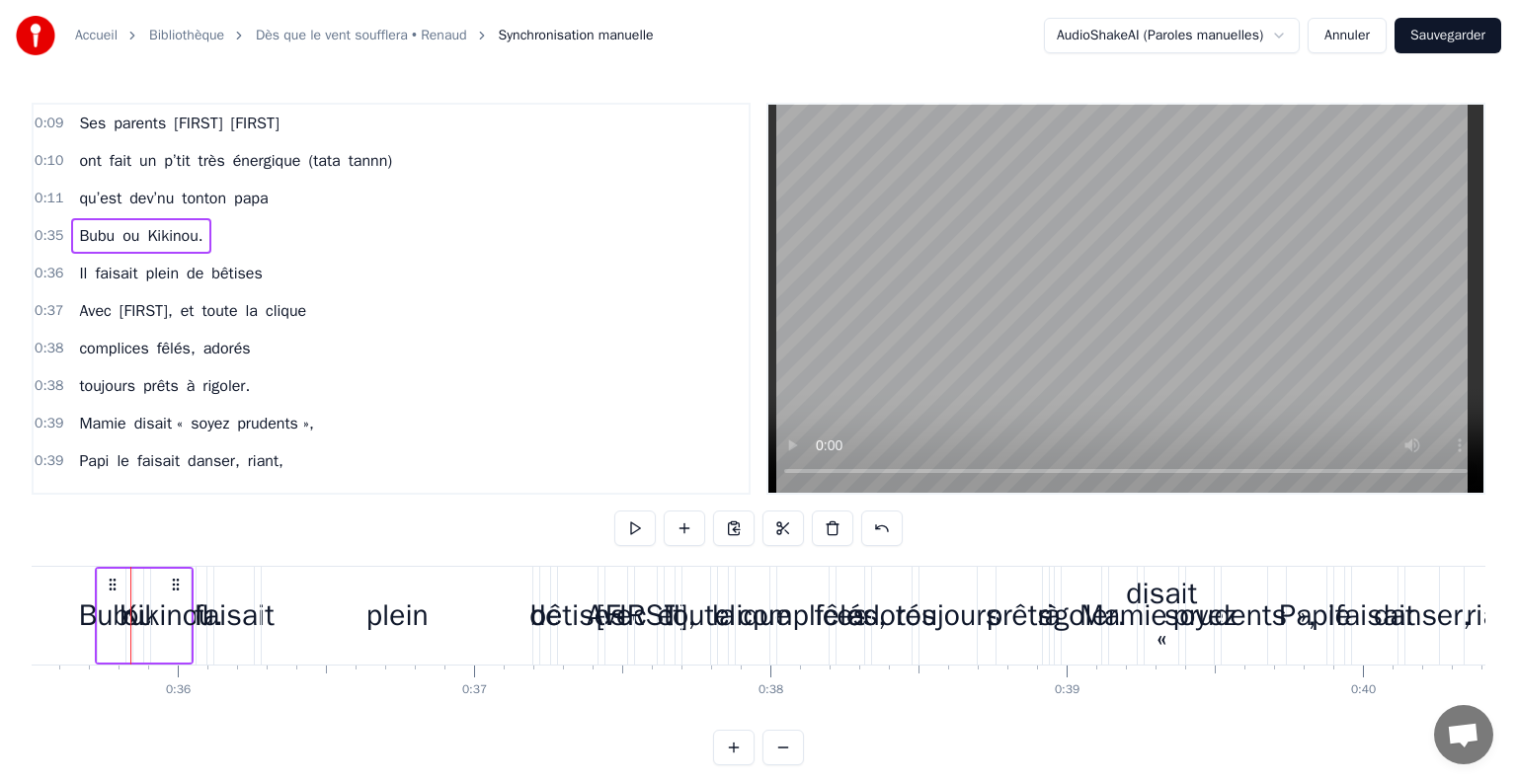 click on "Bubu ou Kikinou." at bounding box center (140, 236) 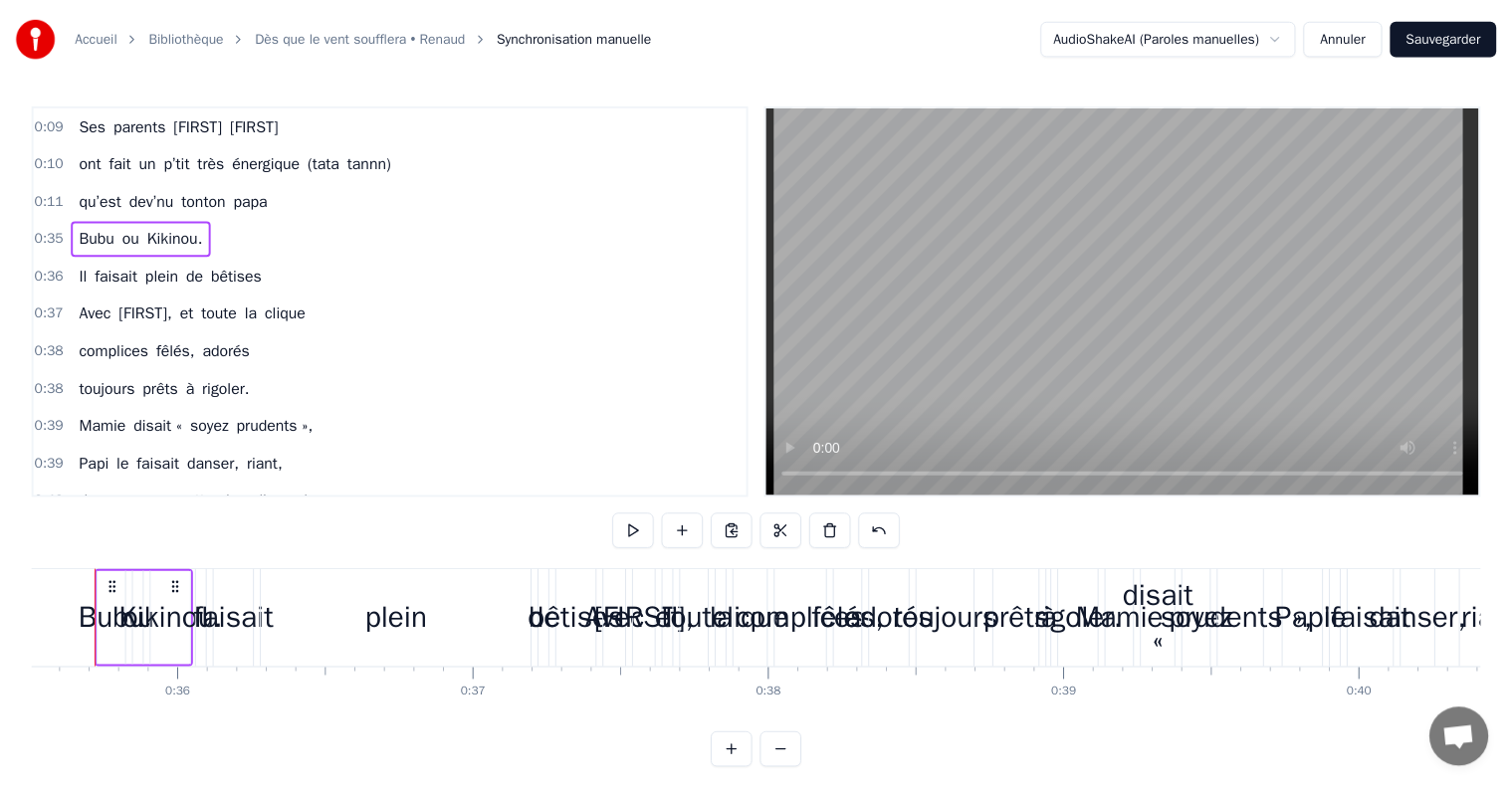 scroll, scrollTop: 0, scrollLeft: 10567, axis: horizontal 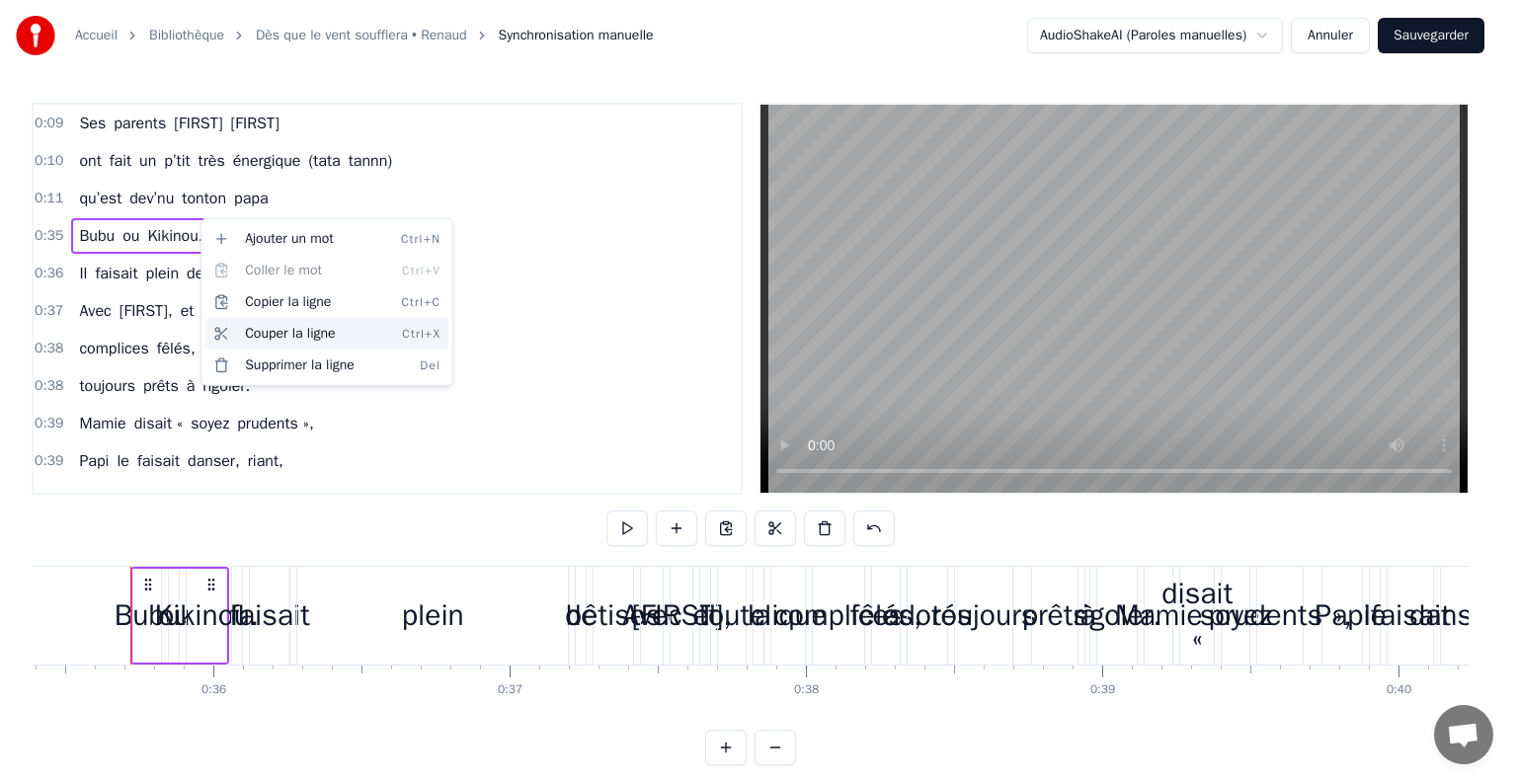click on "Couper la ligne Ctrl+X" at bounding box center [327, 334] 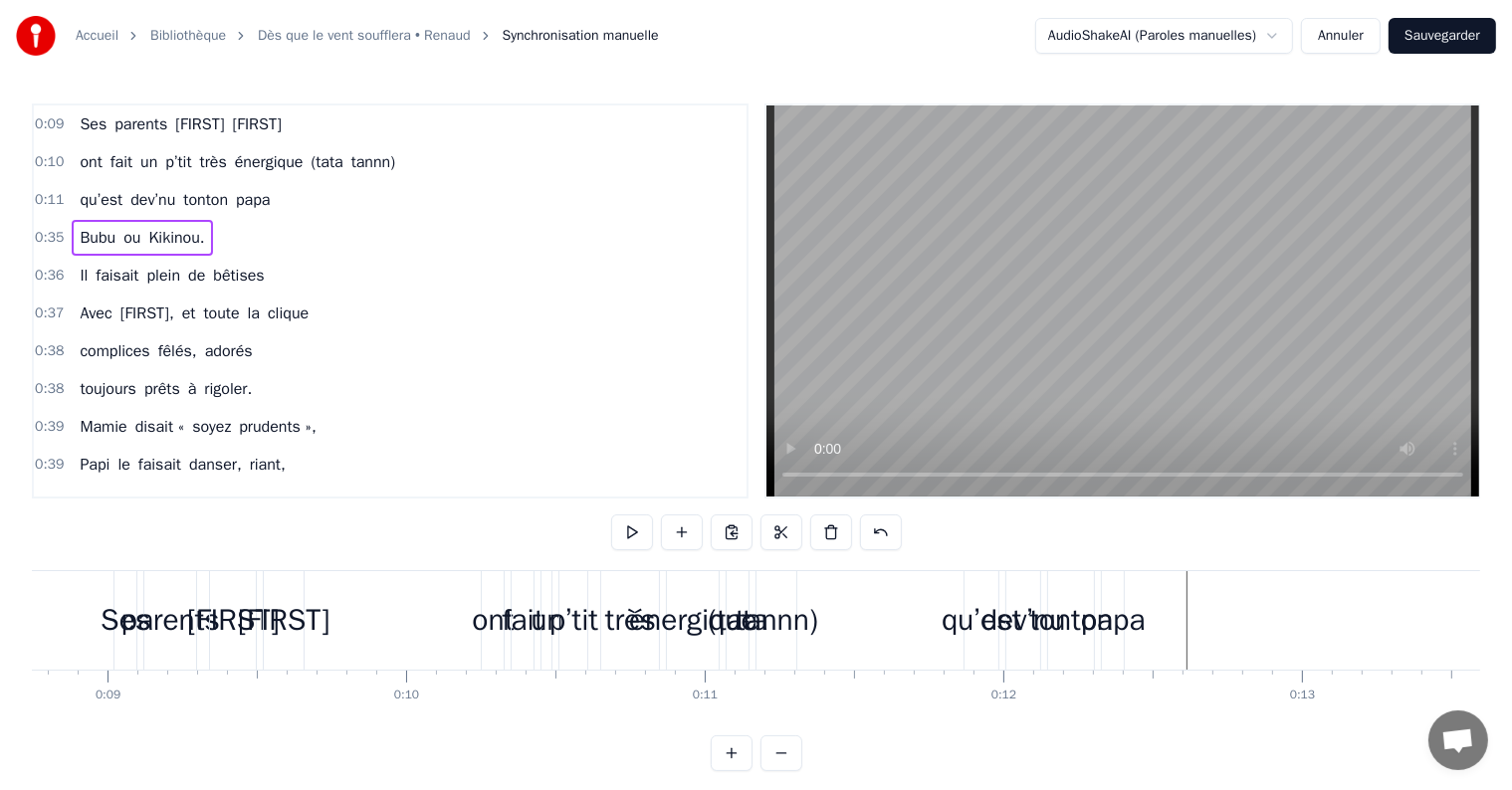 scroll, scrollTop: 0, scrollLeft: 2973, axis: horizontal 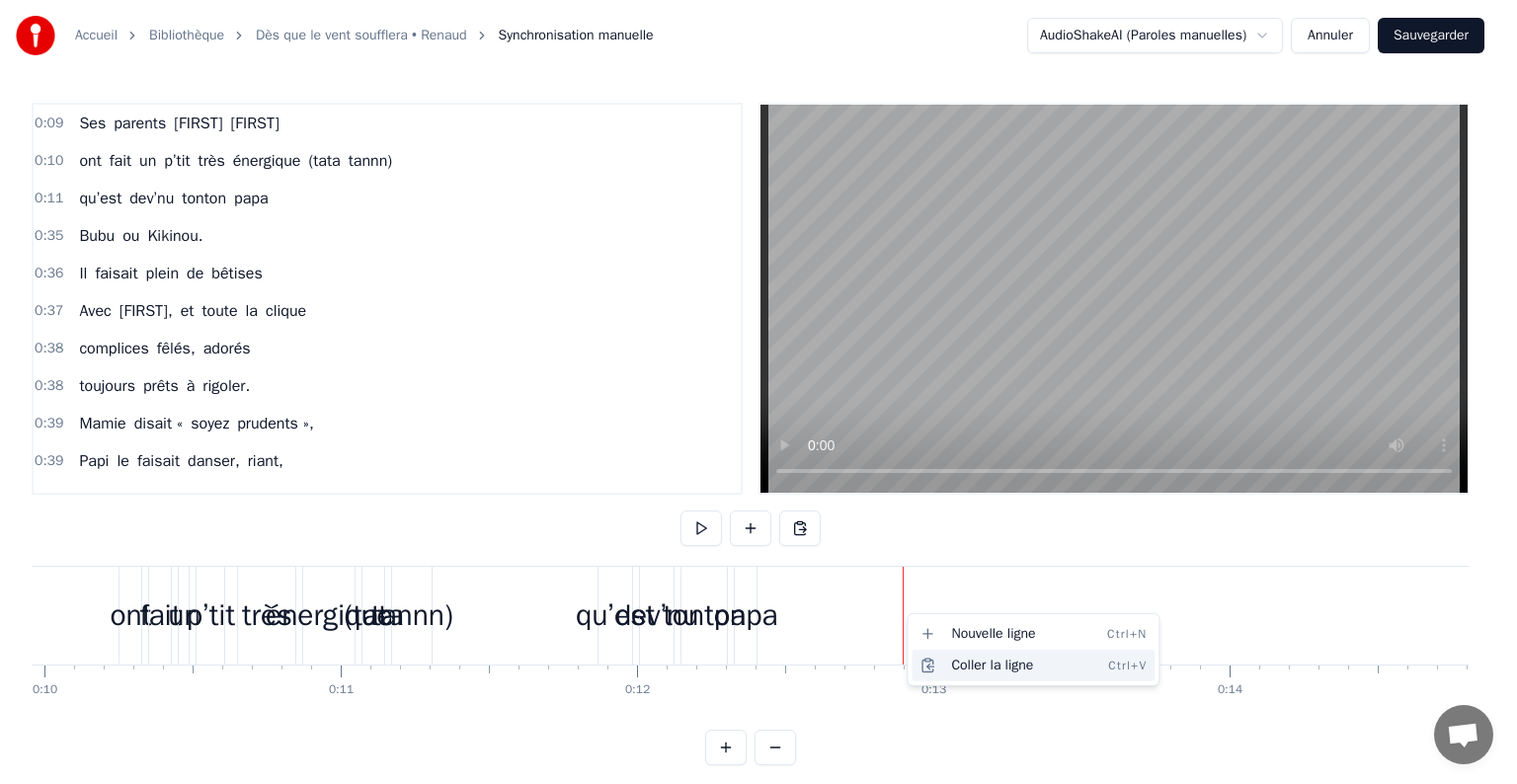click on "Coller la ligne Ctrl+V" at bounding box center (1033, 666) 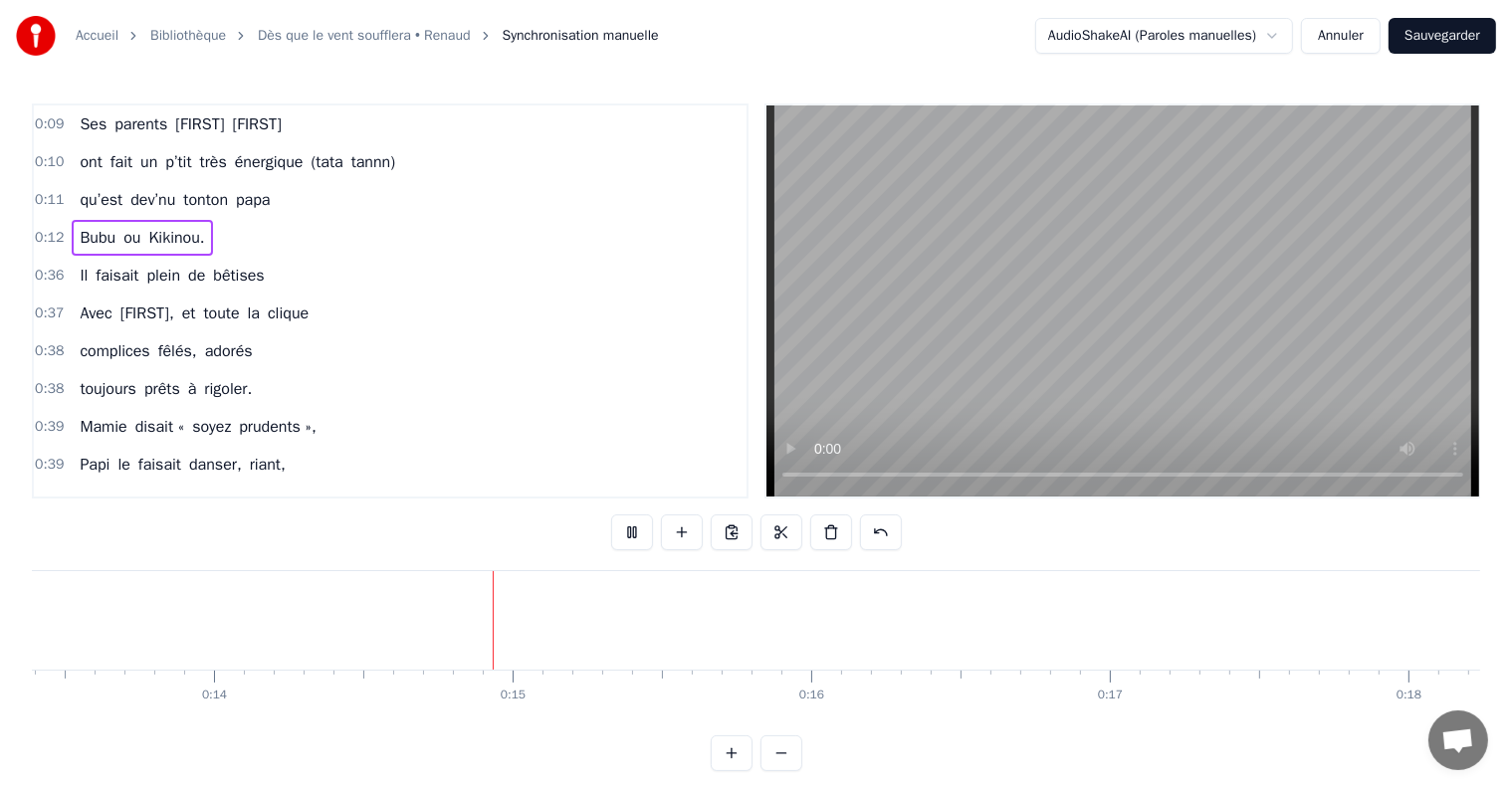 scroll, scrollTop: 0, scrollLeft: 3999, axis: horizontal 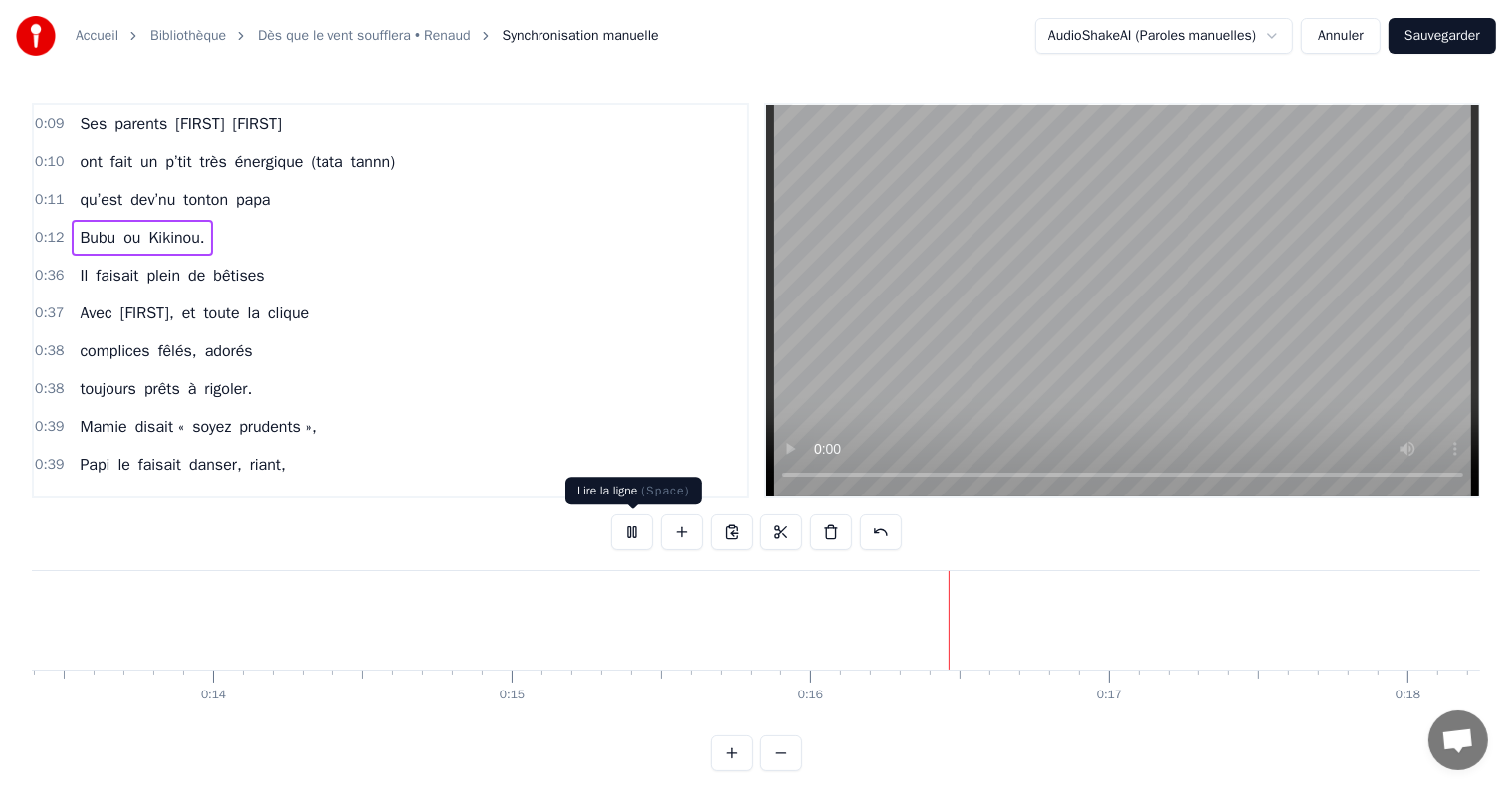 click at bounding box center (632, 532) 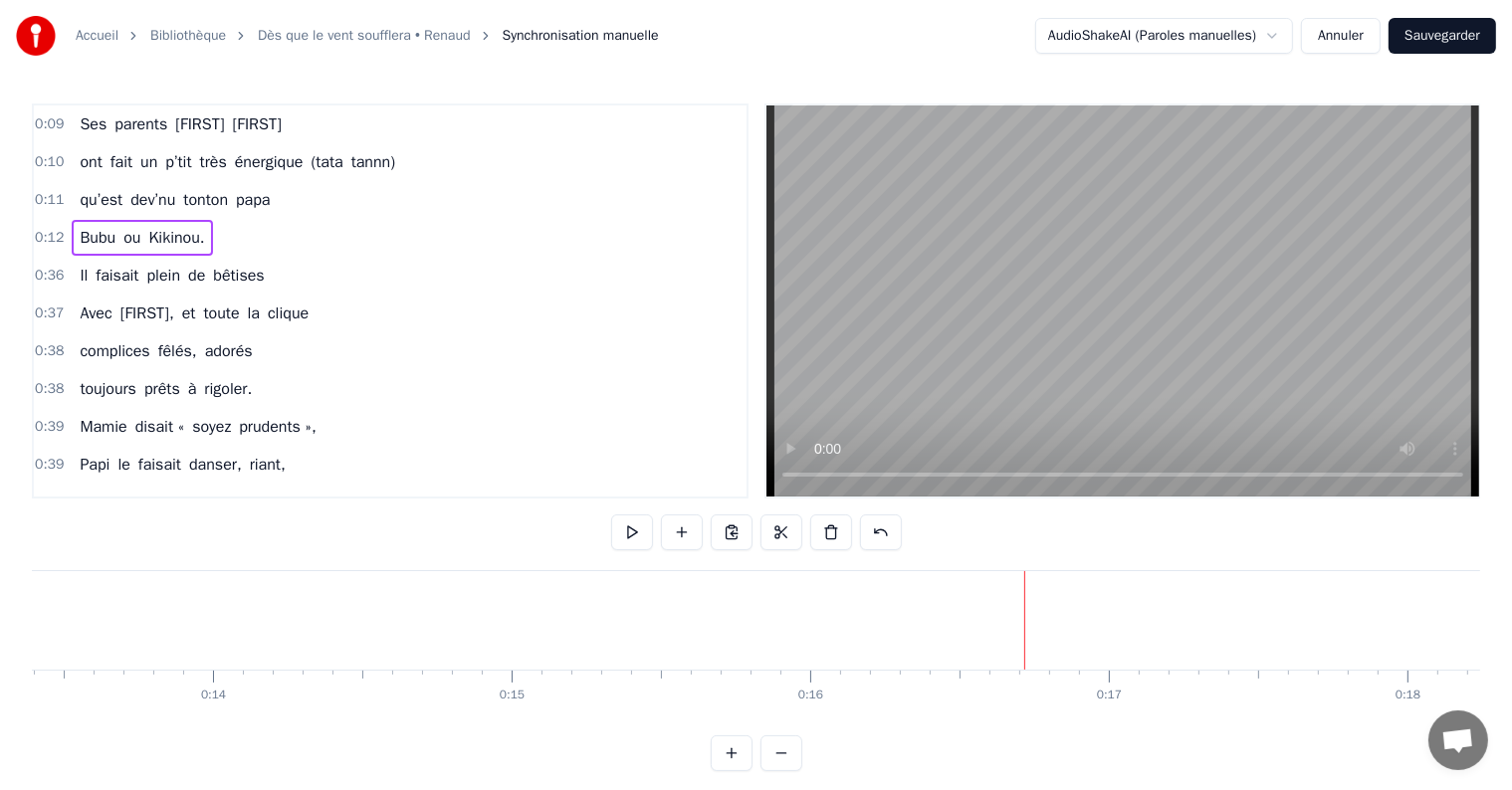 click on "Il faisait plein de bêtises" at bounding box center [171, 276] 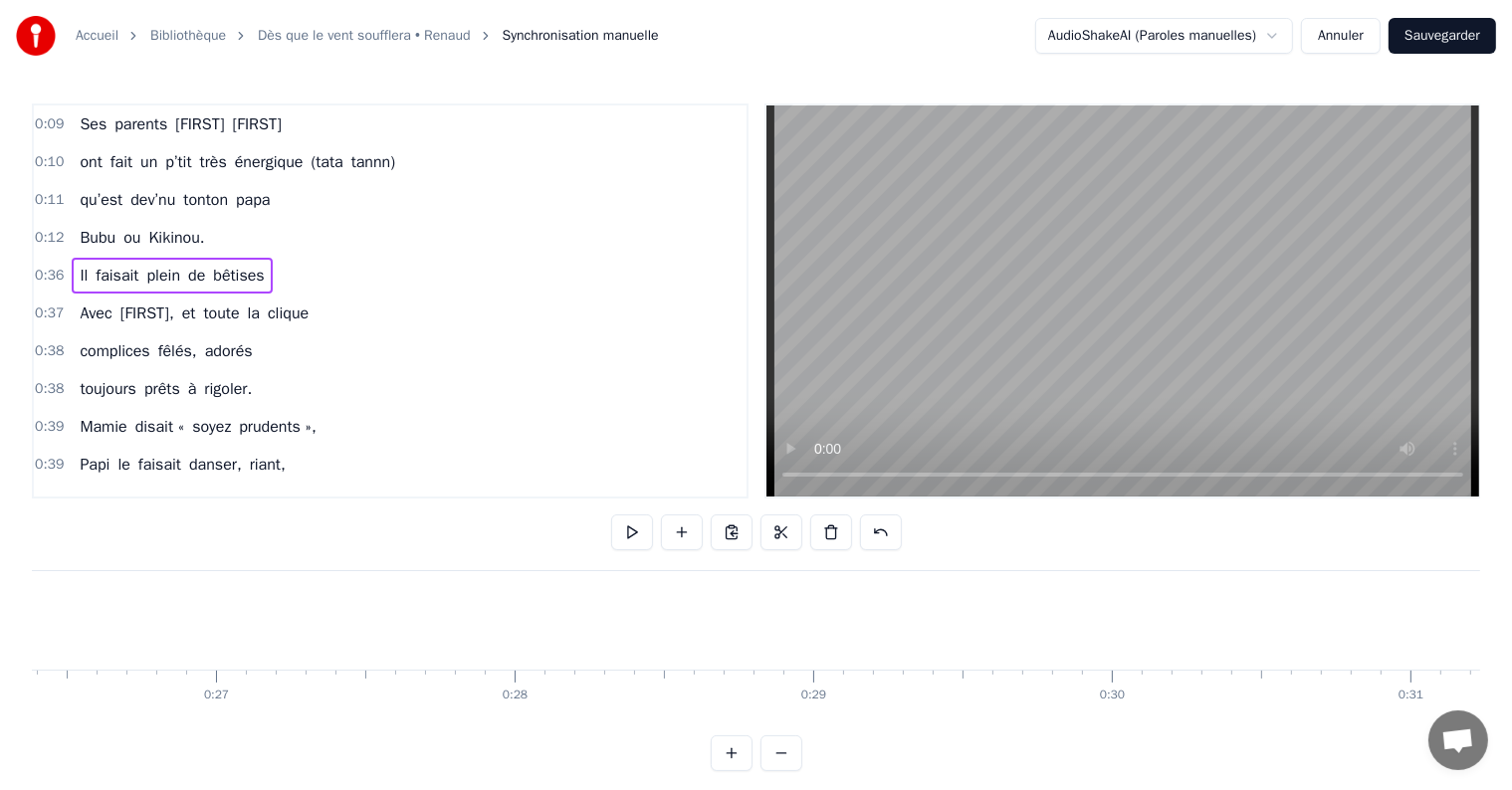 scroll, scrollTop: 0, scrollLeft: 10668, axis: horizontal 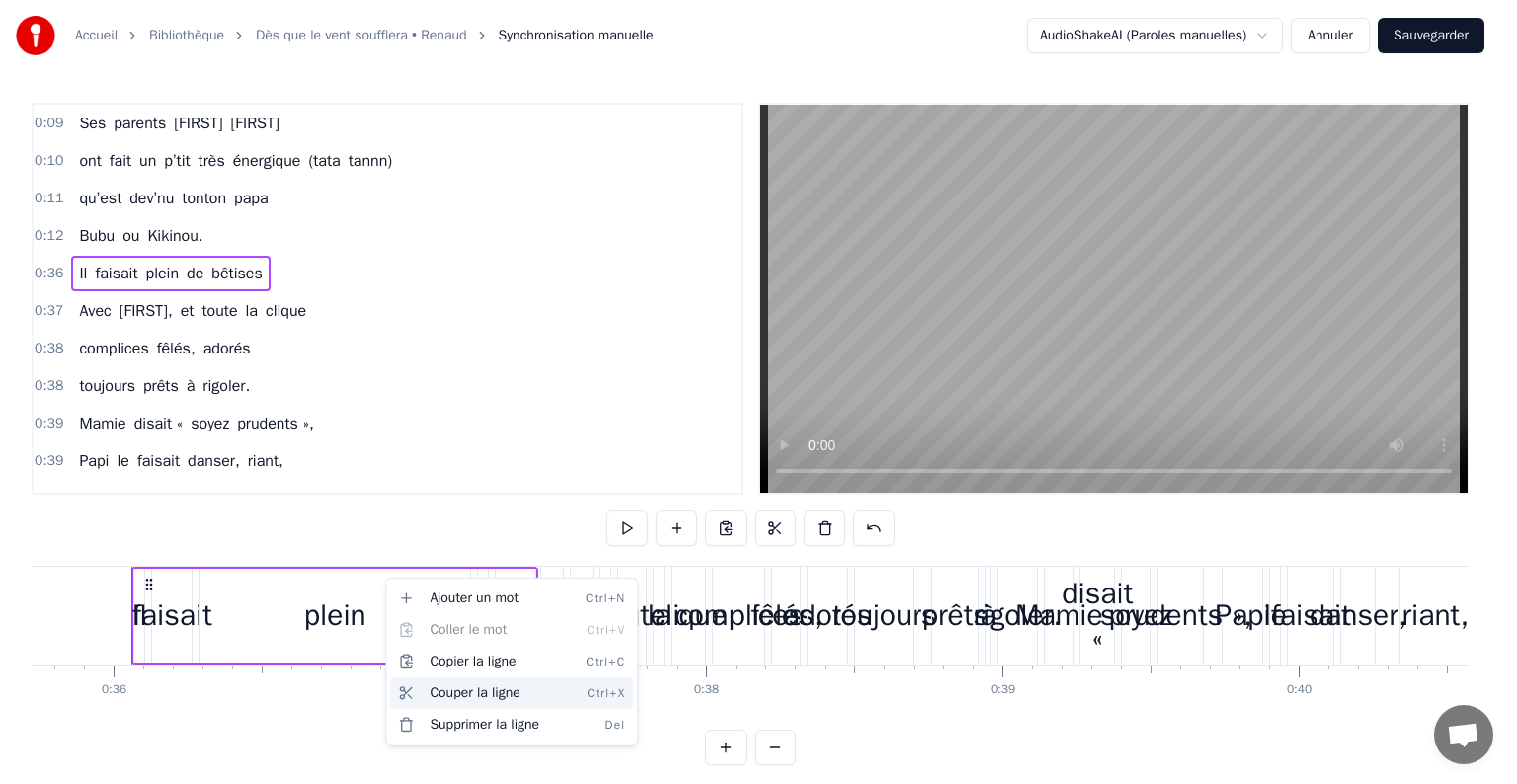 click on "Couper la ligne Ctrl+X" at bounding box center [512, 693] 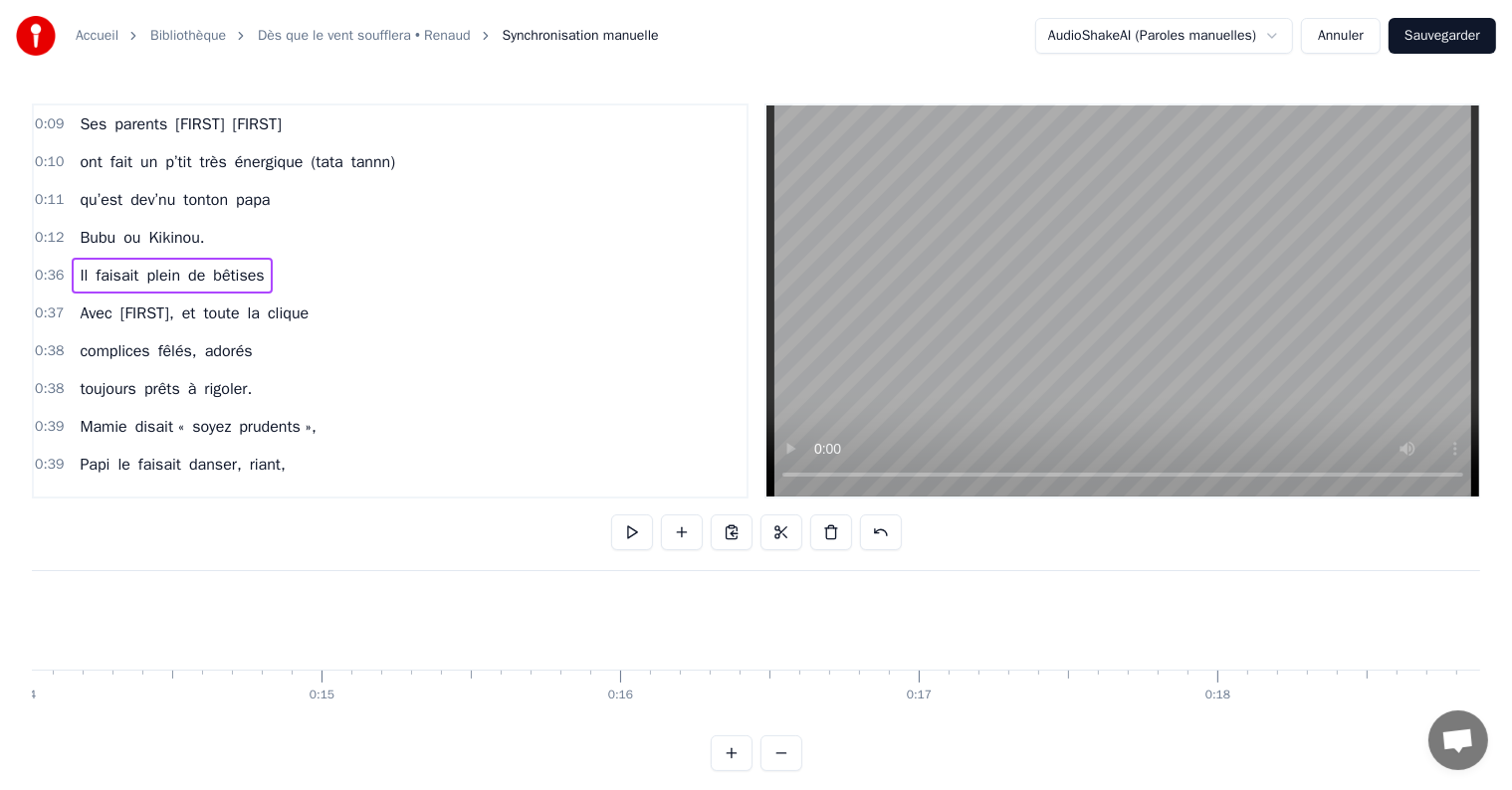 scroll, scrollTop: 0, scrollLeft: 4235, axis: horizontal 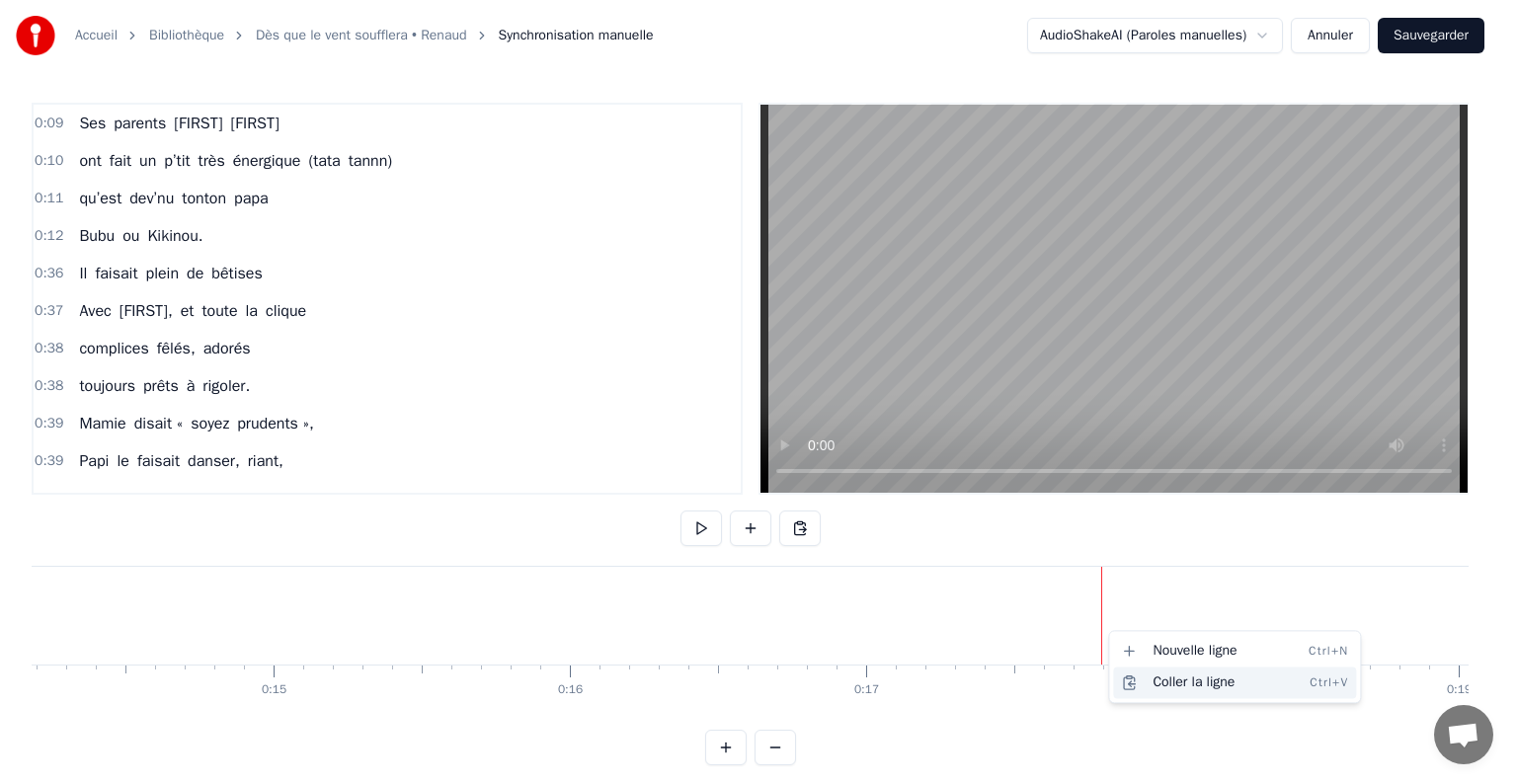 click on "Coller la ligne Ctrl+V" at bounding box center (1235, 682) 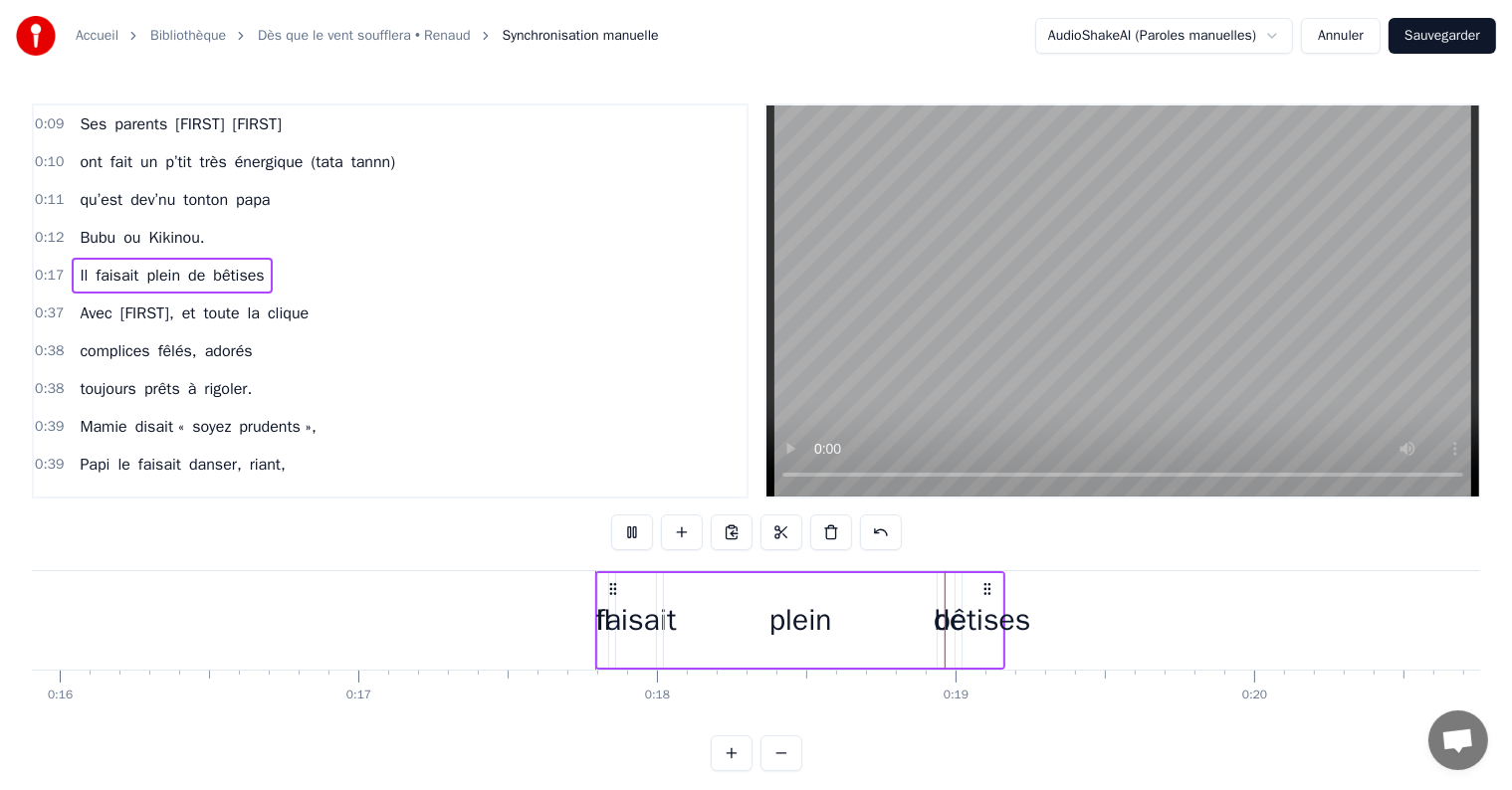 scroll, scrollTop: 0, scrollLeft: 5328, axis: horizontal 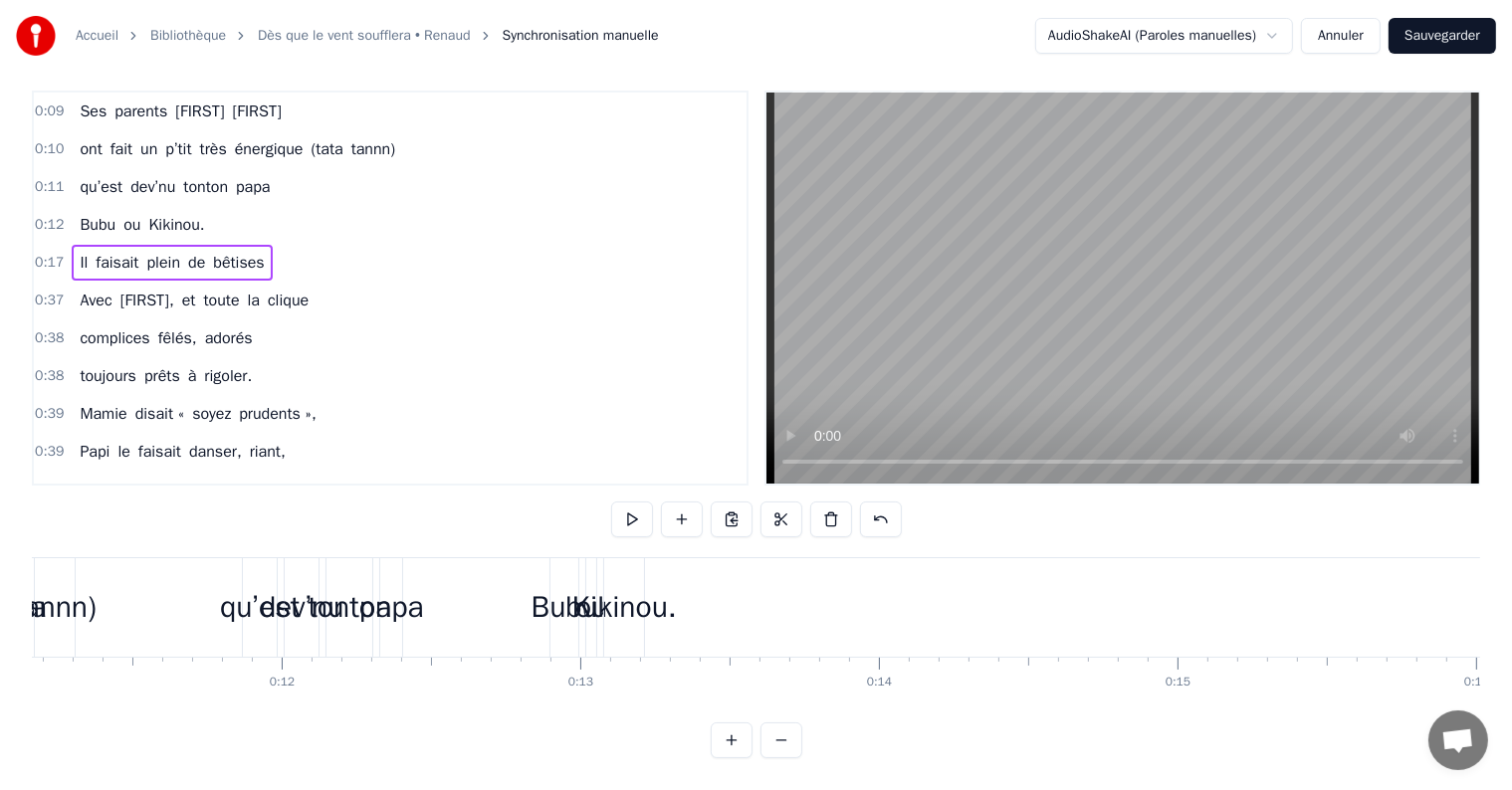 click on "Annuler" at bounding box center (1341, 36) 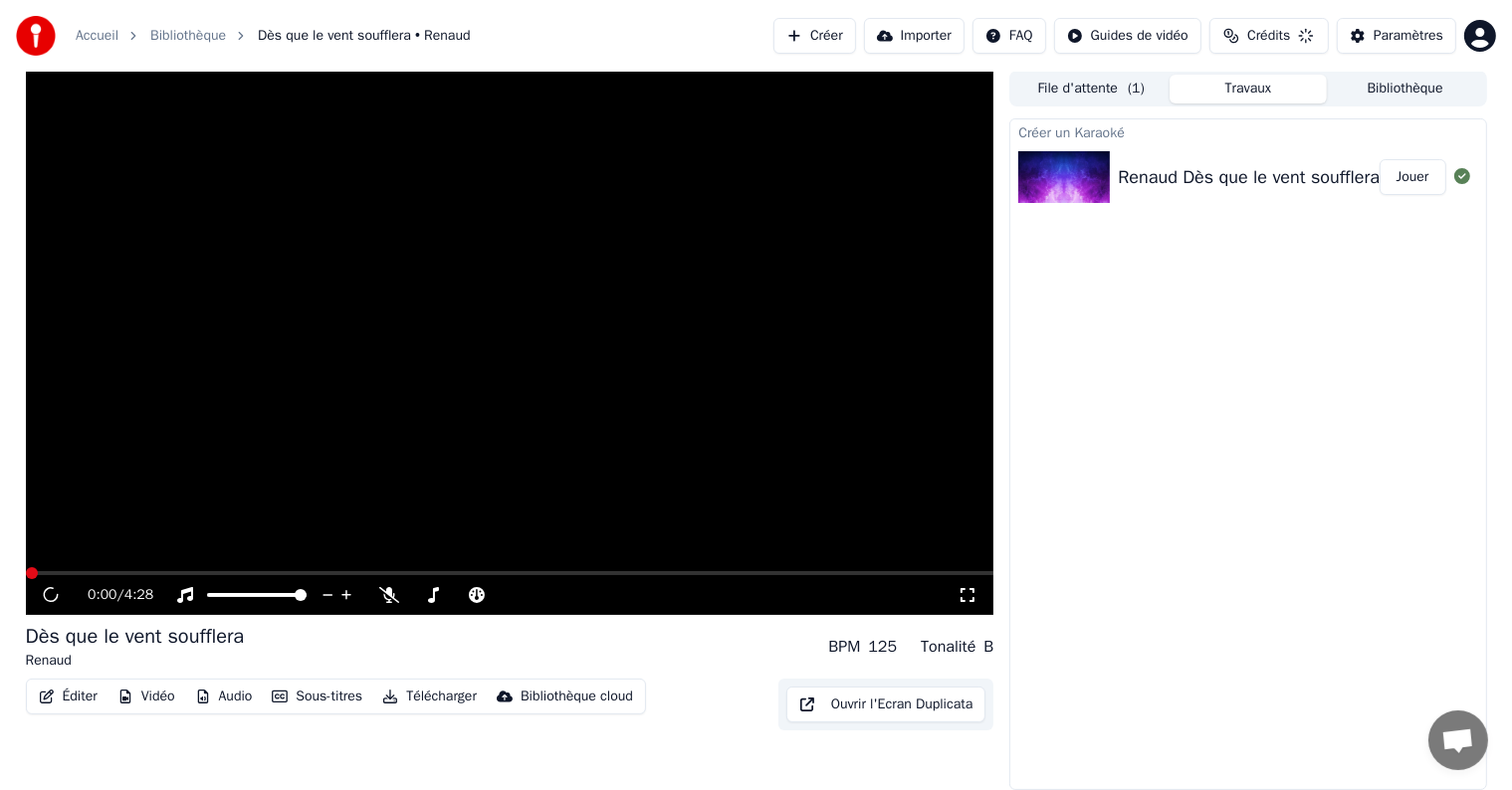 scroll, scrollTop: 1, scrollLeft: 0, axis: vertical 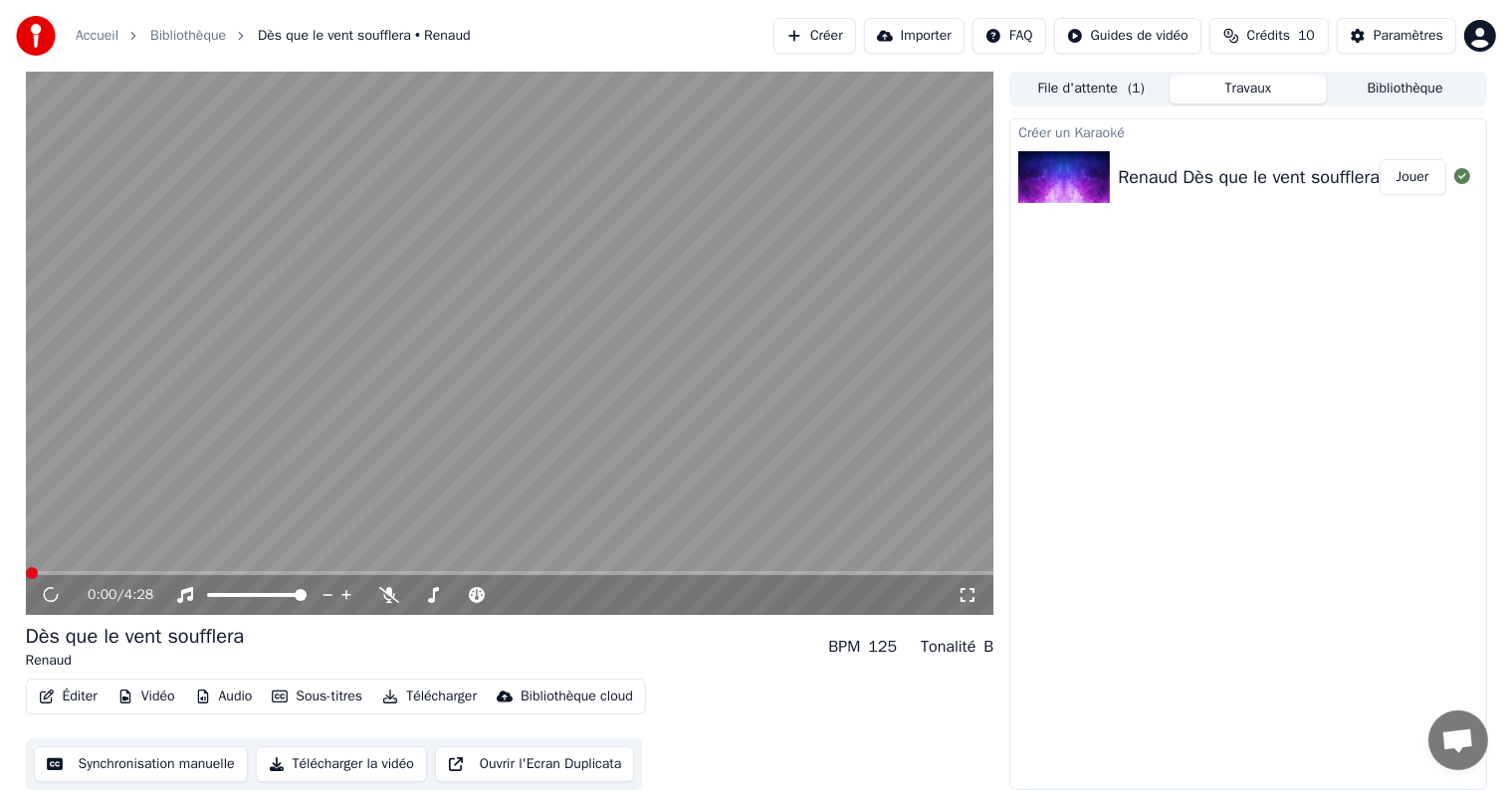 click on "Éditer Vidéo Audio Sous-titres Télécharger Bibliothèque cloud" at bounding box center [335, 696] 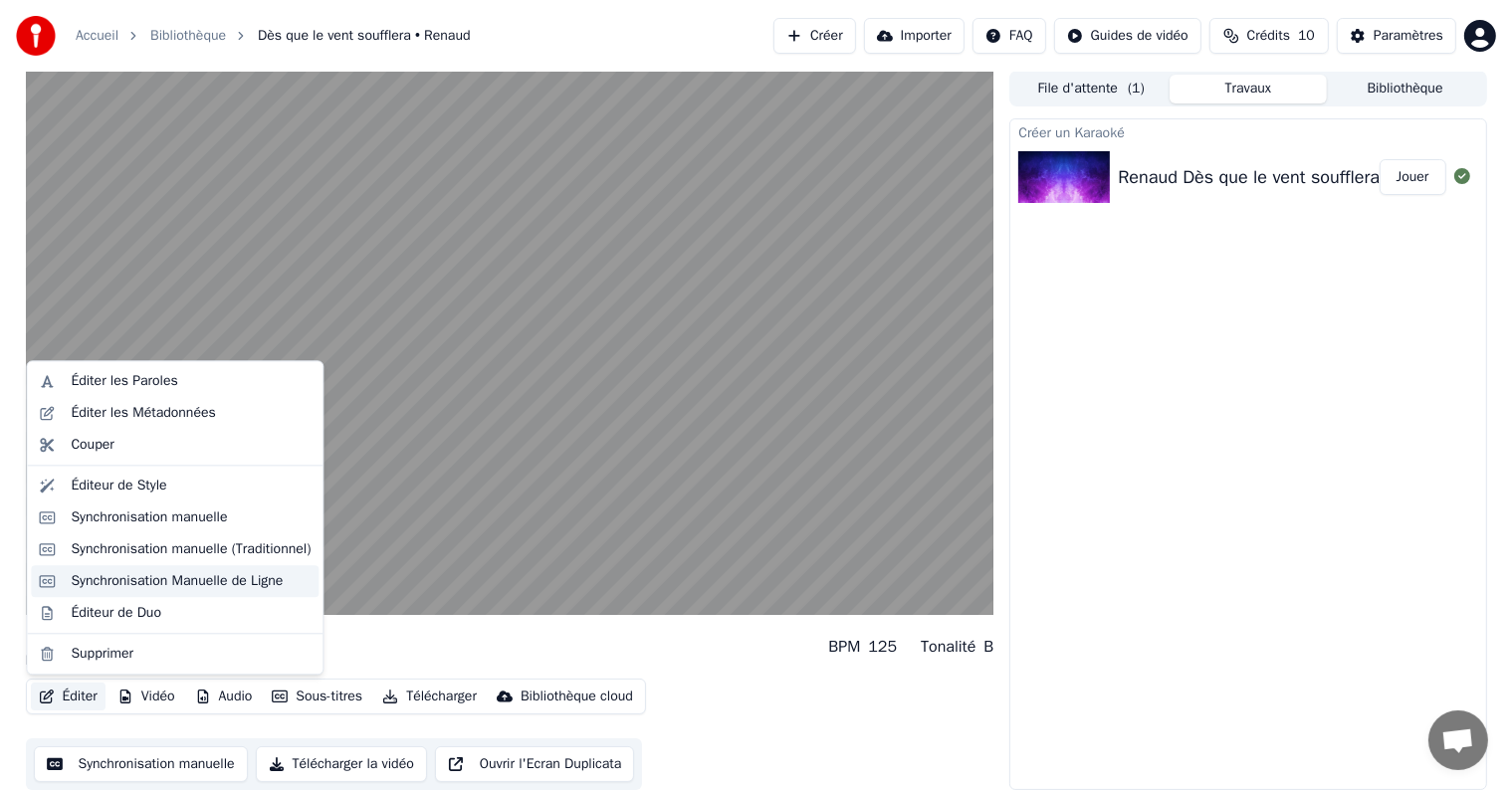 click on "Synchronisation Manuelle de Ligne" at bounding box center (176, 581) 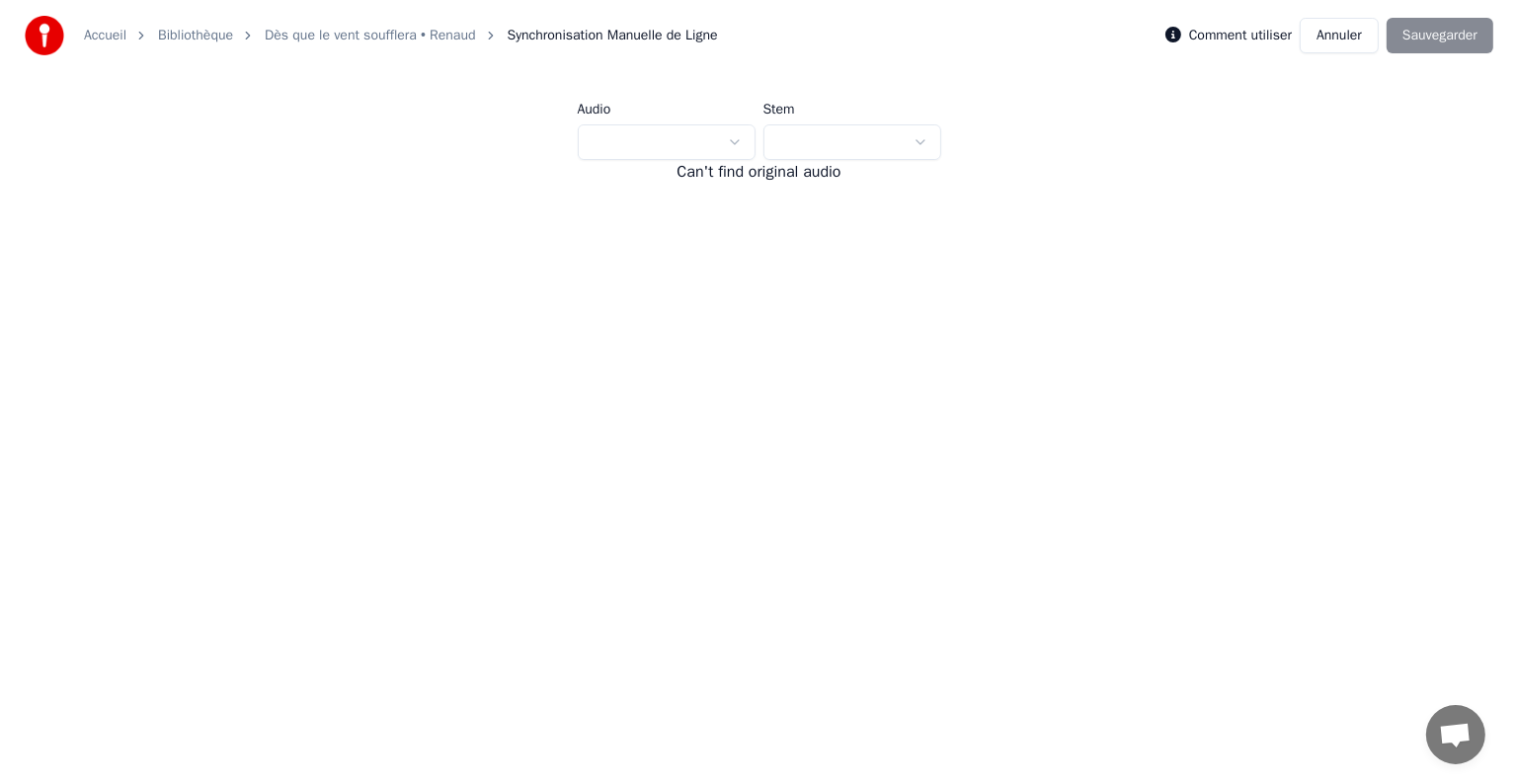 scroll, scrollTop: 0, scrollLeft: 0, axis: both 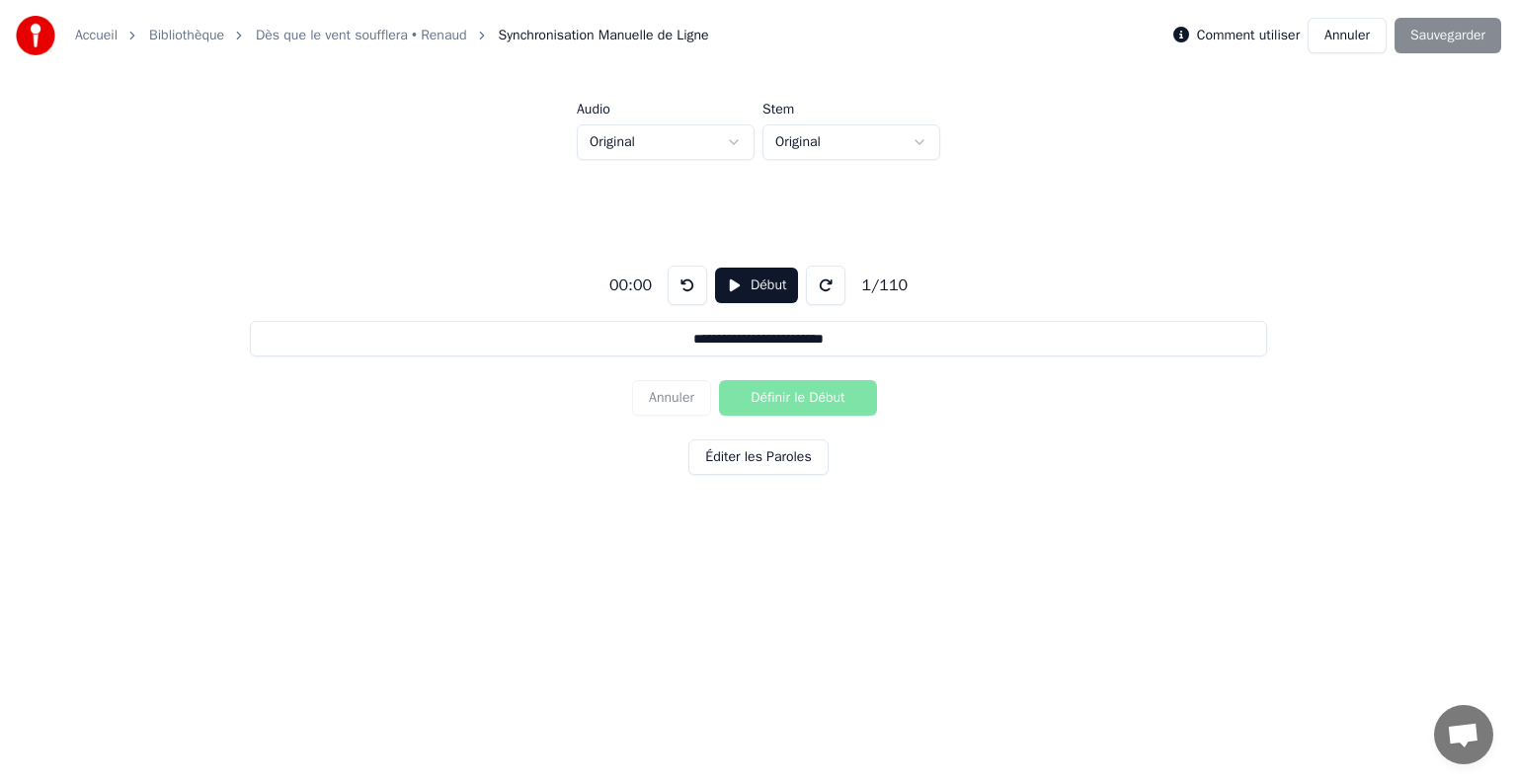 click on "Début" at bounding box center (757, 285) 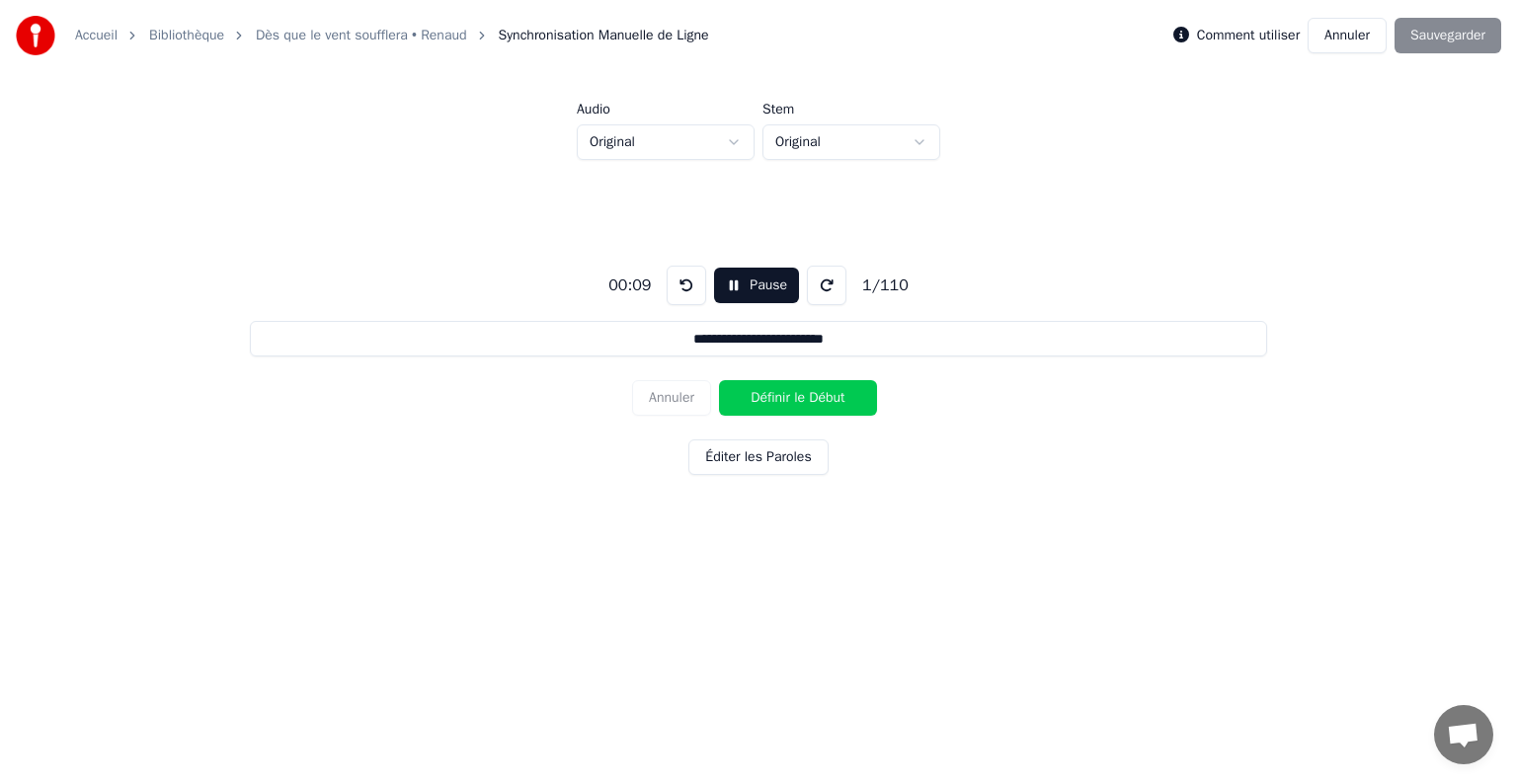 click on "Définir le Début" at bounding box center [798, 398] 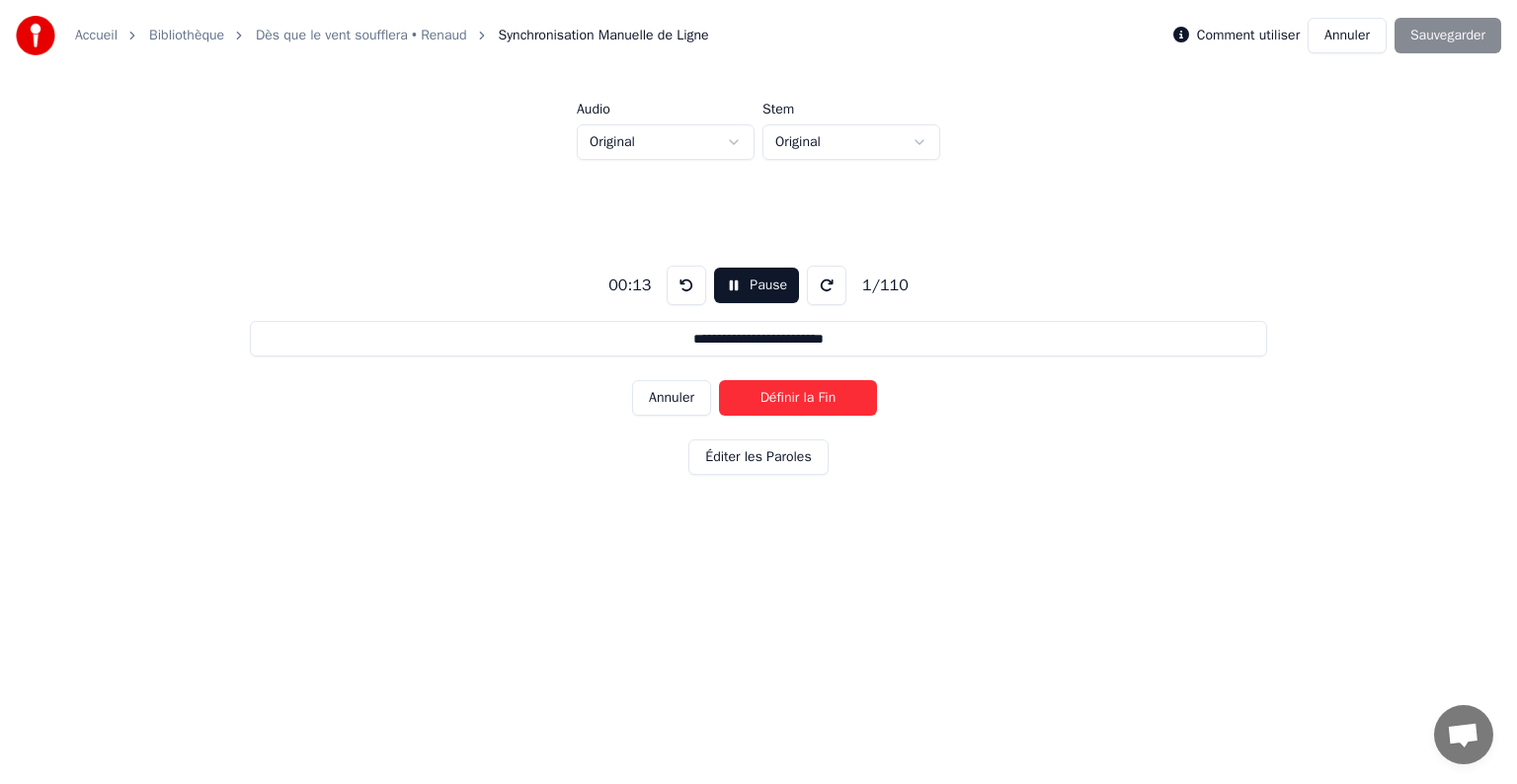 click on "Définir la Fin" at bounding box center [798, 398] 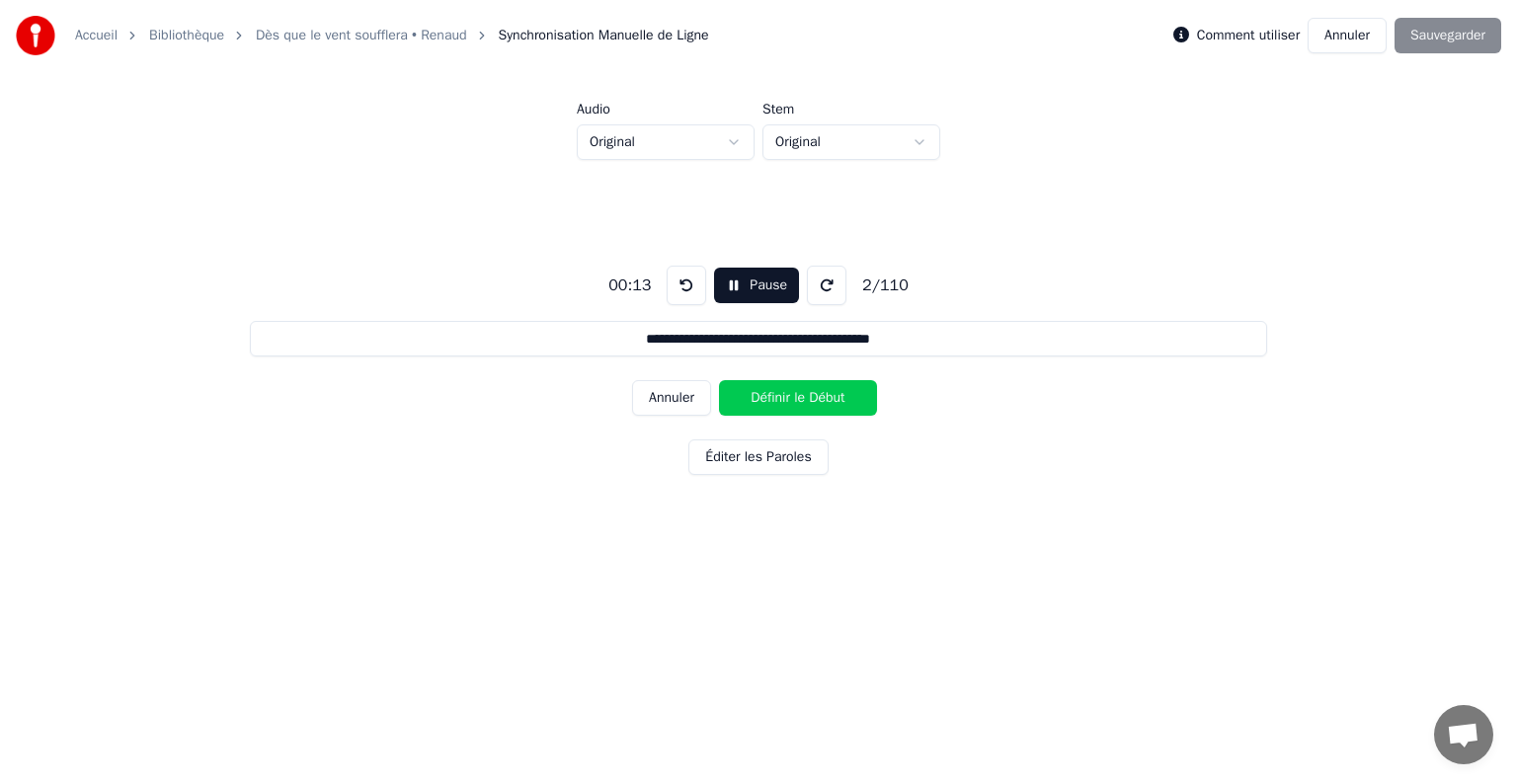 click on "Définir le Début" at bounding box center [798, 398] 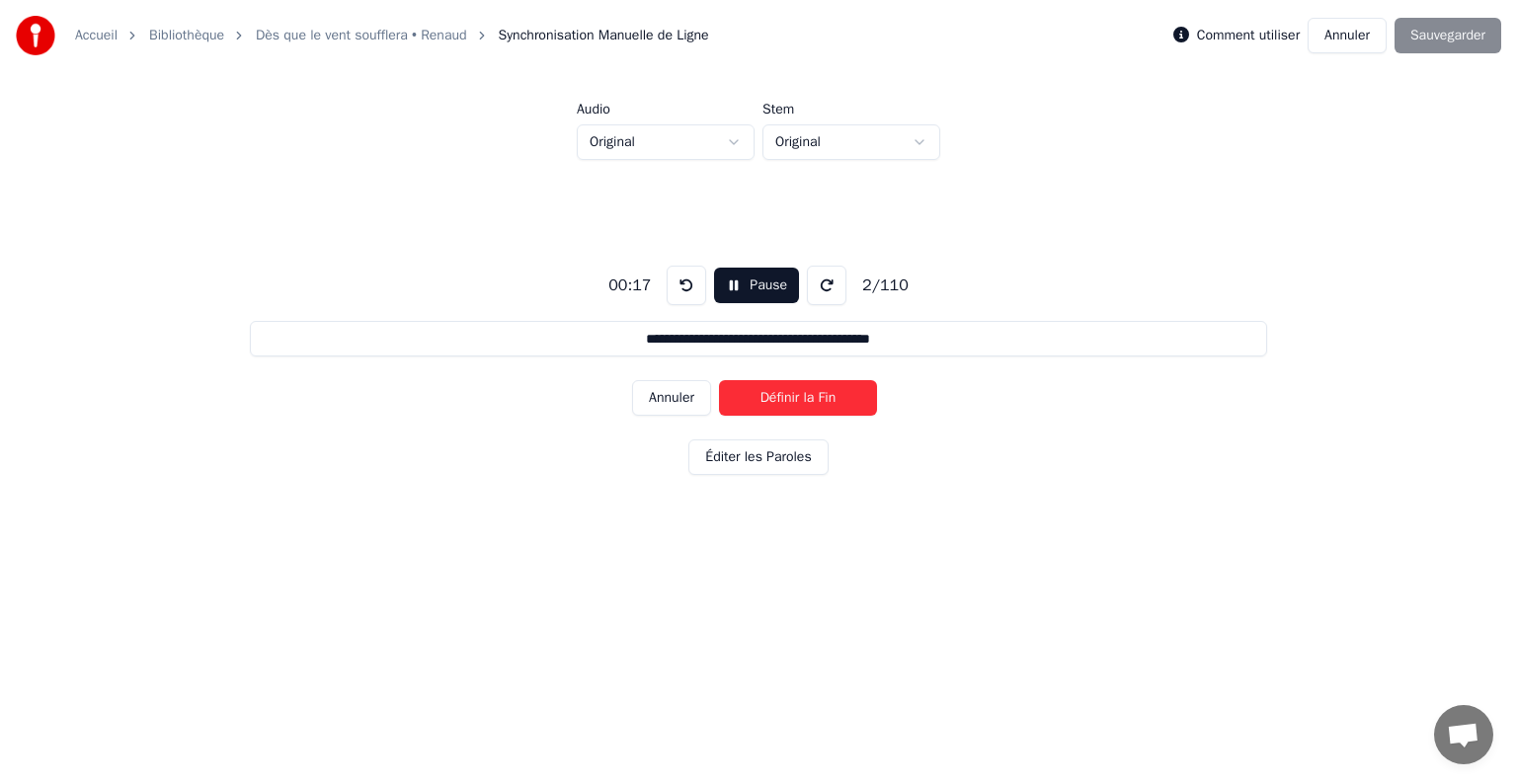click on "Définir la Fin" at bounding box center (798, 398) 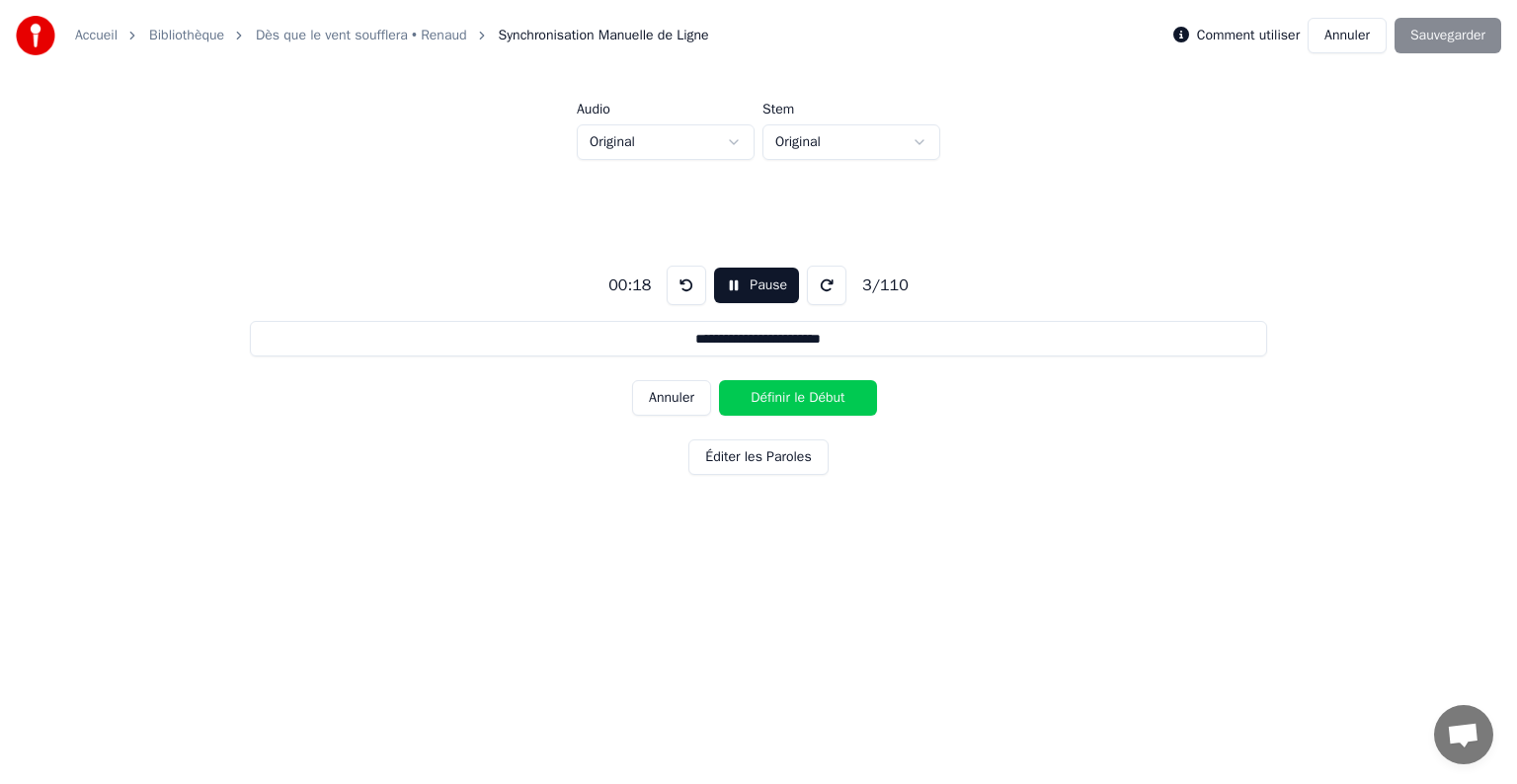 click on "Définir le Début" at bounding box center [798, 398] 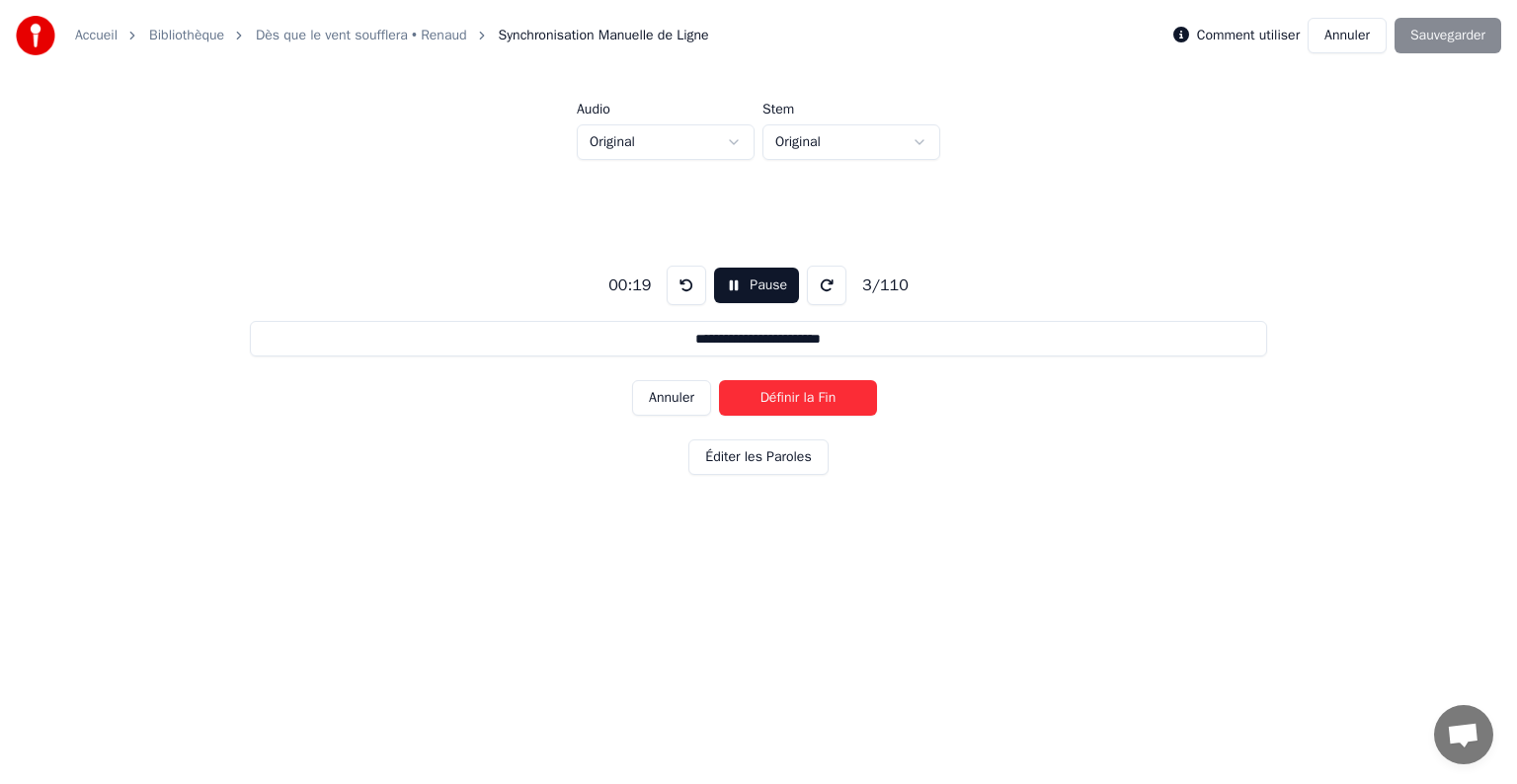 click on "Définir la Fin" at bounding box center [798, 398] 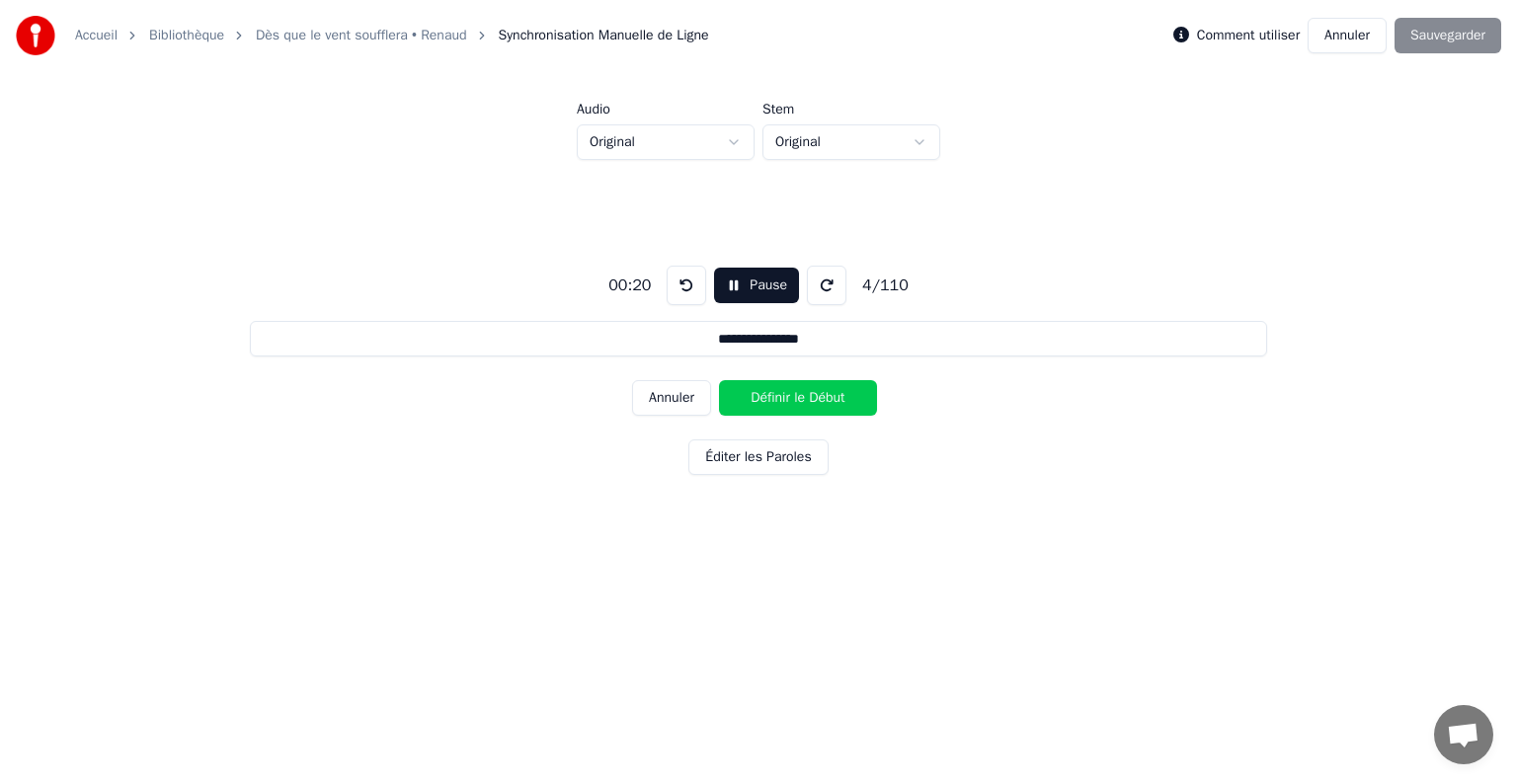 click on "Annuler" at bounding box center (672, 398) 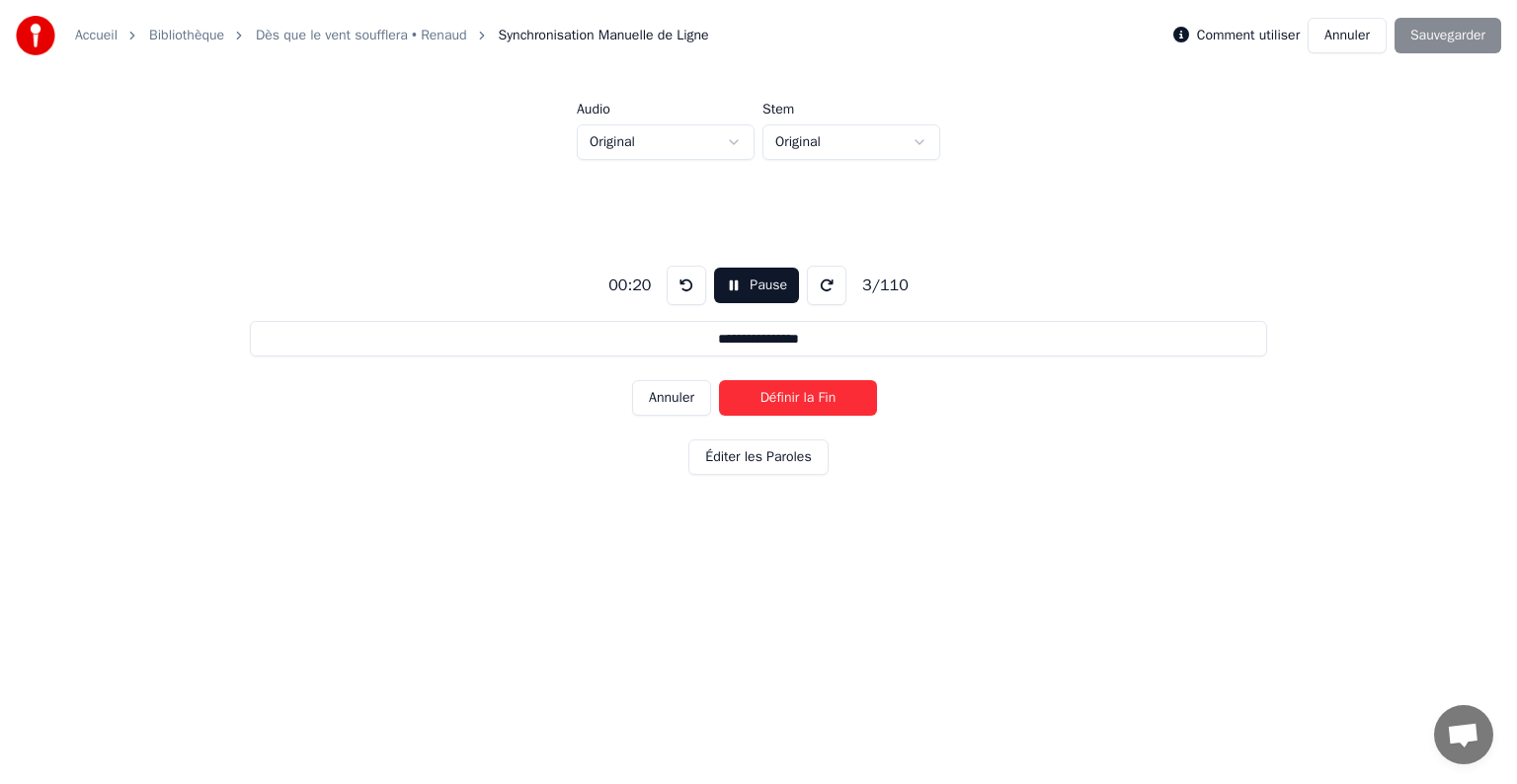 type on "**********" 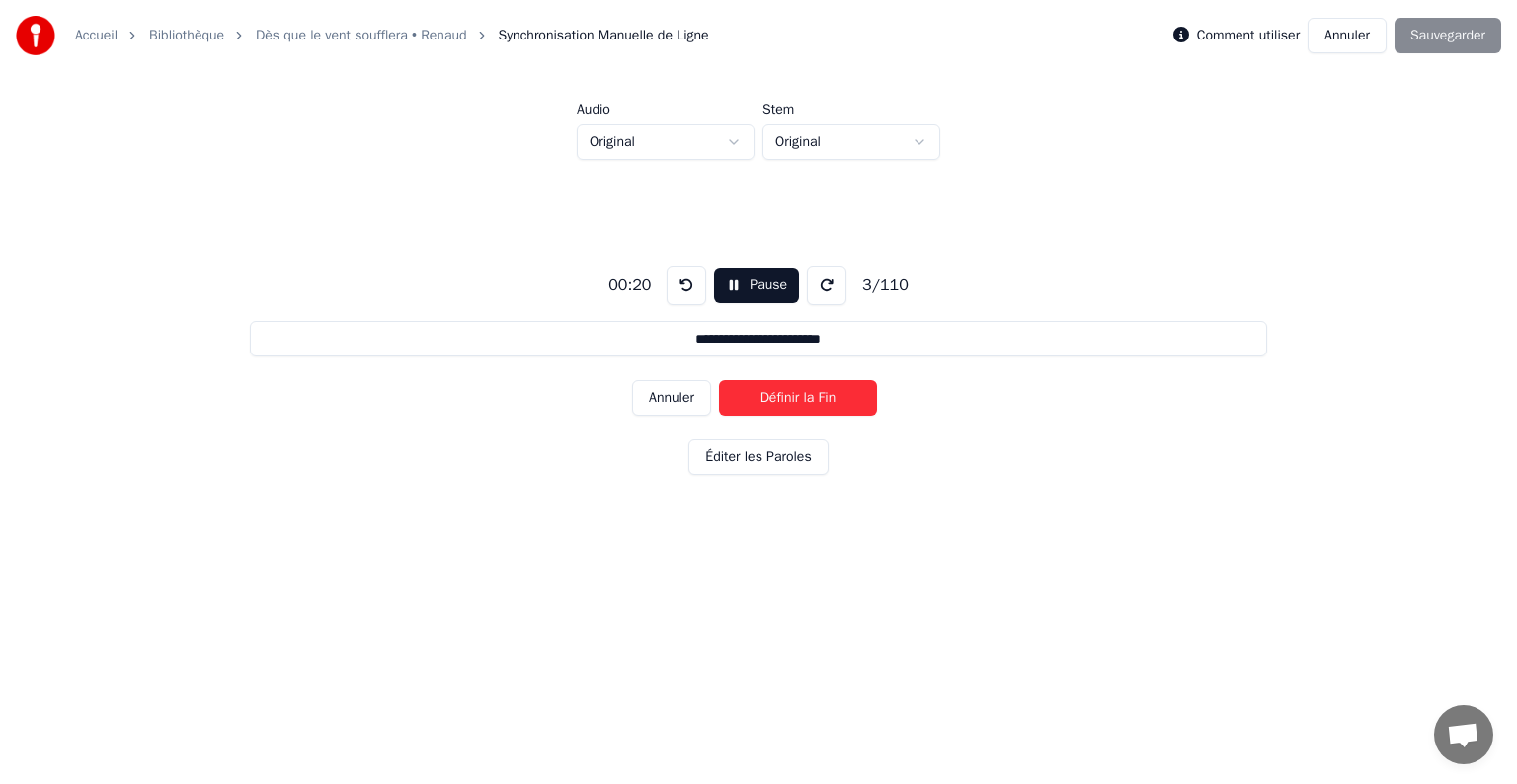 click at bounding box center (686, 285) 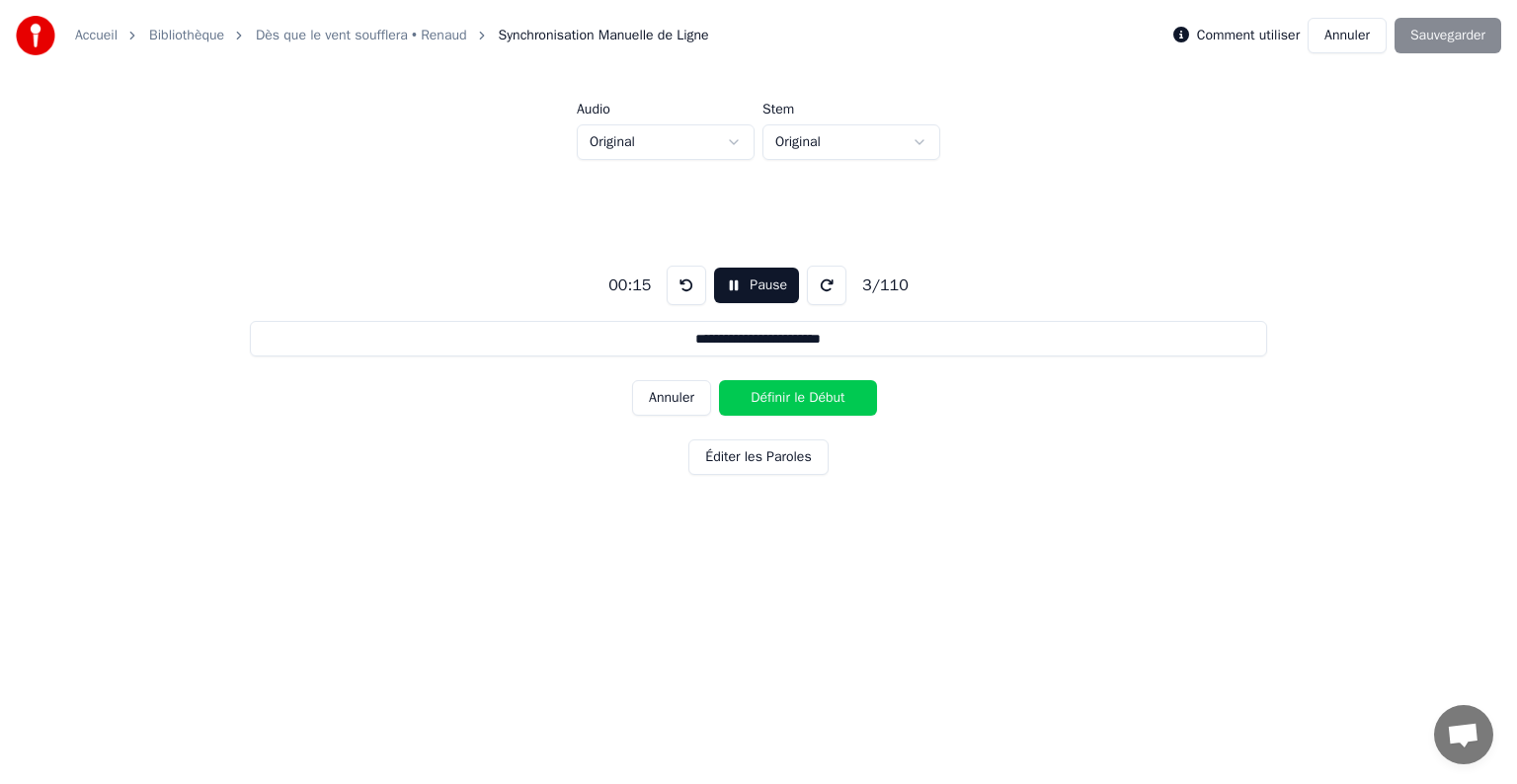 click at bounding box center [686, 285] 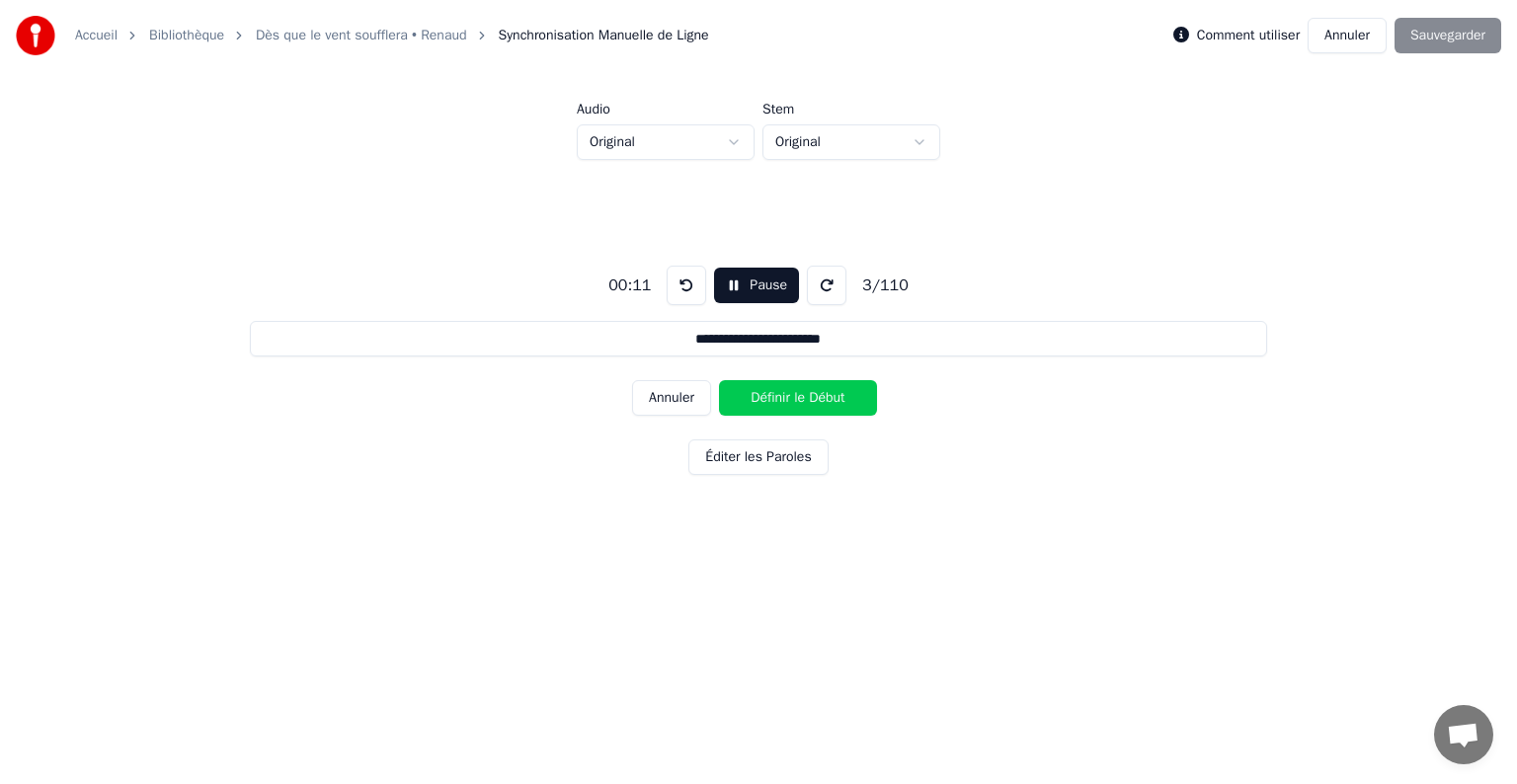 click at bounding box center [686, 285] 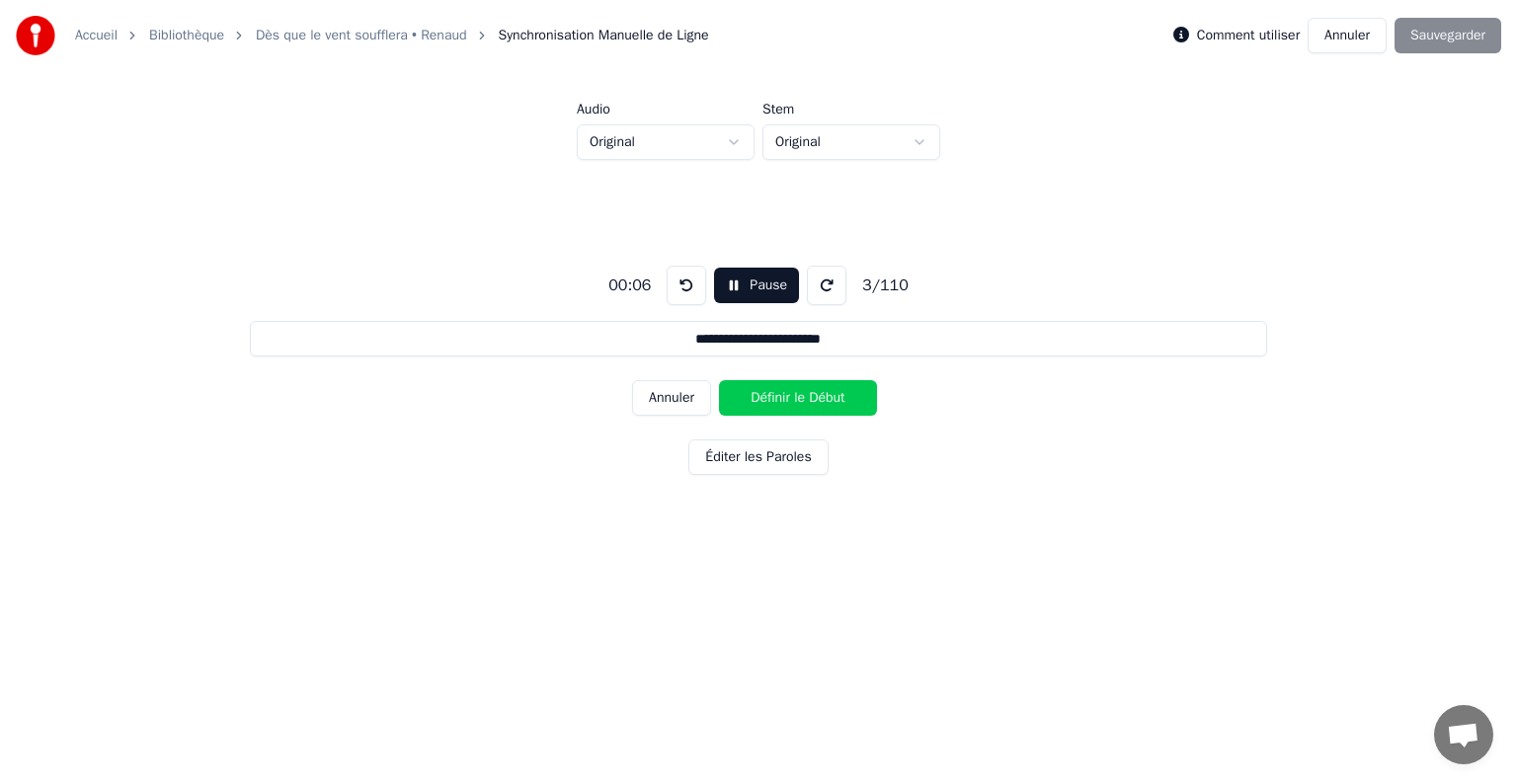 click at bounding box center [686, 285] 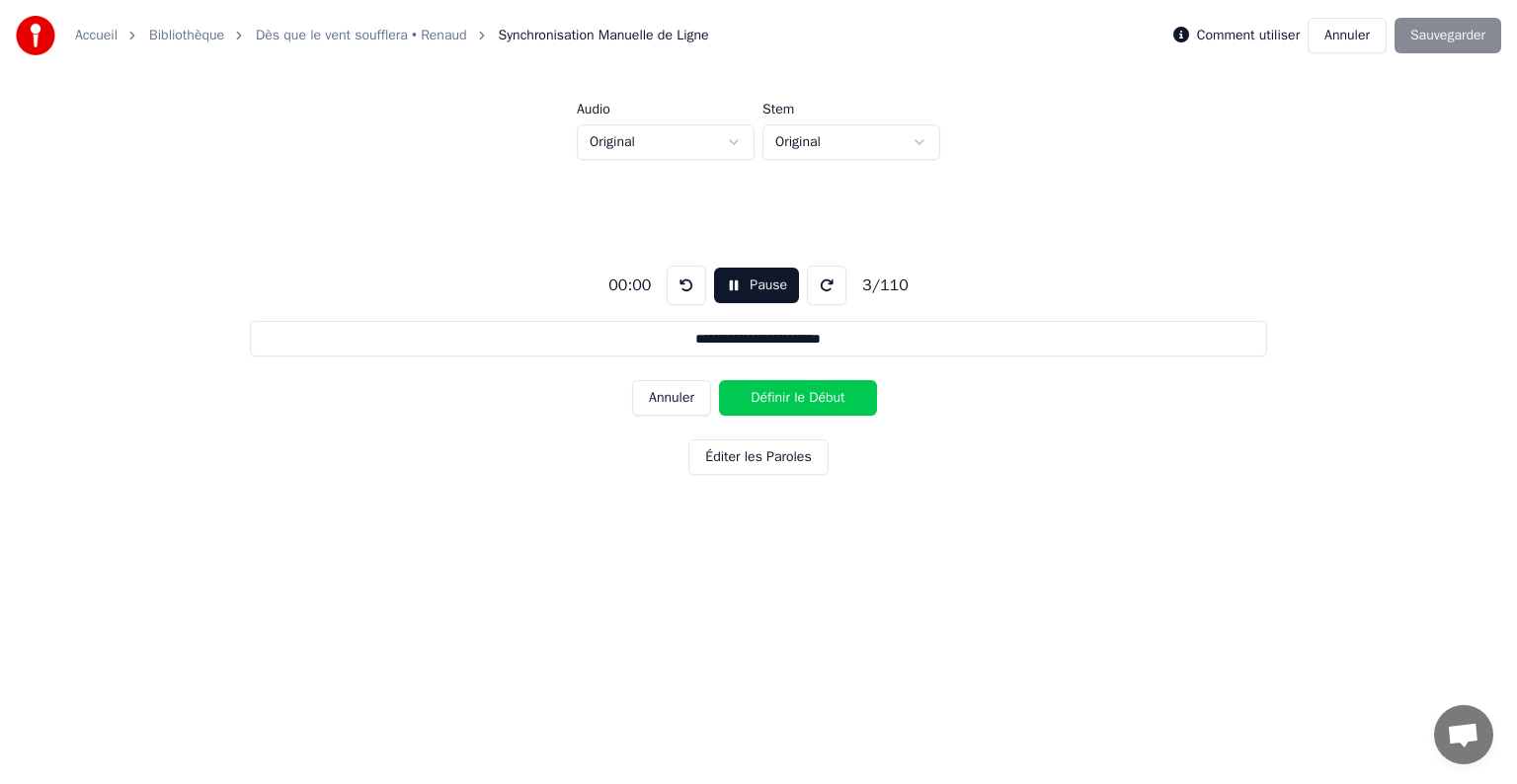 click at bounding box center (686, 285) 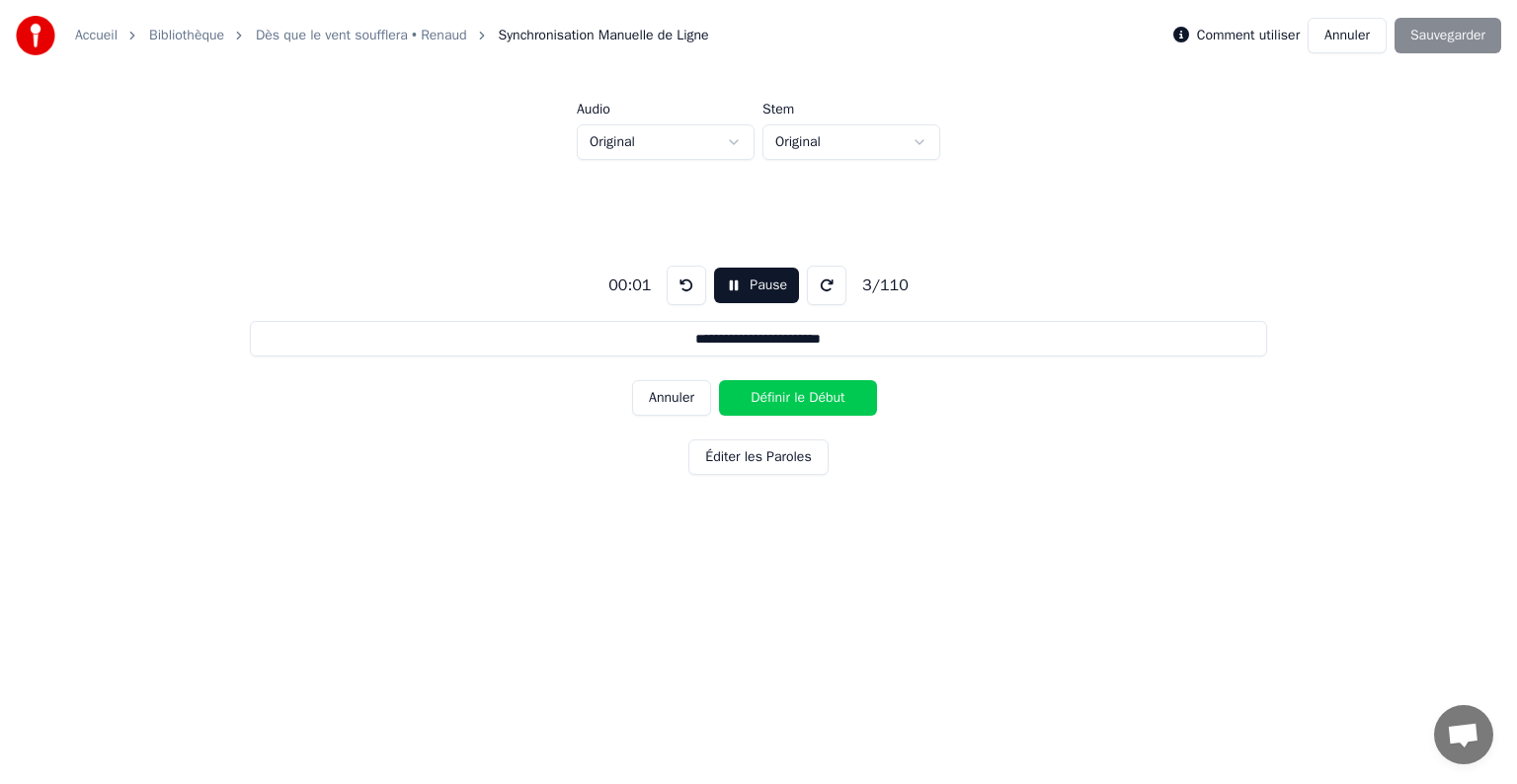 click at bounding box center [686, 285] 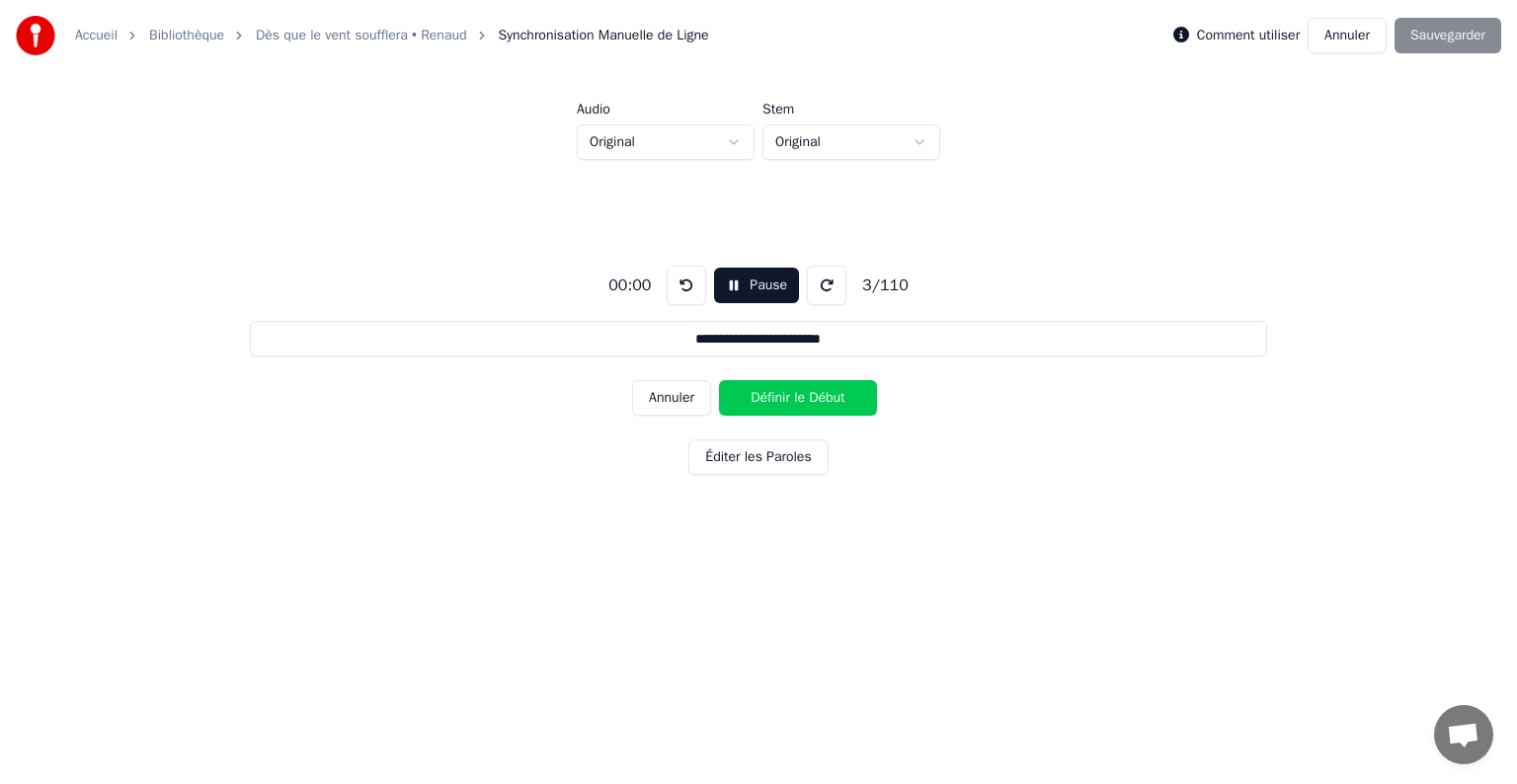 click at bounding box center (686, 285) 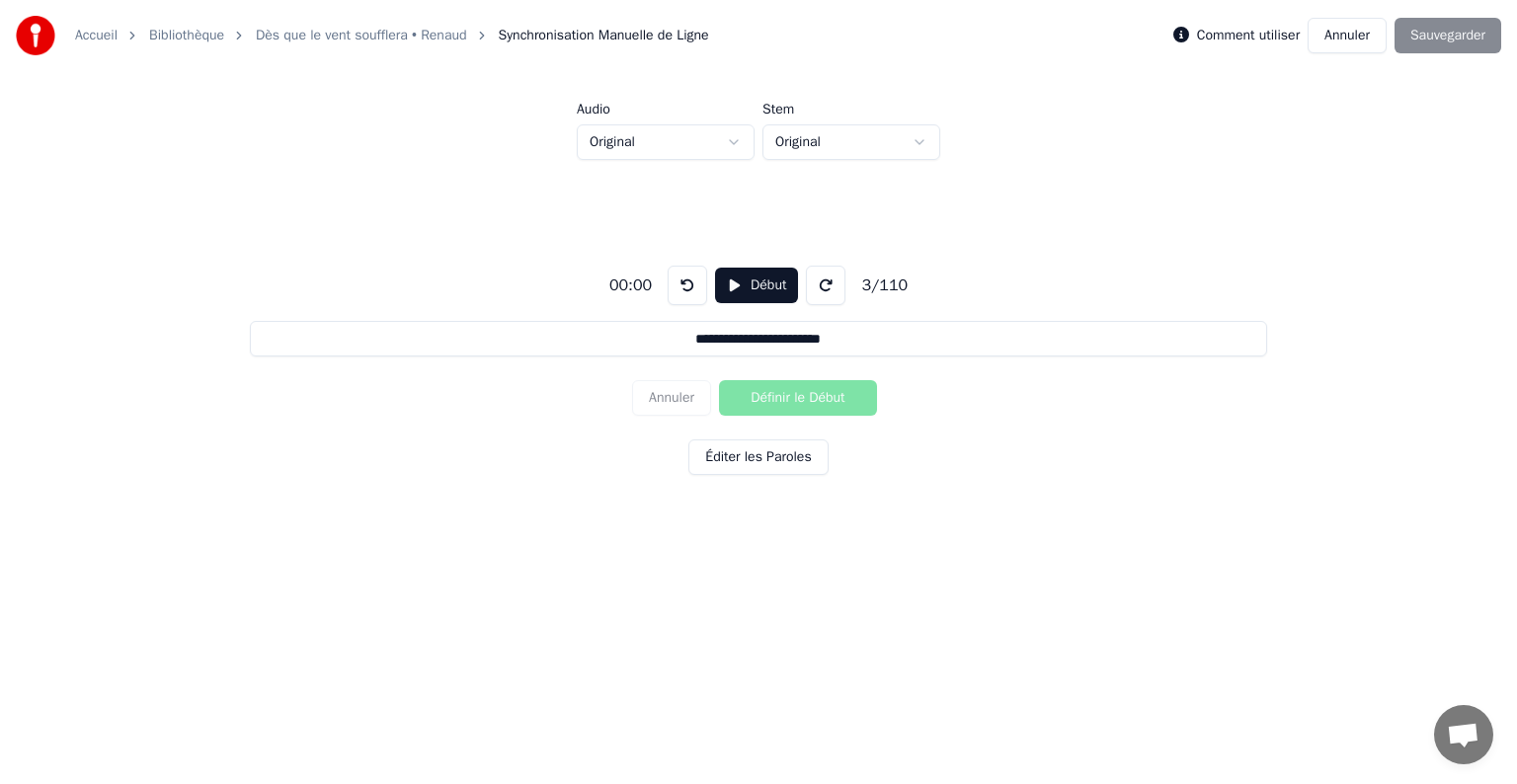 click at bounding box center (687, 285) 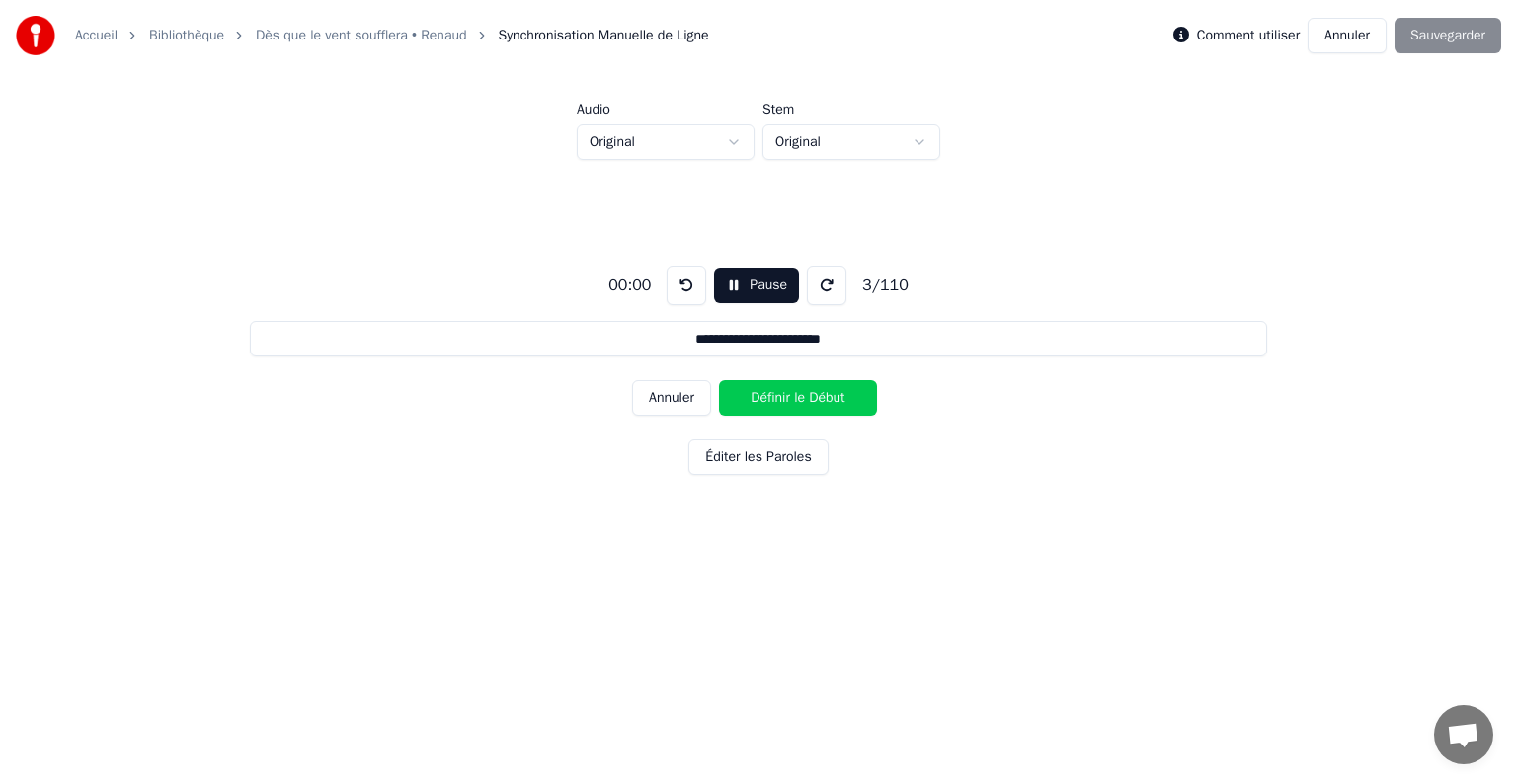 click on "Pause" at bounding box center (757, 285) 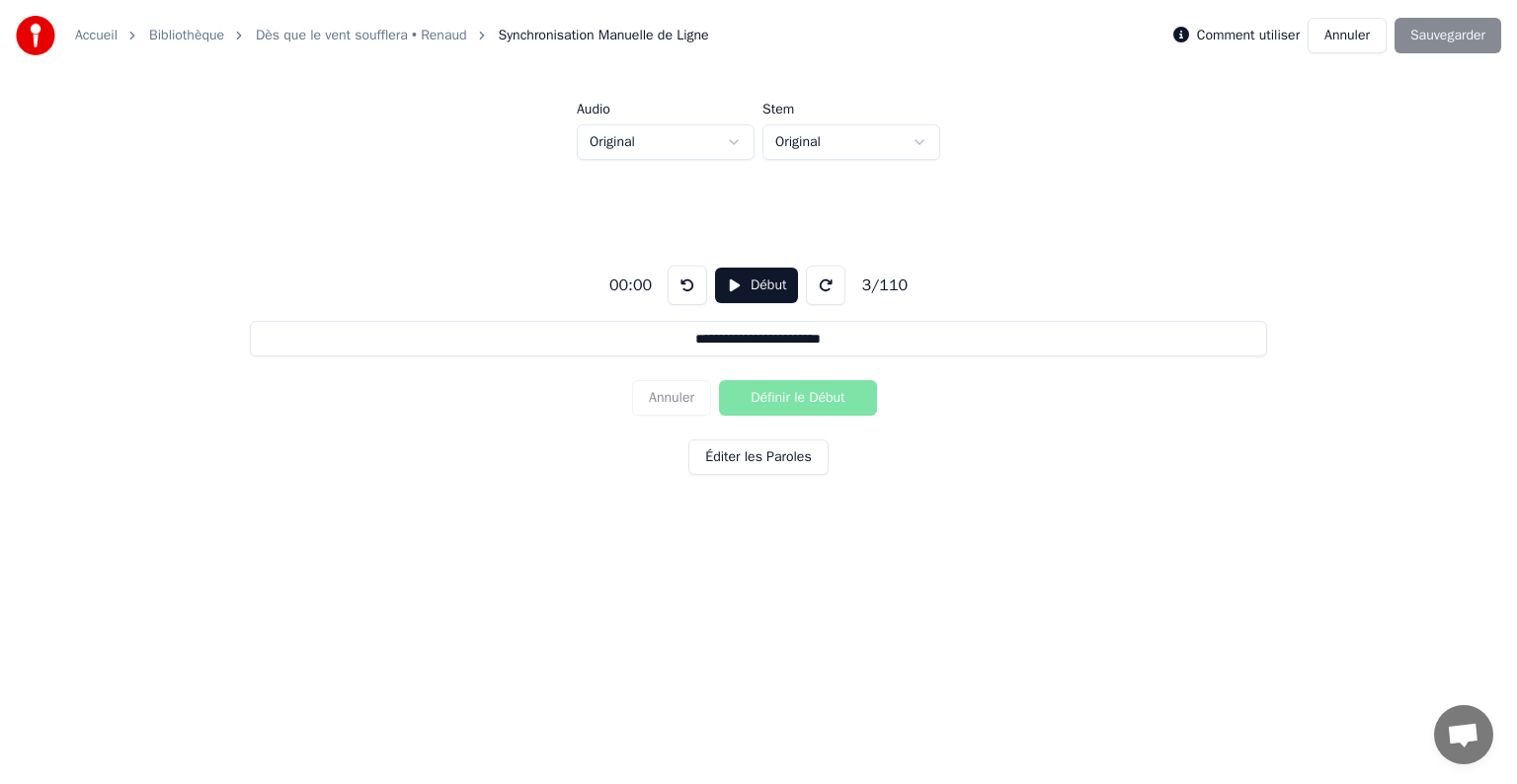 click on "Annuler Définir le Début" at bounding box center [758, 398] 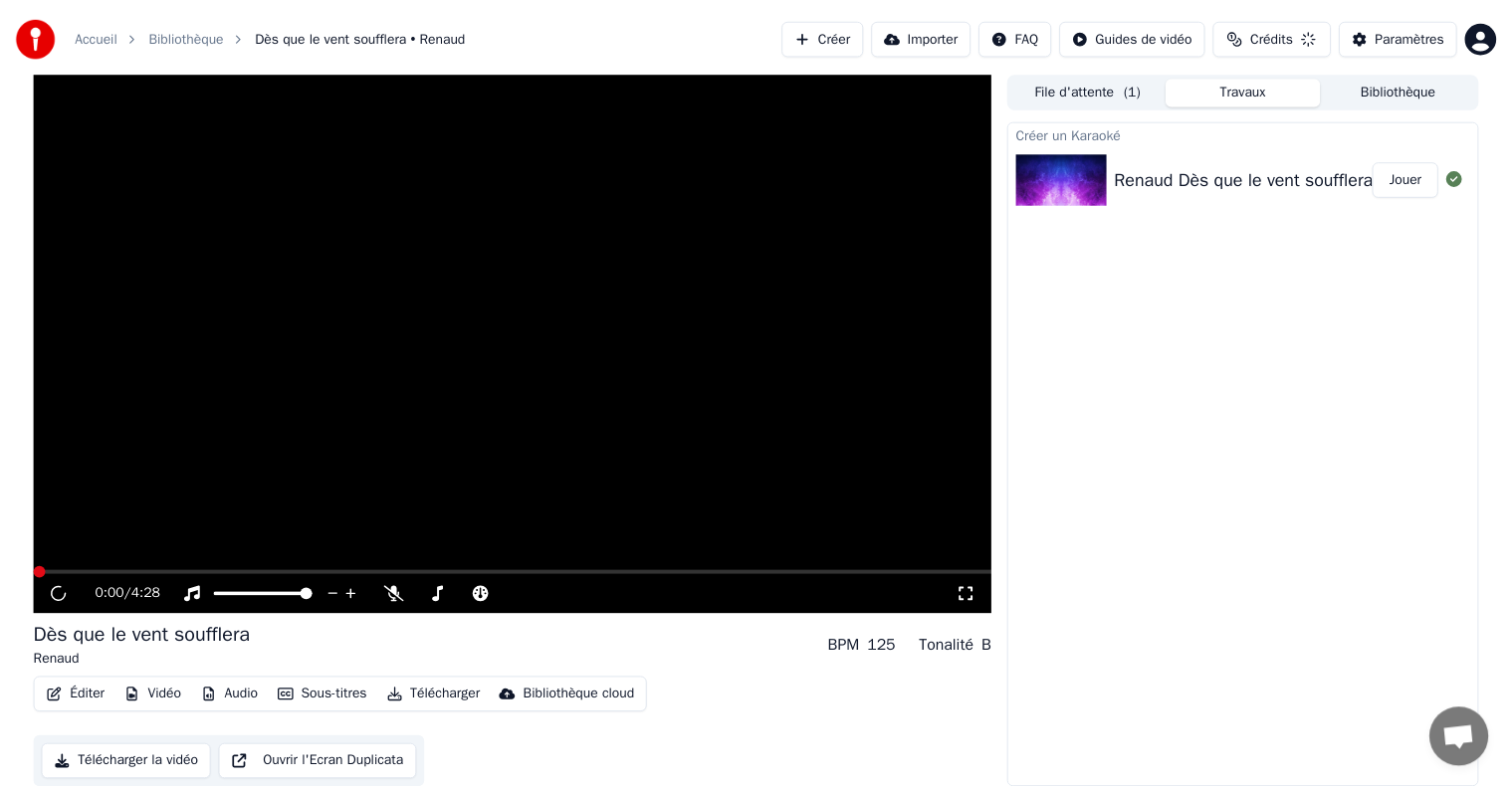 scroll, scrollTop: 0, scrollLeft: 0, axis: both 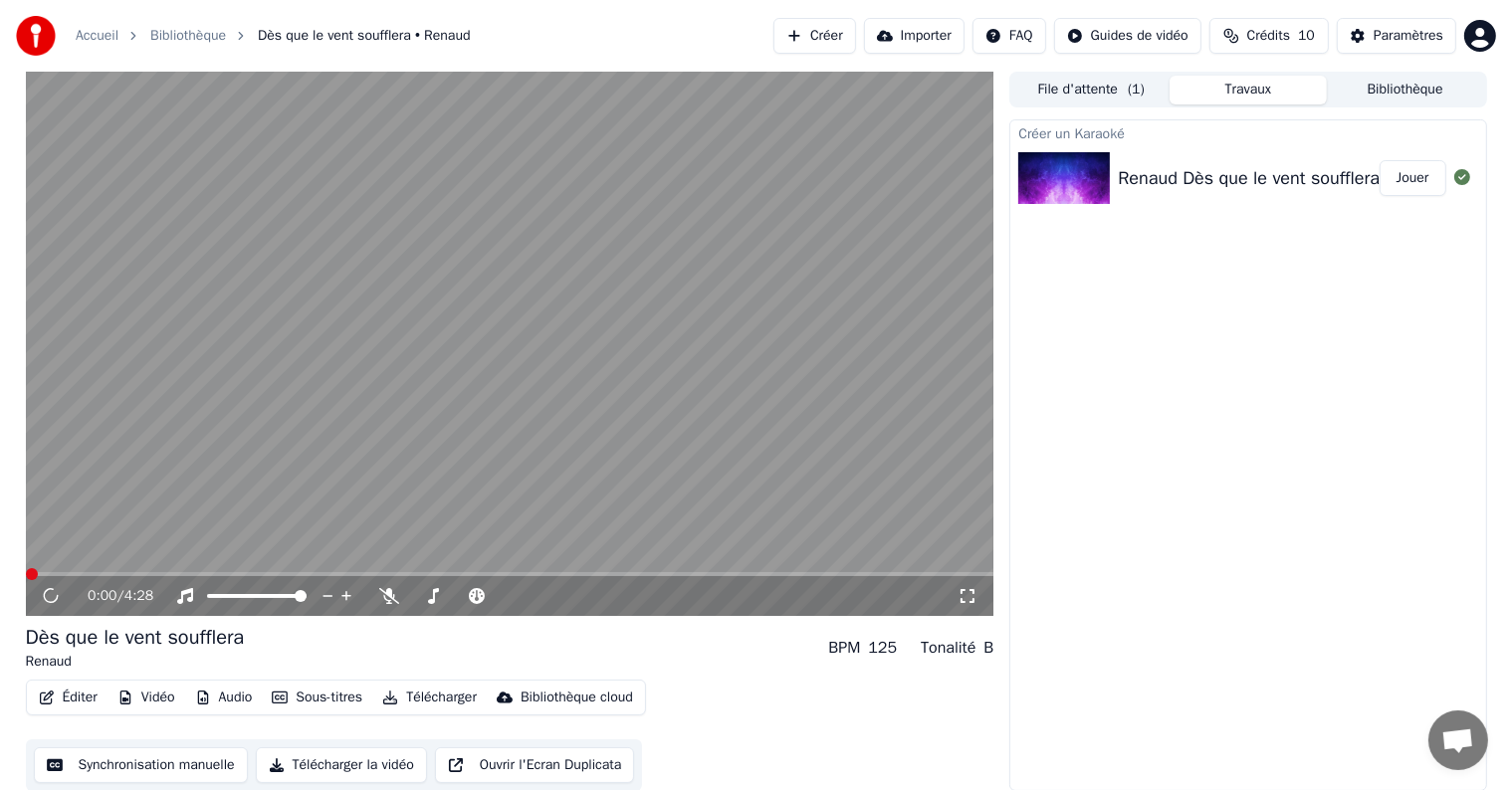click on "Éditer" at bounding box center (68, 697) 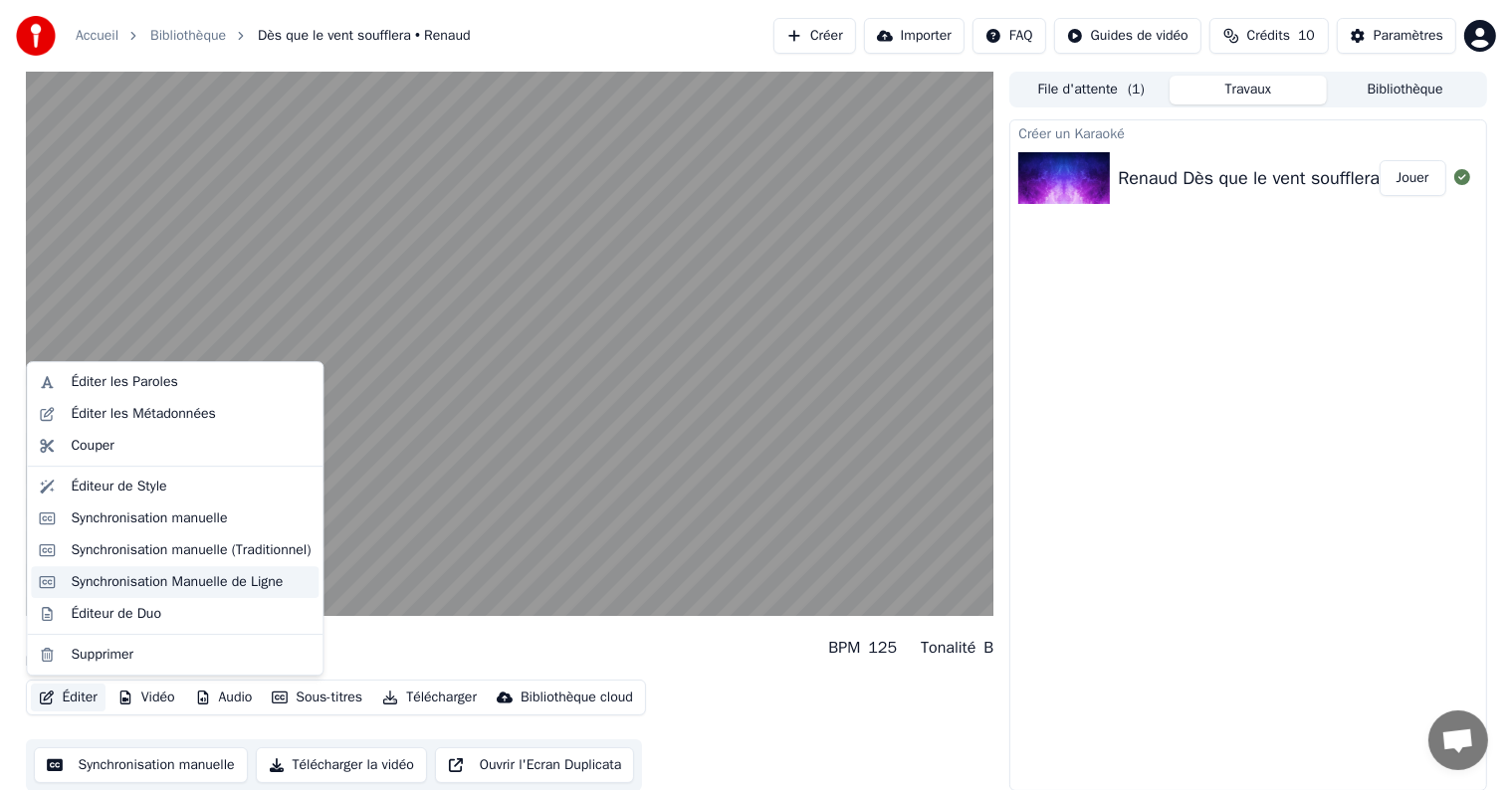 click on "Synchronisation Manuelle de Ligne" at bounding box center (176, 582) 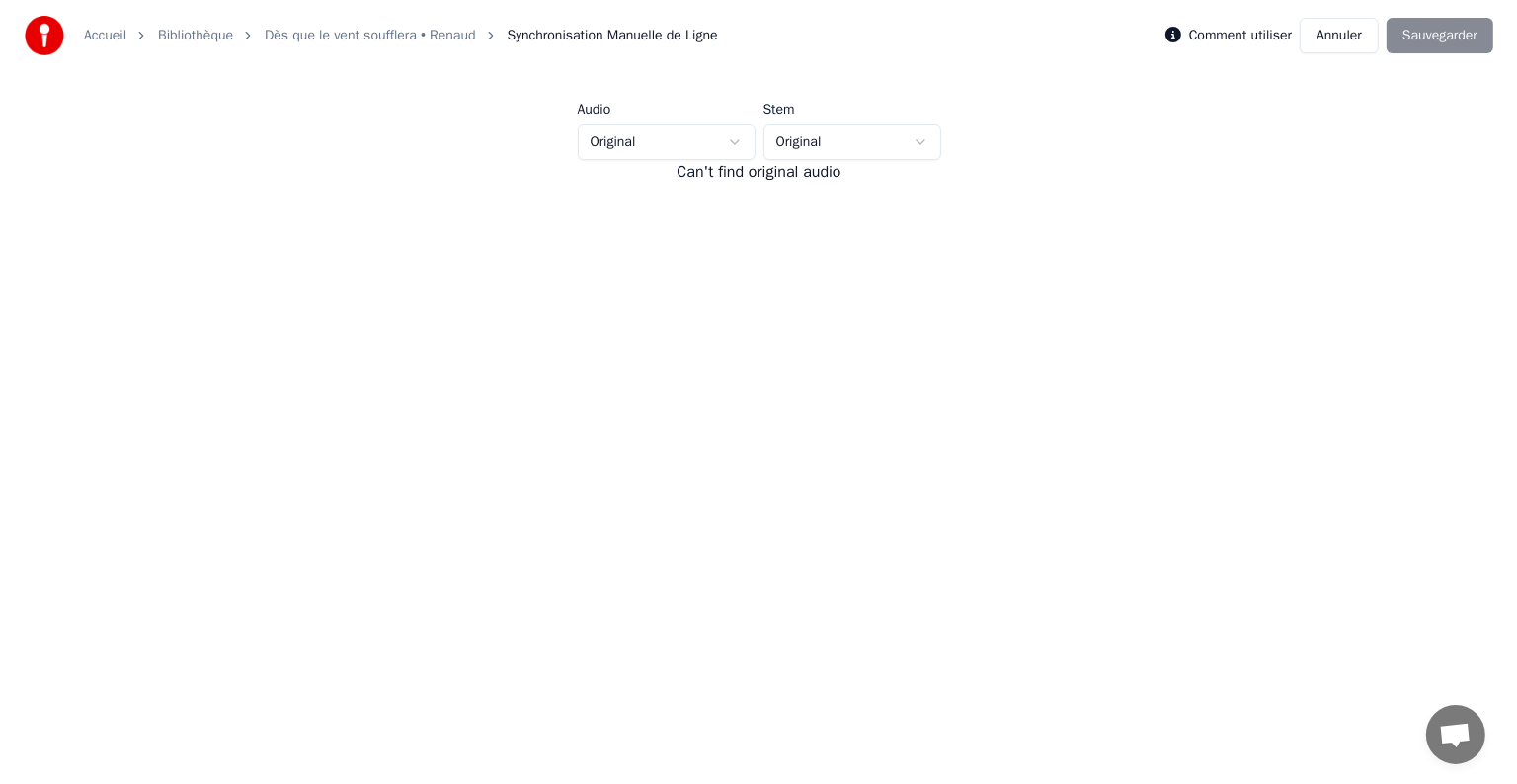 scroll, scrollTop: 0, scrollLeft: 0, axis: both 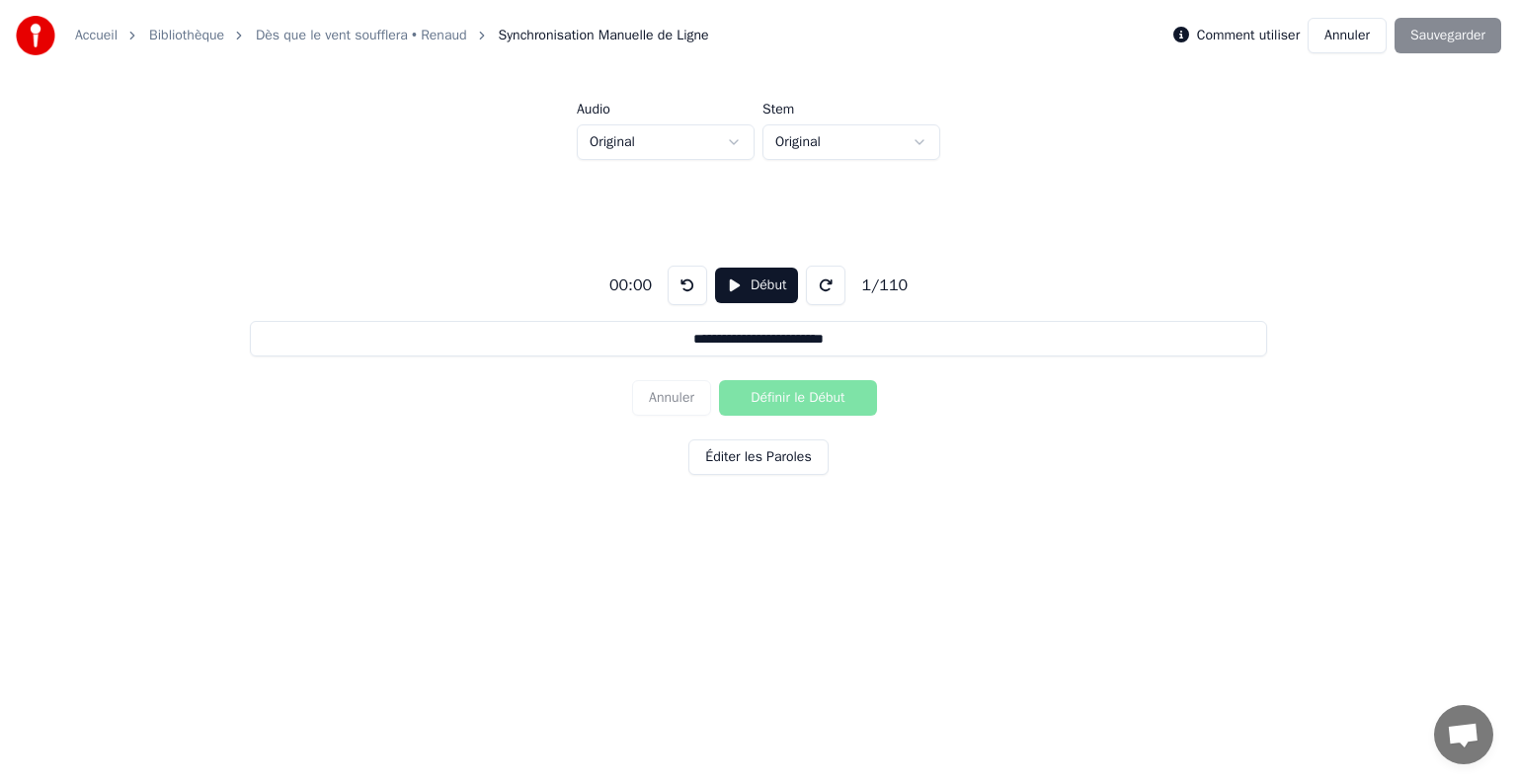 click on "Début" at bounding box center (757, 285) 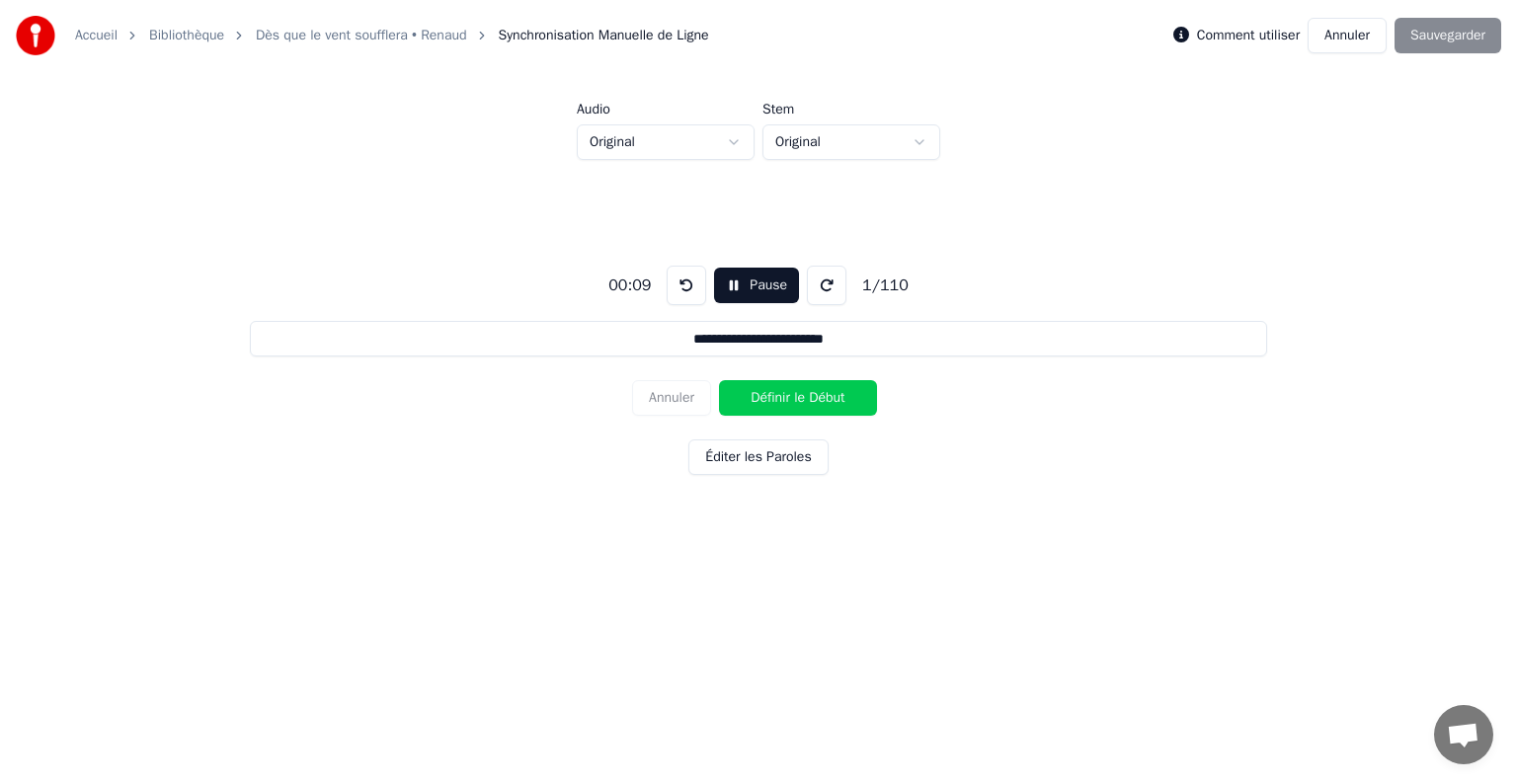 click on "Définir le Début" at bounding box center (798, 398) 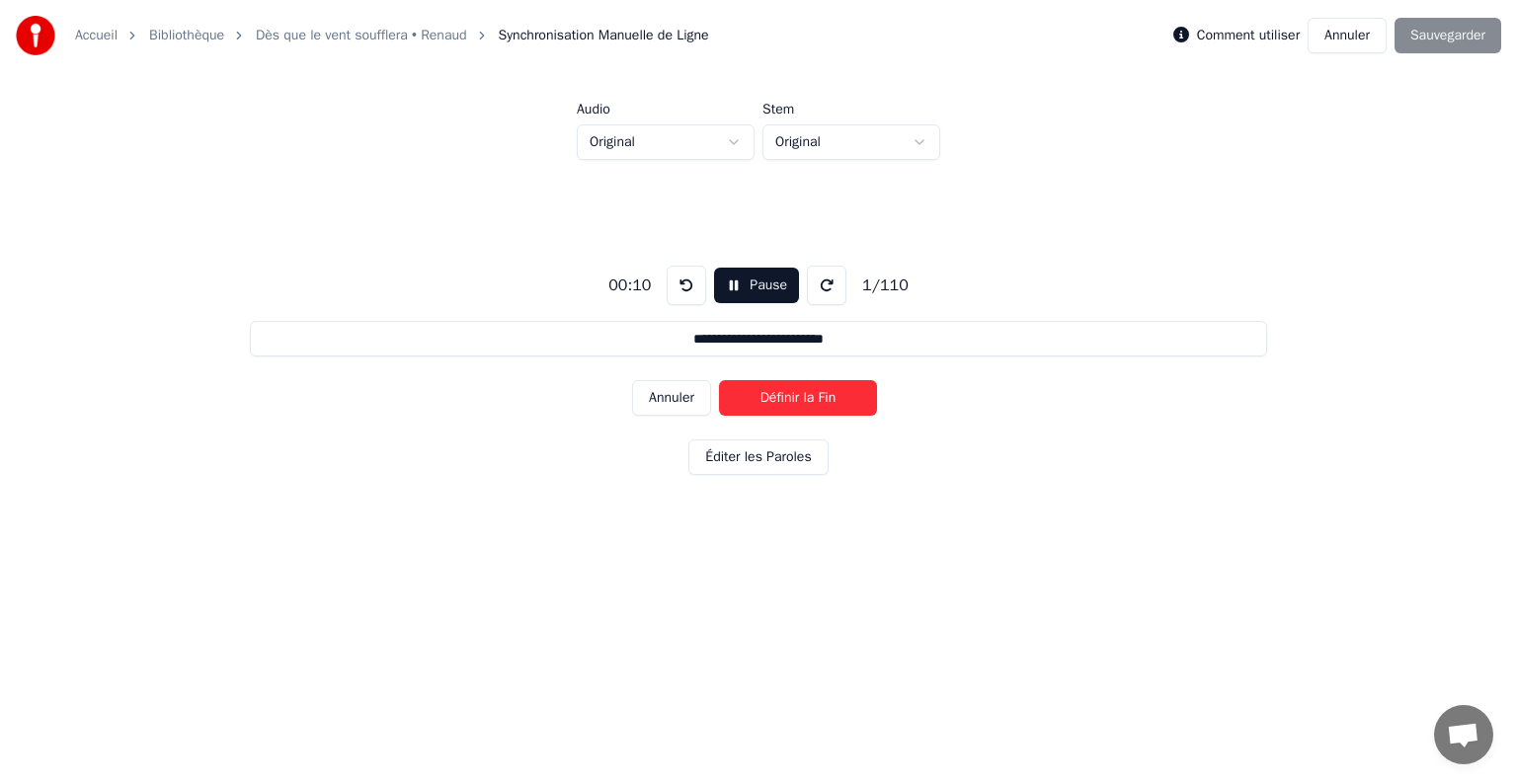 click on "Définir la Fin" at bounding box center (798, 398) 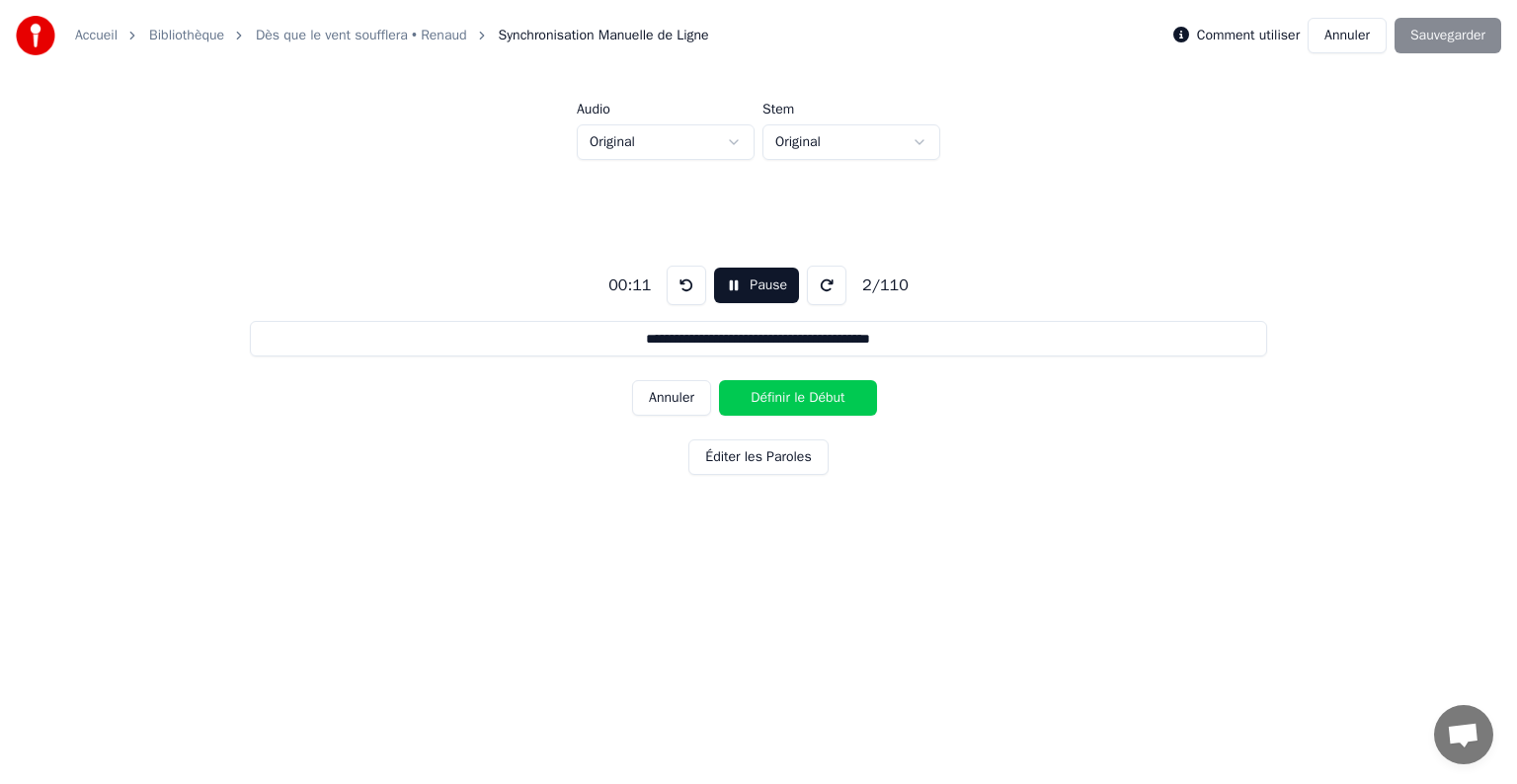 click on "Définir le Début" at bounding box center [798, 398] 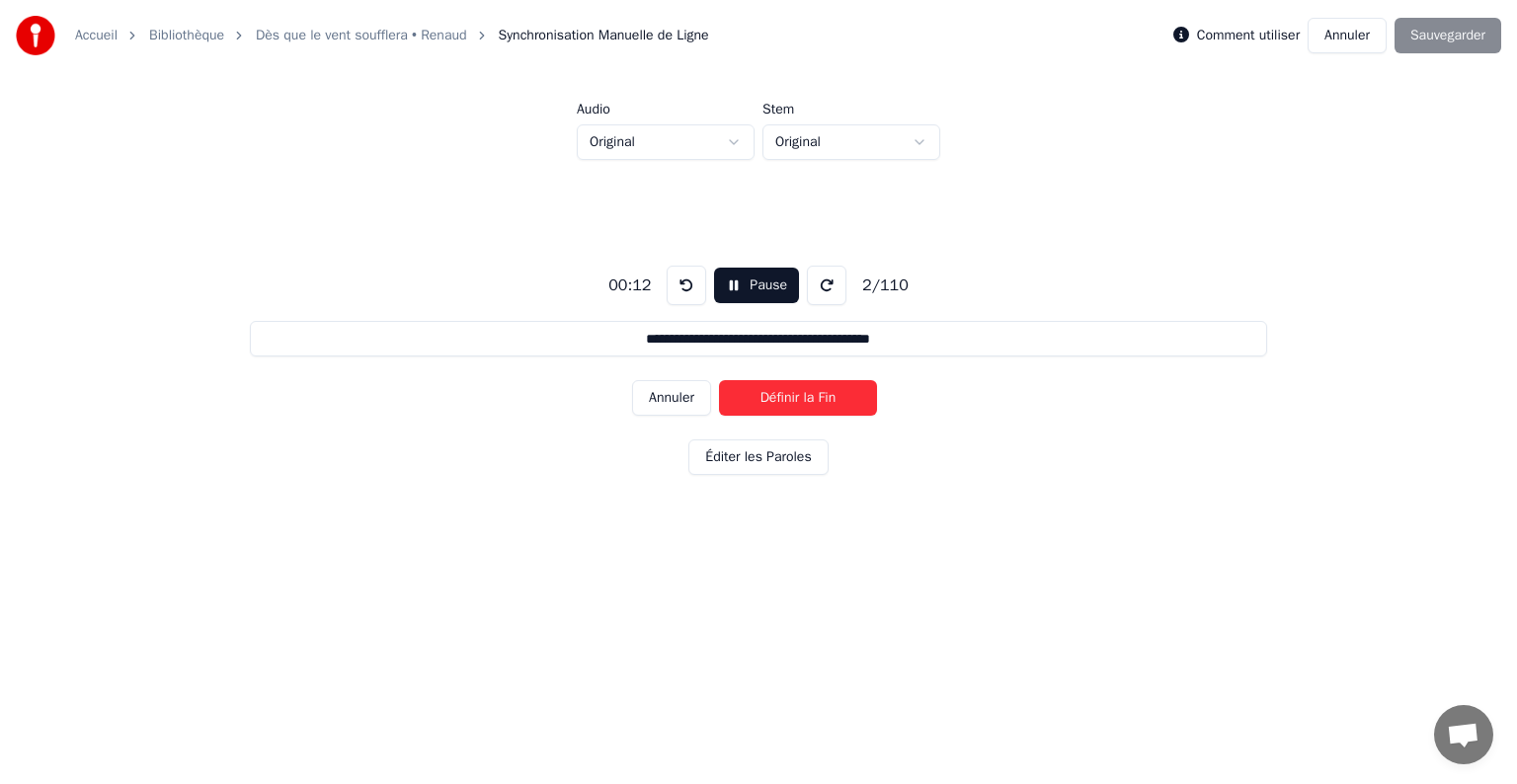 click on "Définir la Fin" at bounding box center (798, 398) 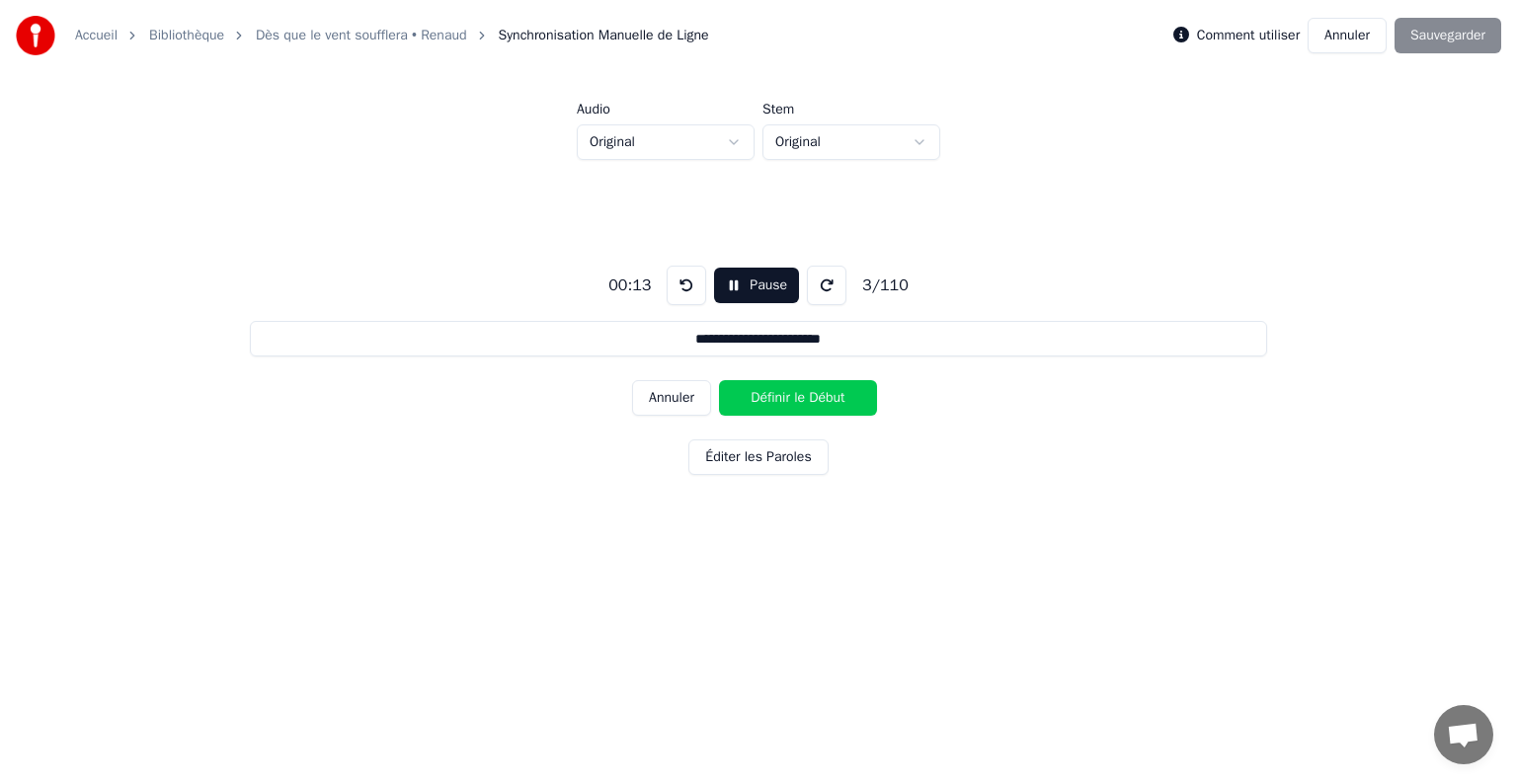 click on "Définir le Début" at bounding box center (798, 398) 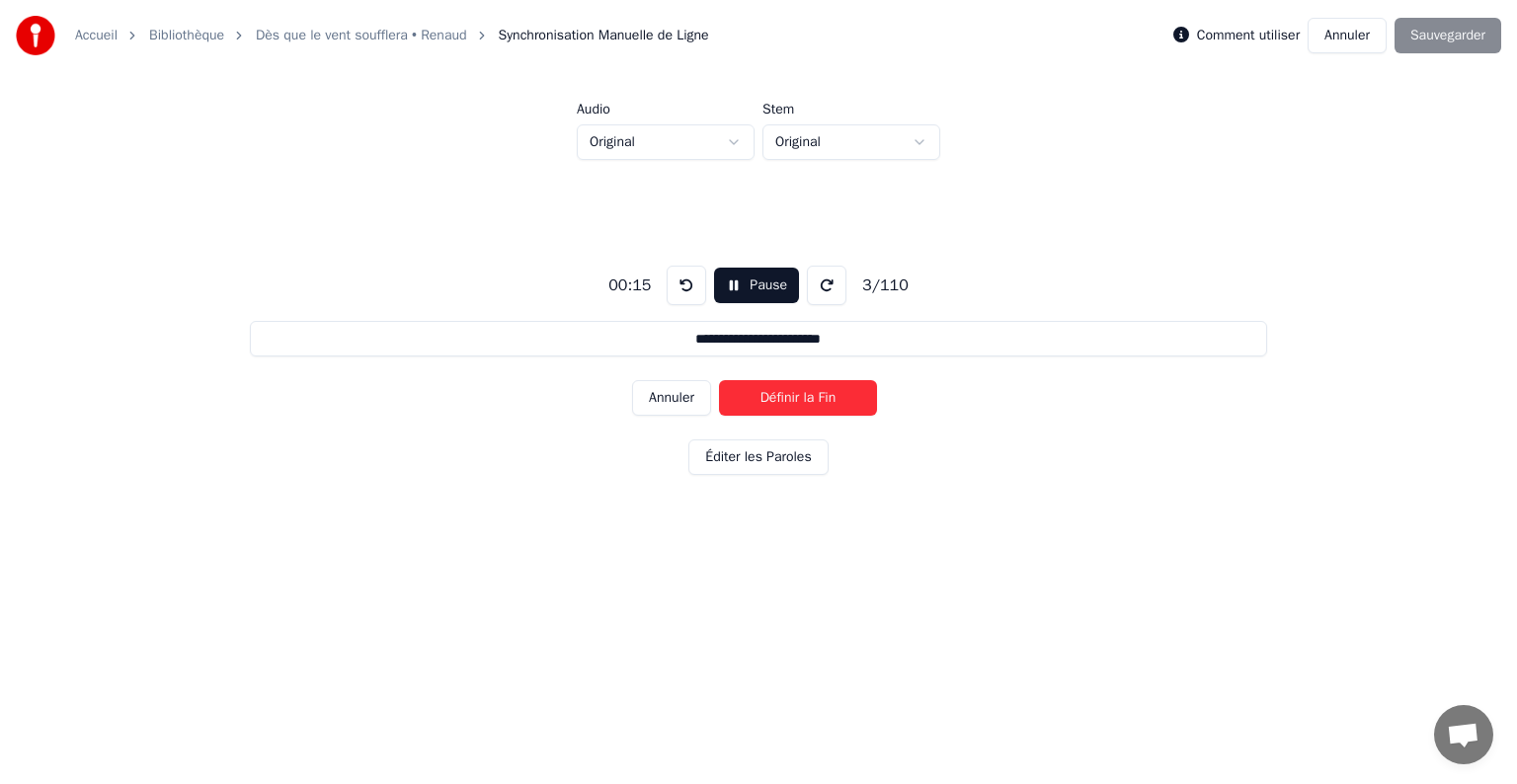 click on "Définir la Fin" at bounding box center (798, 398) 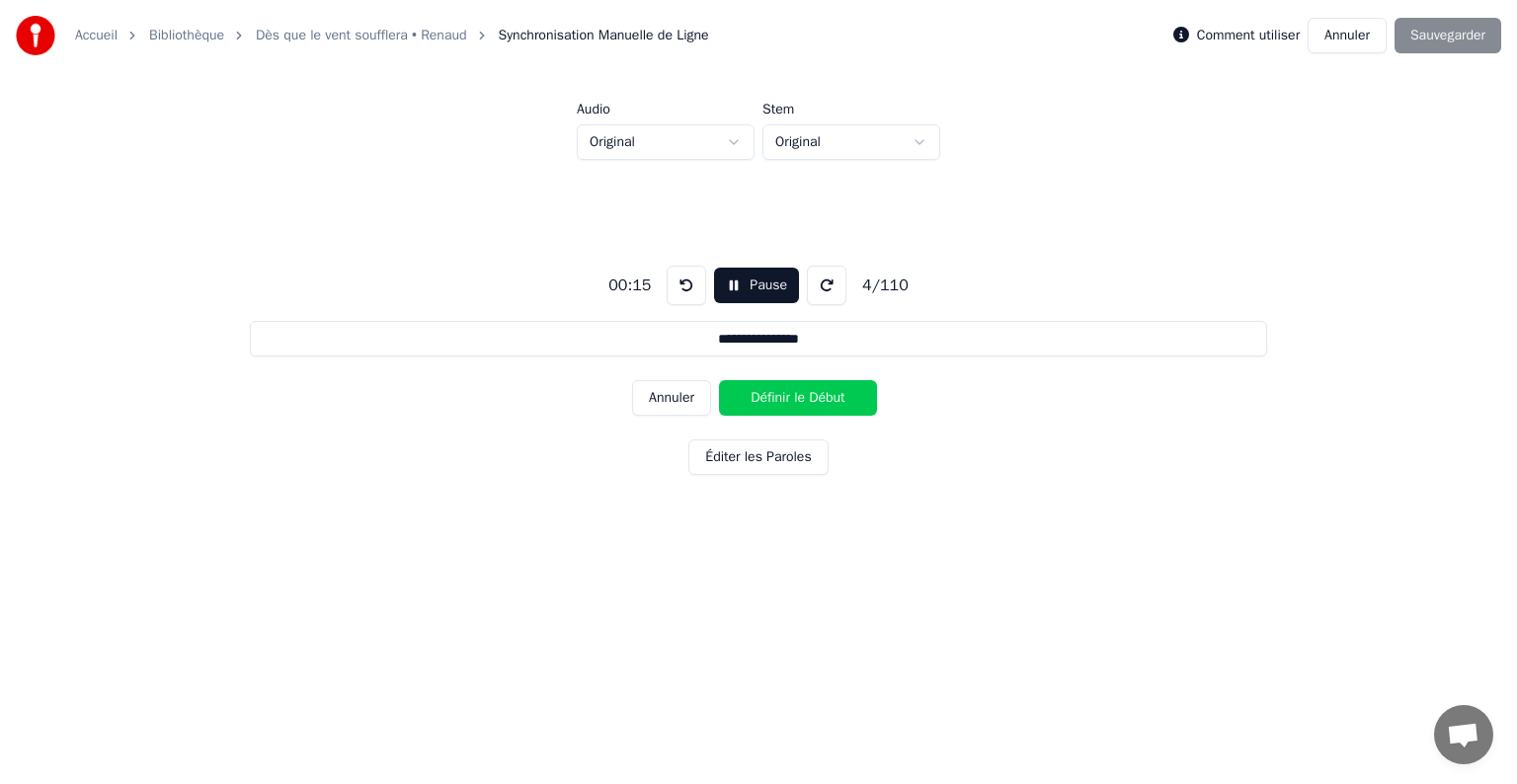 click on "Définir le Début" at bounding box center [798, 398] 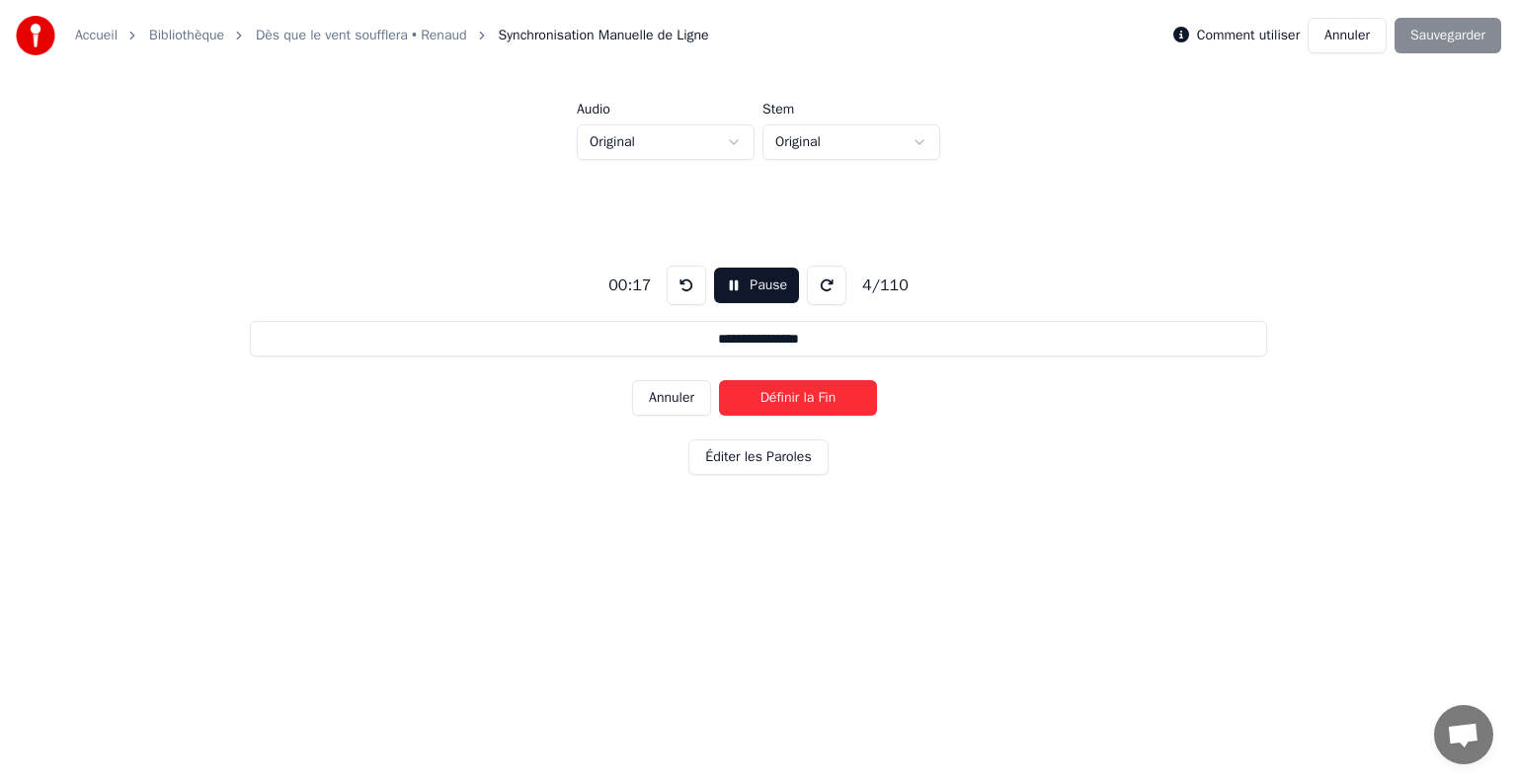 click on "Définir la Fin" at bounding box center (798, 398) 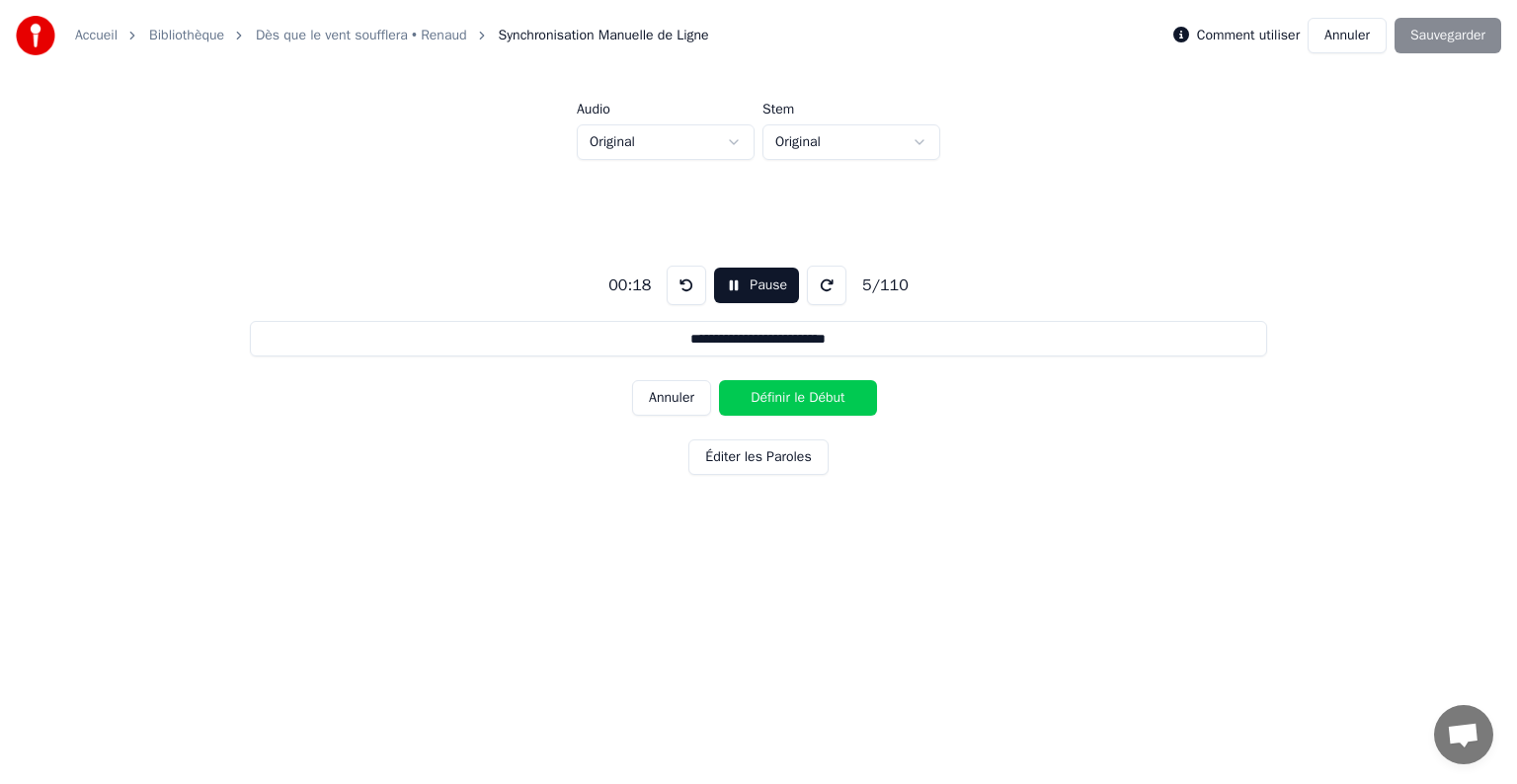 click on "Définir le Début" at bounding box center (798, 398) 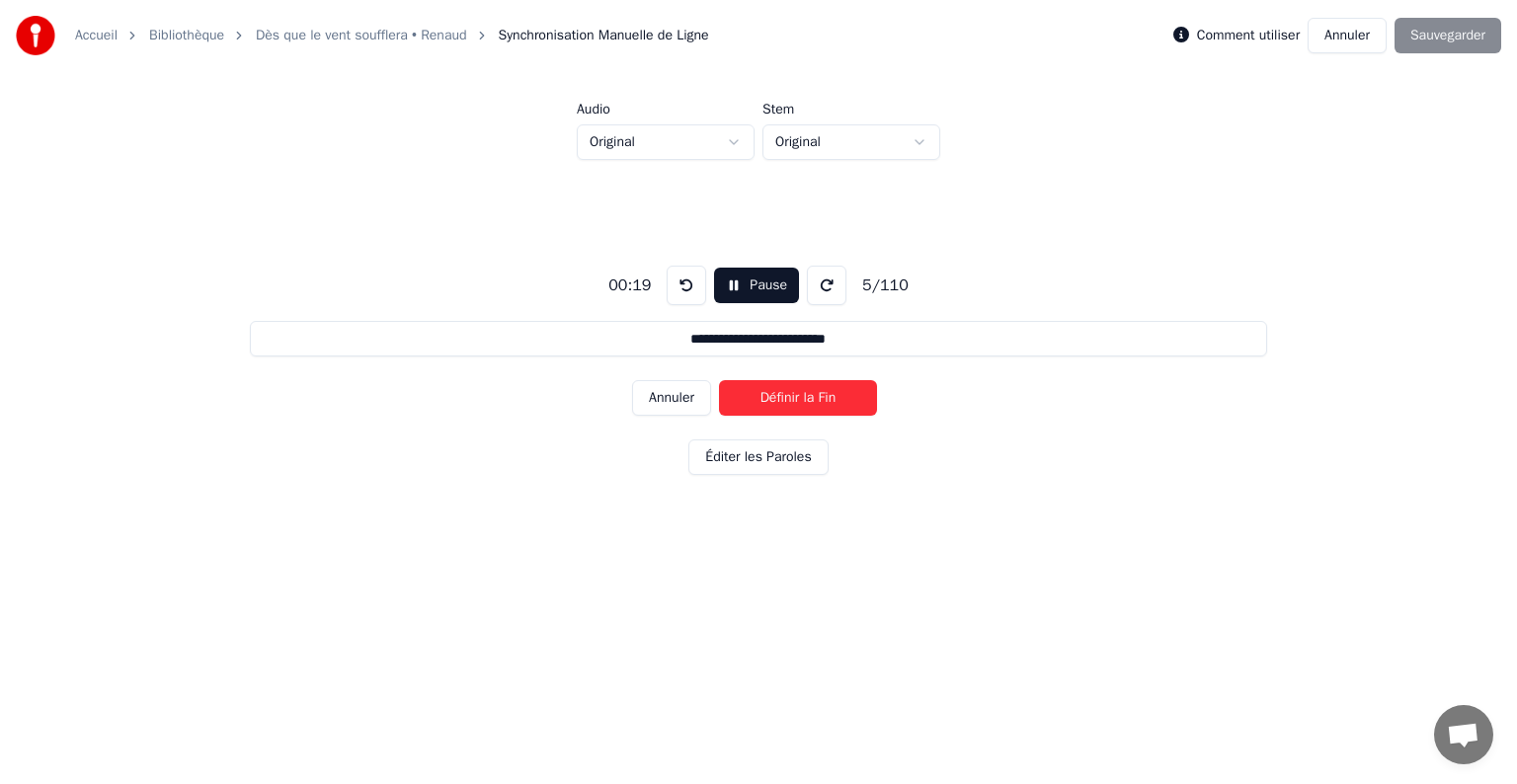 click on "Définir la Fin" at bounding box center [798, 398] 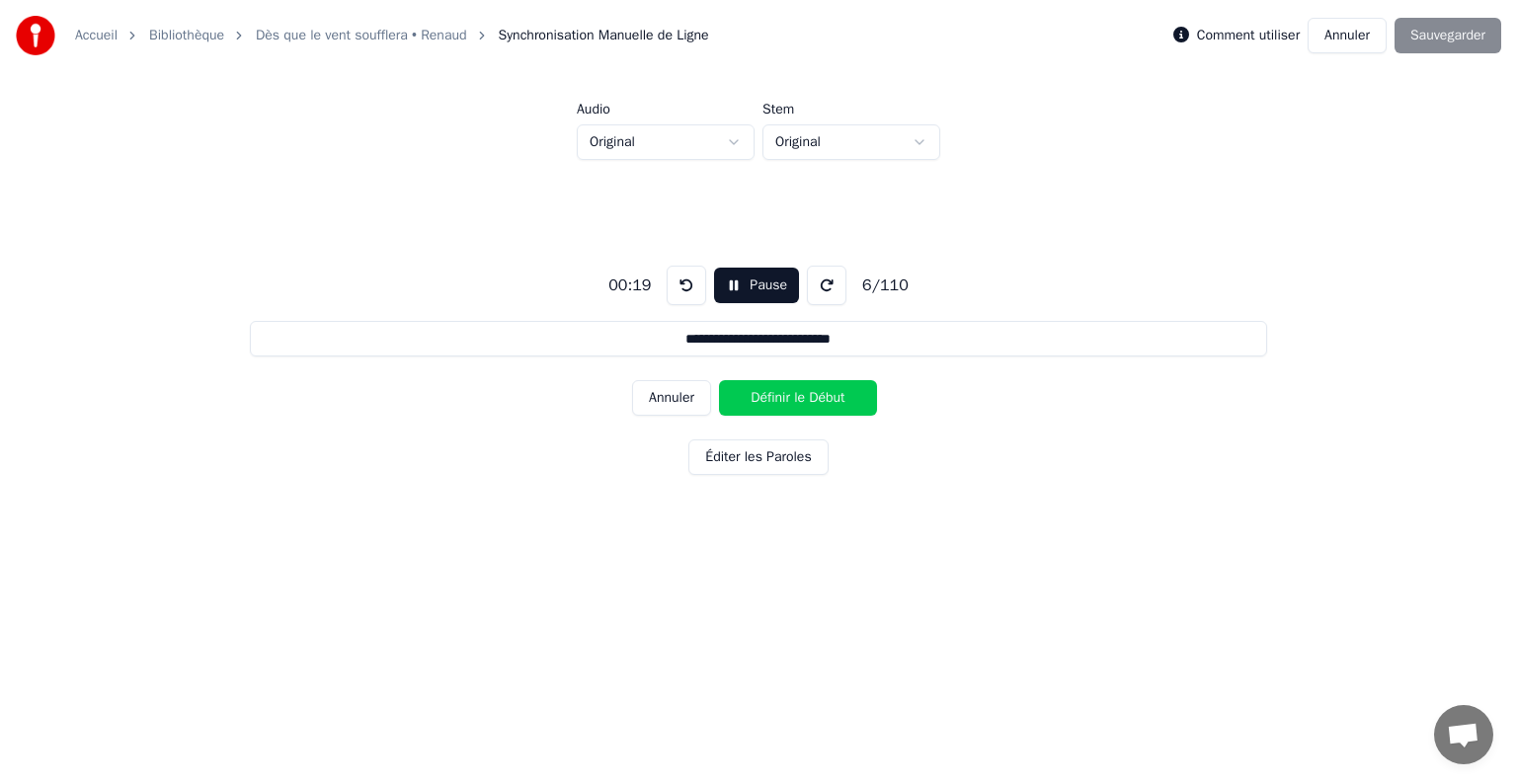 click on "Définir le Début" at bounding box center [798, 398] 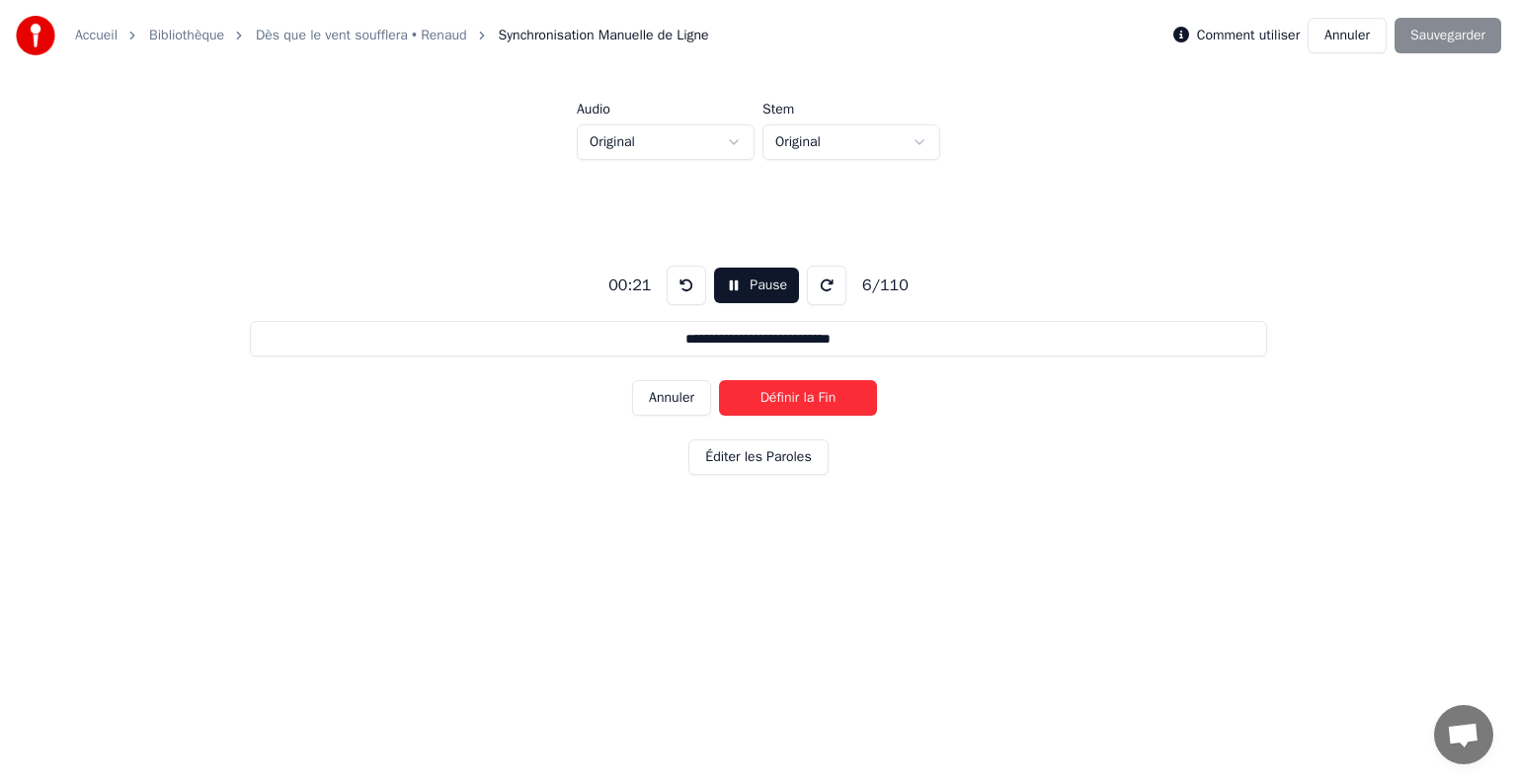 click on "Définir la Fin" at bounding box center [798, 398] 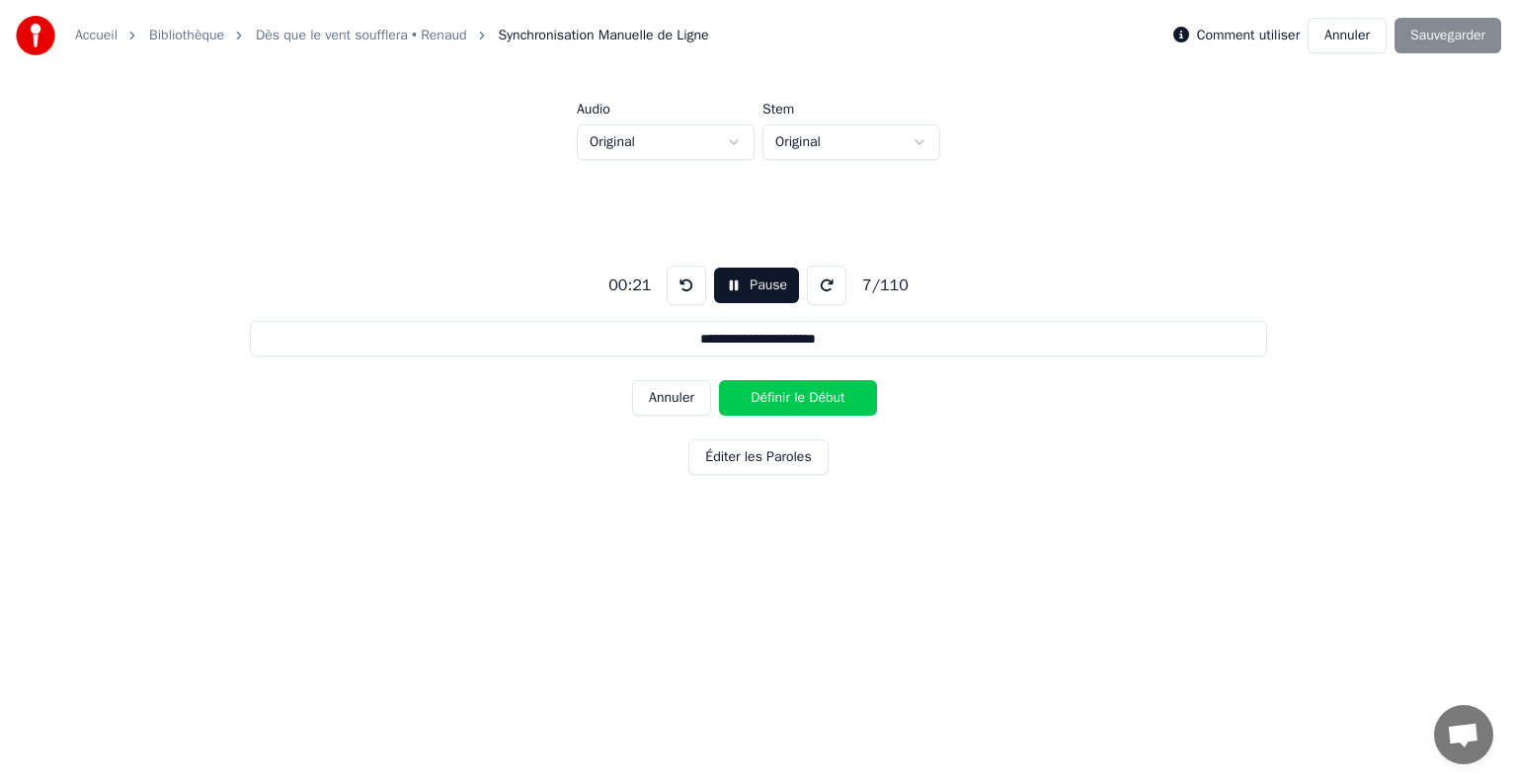 click on "Définir le Début" at bounding box center [798, 398] 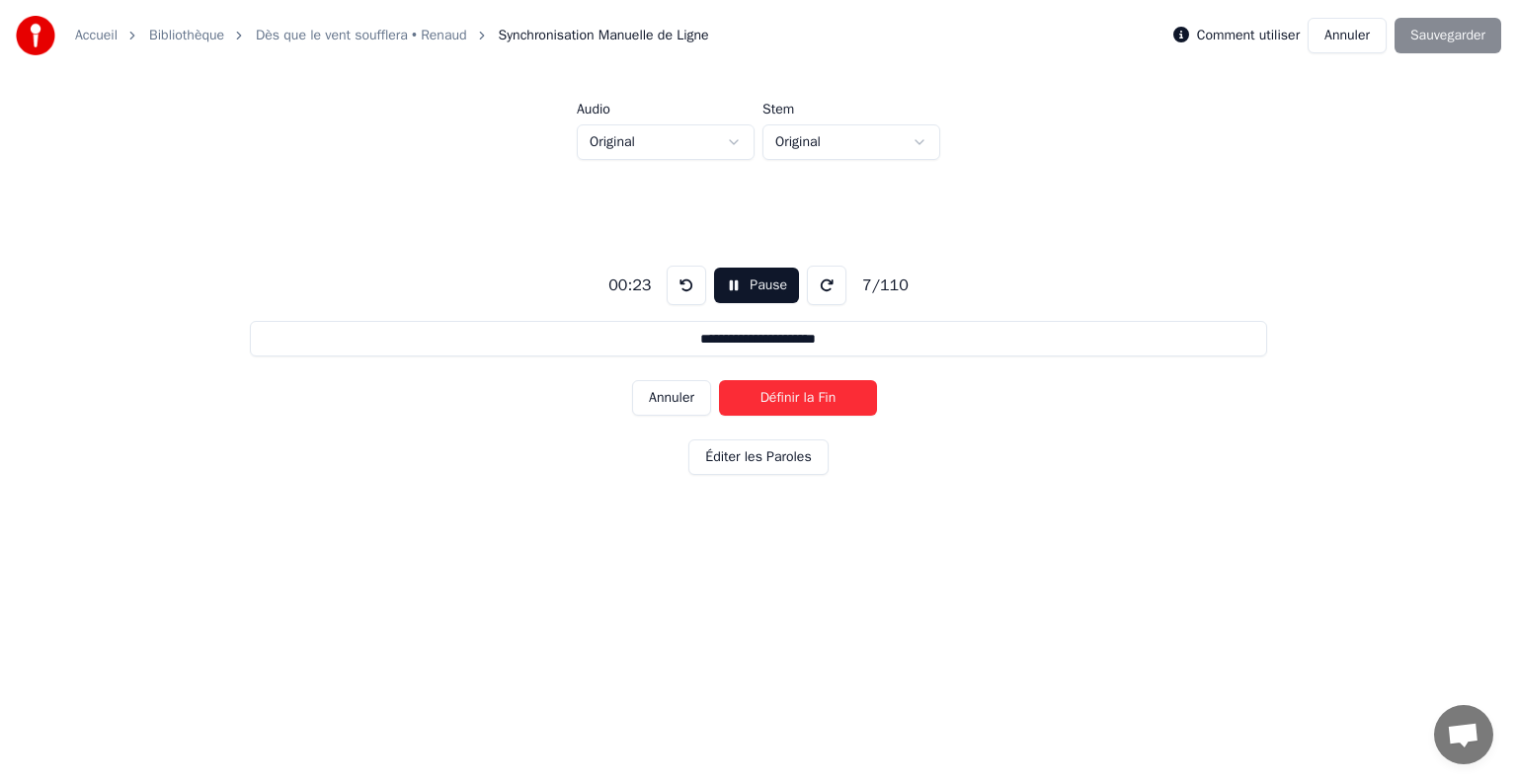 click on "Définir la Fin" at bounding box center (798, 398) 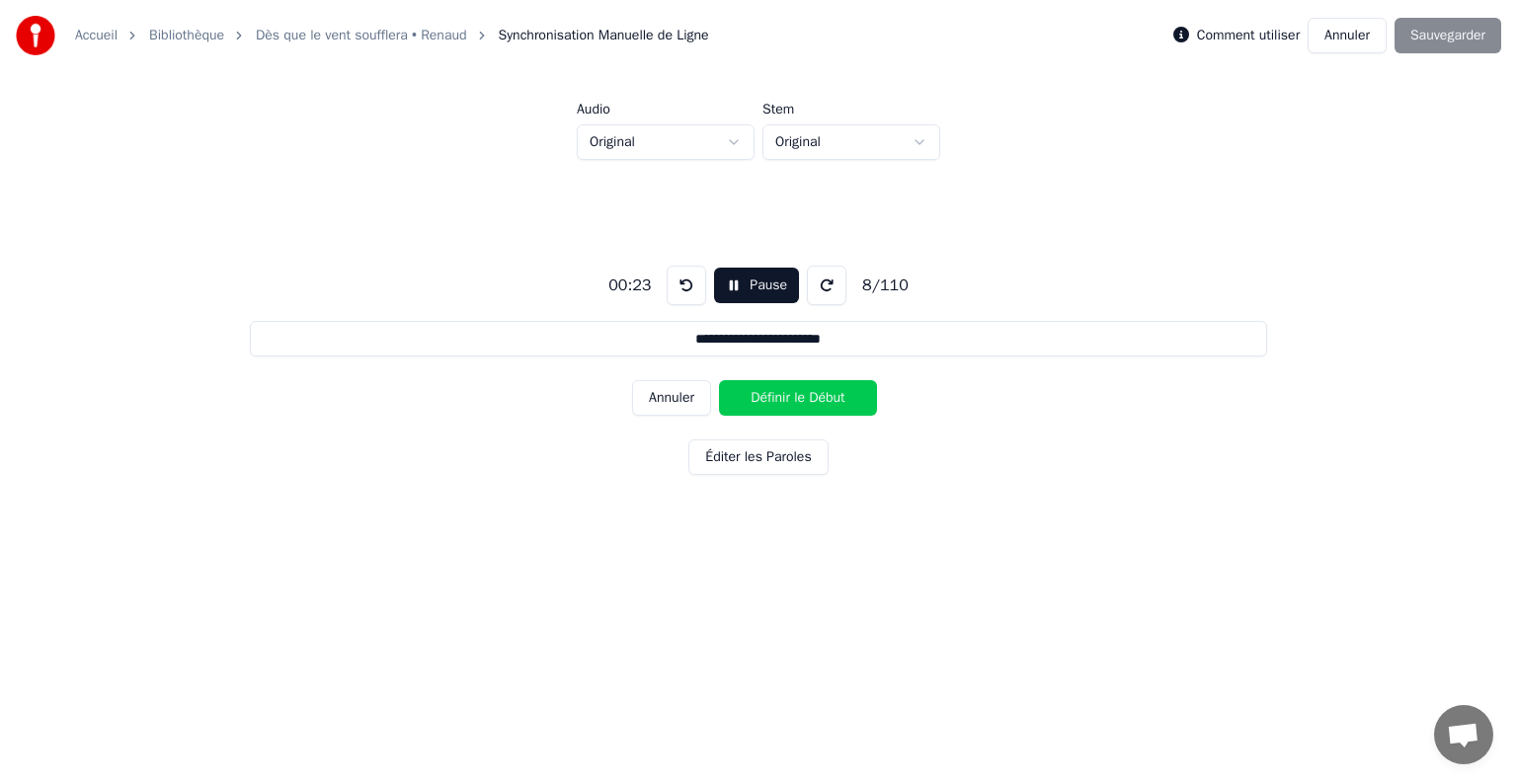 click on "Définir le Début" at bounding box center [798, 398] 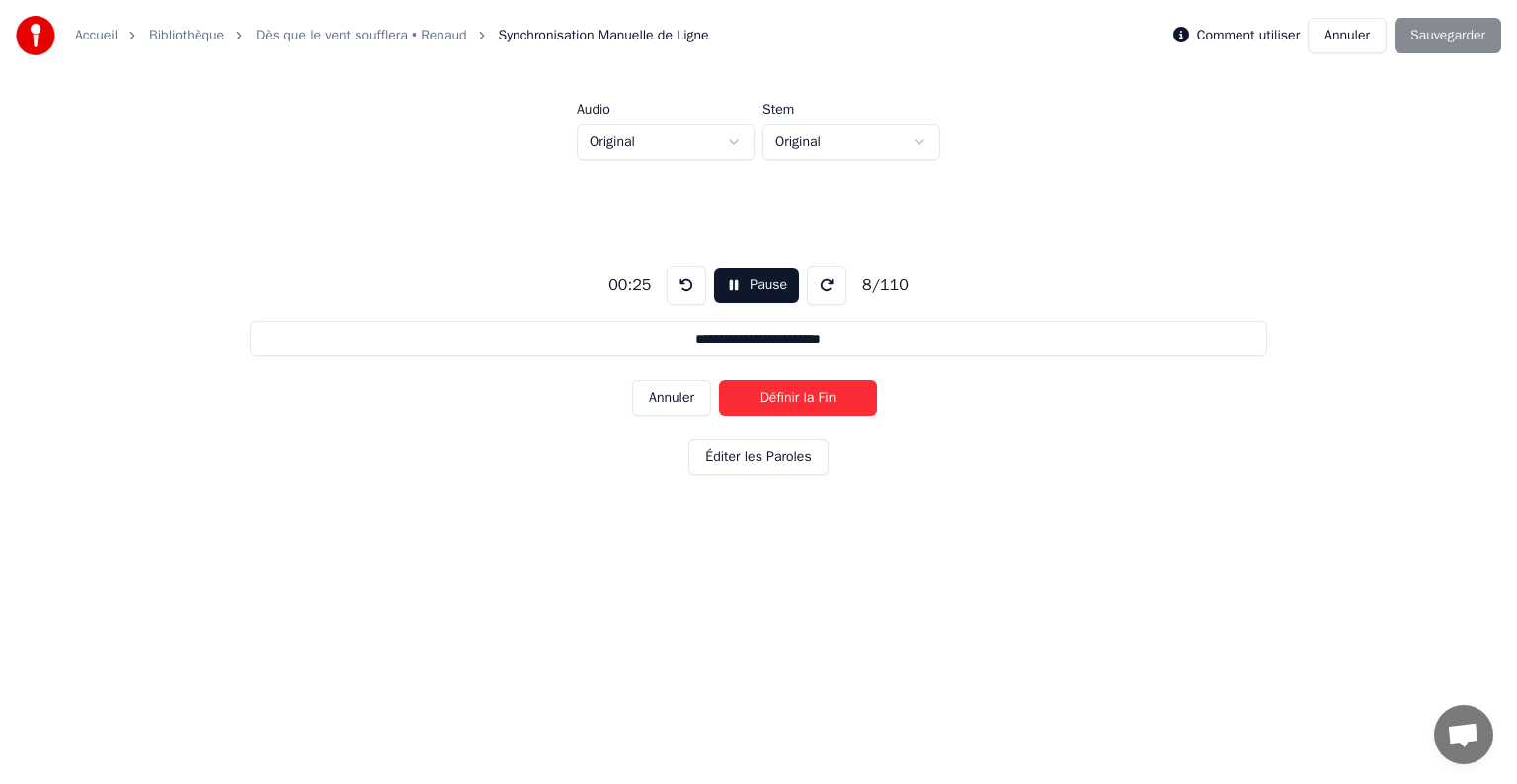 click on "Définir la Fin" at bounding box center (798, 398) 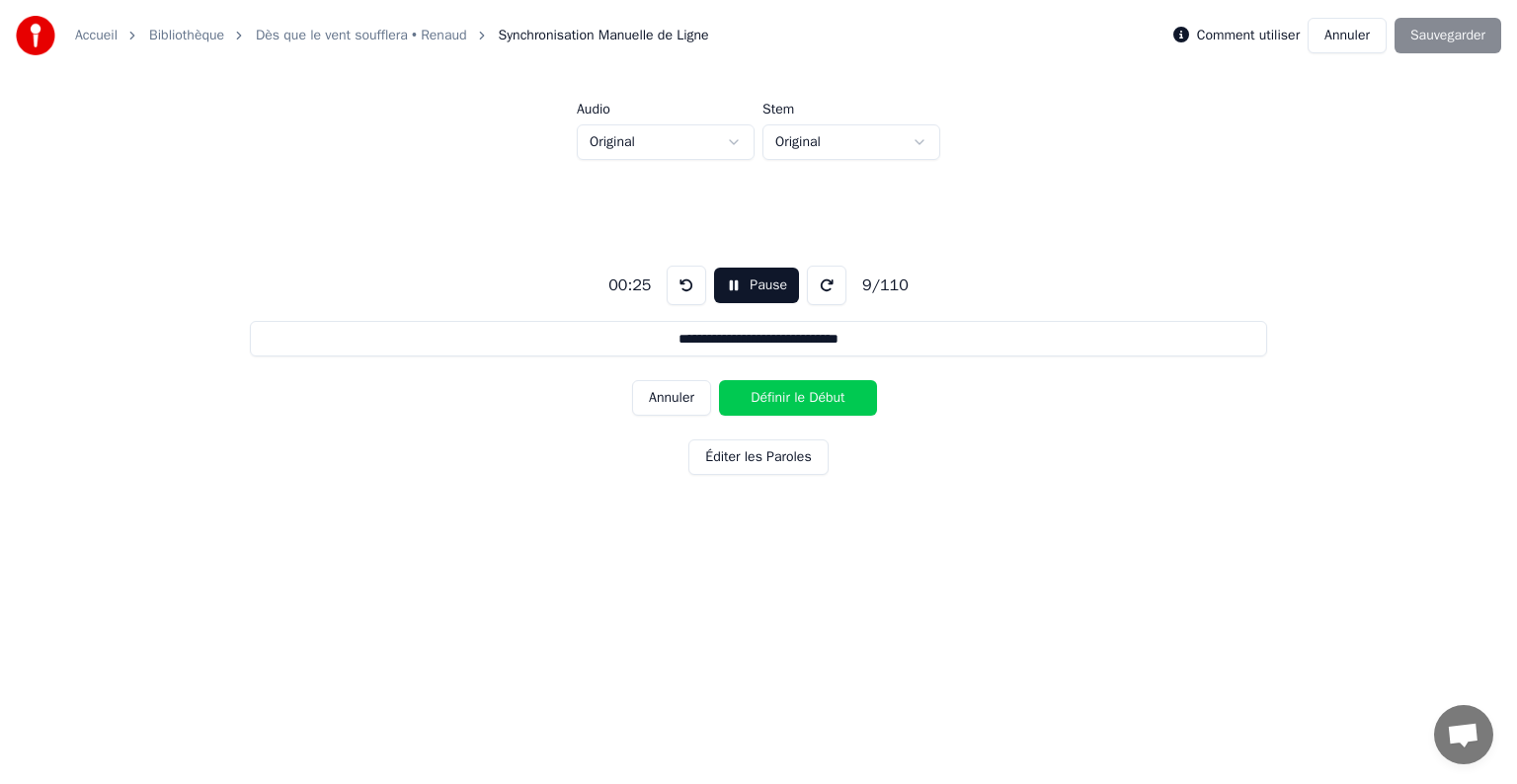 click on "Définir le Début" at bounding box center (798, 398) 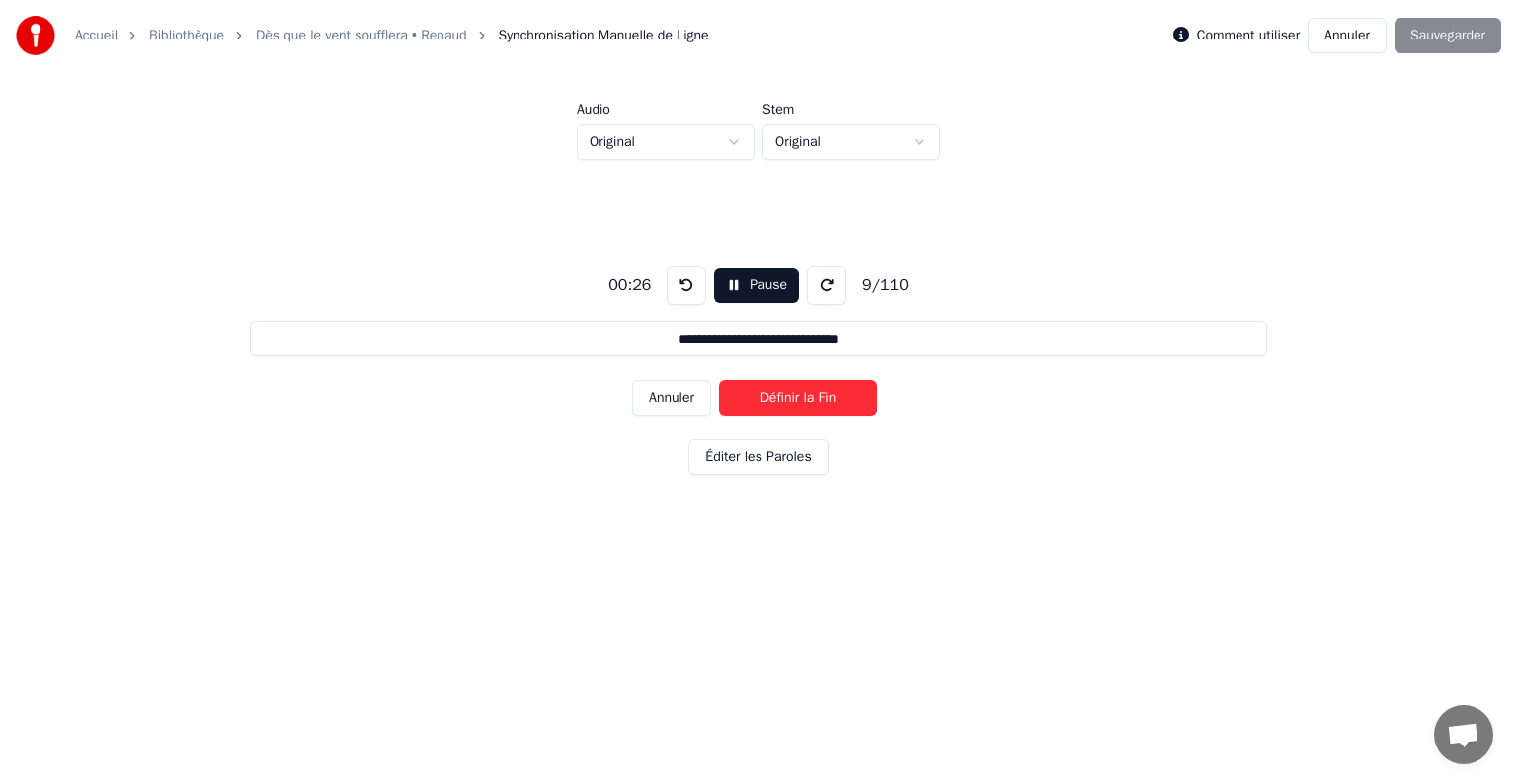 click on "Définir la Fin" at bounding box center (798, 398) 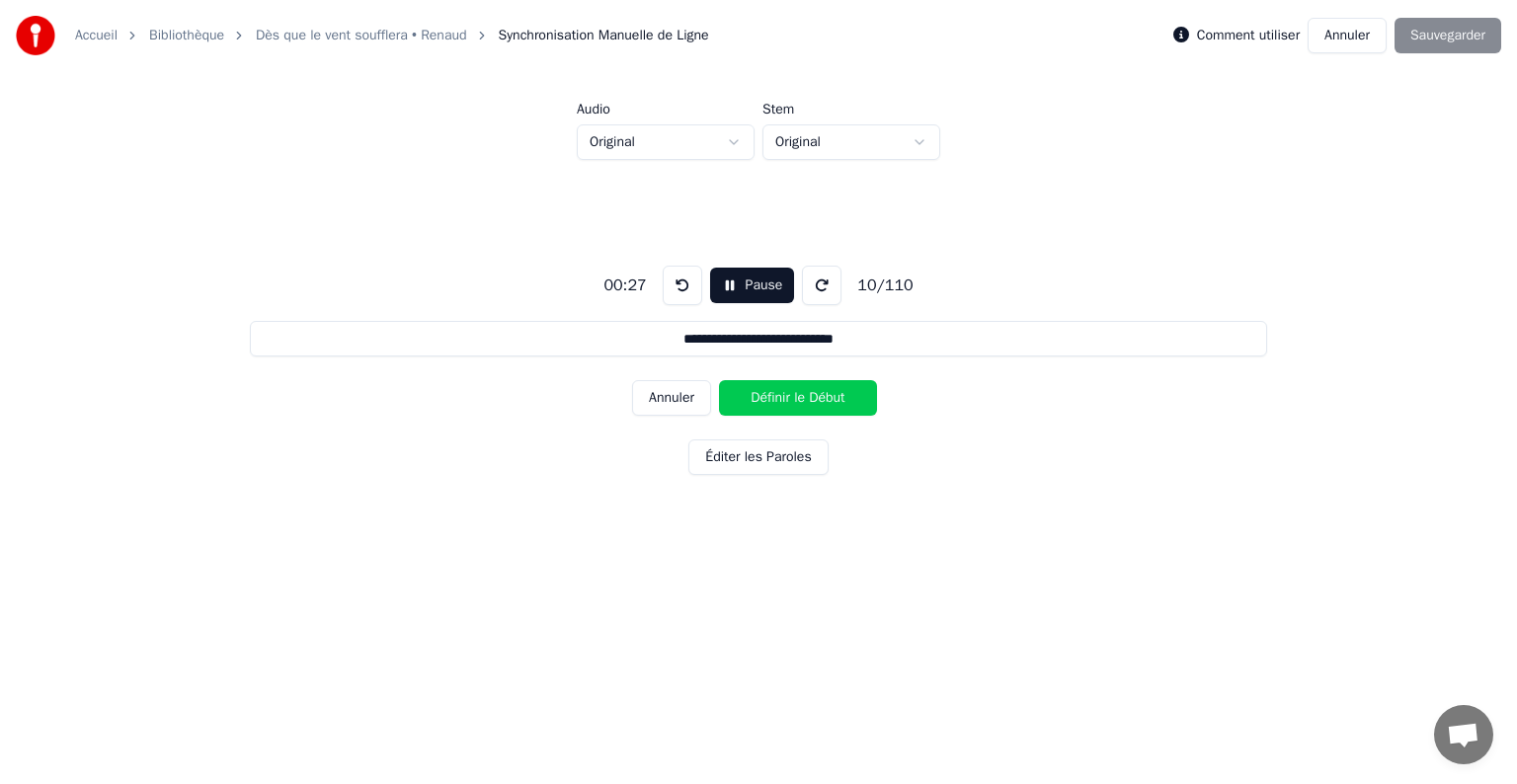 click on "Définir le Début" at bounding box center (798, 398) 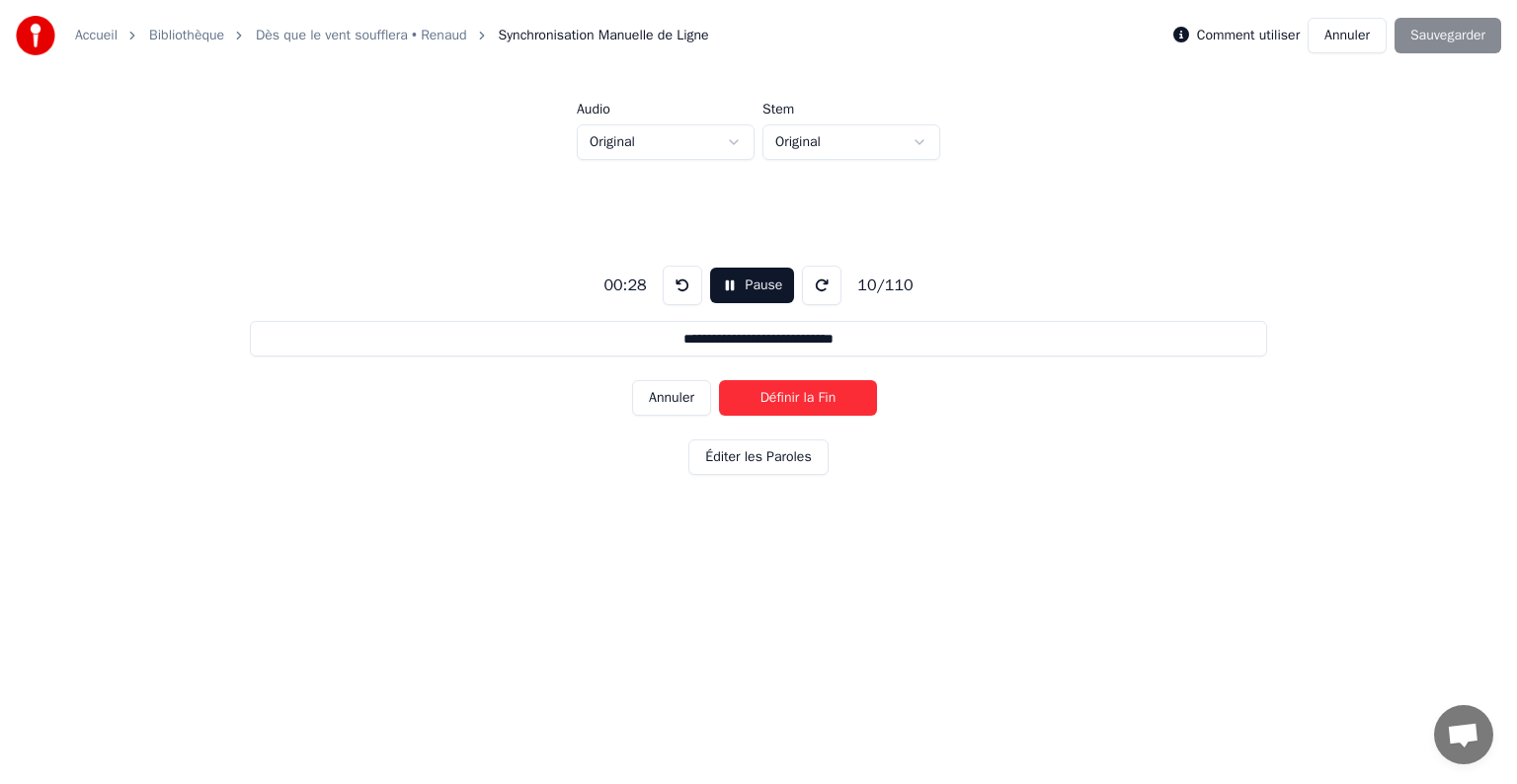 click on "Définir la Fin" at bounding box center (798, 398) 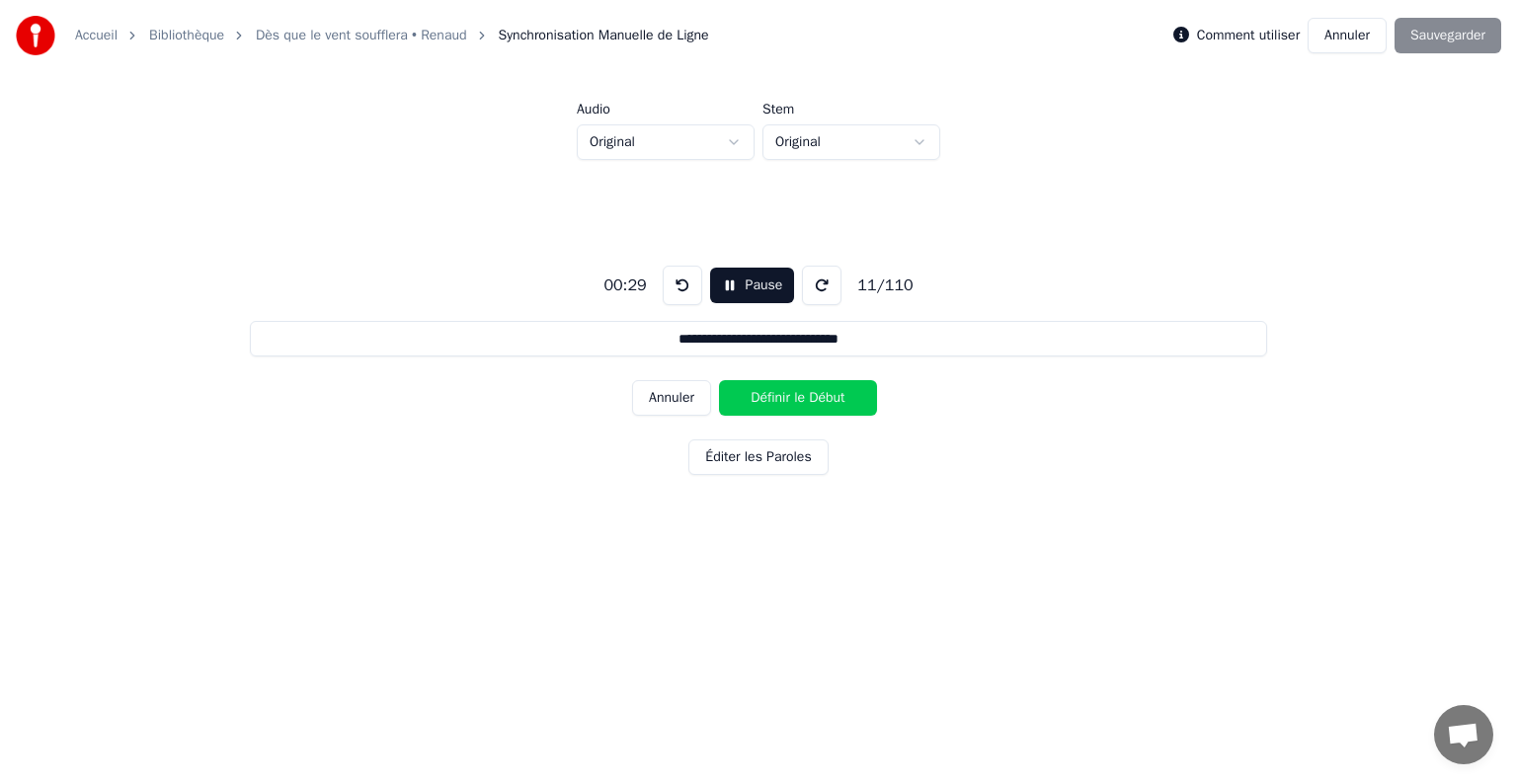 click on "Définir le Début" at bounding box center [798, 398] 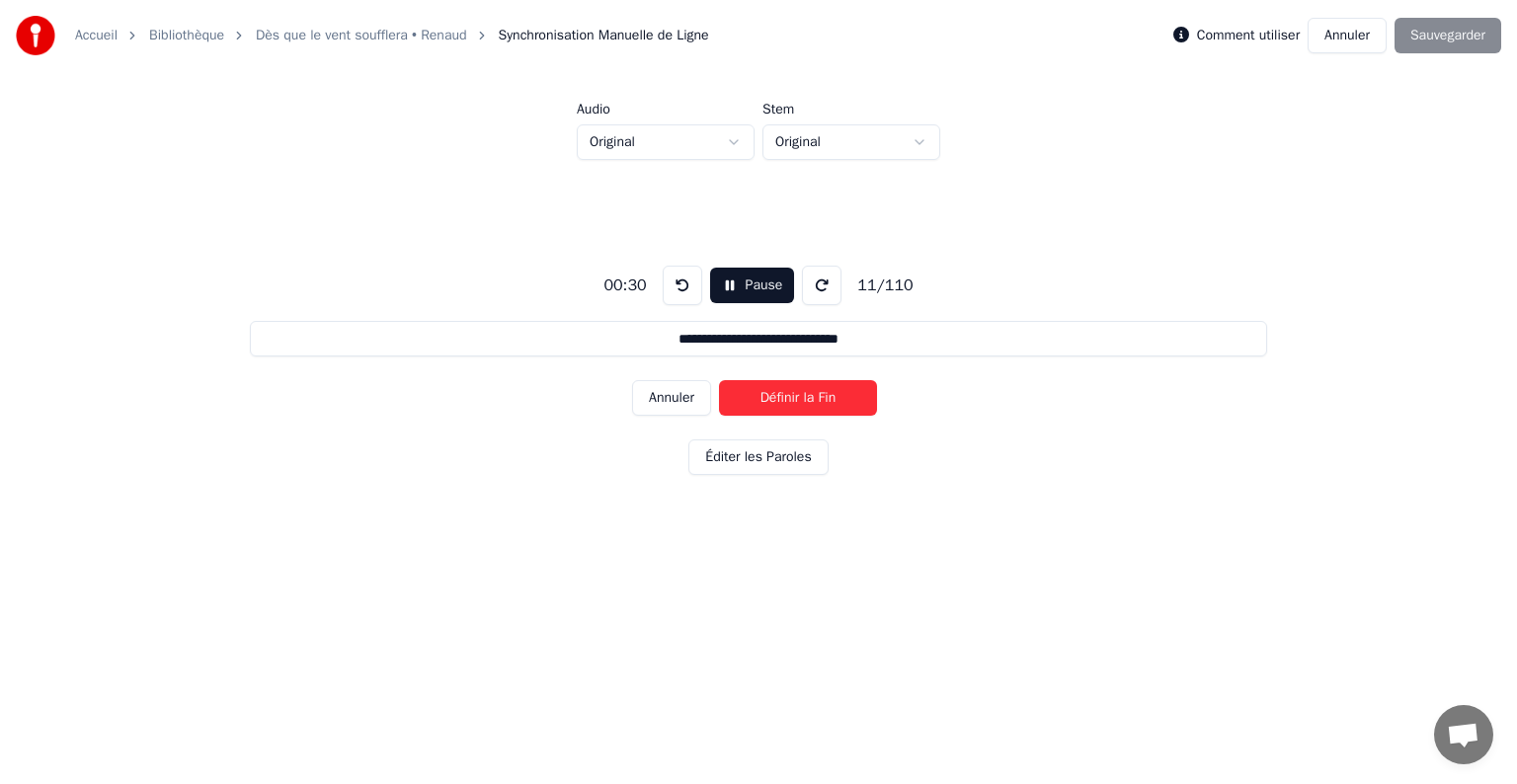 click on "Définir la Fin" at bounding box center (798, 398) 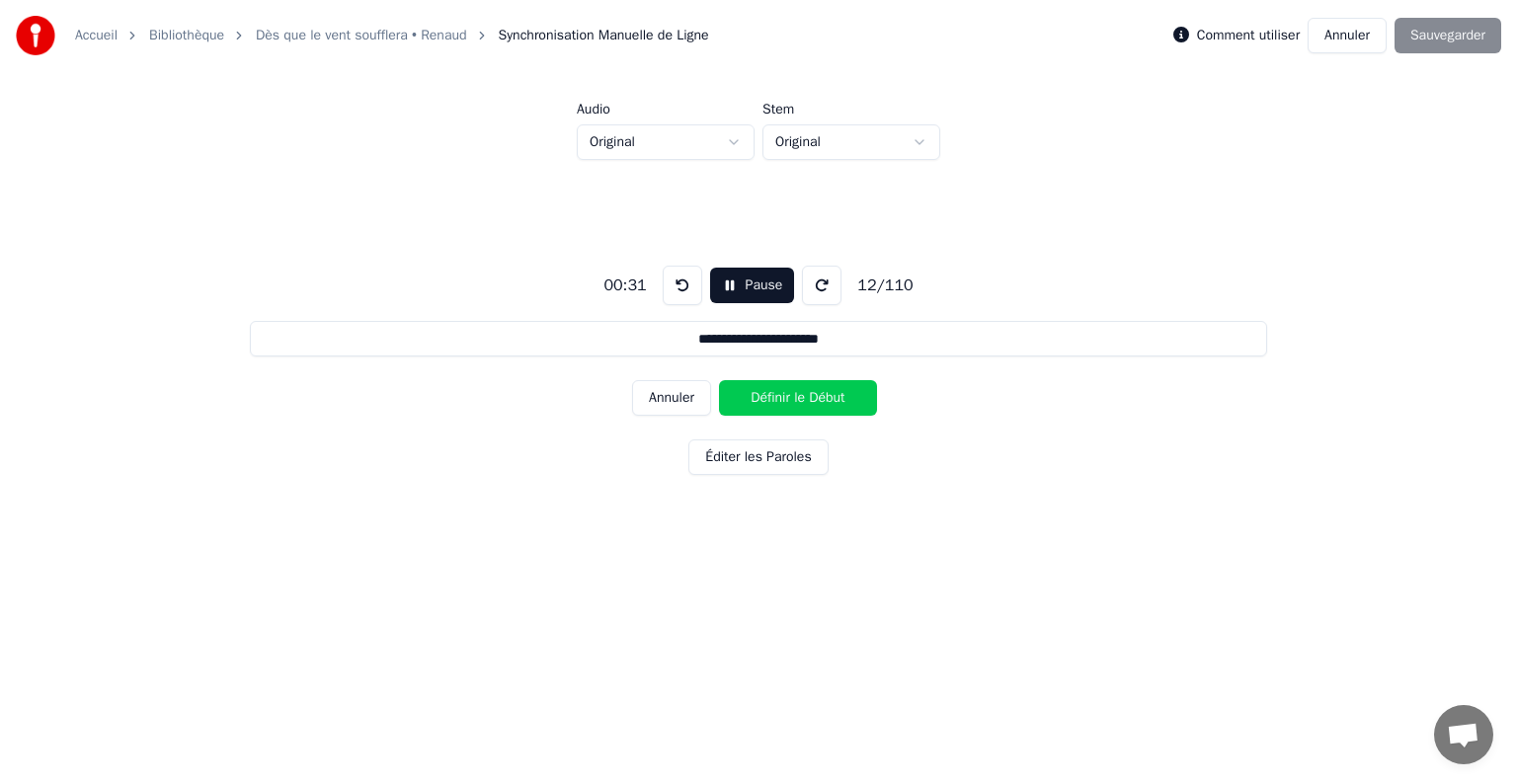 click on "Définir le Début" at bounding box center [798, 398] 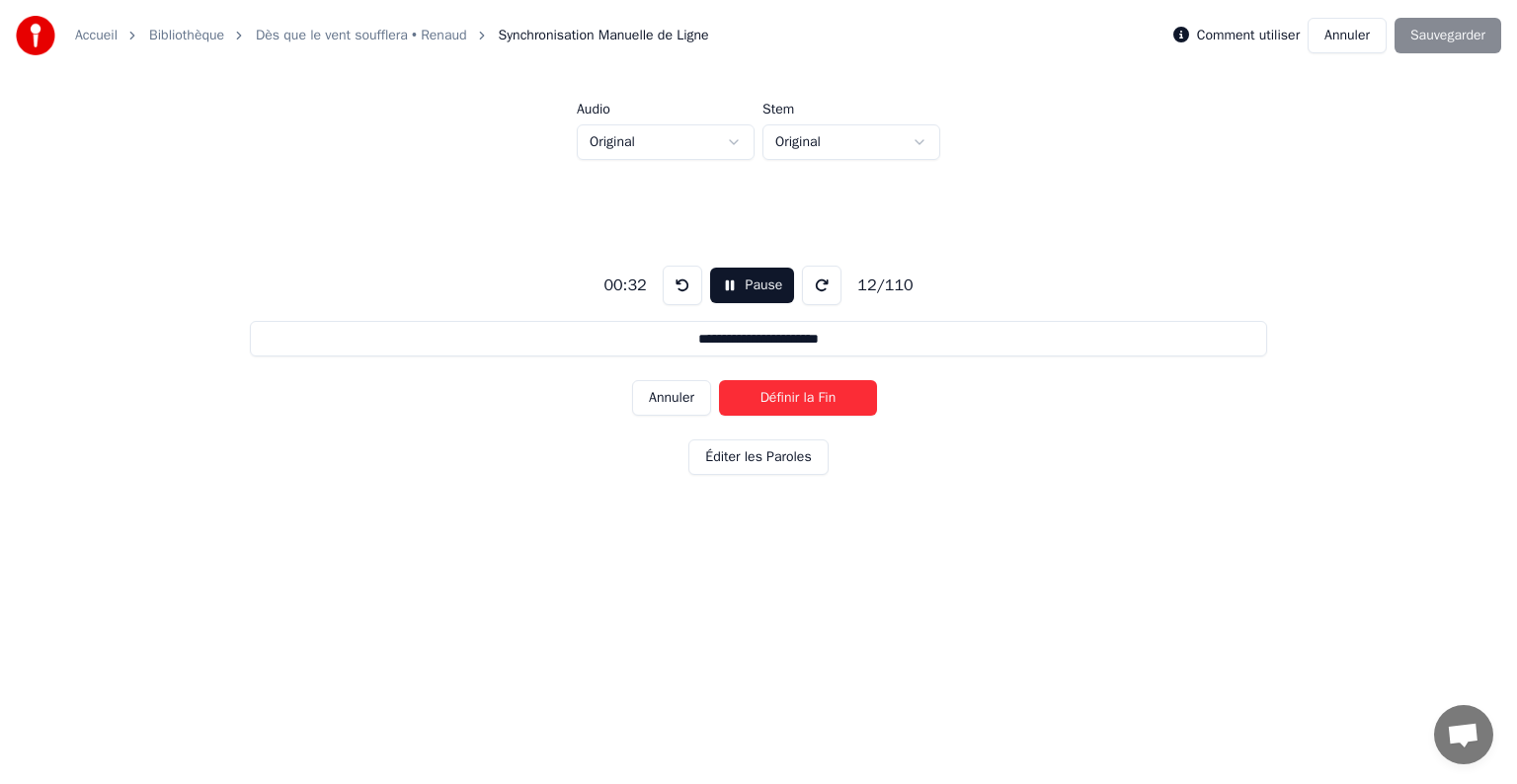 click on "Définir la Fin" at bounding box center [798, 398] 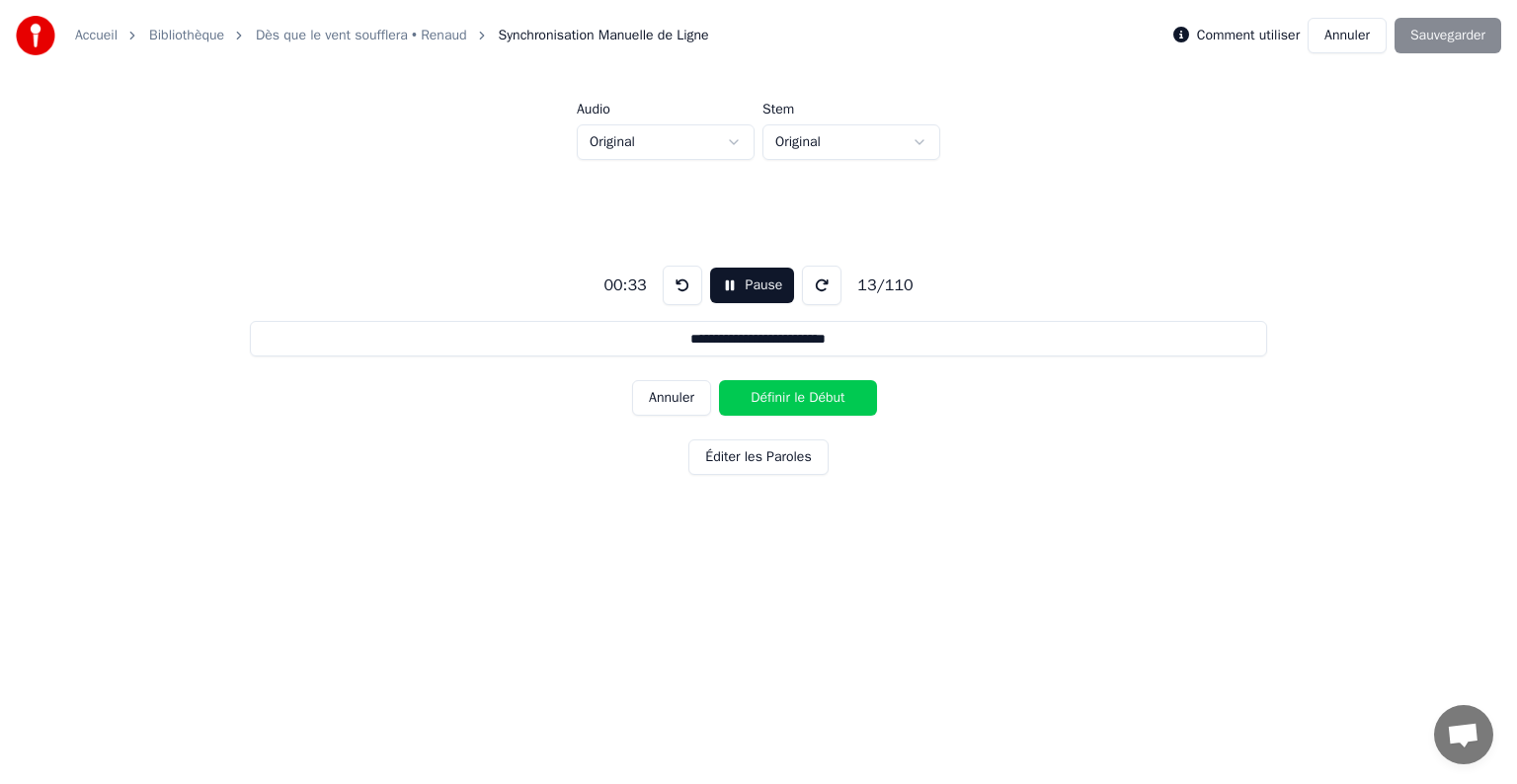 click on "Définir le Début" at bounding box center [798, 398] 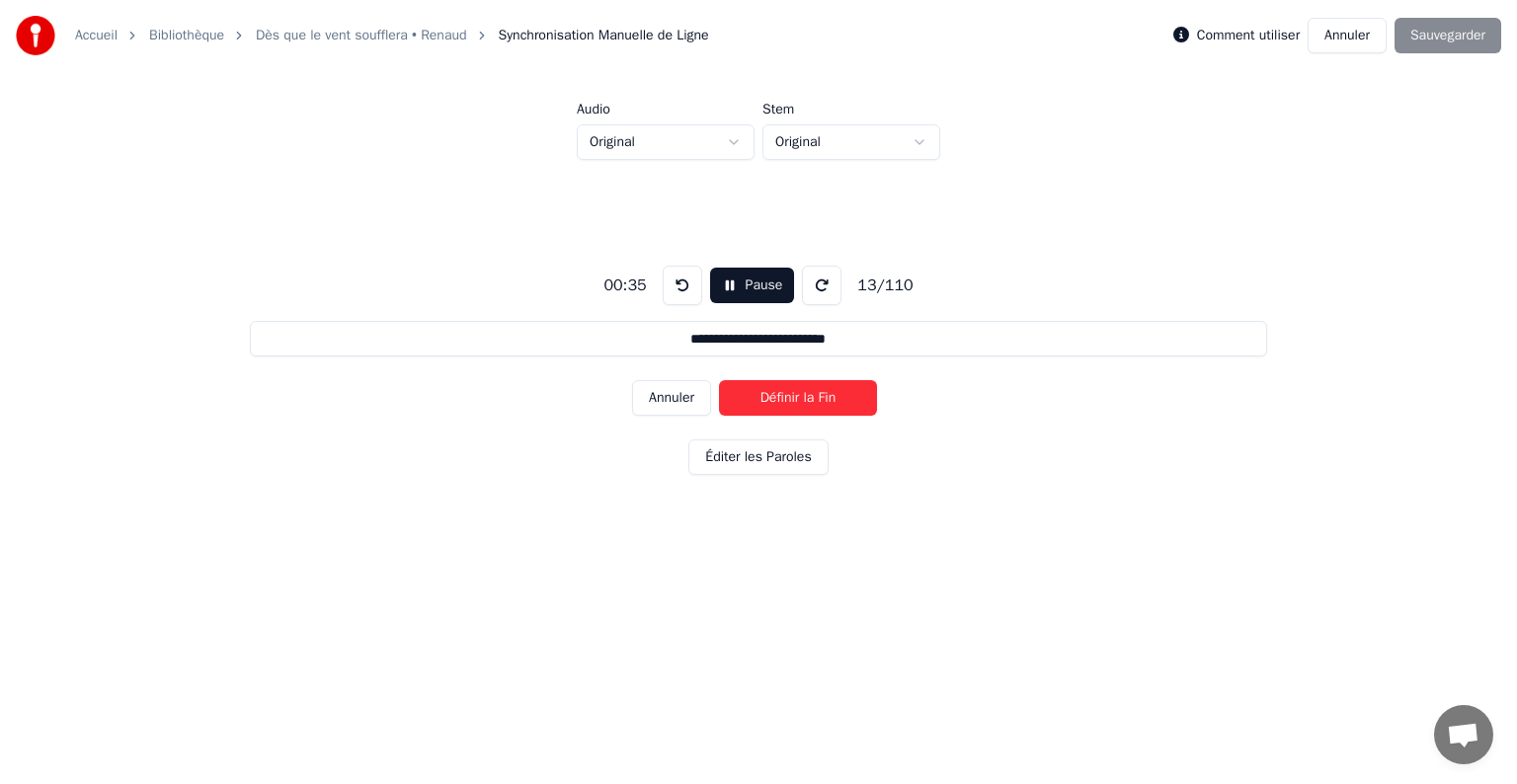 click on "Définir la Fin" at bounding box center [798, 398] 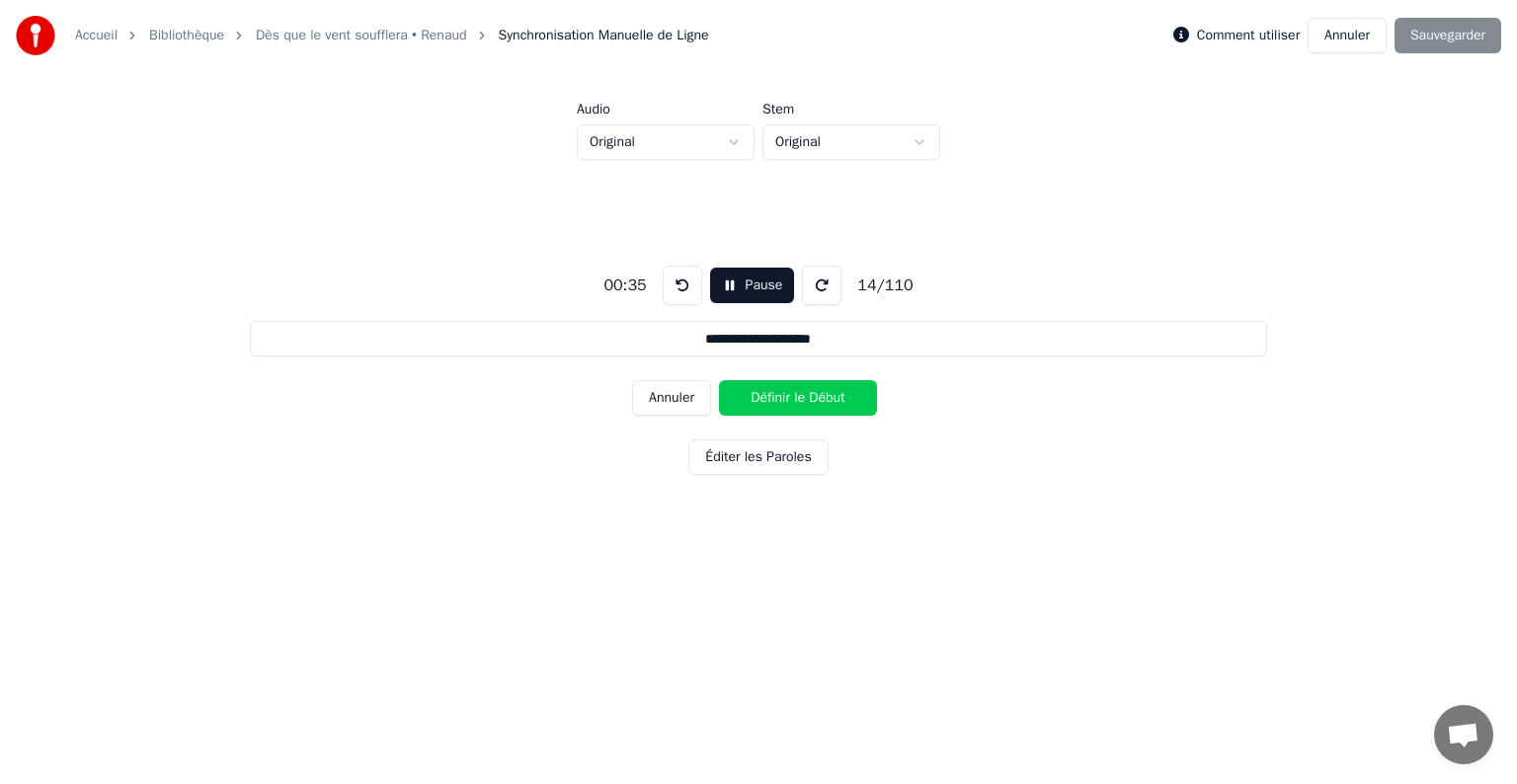 click on "Définir le Début" at bounding box center [798, 398] 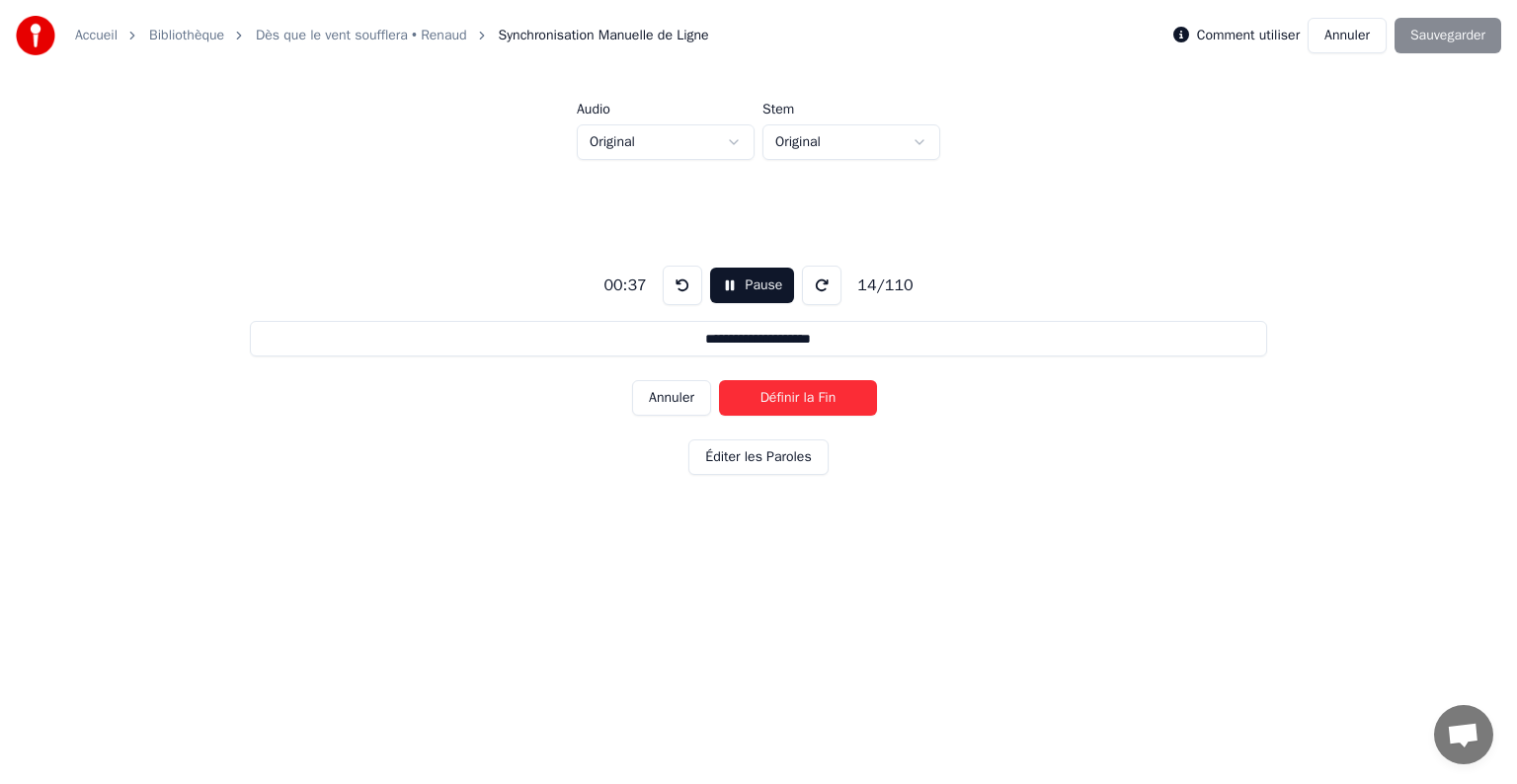 click on "Définir la Fin" at bounding box center [798, 398] 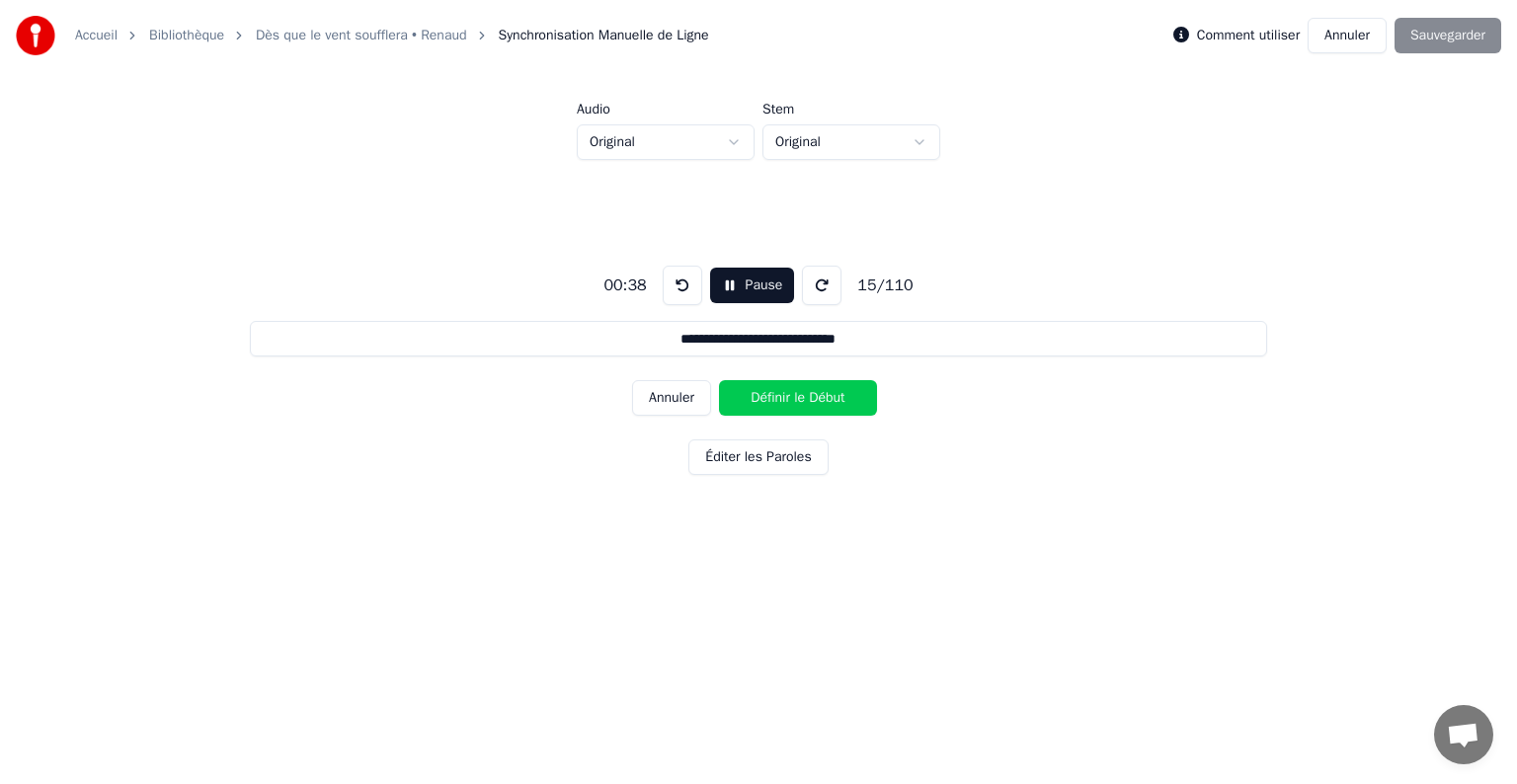 click on "Définir le Début" at bounding box center (798, 398) 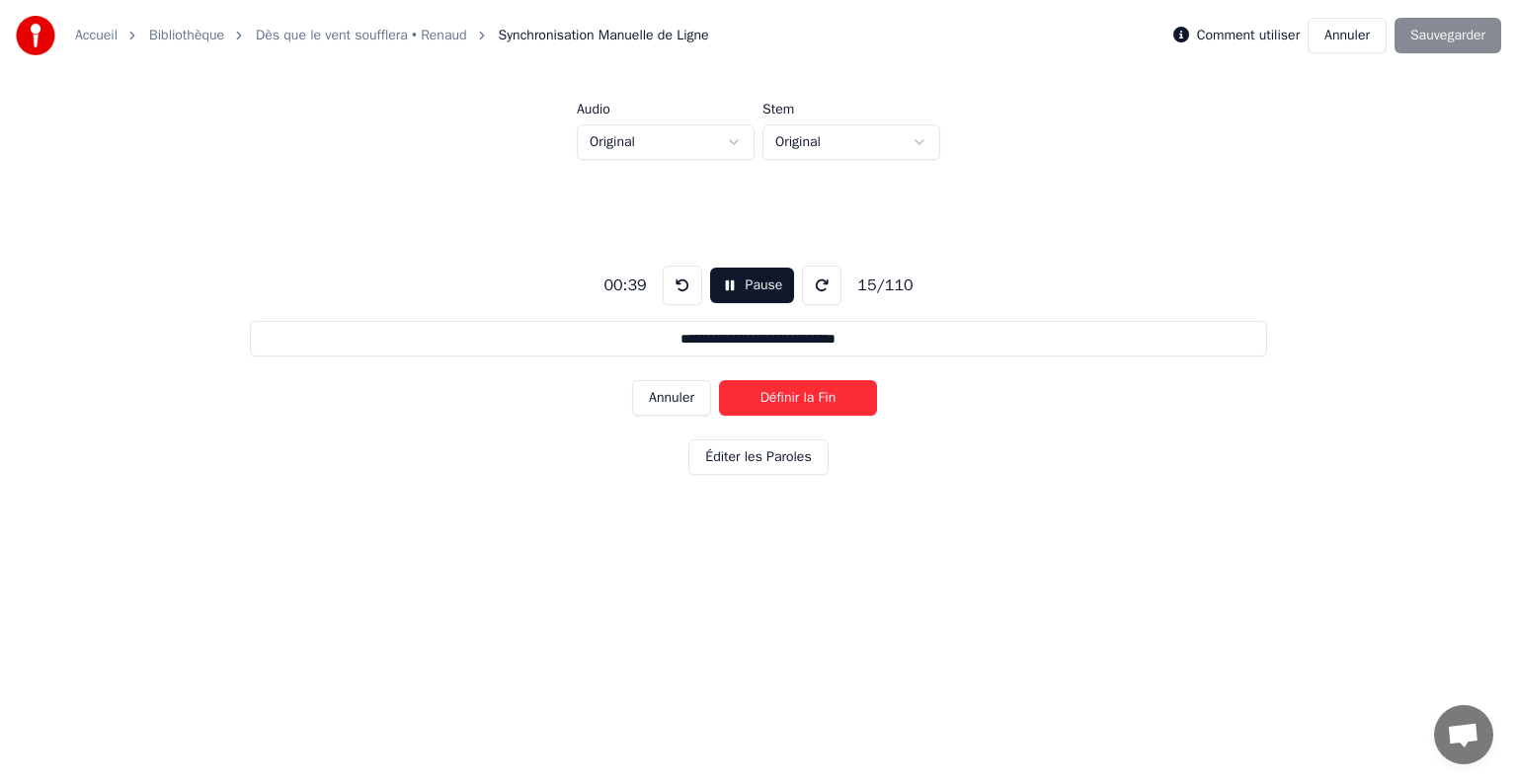 click on "Définir la Fin" at bounding box center (798, 398) 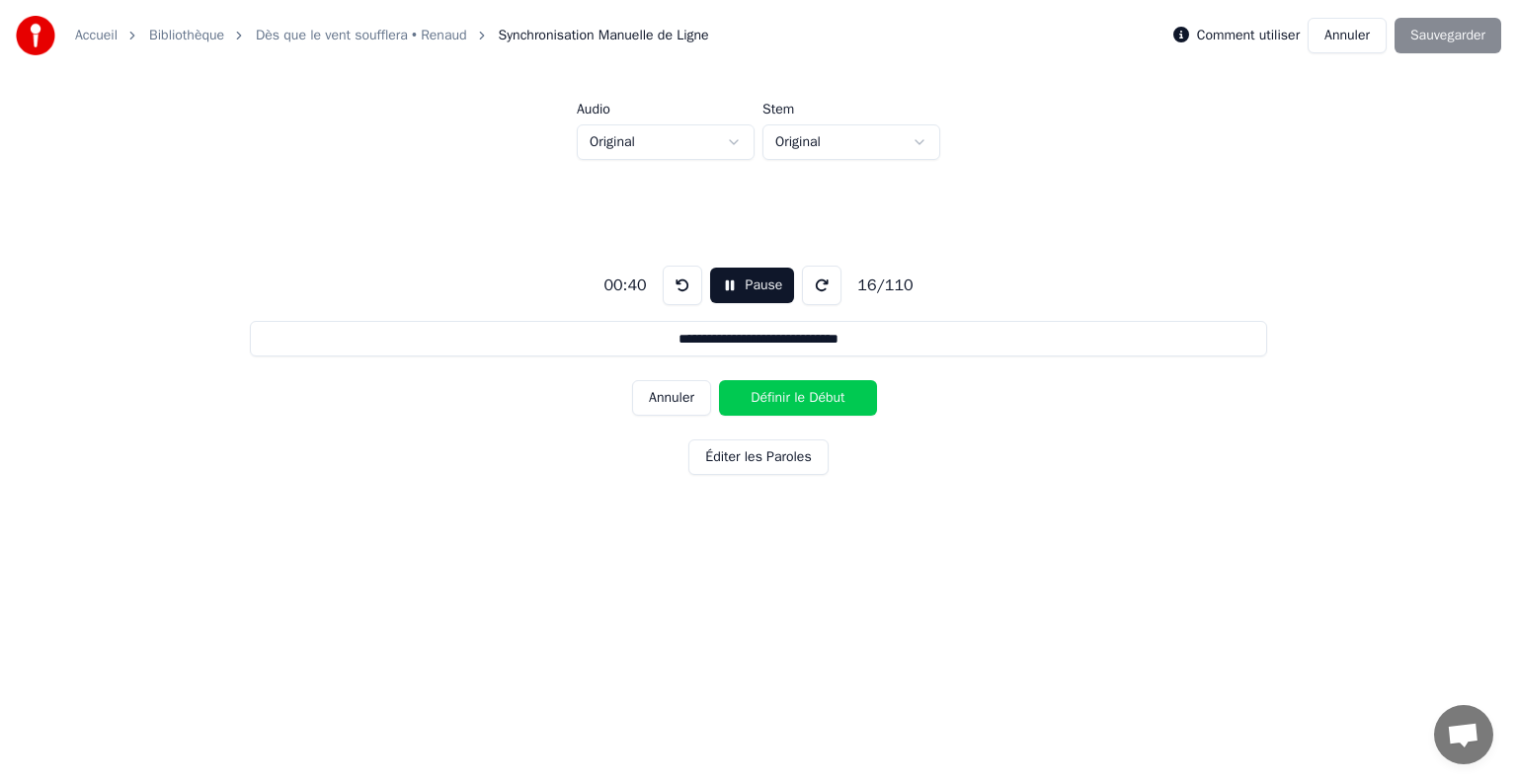 click on "Définir le Début" at bounding box center (798, 398) 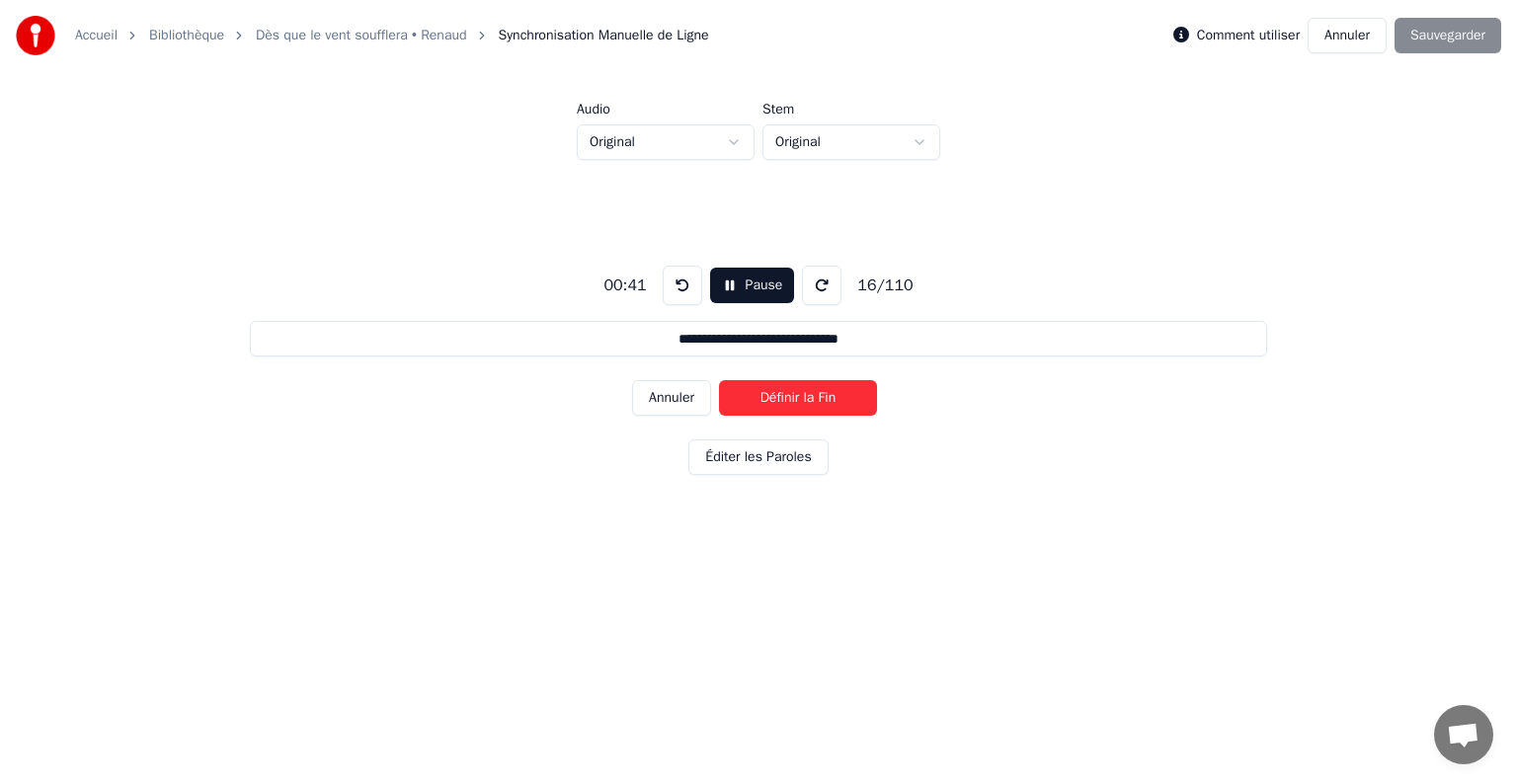 click on "Définir la Fin" at bounding box center (798, 398) 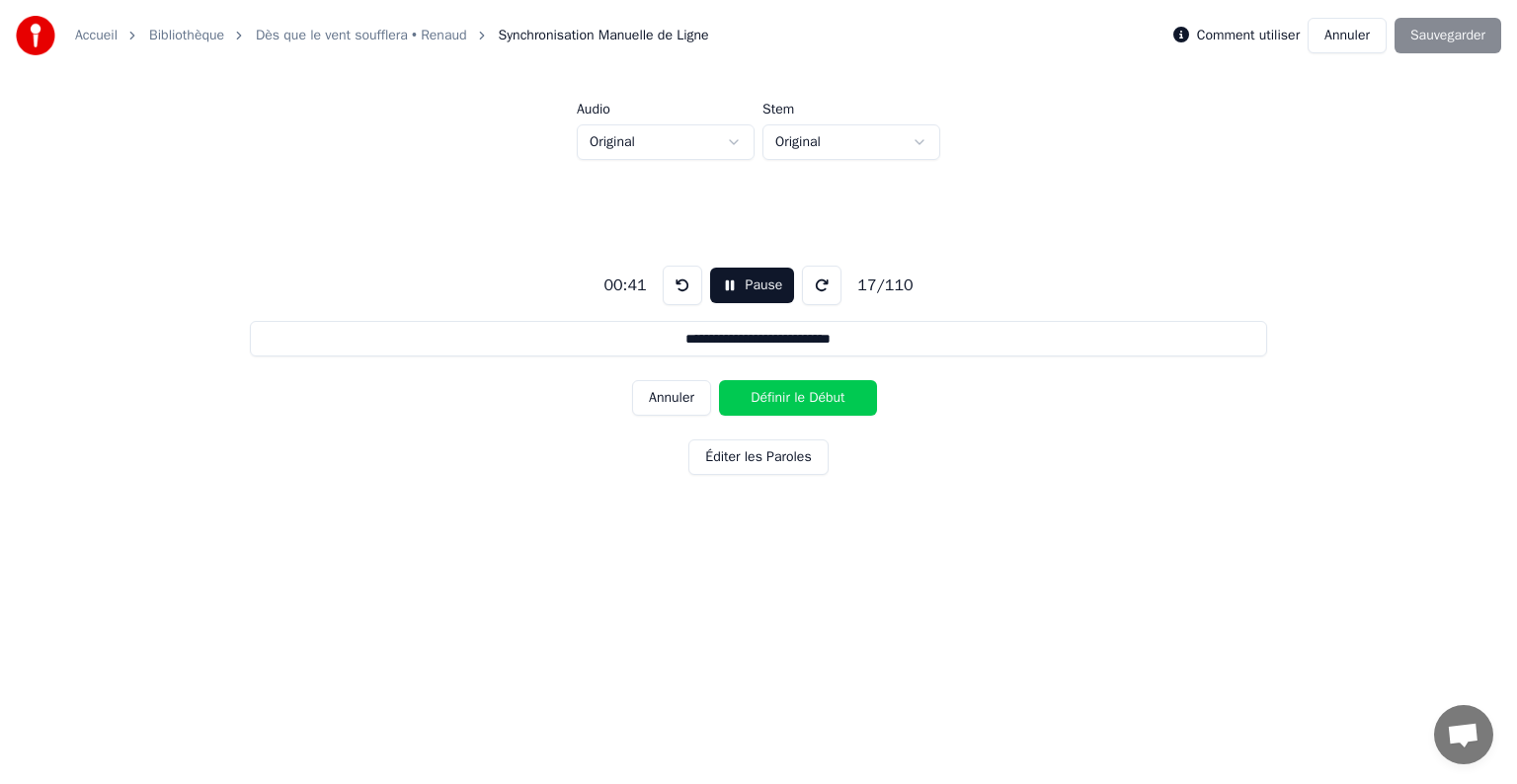 click on "Définir le Début" at bounding box center [798, 398] 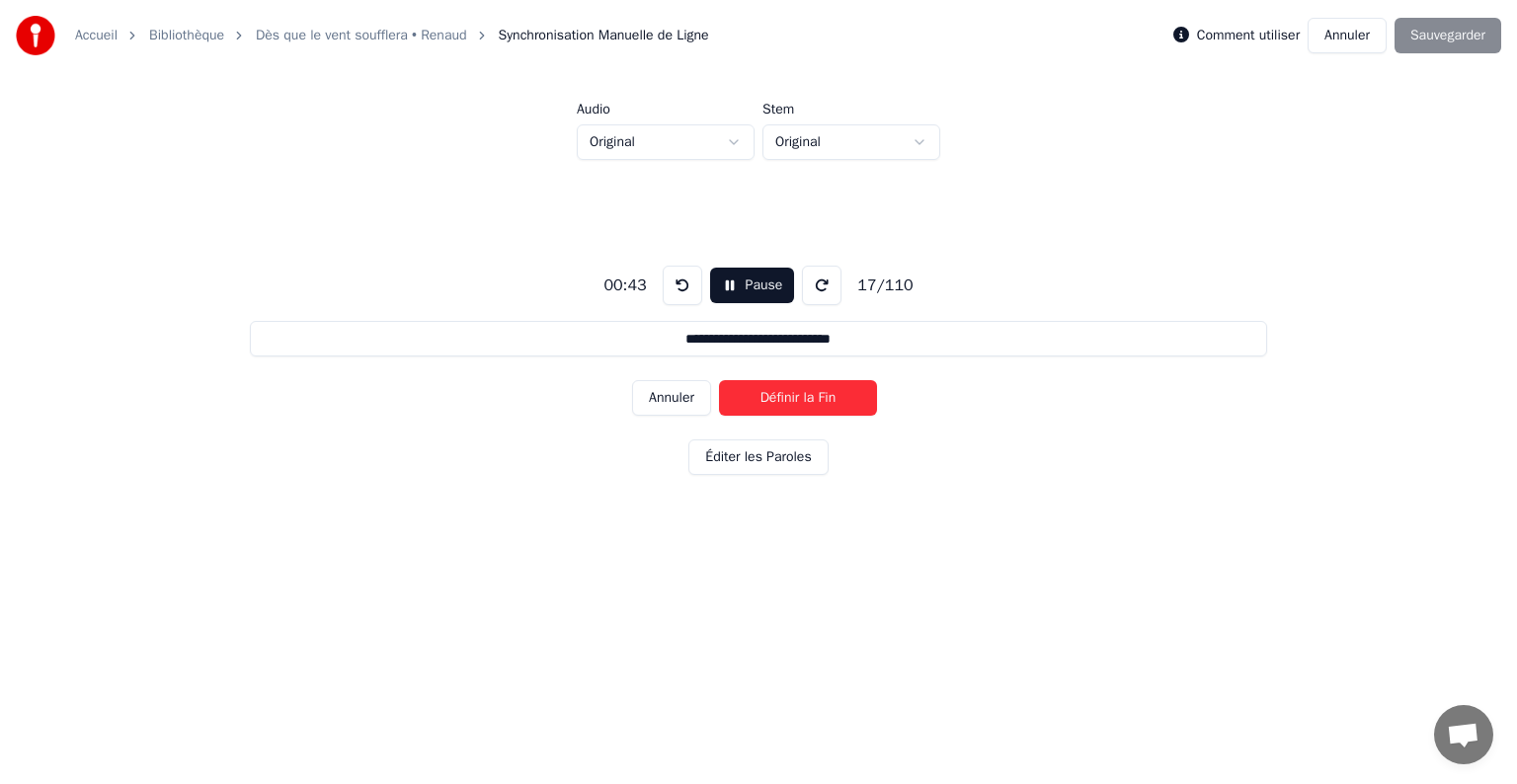click on "Définir la Fin" at bounding box center (798, 398) 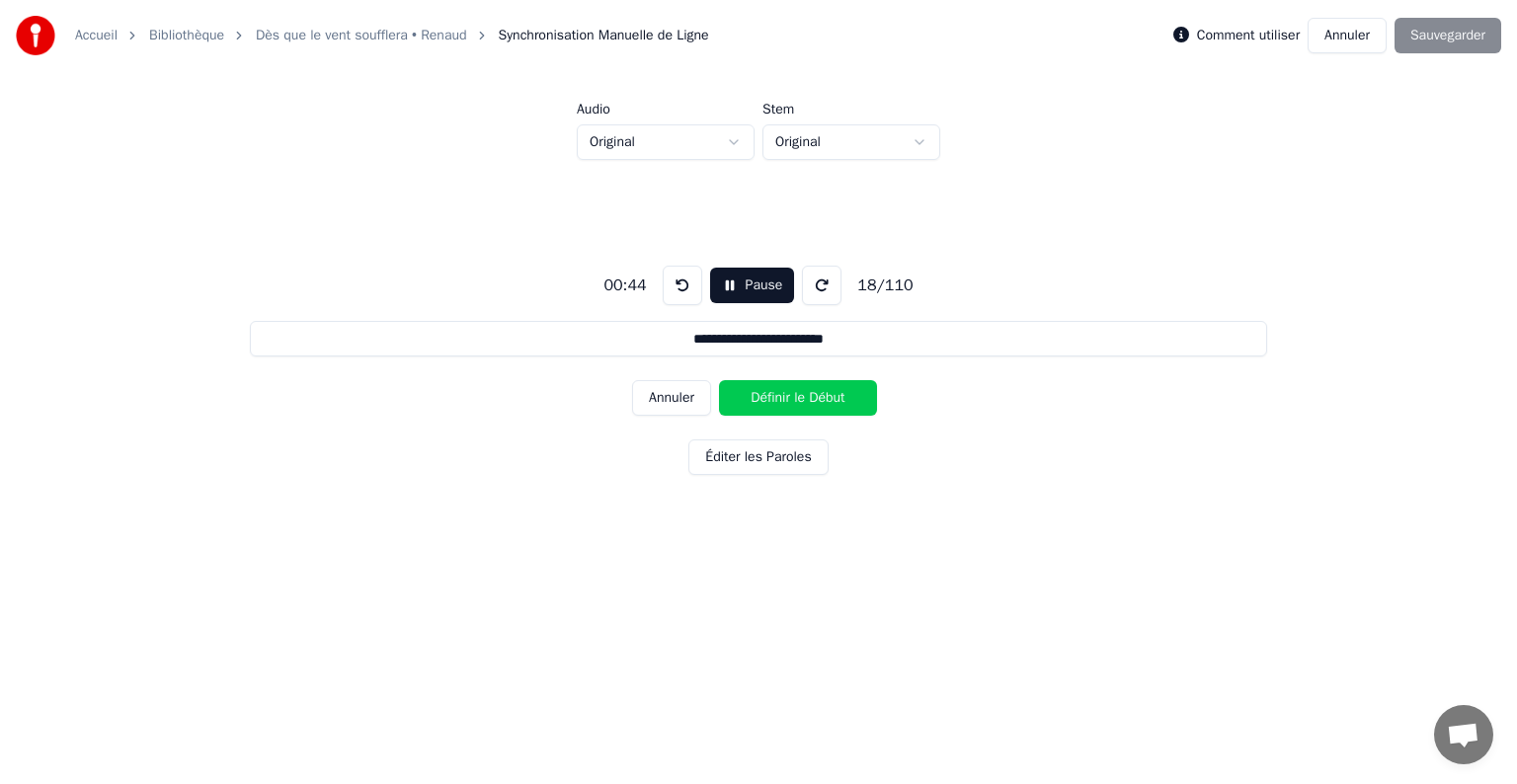 click on "Pause" at bounding box center (753, 285) 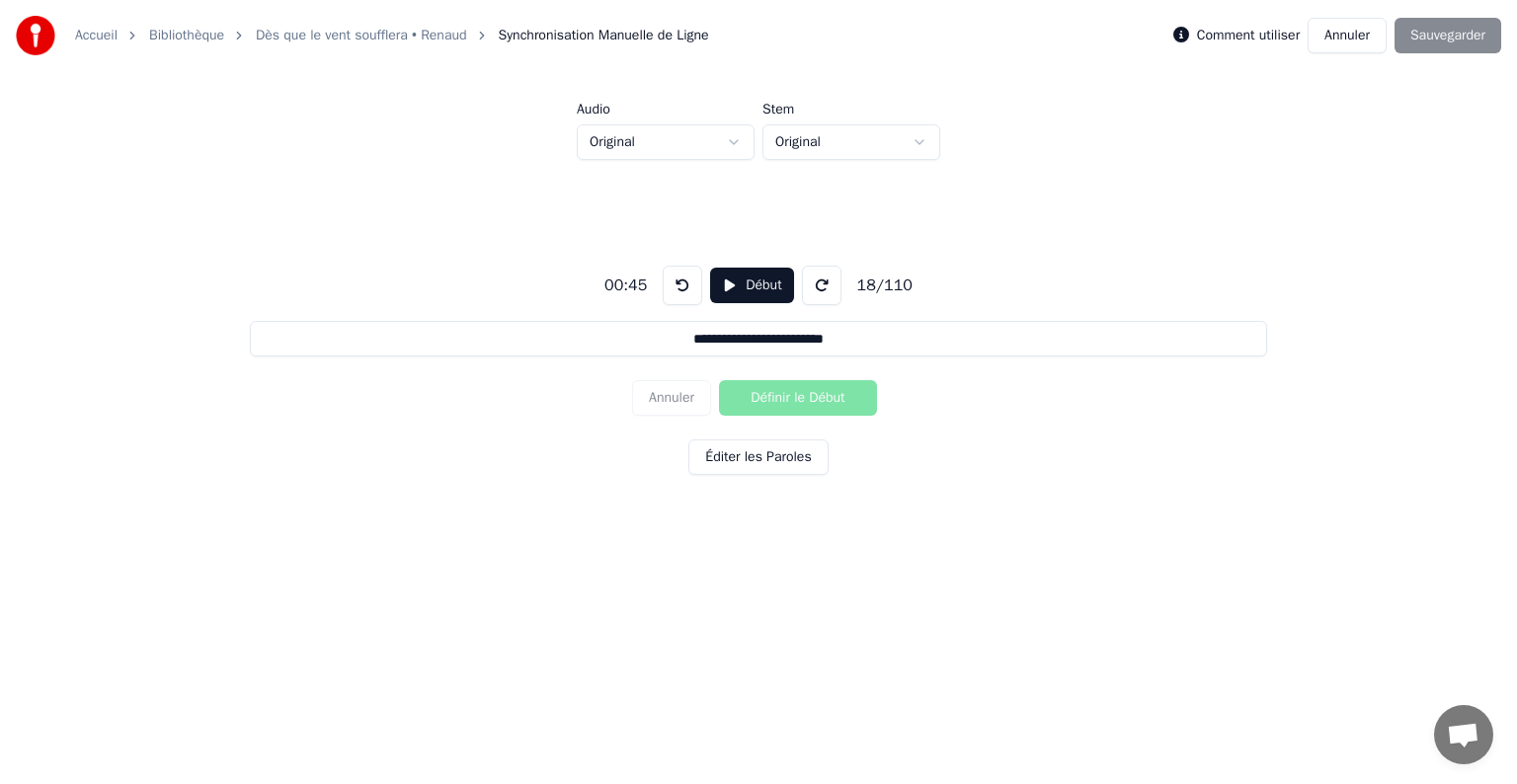 click on "Éditer les Paroles" at bounding box center [758, 457] 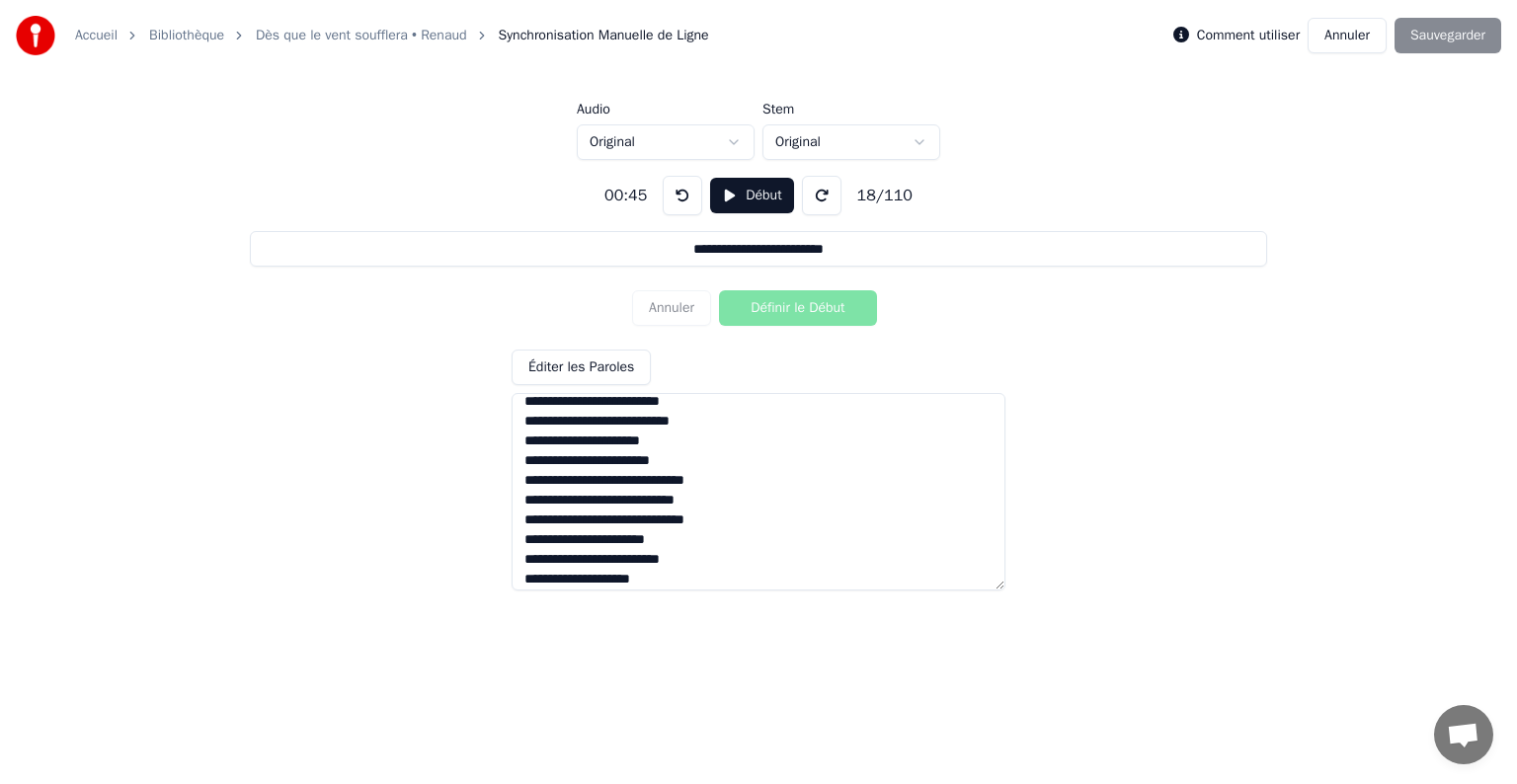 scroll, scrollTop: 99, scrollLeft: 0, axis: vertical 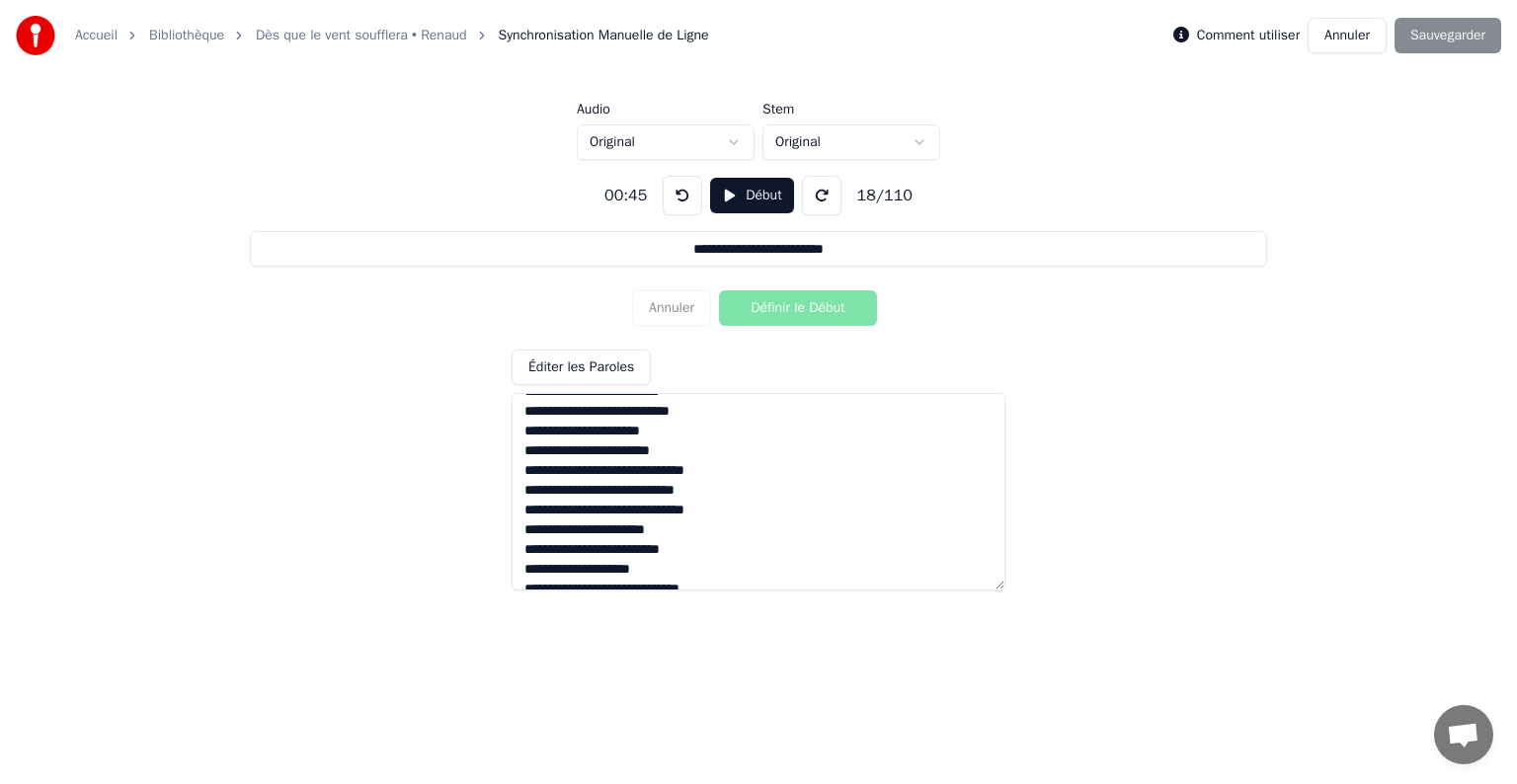 click at bounding box center (682, 196) 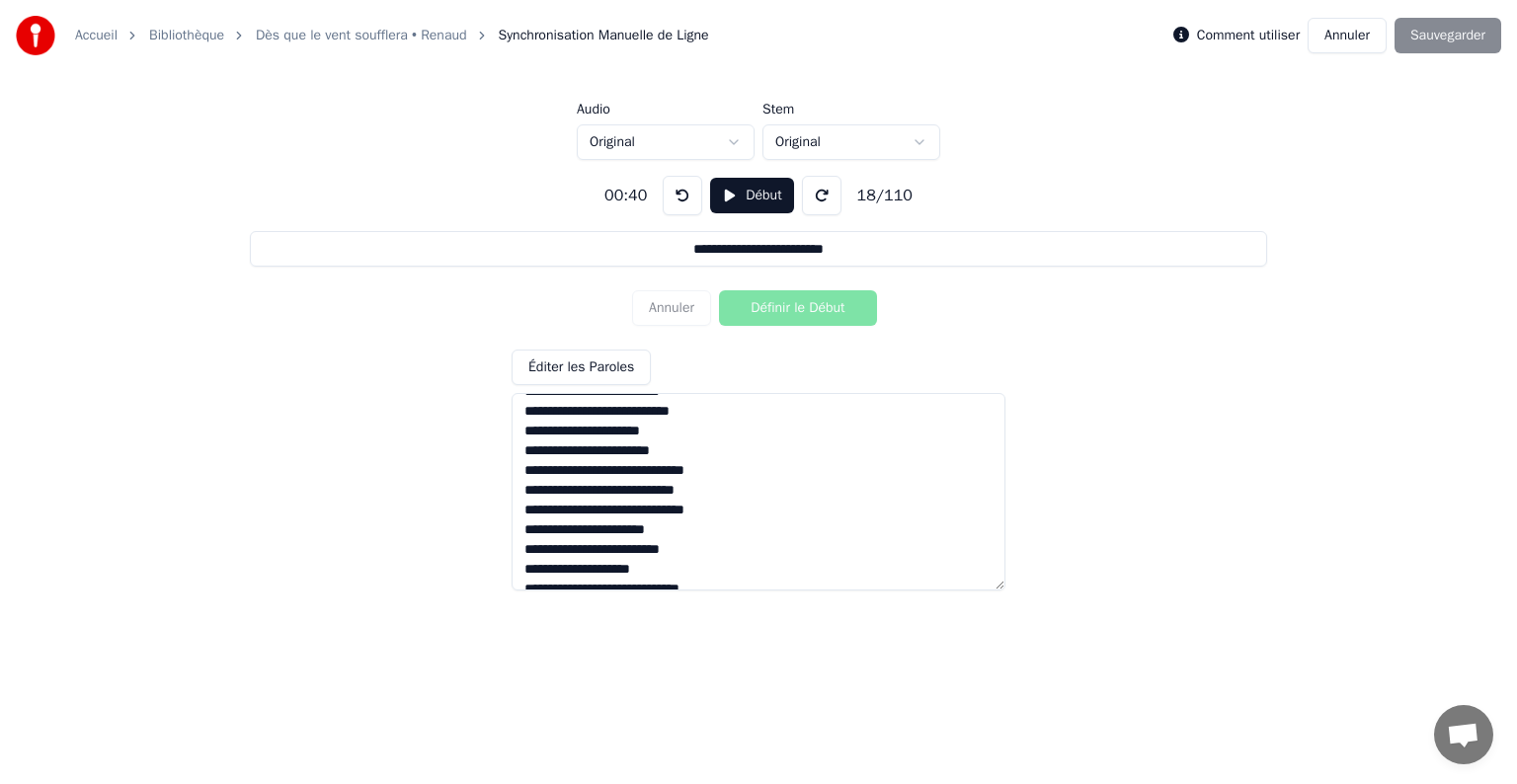 click on "**********" at bounding box center (758, 375) 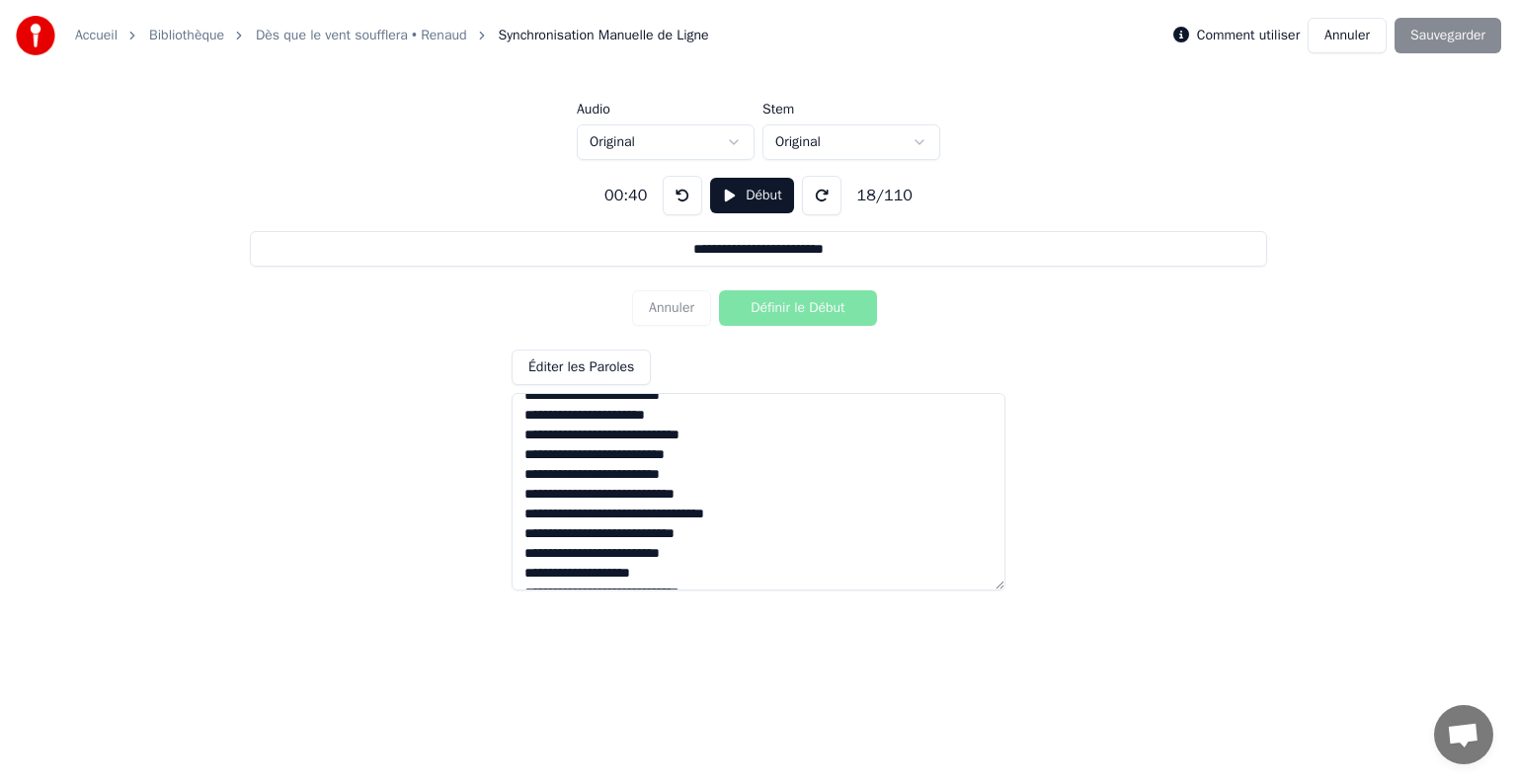 scroll, scrollTop: 0, scrollLeft: 0, axis: both 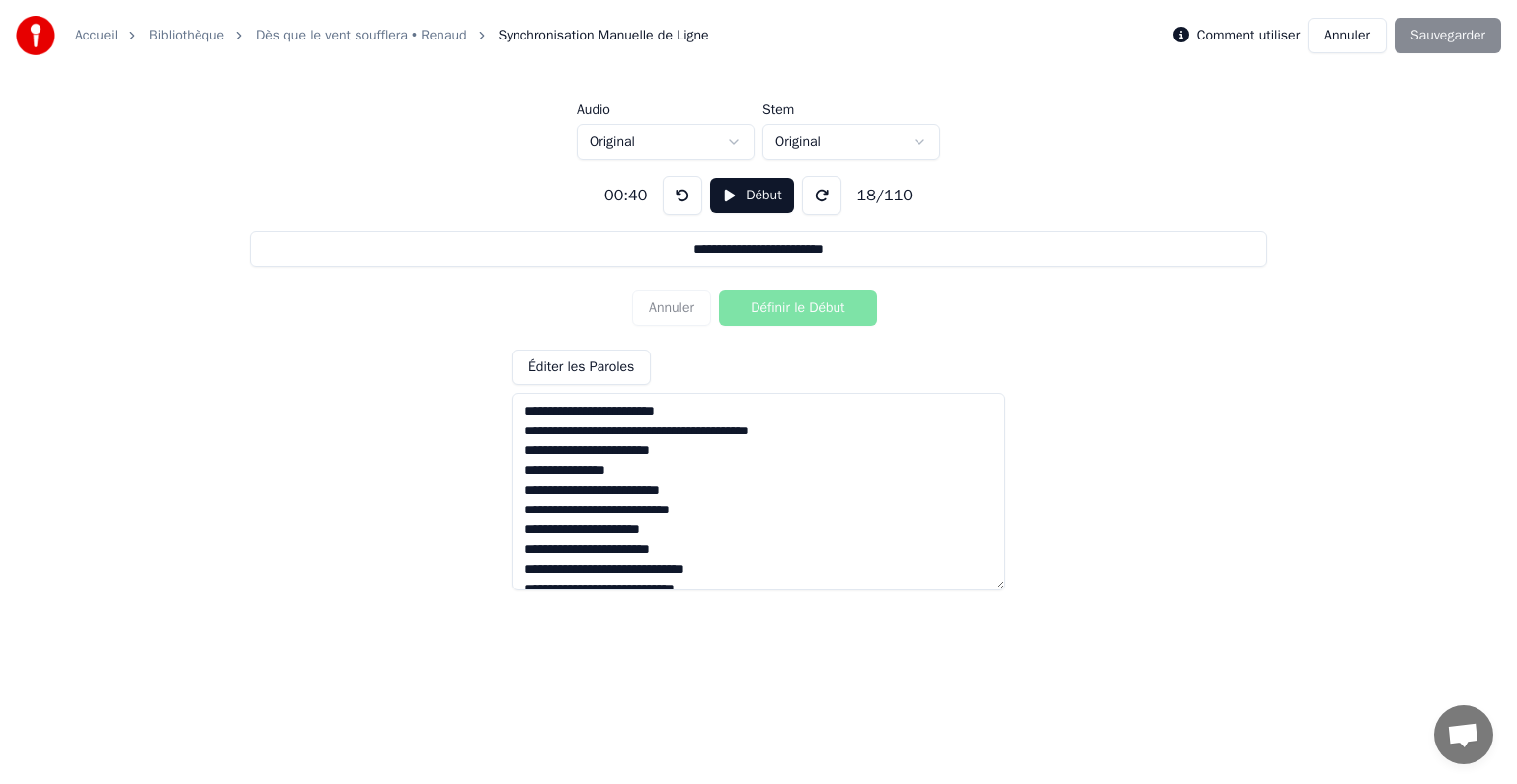 click on "**********" at bounding box center (758, 249) 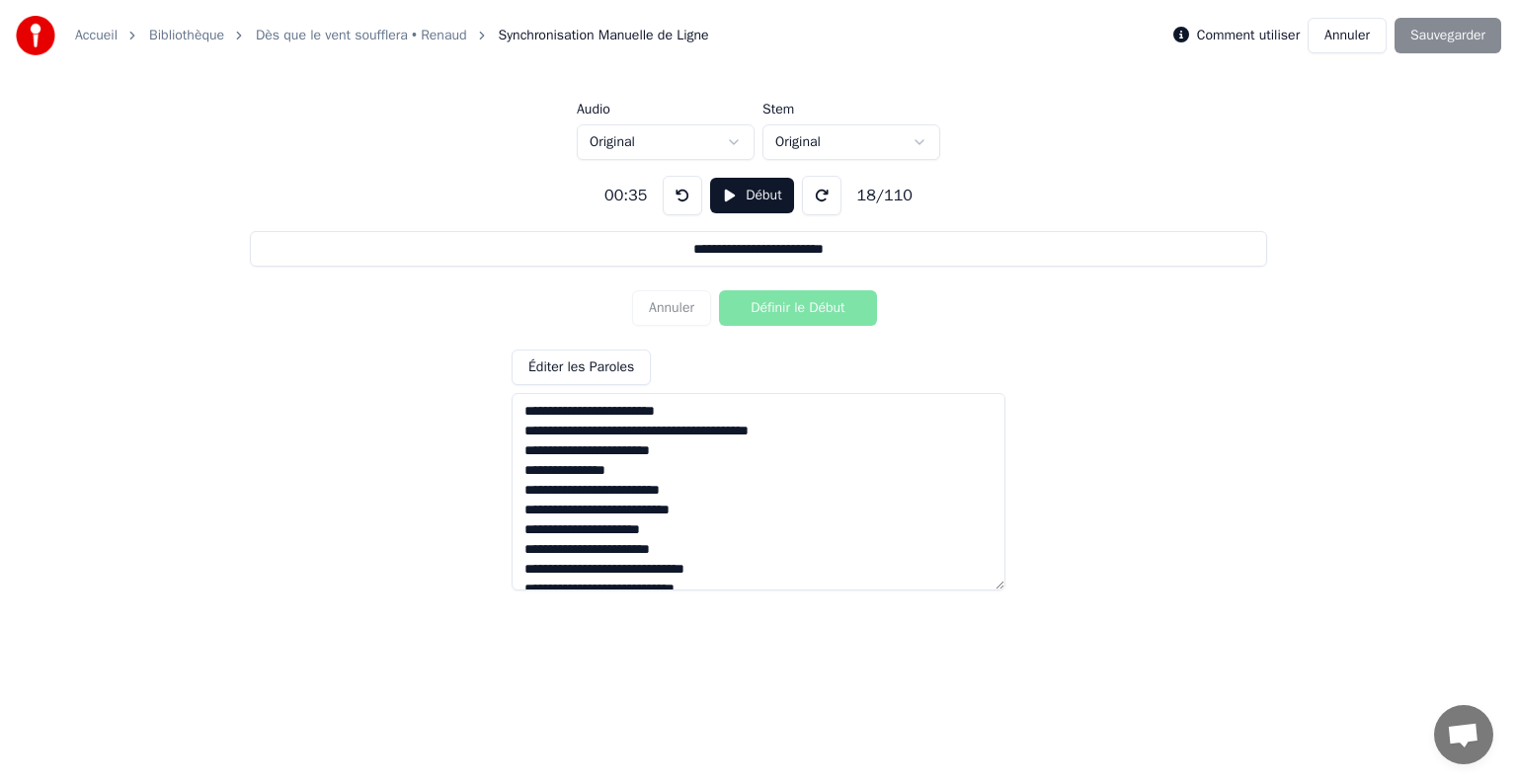 click at bounding box center [822, 196] 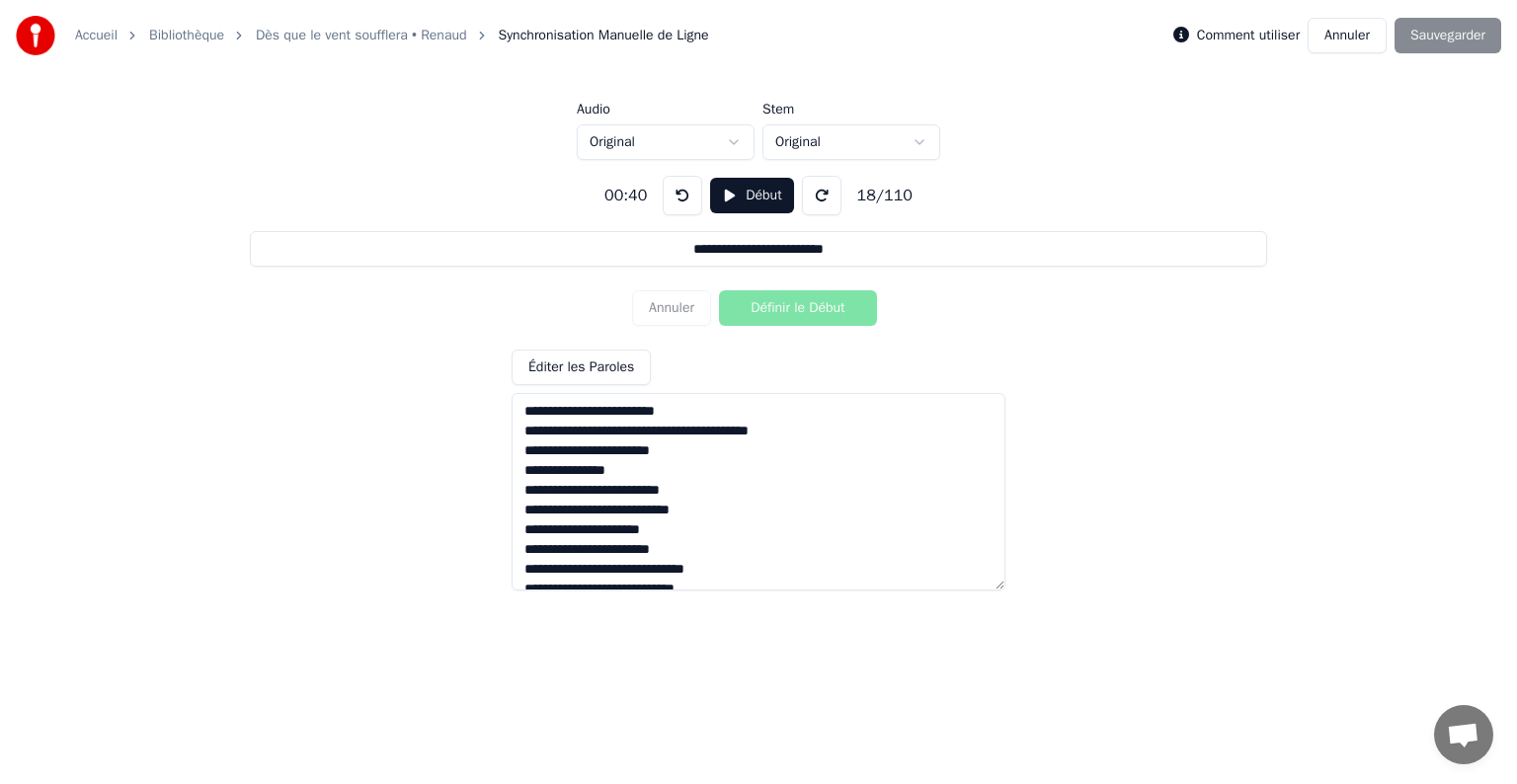 click on "Annuler Définir le Début" at bounding box center (758, 308) 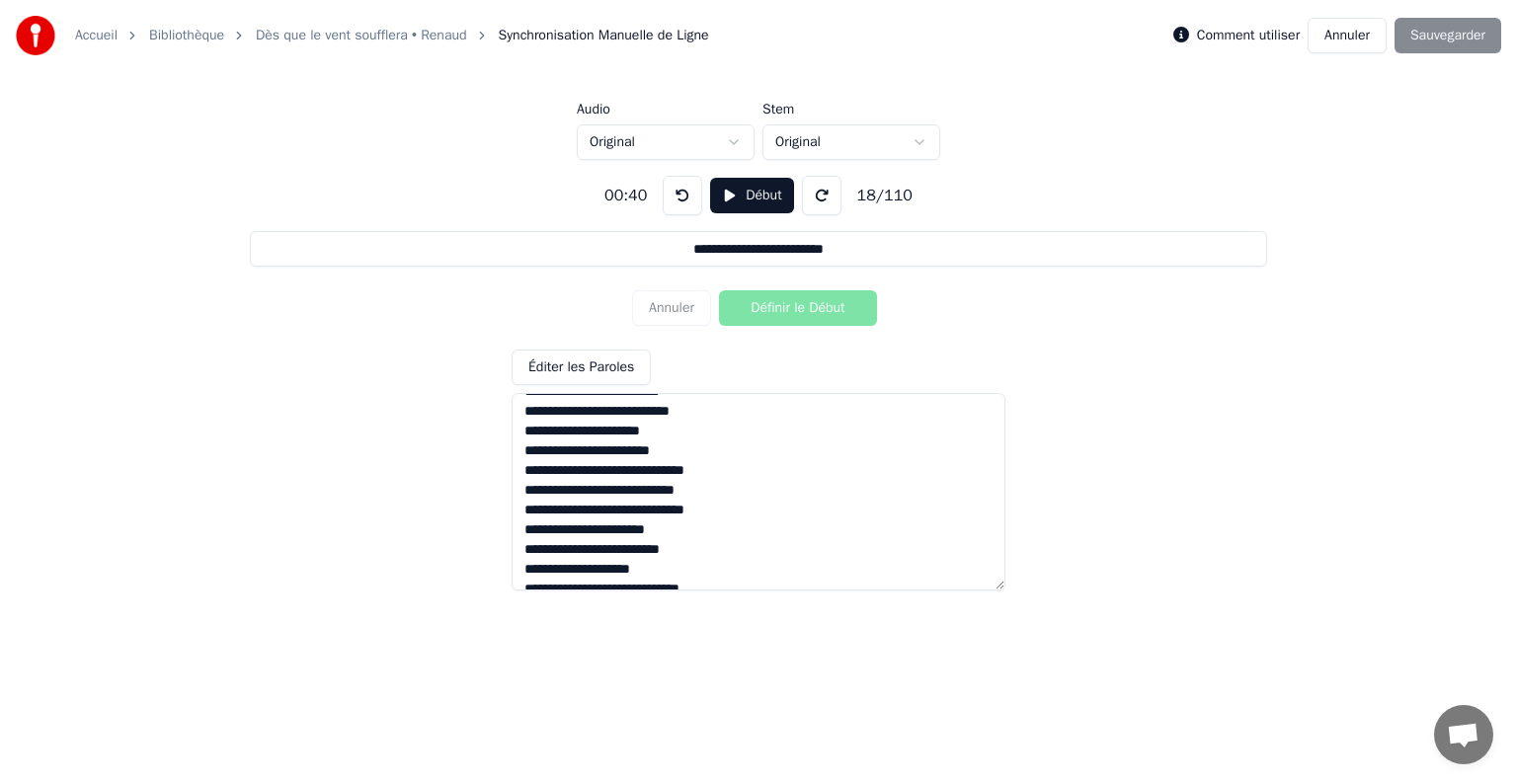 scroll, scrollTop: 197, scrollLeft: 0, axis: vertical 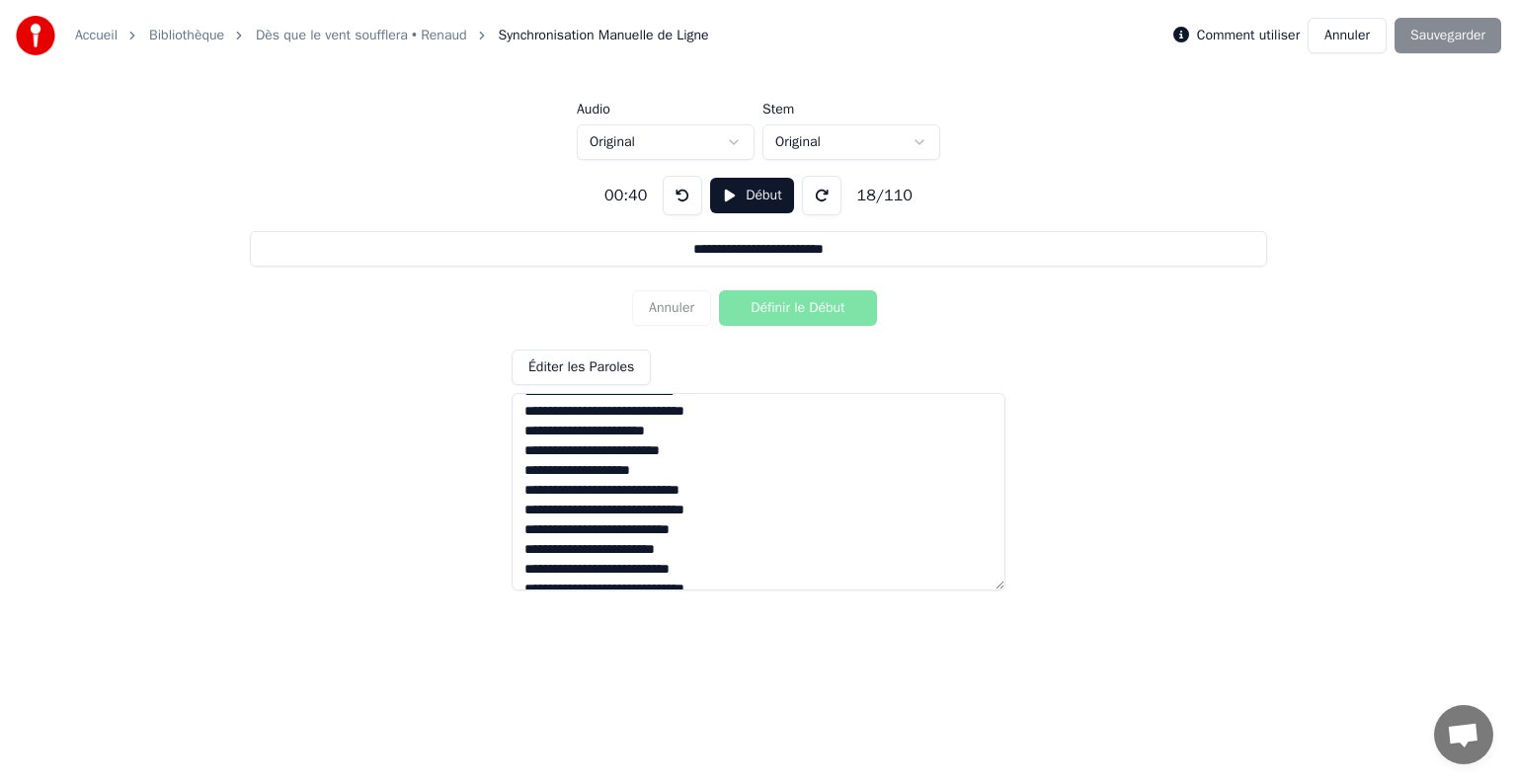 click at bounding box center [758, 492] 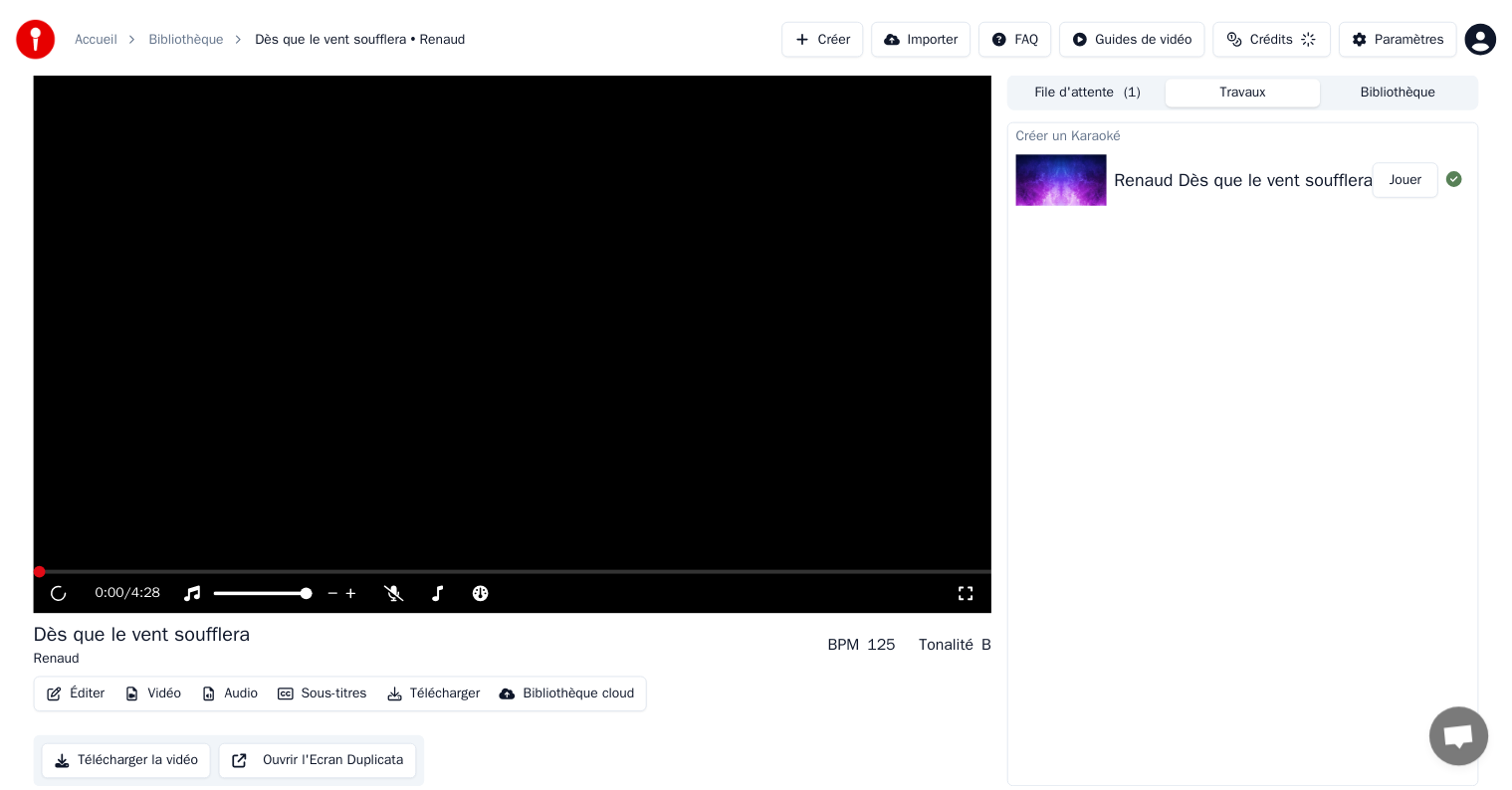 scroll, scrollTop: 0, scrollLeft: 0, axis: both 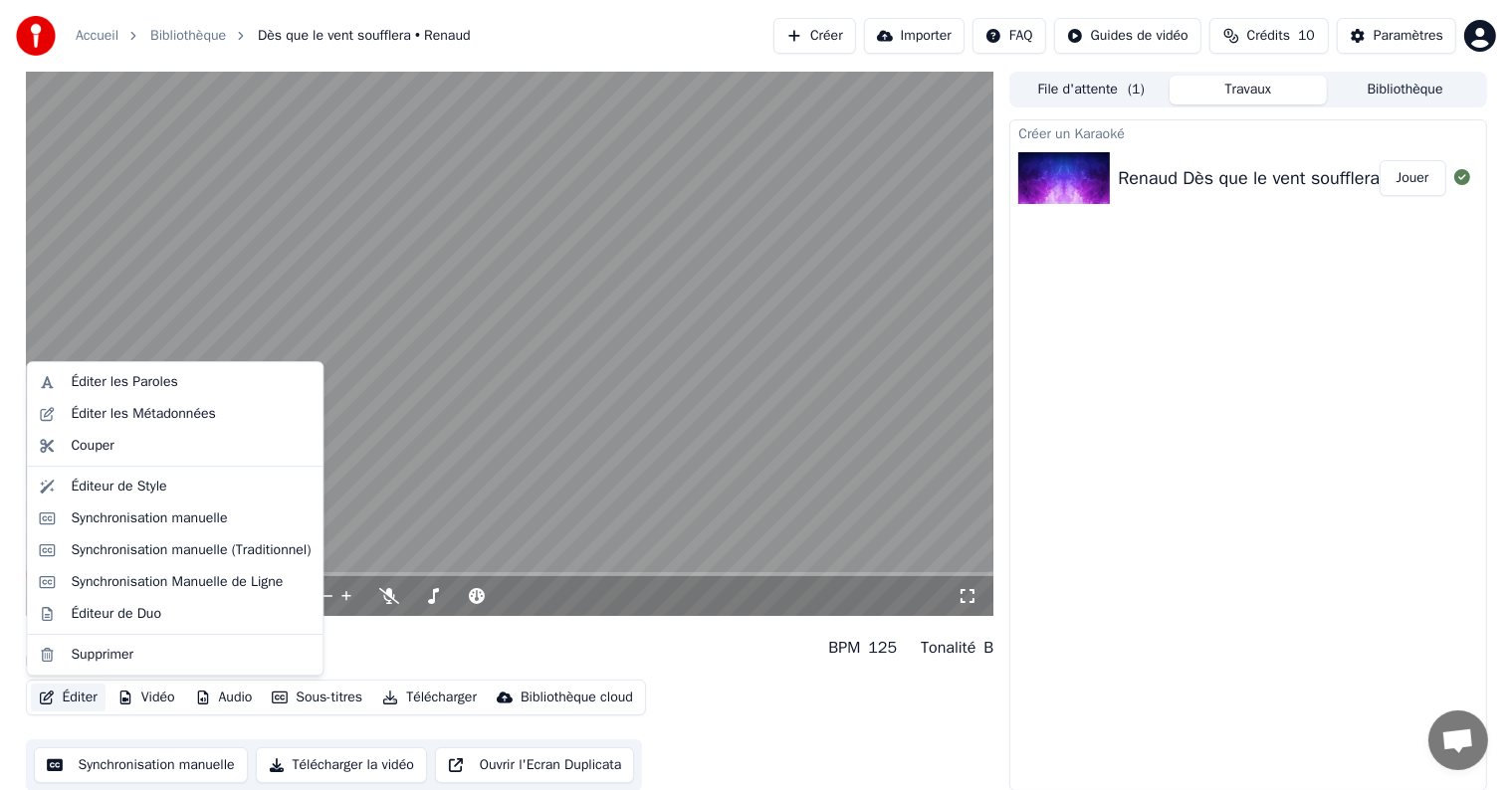 click on "Éditer" at bounding box center [68, 697] 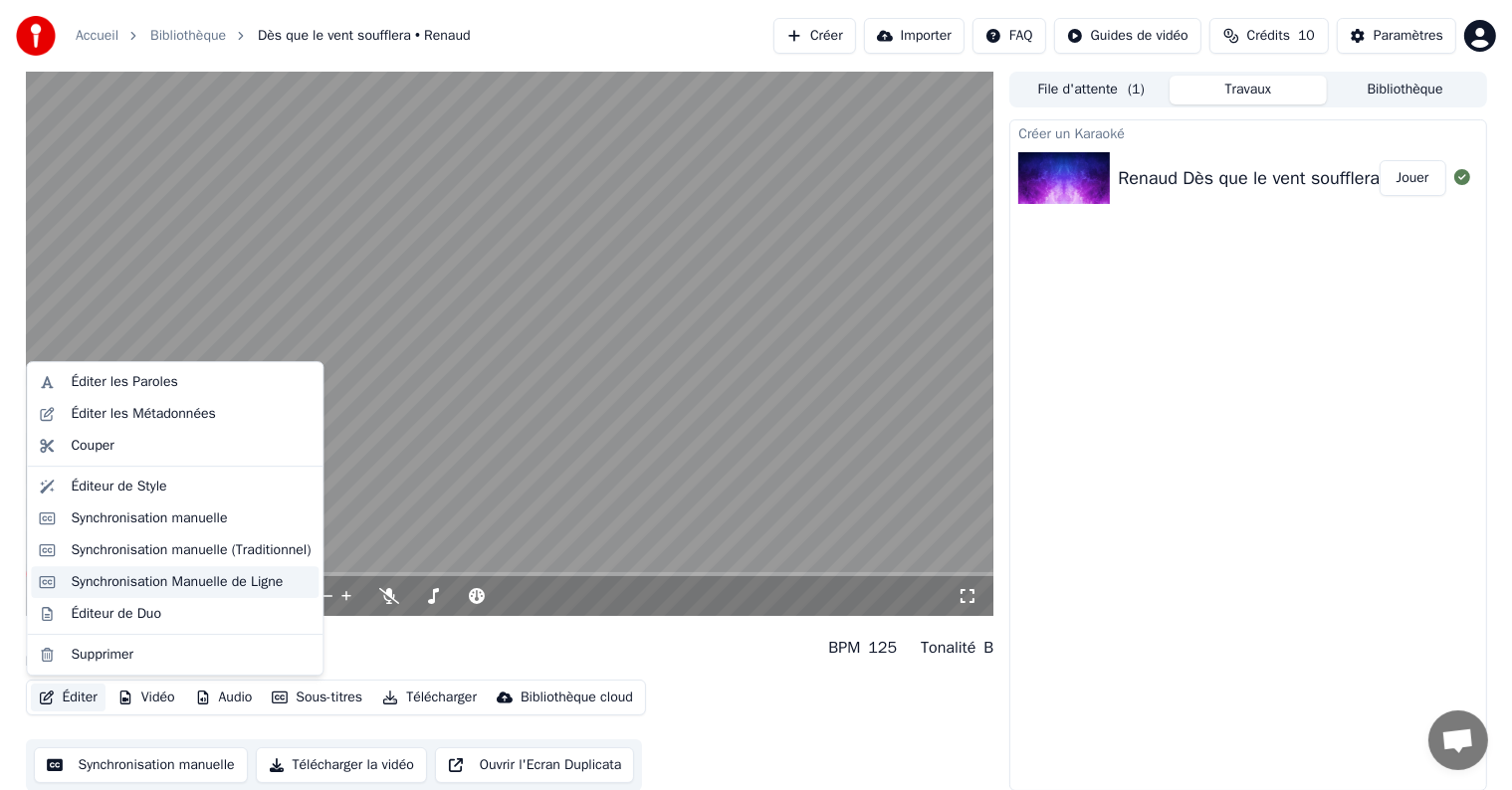 click on "Synchronisation Manuelle de Ligne" at bounding box center (176, 582) 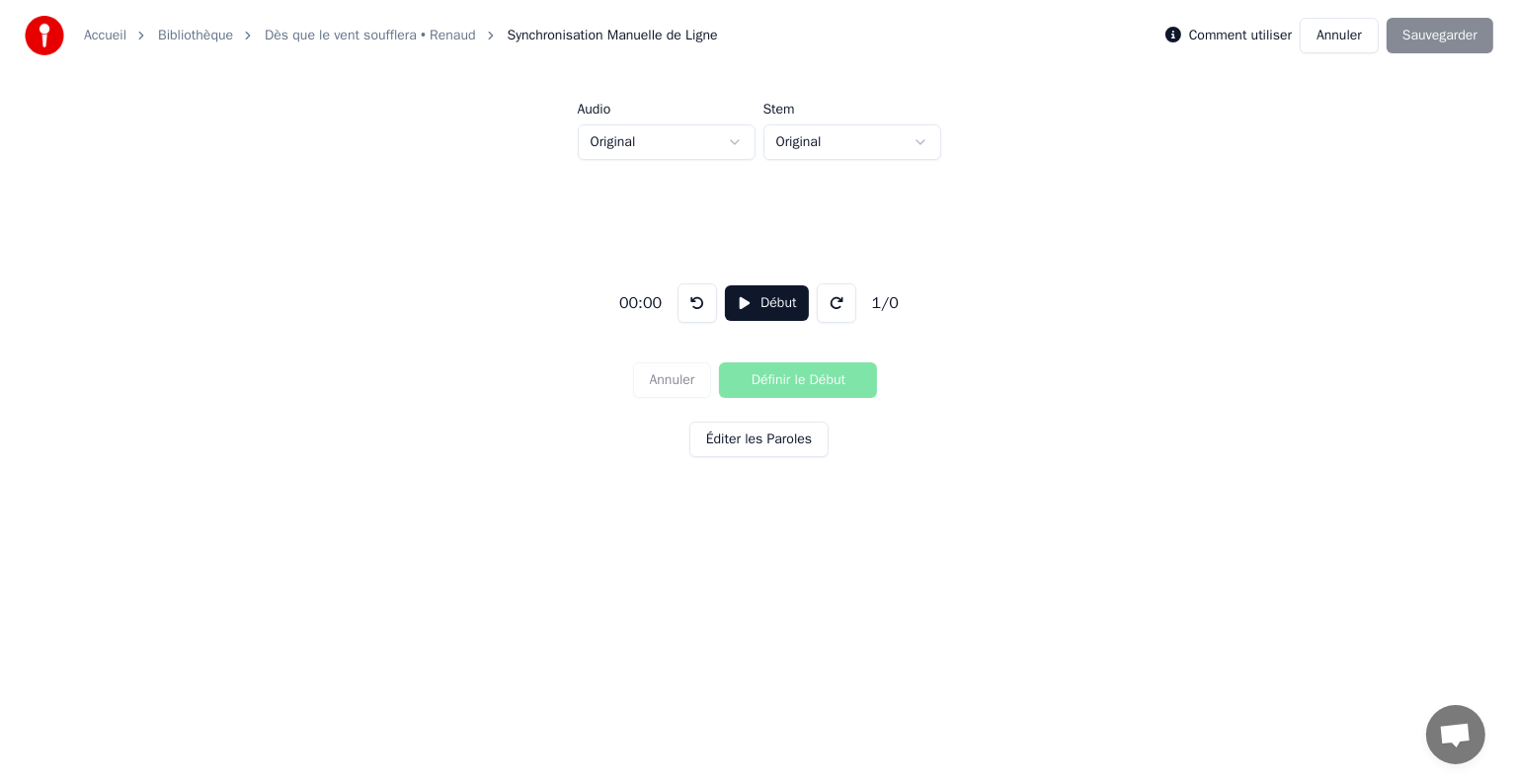 scroll, scrollTop: 0, scrollLeft: 0, axis: both 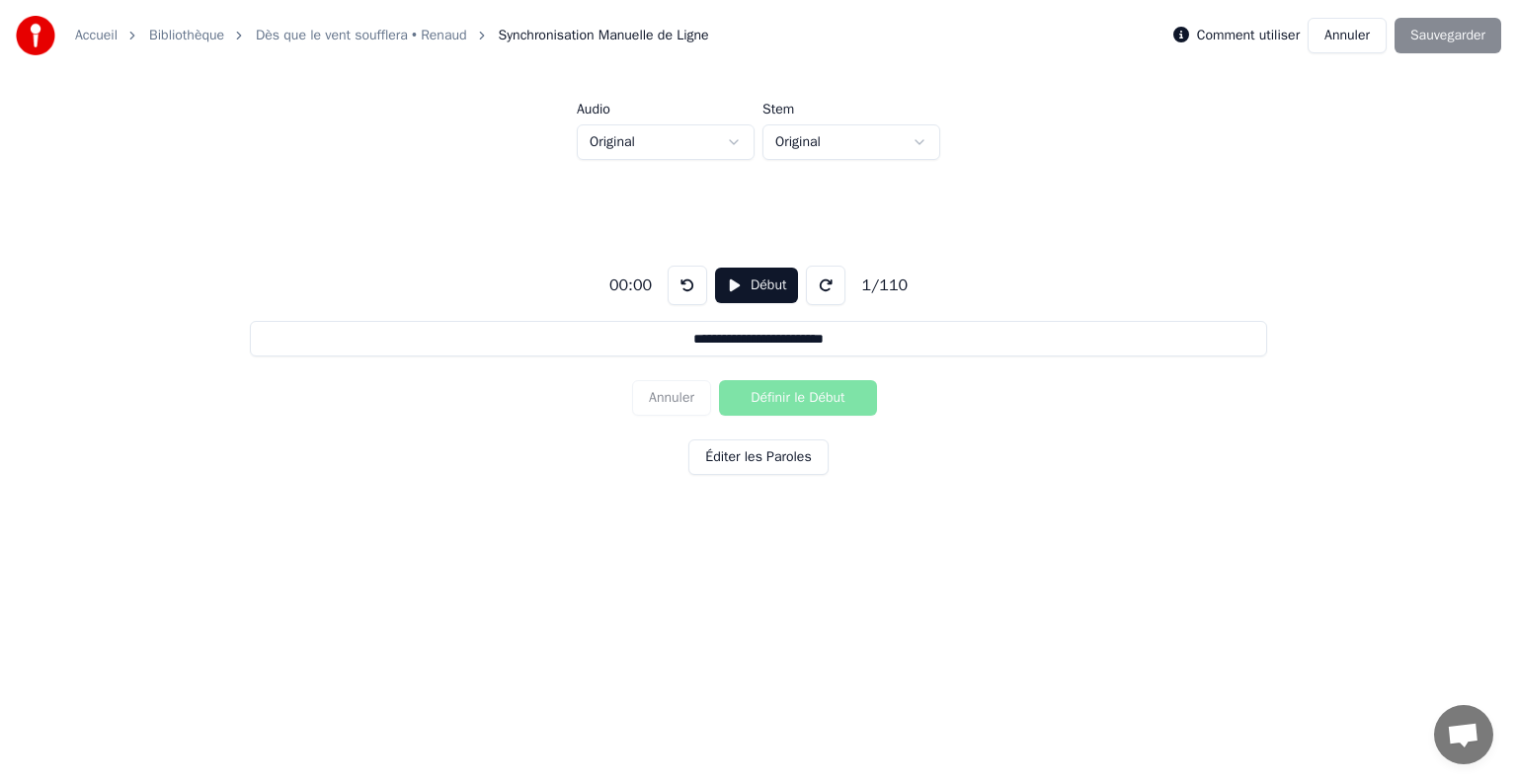 click on "Éditer les Paroles" at bounding box center (758, 457) 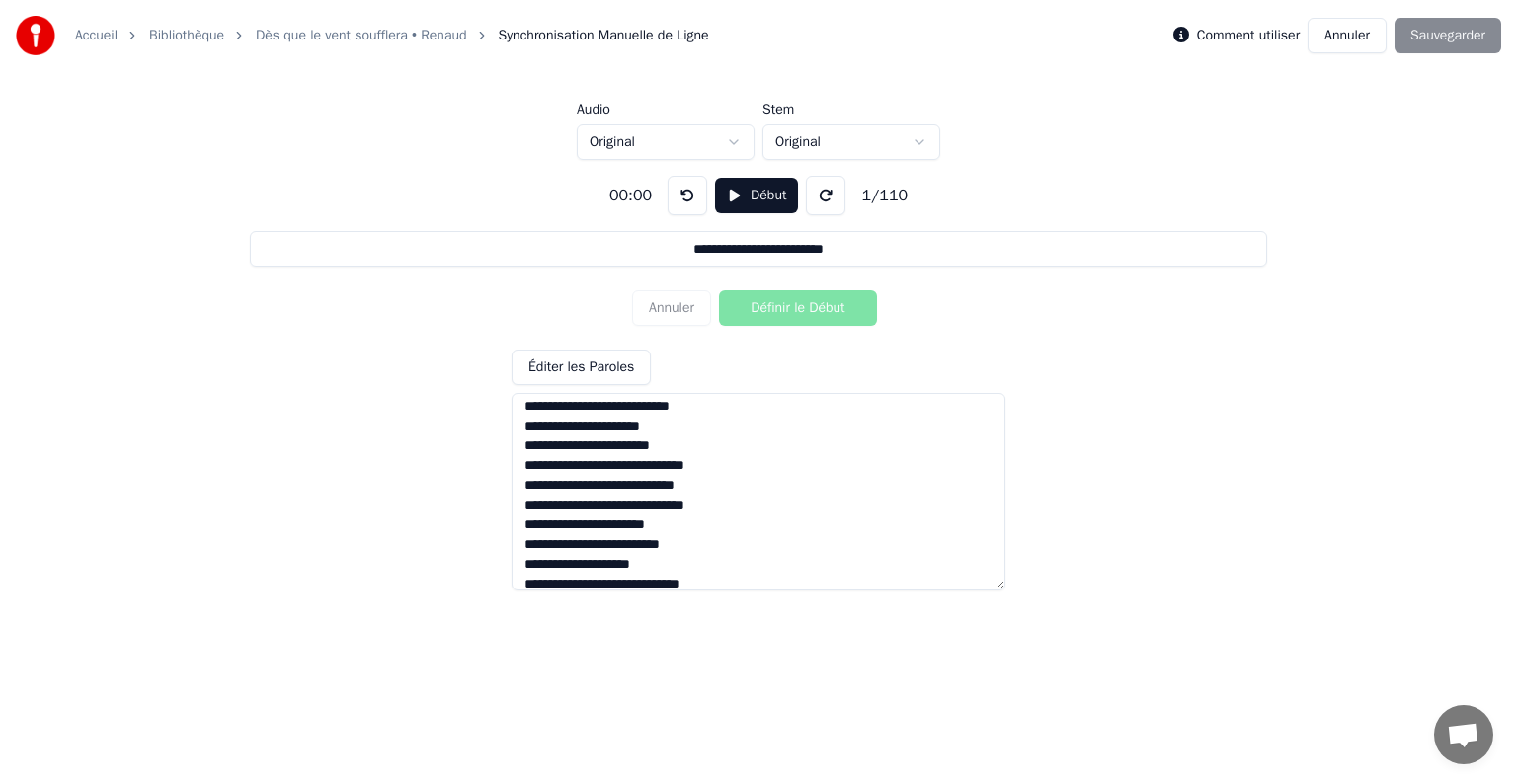scroll, scrollTop: 0, scrollLeft: 0, axis: both 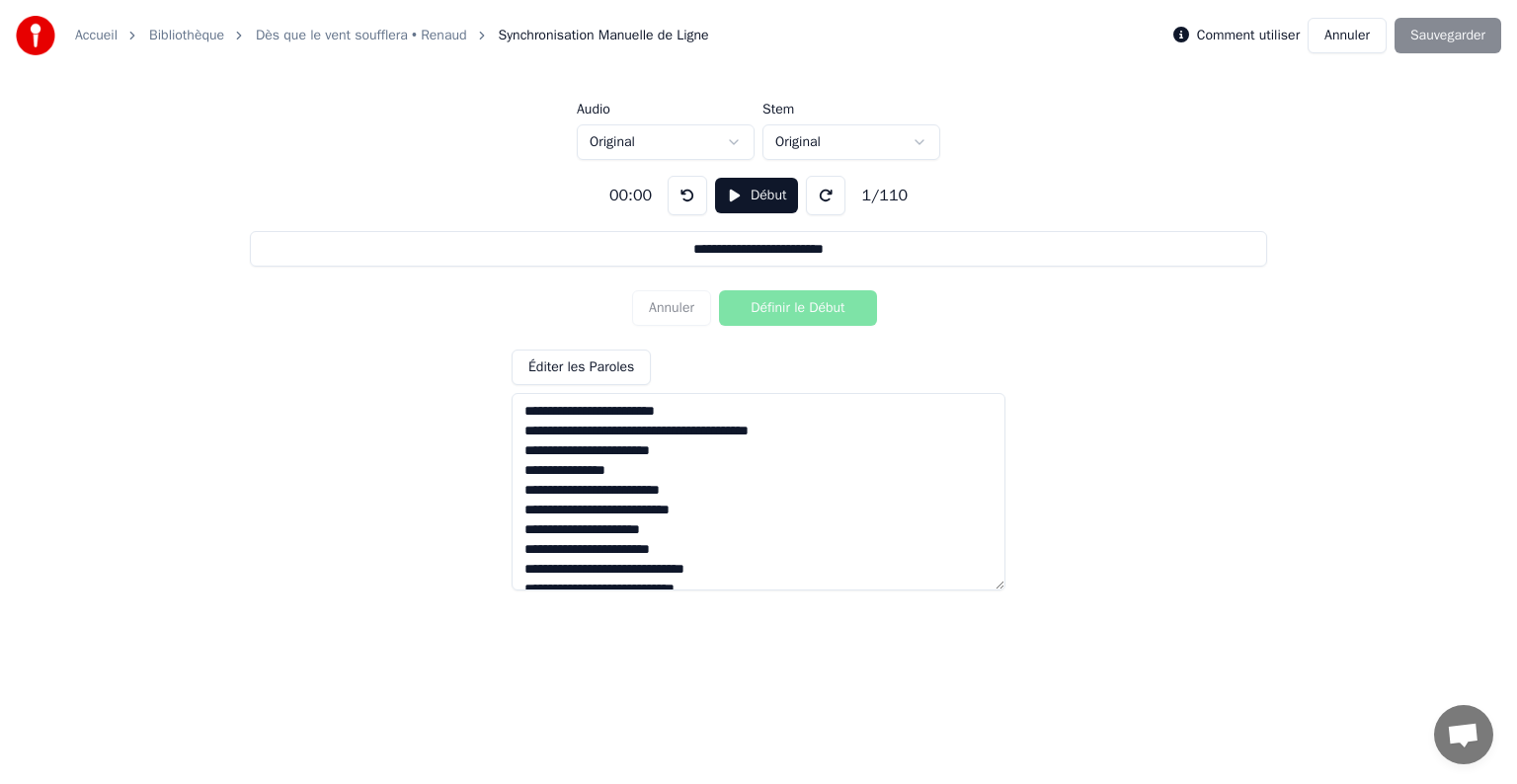click on "Éditer les Paroles" at bounding box center (581, 367) 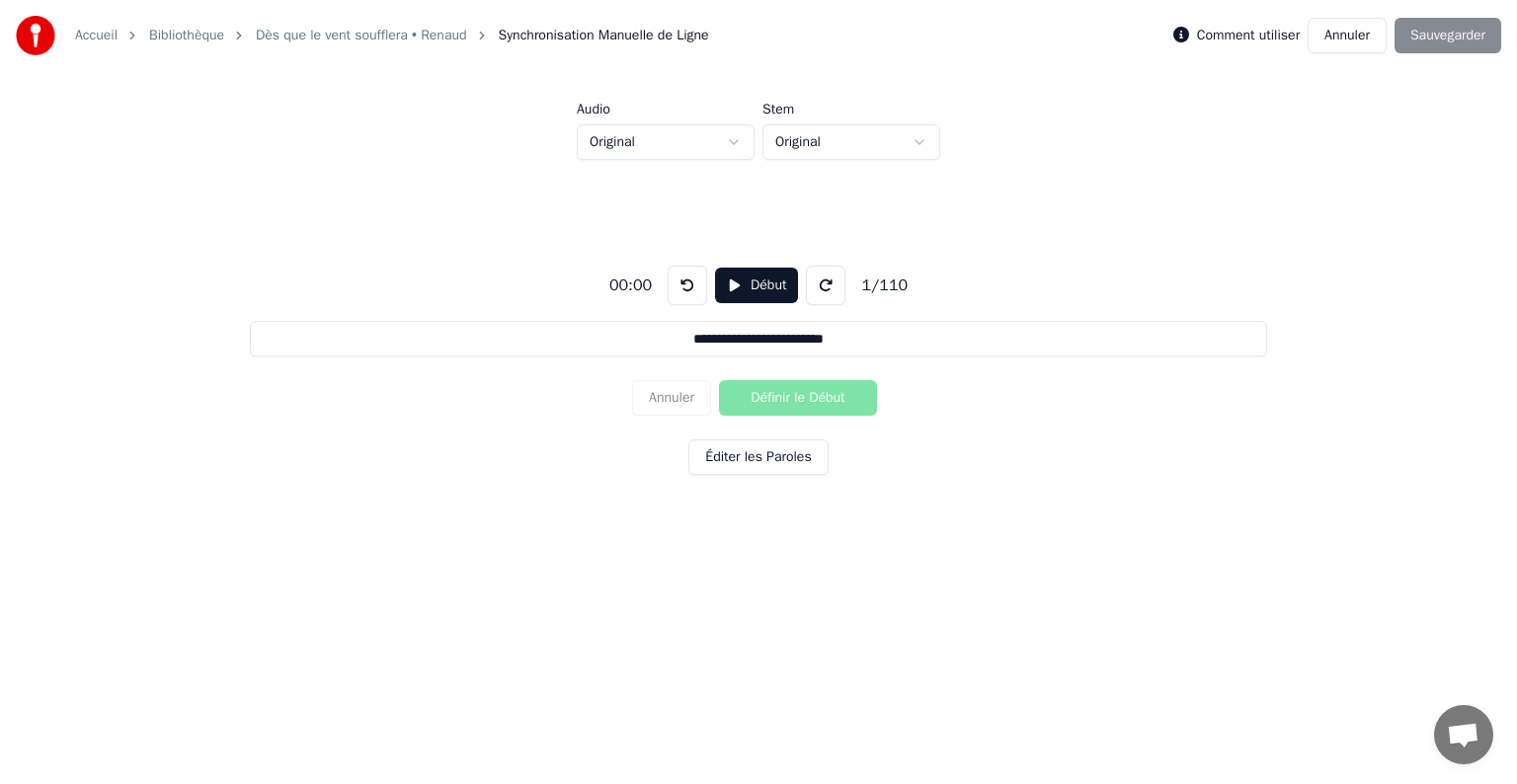 click on "**********" at bounding box center [758, 302] 